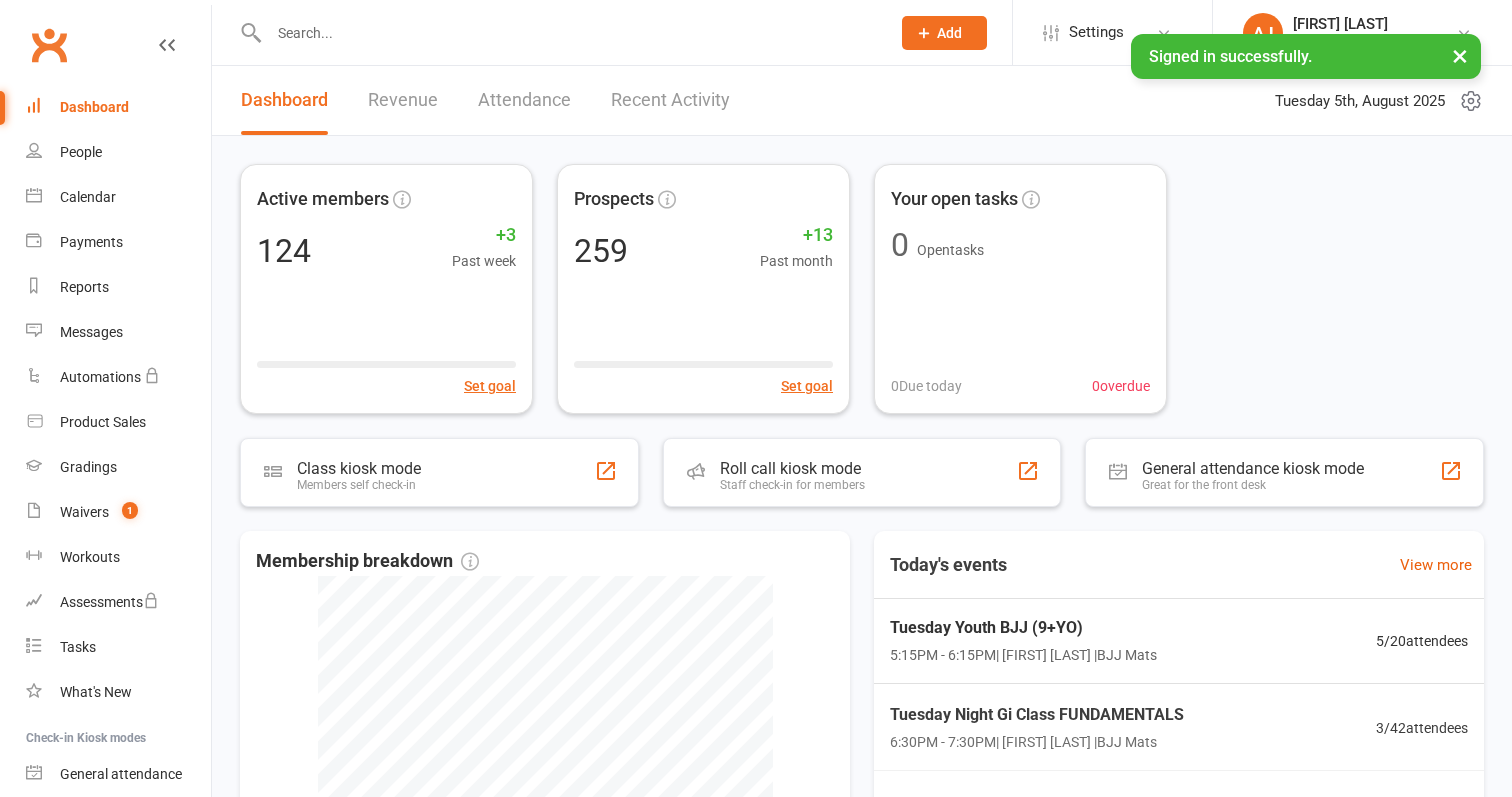 scroll, scrollTop: 0, scrollLeft: 0, axis: both 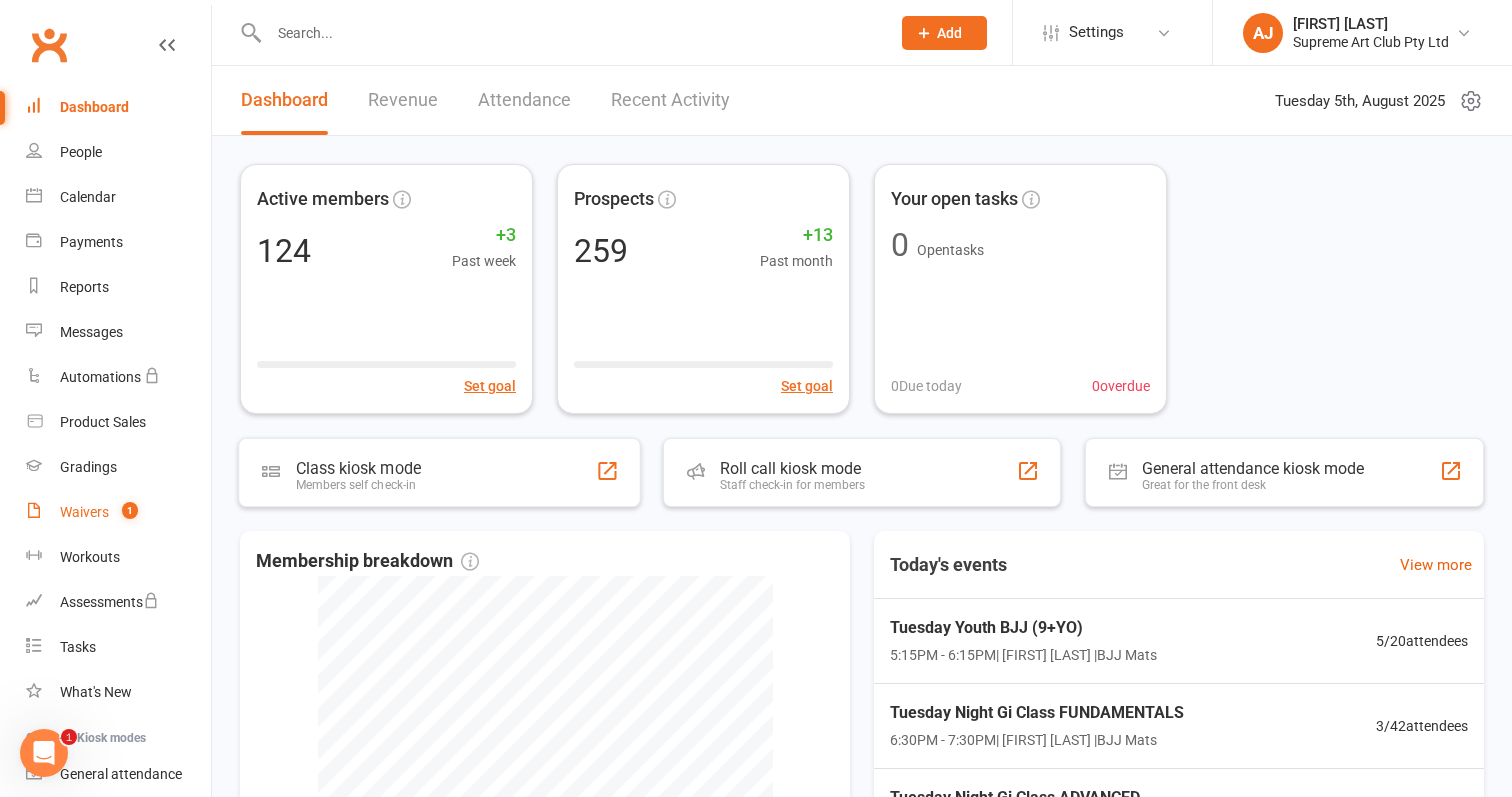 click on "Waivers" at bounding box center [84, 512] 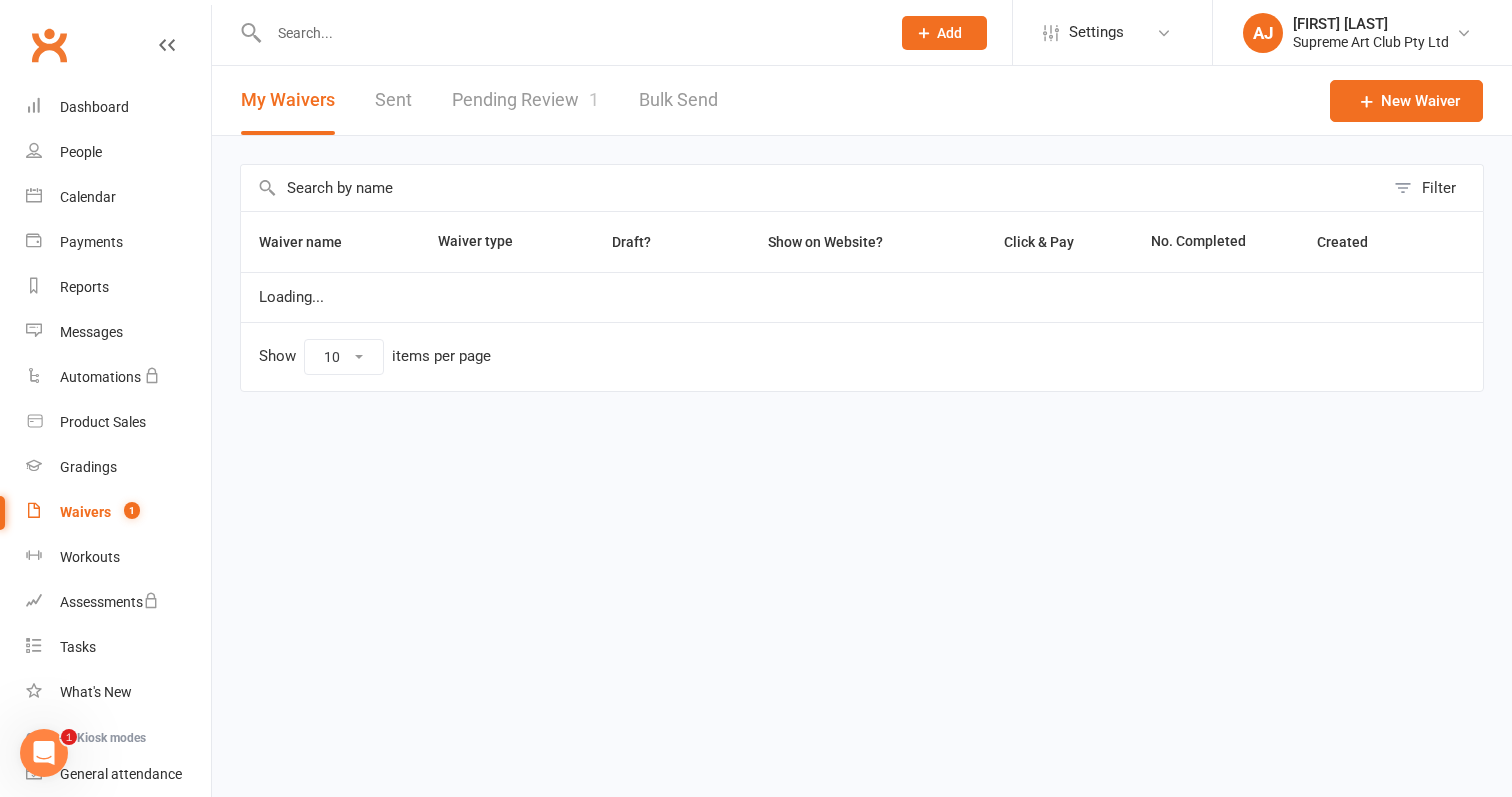 click on "Pending Review 1" at bounding box center (525, 100) 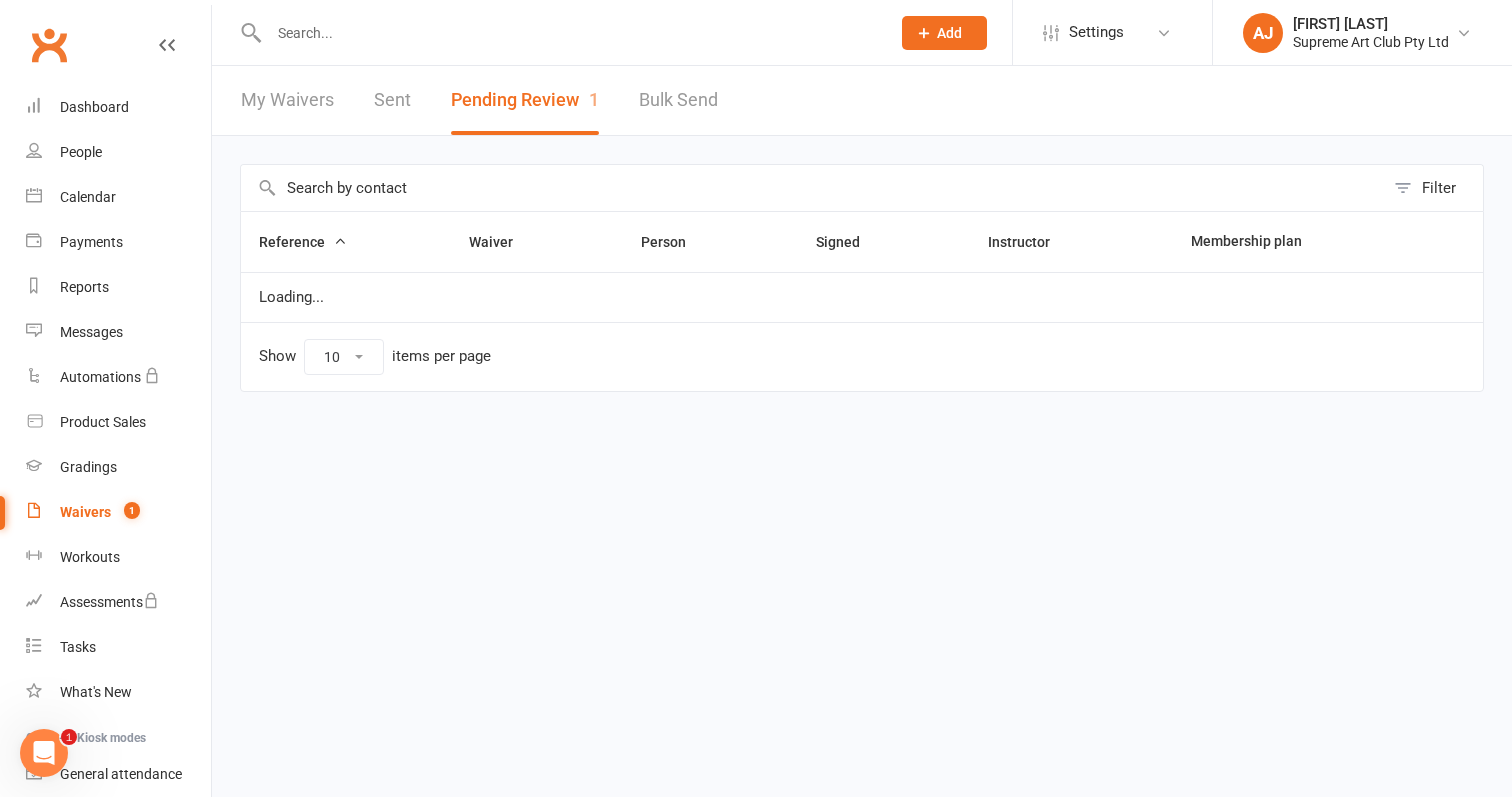 click on "Pending Review 1" at bounding box center [525, 100] 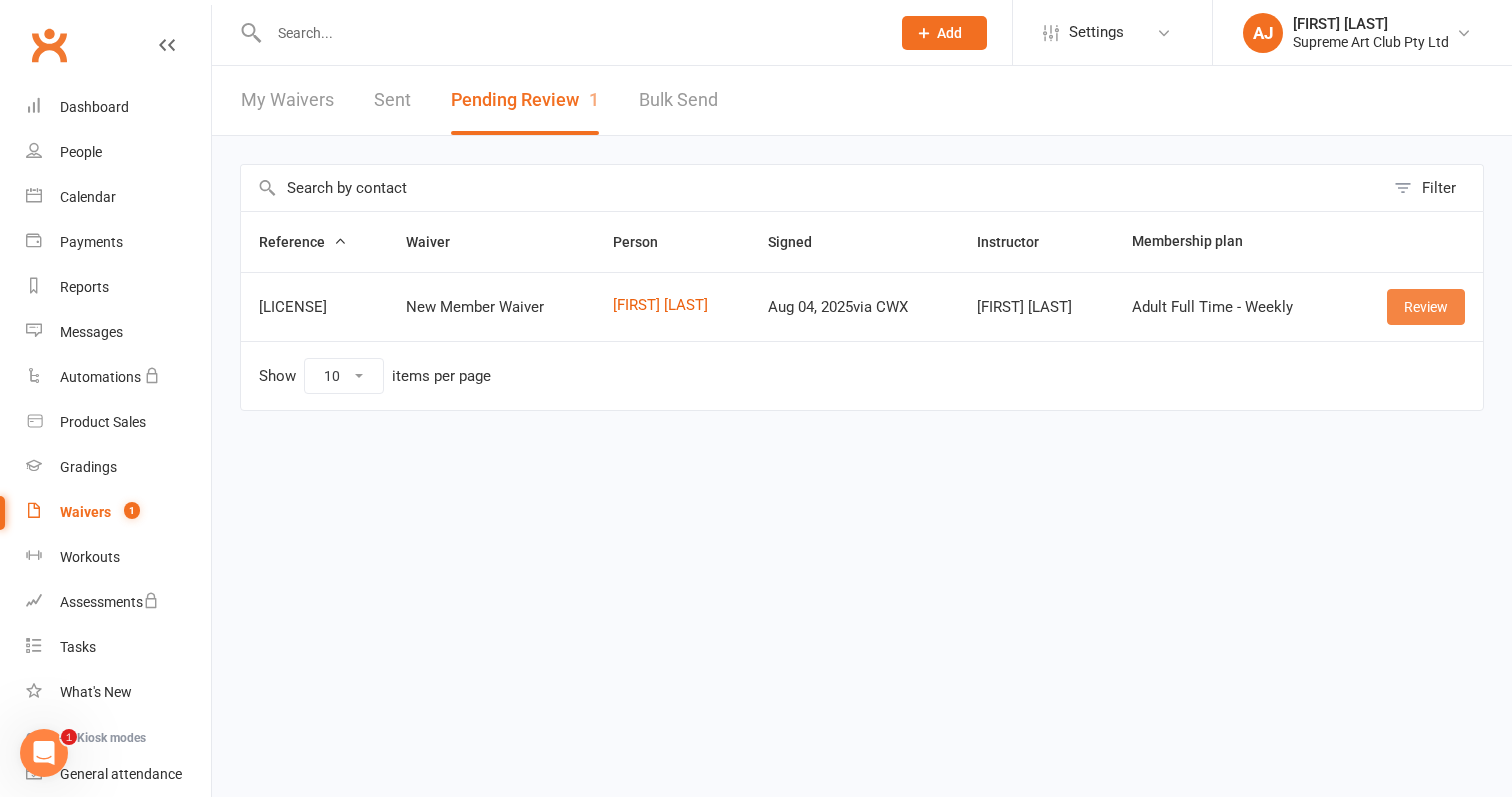 click on "Review" at bounding box center [1426, 307] 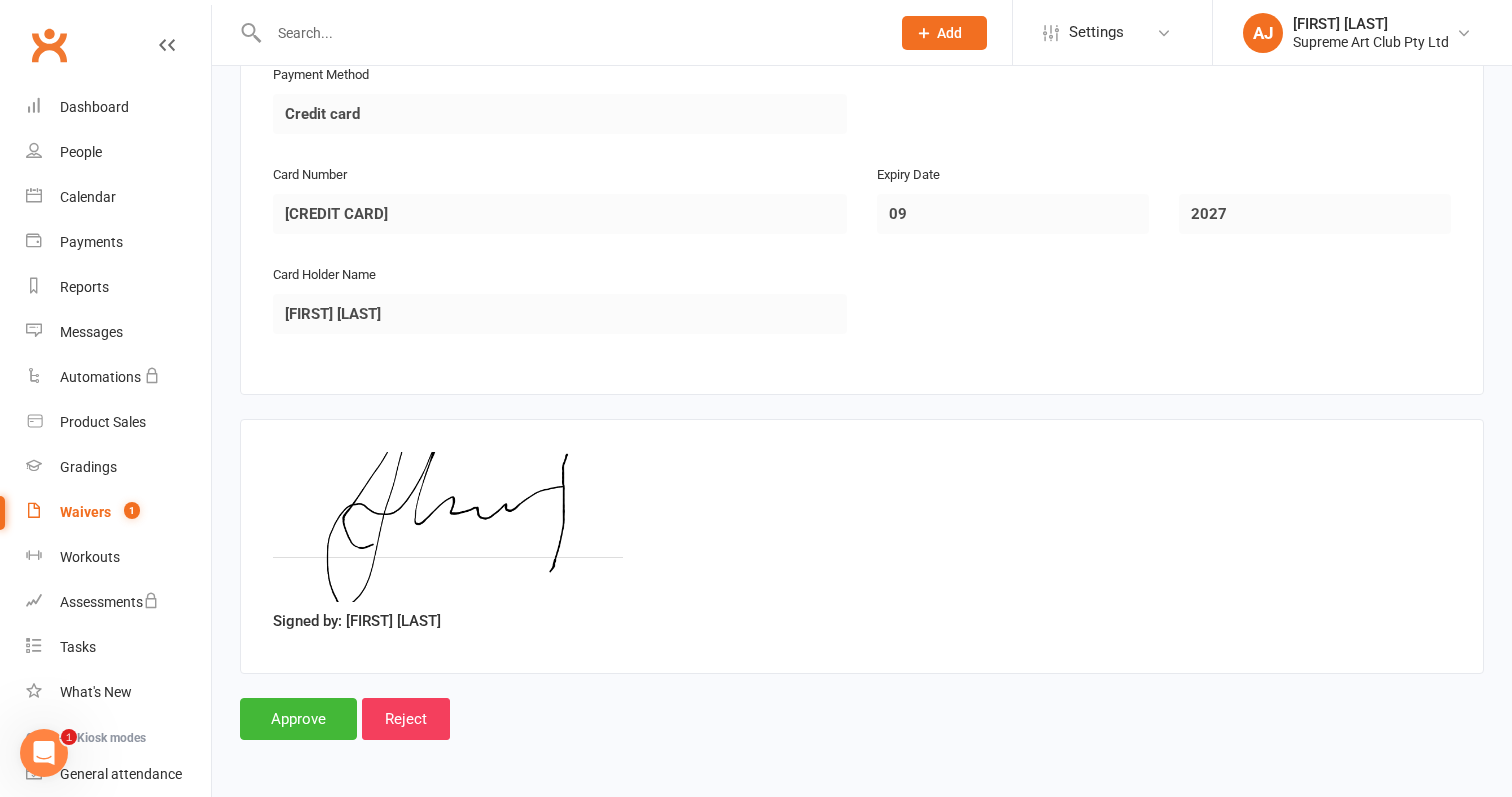 scroll, scrollTop: 1824, scrollLeft: 0, axis: vertical 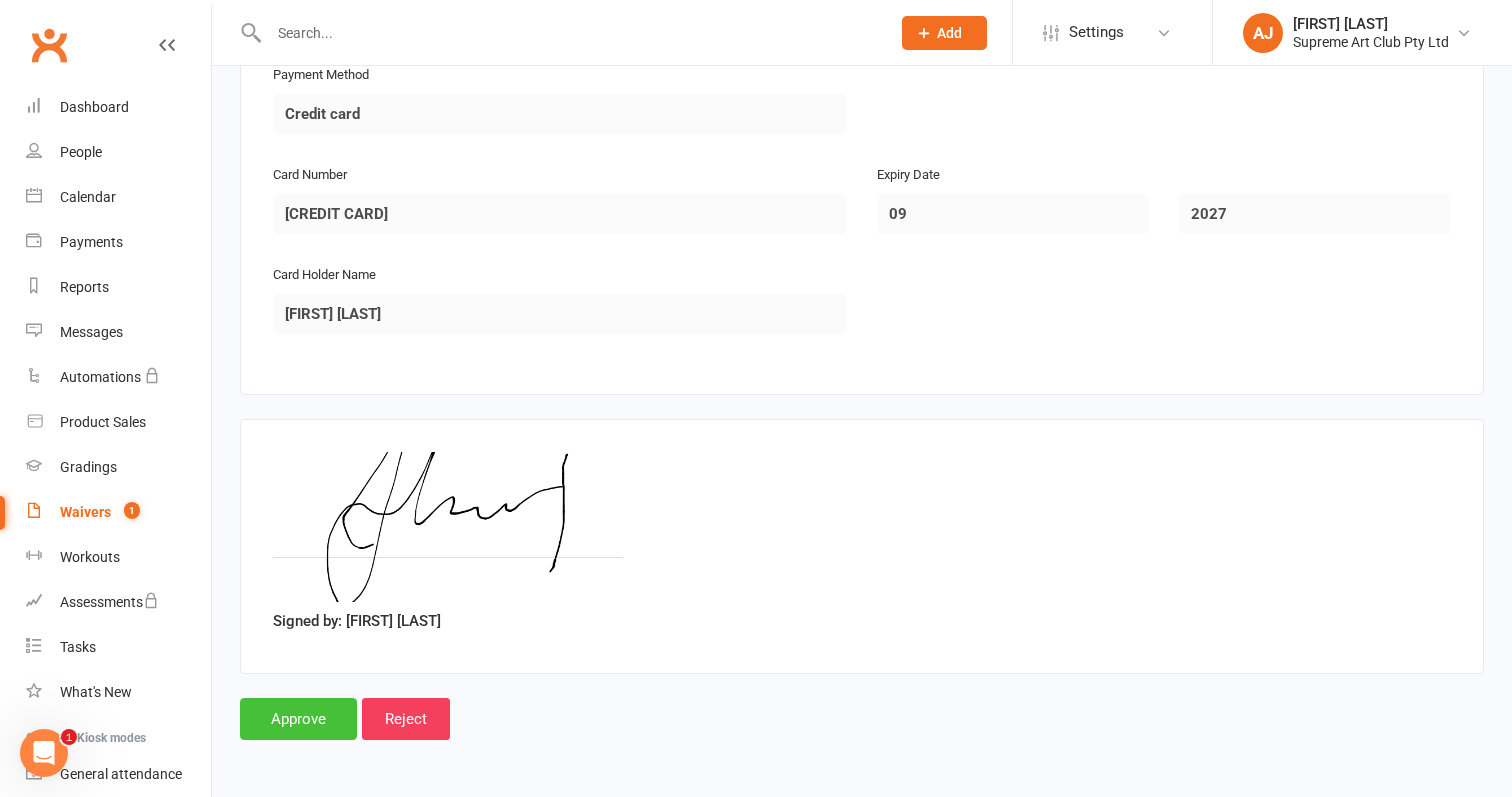 click on "Approve" at bounding box center (298, 719) 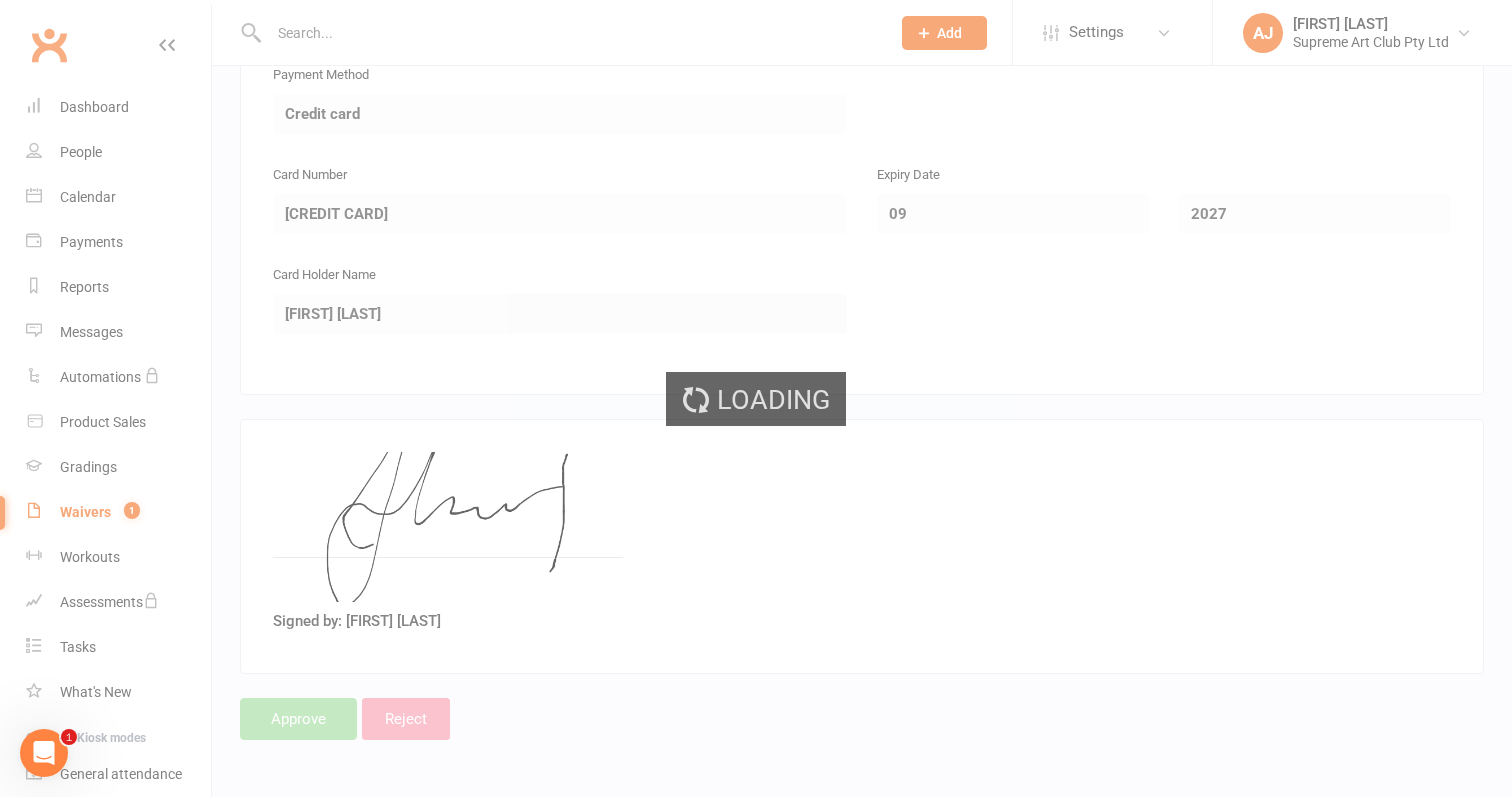 scroll, scrollTop: 0, scrollLeft: 0, axis: both 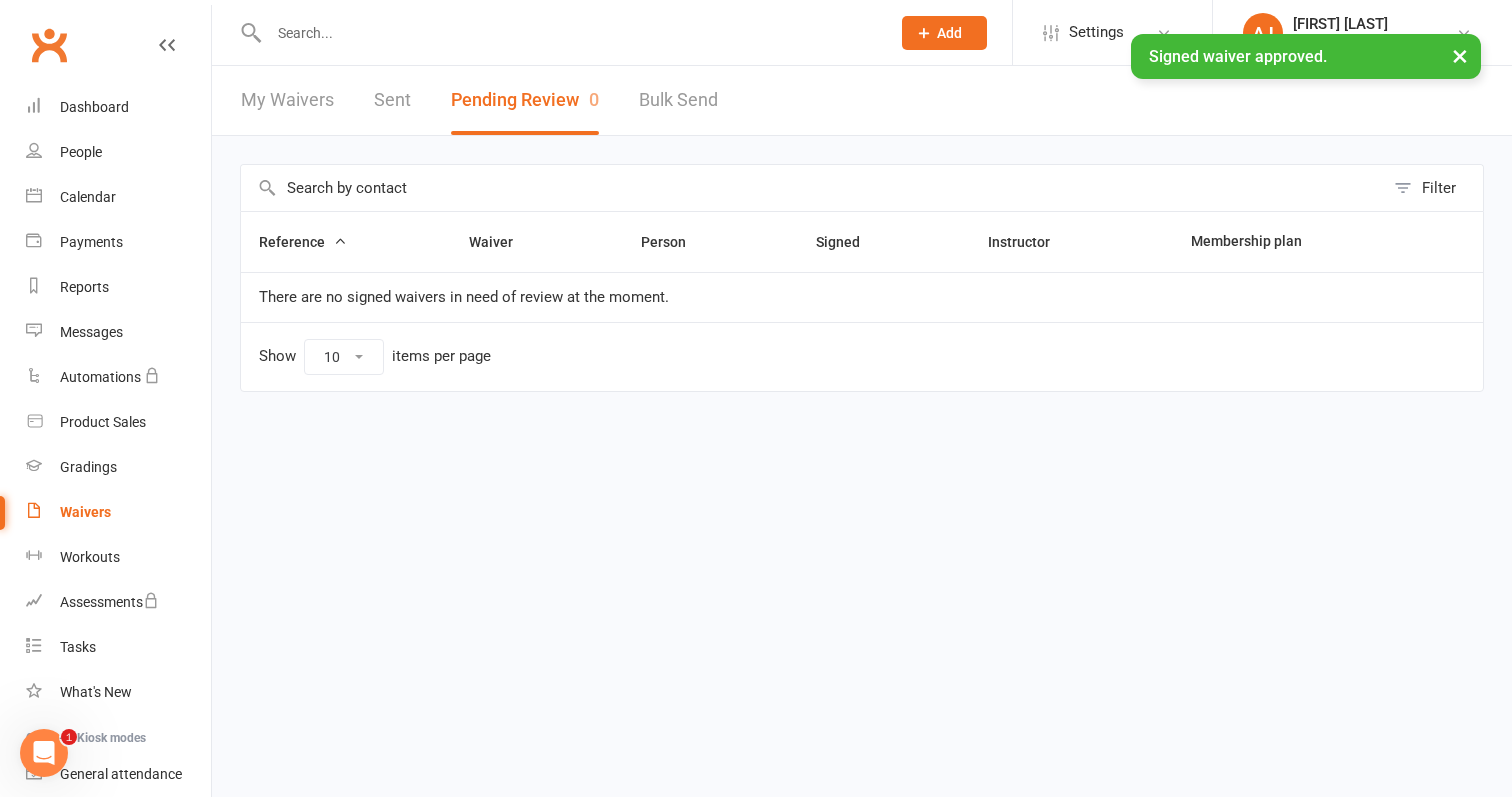 click on "My Waivers Sent Pending Review 0 Bulk Send" at bounding box center (862, 101) 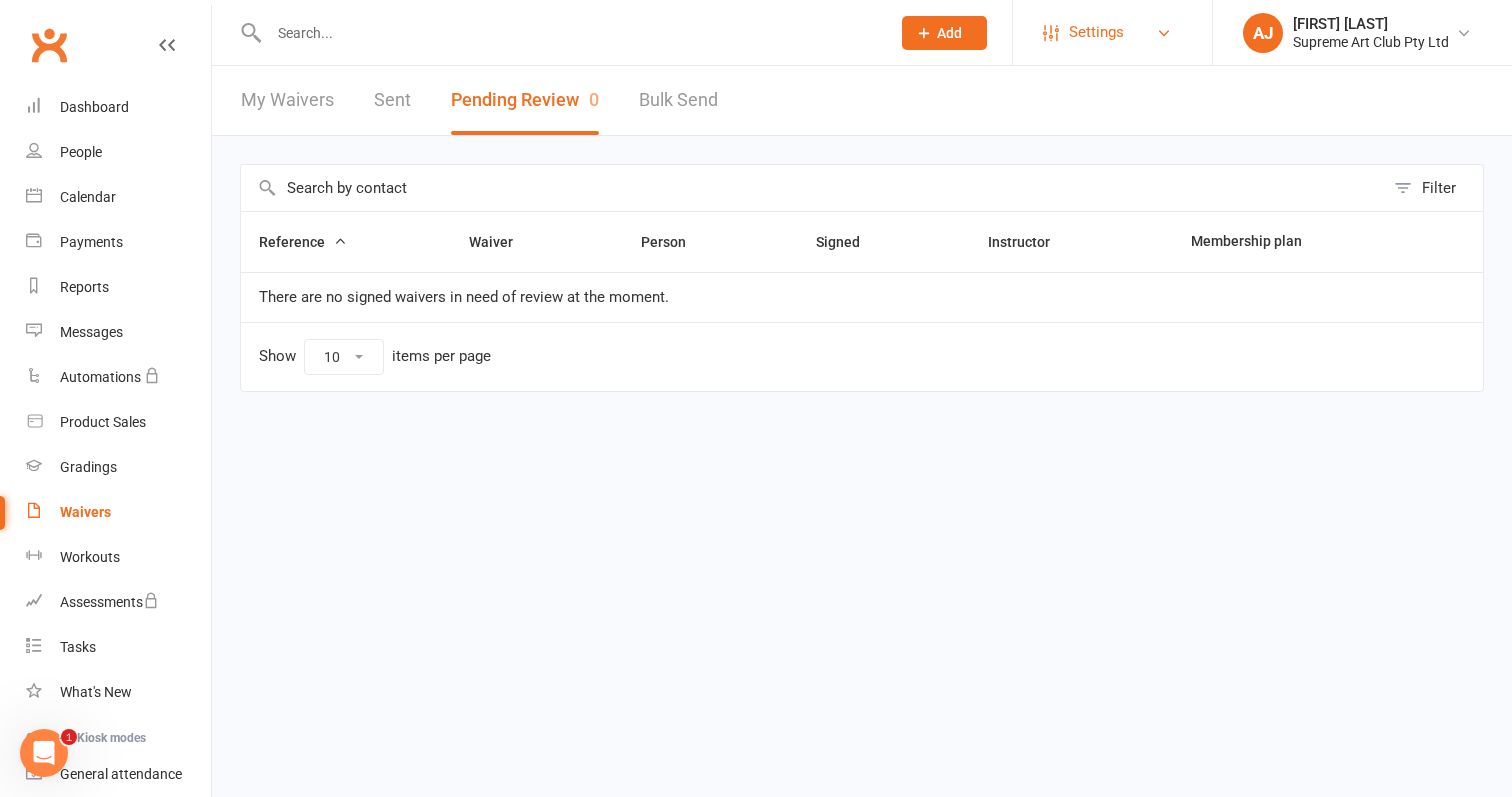 click on "Settings" at bounding box center [1096, 32] 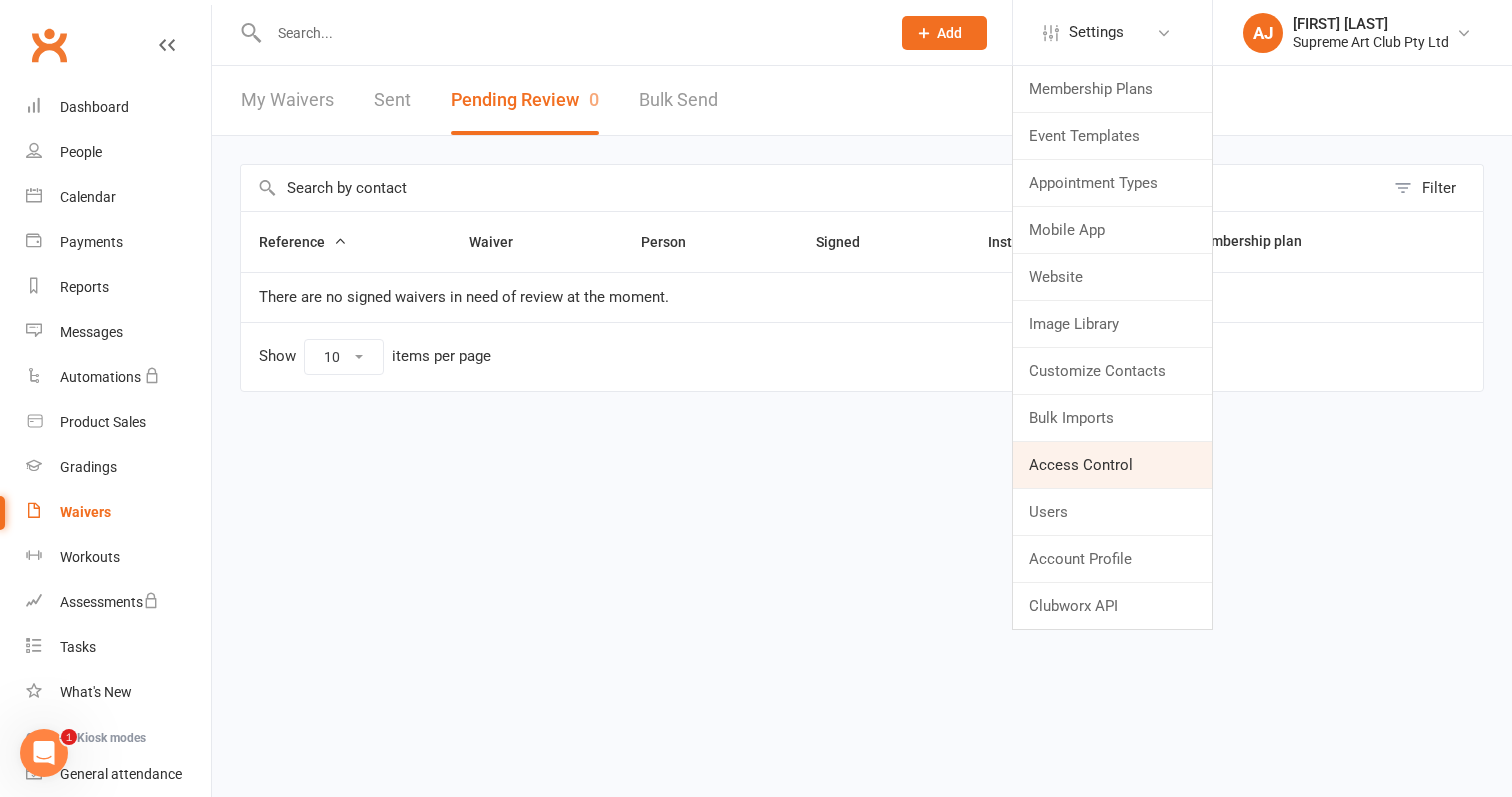 click on "Access Control" at bounding box center [1112, 465] 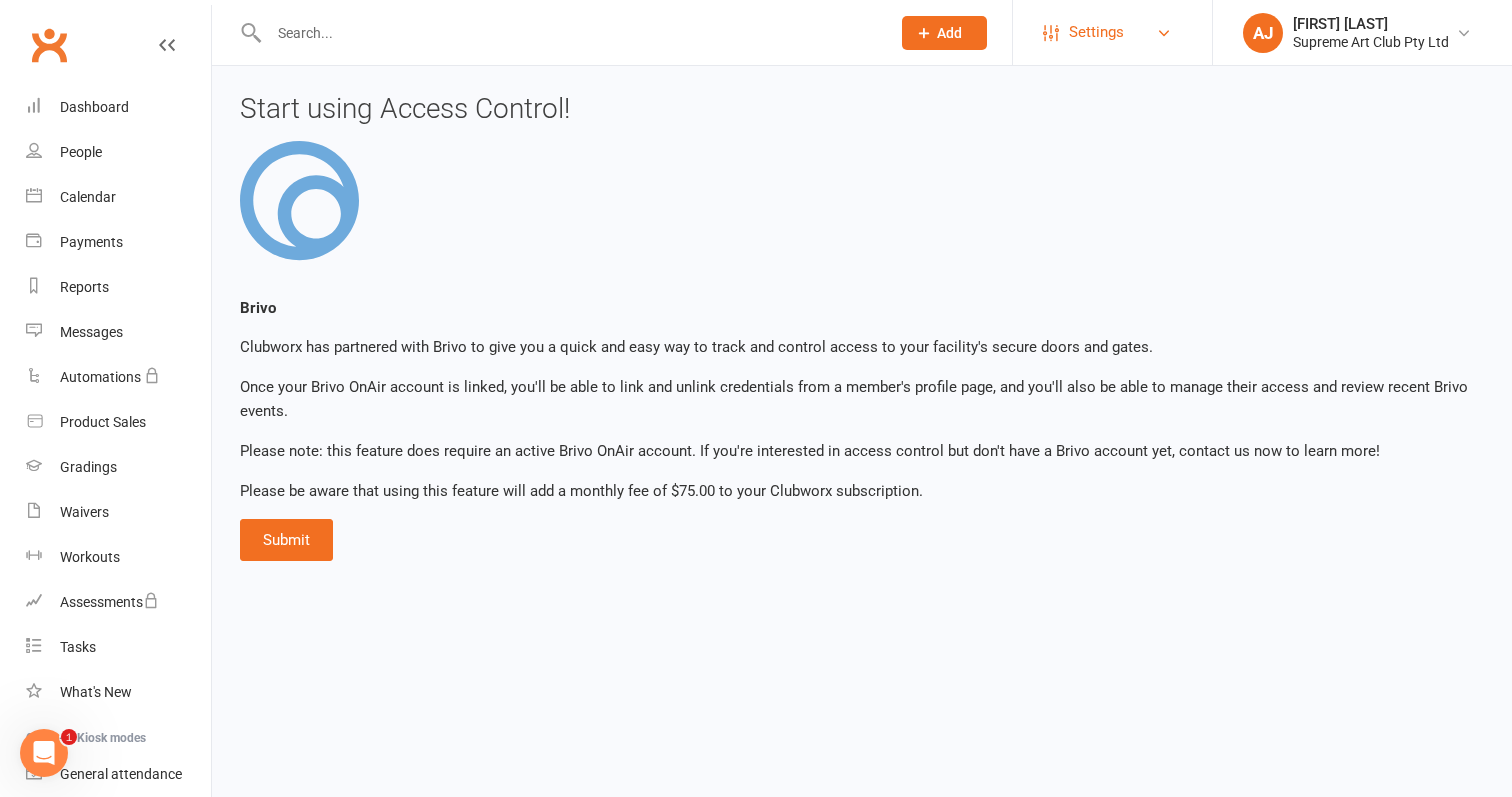 click on "Settings" at bounding box center (1096, 32) 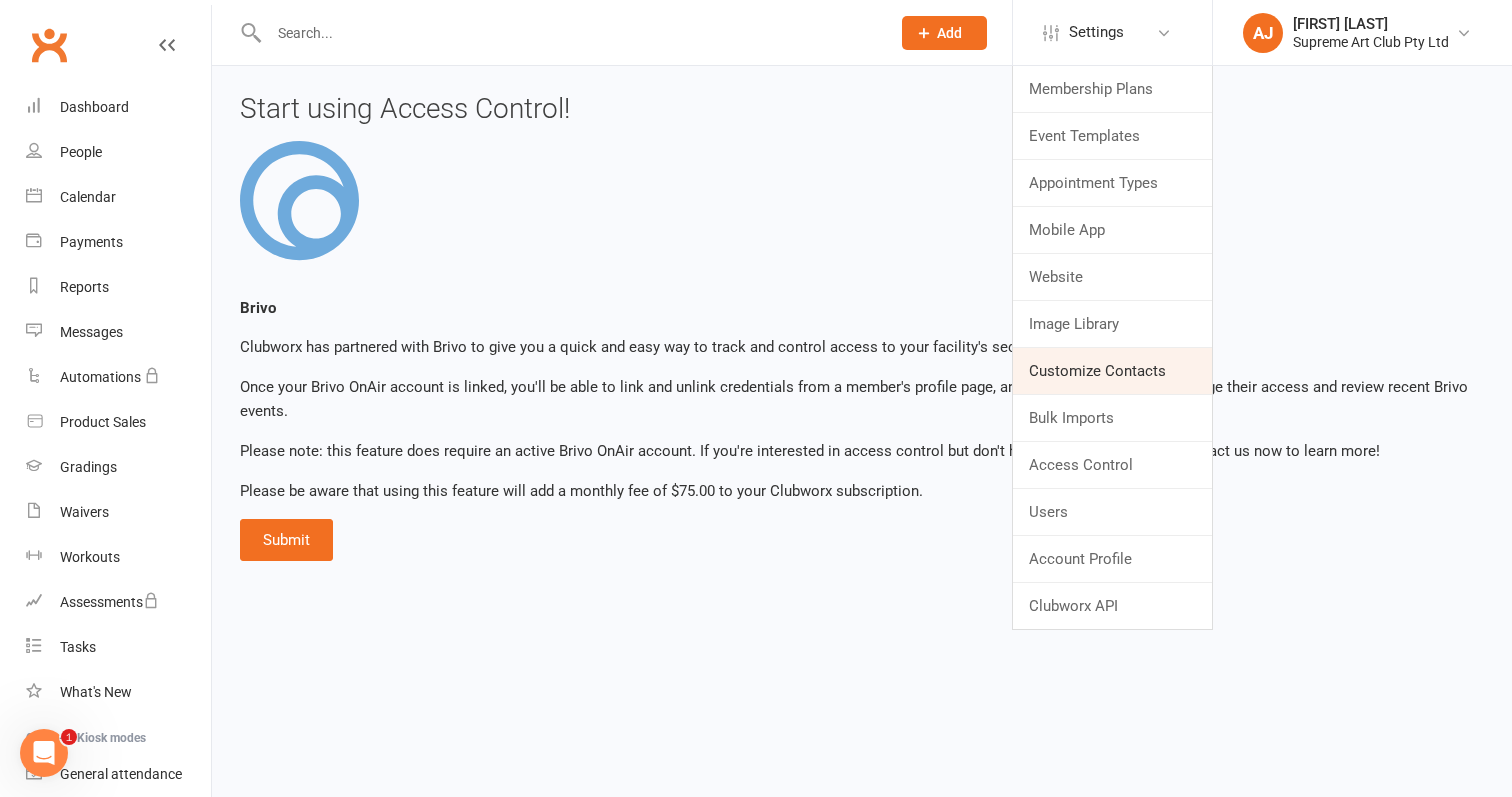 click on "Customize Contacts" at bounding box center [1112, 371] 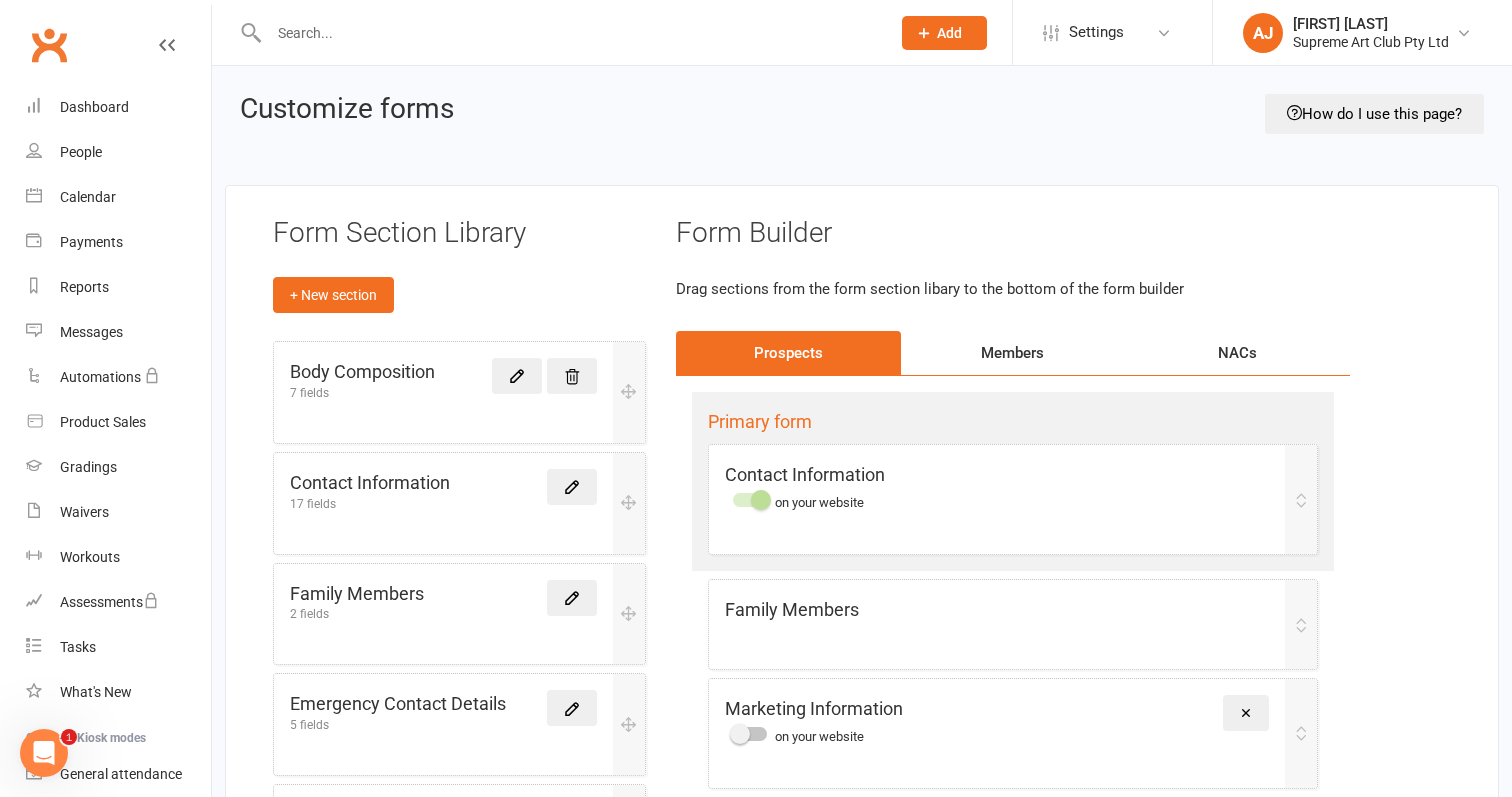 scroll, scrollTop: 0, scrollLeft: 0, axis: both 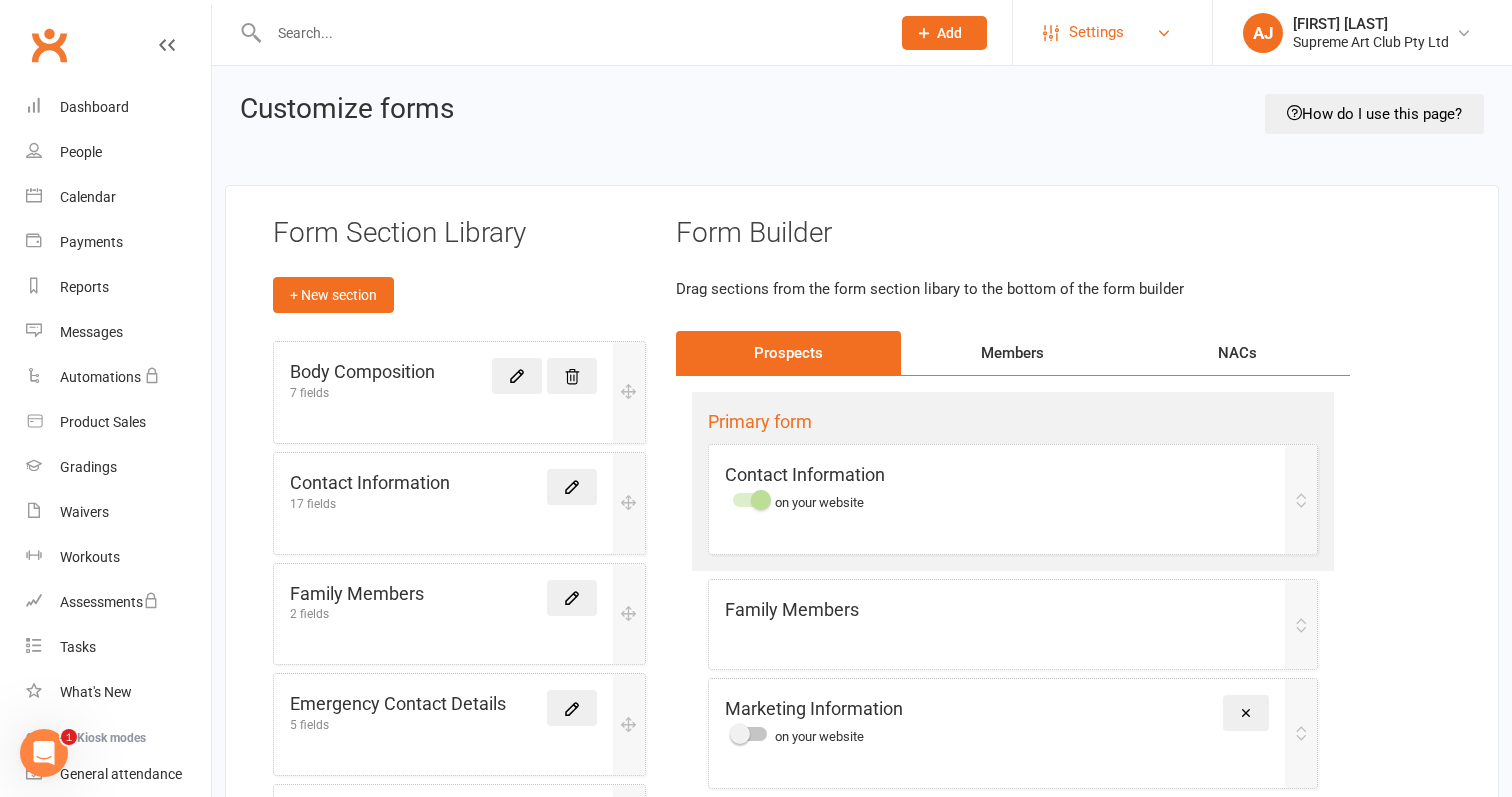 click on "Settings" at bounding box center (1096, 32) 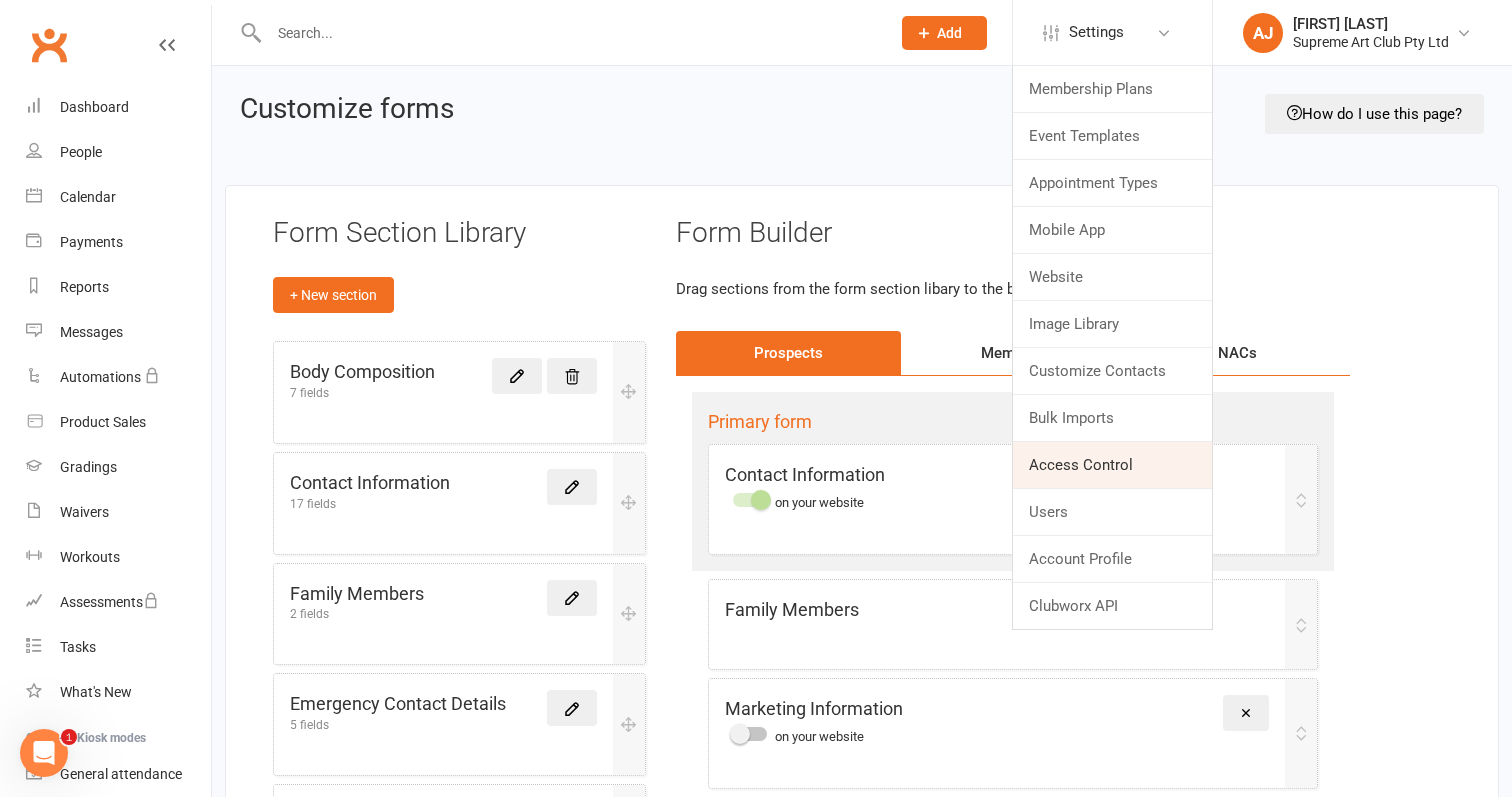 click on "Access Control" at bounding box center [1112, 465] 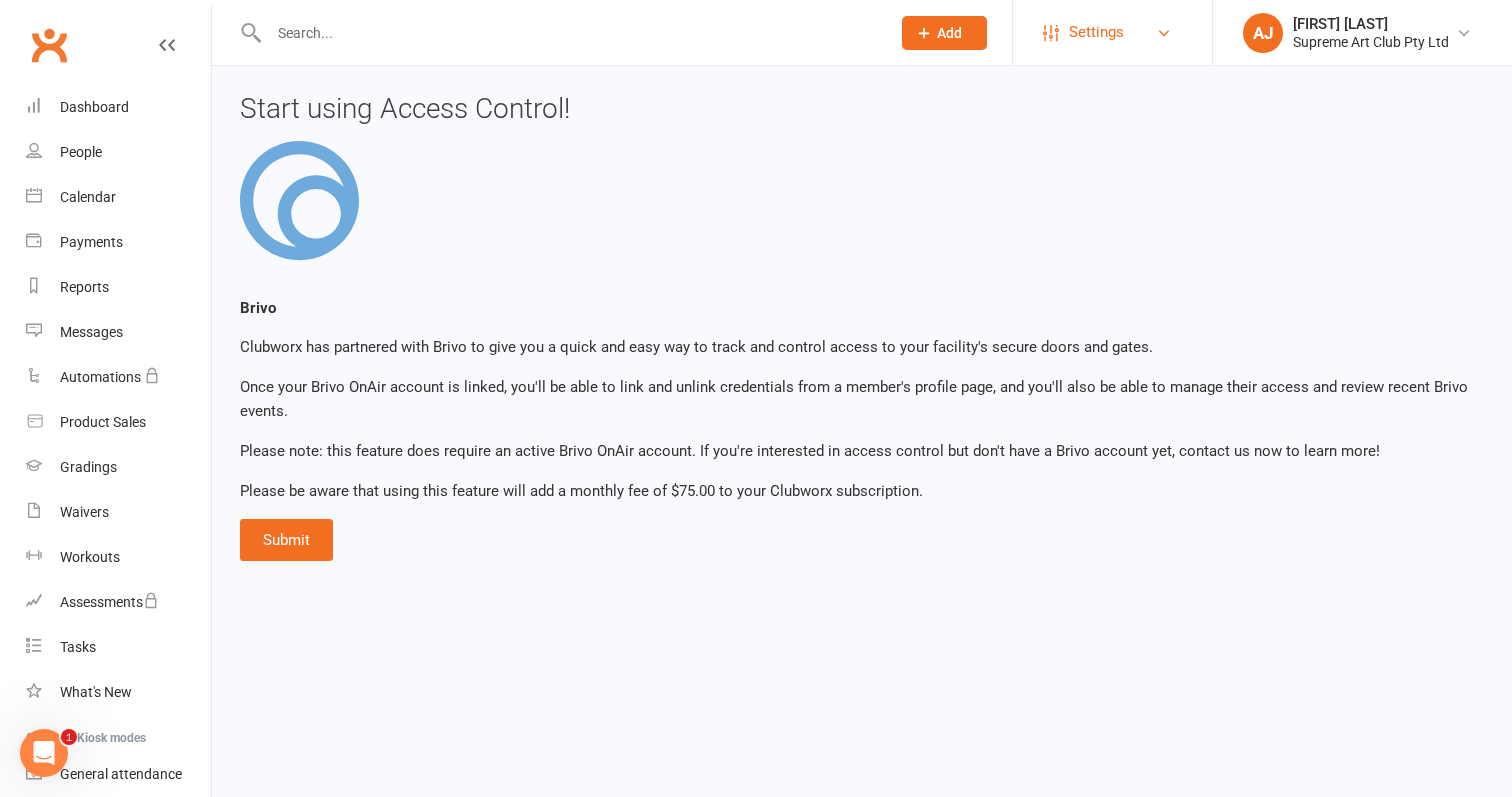 click on "Settings" at bounding box center [1096, 32] 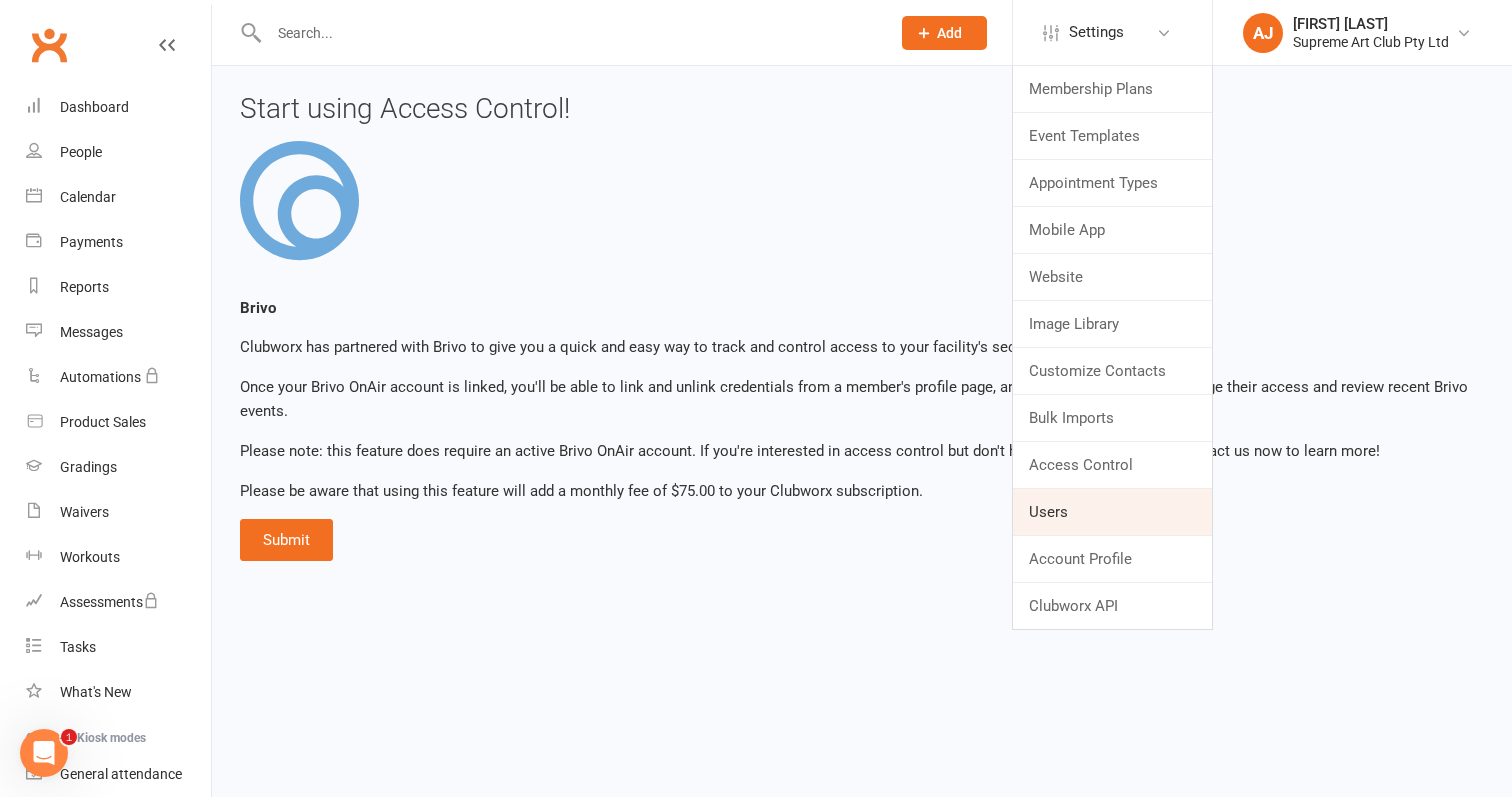 click on "Users" at bounding box center (1112, 512) 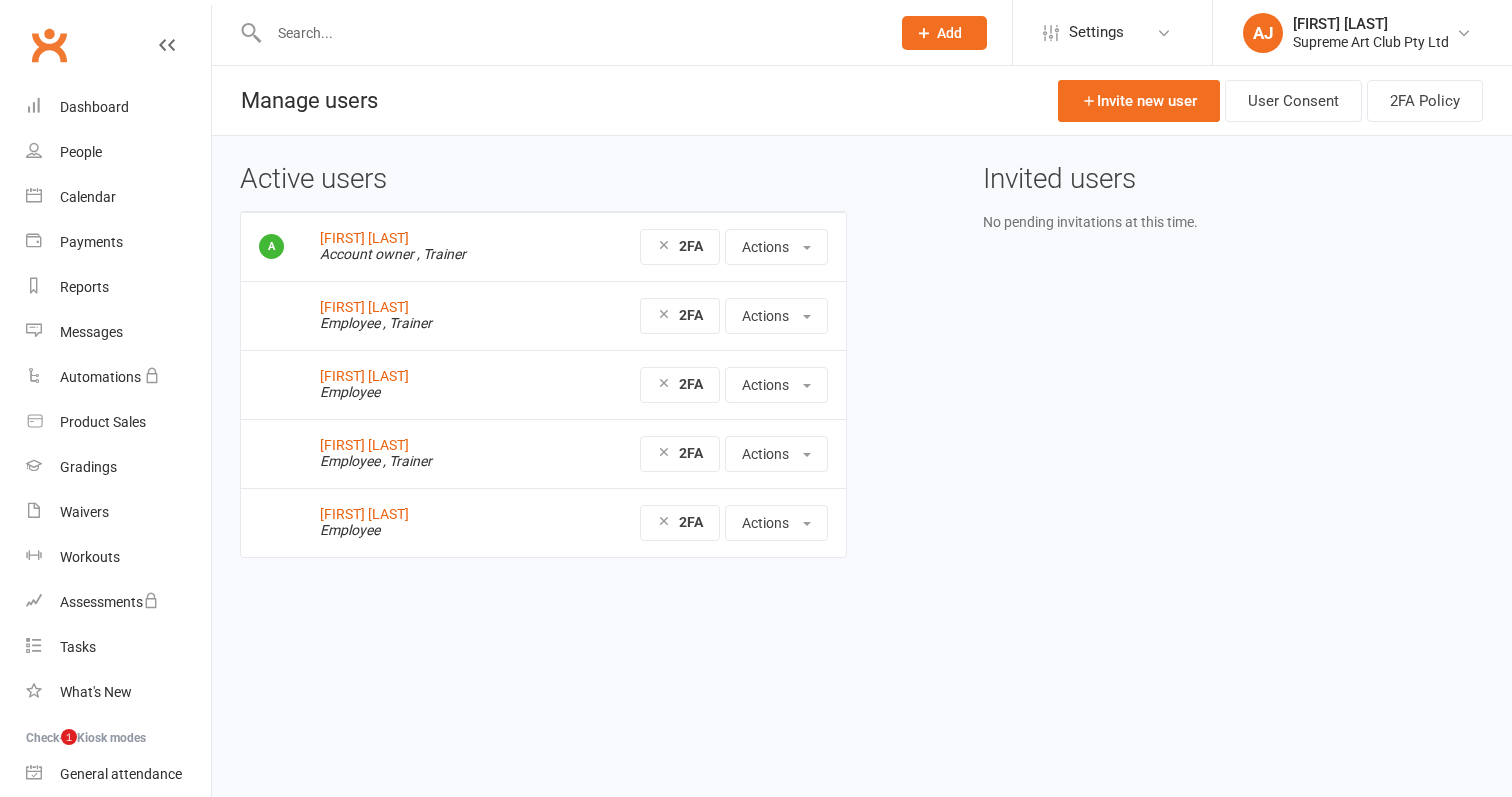 scroll, scrollTop: 0, scrollLeft: 0, axis: both 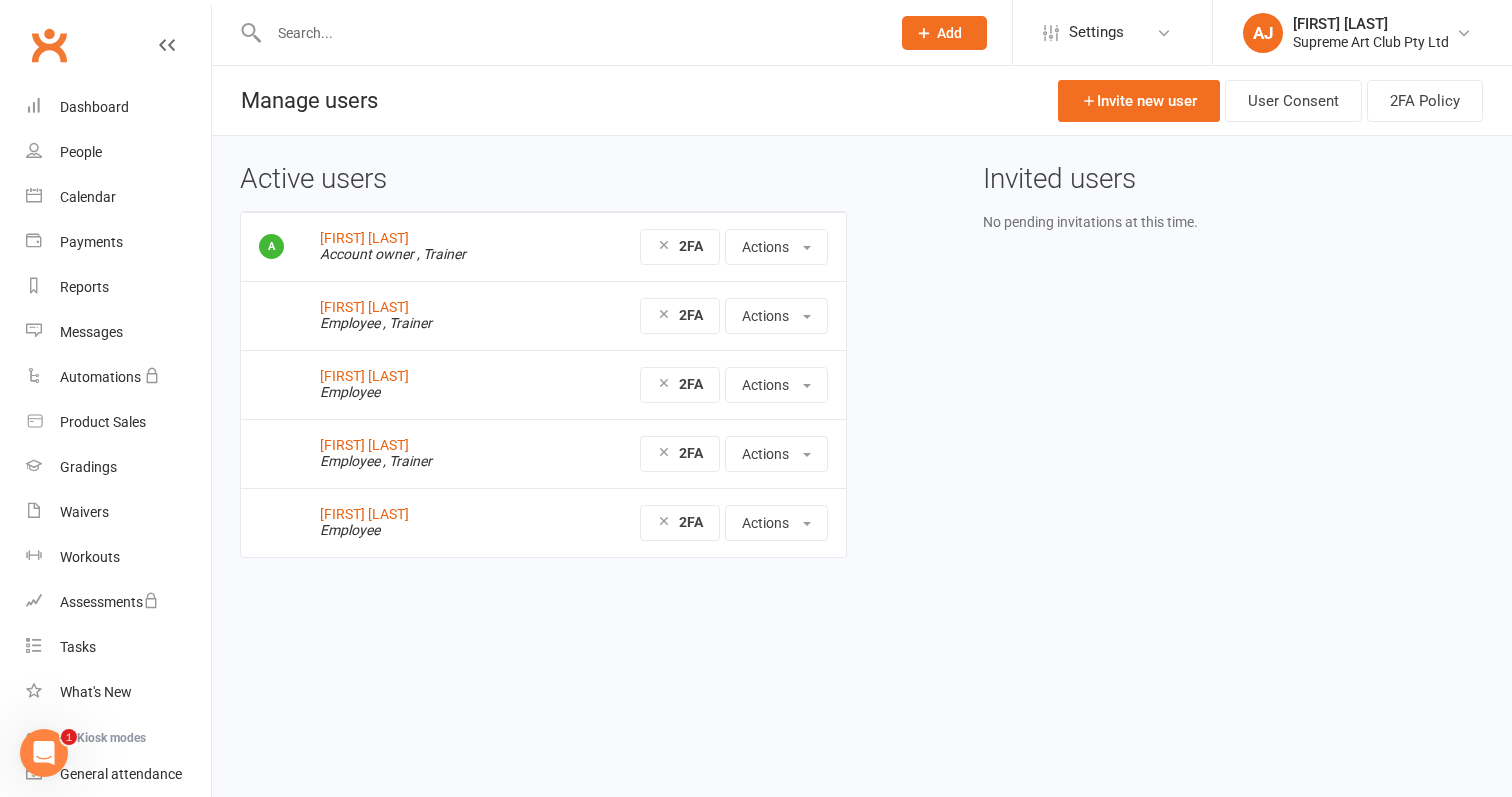 click on "Account owner" at bounding box center [367, 254] 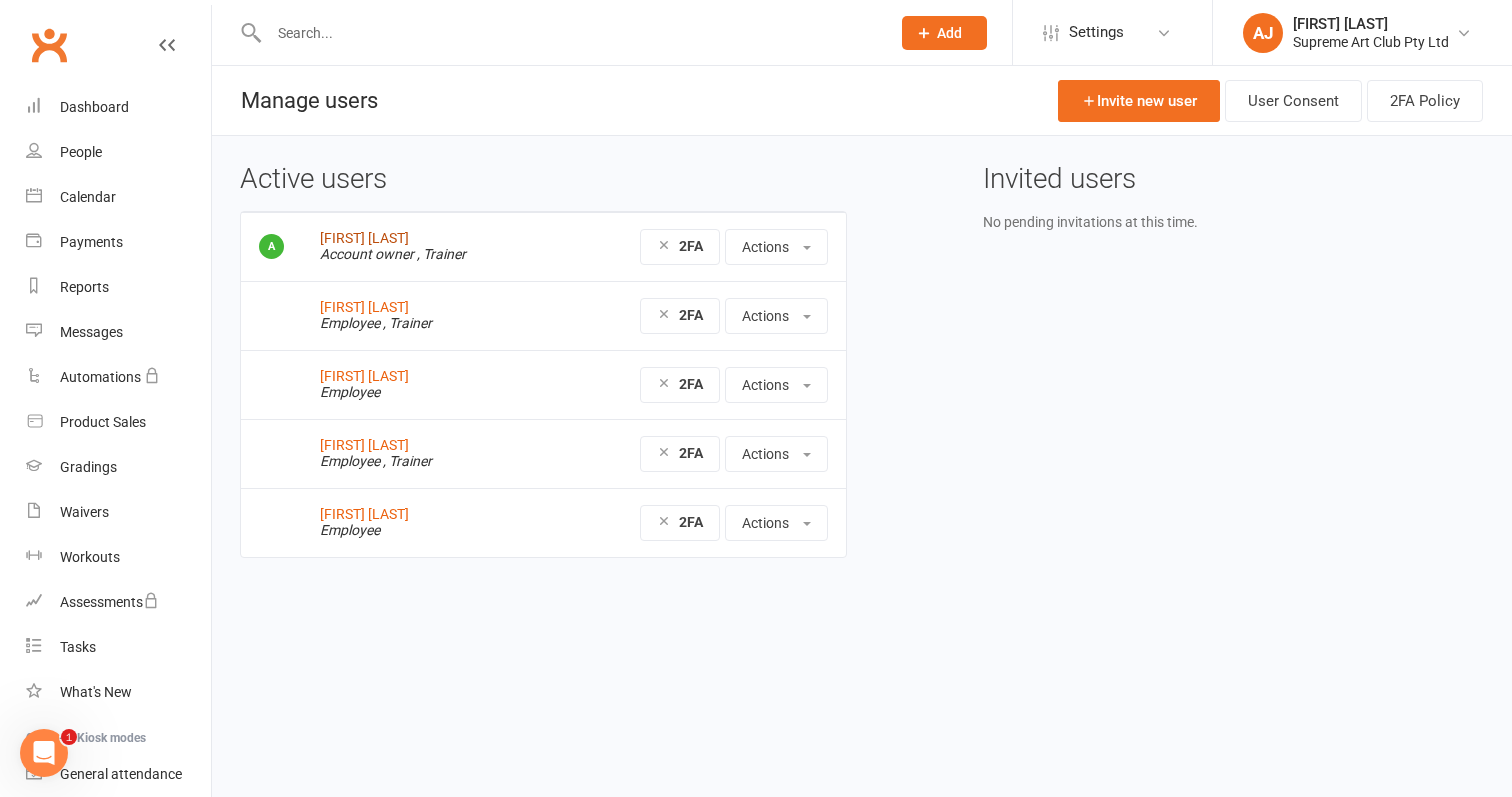 click on "[FIRST] [LAST]" at bounding box center (364, 238) 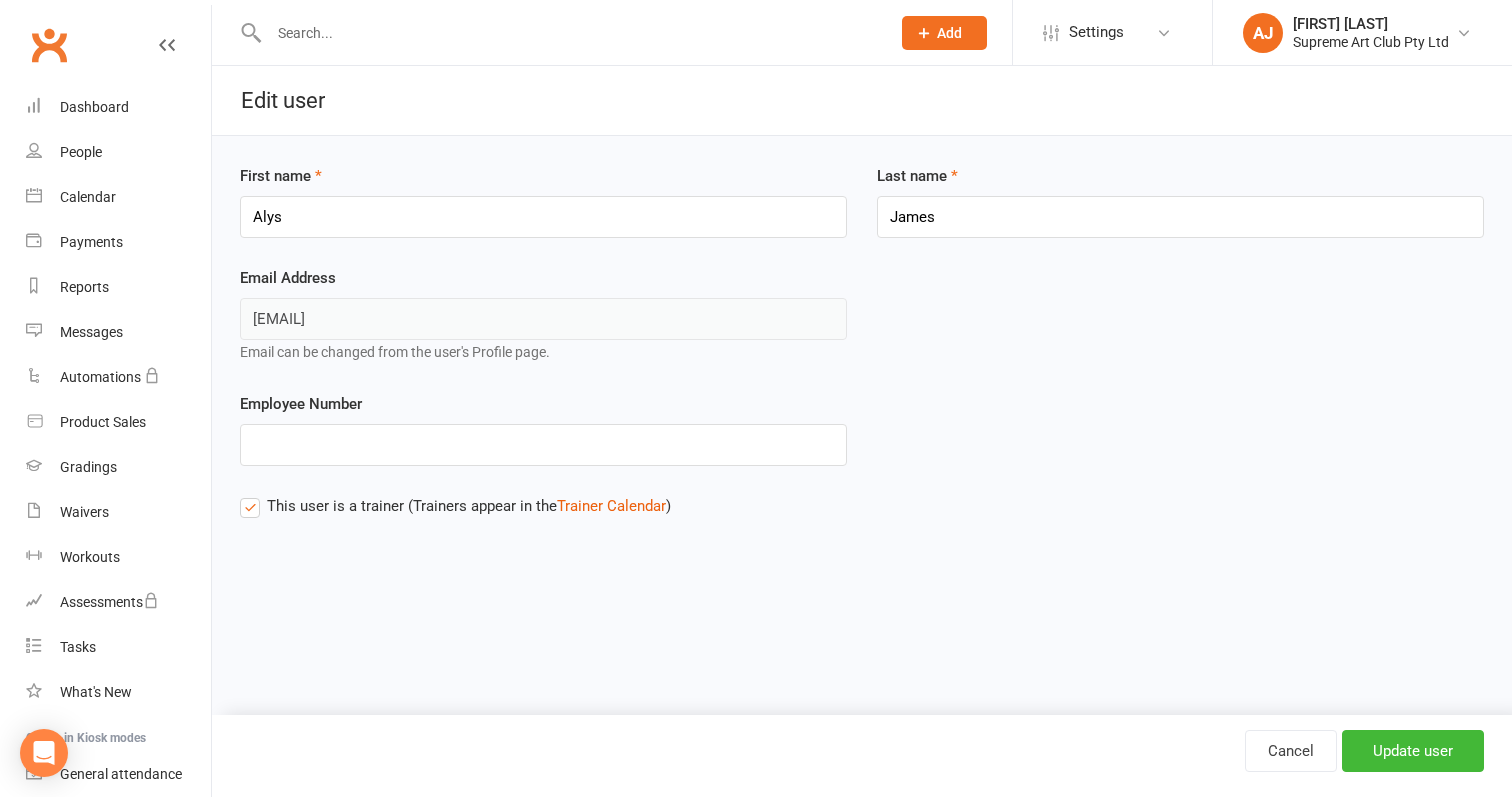 scroll, scrollTop: 0, scrollLeft: 0, axis: both 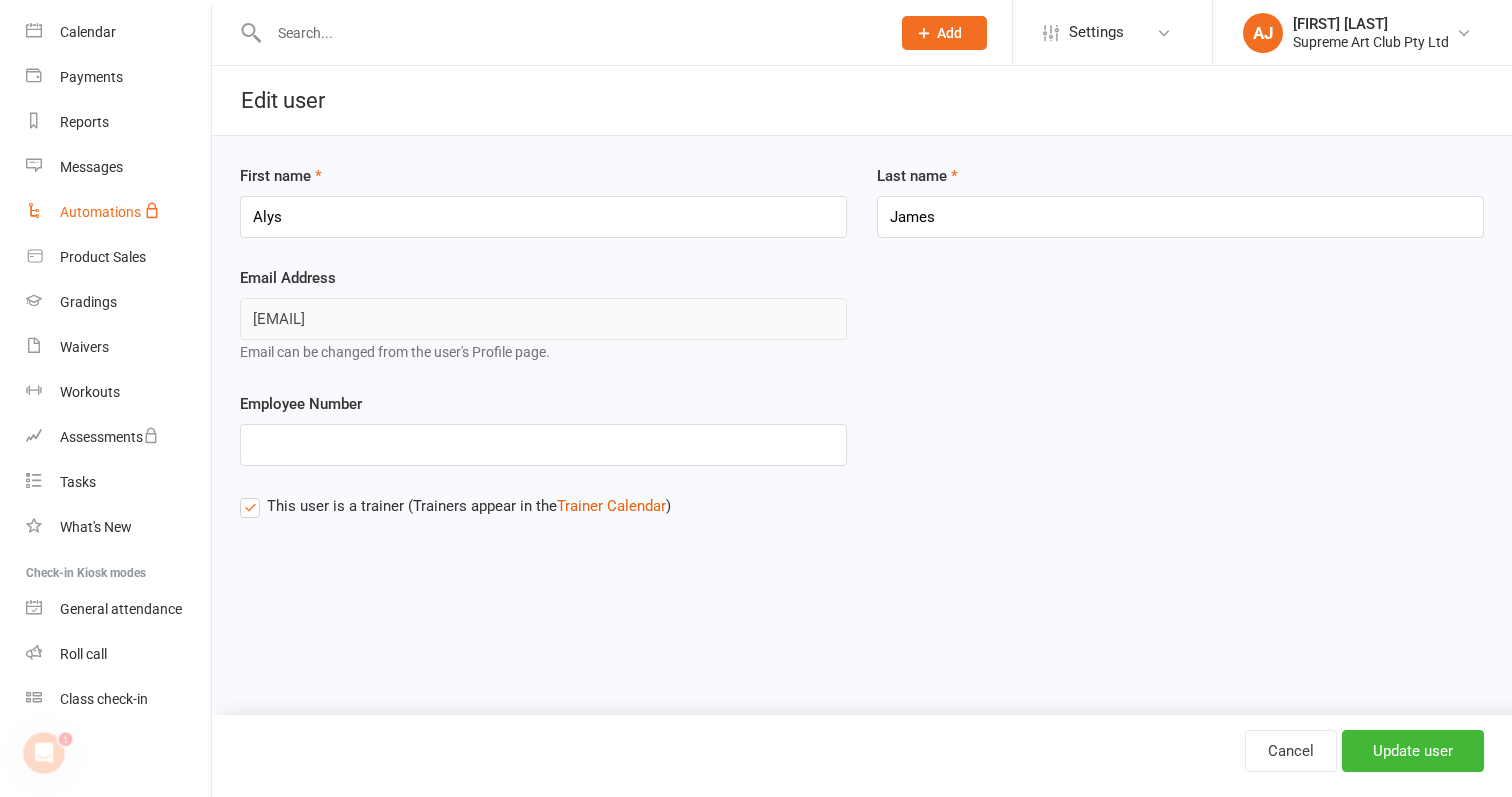 click on "Automations" at bounding box center (100, 212) 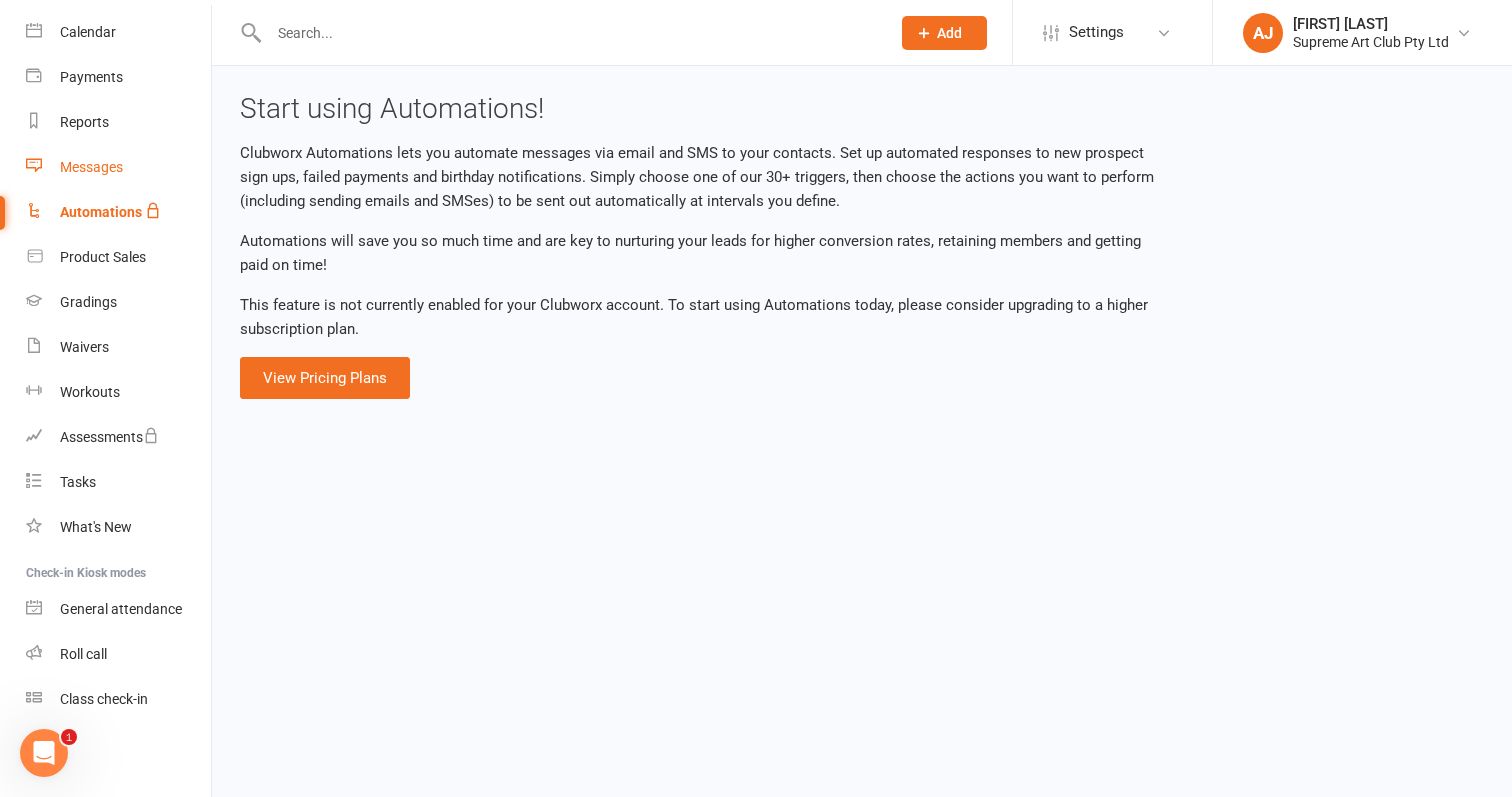 click on "Messages" at bounding box center [91, 167] 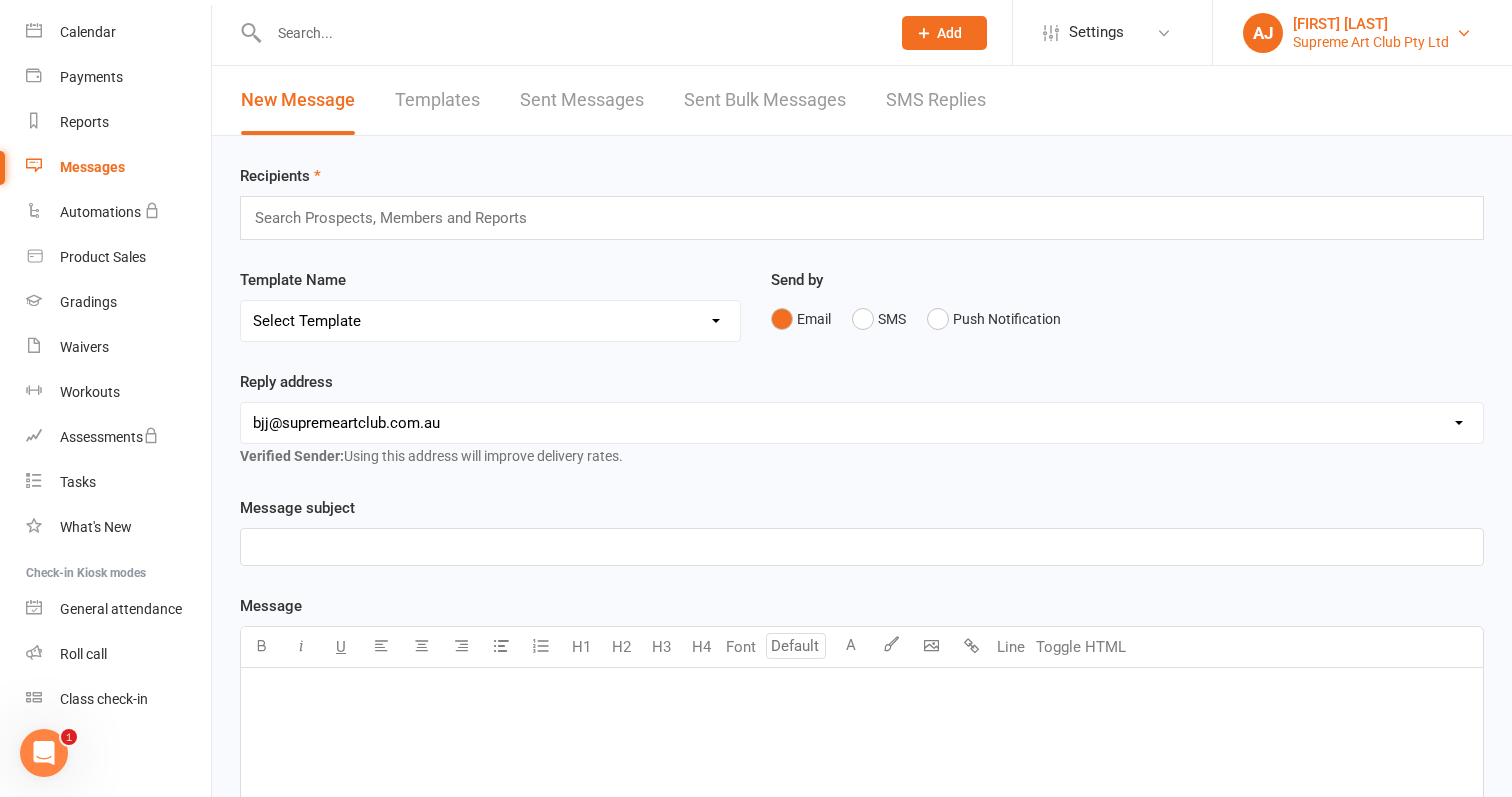 click on "[FIRST] [LAST]" at bounding box center (1371, 24) 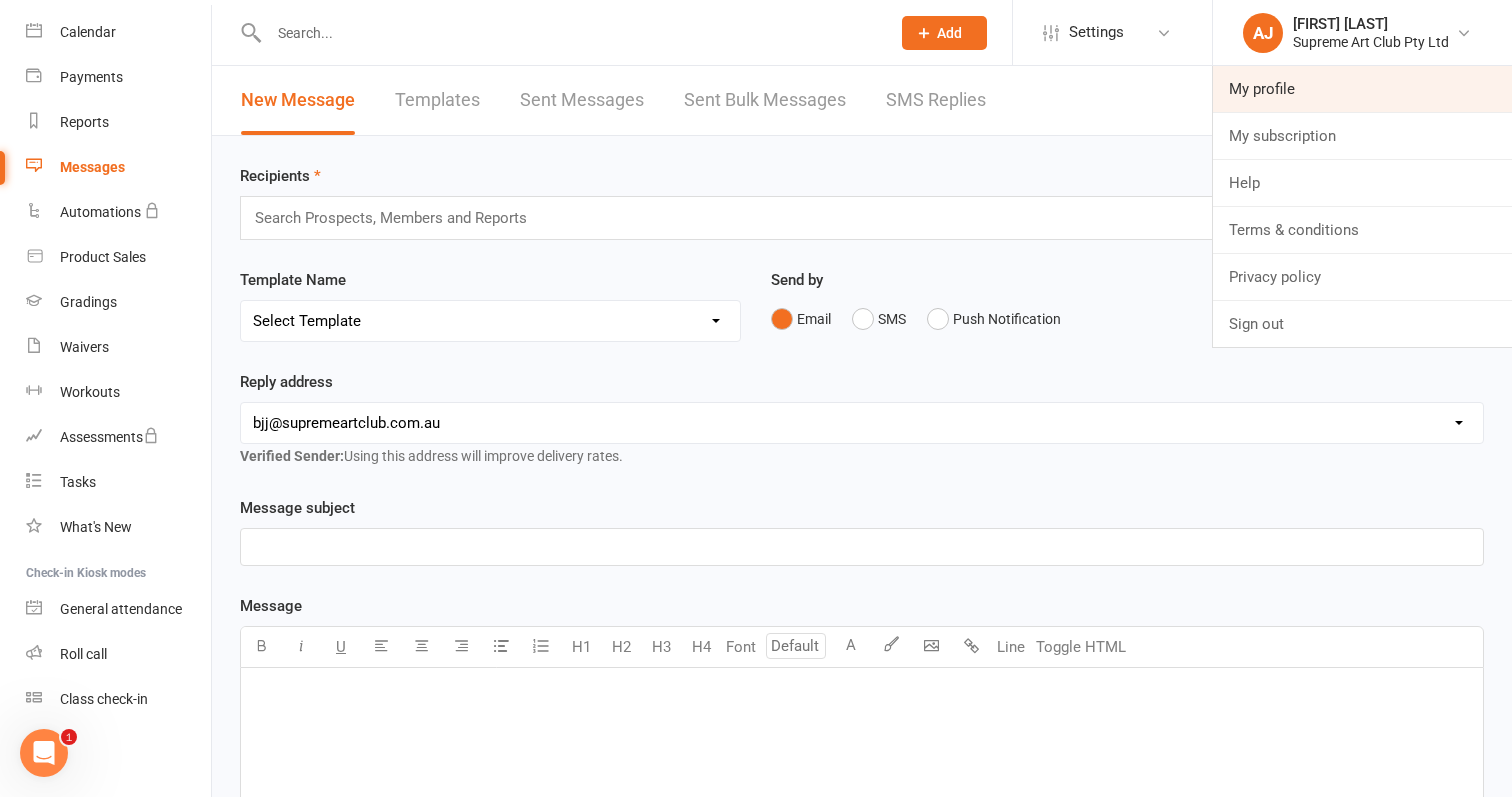 click on "My profile" at bounding box center (1362, 89) 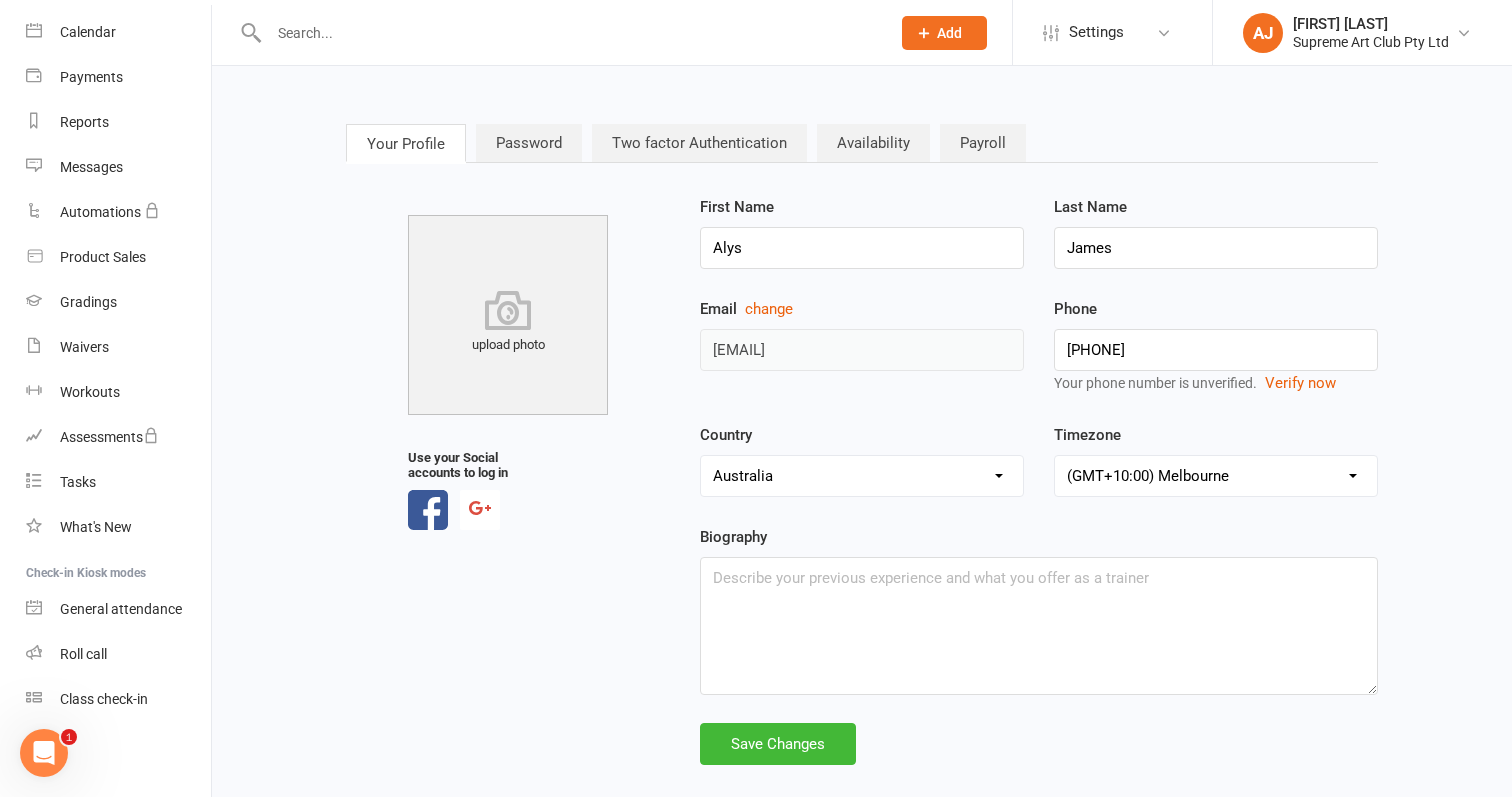 click on "Payroll" at bounding box center [983, 143] 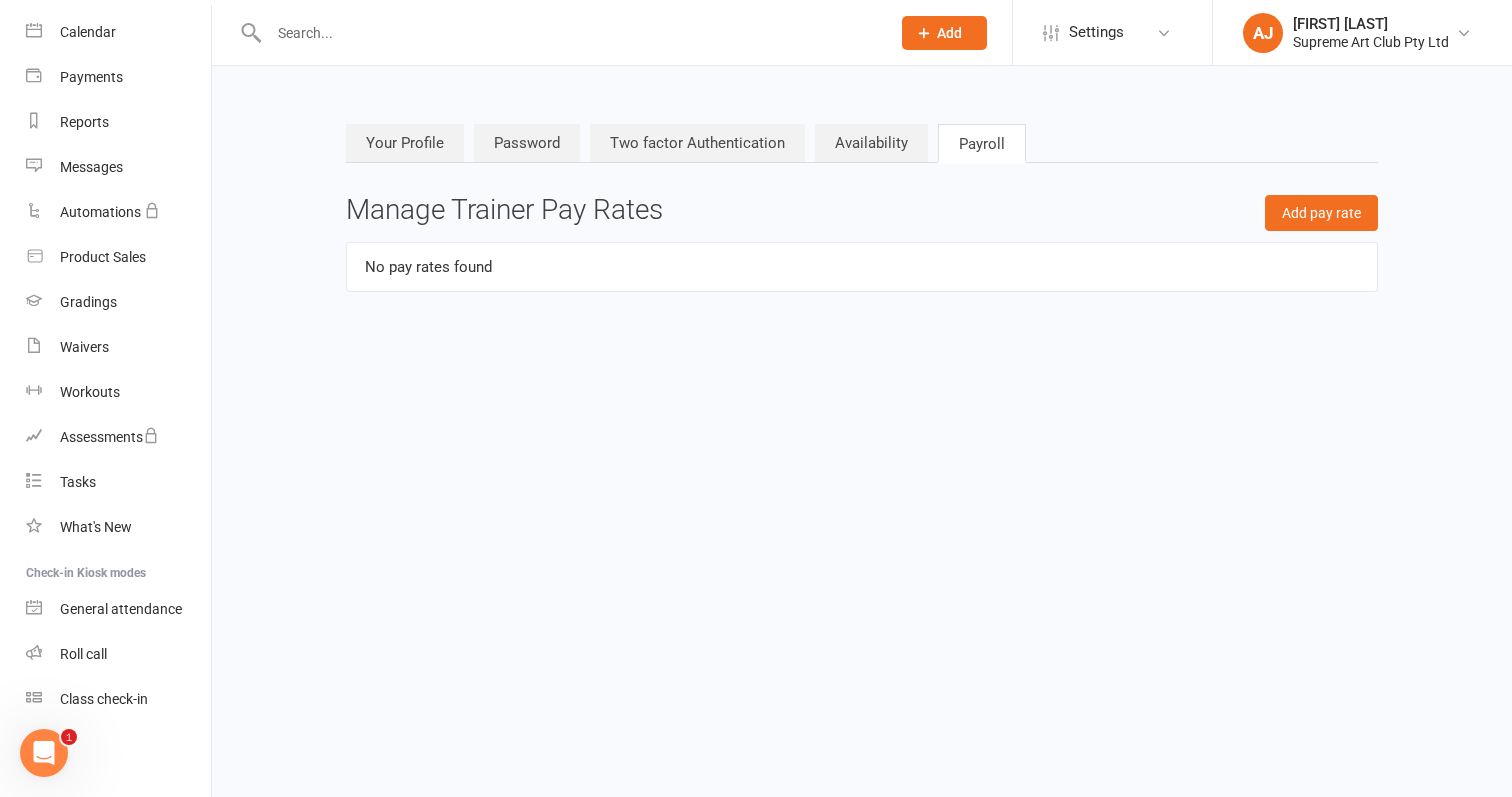 click on "Availability" at bounding box center [871, 143] 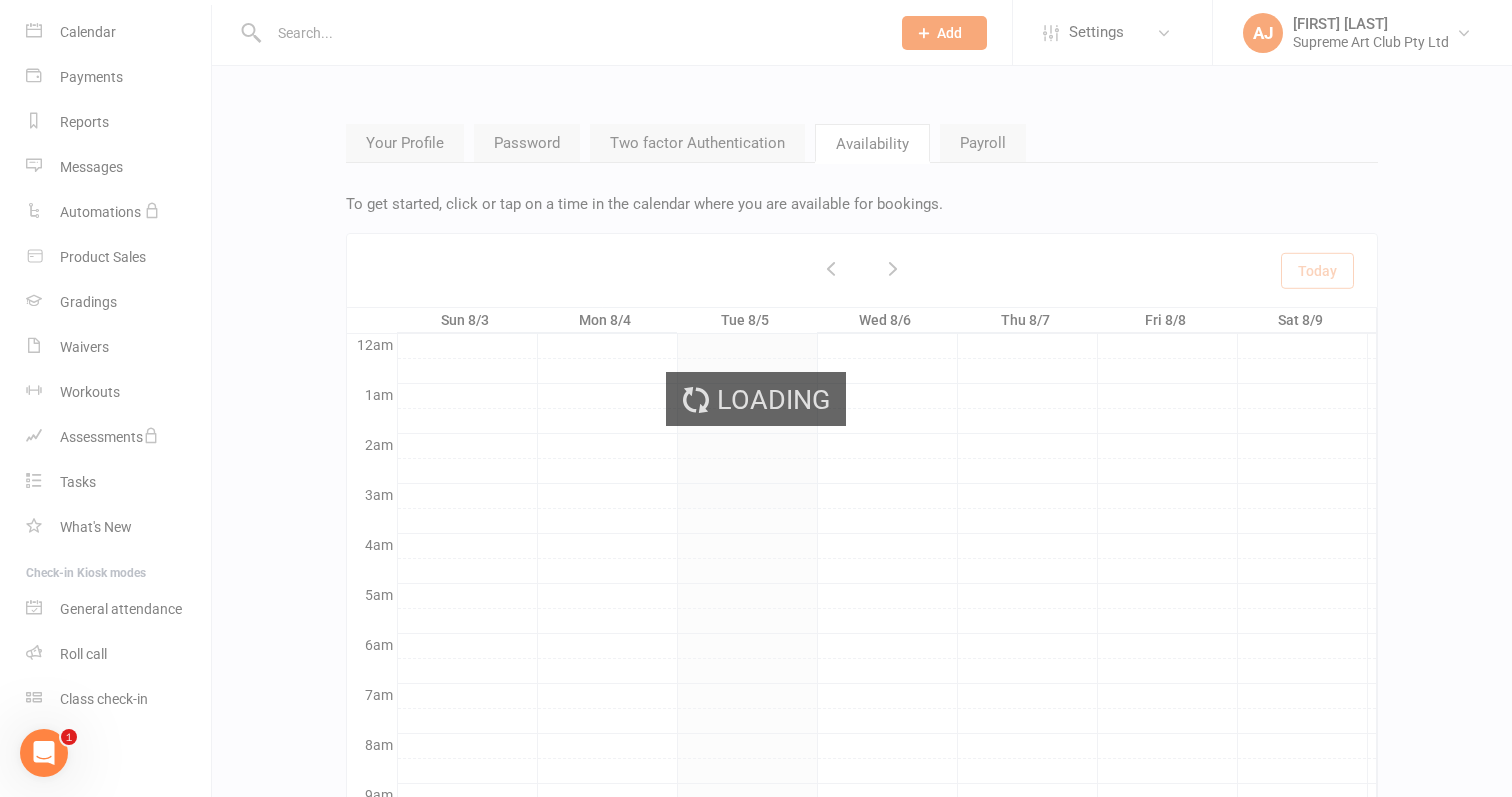 scroll, scrollTop: 301, scrollLeft: 0, axis: vertical 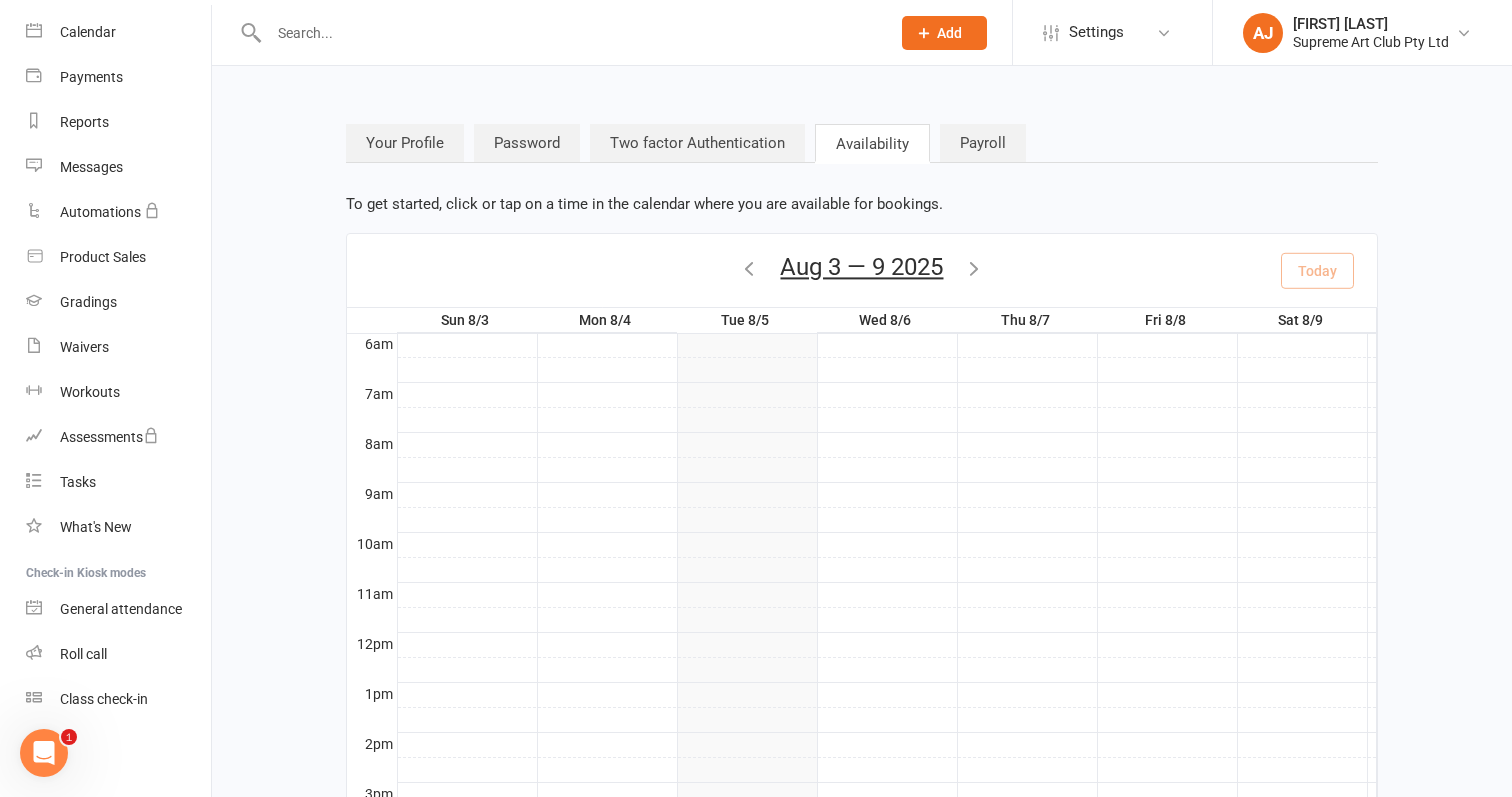 click on "Two factor Authentication" at bounding box center [697, 143] 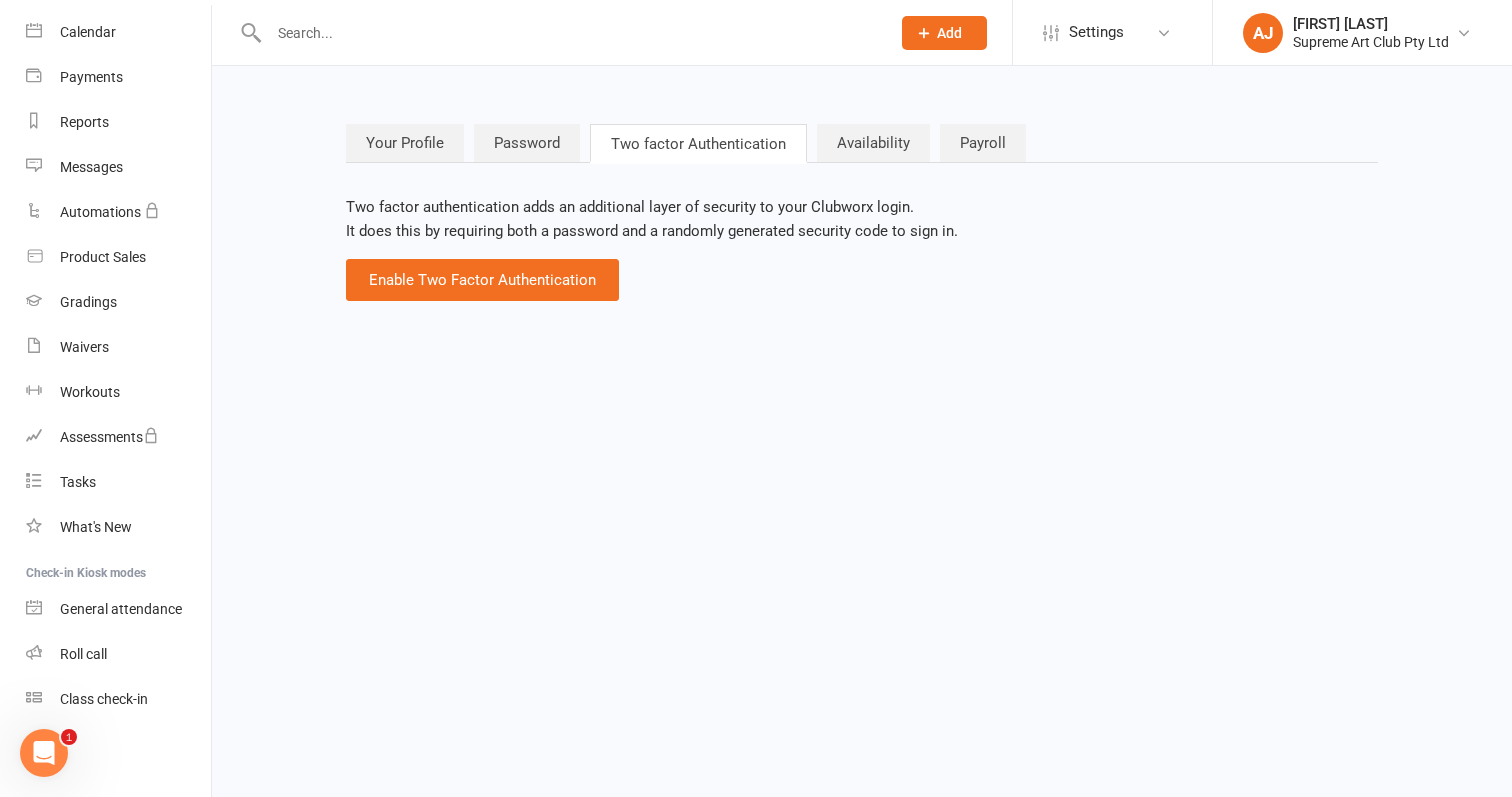 click on "Password" at bounding box center (527, 143) 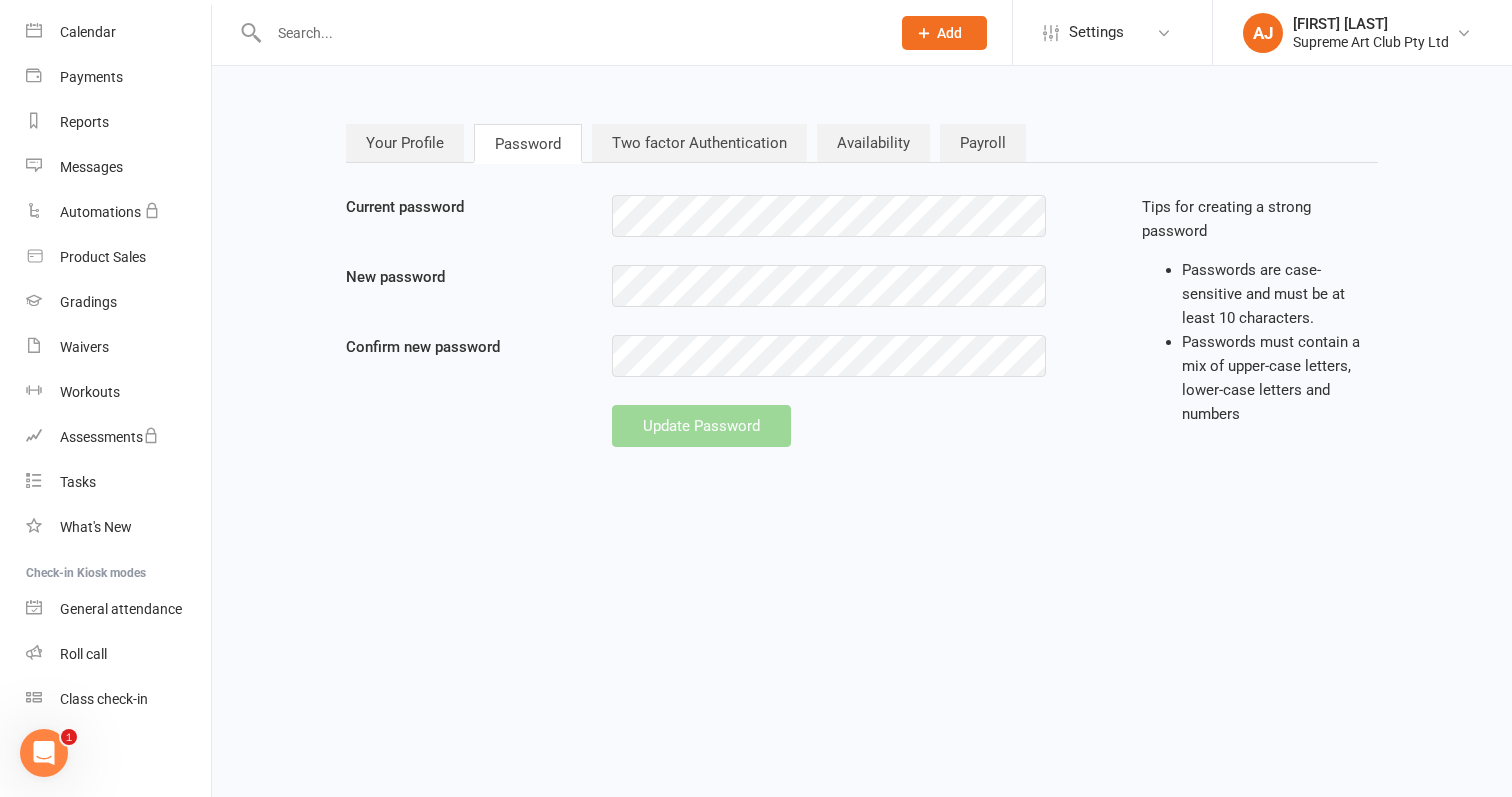 click on "Your Profile" at bounding box center (405, 143) 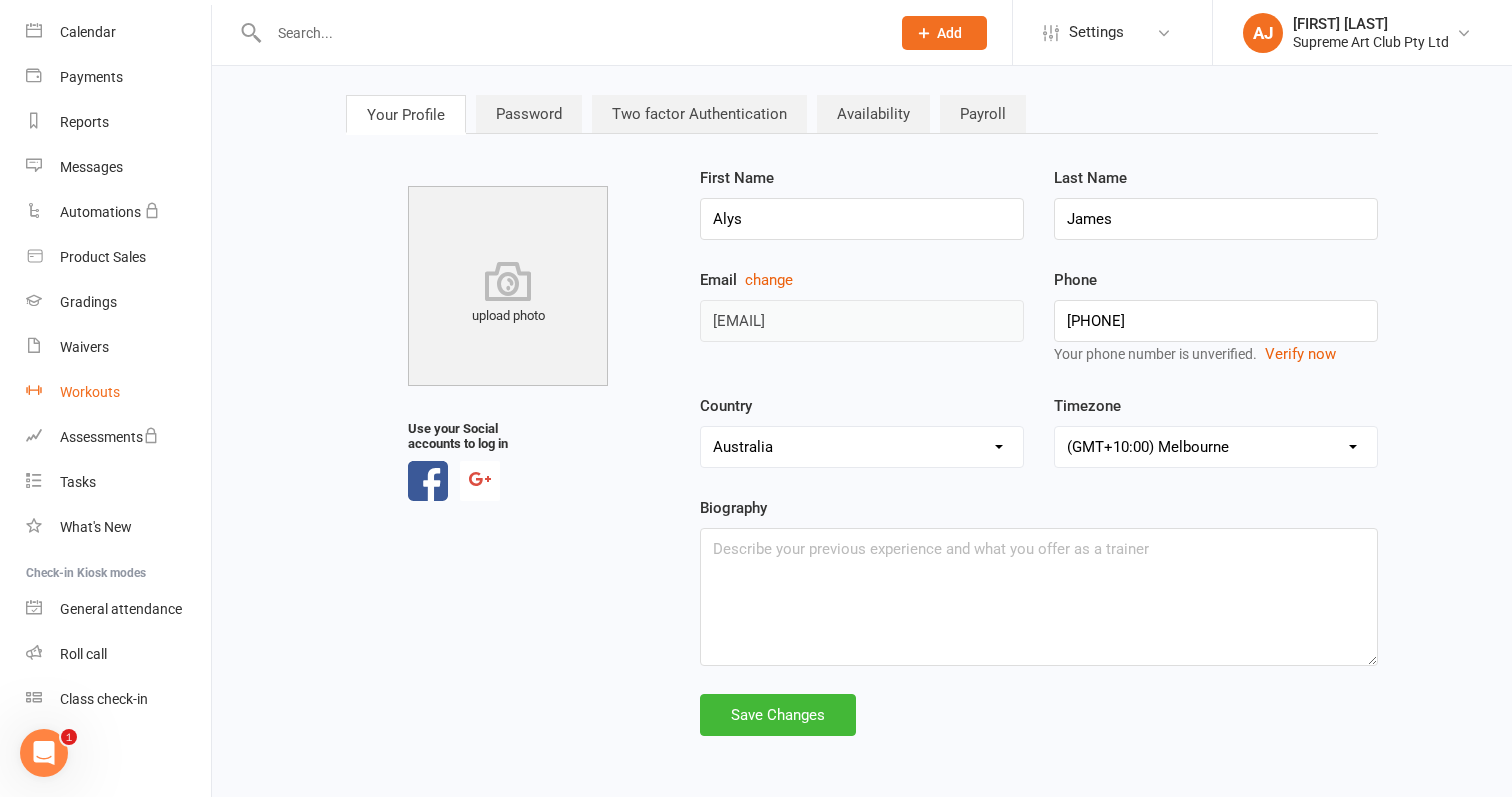 scroll, scrollTop: 46, scrollLeft: 0, axis: vertical 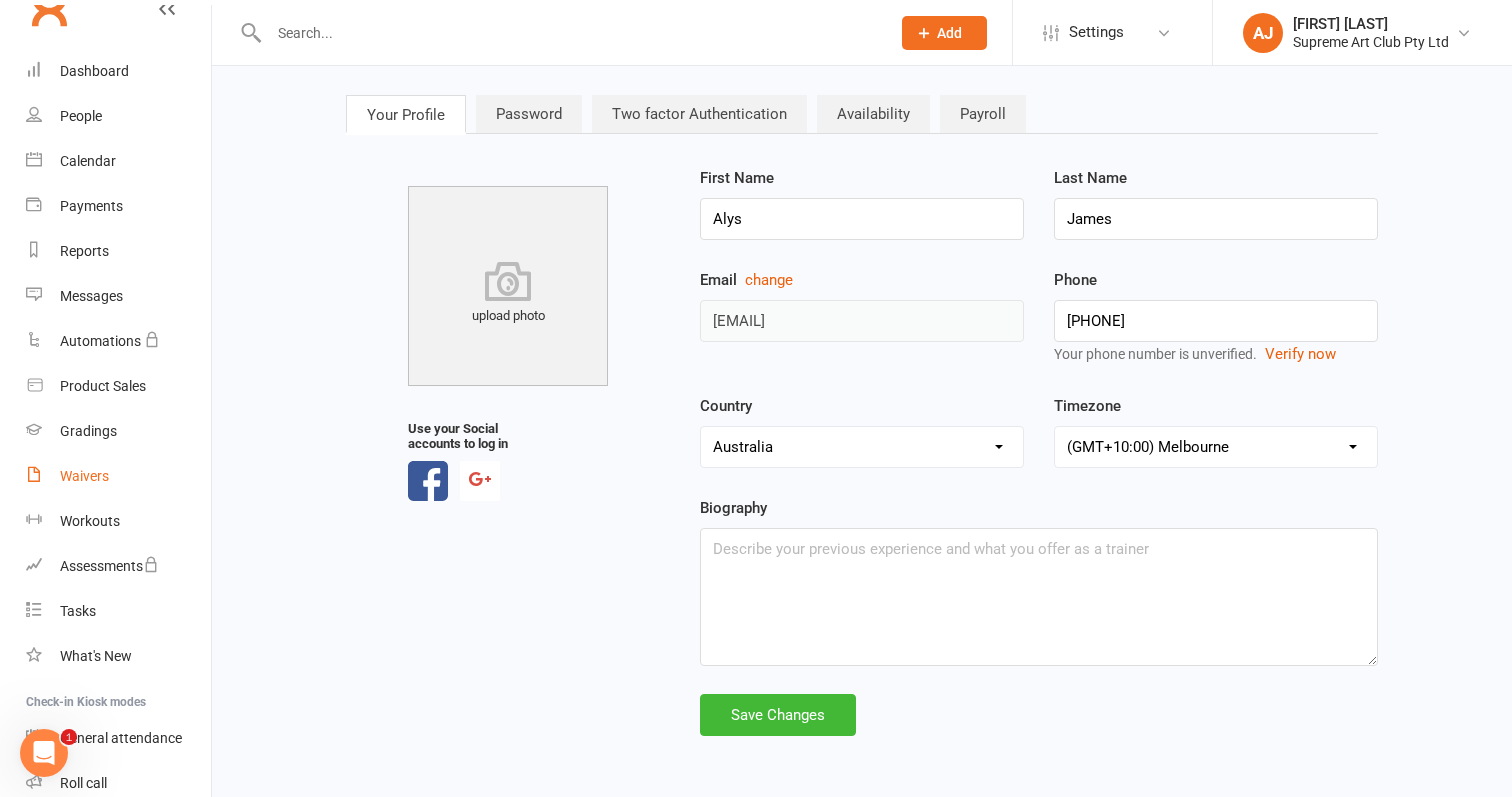 click on "Waivers" at bounding box center [118, 476] 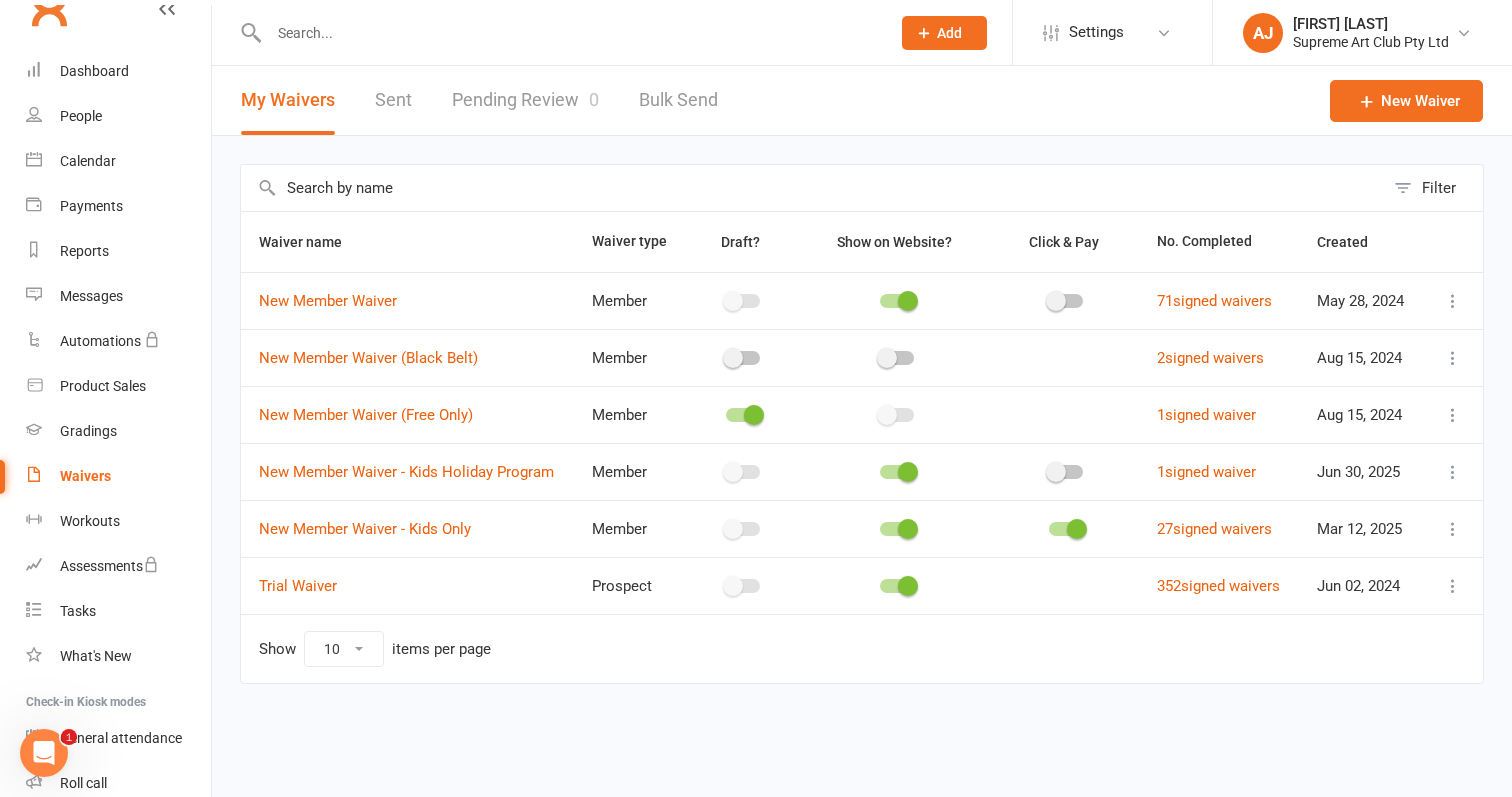 scroll, scrollTop: 0, scrollLeft: 0, axis: both 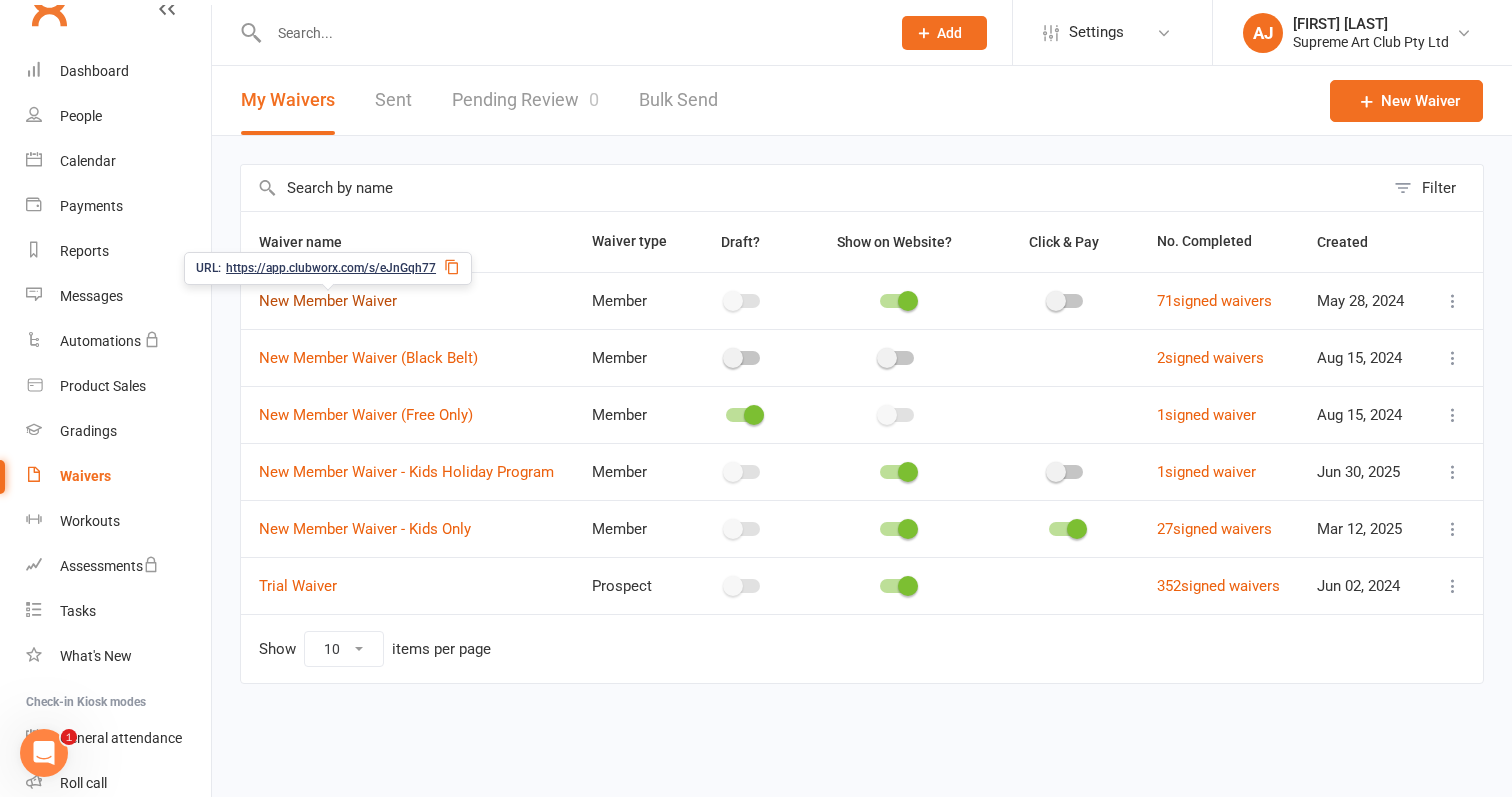 click on "New Member Waiver" at bounding box center (328, 301) 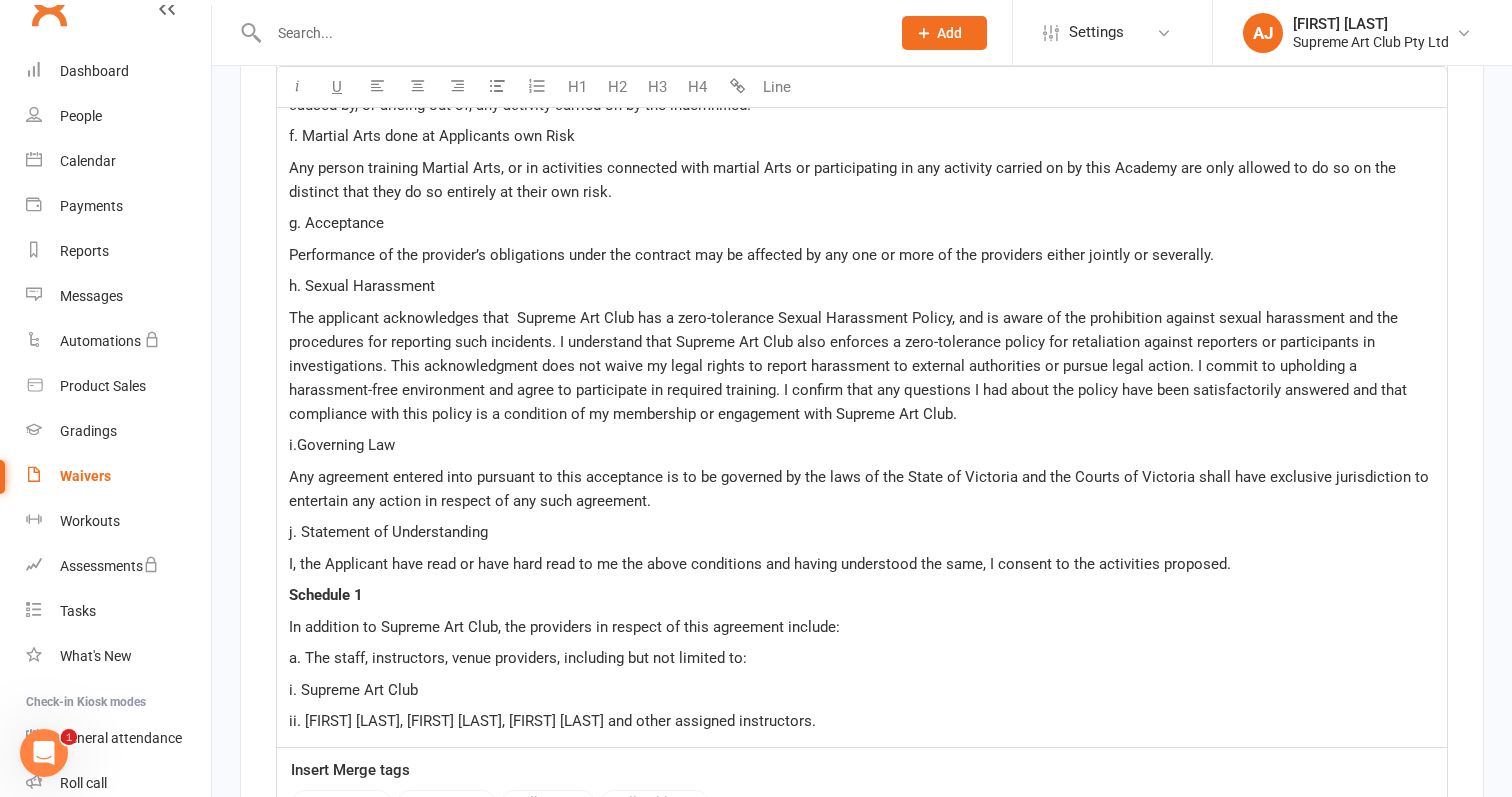 scroll, scrollTop: 3818, scrollLeft: 0, axis: vertical 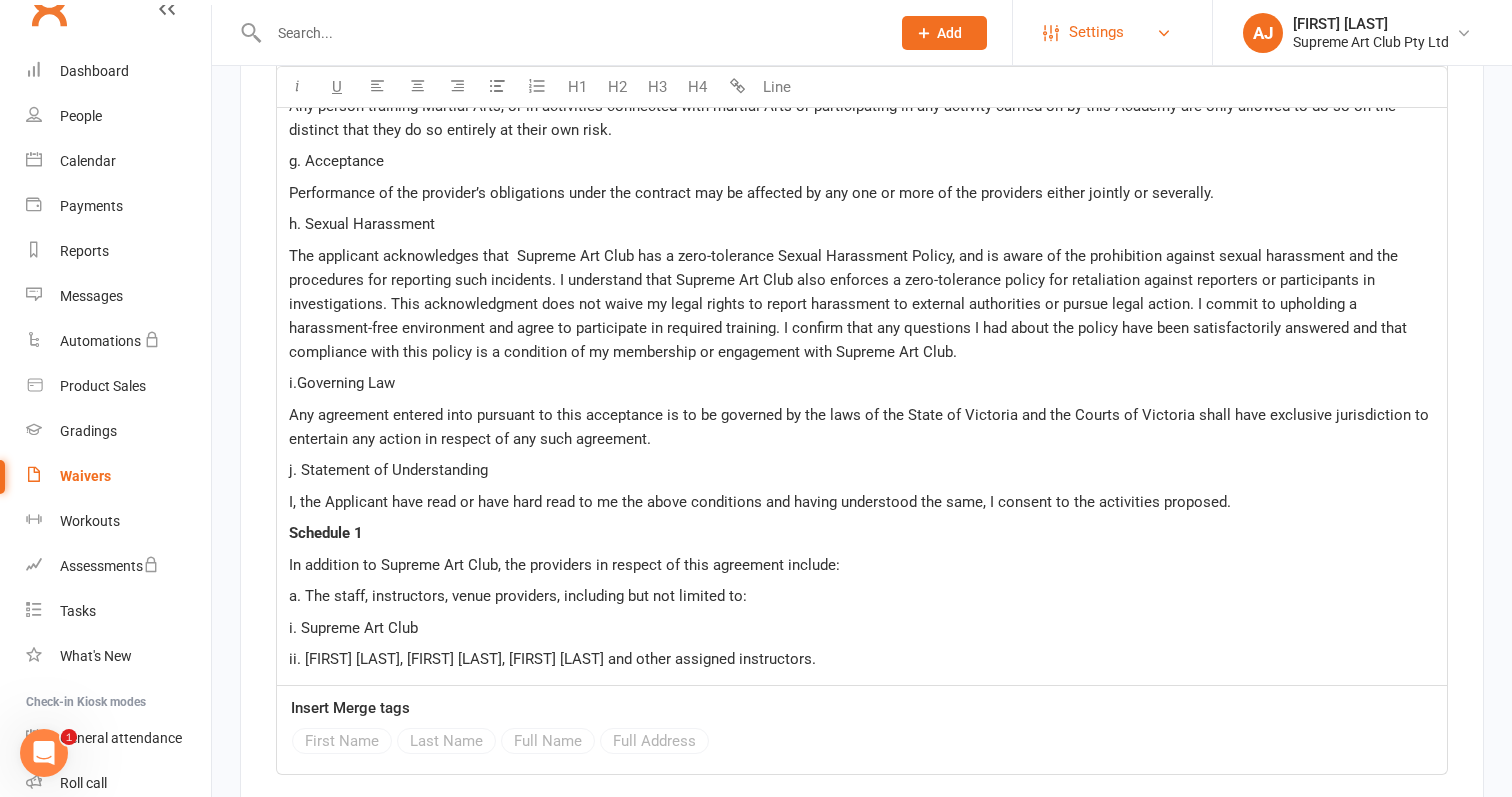 click on "Settings" at bounding box center (1096, 32) 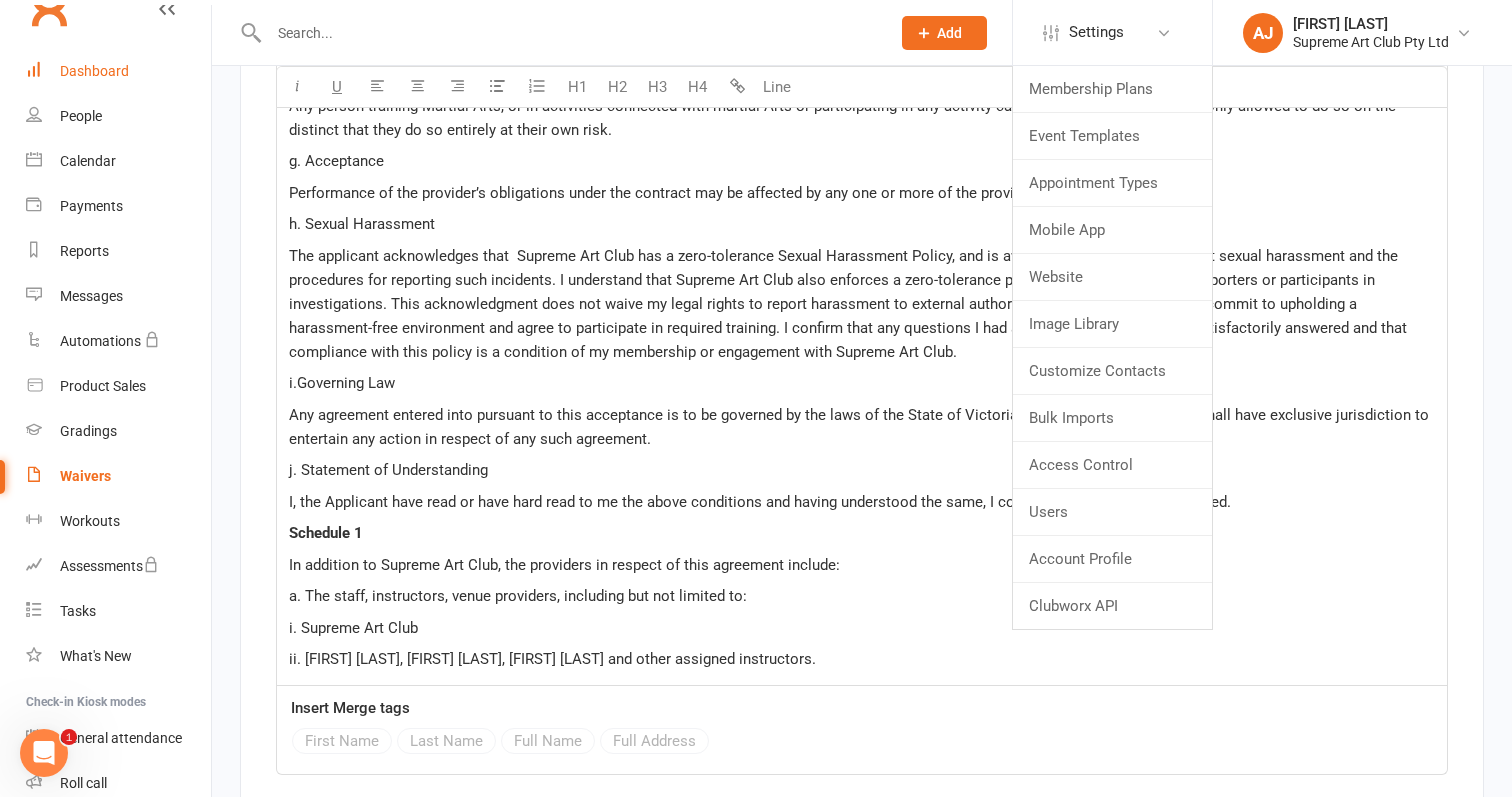 click on "Dashboard" at bounding box center [94, 71] 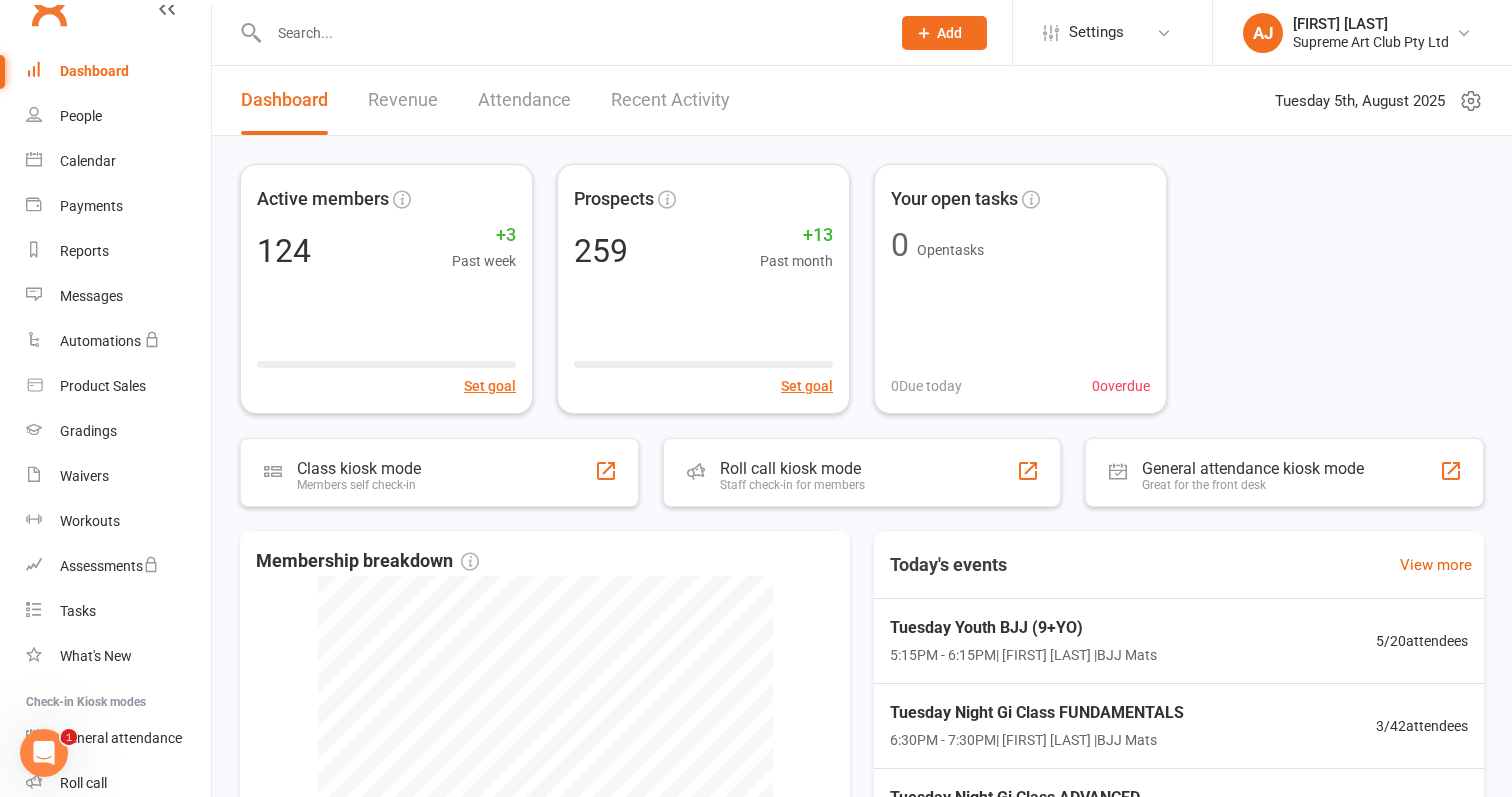 click 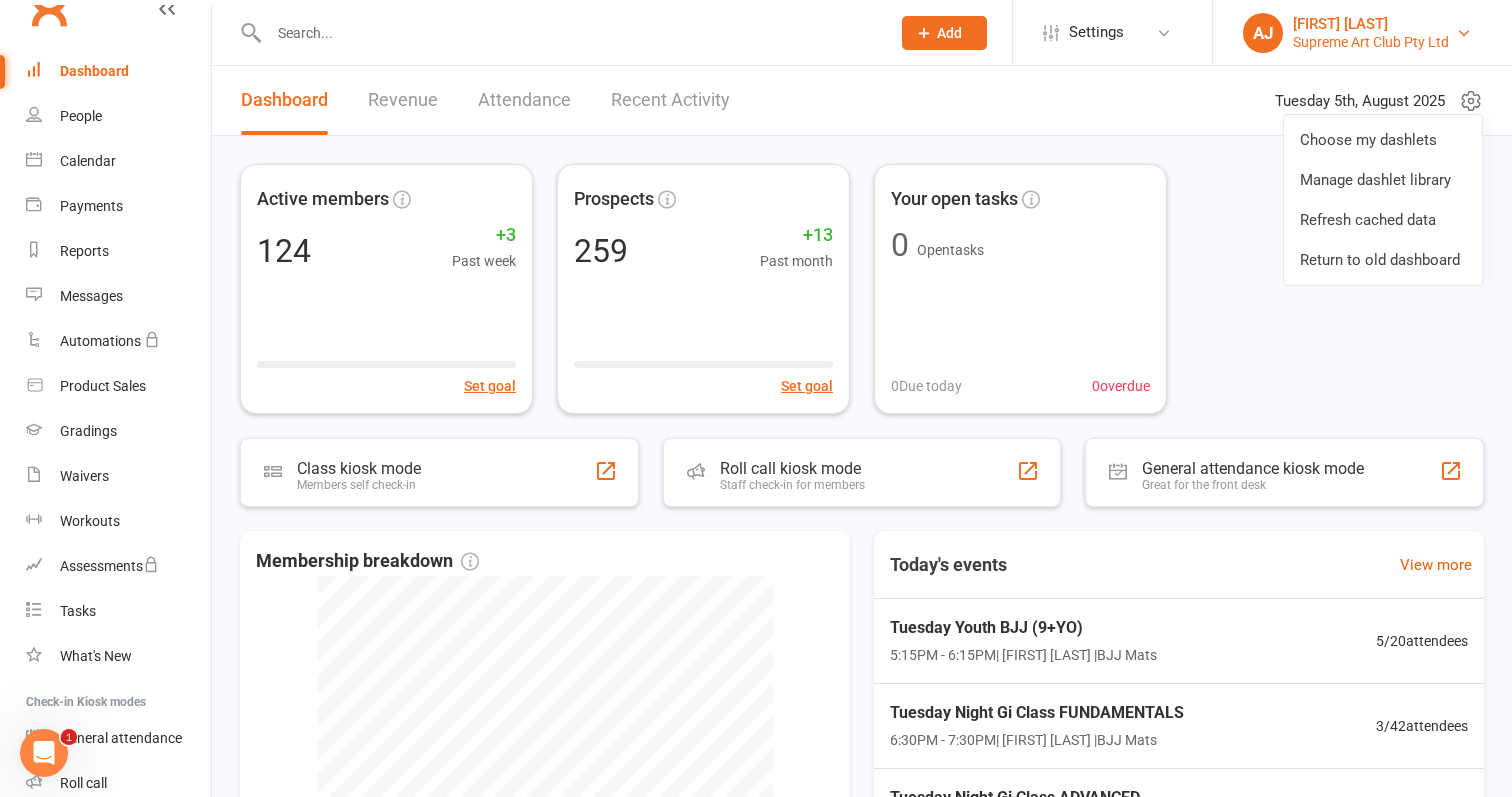 click on "[FIRST] [FIRST] [LAST] [COMPANY]" at bounding box center (1362, 33) 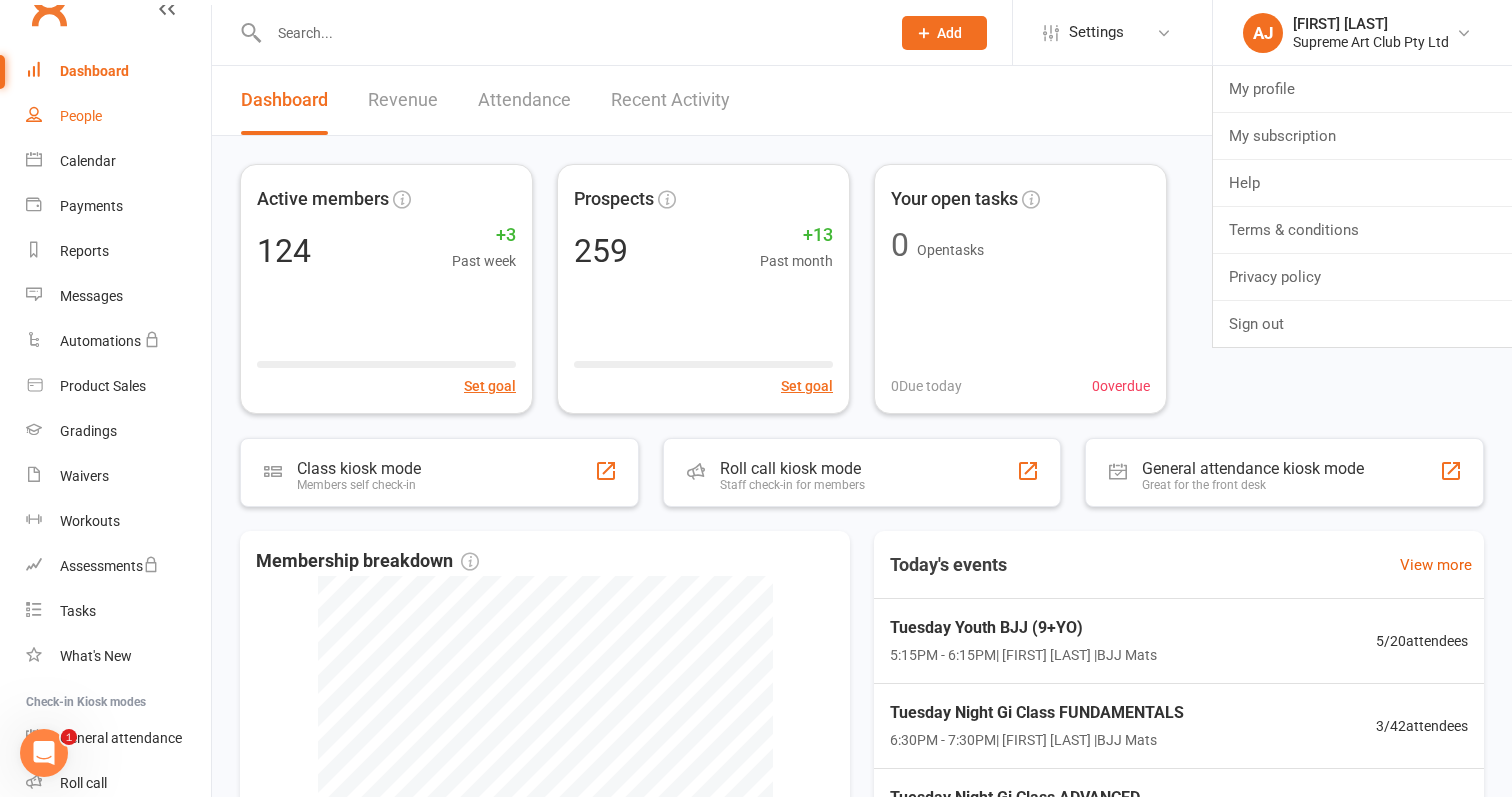 click on "People" at bounding box center [81, 116] 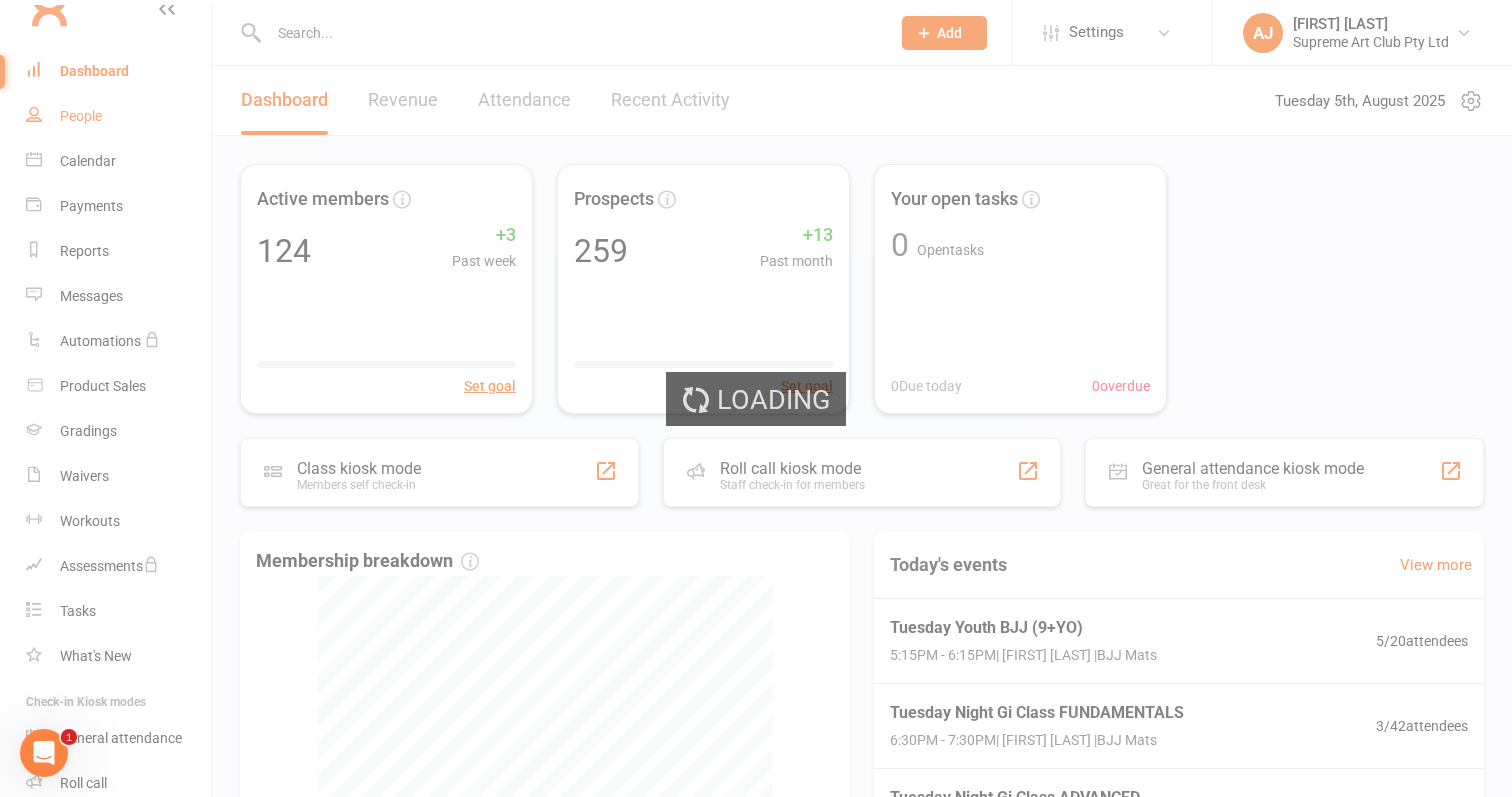 select on "100" 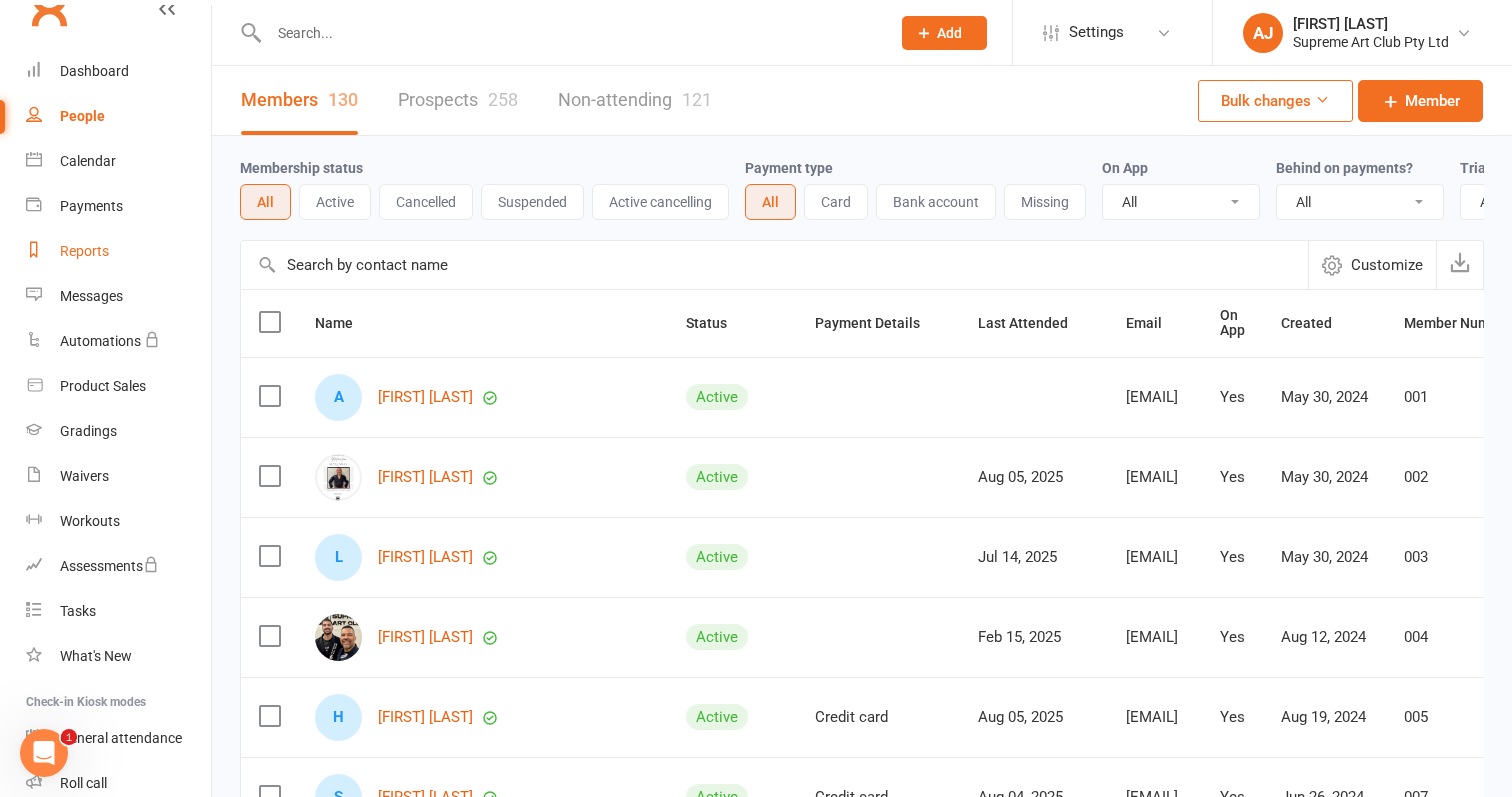 click on "Reports" at bounding box center [84, 251] 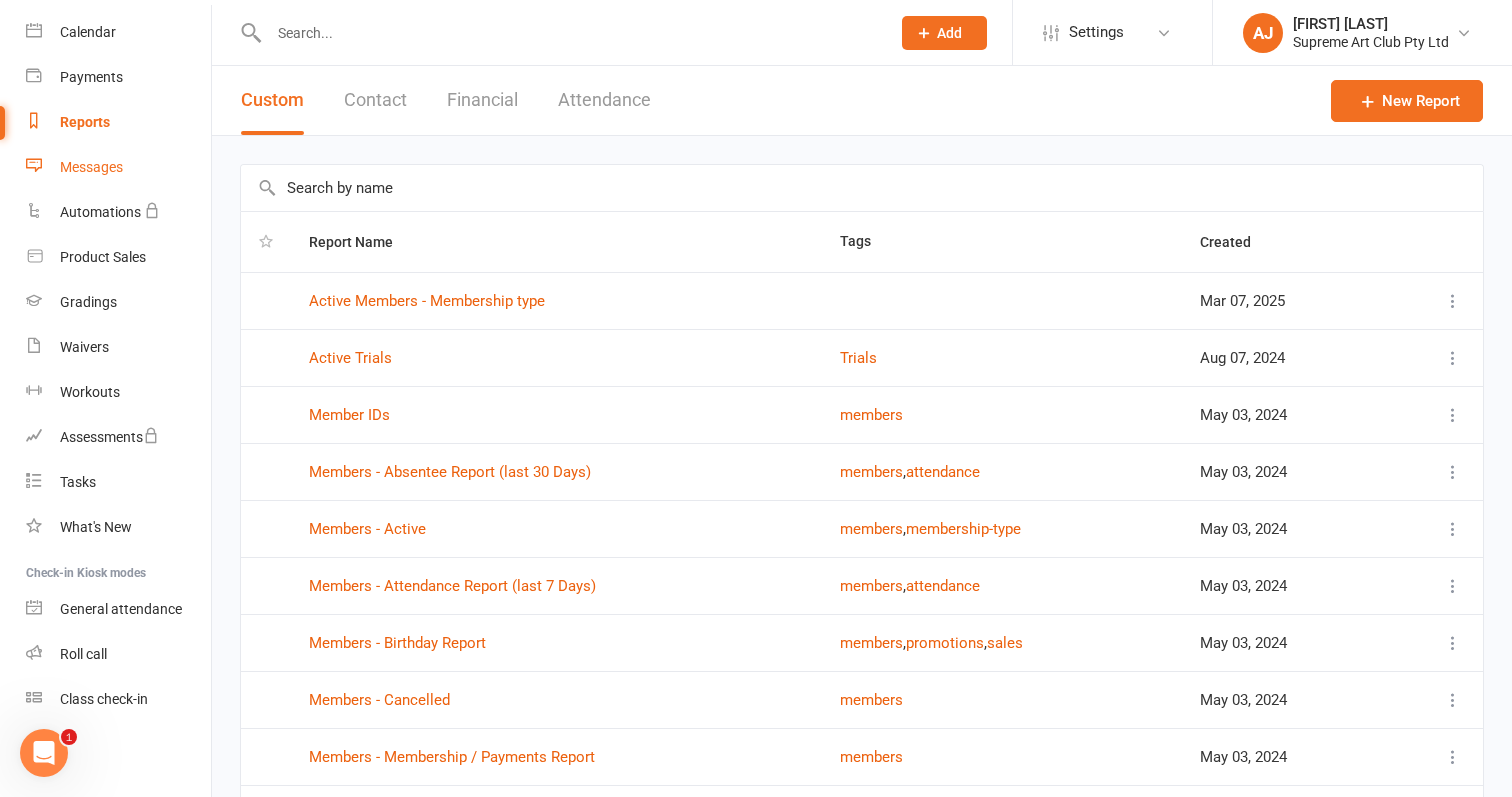 scroll, scrollTop: 165, scrollLeft: 0, axis: vertical 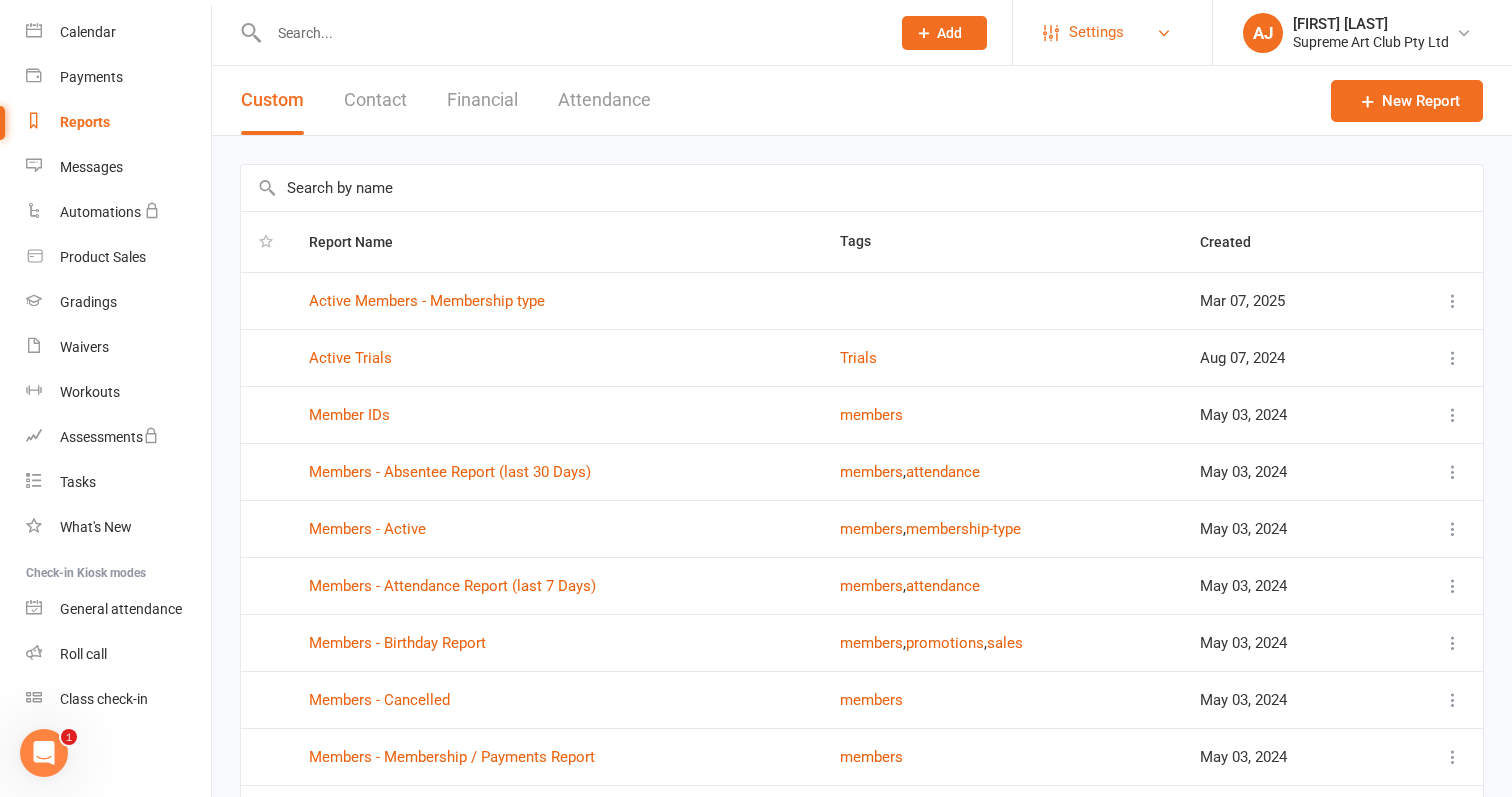 click on "Settings" at bounding box center [1096, 32] 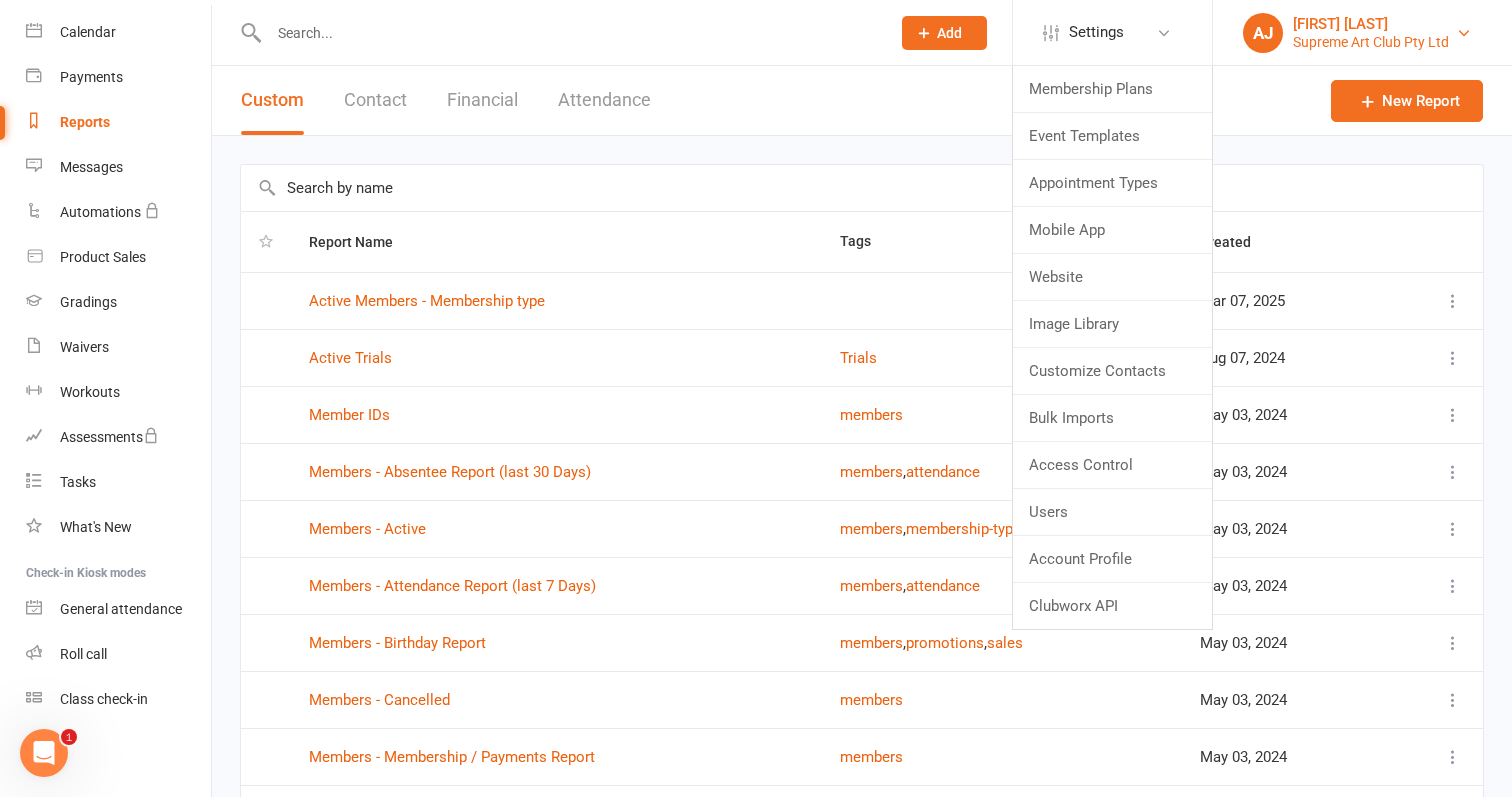 click on "[FIRST] [LAST]" at bounding box center (1371, 24) 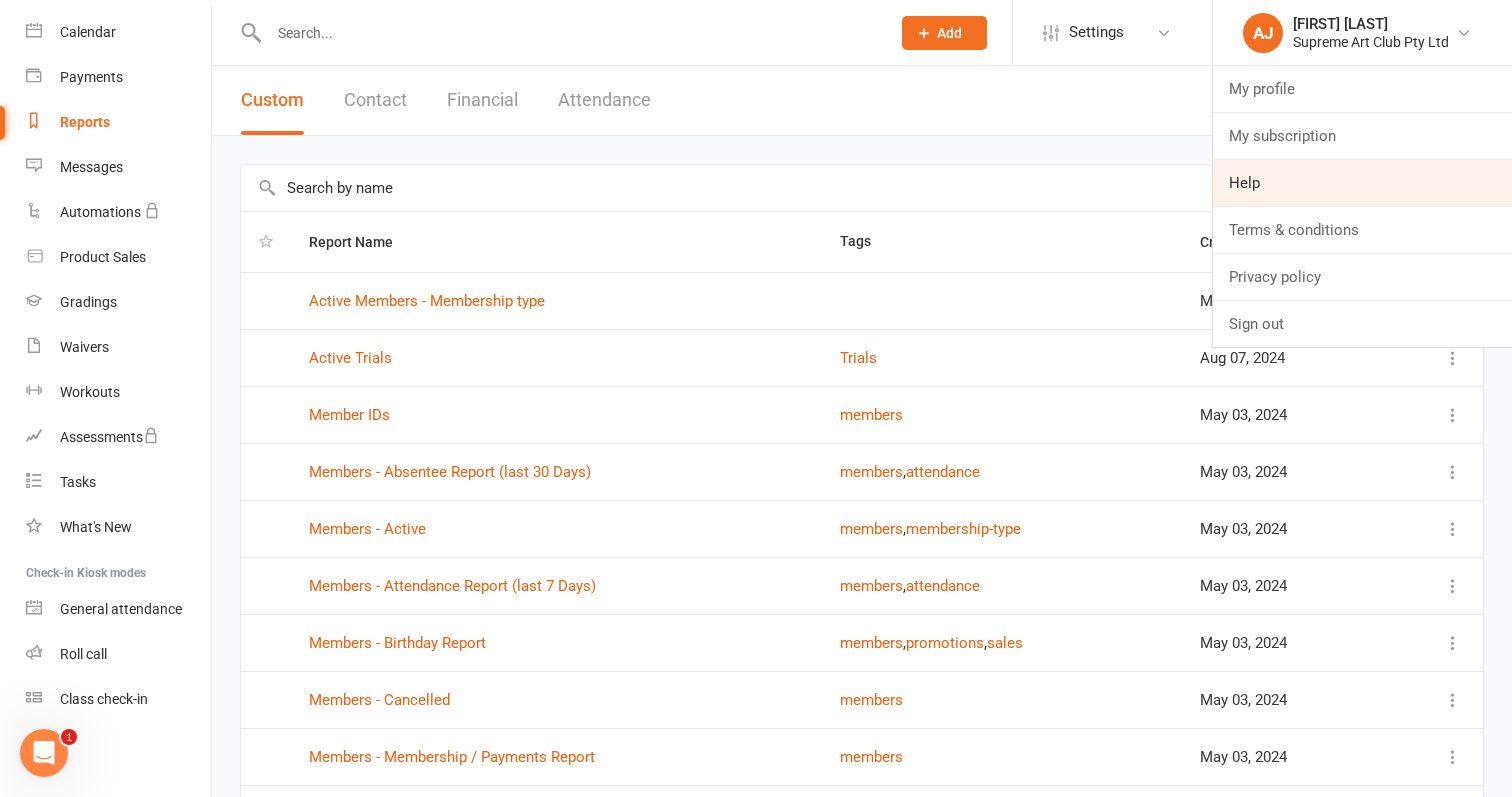 click on "Help" at bounding box center (1362, 183) 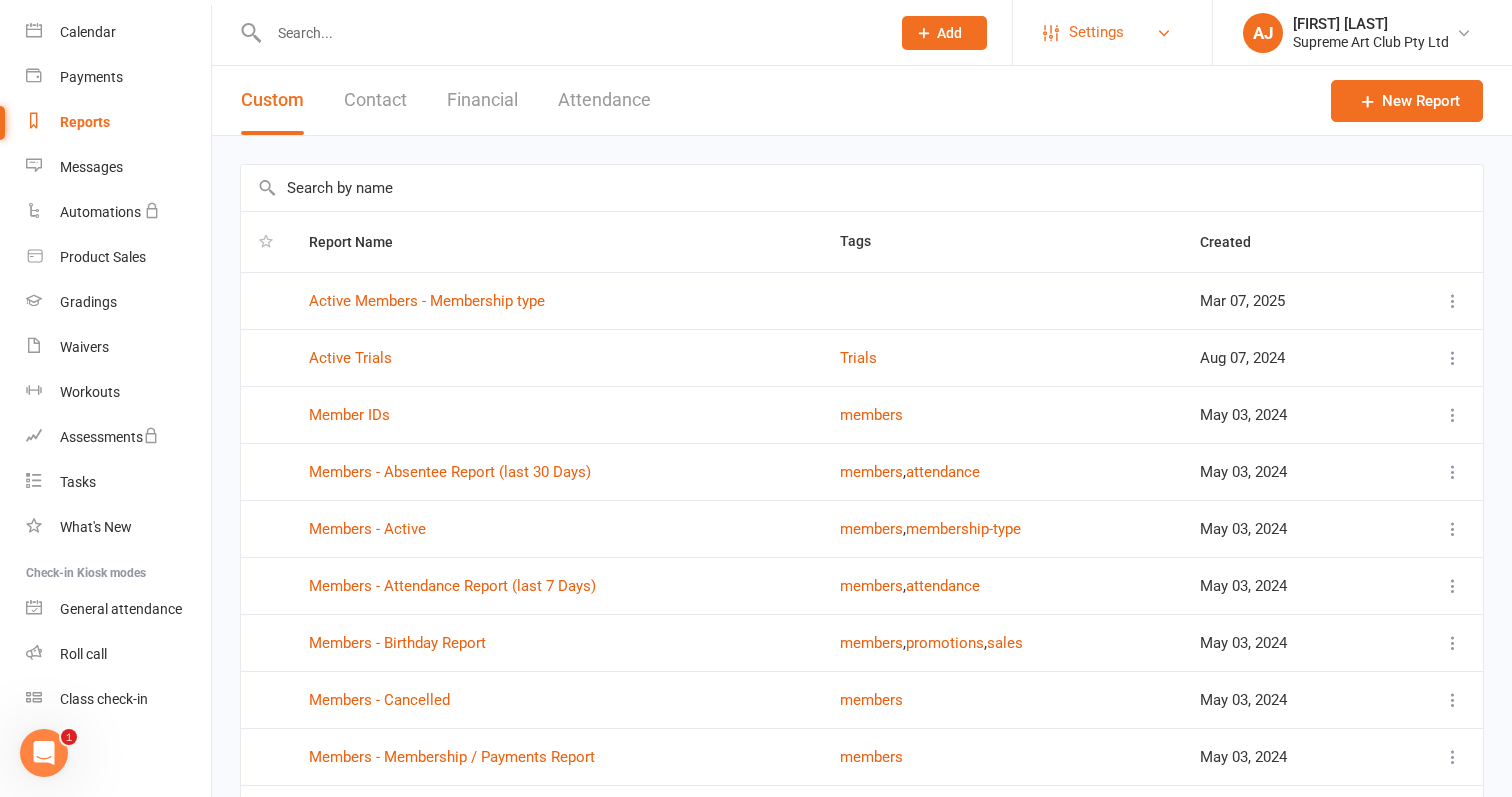 click on "Settings" at bounding box center [1096, 32] 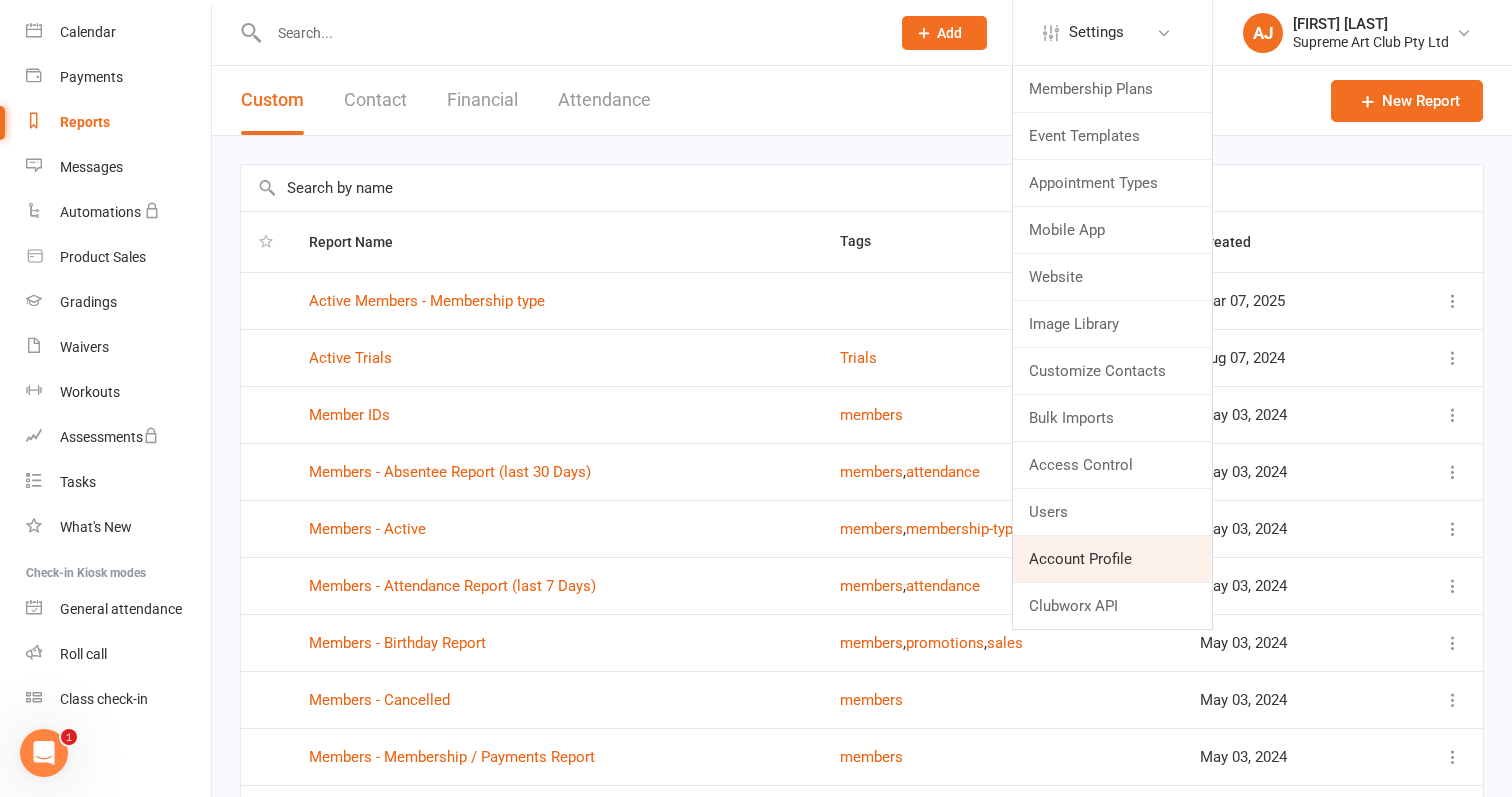 click on "Account Profile" at bounding box center (1112, 559) 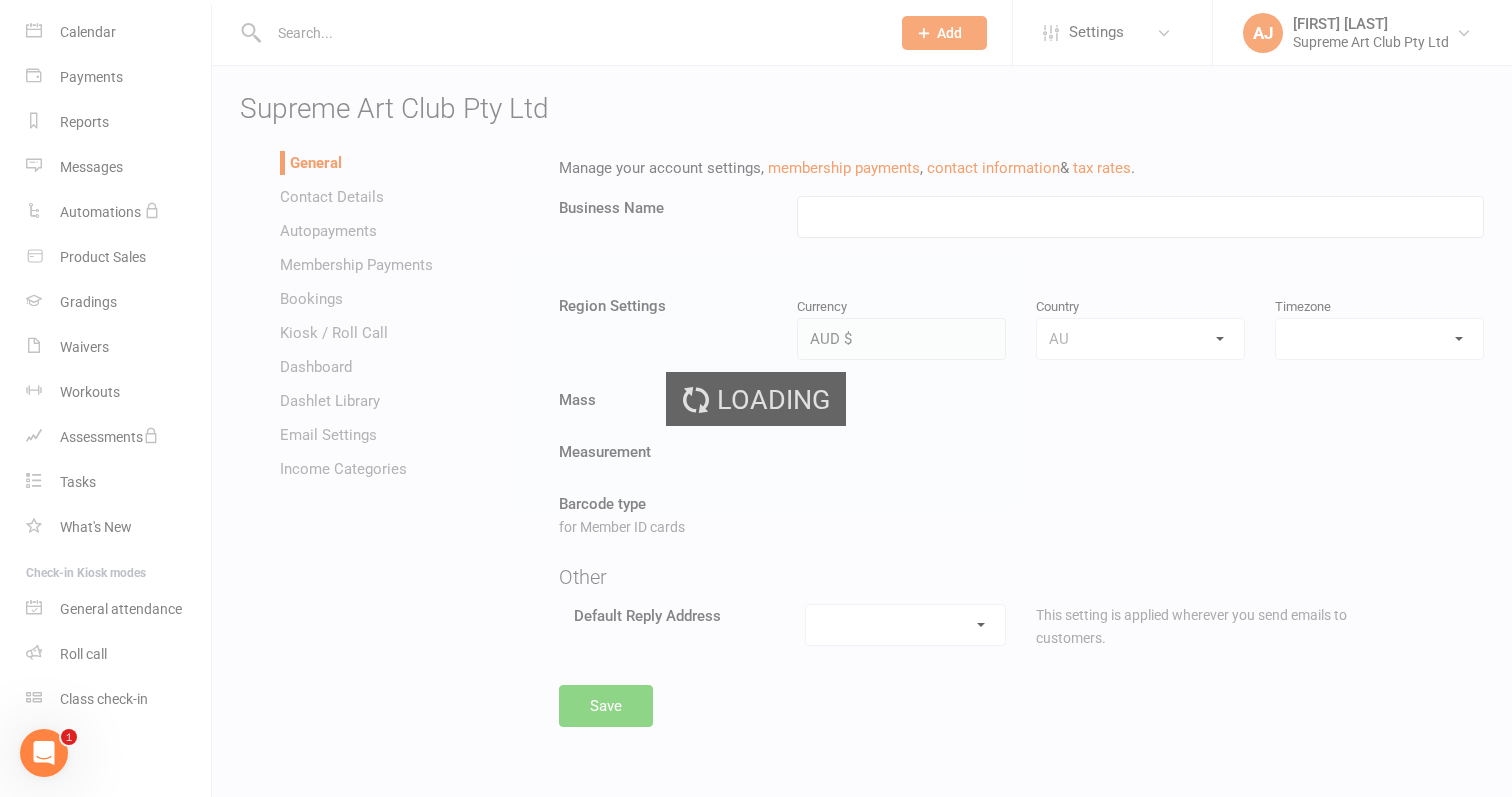 type on "Supreme Art Club Pty Ltd" 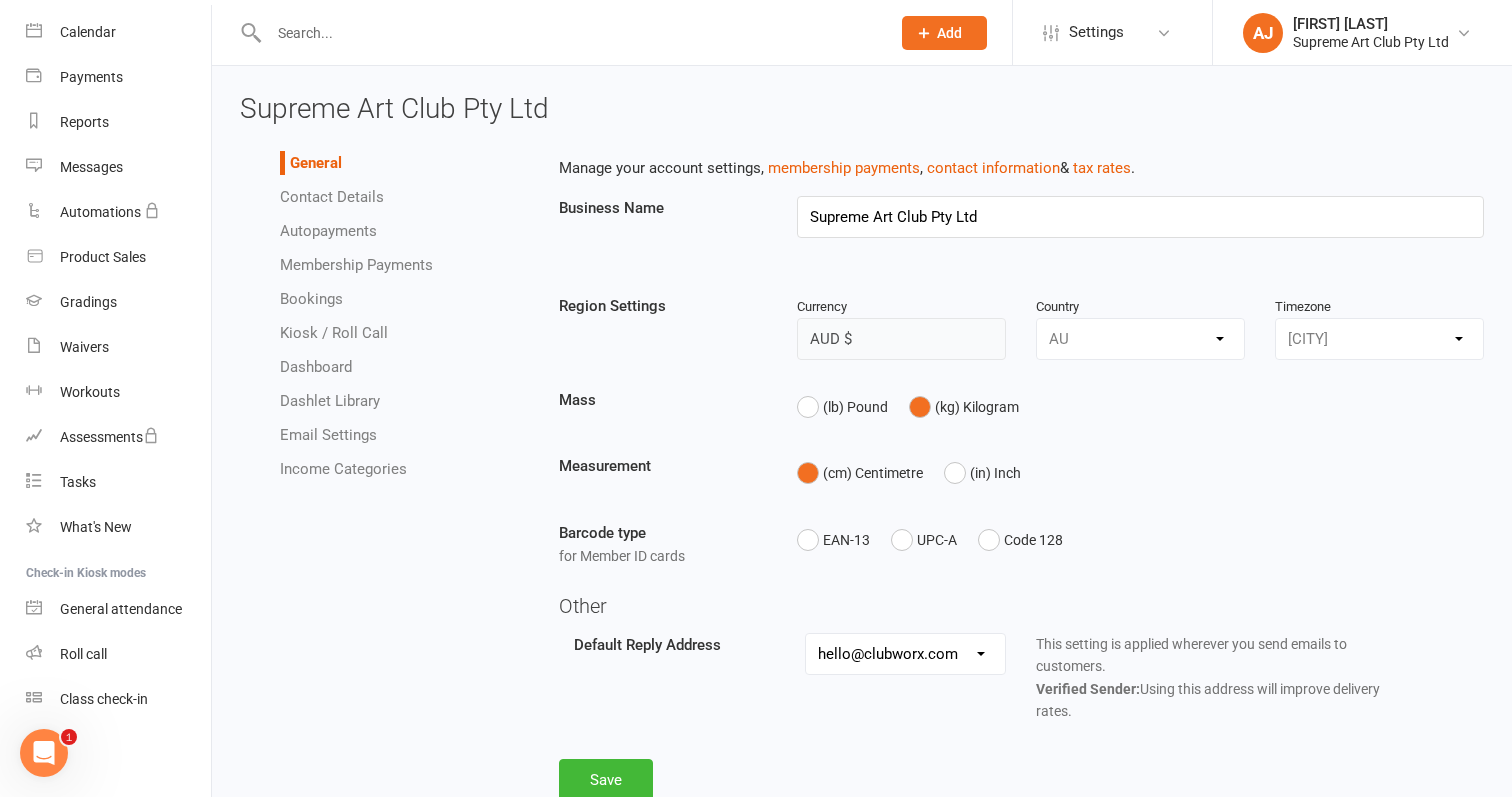 click on "Email Settings" at bounding box center (328, 435) 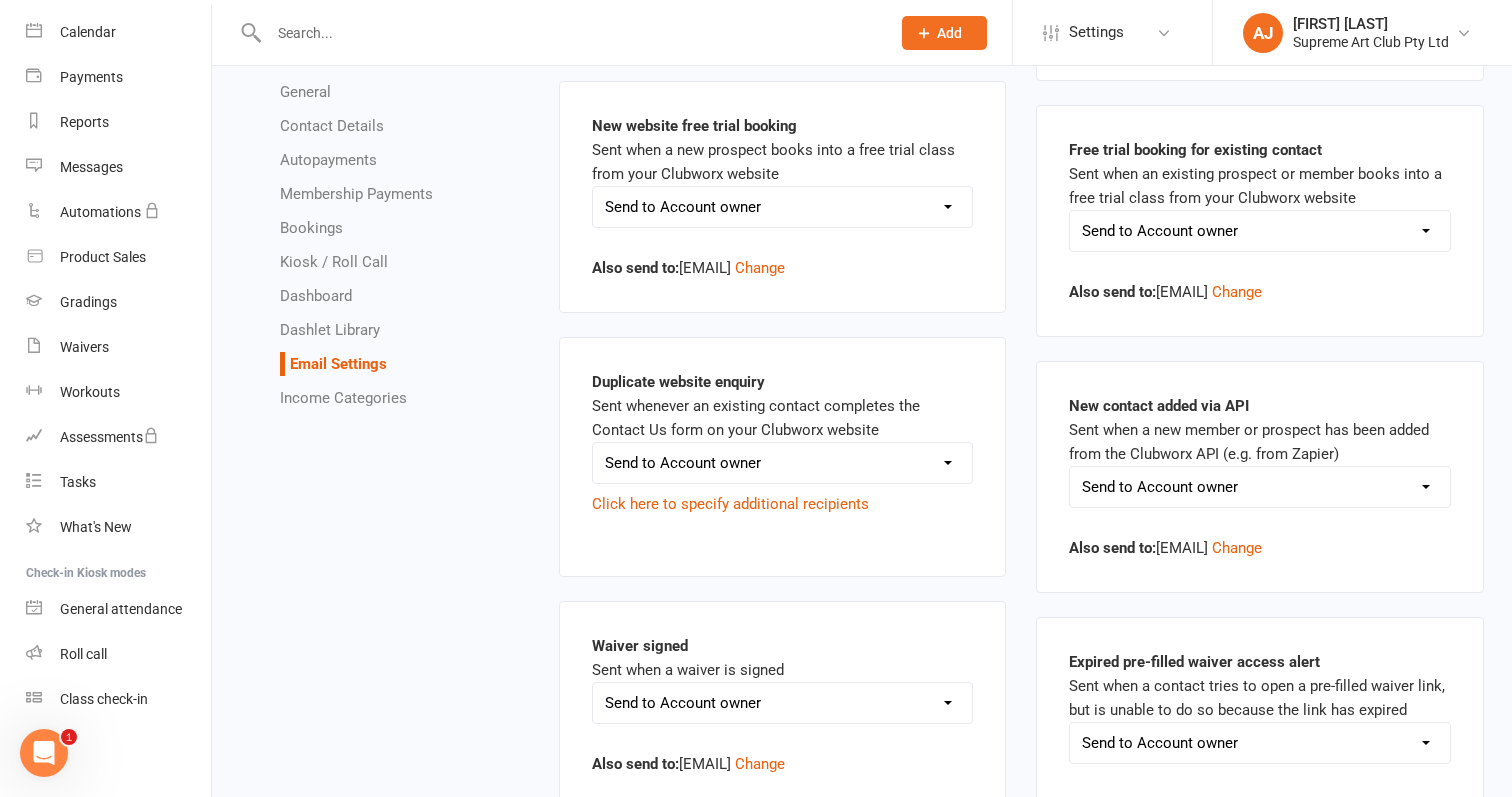 scroll, scrollTop: 511, scrollLeft: 0, axis: vertical 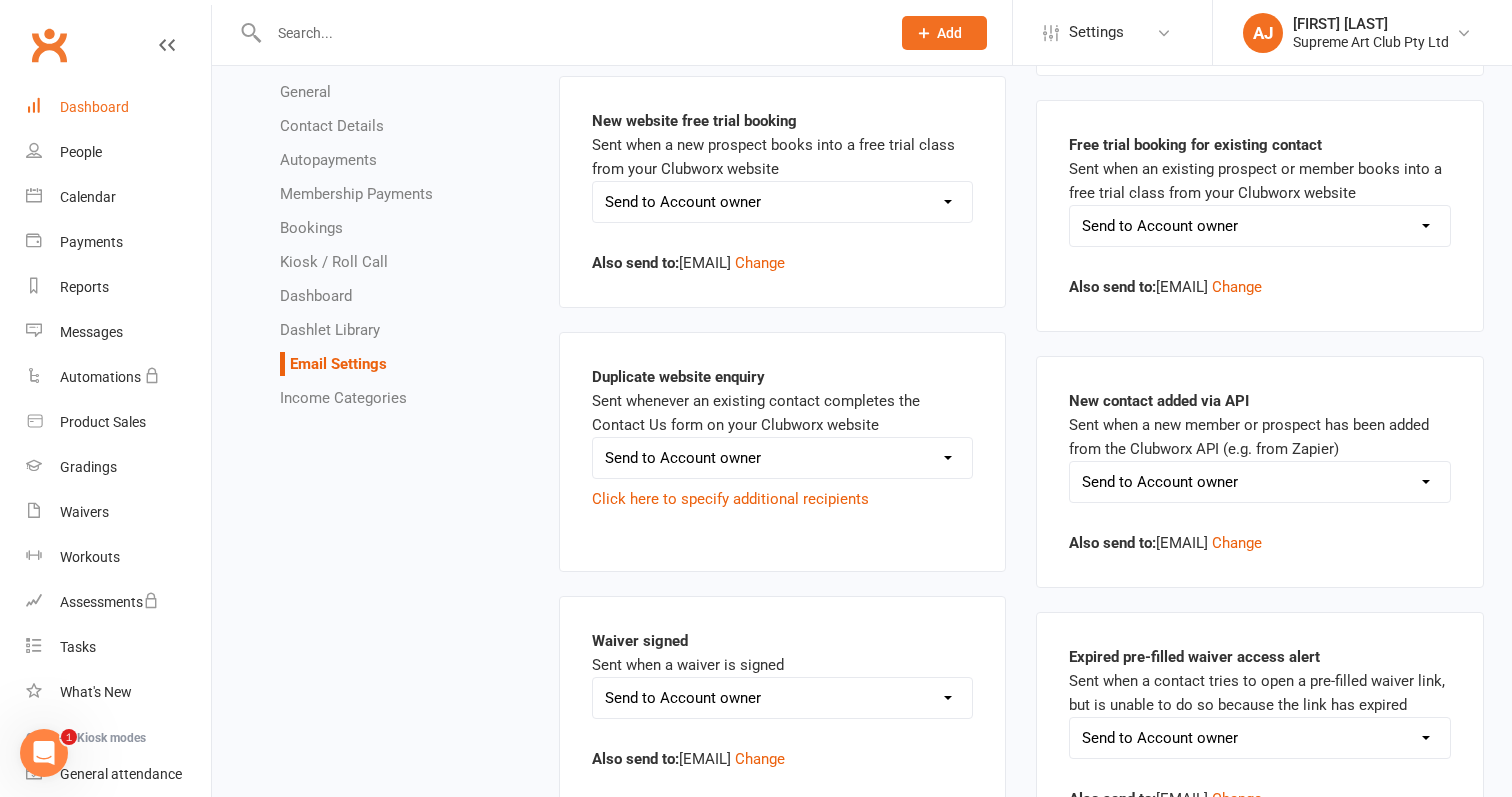 click on "Dashboard" at bounding box center [94, 107] 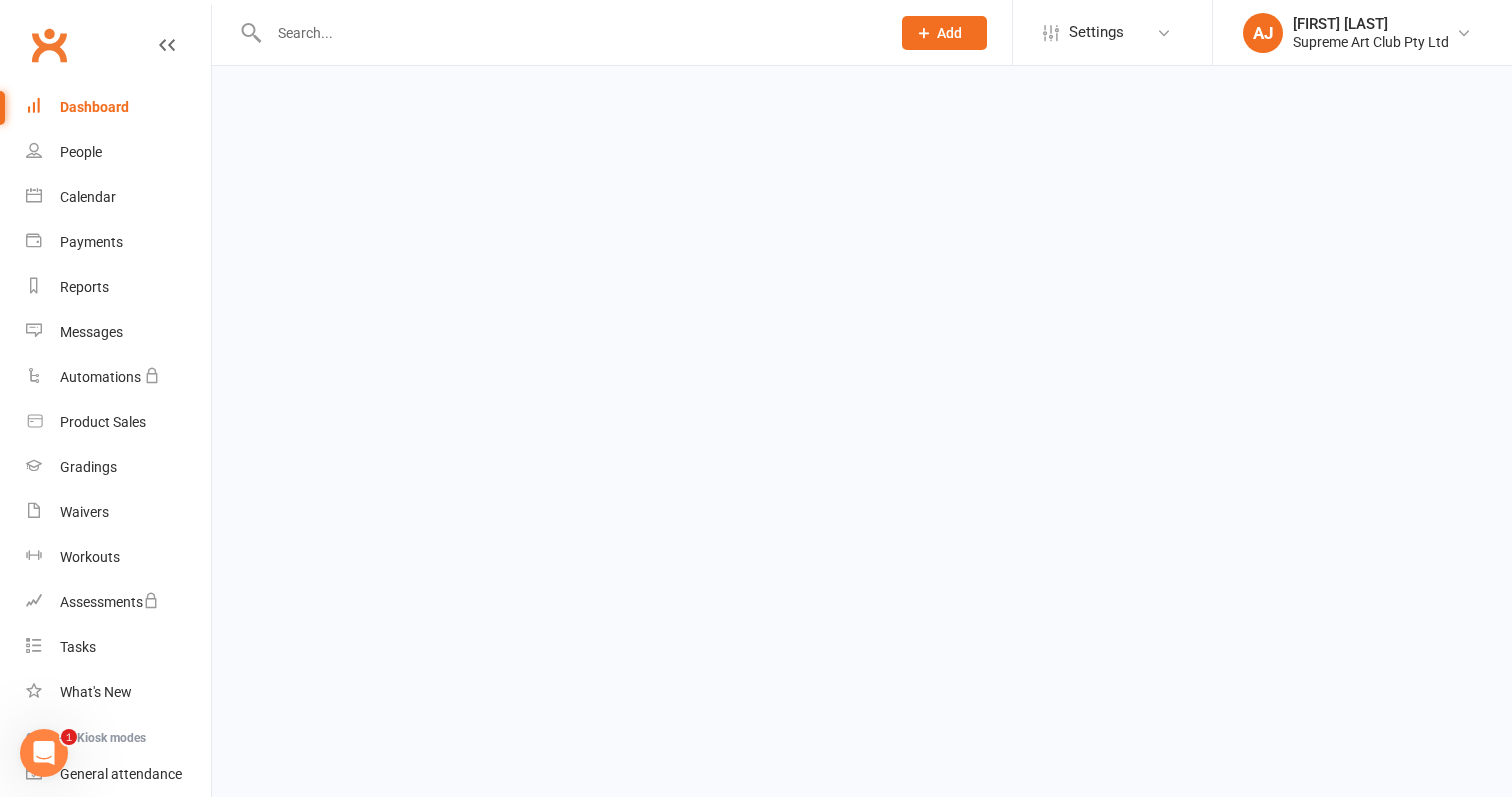 scroll, scrollTop: 0, scrollLeft: 0, axis: both 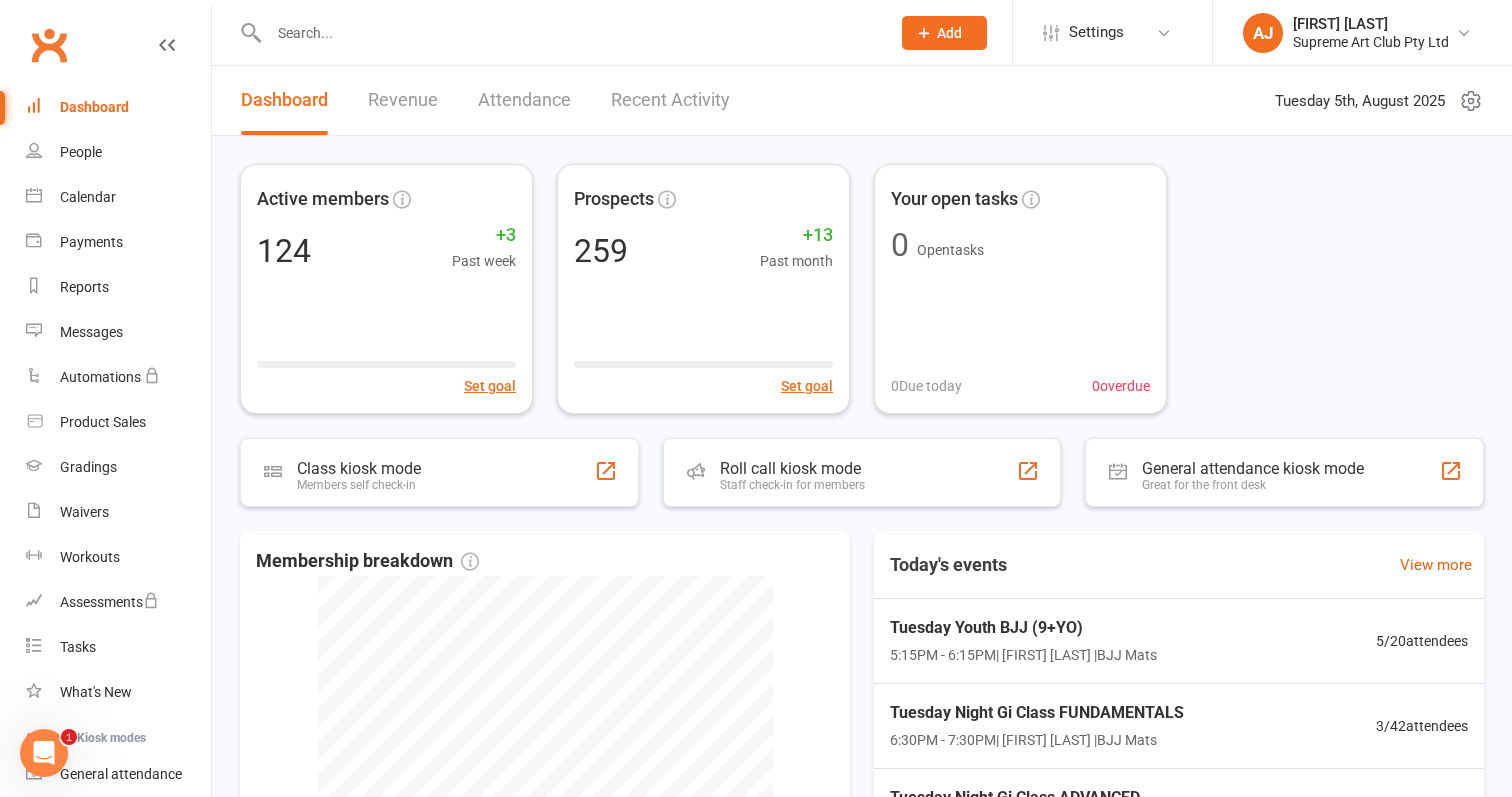 click on "Revenue" at bounding box center [403, 100] 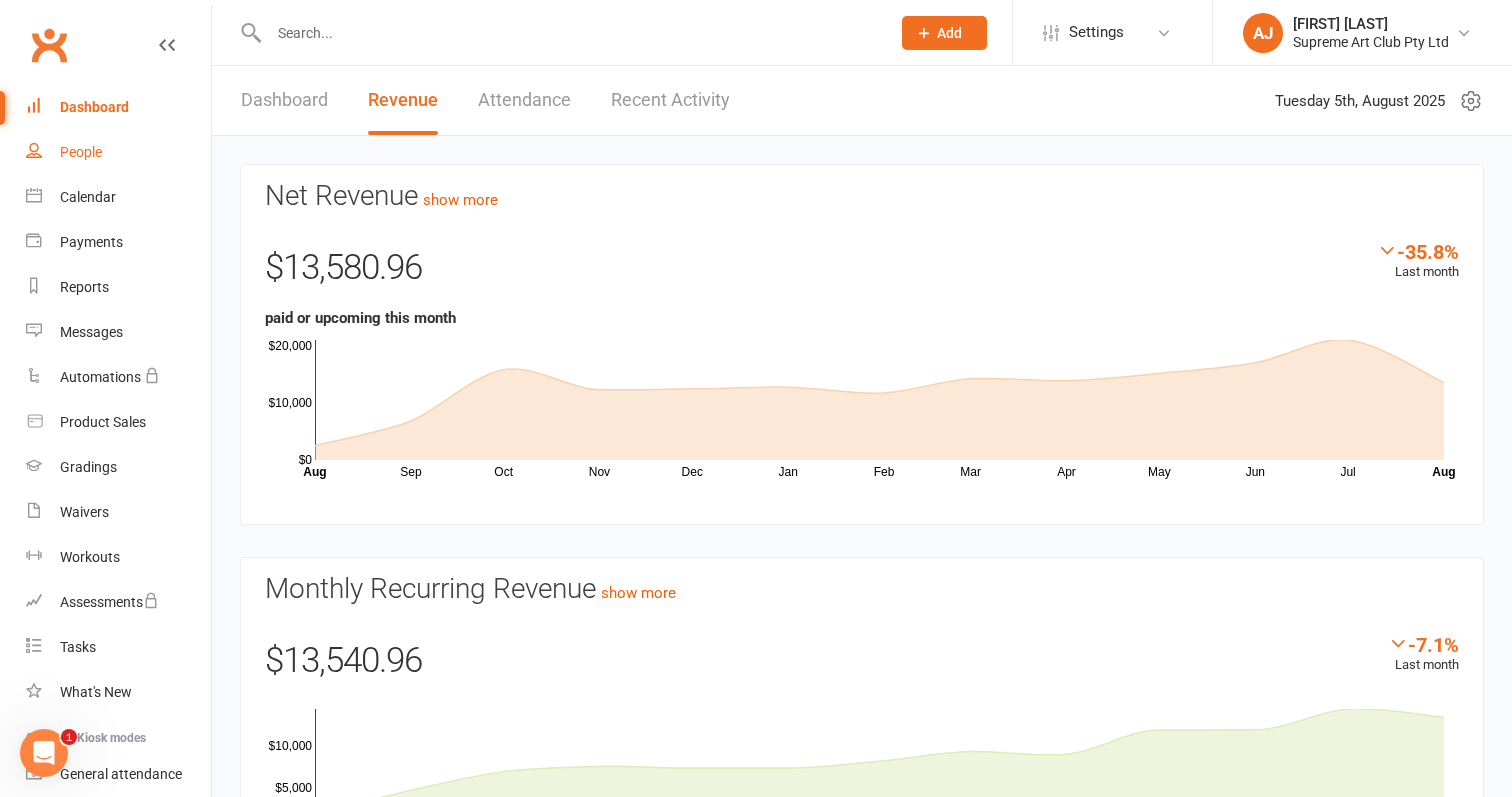 click on "People" at bounding box center (81, 152) 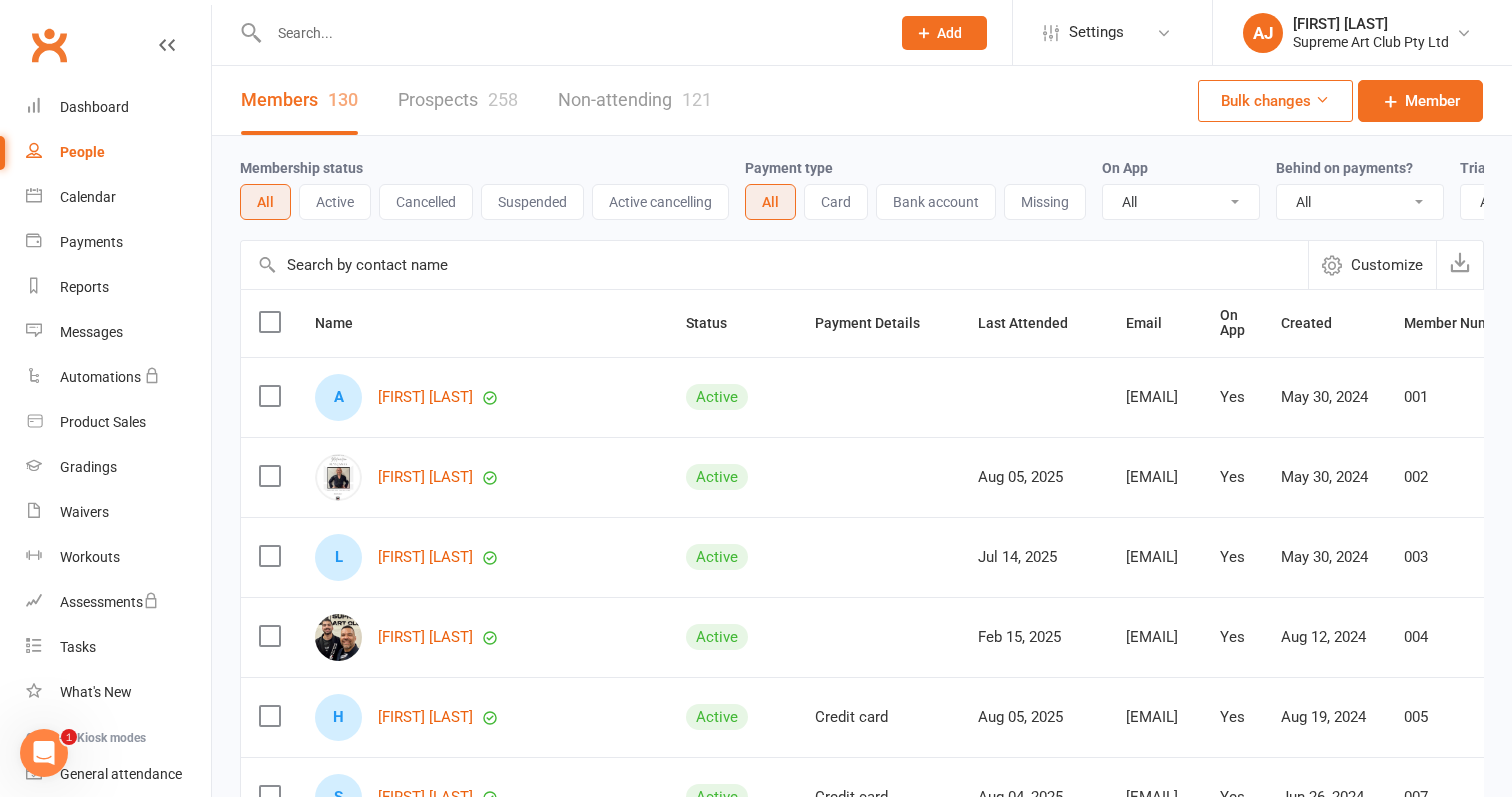 click at bounding box center [44, 753] 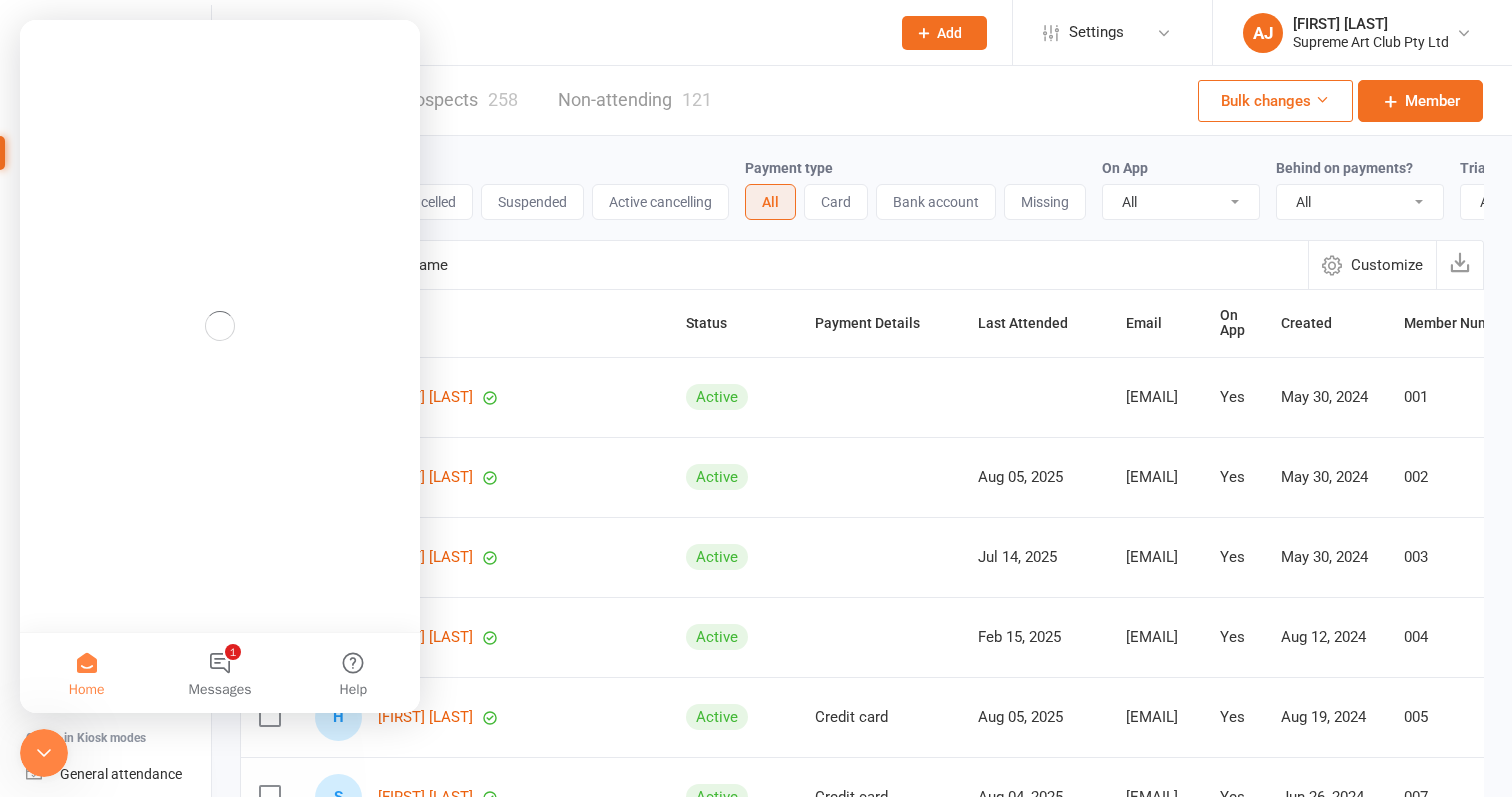scroll, scrollTop: 0, scrollLeft: 0, axis: both 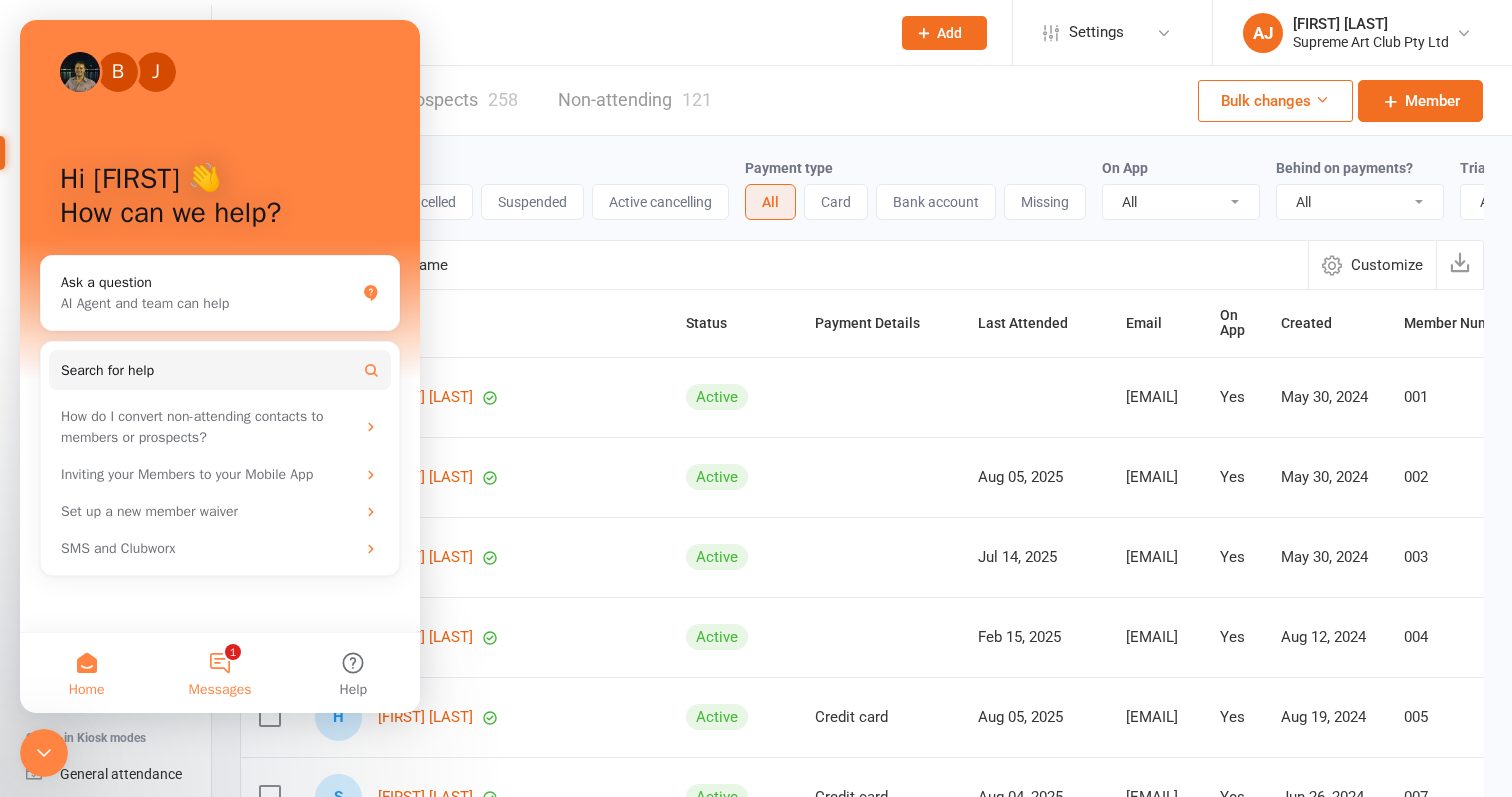 click on "1 Messages" at bounding box center [219, 673] 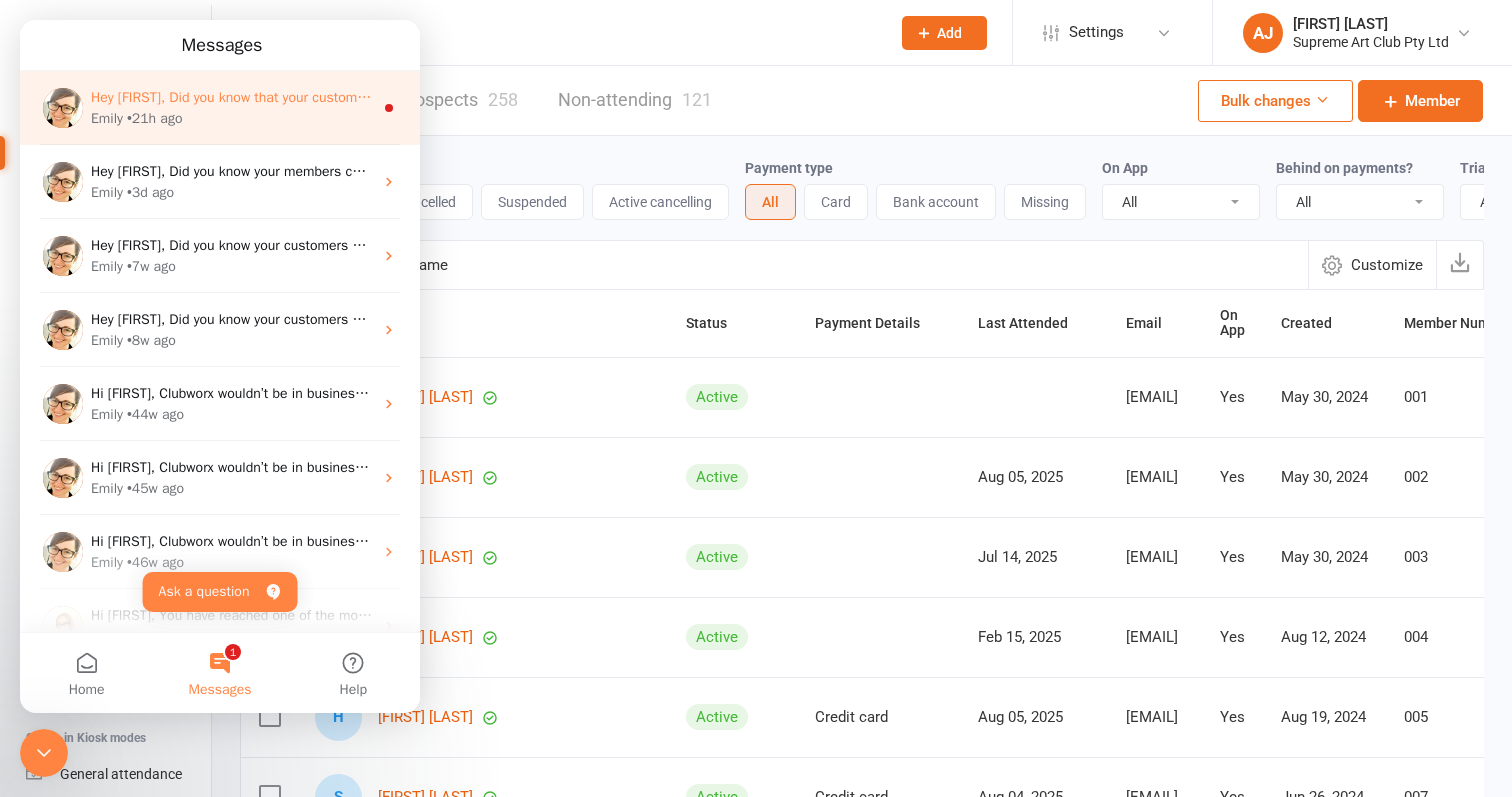 click on "Hey [FIRST],   Did you know that your customers can update their own card or bank details when your give them access to the Clubworx member app?    It's super convenient for them AND saves you time (WIN-WIN). Find out more about it here, or click below to discuss using the app with us 😊.    📆 Chat To Clubworx!   OR...if you just want to jump in and trial the app - reply, 7 DAY TRIAL and we'll set that up for you ASAP! ​ Best,   [FIRST] [LAST] | Clubworx" at bounding box center [1467, 97] 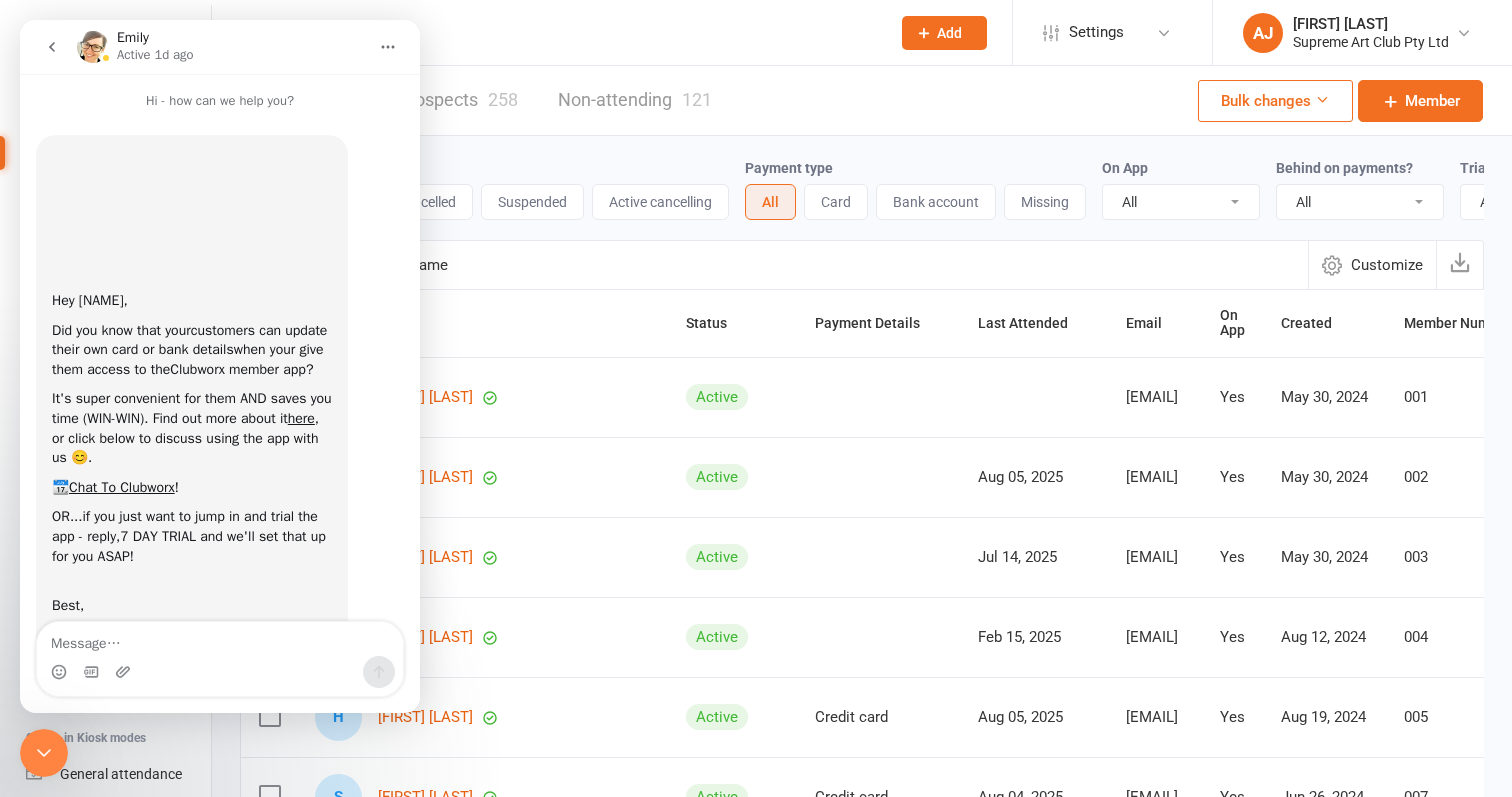 scroll, scrollTop: 97, scrollLeft: 0, axis: vertical 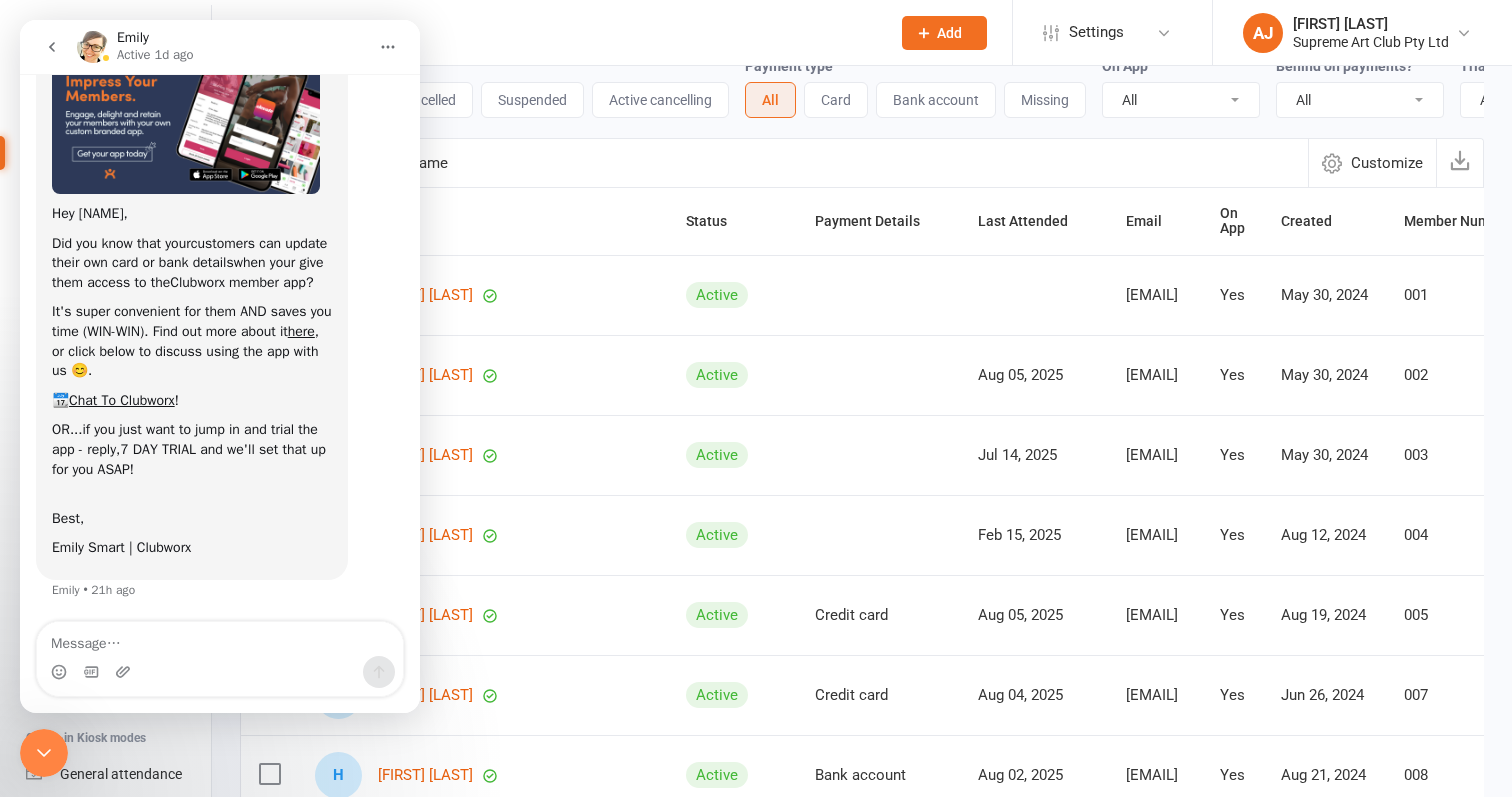 click 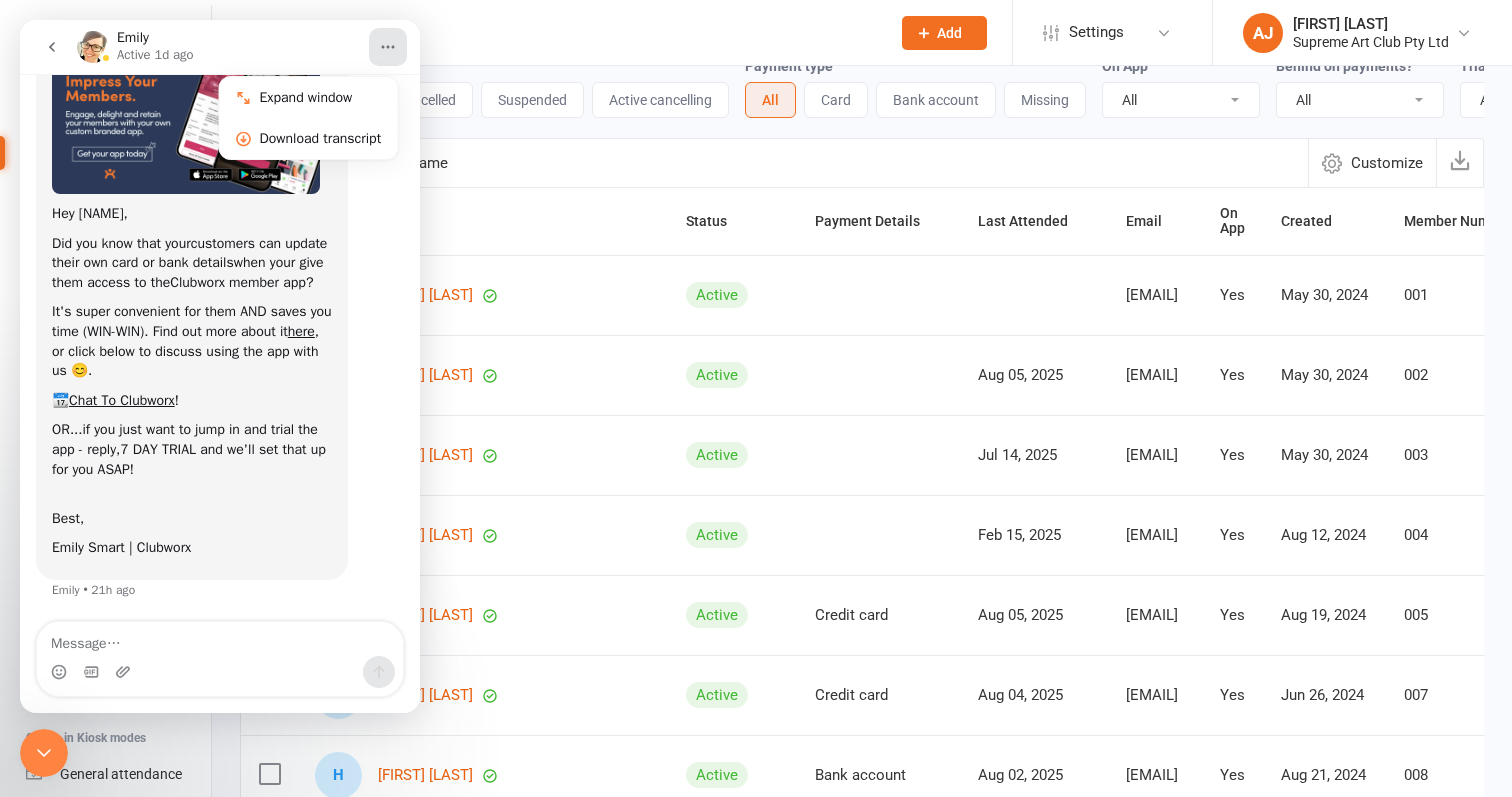 click 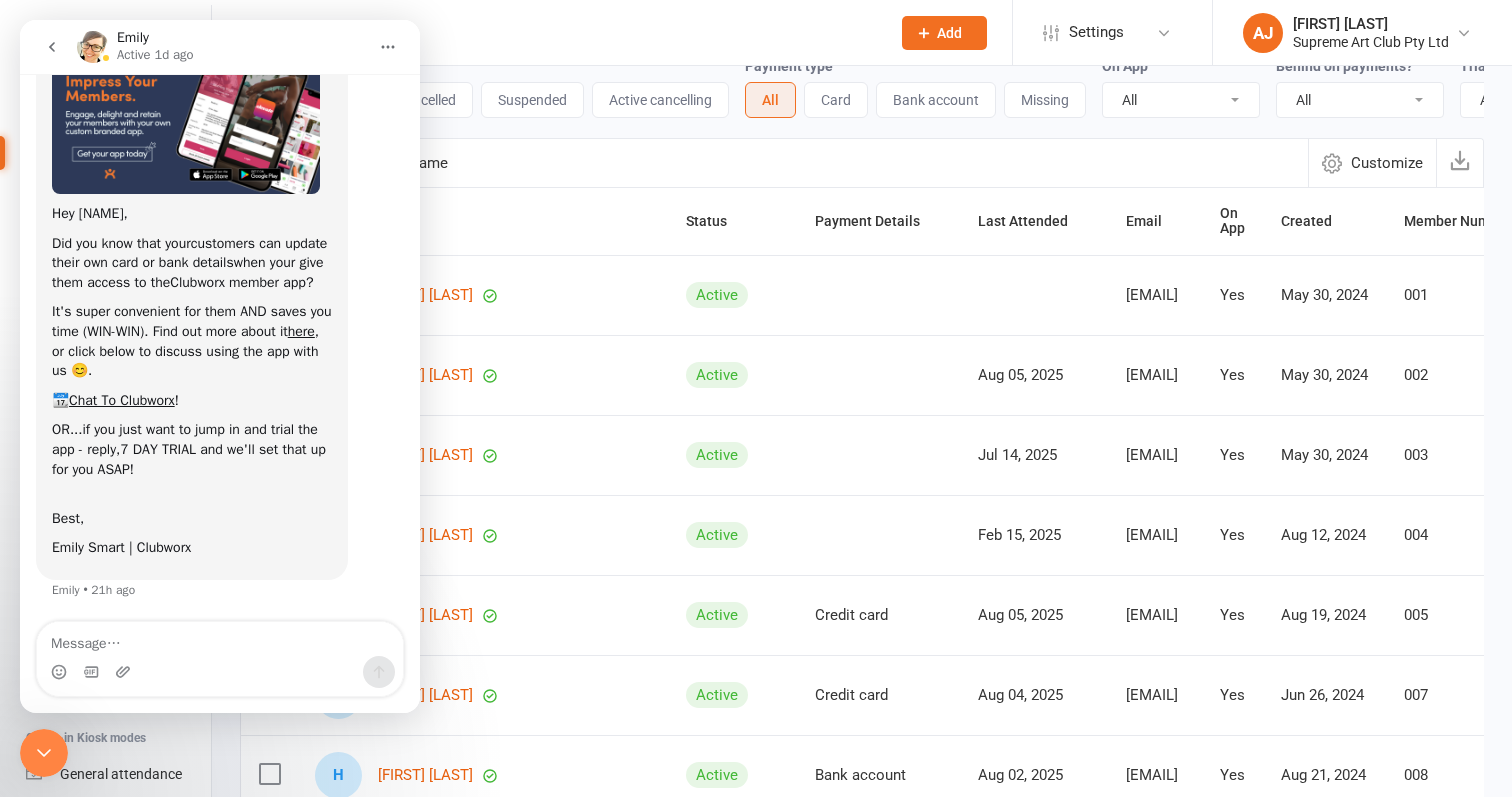 click 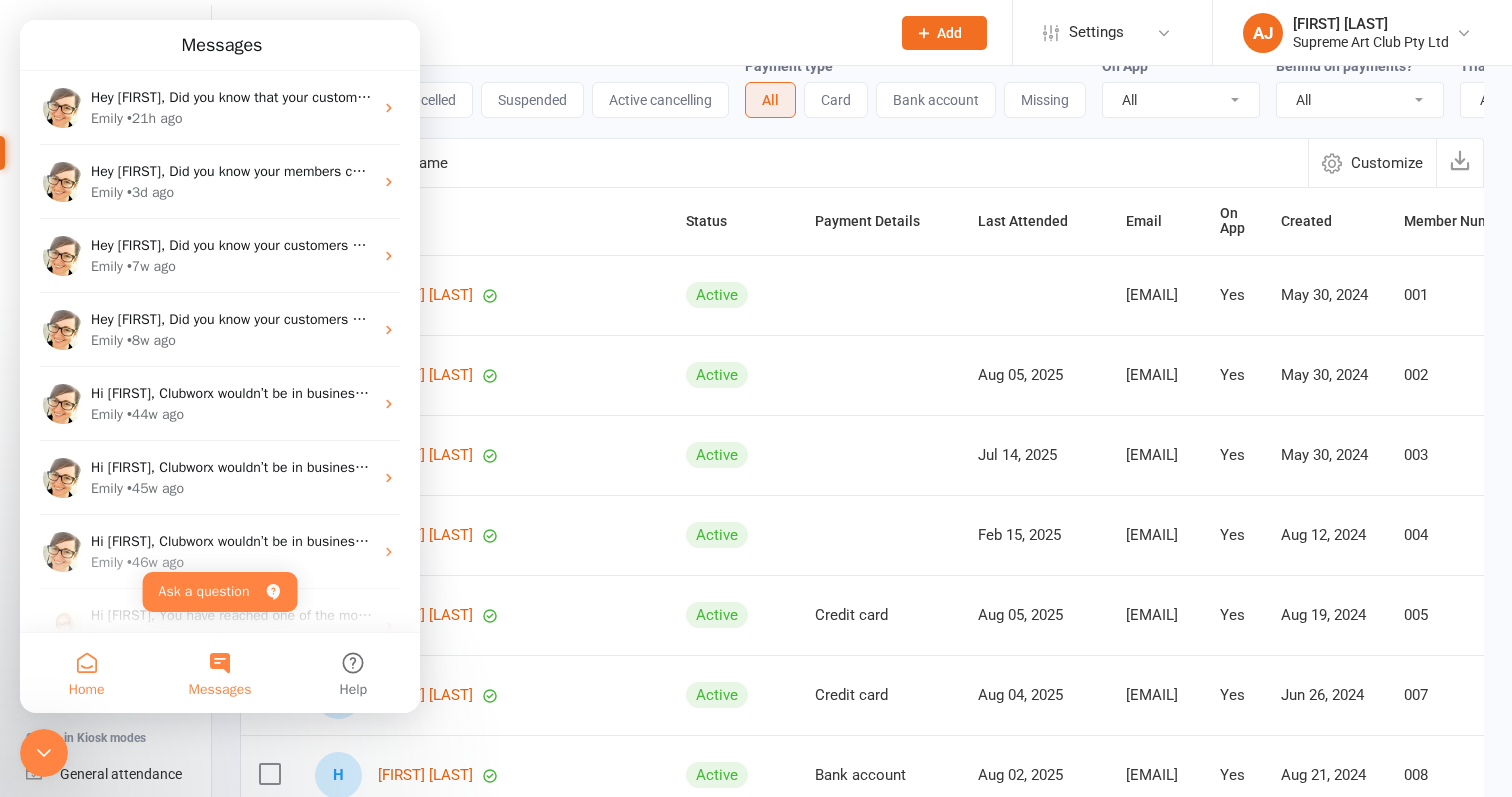 click on "Home" at bounding box center [86, 673] 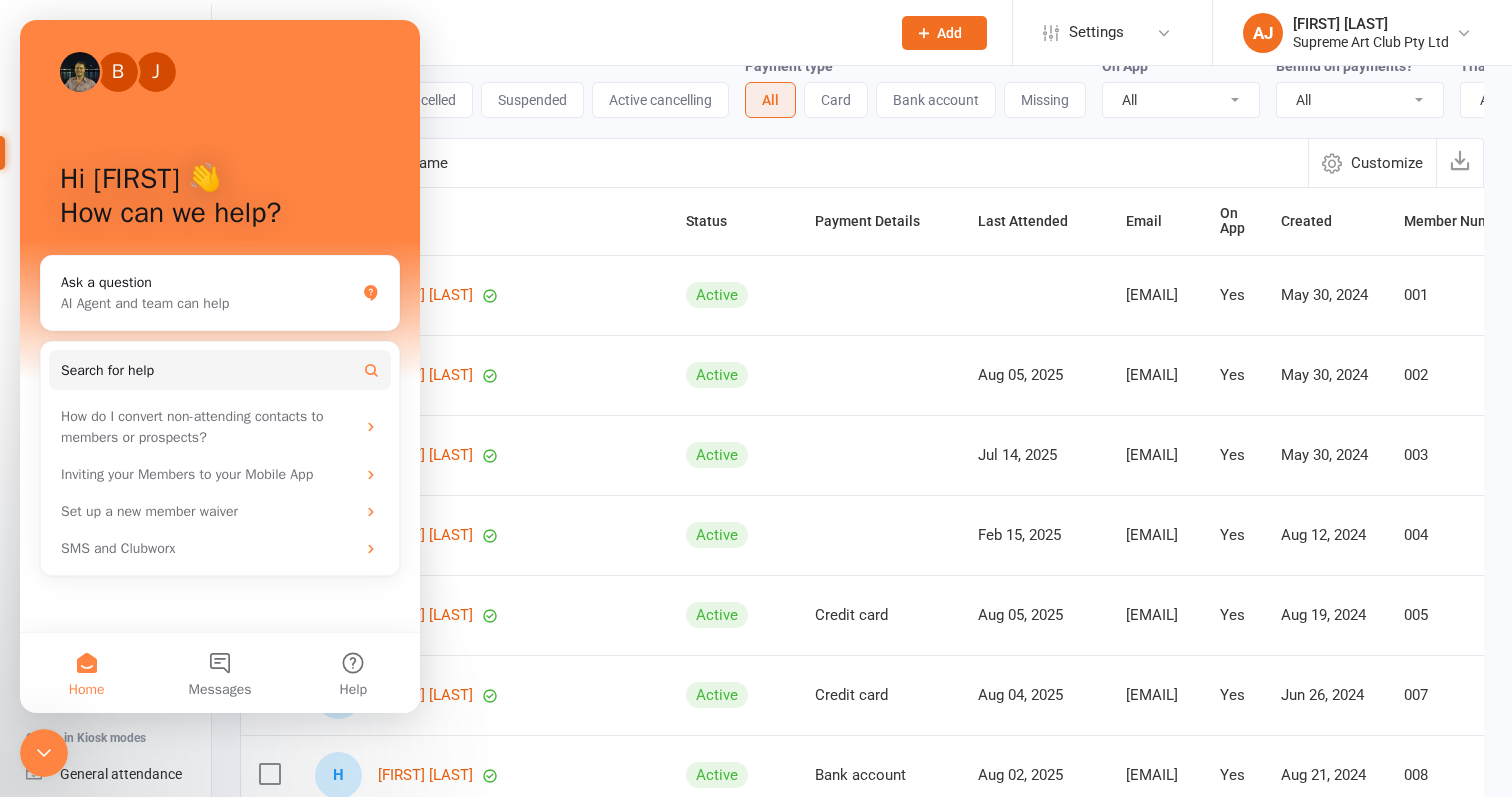 click at bounding box center (774, 163) 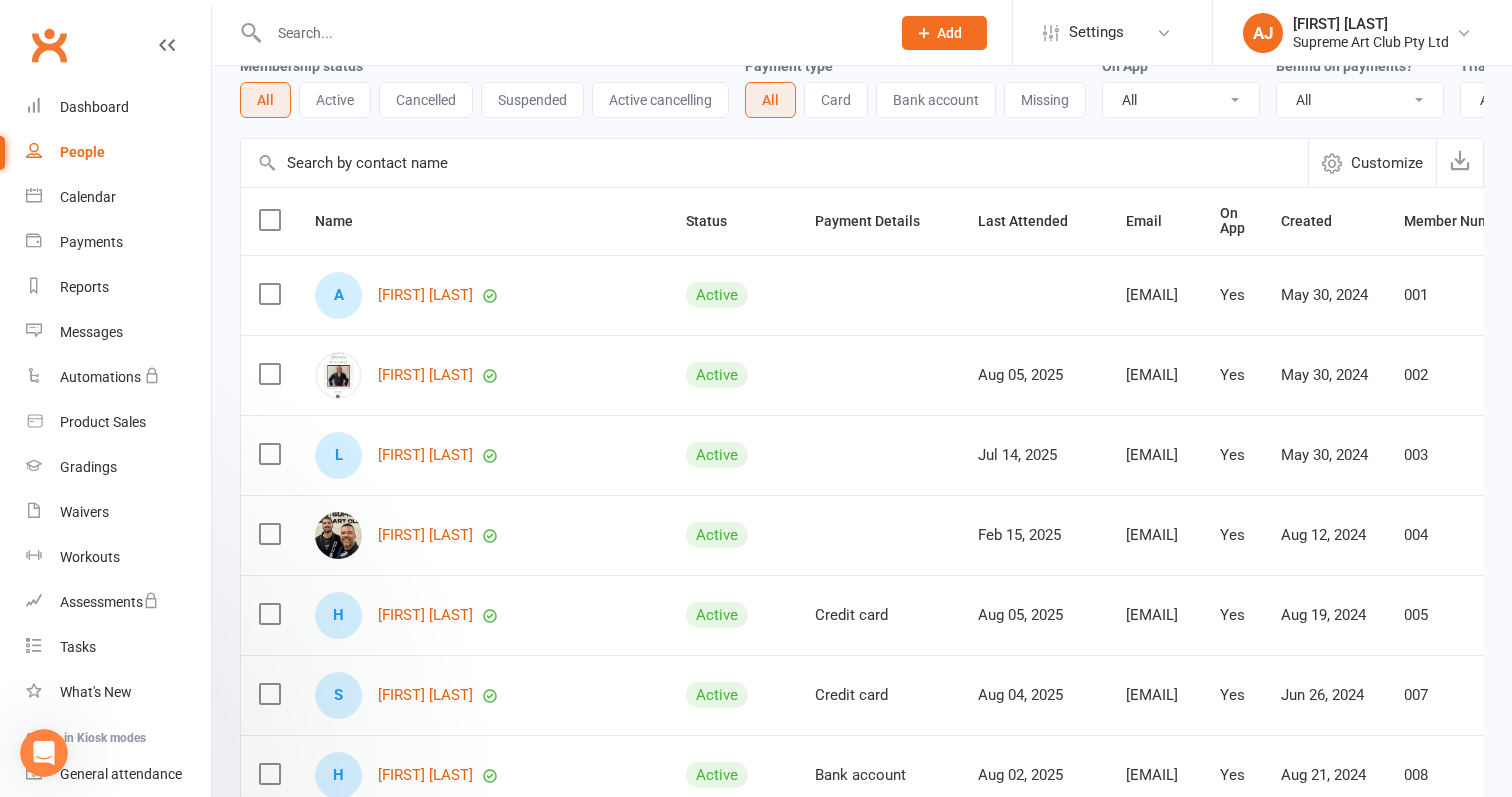 scroll, scrollTop: 0, scrollLeft: 0, axis: both 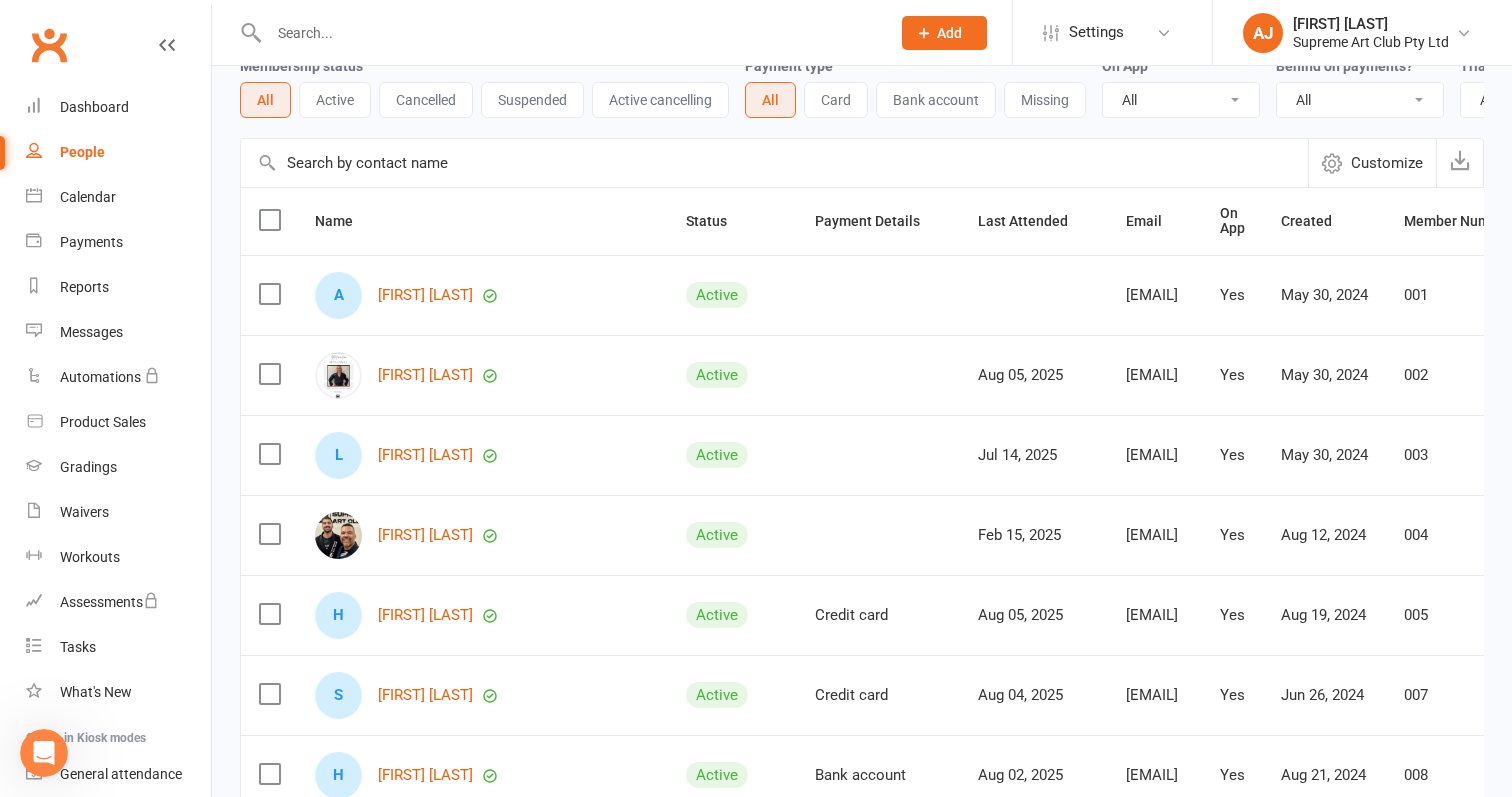 click on "People" at bounding box center [82, 152] 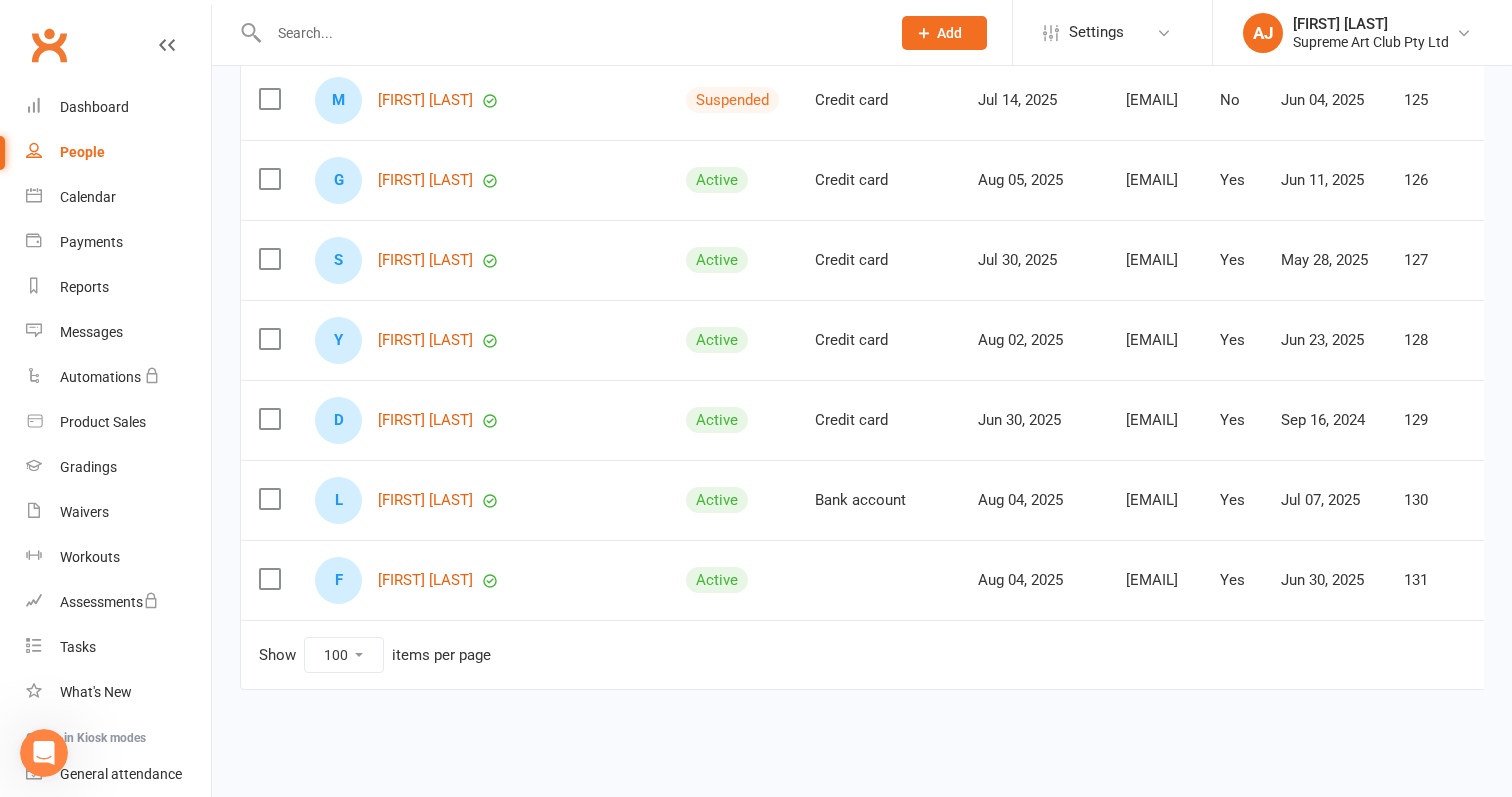 scroll, scrollTop: 7753, scrollLeft: 0, axis: vertical 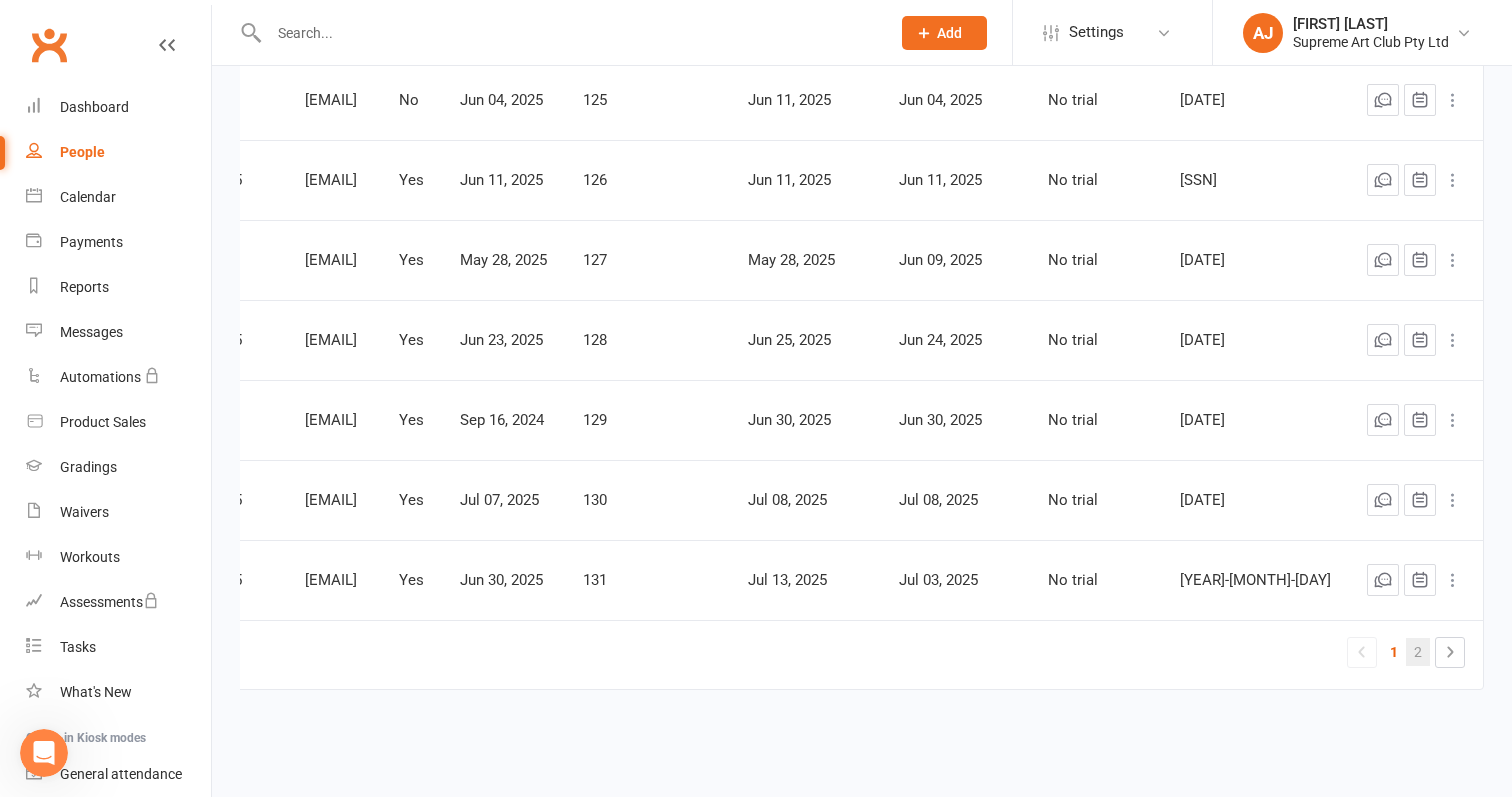 click on "2" at bounding box center [1418, 652] 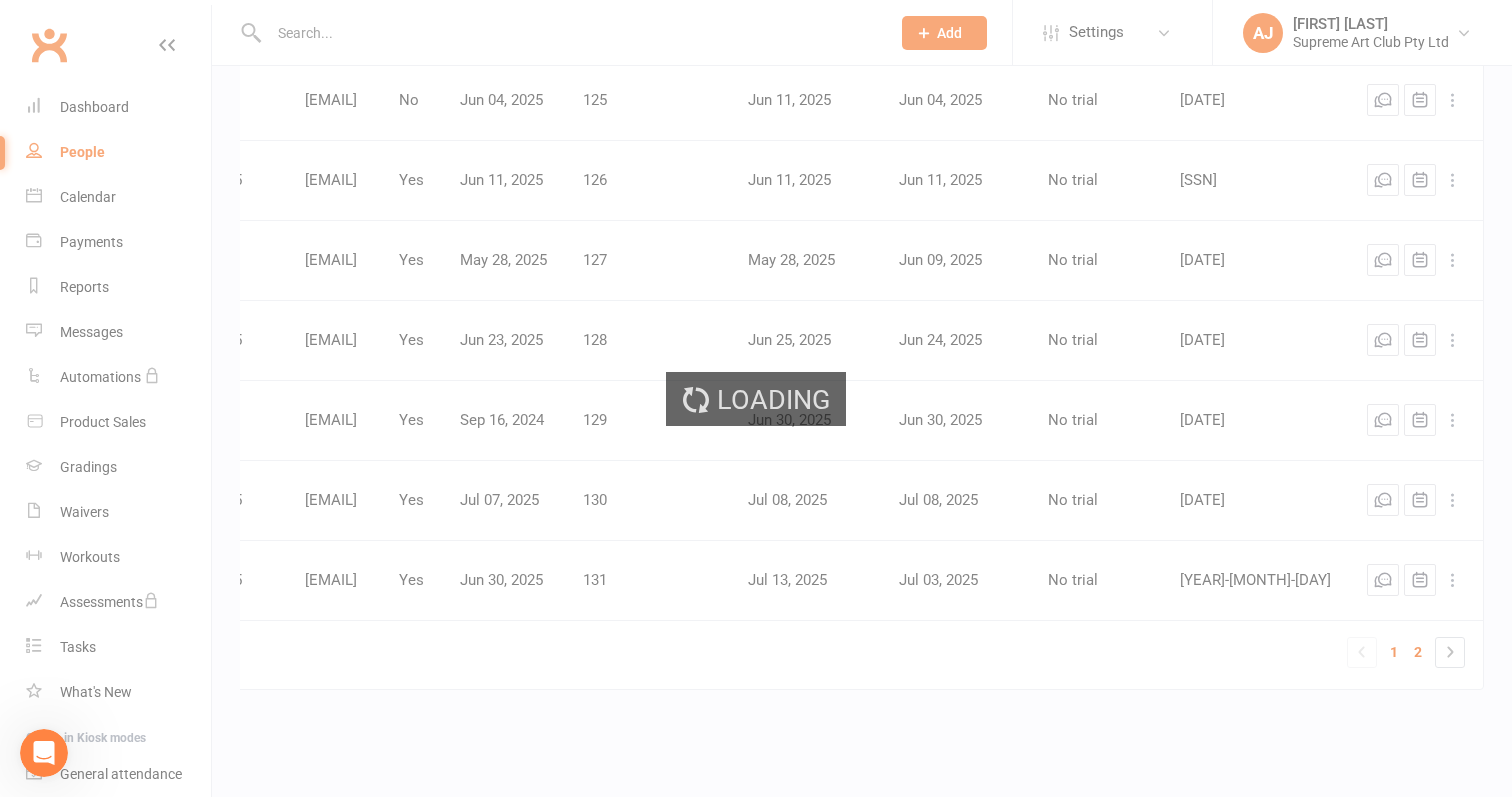 scroll, scrollTop: 2153, scrollLeft: 0, axis: vertical 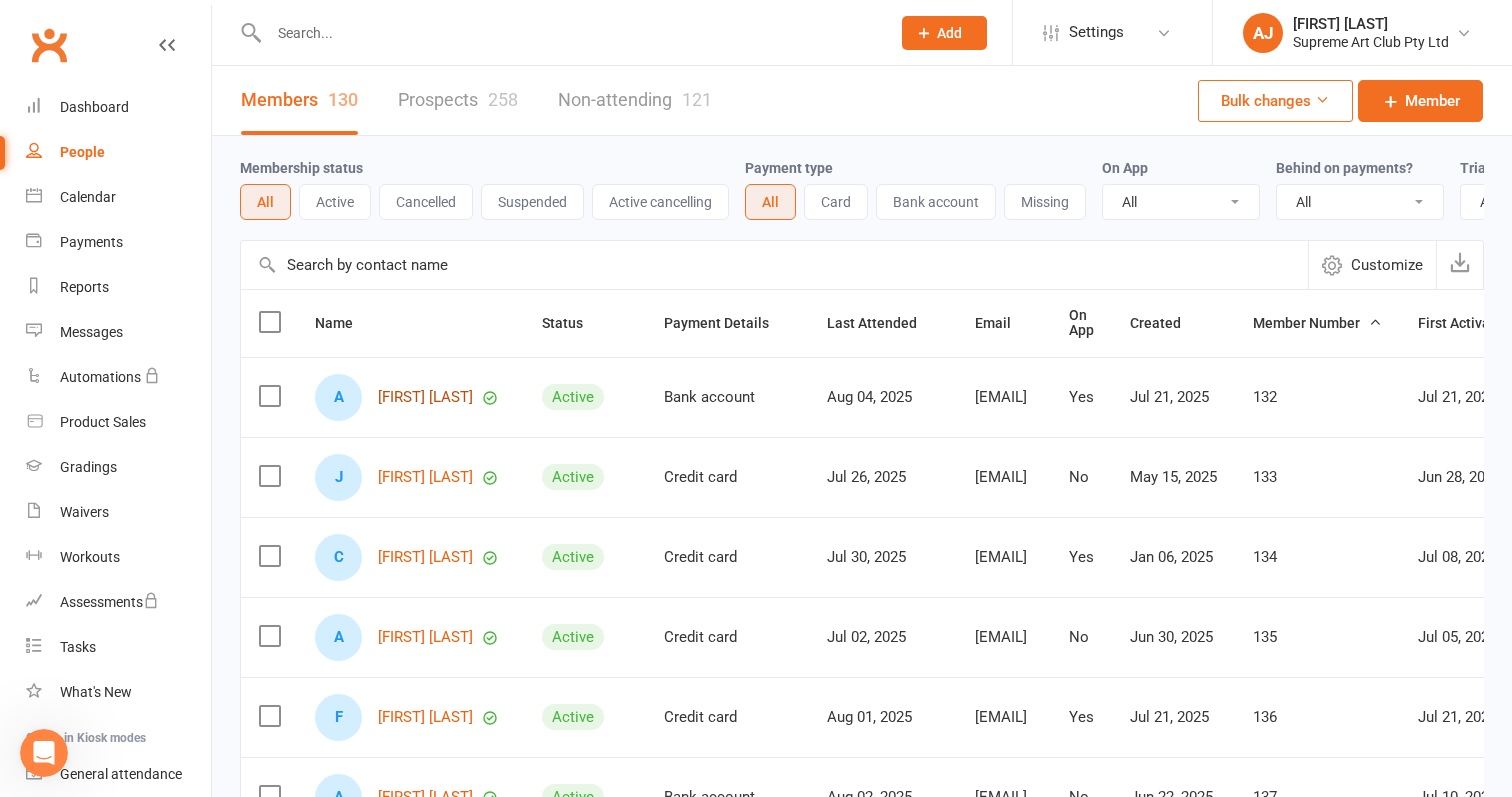 click on "[FIRST] [LAST]" at bounding box center [425, 397] 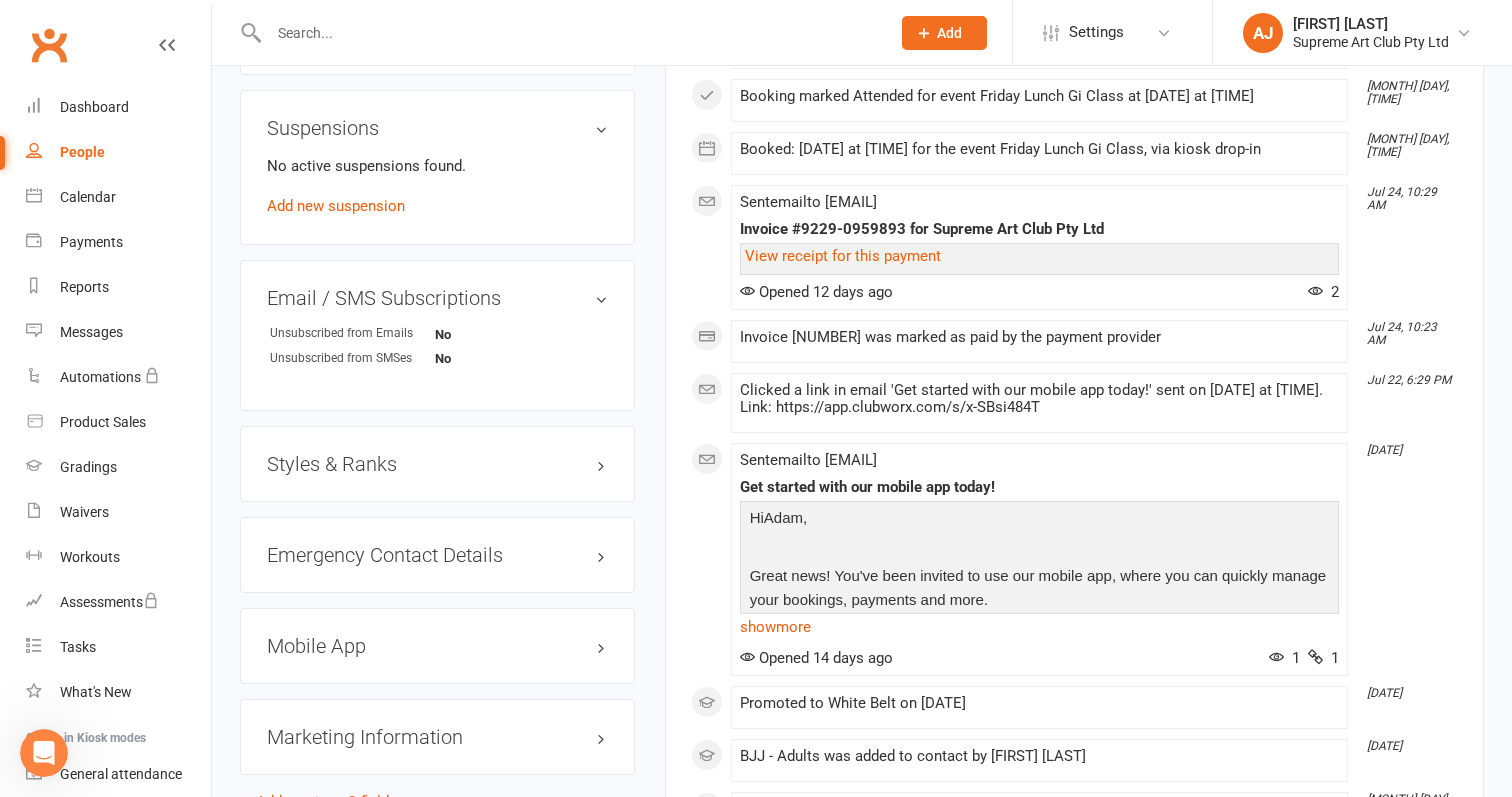 scroll, scrollTop: 1176, scrollLeft: 0, axis: vertical 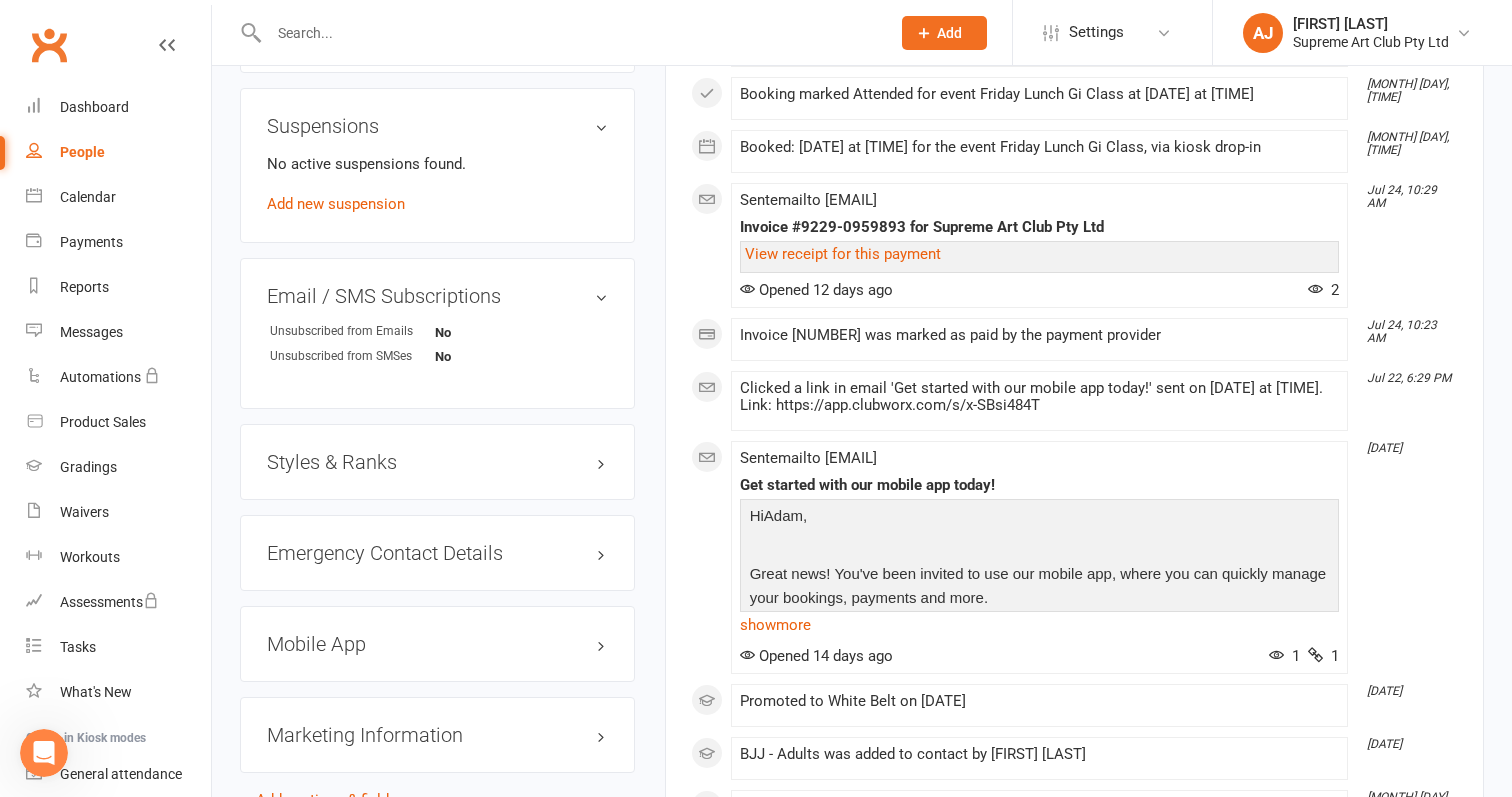 click on "Mobile App" at bounding box center (437, 644) 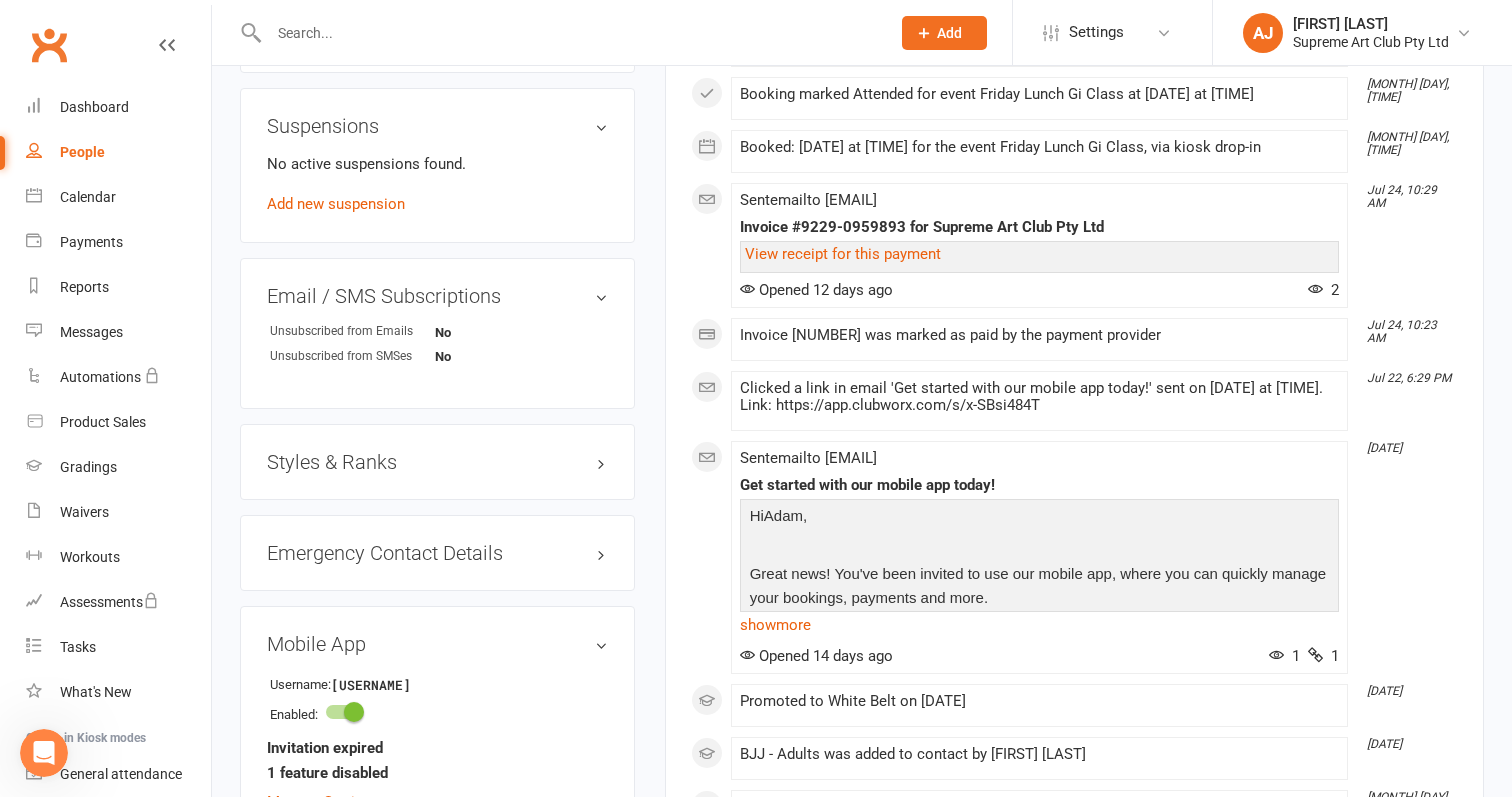 select on "100" 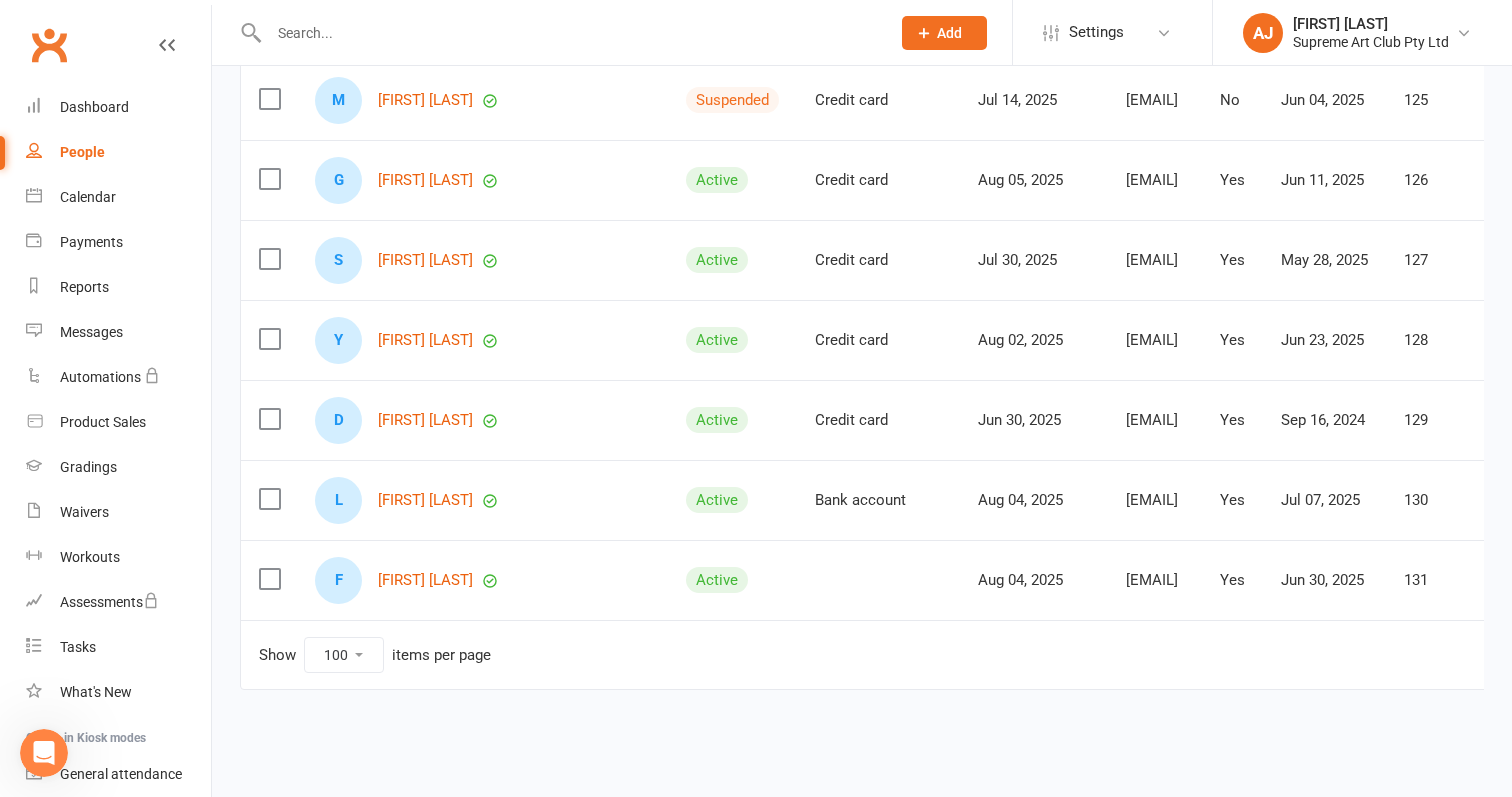 scroll, scrollTop: 7753, scrollLeft: 0, axis: vertical 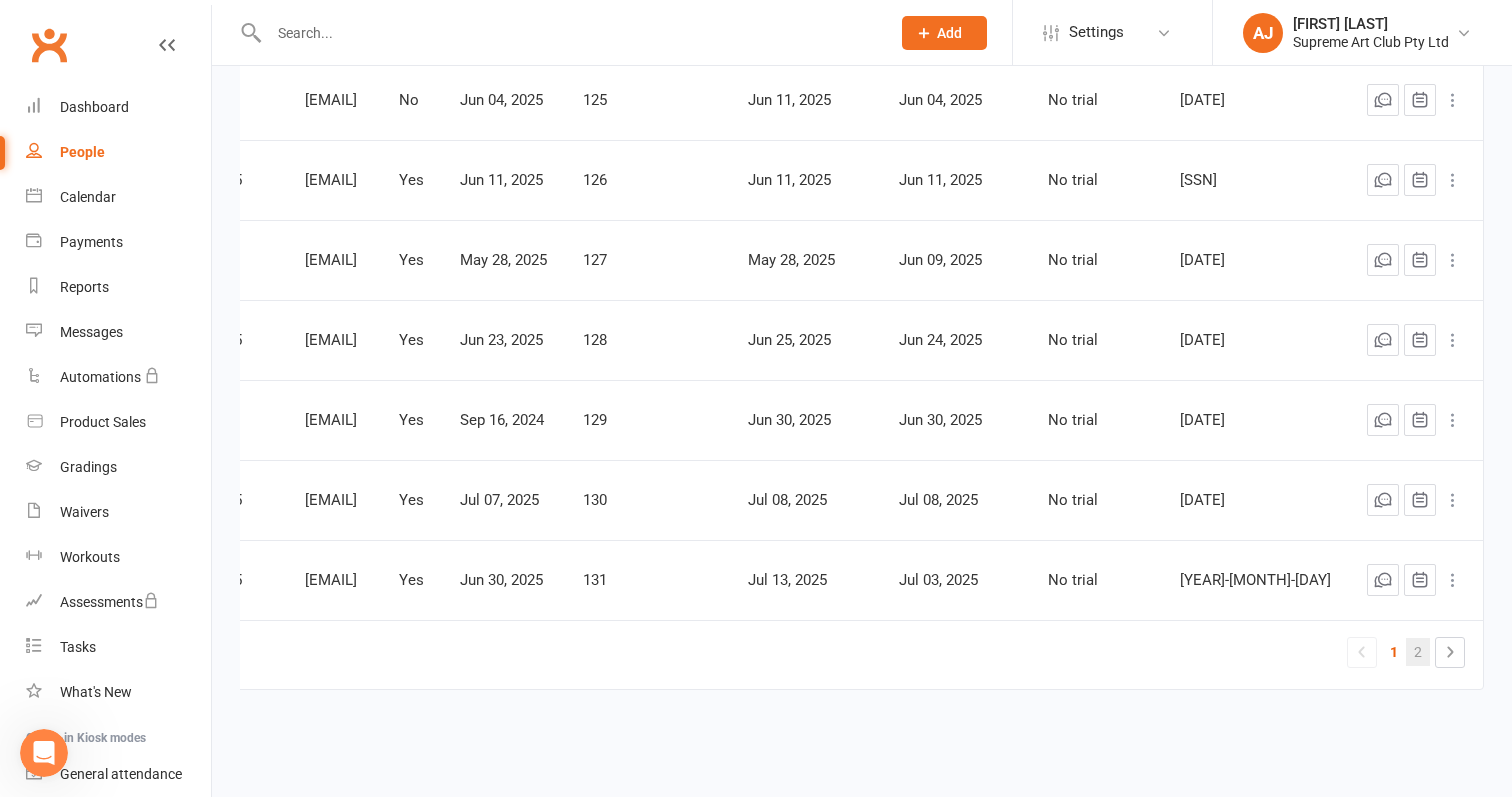 click on "2" at bounding box center (1418, 652) 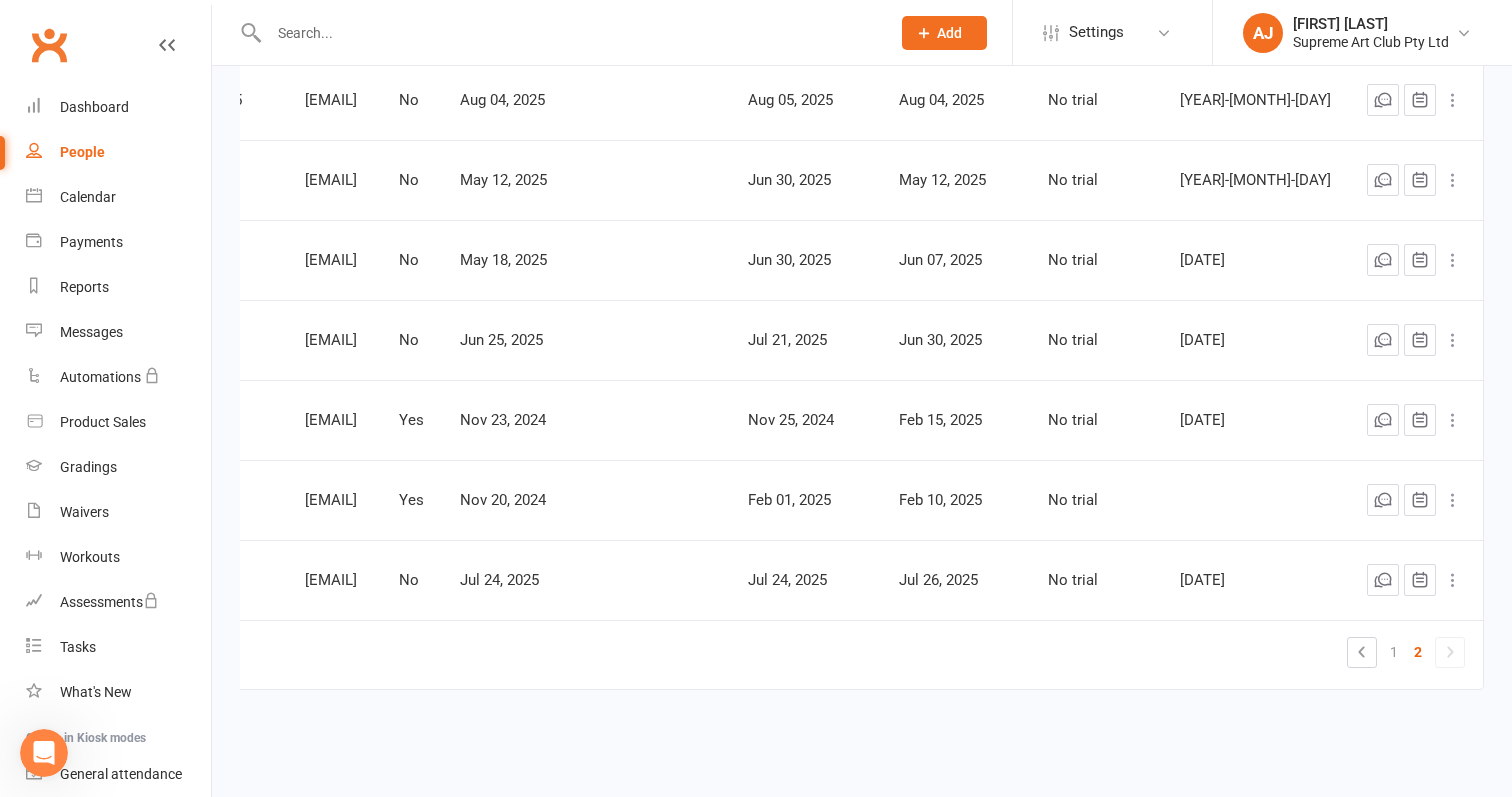 scroll, scrollTop: 2153, scrollLeft: 0, axis: vertical 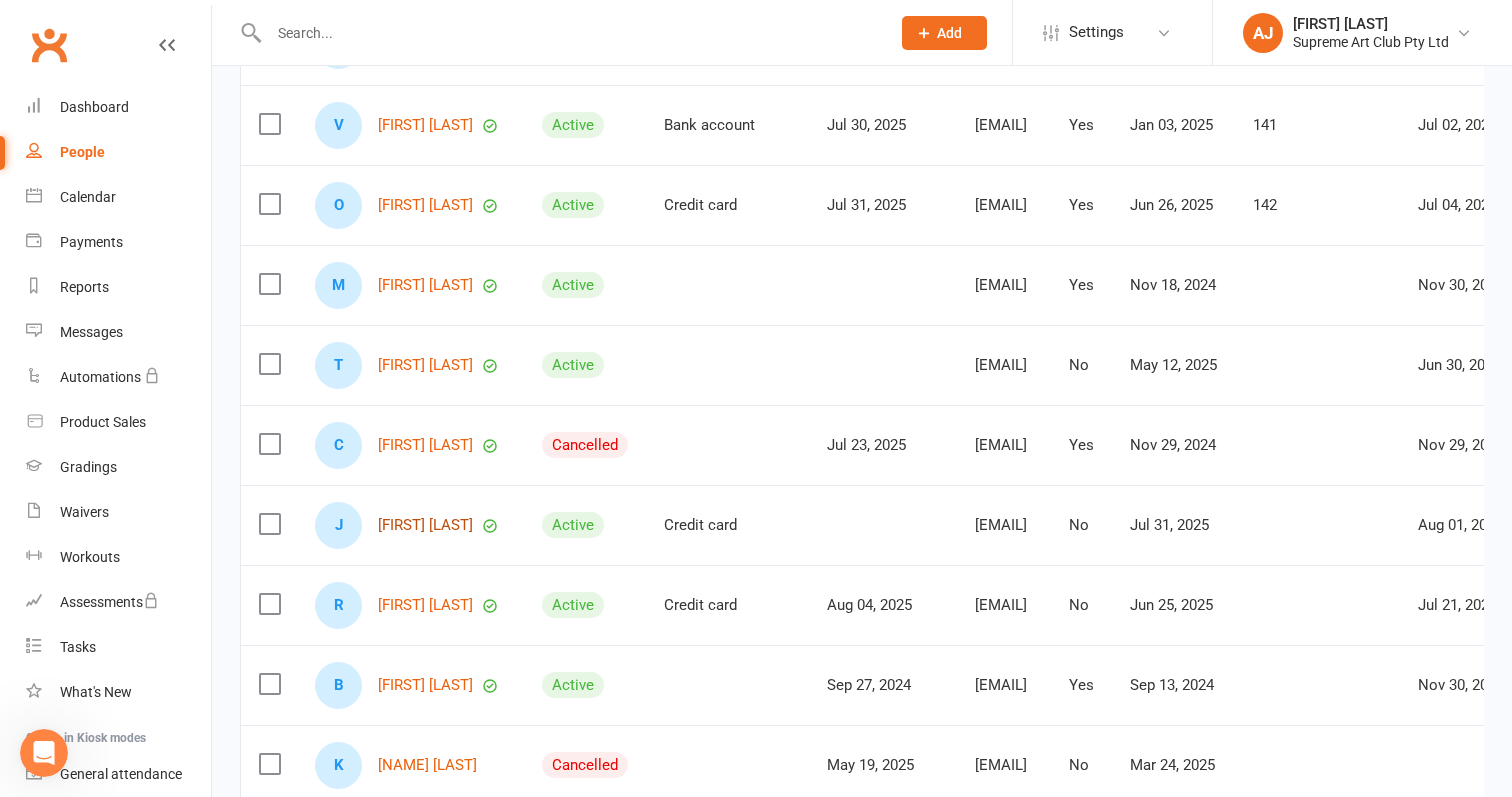 click on "[FIRST] [LAST]" at bounding box center (425, 525) 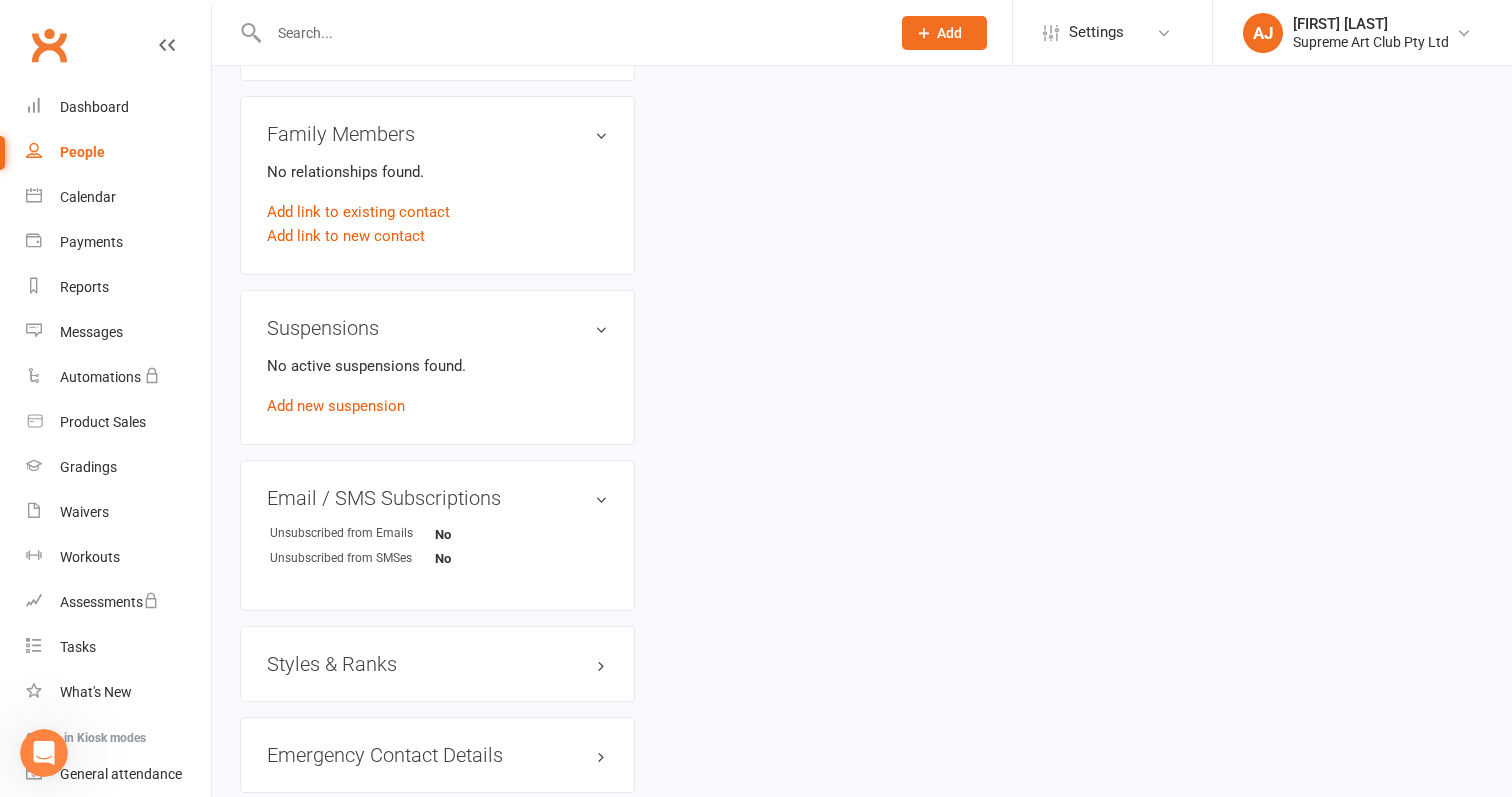 scroll, scrollTop: 0, scrollLeft: 0, axis: both 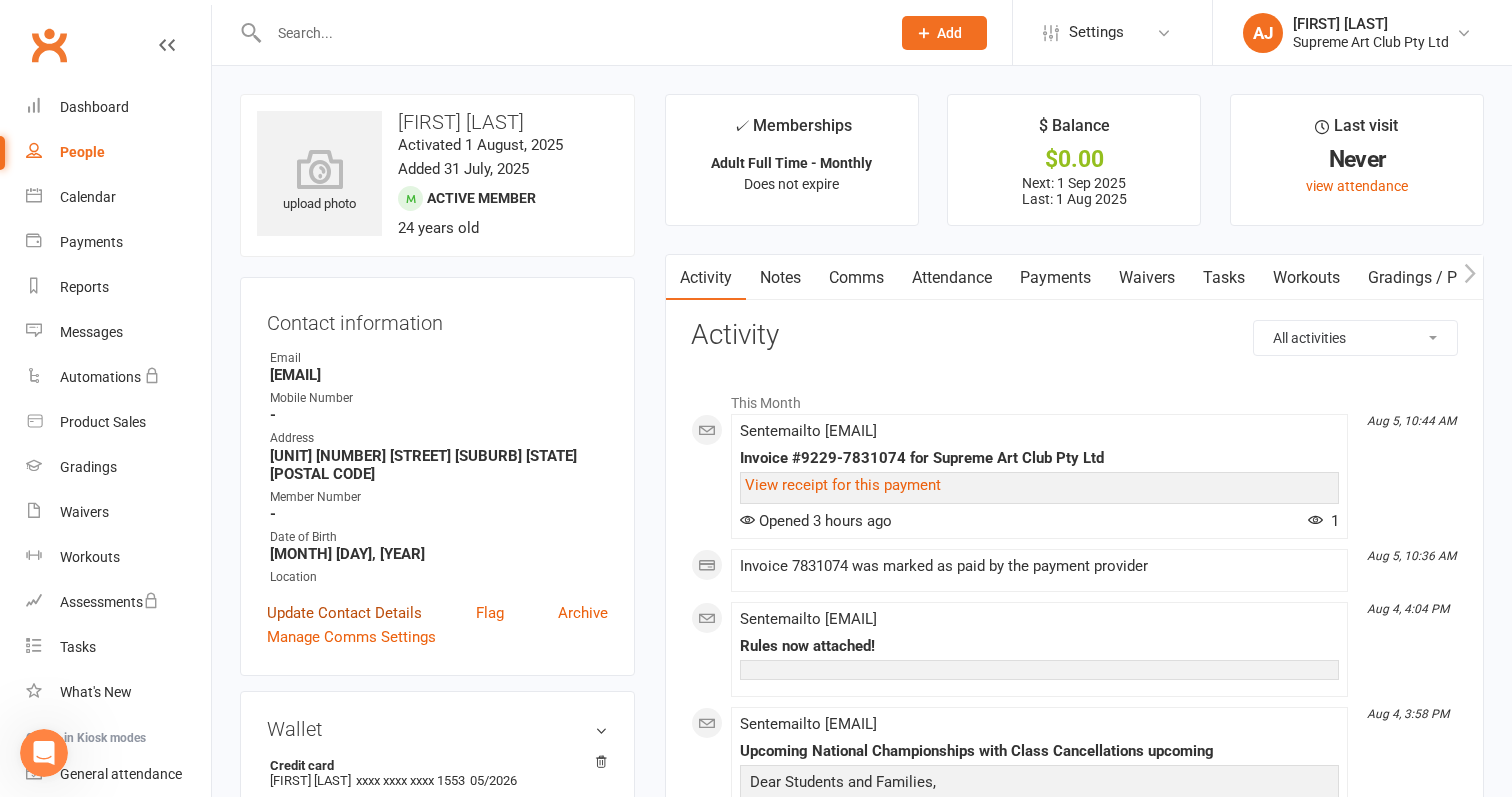 click on "Update Contact Details" at bounding box center (344, 613) 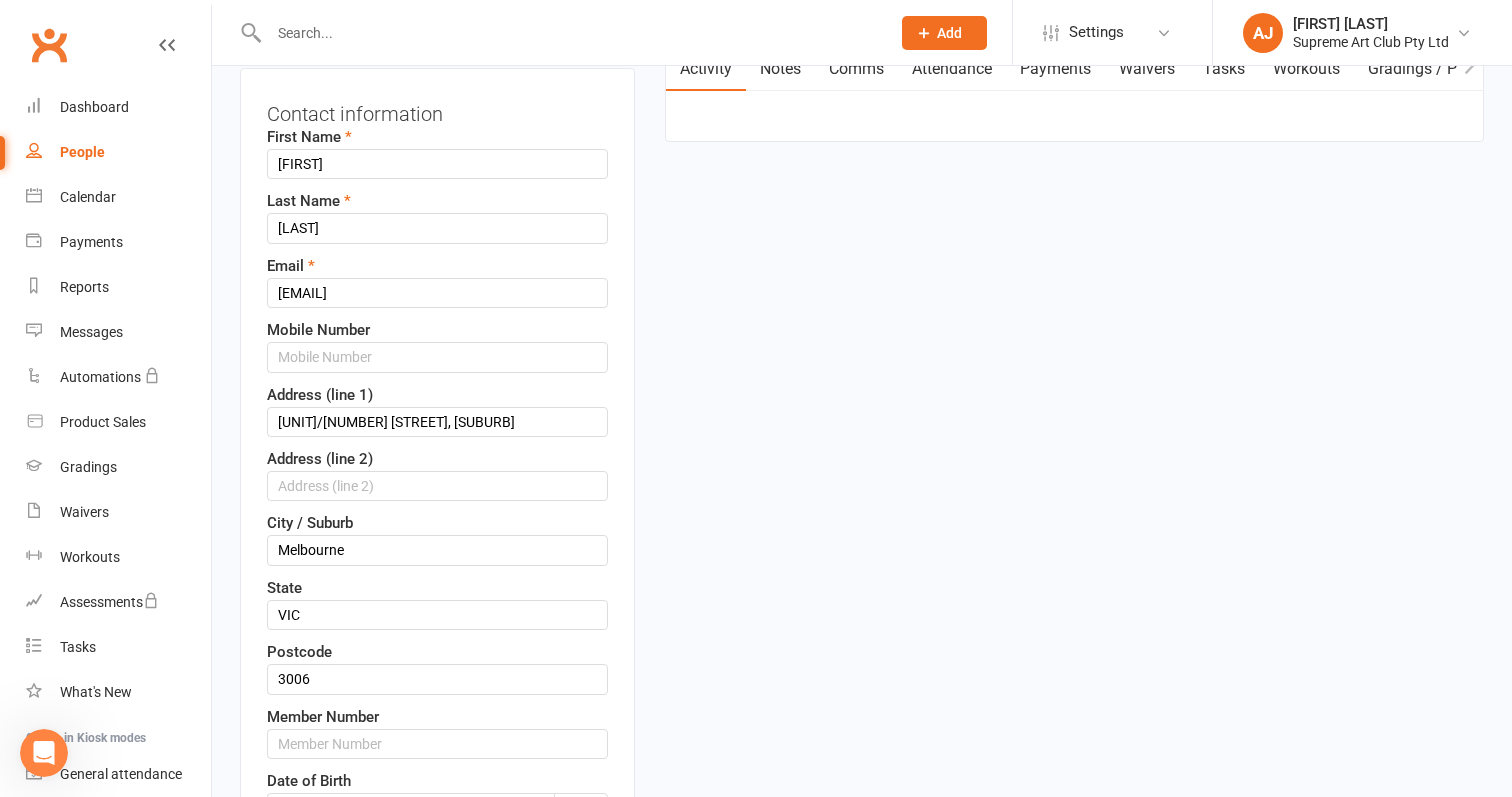 scroll, scrollTop: 253, scrollLeft: 0, axis: vertical 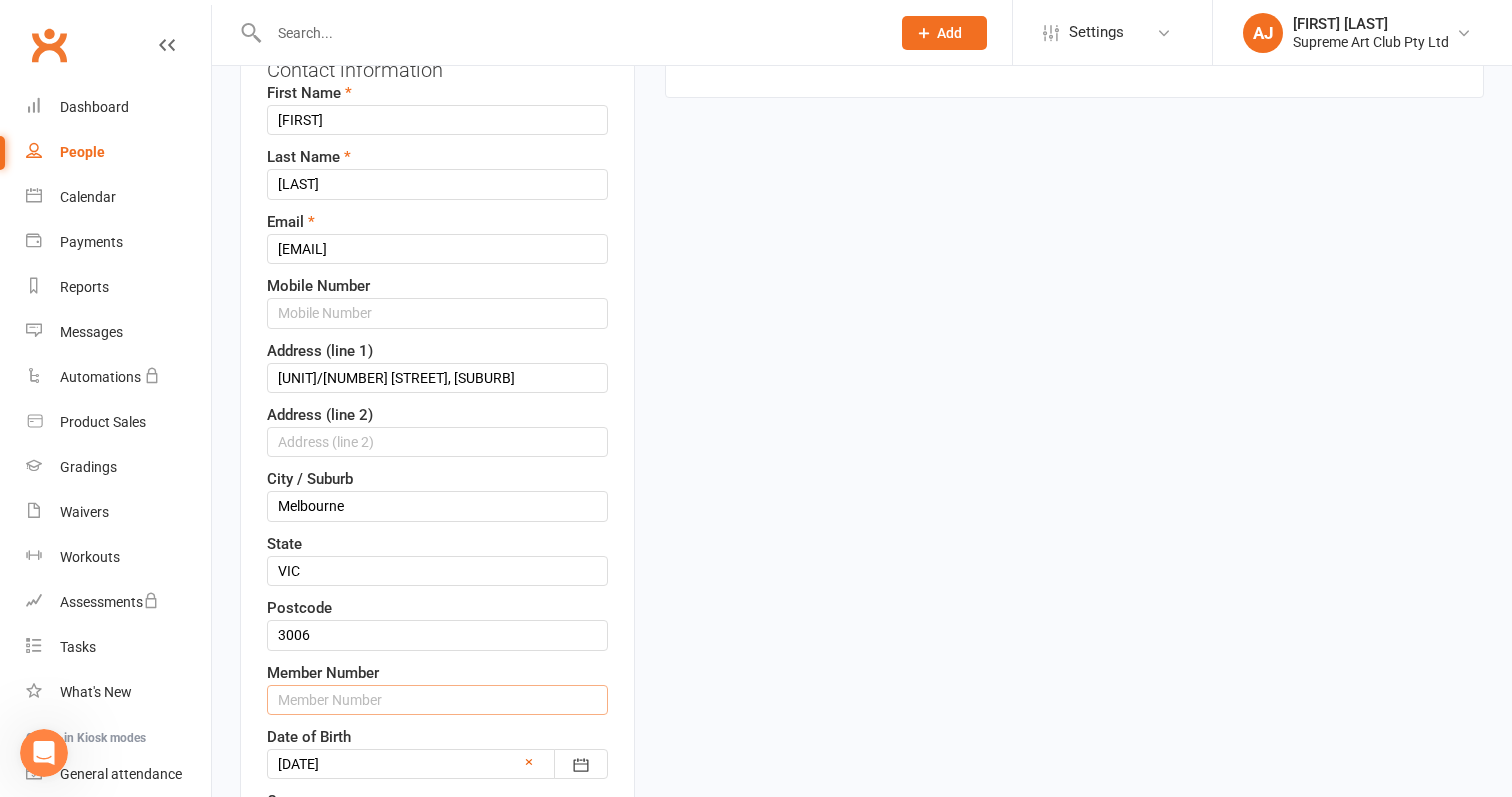 click at bounding box center (437, 700) 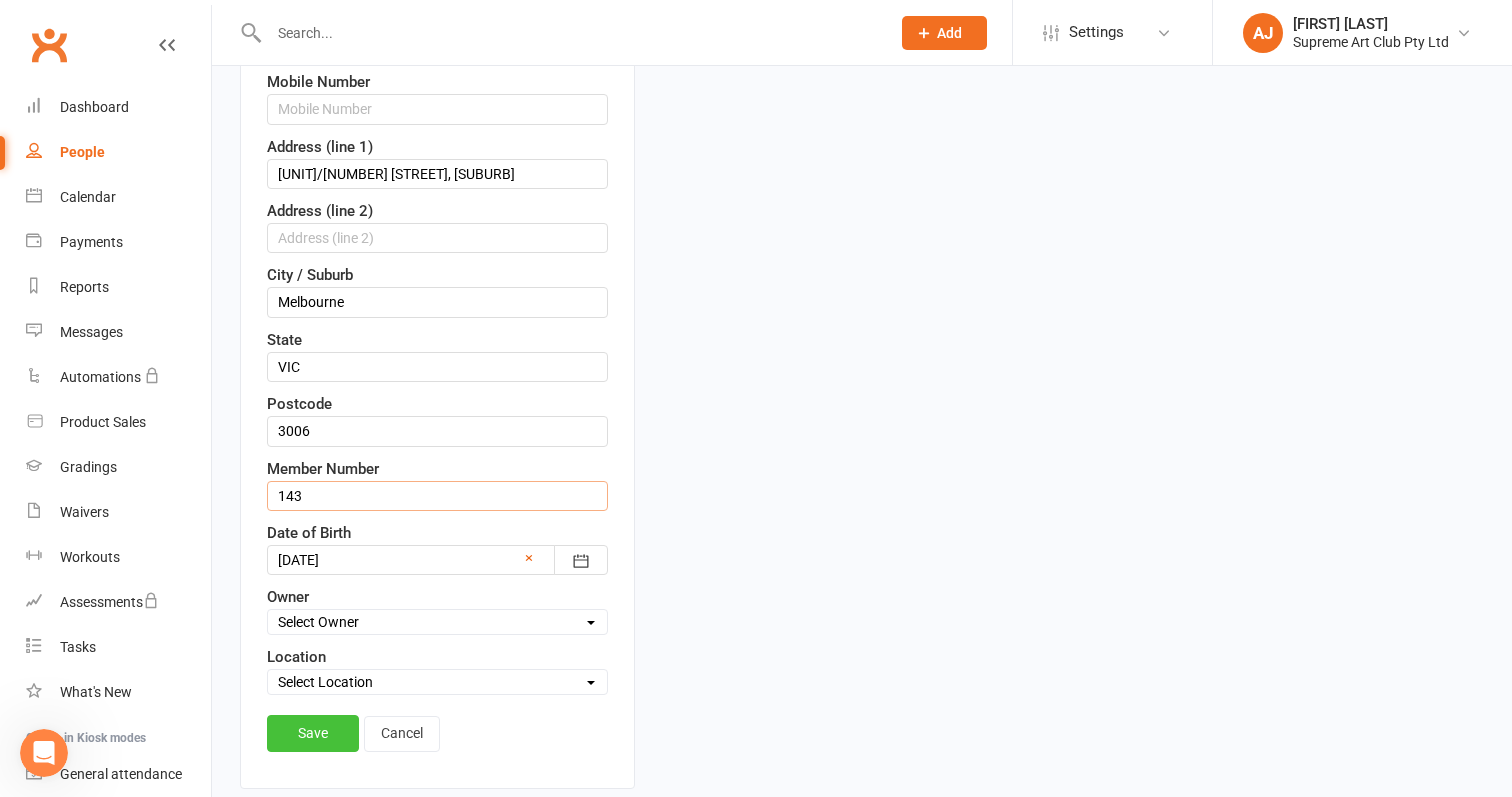 scroll, scrollTop: 485, scrollLeft: 0, axis: vertical 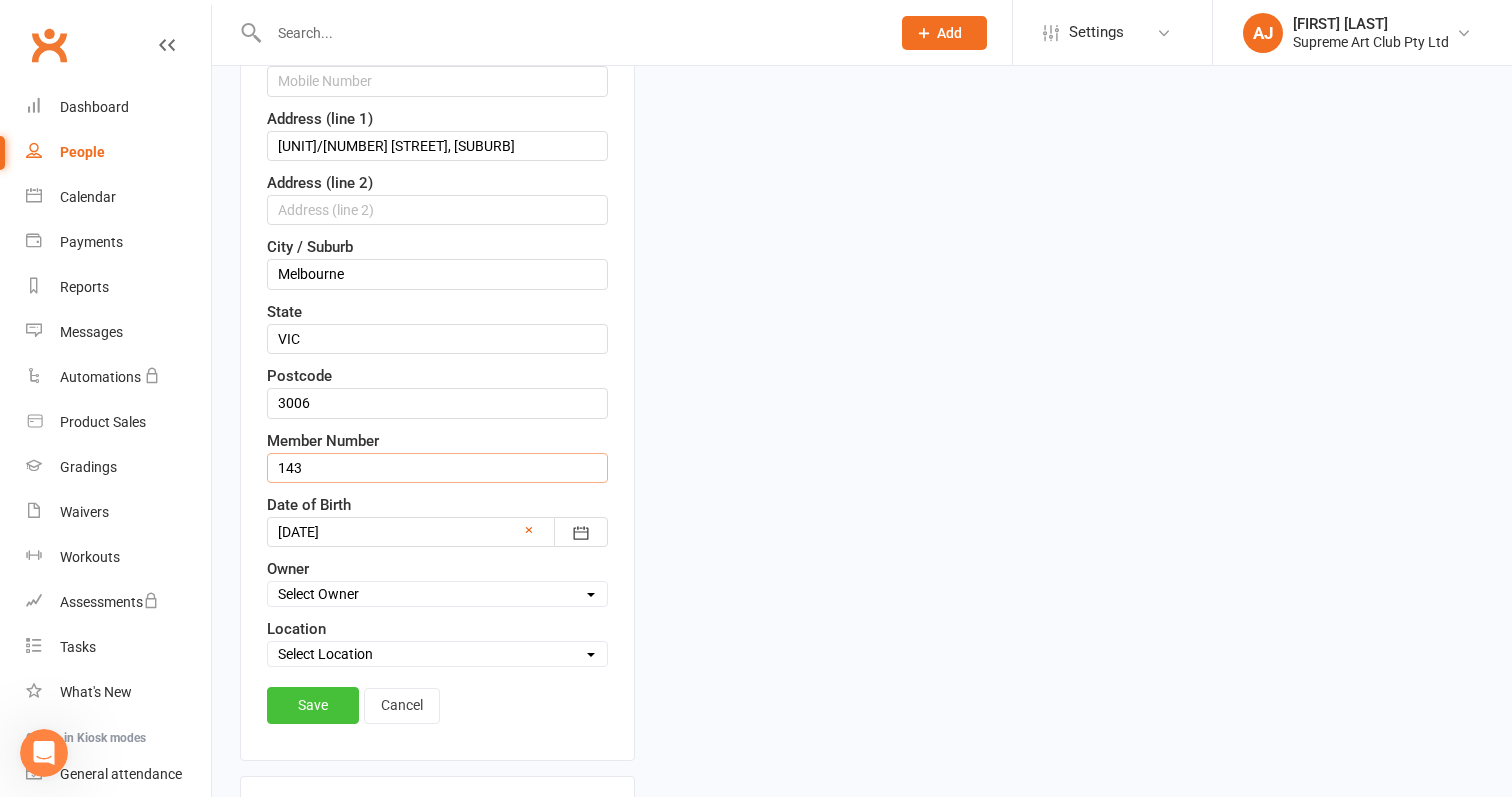 type on "143" 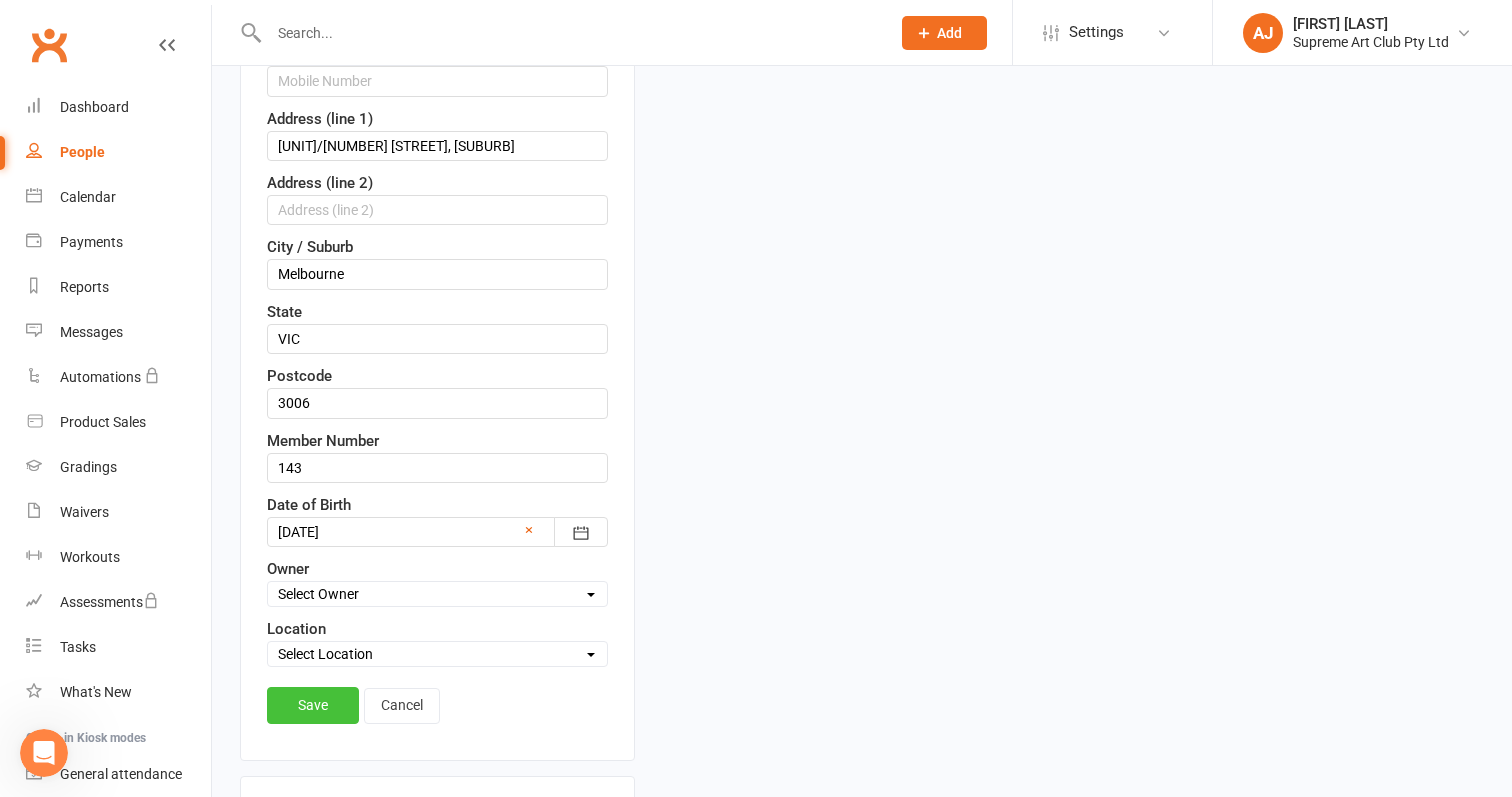 click on "Save" at bounding box center [313, 705] 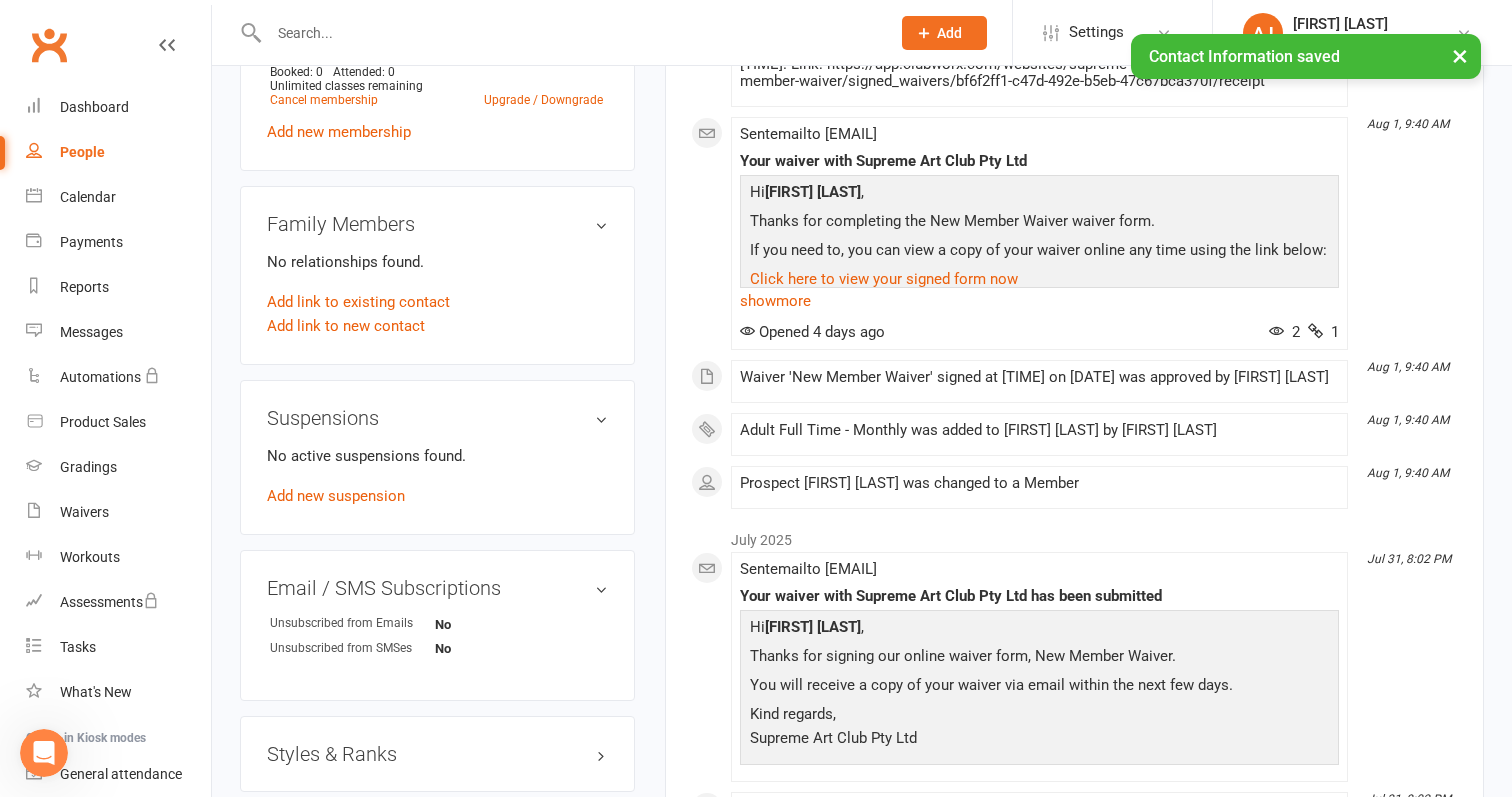 scroll, scrollTop: 909, scrollLeft: 0, axis: vertical 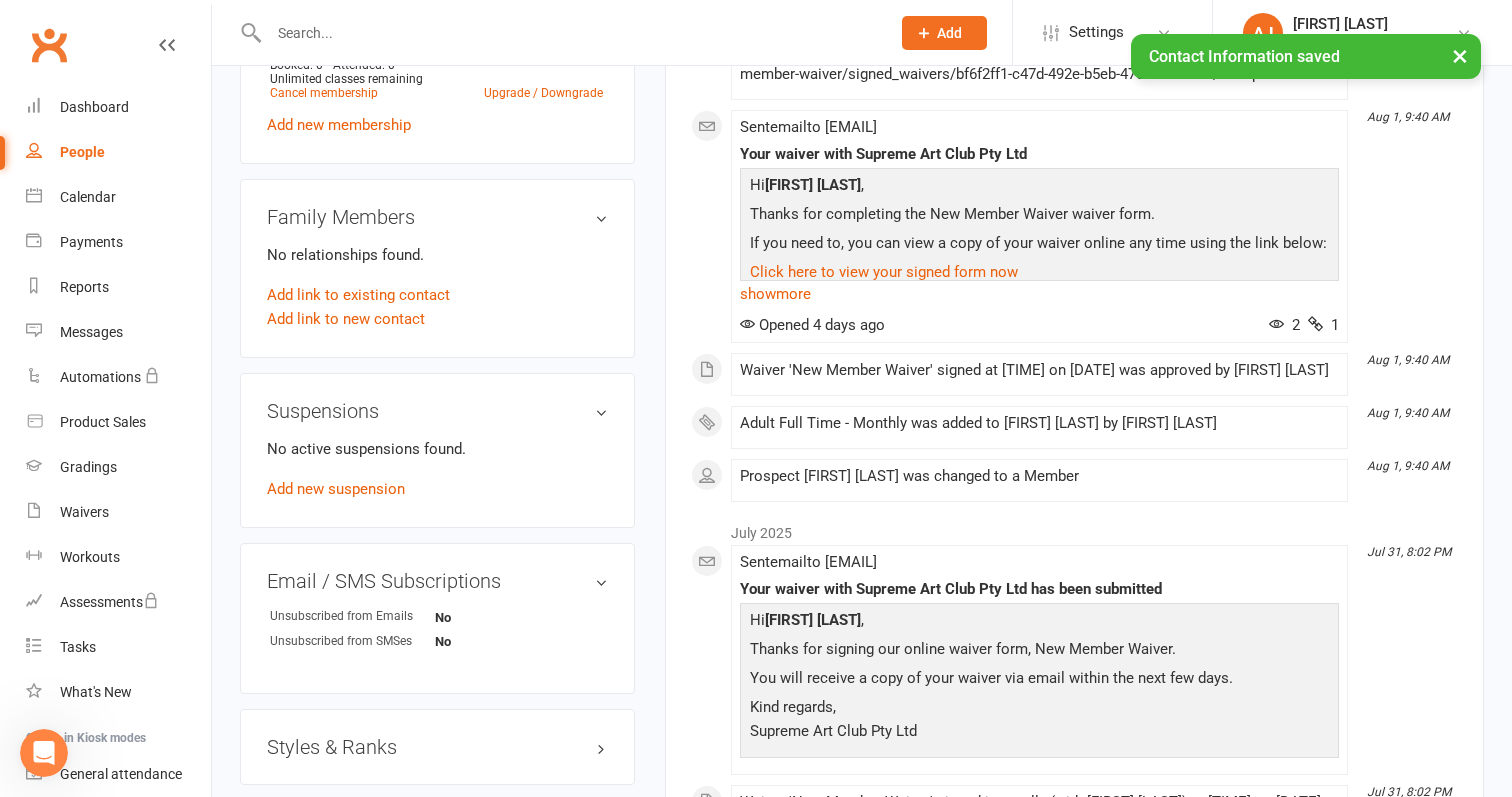 click on "Styles & Ranks" at bounding box center [437, 747] 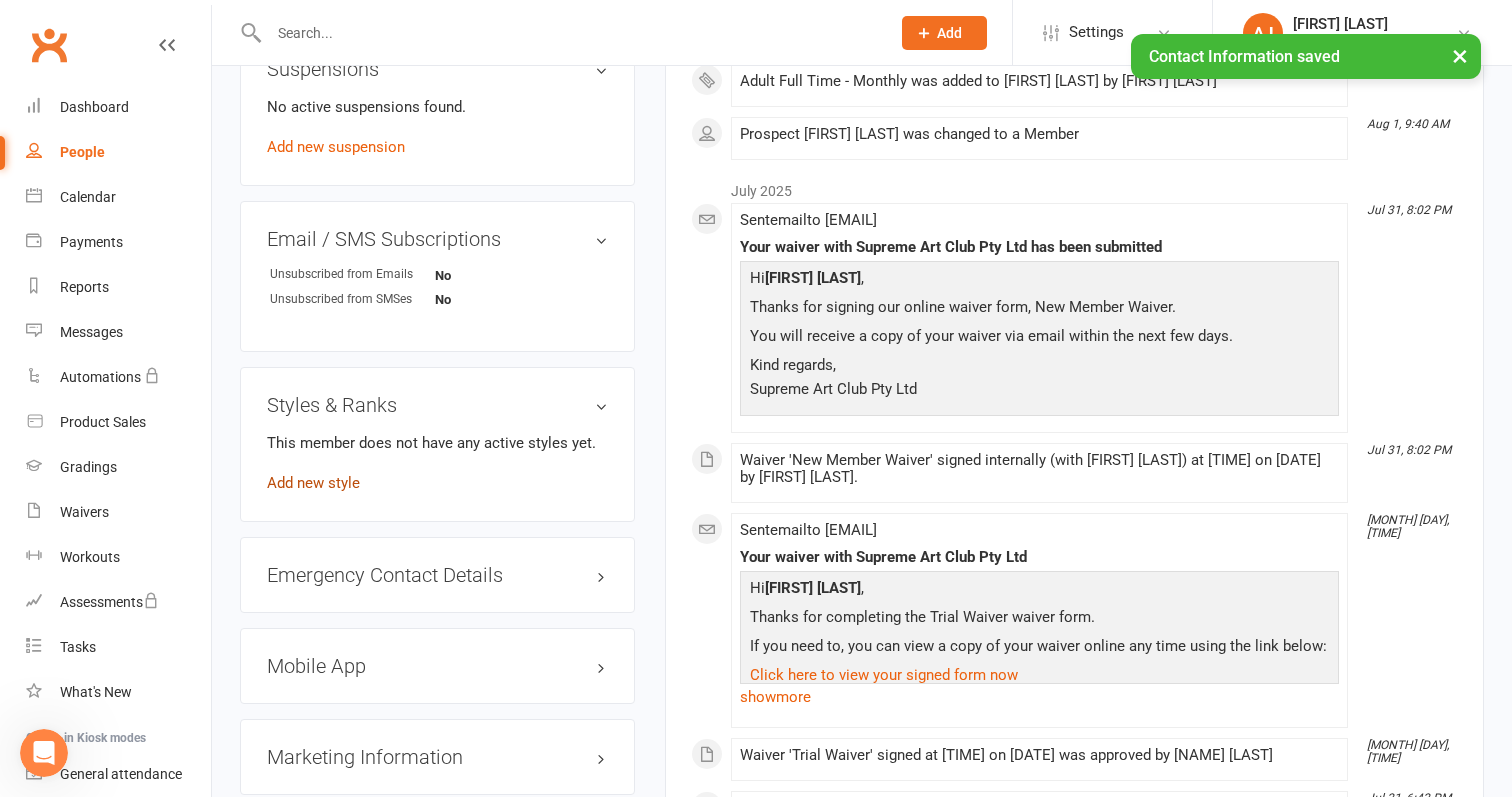 click on "Add new style" at bounding box center (313, 483) 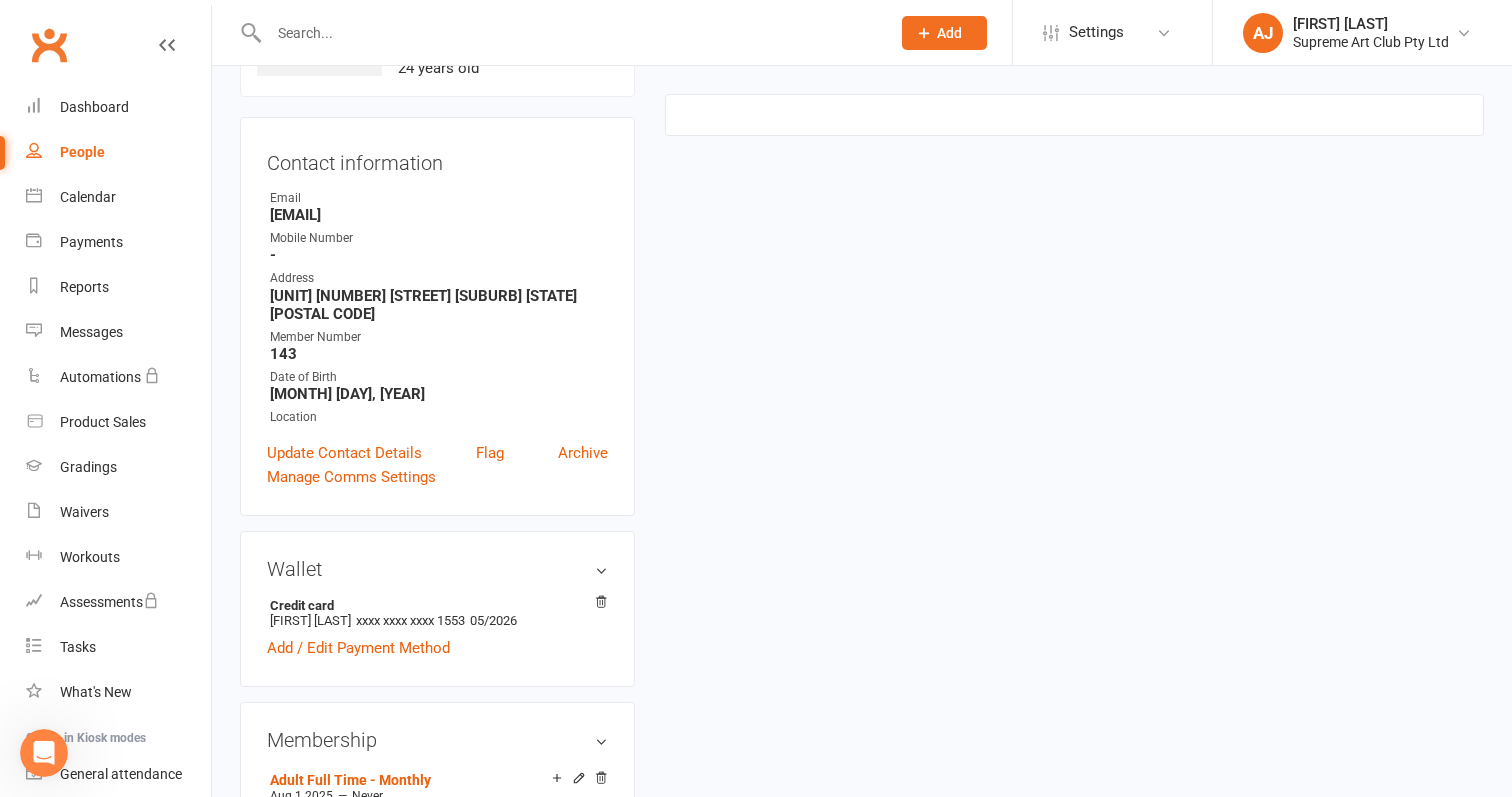 scroll, scrollTop: 153, scrollLeft: 0, axis: vertical 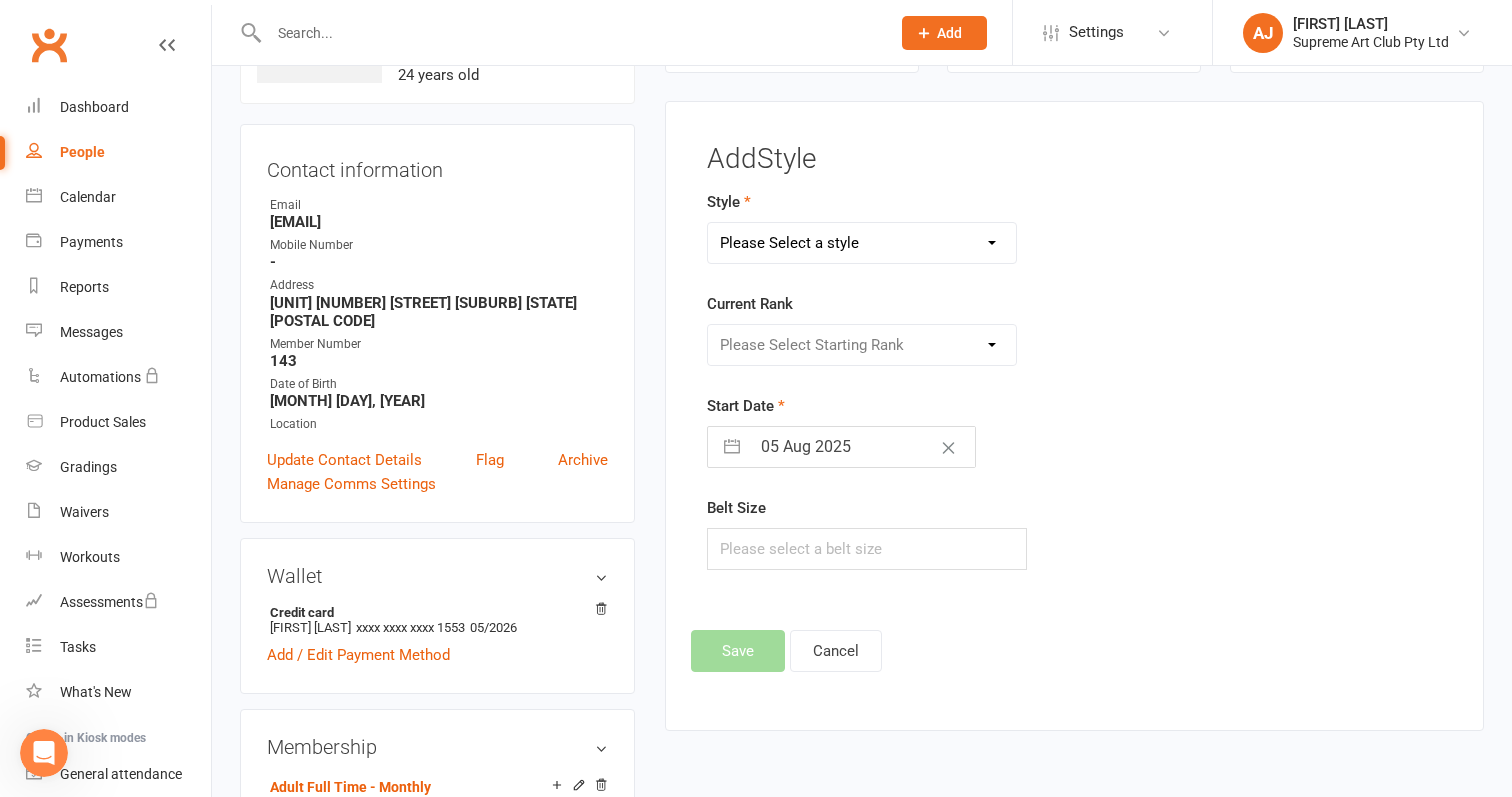 select on "3189" 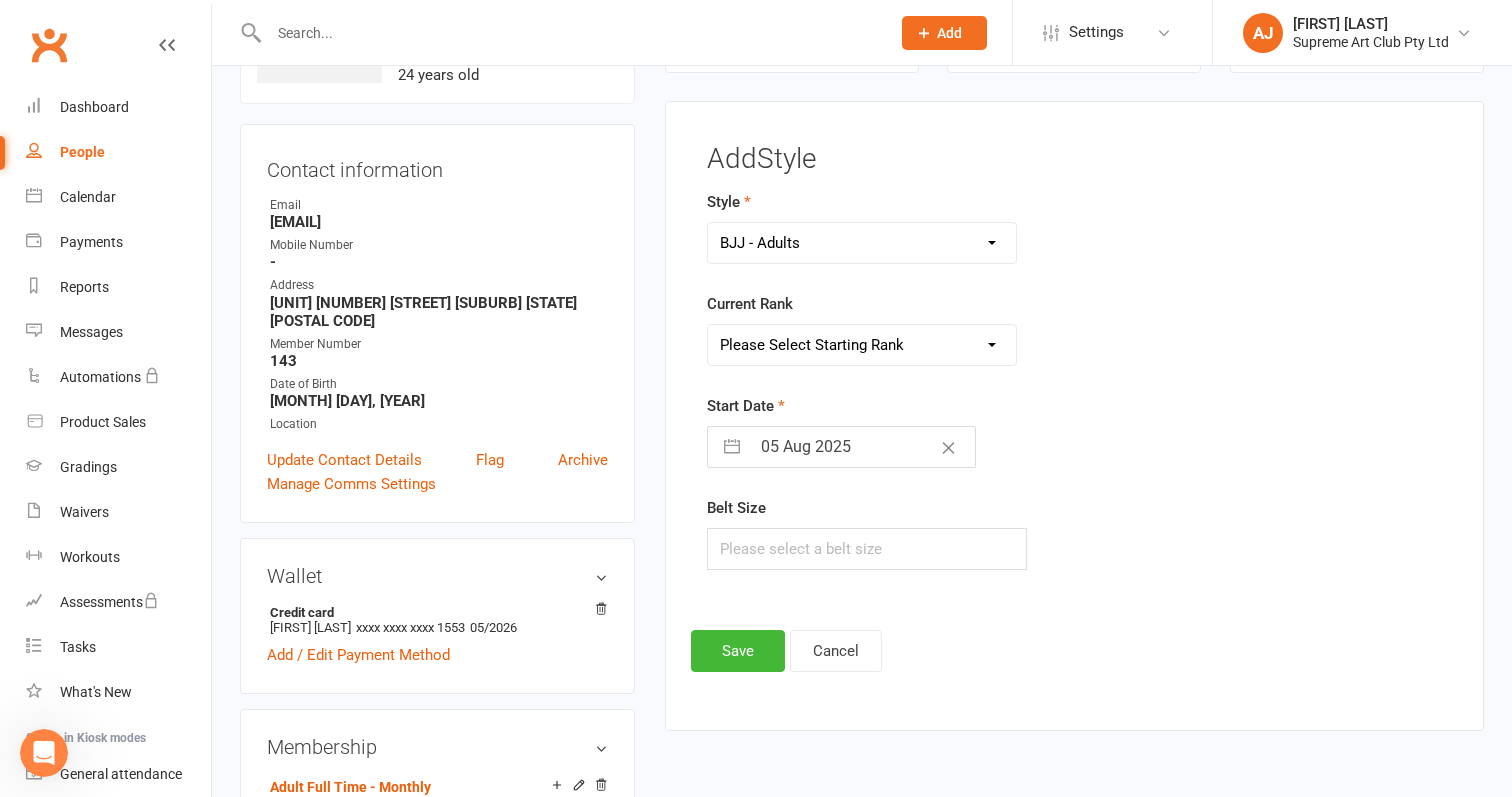 select on "35692" 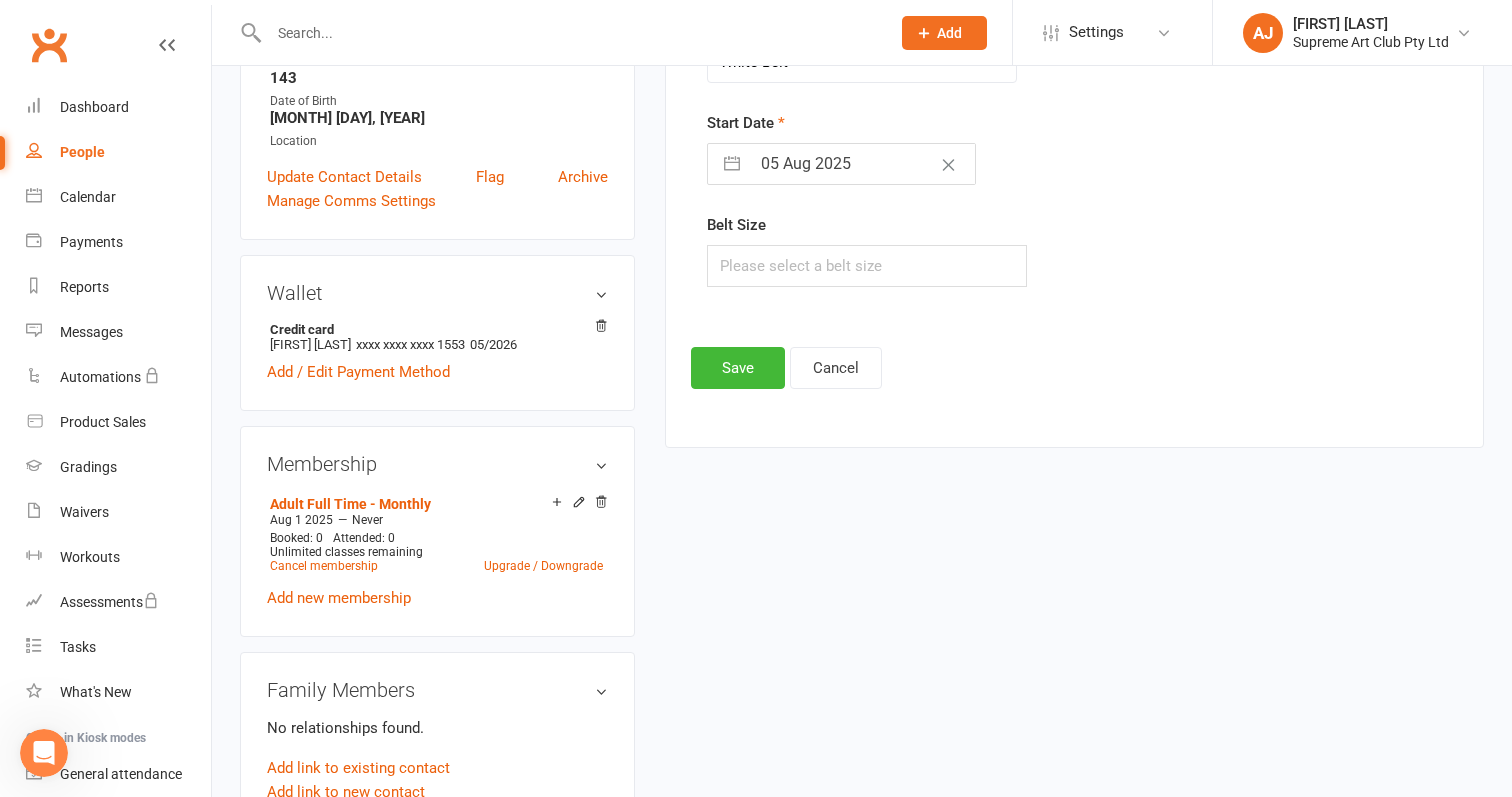scroll, scrollTop: 438, scrollLeft: 0, axis: vertical 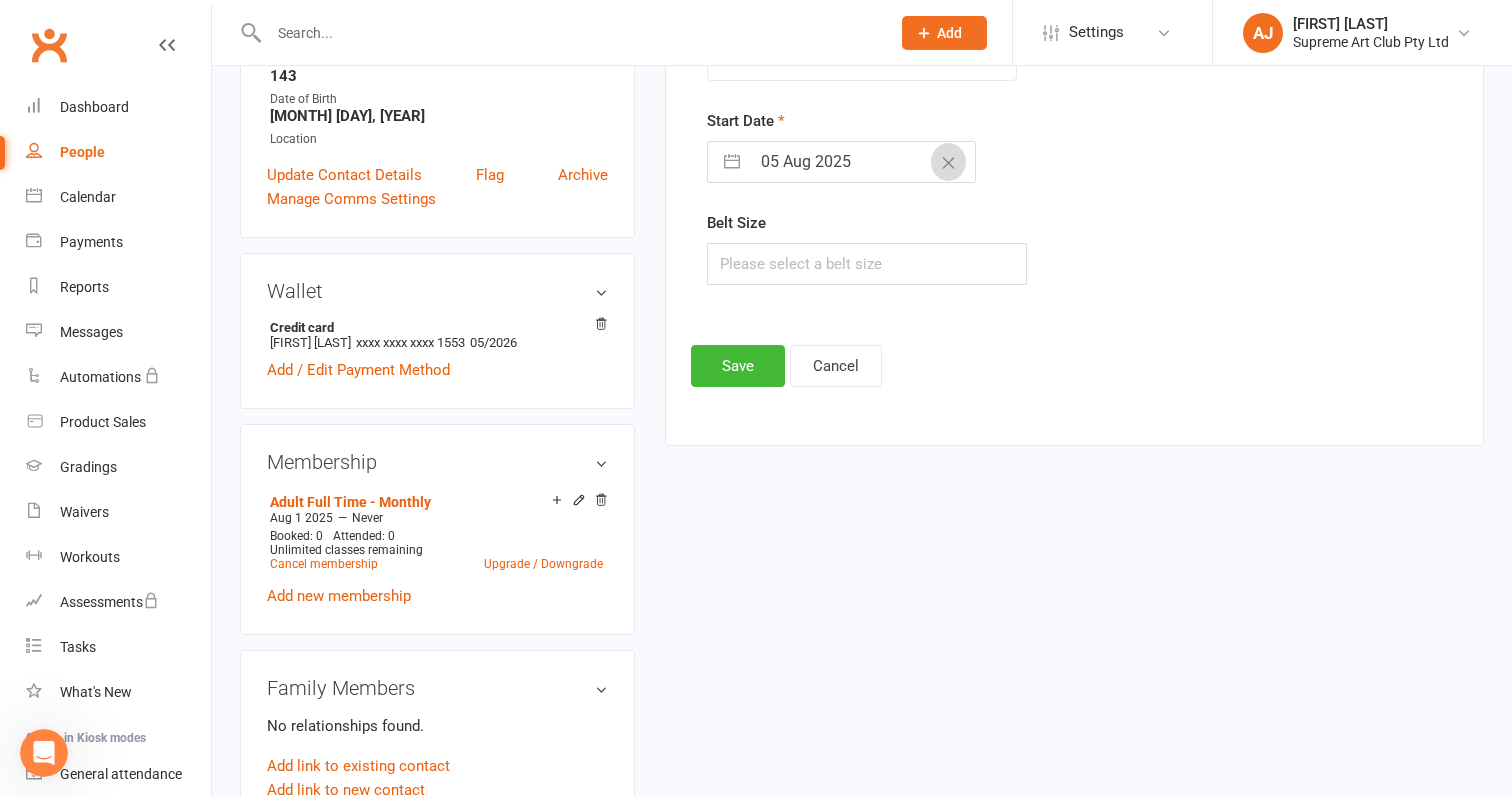 click at bounding box center [948, 162] 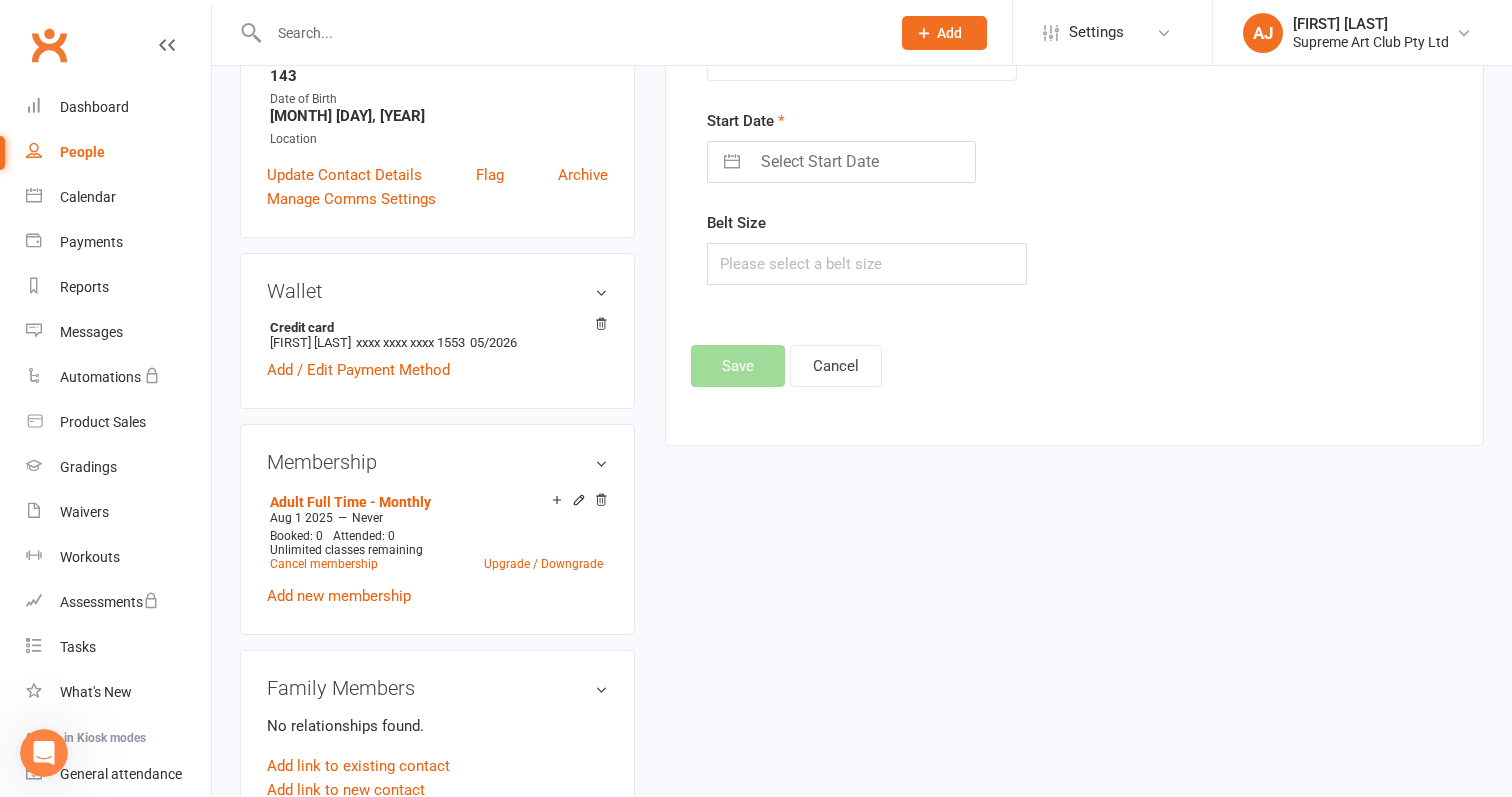 click at bounding box center [862, 162] 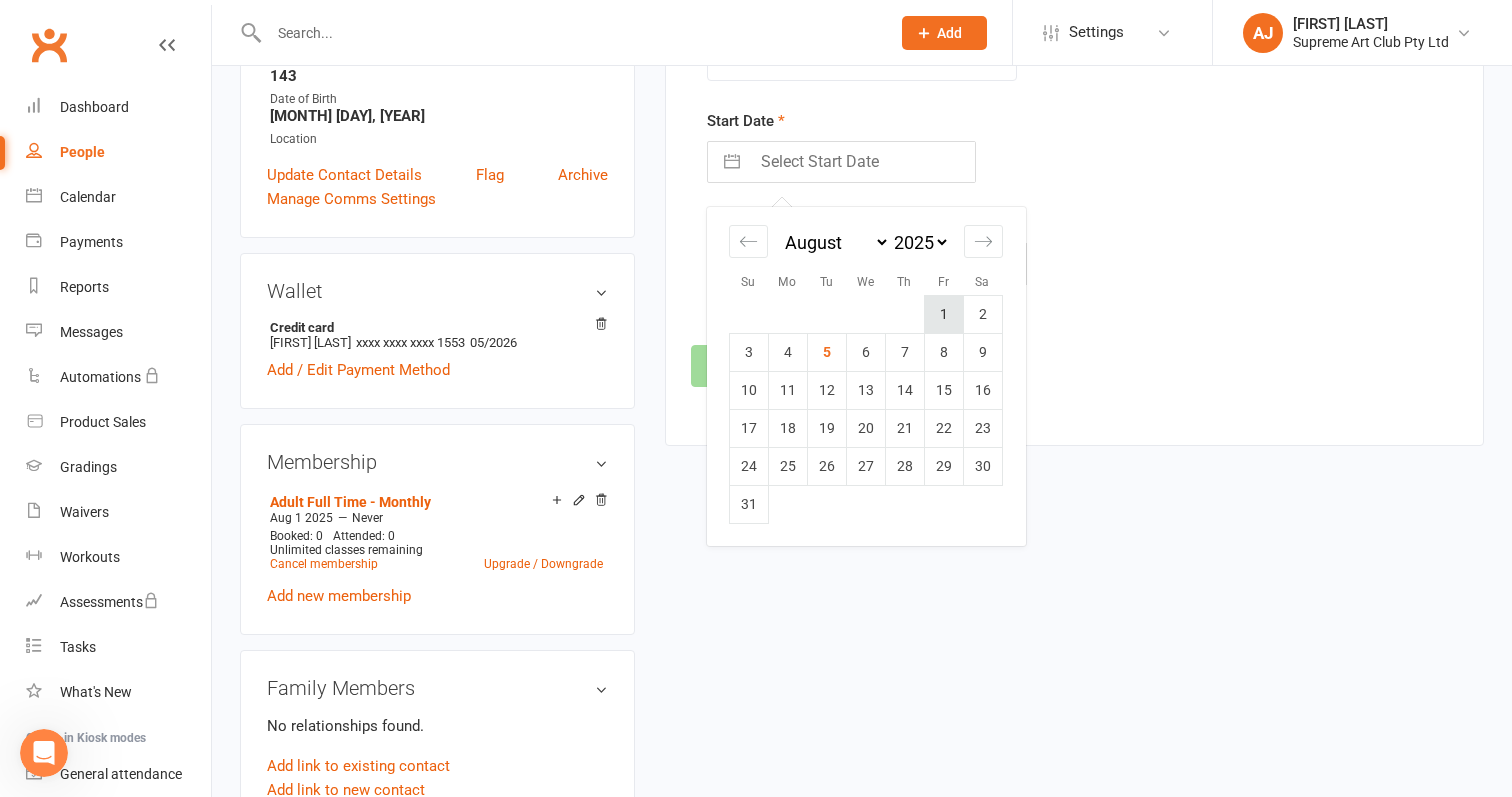 click on "1" at bounding box center [943, 315] 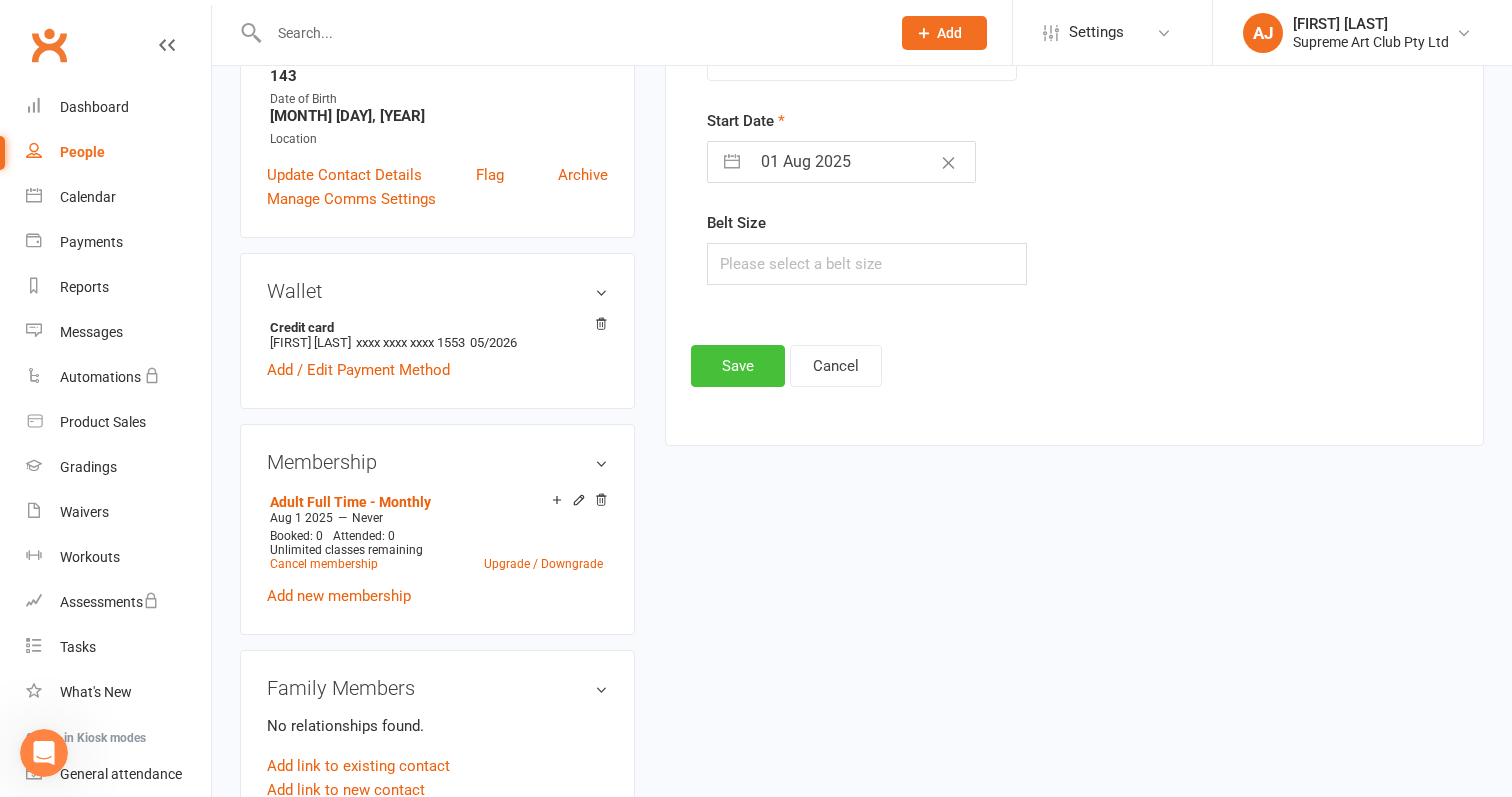 click on "Save" at bounding box center (738, 366) 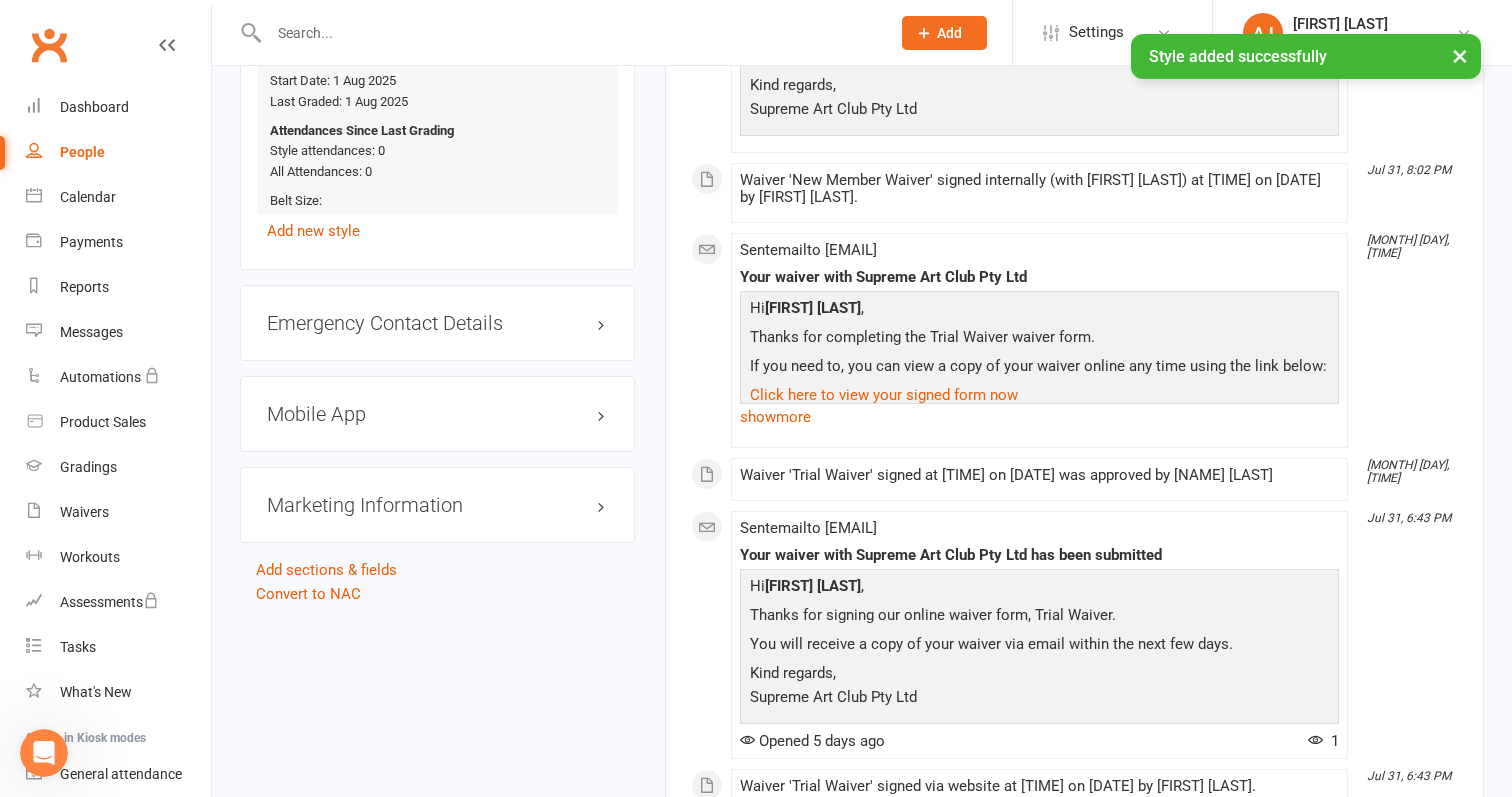 scroll, scrollTop: 1695, scrollLeft: 0, axis: vertical 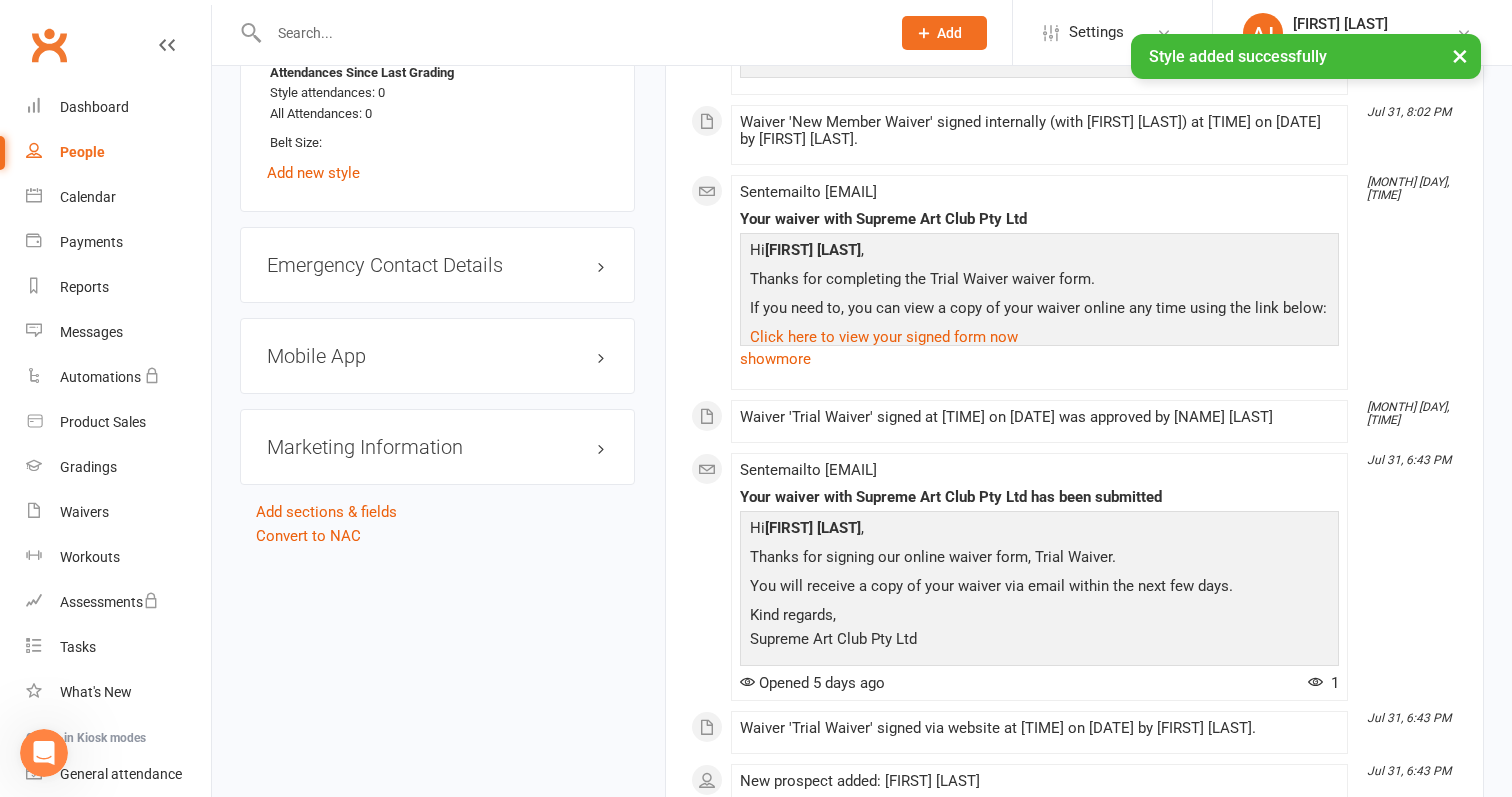 click on "Mobile App" at bounding box center (437, 356) 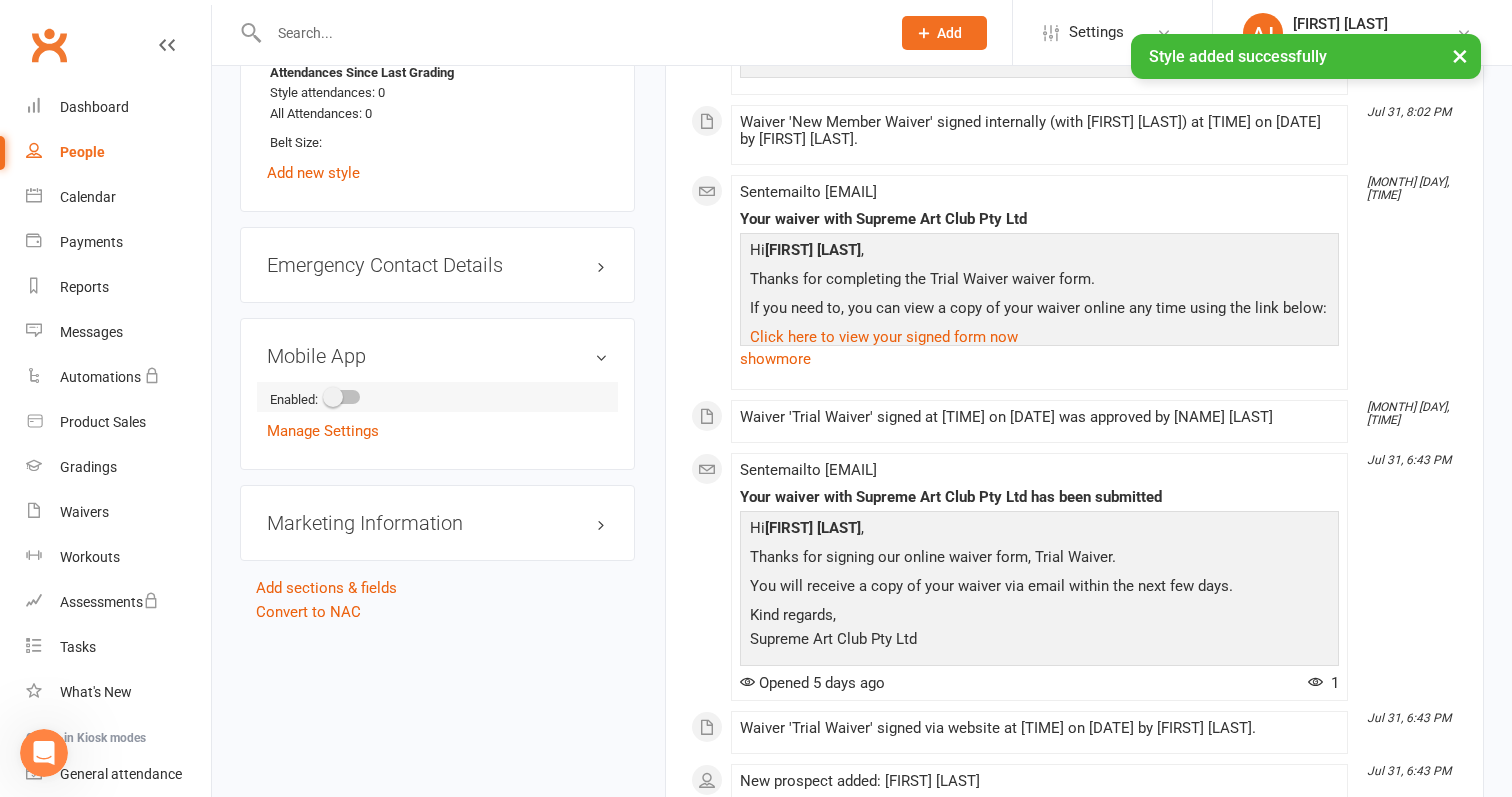 click at bounding box center [343, 397] 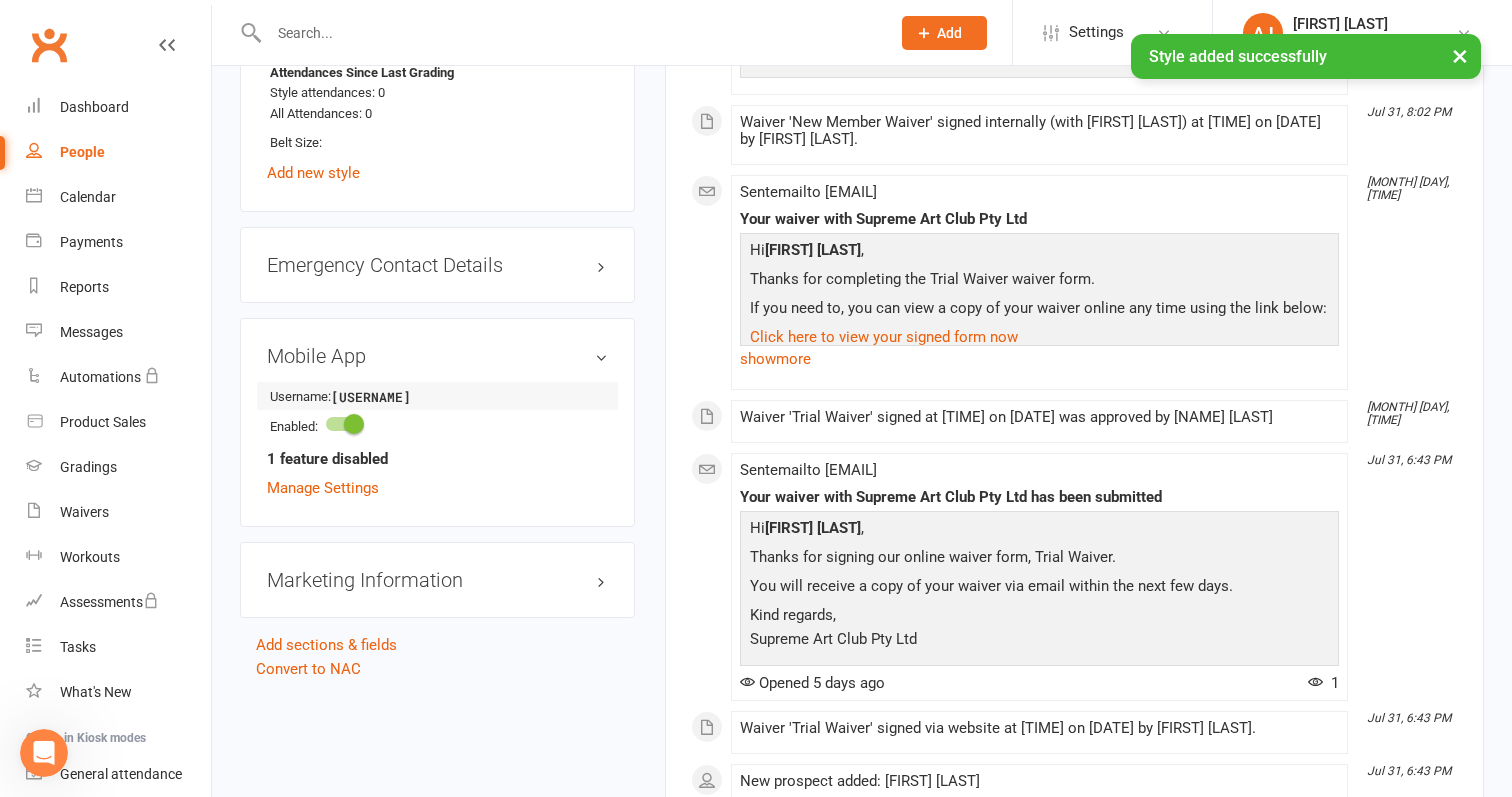 click on "[USERNAME]" at bounding box center (388, 397) 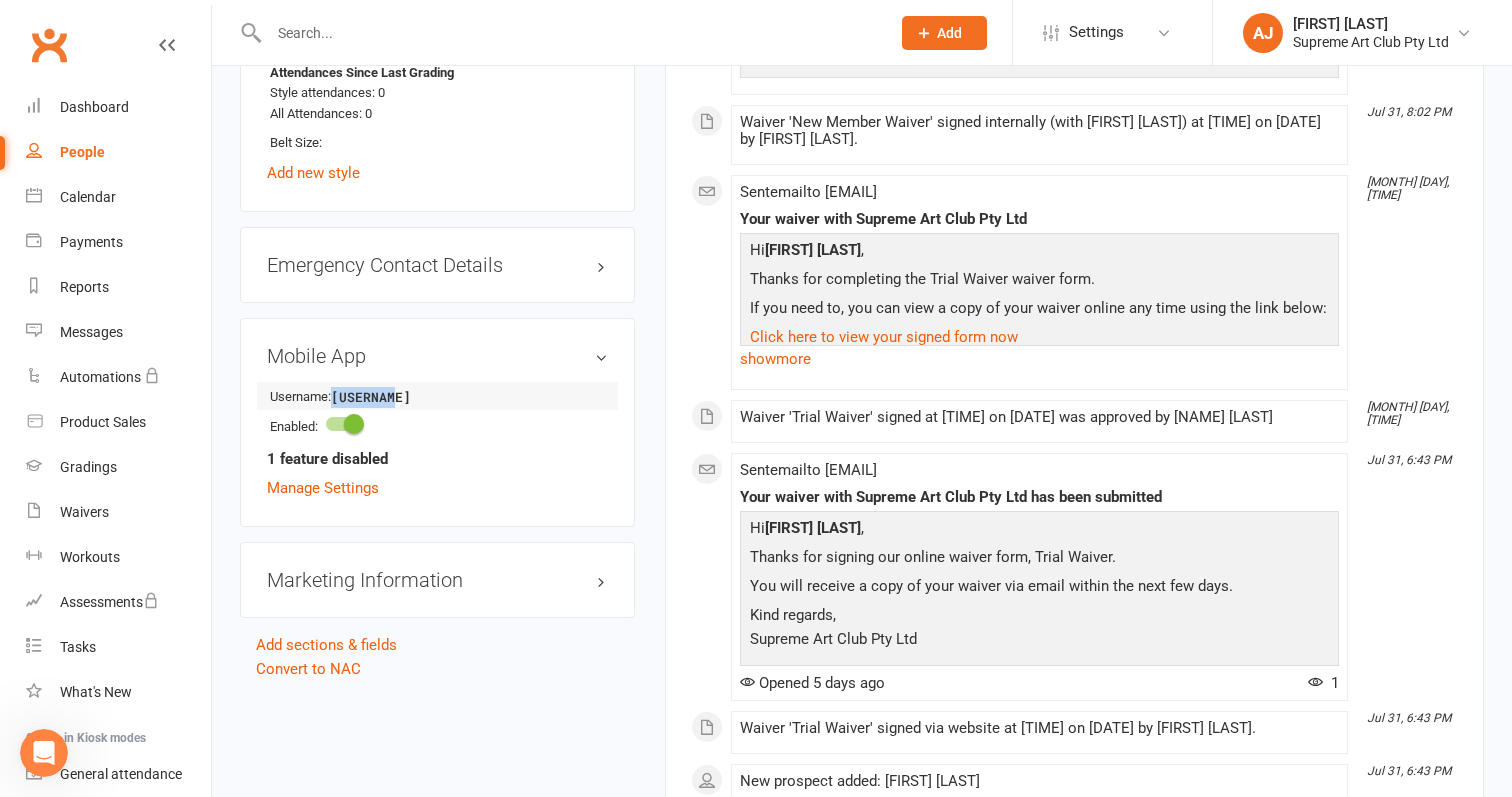 click on "[USERNAME]" at bounding box center [388, 397] 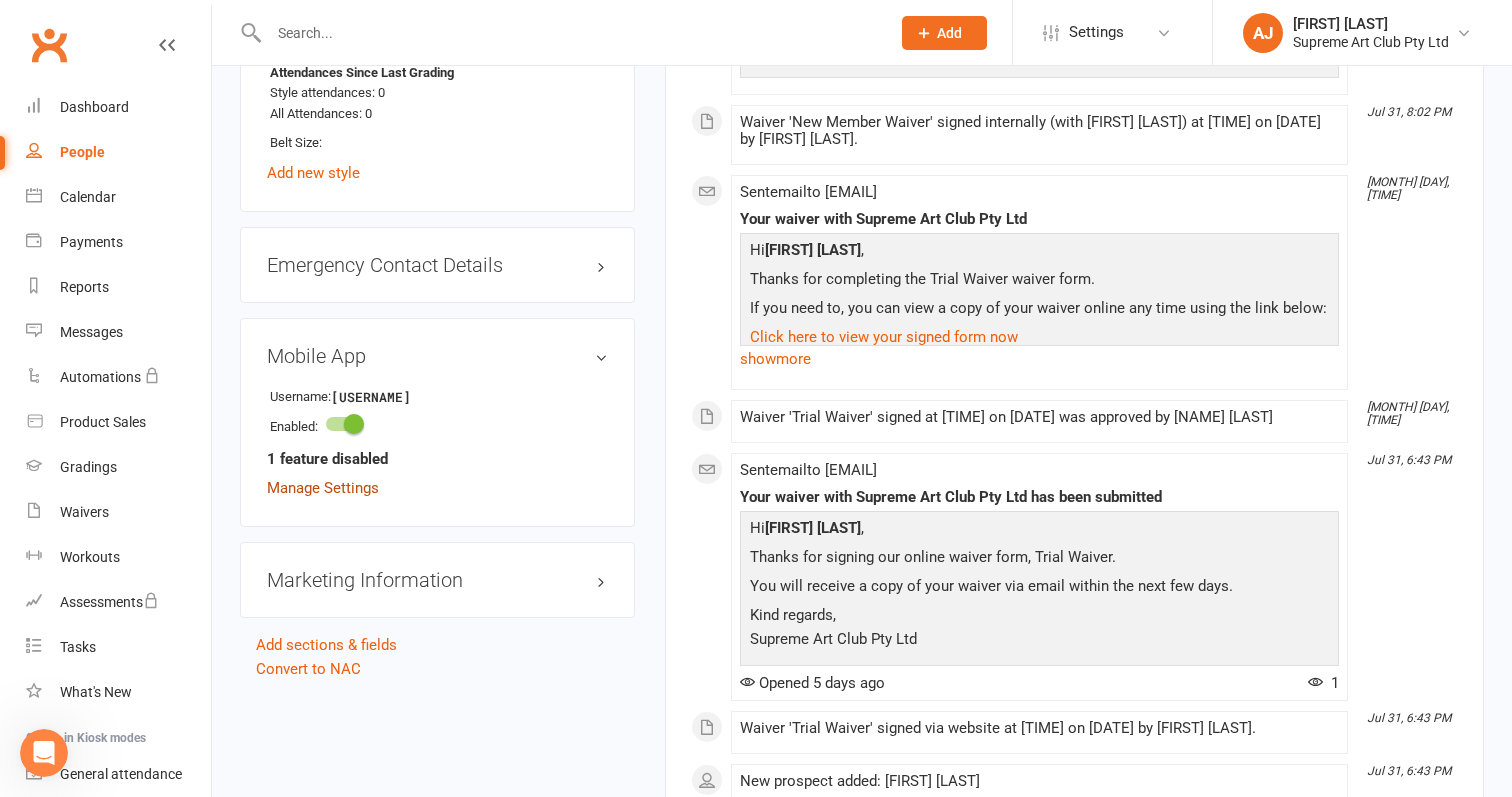 click on "Manage Settings" at bounding box center (323, 488) 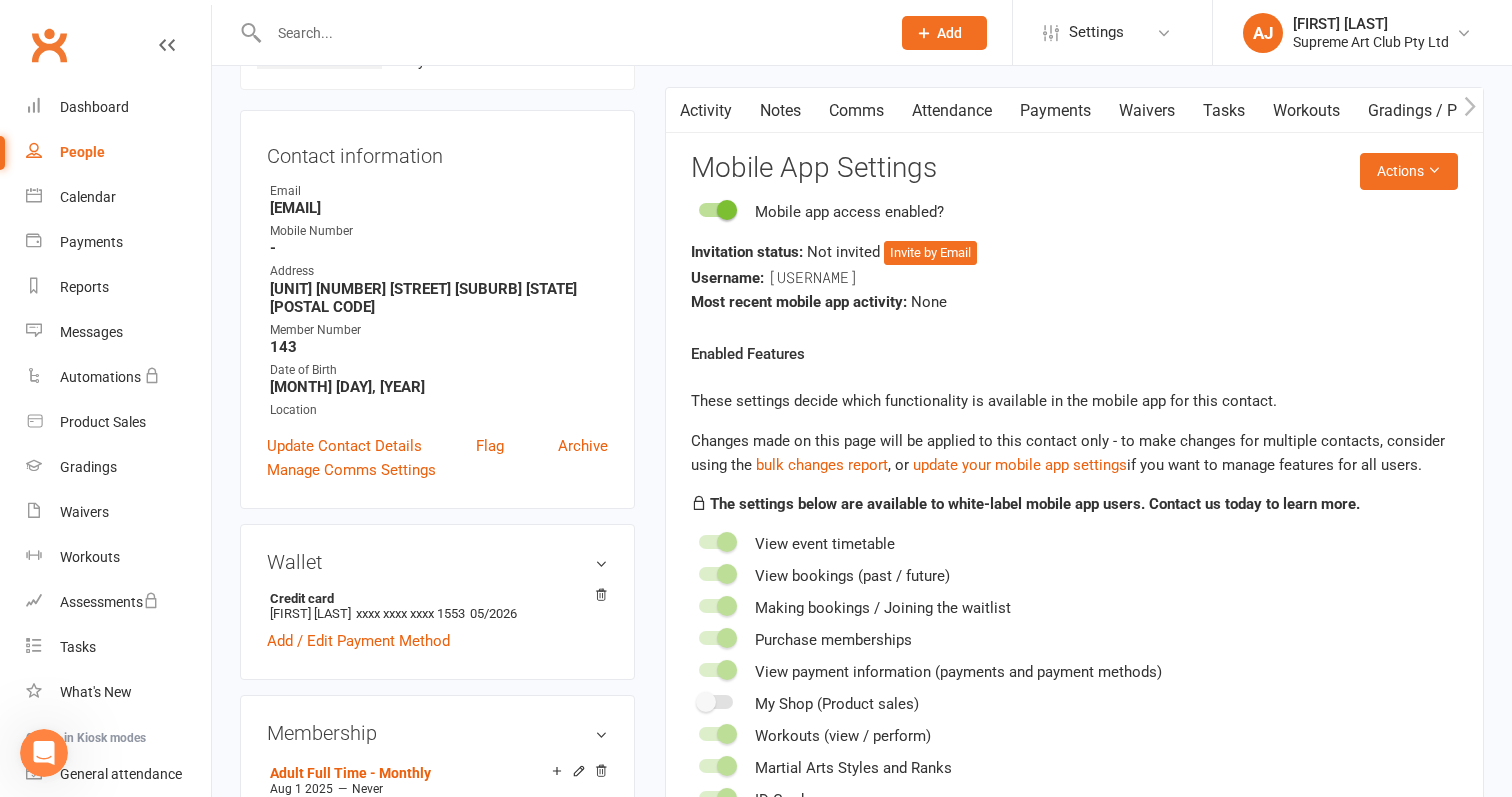 scroll, scrollTop: 153, scrollLeft: 0, axis: vertical 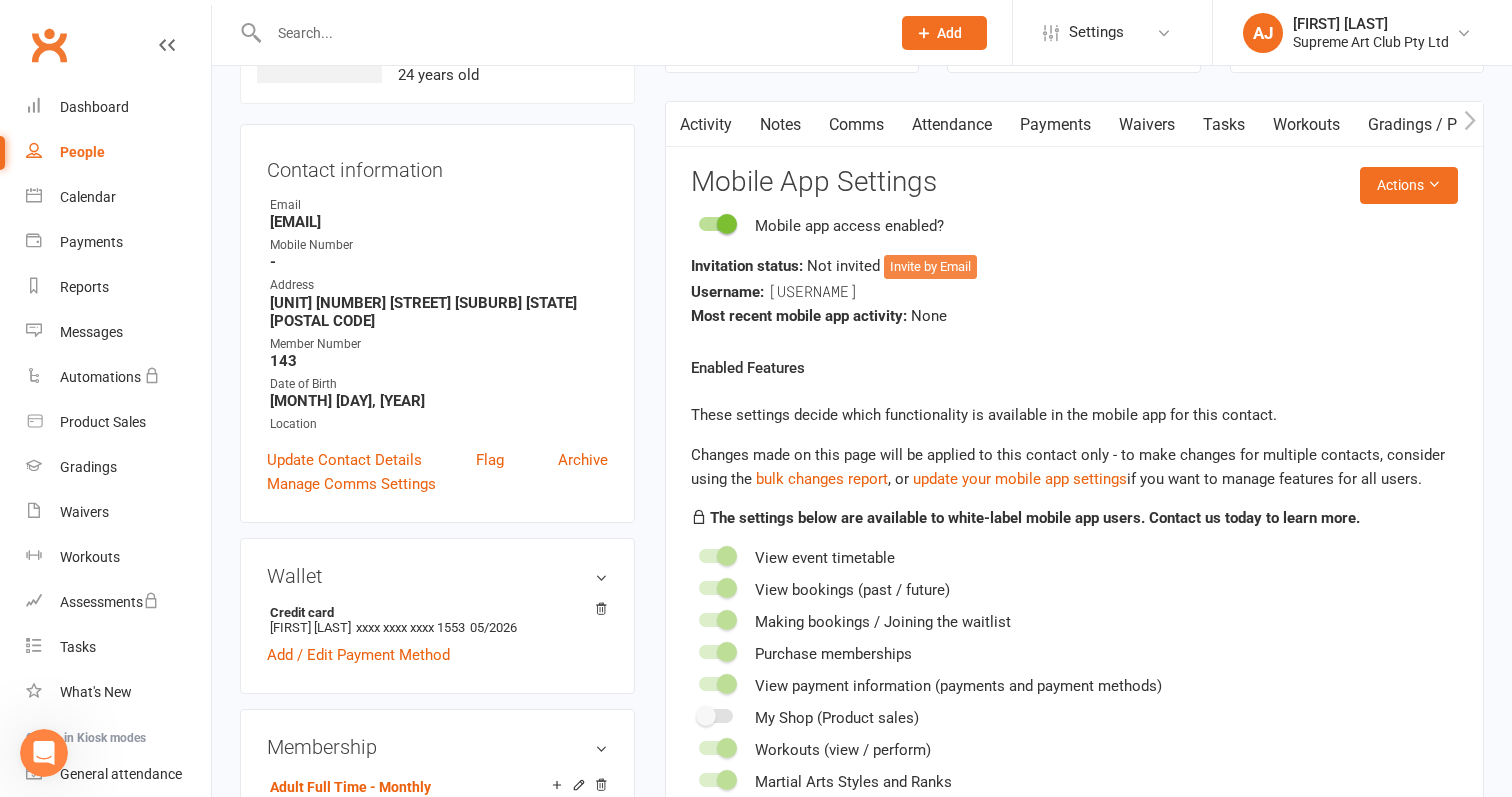 click on "Invite by Email" at bounding box center (930, 267) 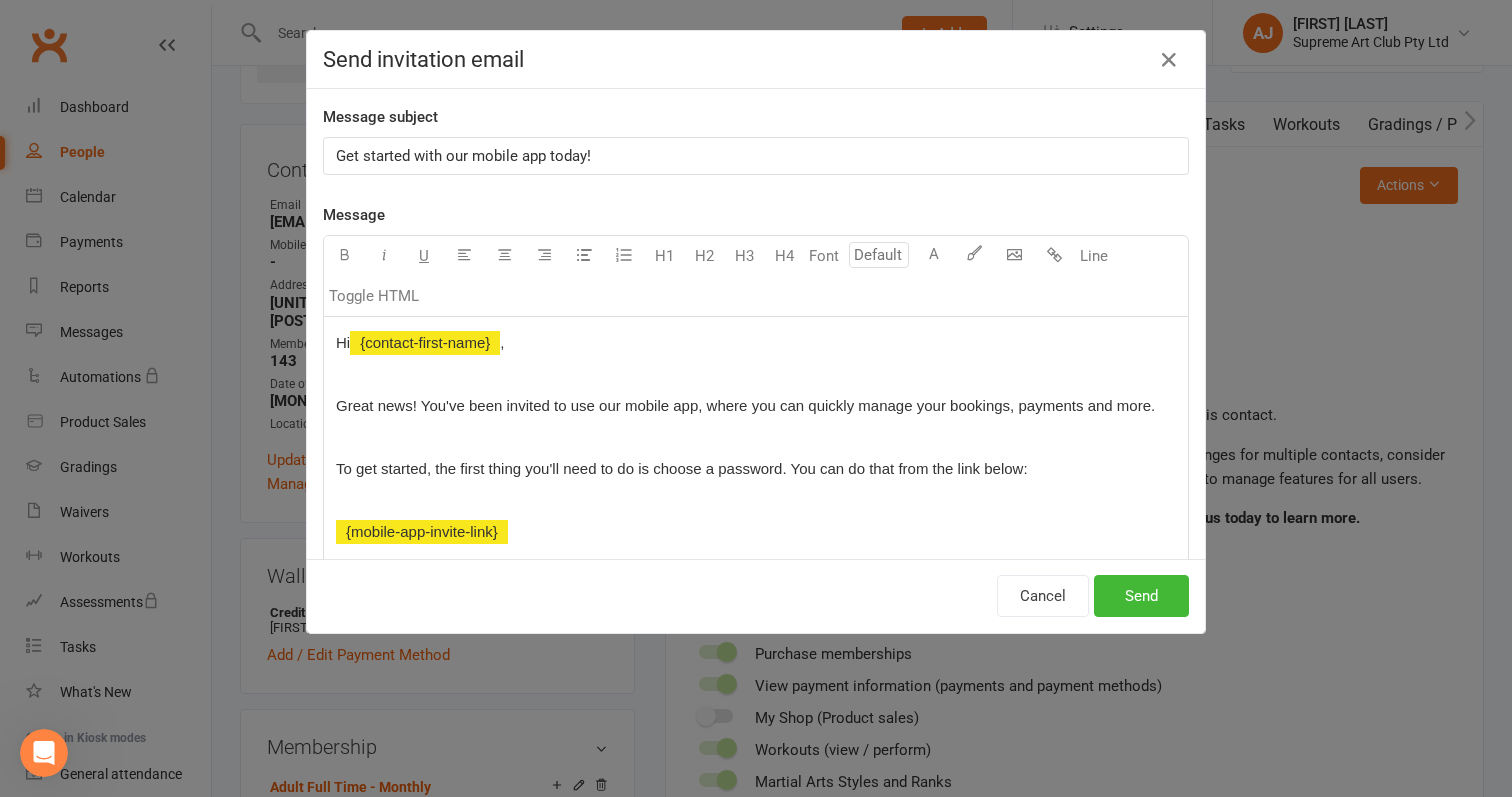 click at bounding box center [756, 437] 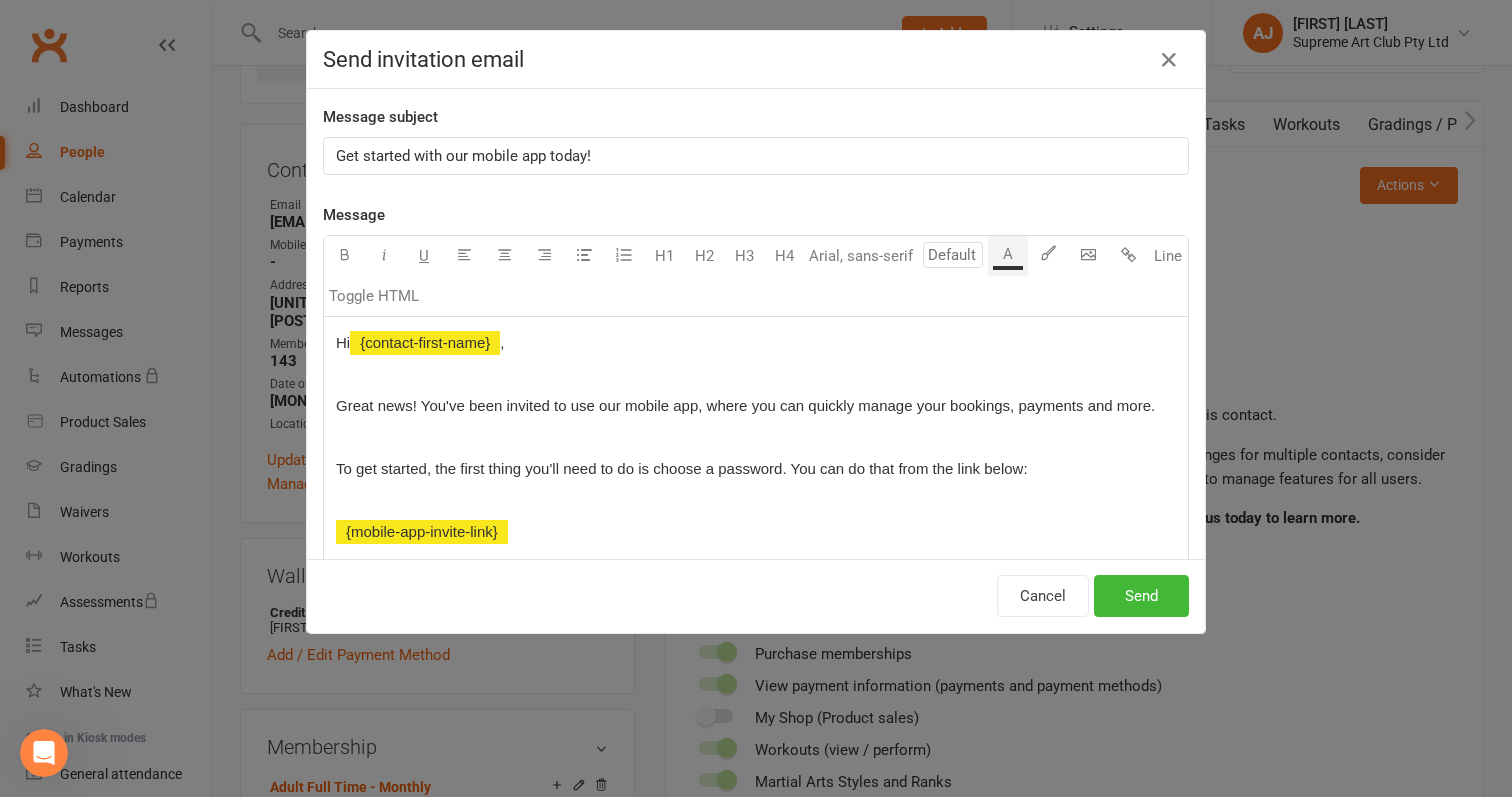 type 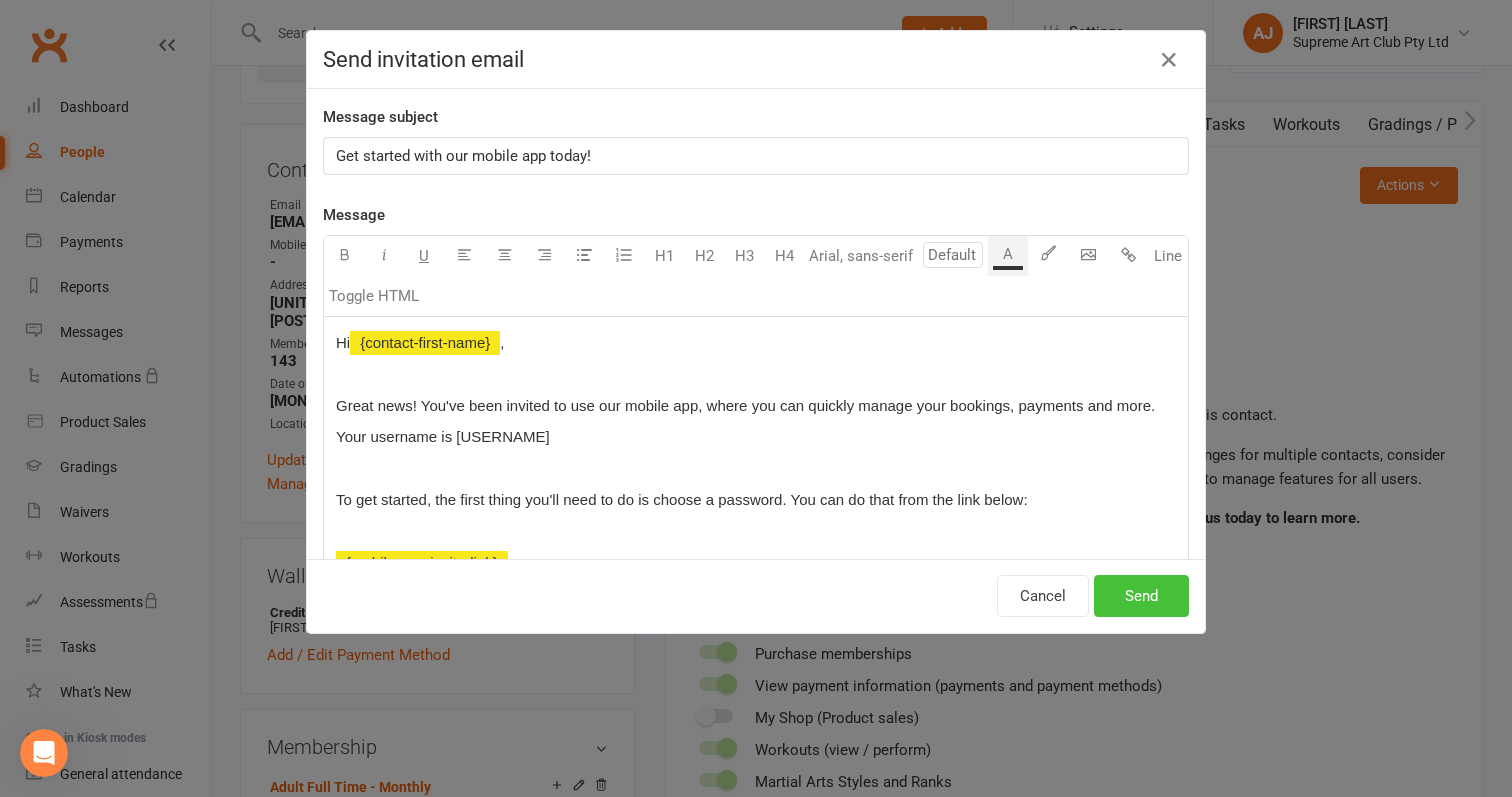 click on "Send" at bounding box center [1141, 596] 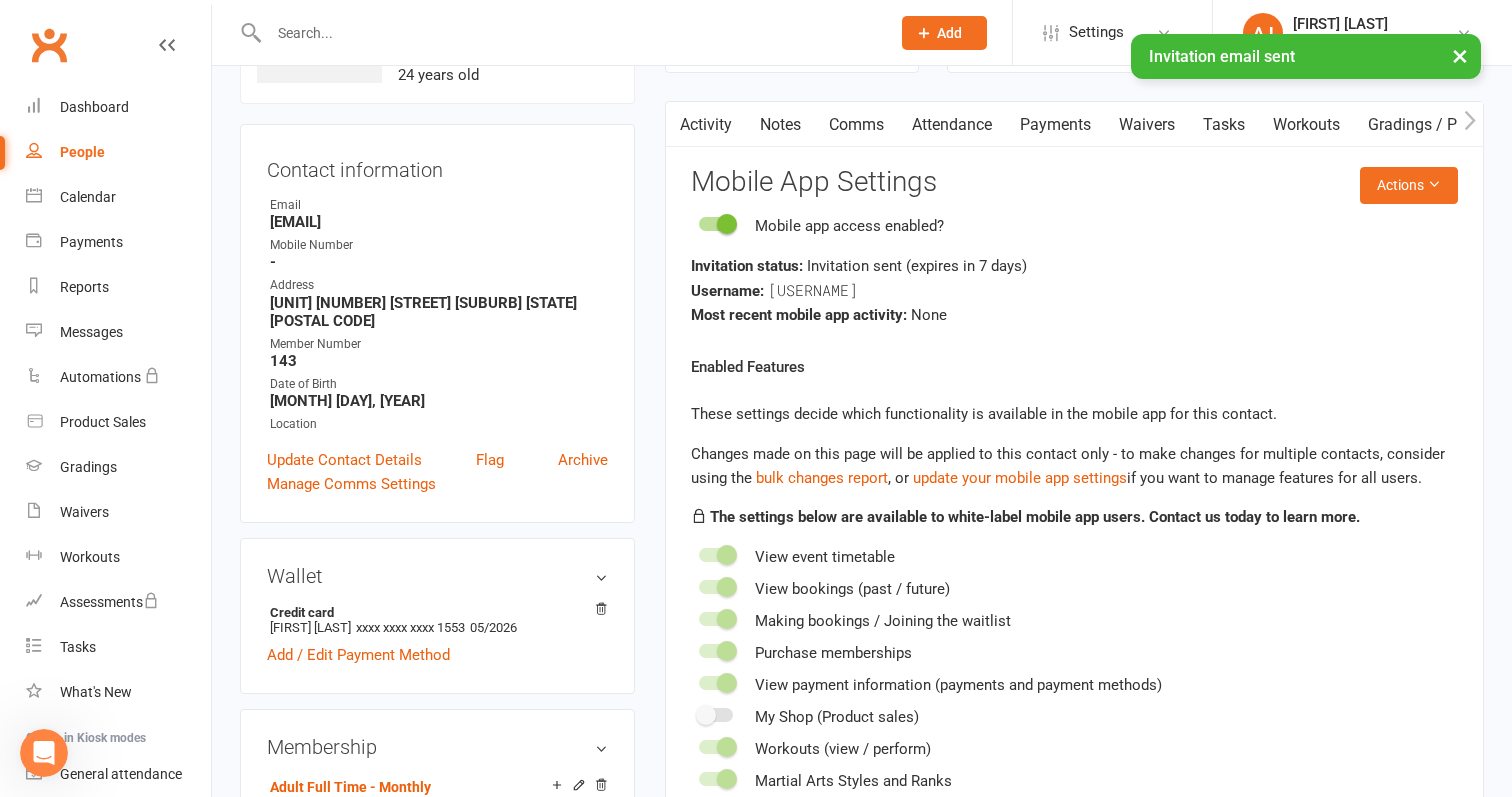 click on "People" at bounding box center [82, 152] 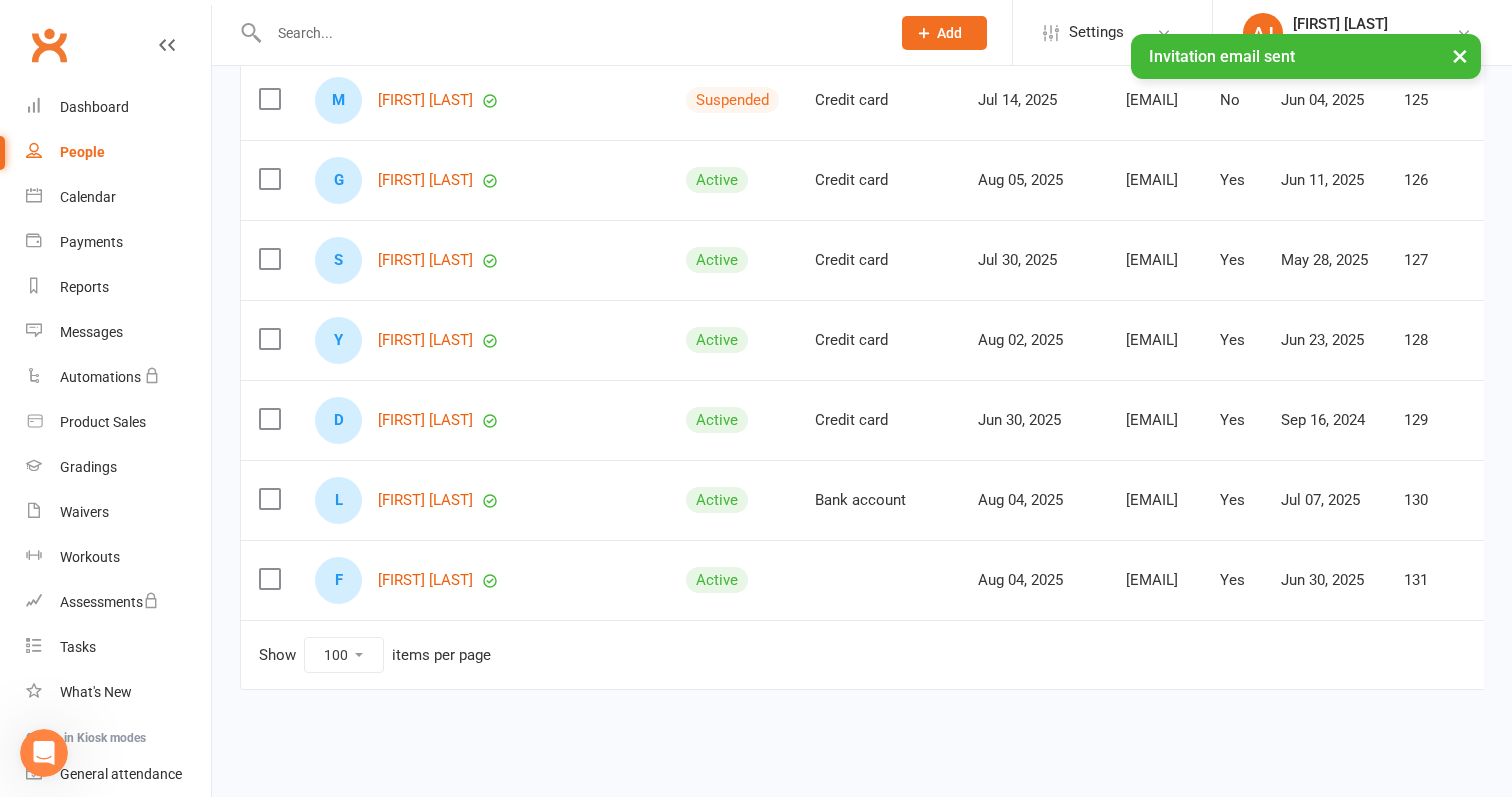 scroll, scrollTop: 7753, scrollLeft: 0, axis: vertical 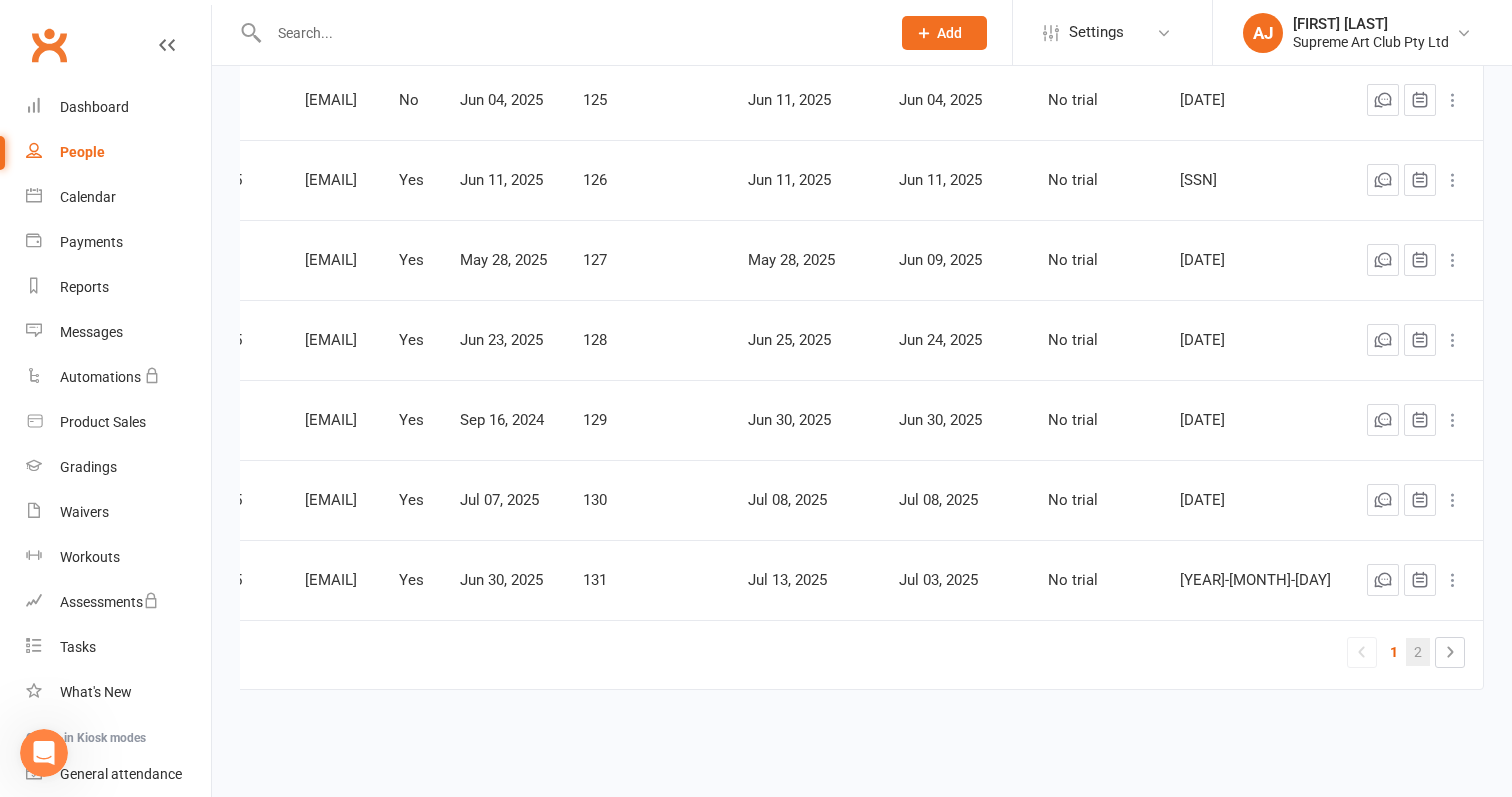 click on "2" at bounding box center (1418, 652) 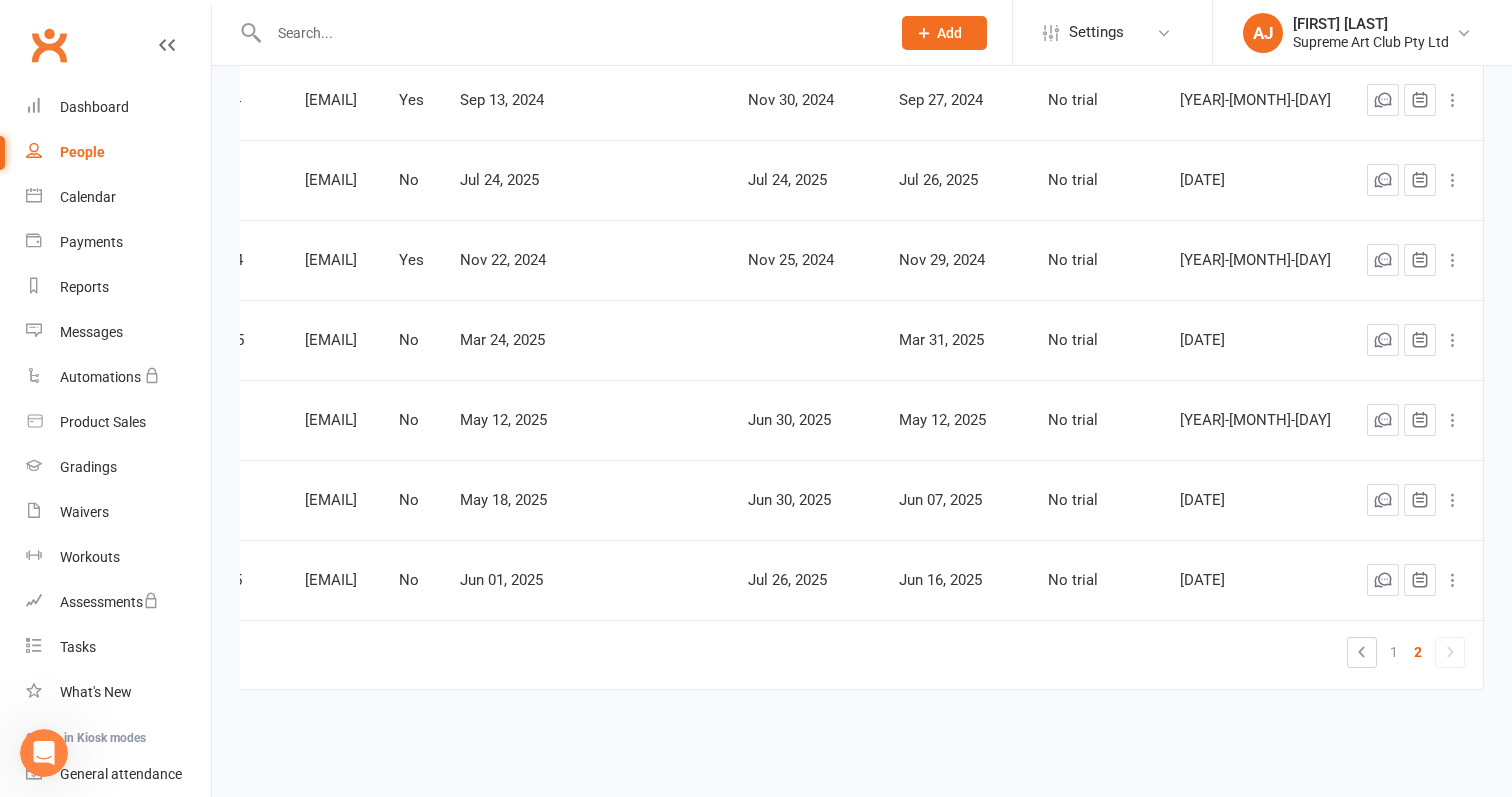 scroll, scrollTop: 0, scrollLeft: 830, axis: horizontal 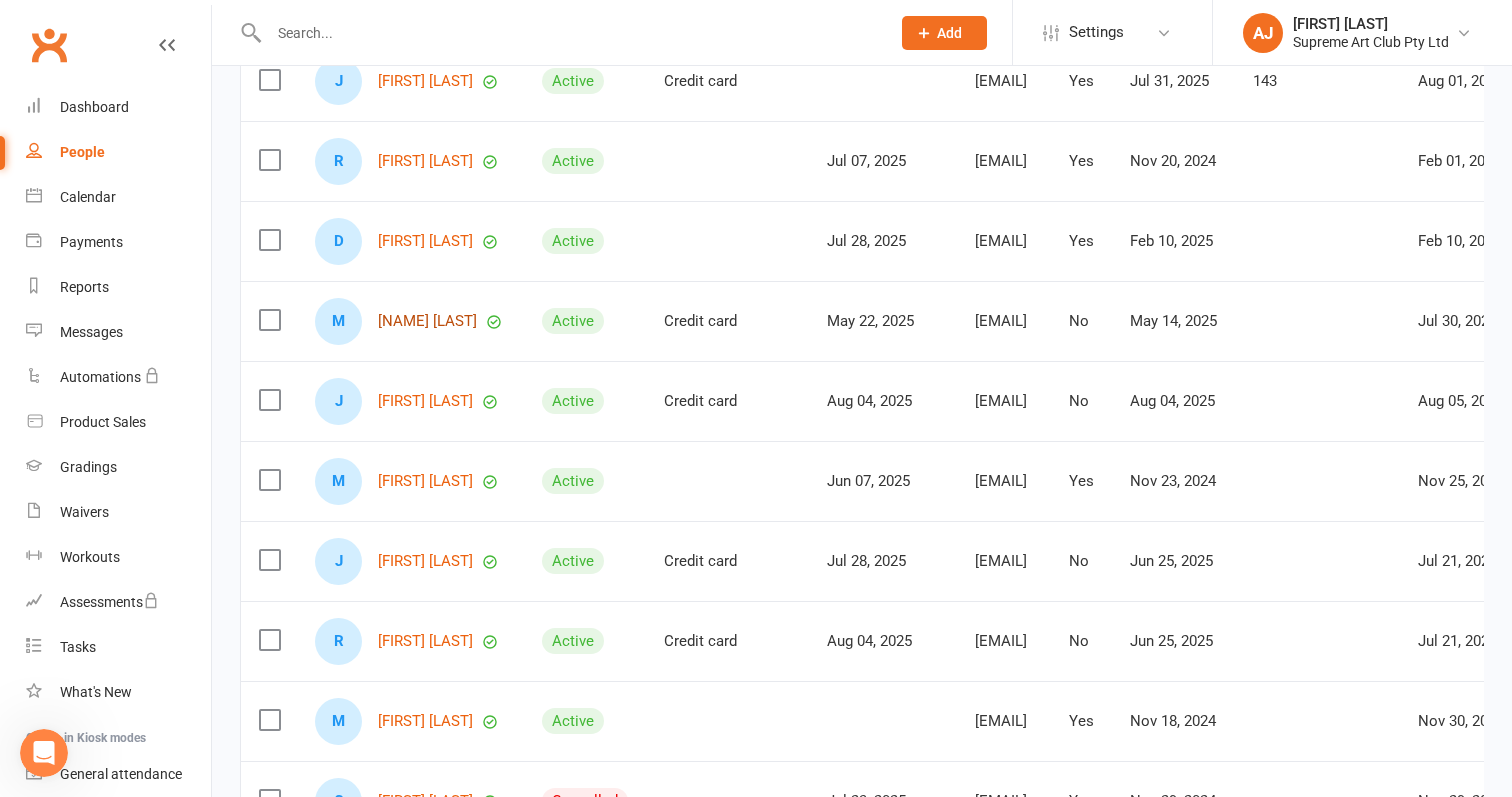 click on "[NAME] [LAST]" at bounding box center (427, 321) 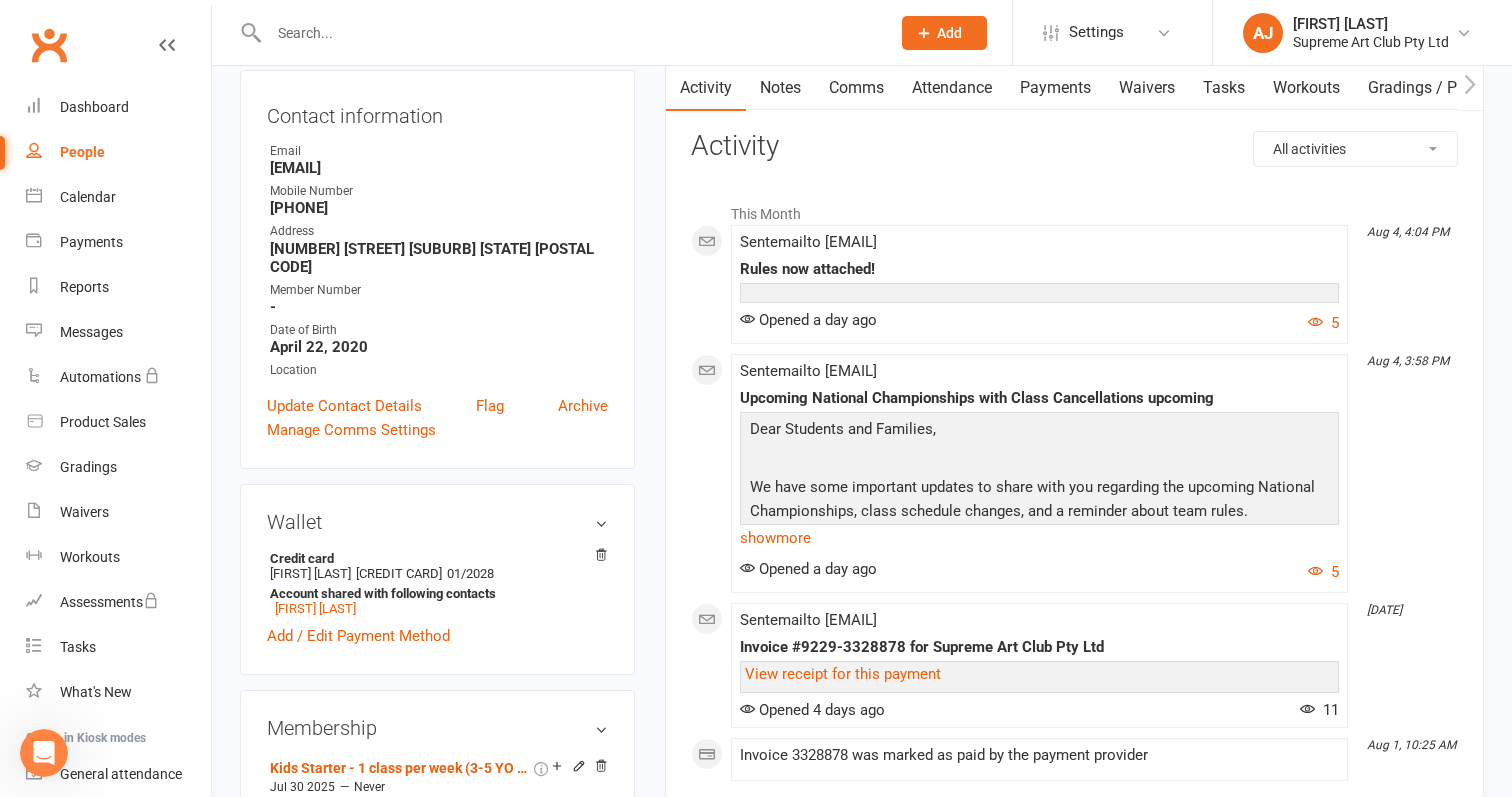 scroll, scrollTop: 210, scrollLeft: 0, axis: vertical 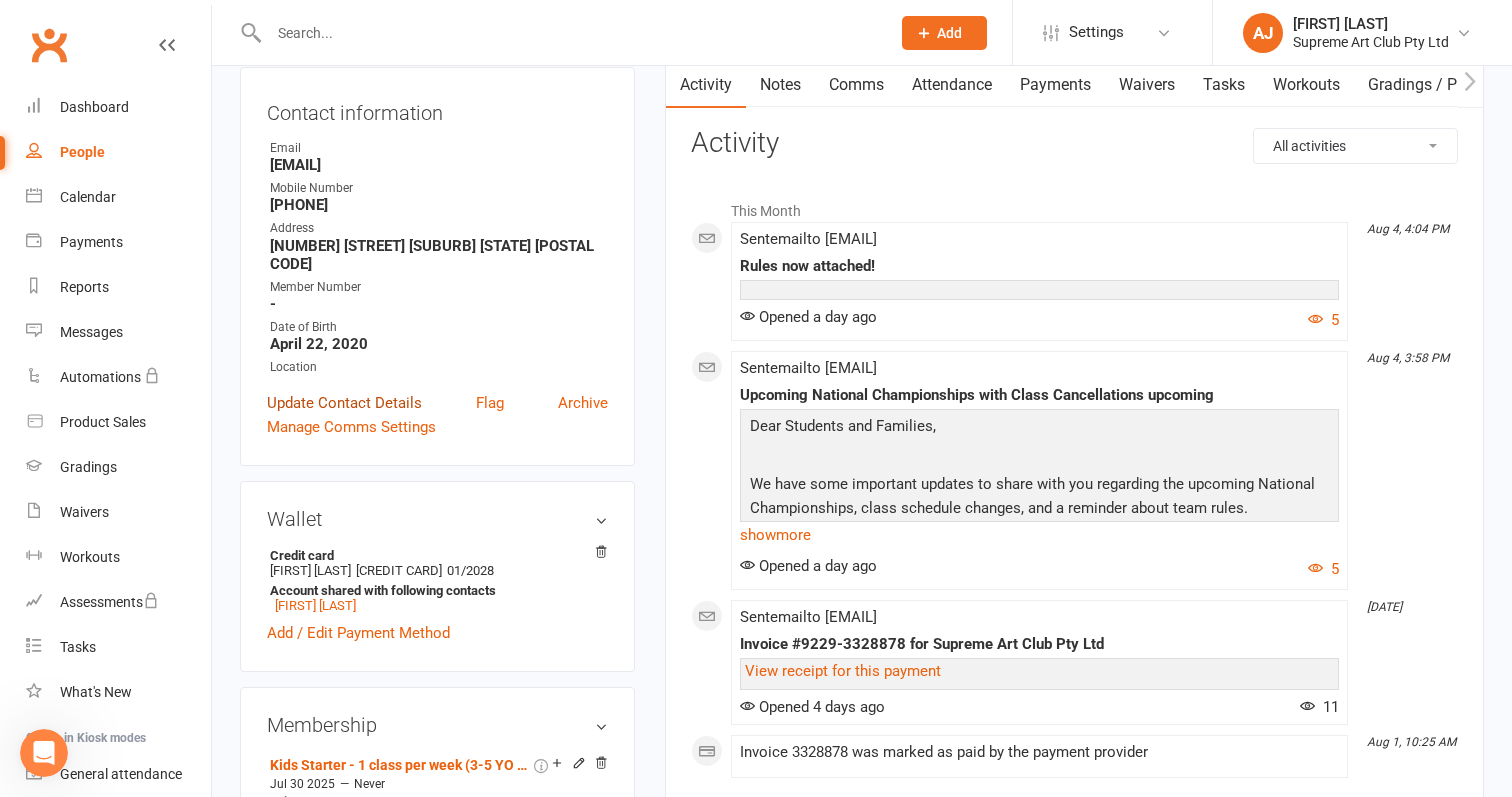 click on "Update Contact Details" at bounding box center (344, 403) 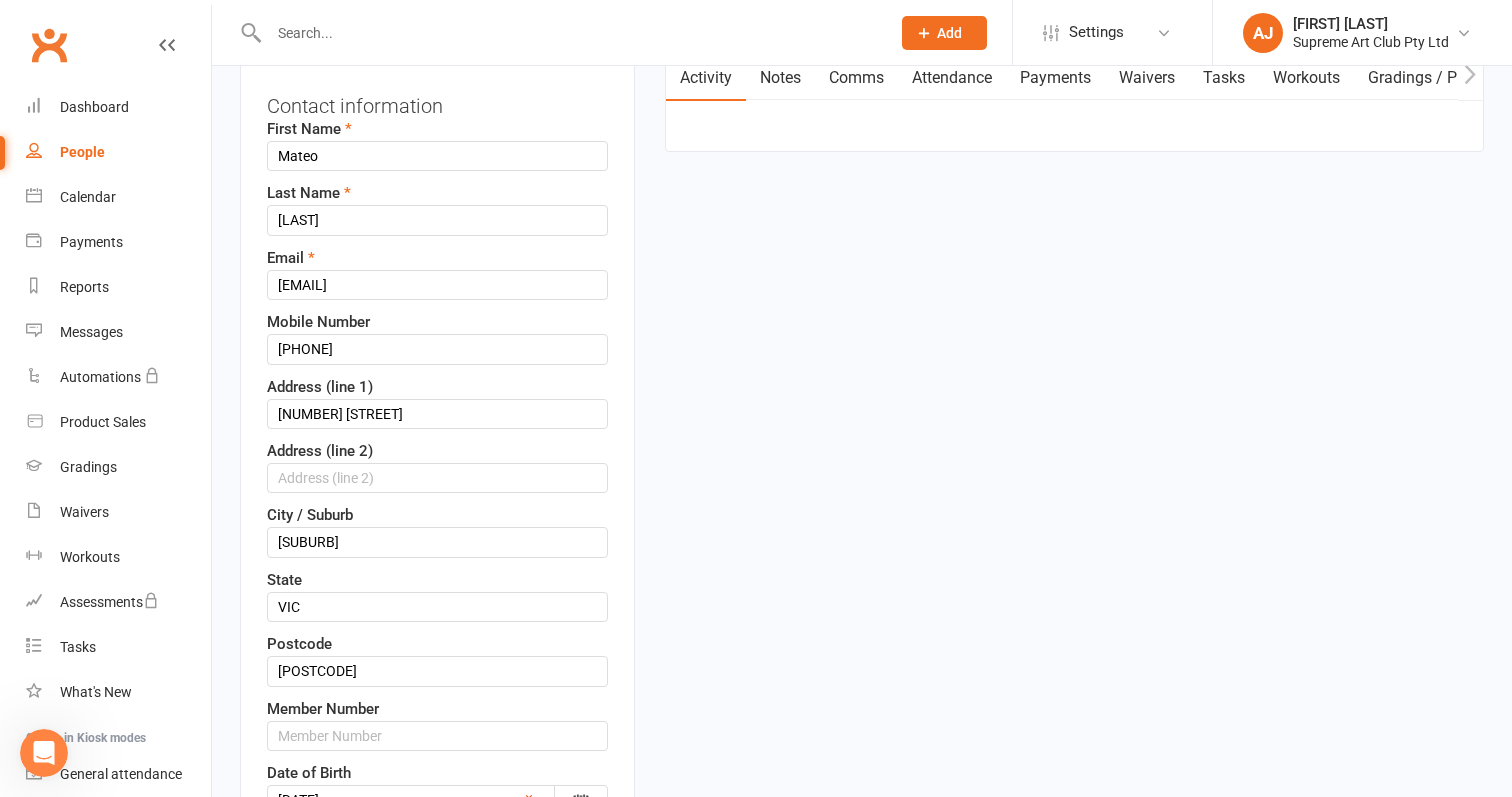 scroll, scrollTop: 220, scrollLeft: 0, axis: vertical 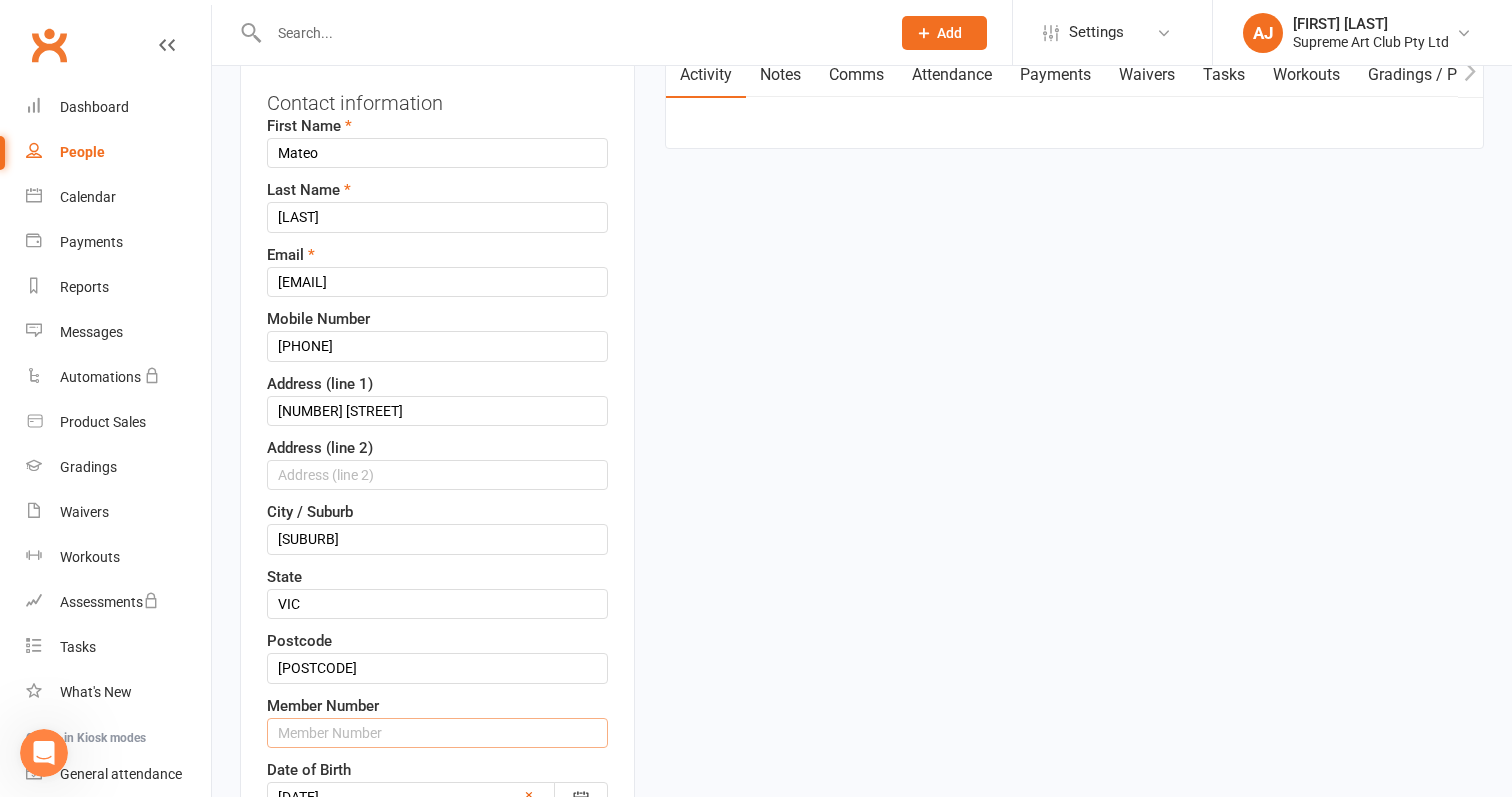 click at bounding box center (437, 733) 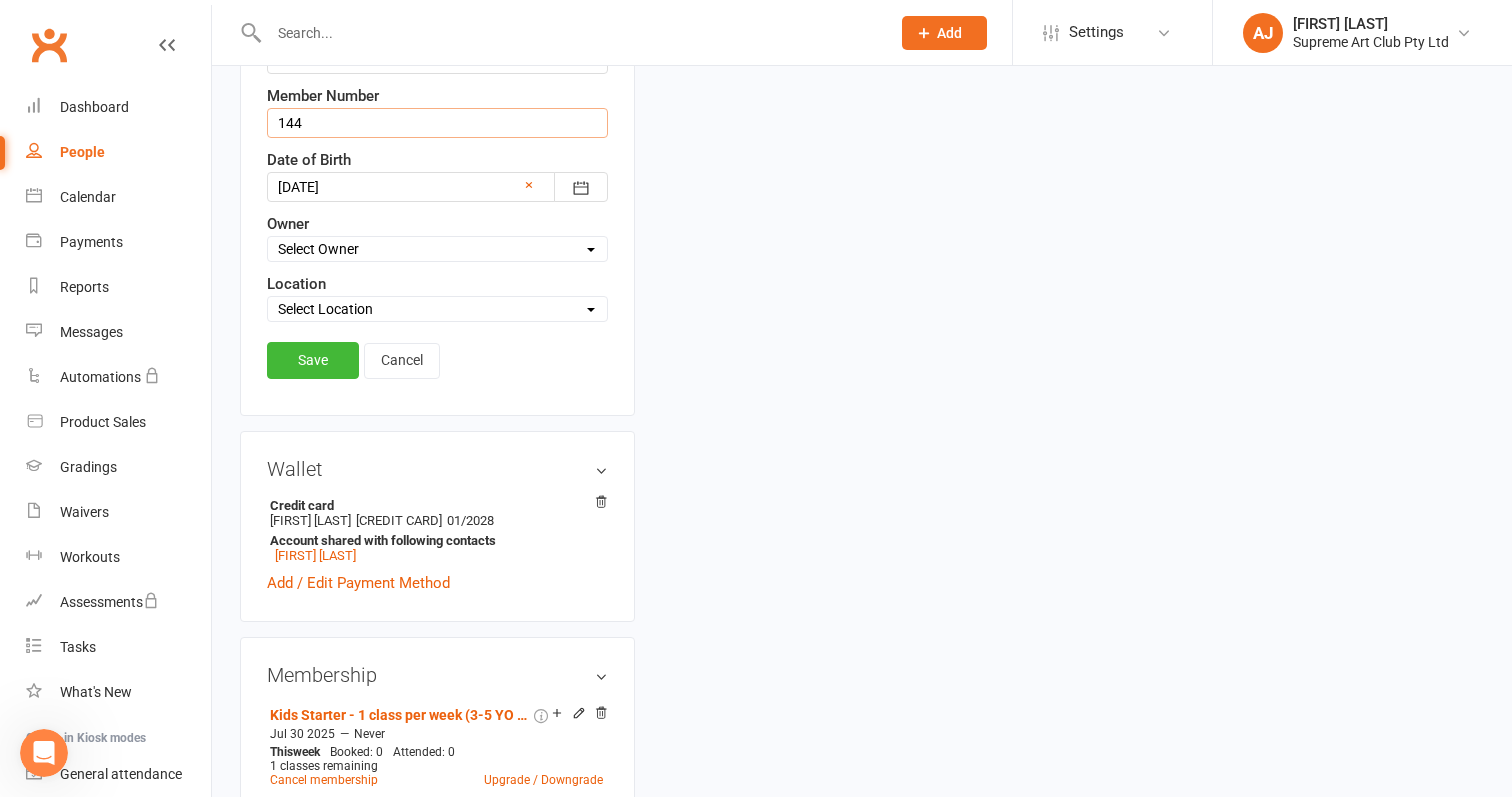 scroll, scrollTop: 832, scrollLeft: 0, axis: vertical 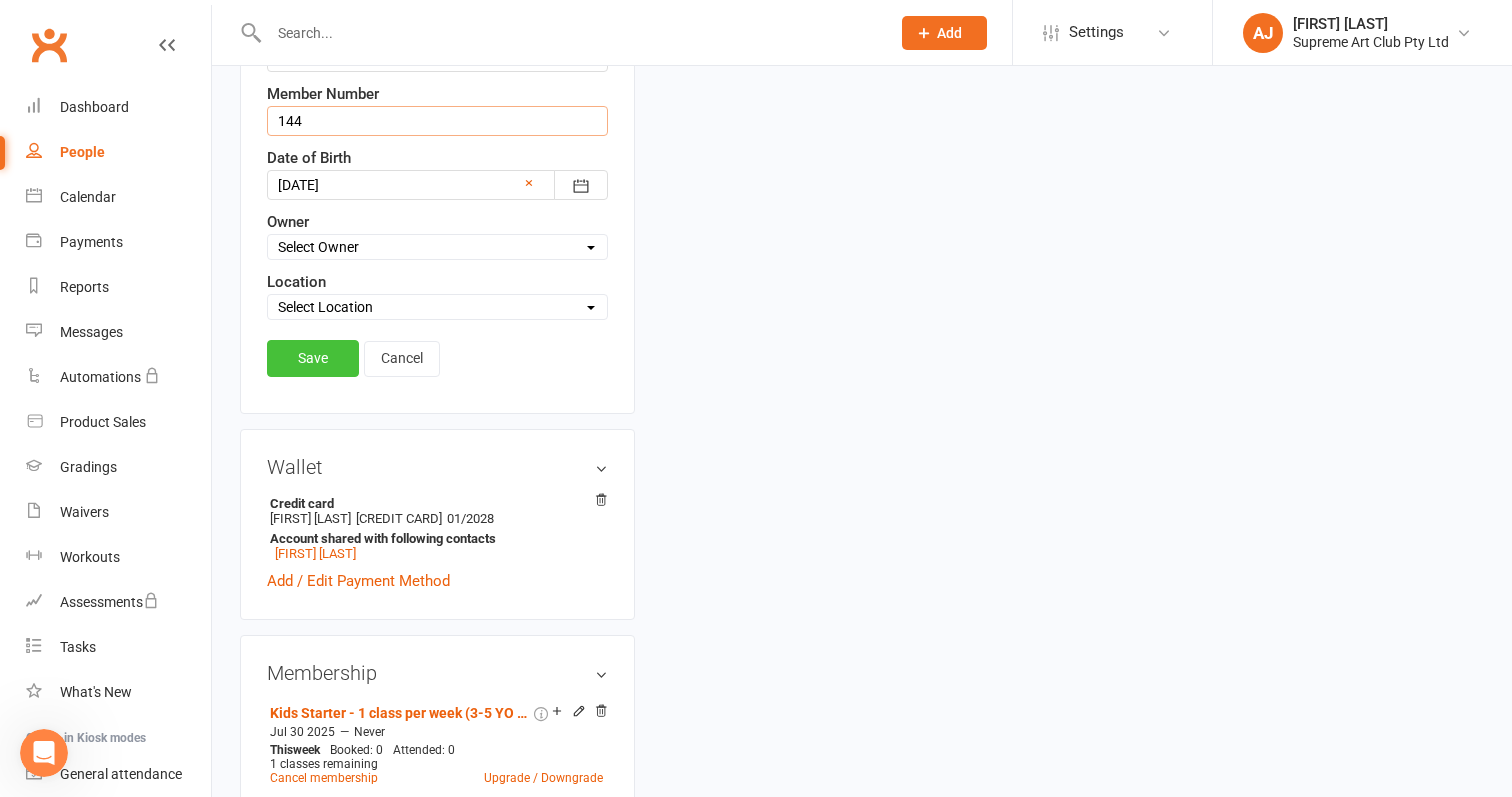 type on "144" 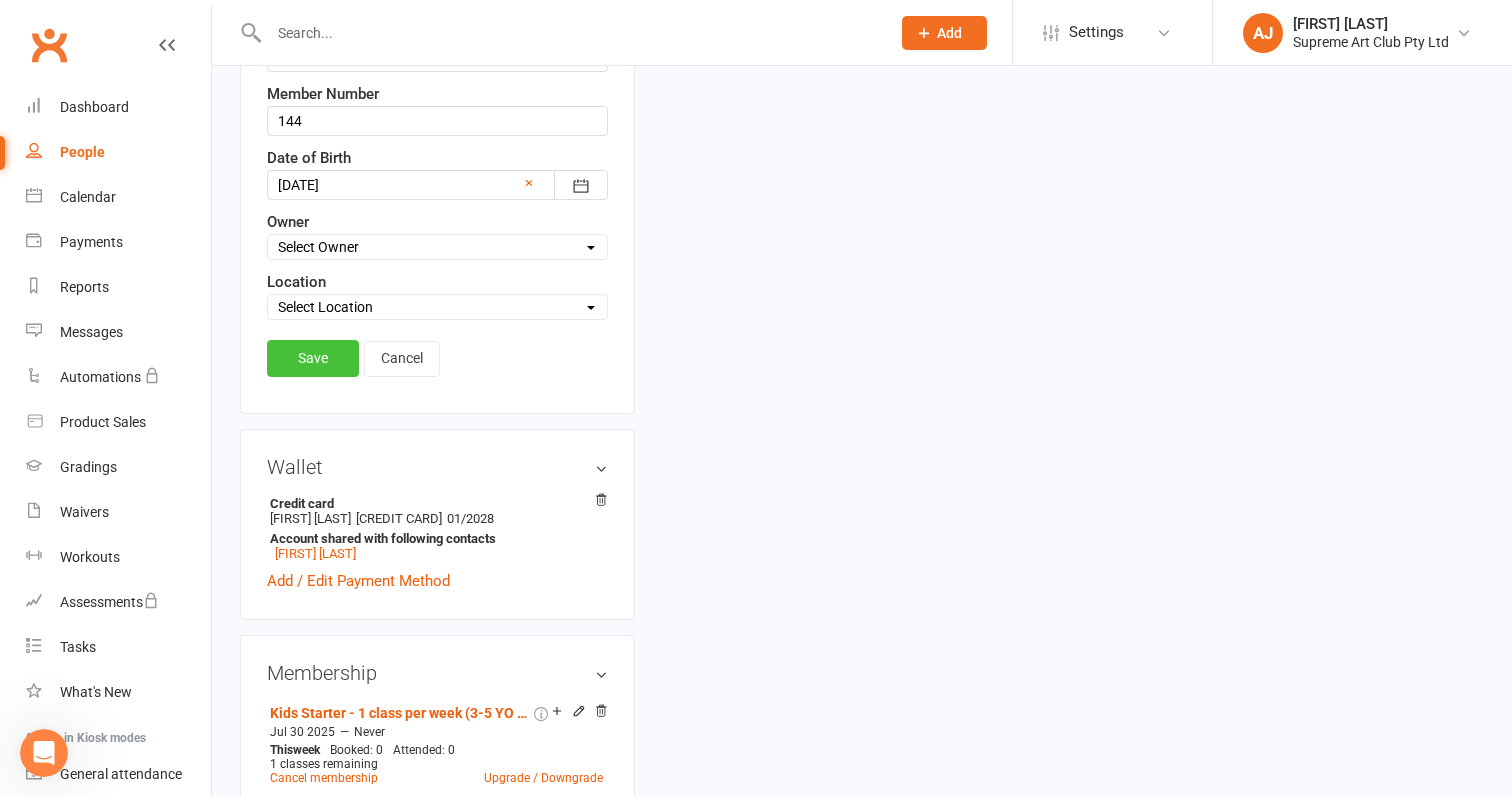 click on "Save" at bounding box center (313, 358) 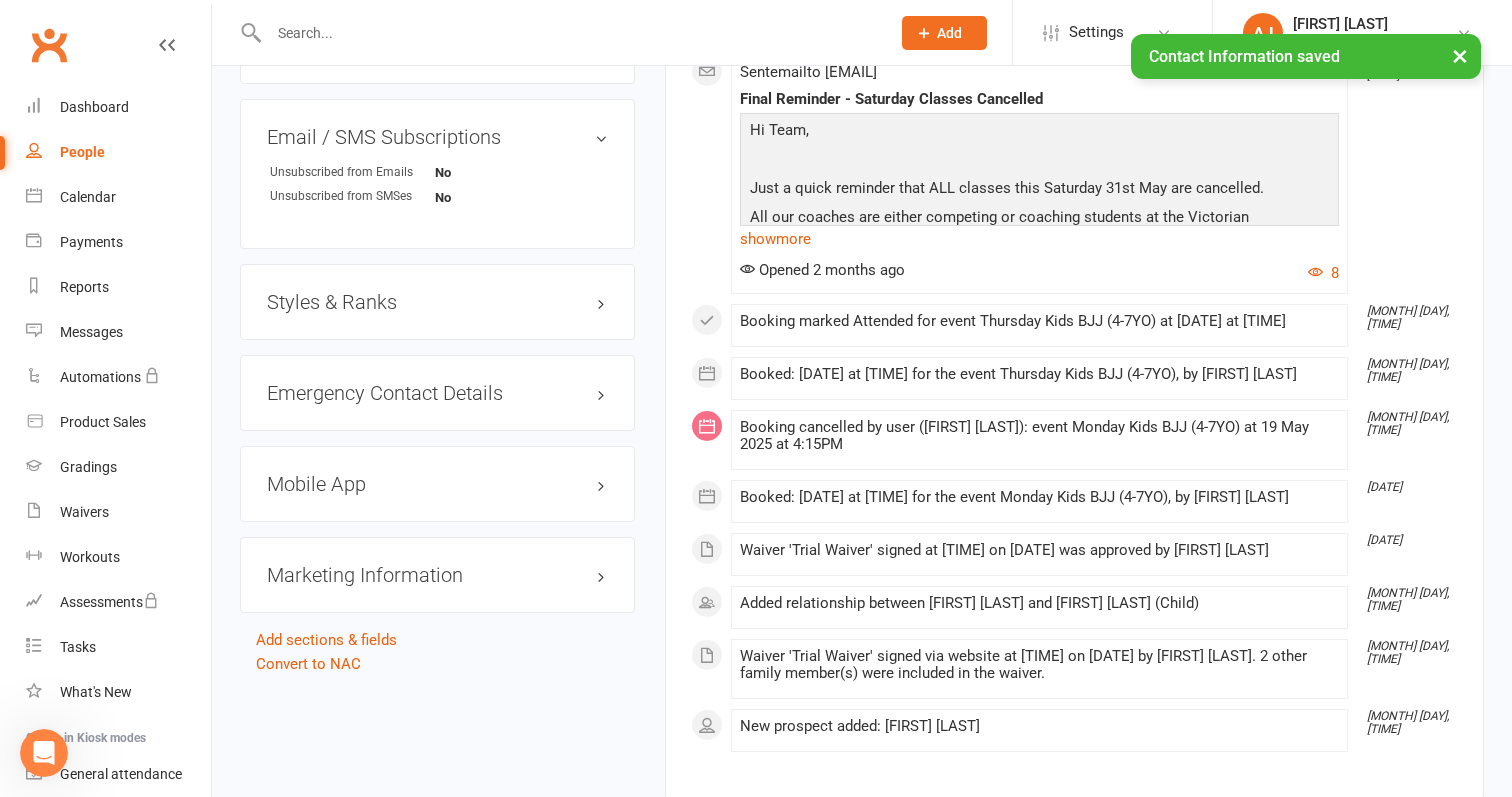 scroll, scrollTop: 1420, scrollLeft: 0, axis: vertical 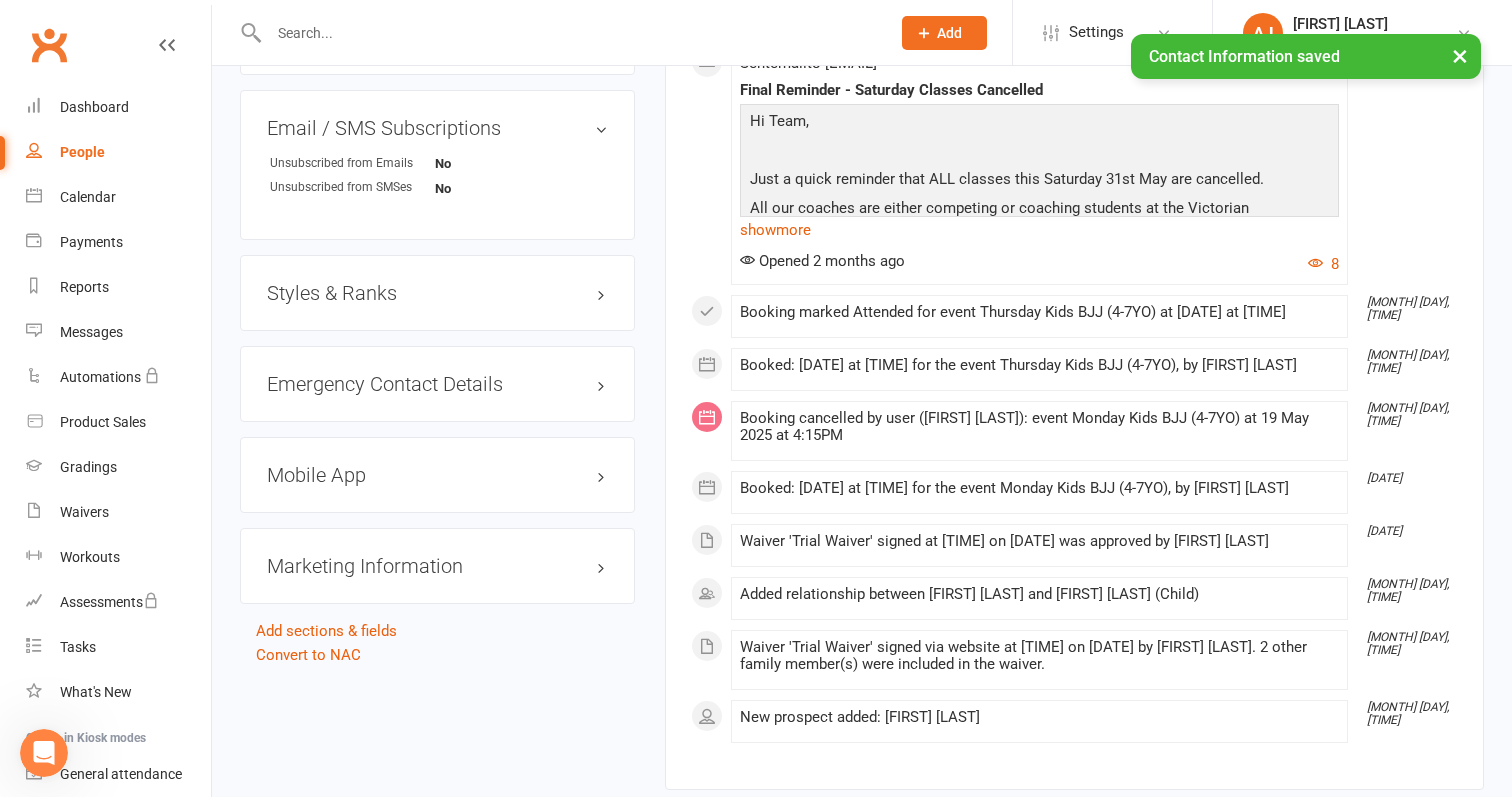 click on "Mobile App" at bounding box center (437, 475) 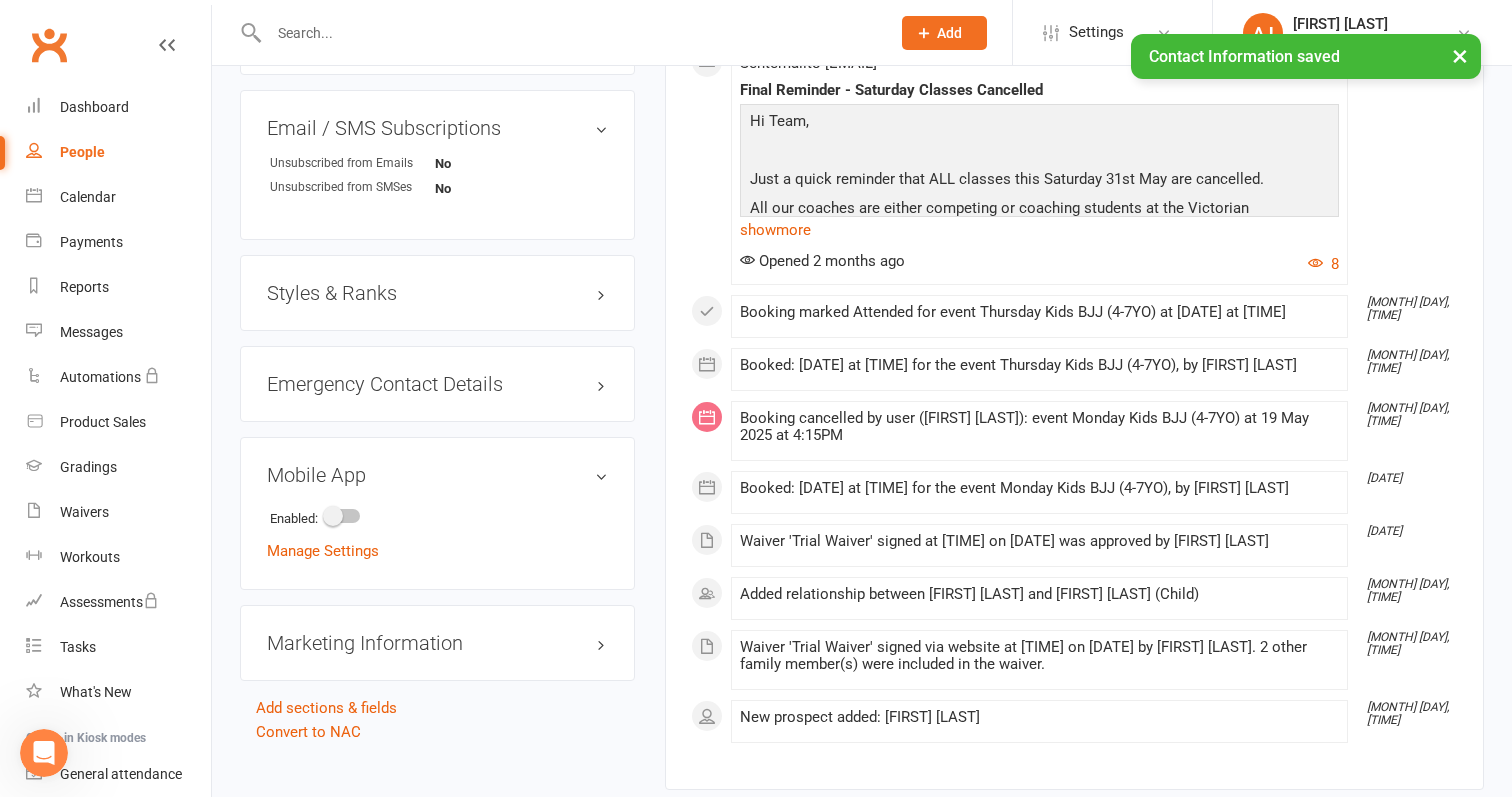 click on "Styles & Ranks" at bounding box center (437, 293) 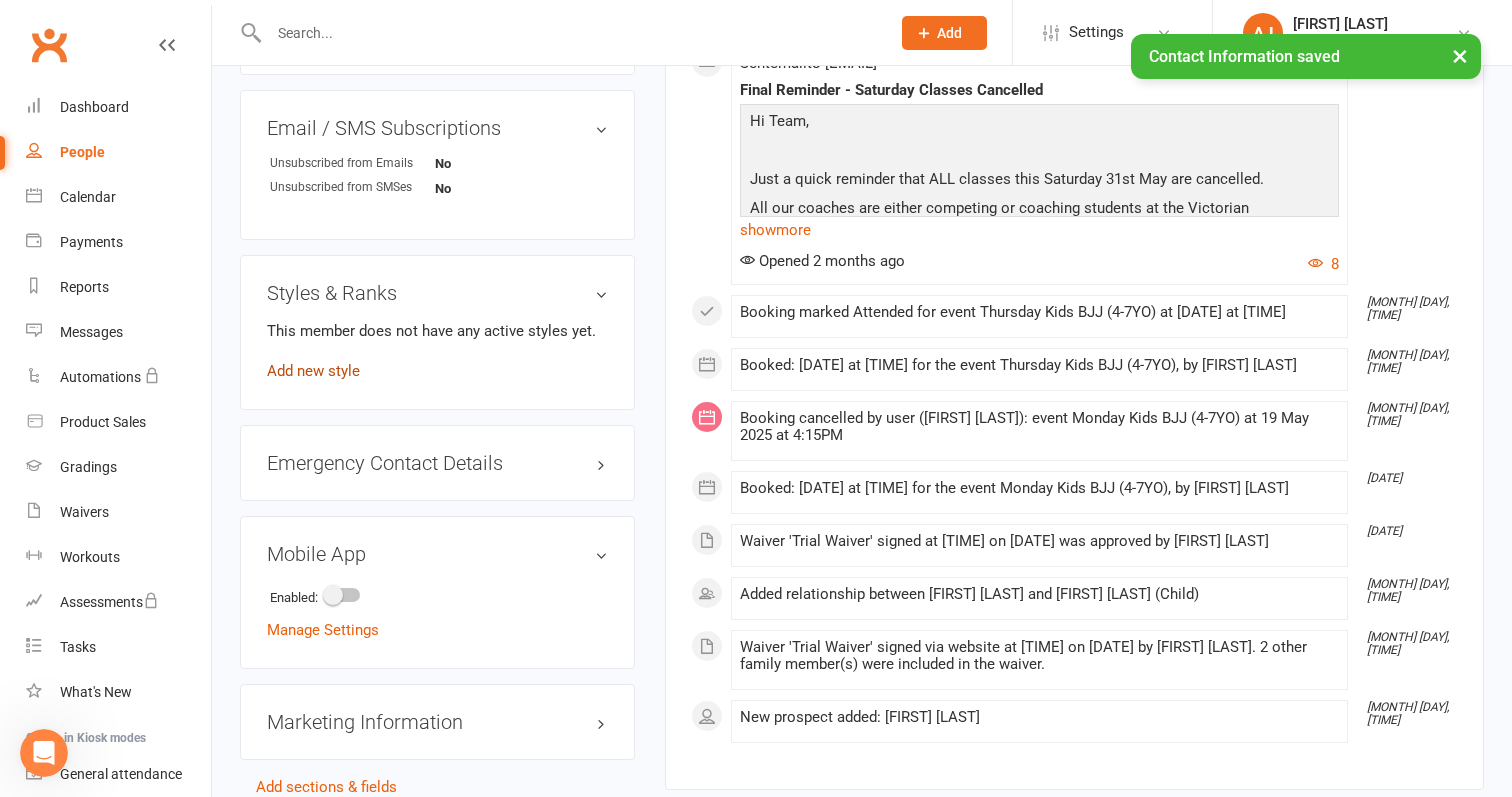 click on "Add new style" at bounding box center [313, 371] 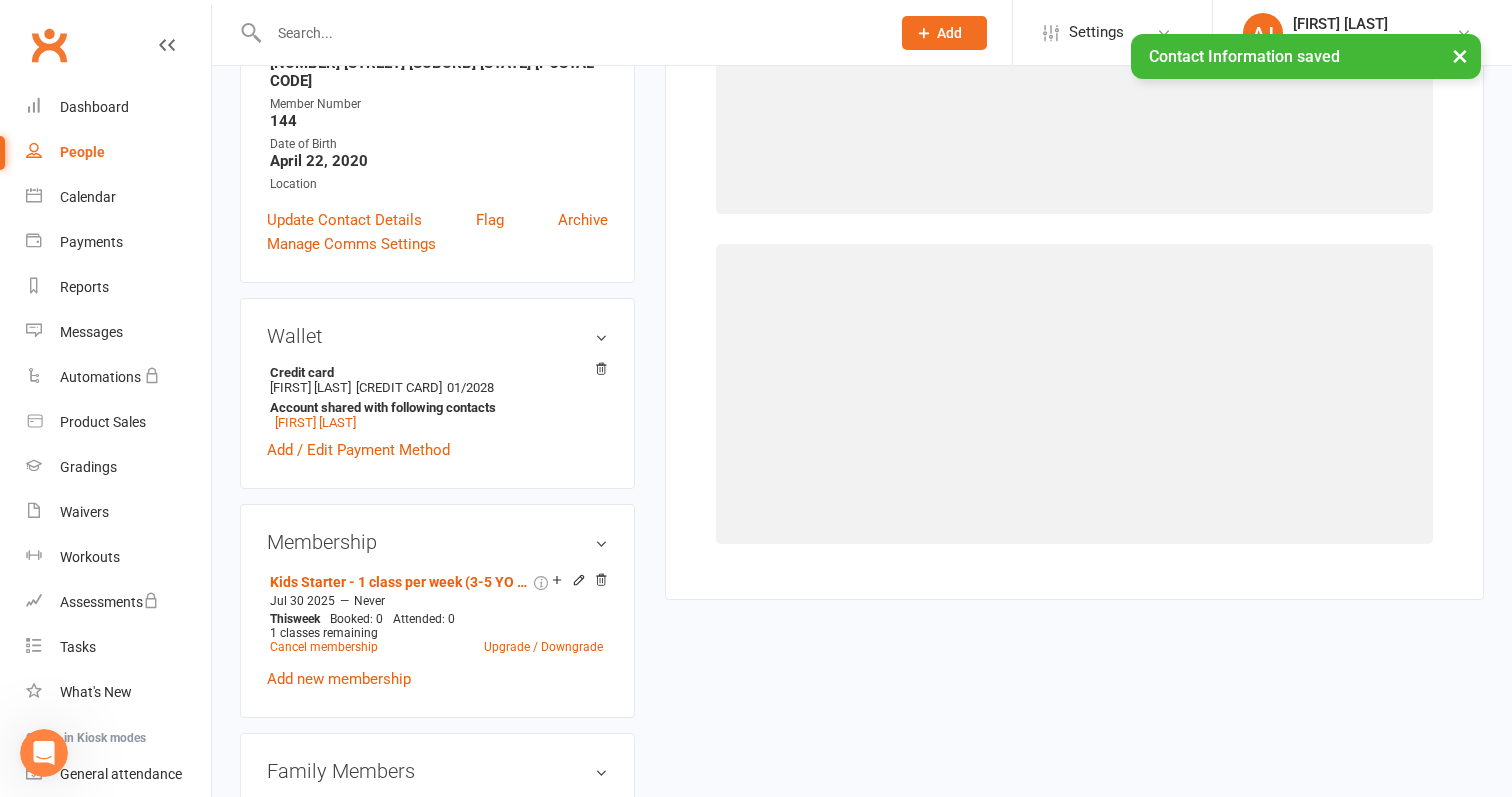 scroll, scrollTop: 170, scrollLeft: 0, axis: vertical 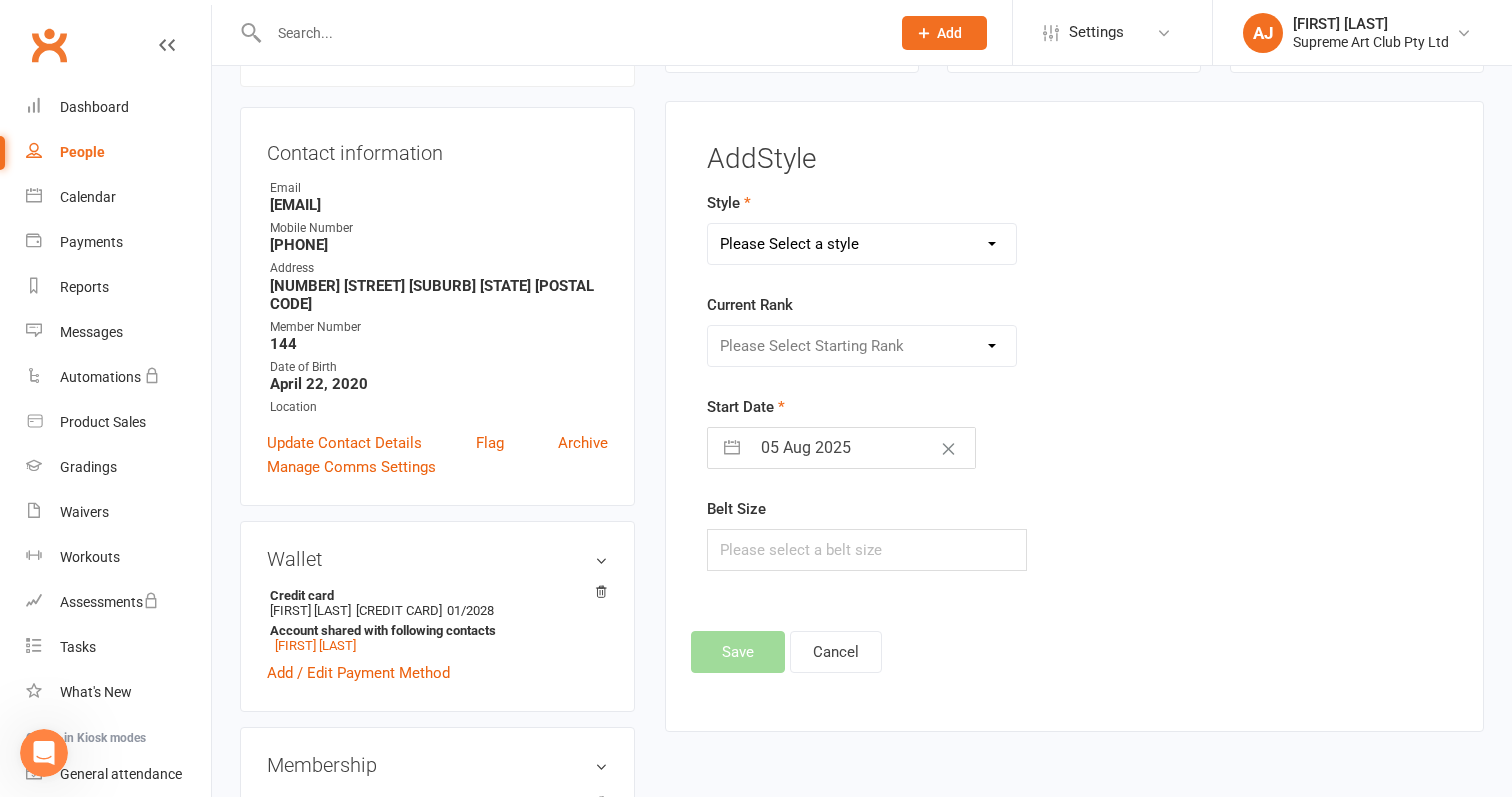 select on "3191" 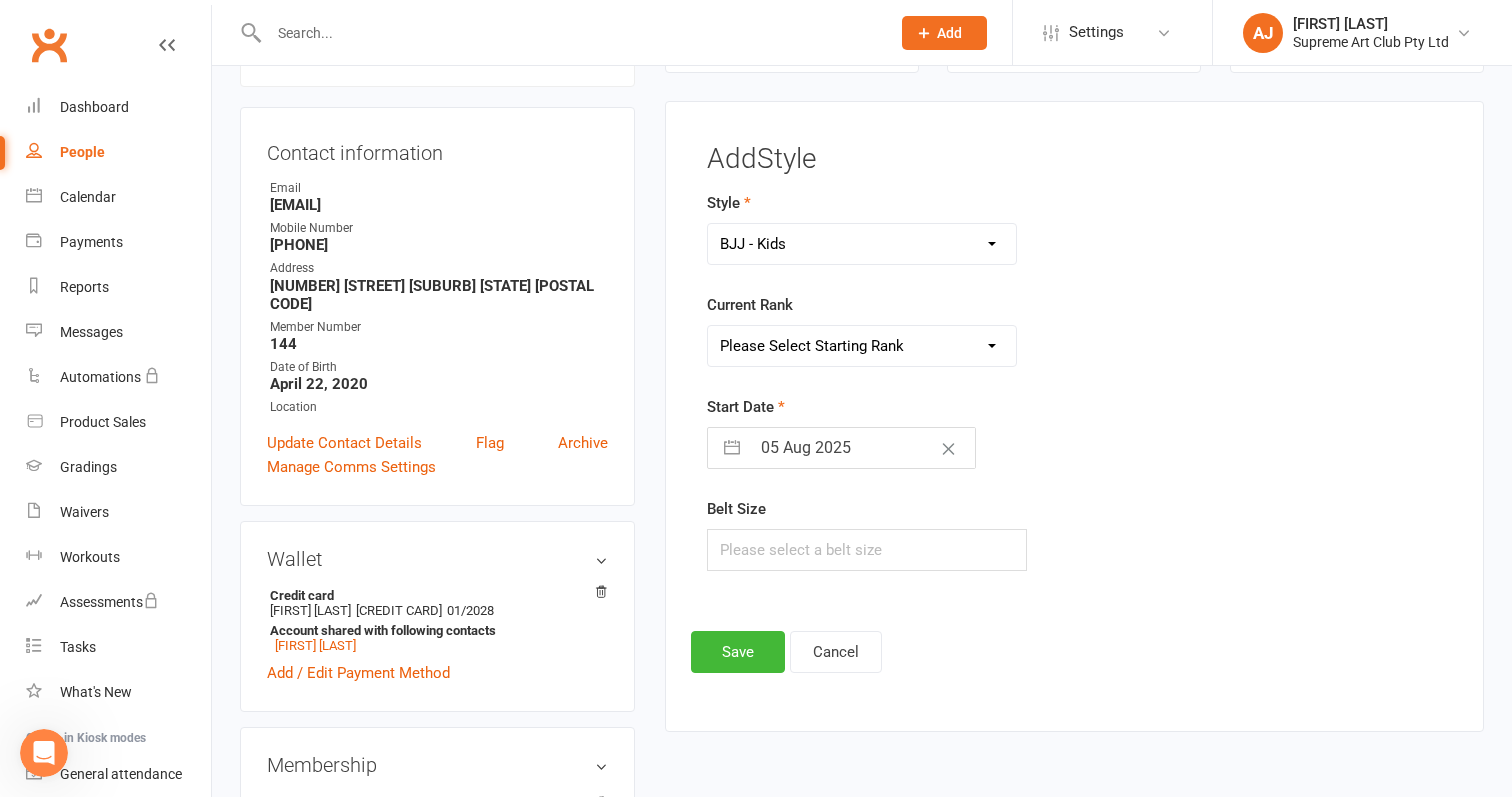 select on "35732" 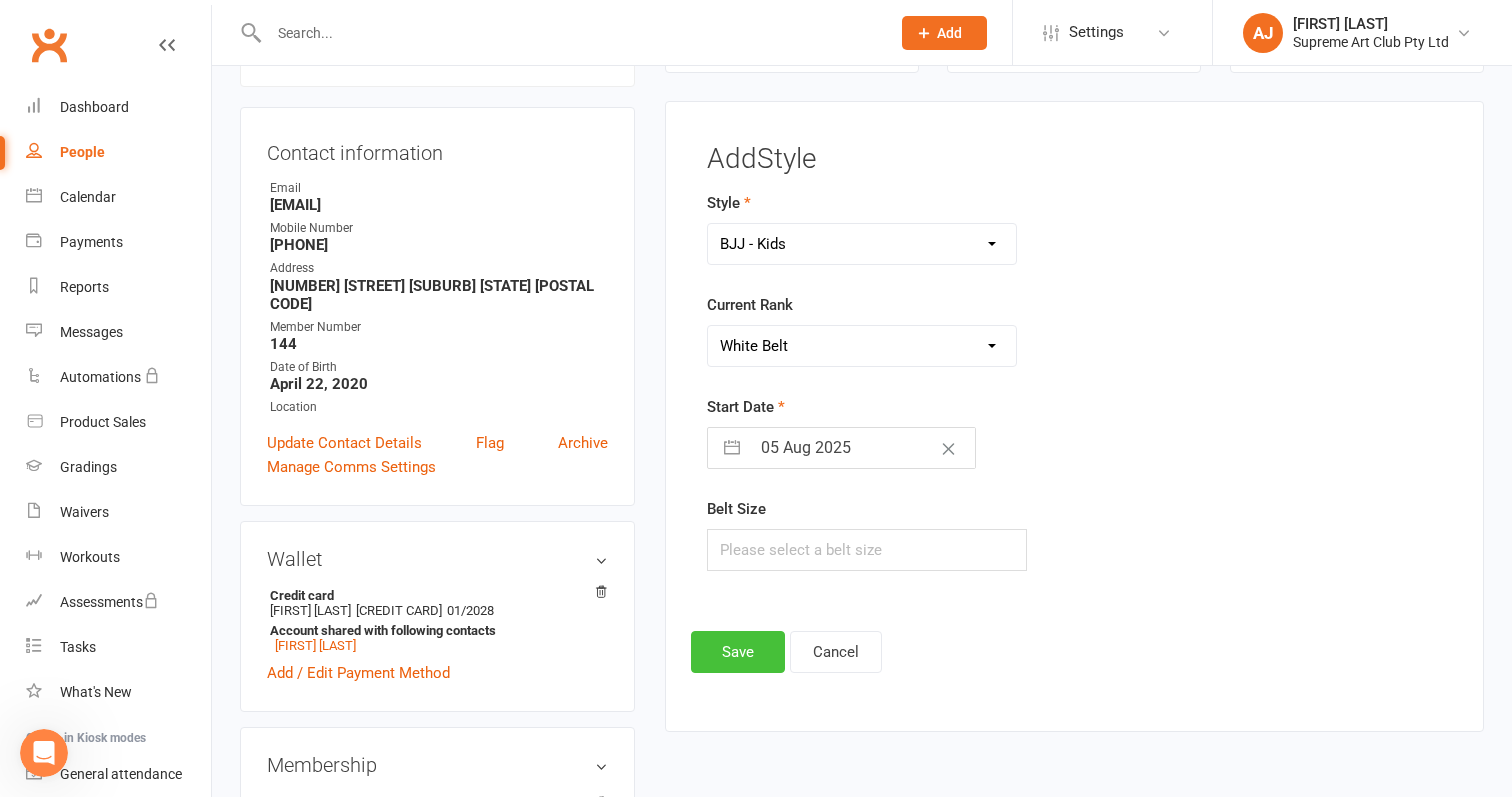 click on "Save" at bounding box center [738, 652] 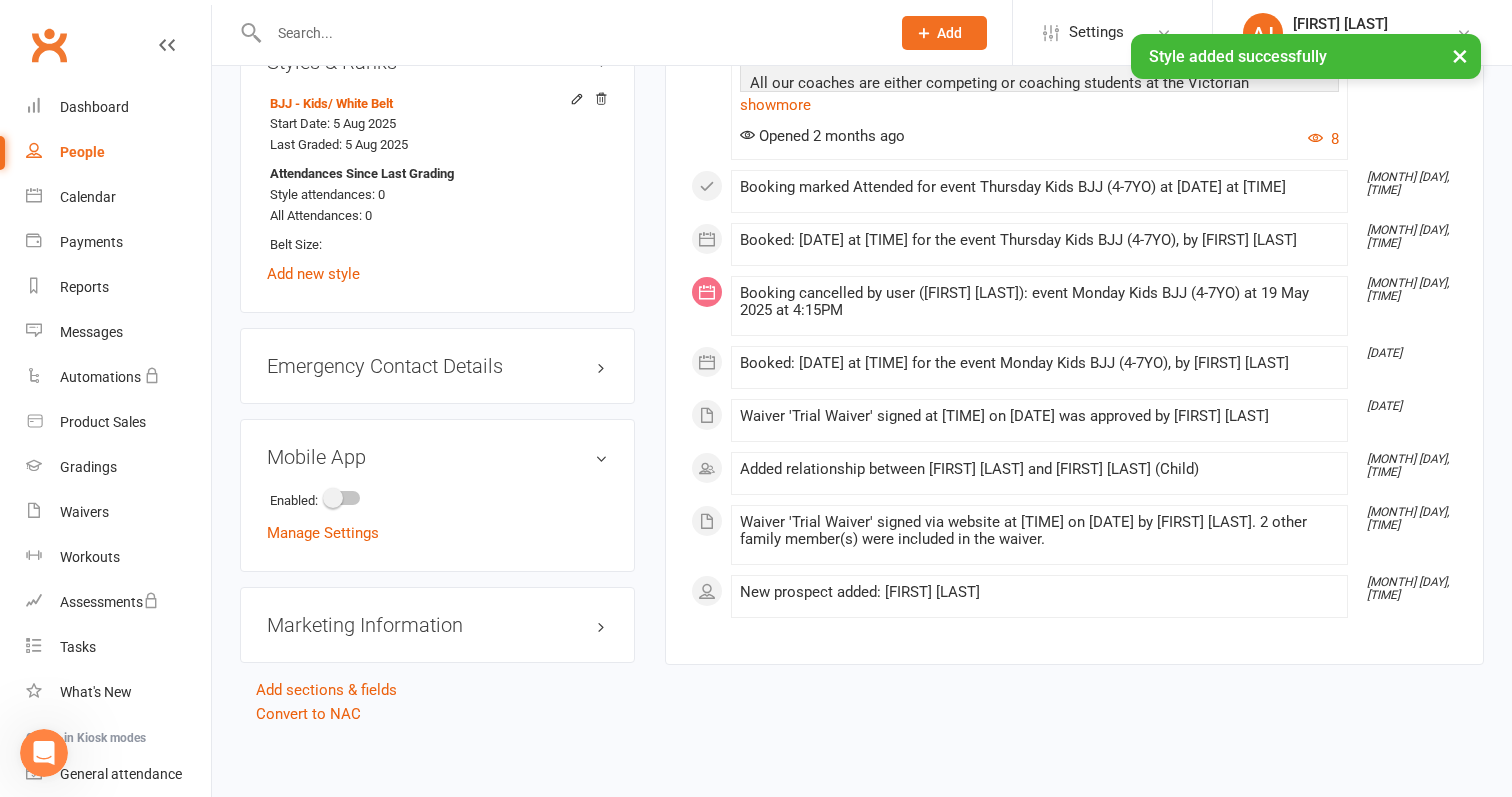 scroll, scrollTop: 1650, scrollLeft: 0, axis: vertical 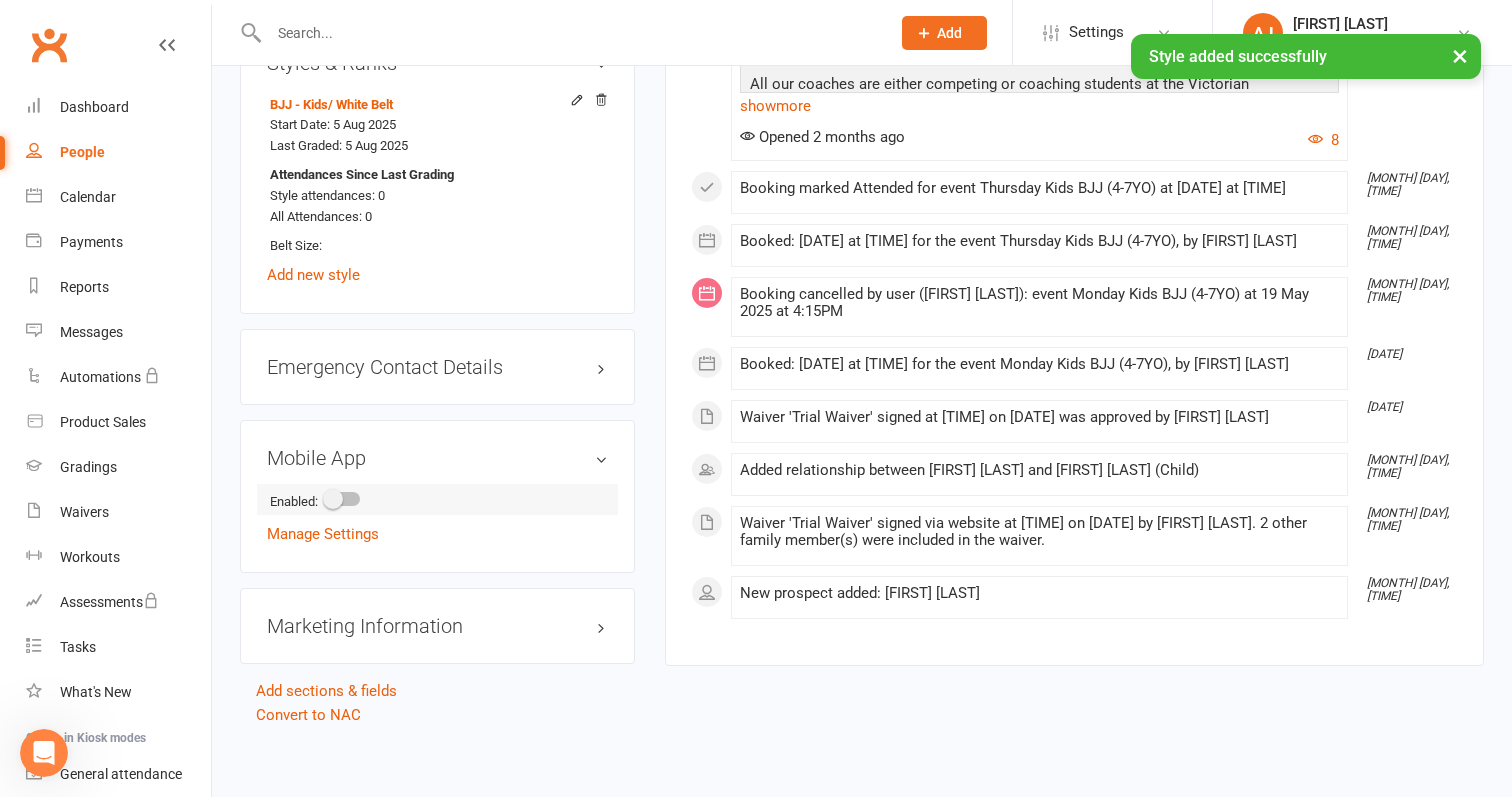 click at bounding box center [343, 499] 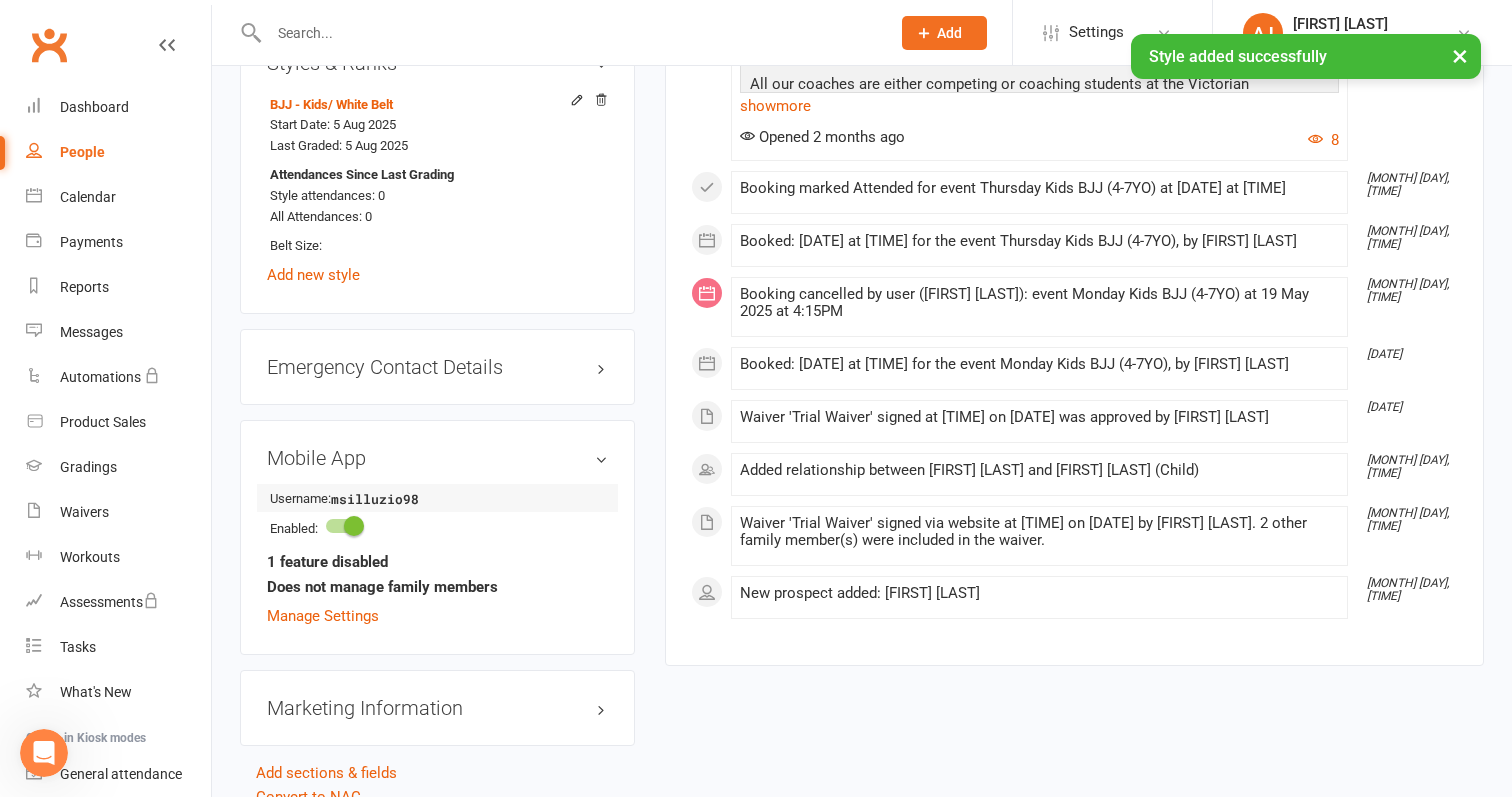click on "msilluzio98" at bounding box center (388, 499) 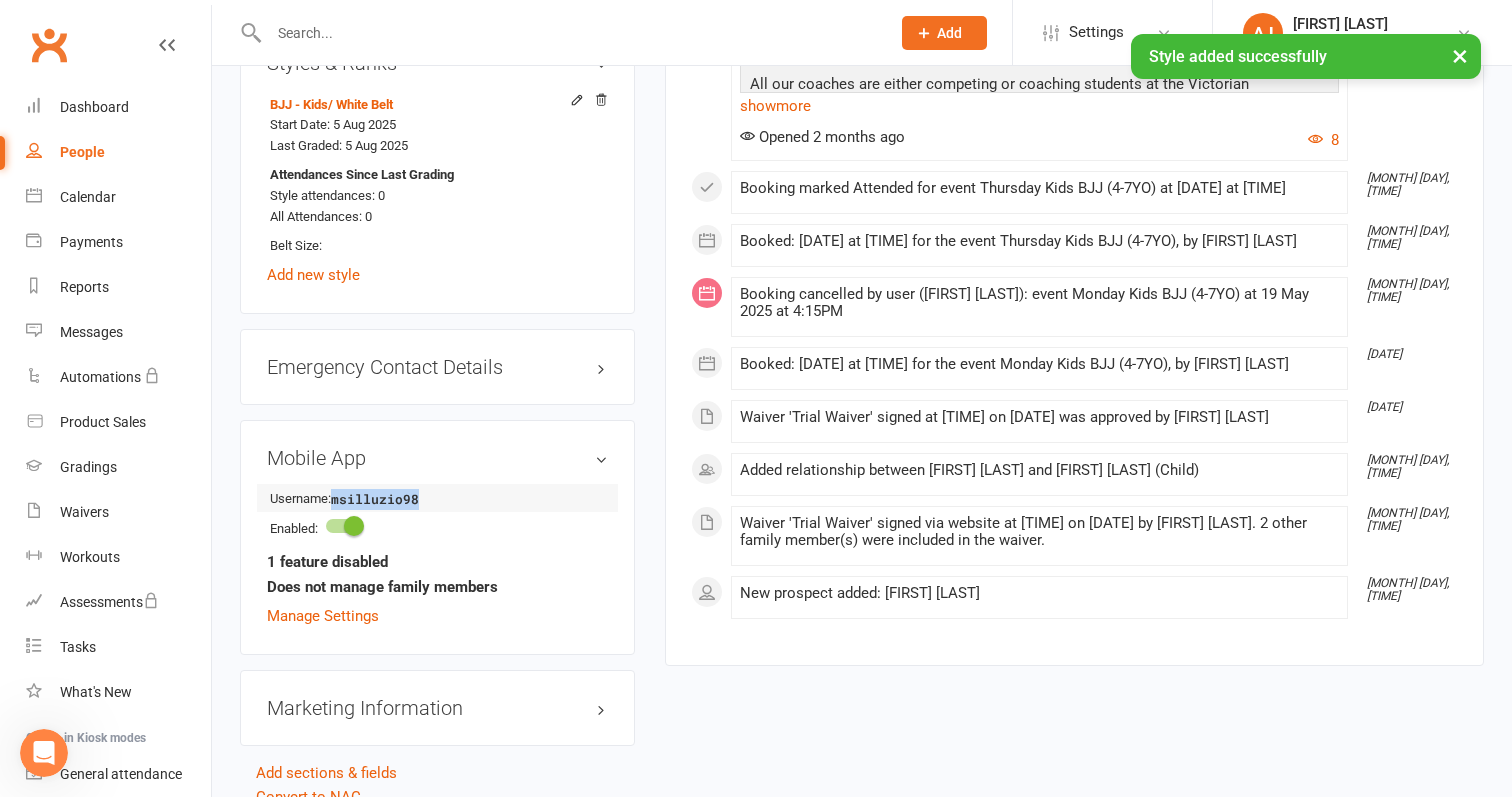 click on "msilluzio98" at bounding box center (388, 499) 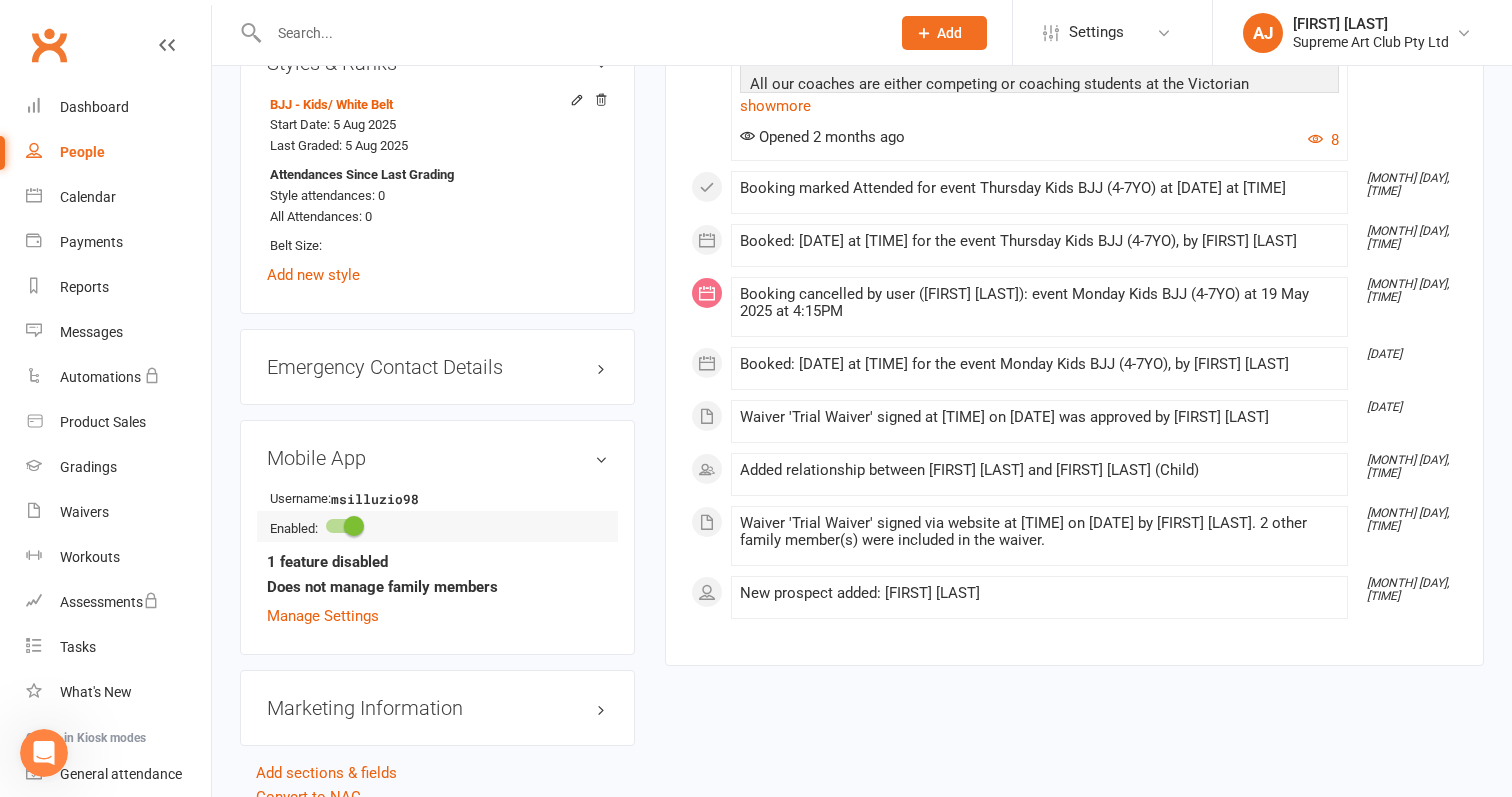 click at bounding box center [343, 526] 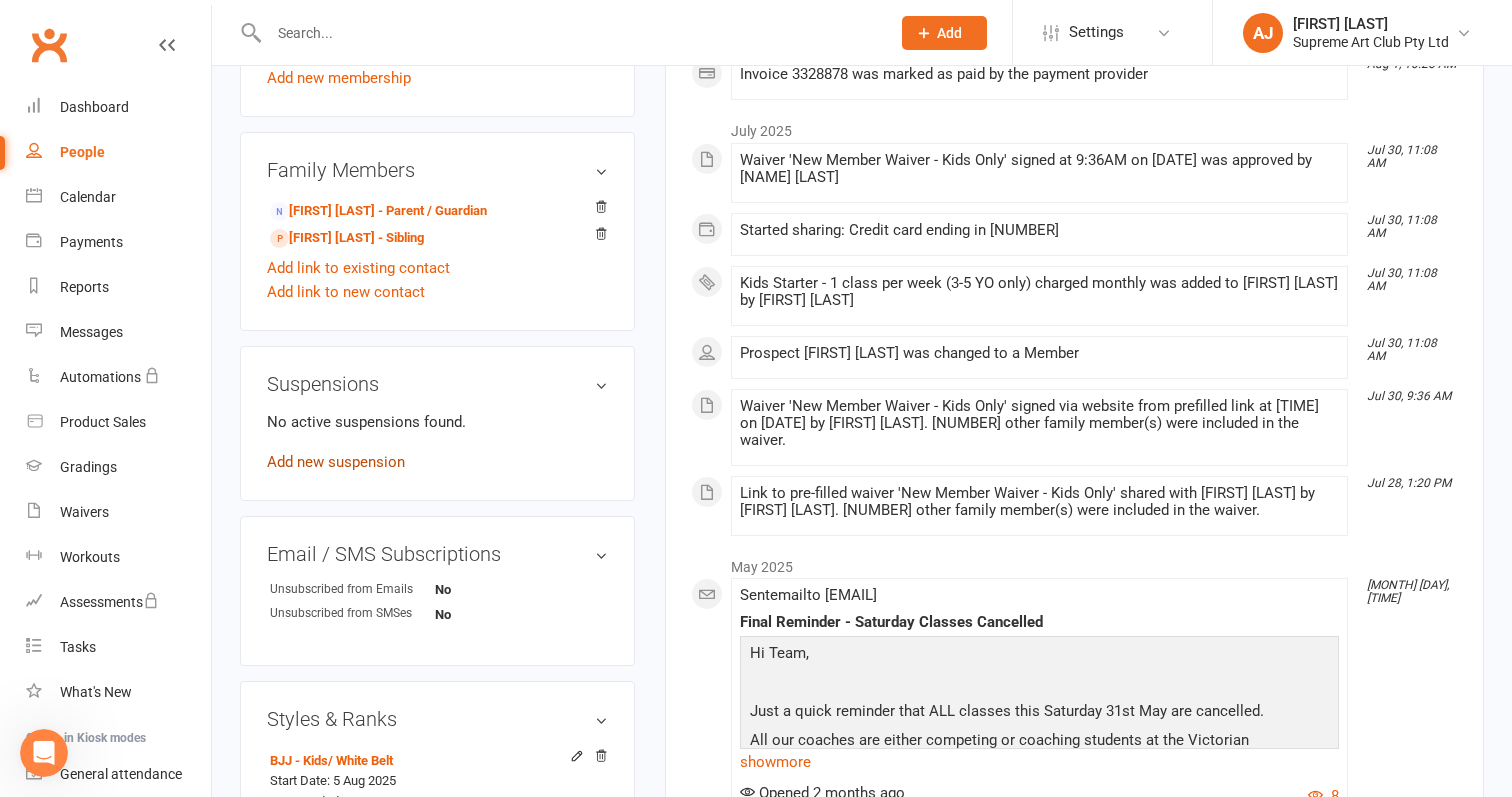 scroll, scrollTop: 993, scrollLeft: 0, axis: vertical 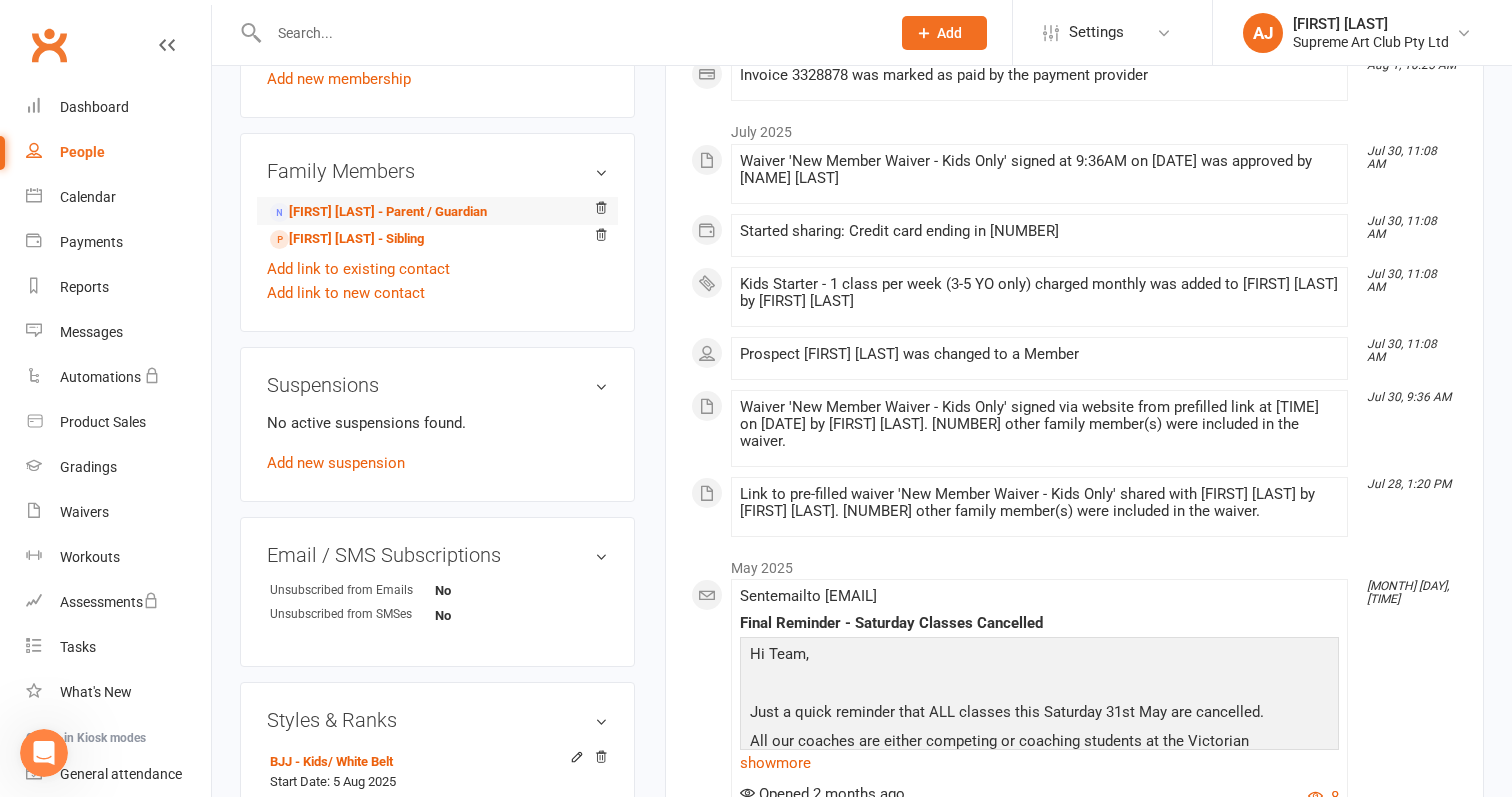 click on "[FIRST] [LAST] - Parent / Guardian" at bounding box center [437, 211] 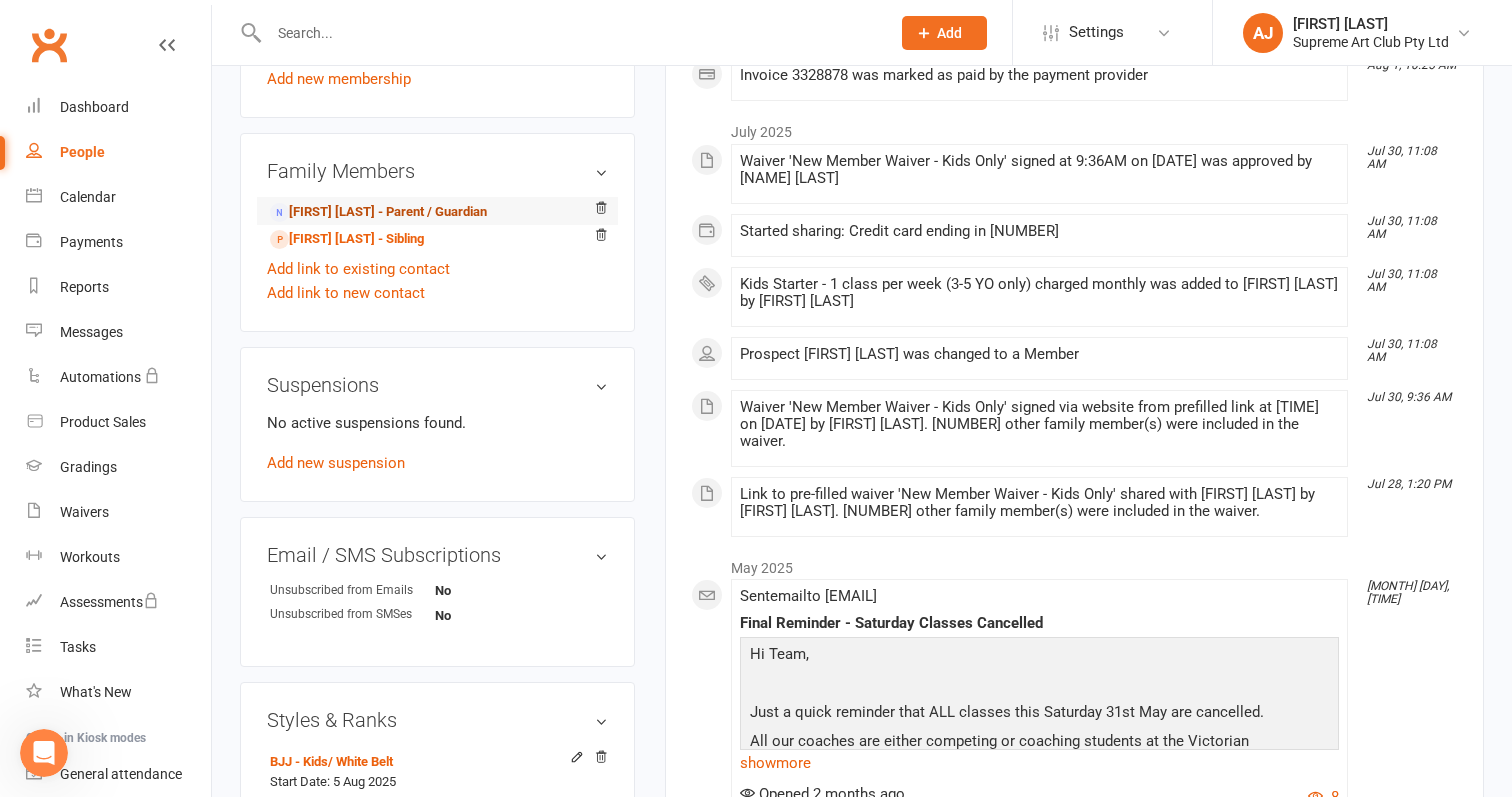 click on "[FIRST] [LAST] - Parent / Guardian" at bounding box center [378, 212] 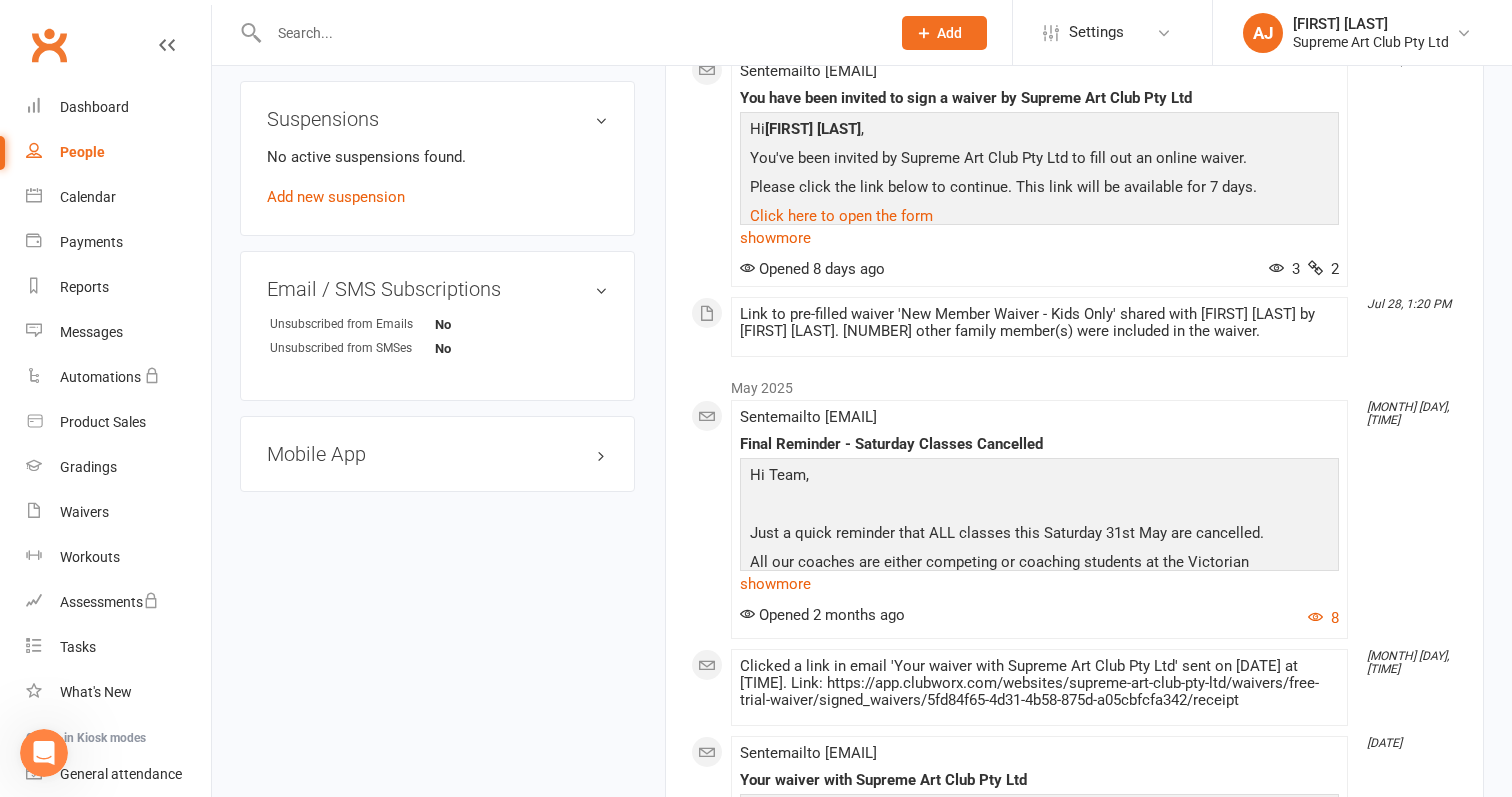scroll, scrollTop: 973, scrollLeft: 0, axis: vertical 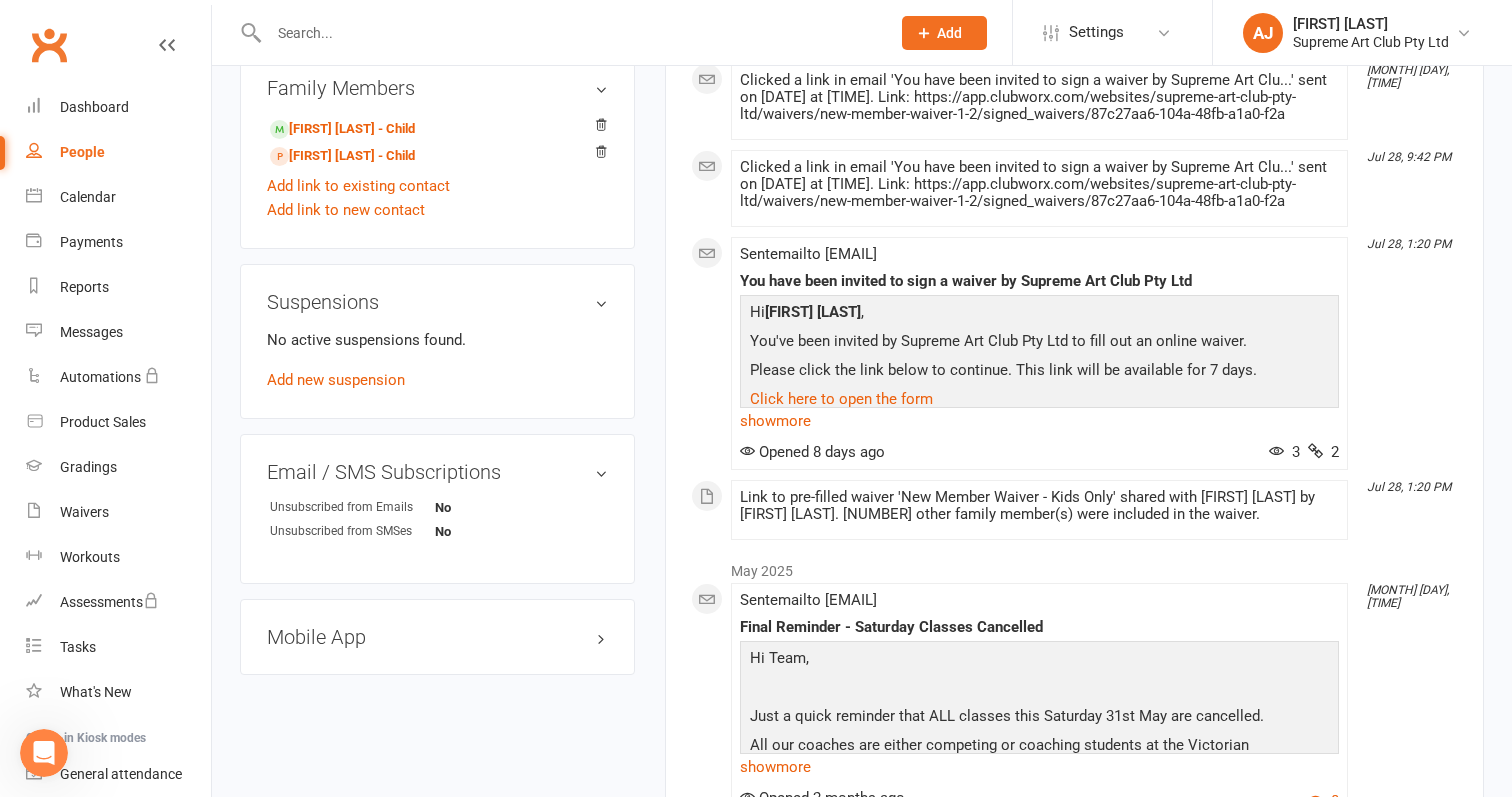 click on "Mobile App" at bounding box center (437, 637) 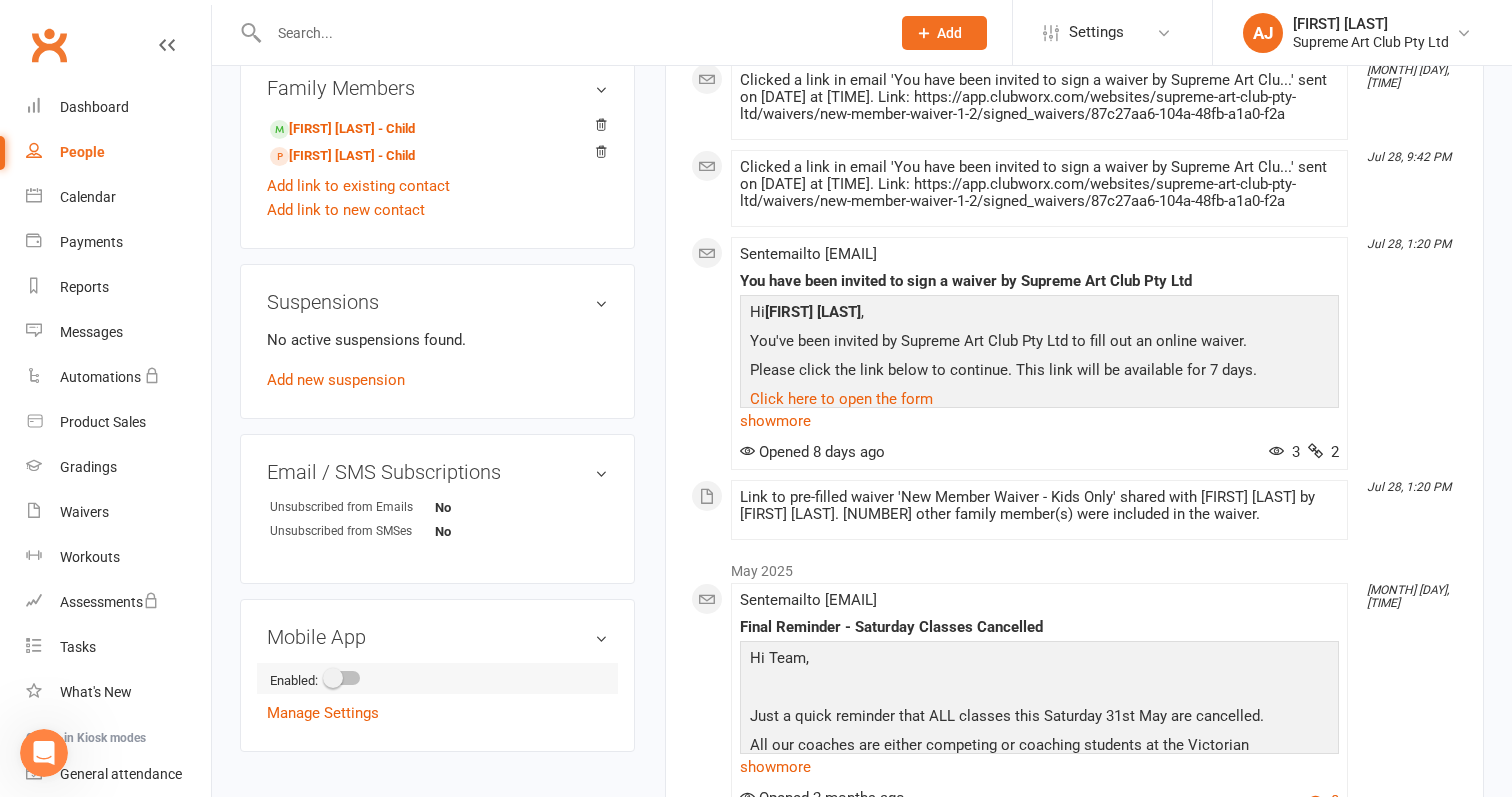 click at bounding box center [333, 678] 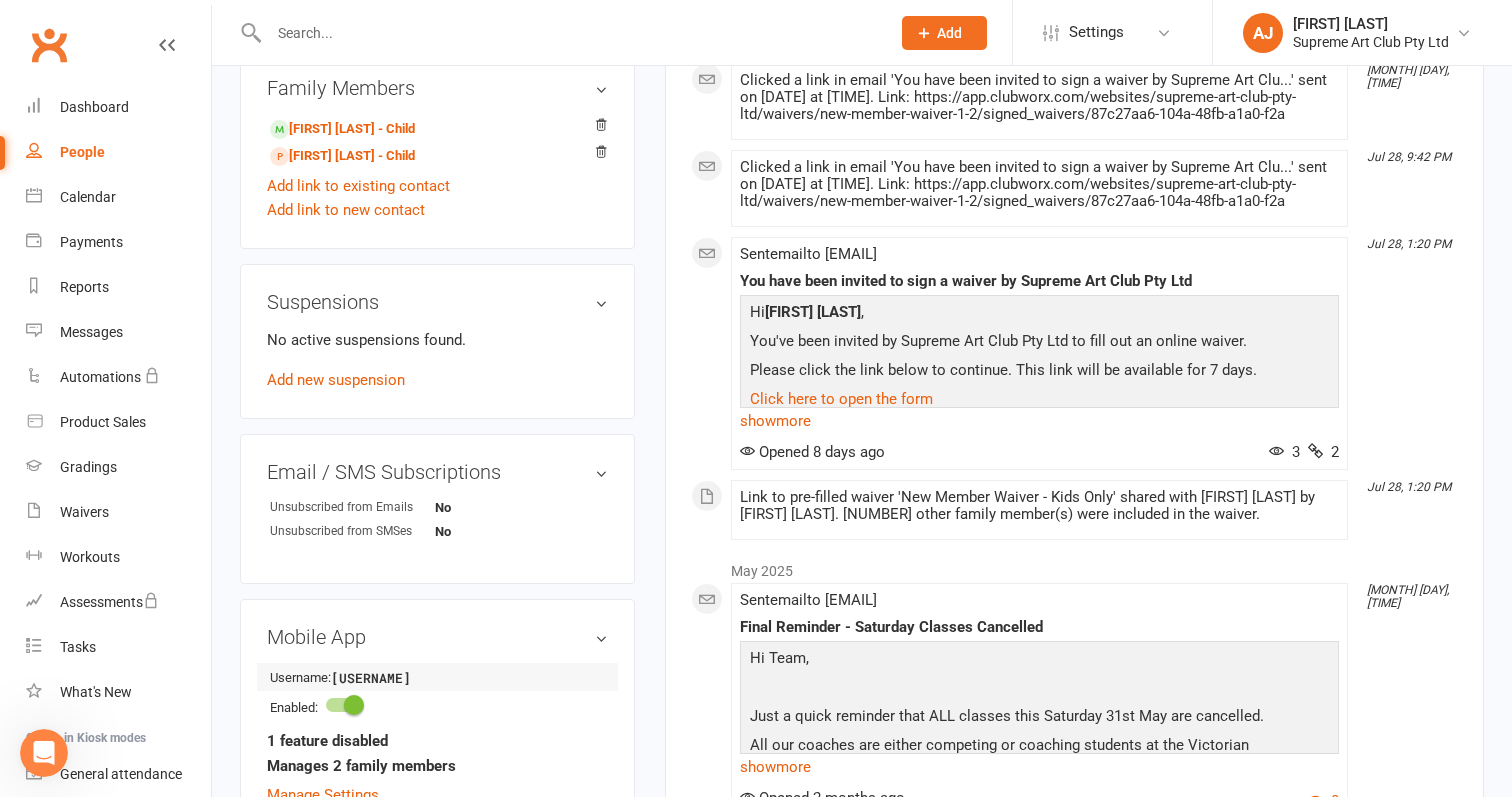 click on "[USERNAME]" at bounding box center (388, 678) 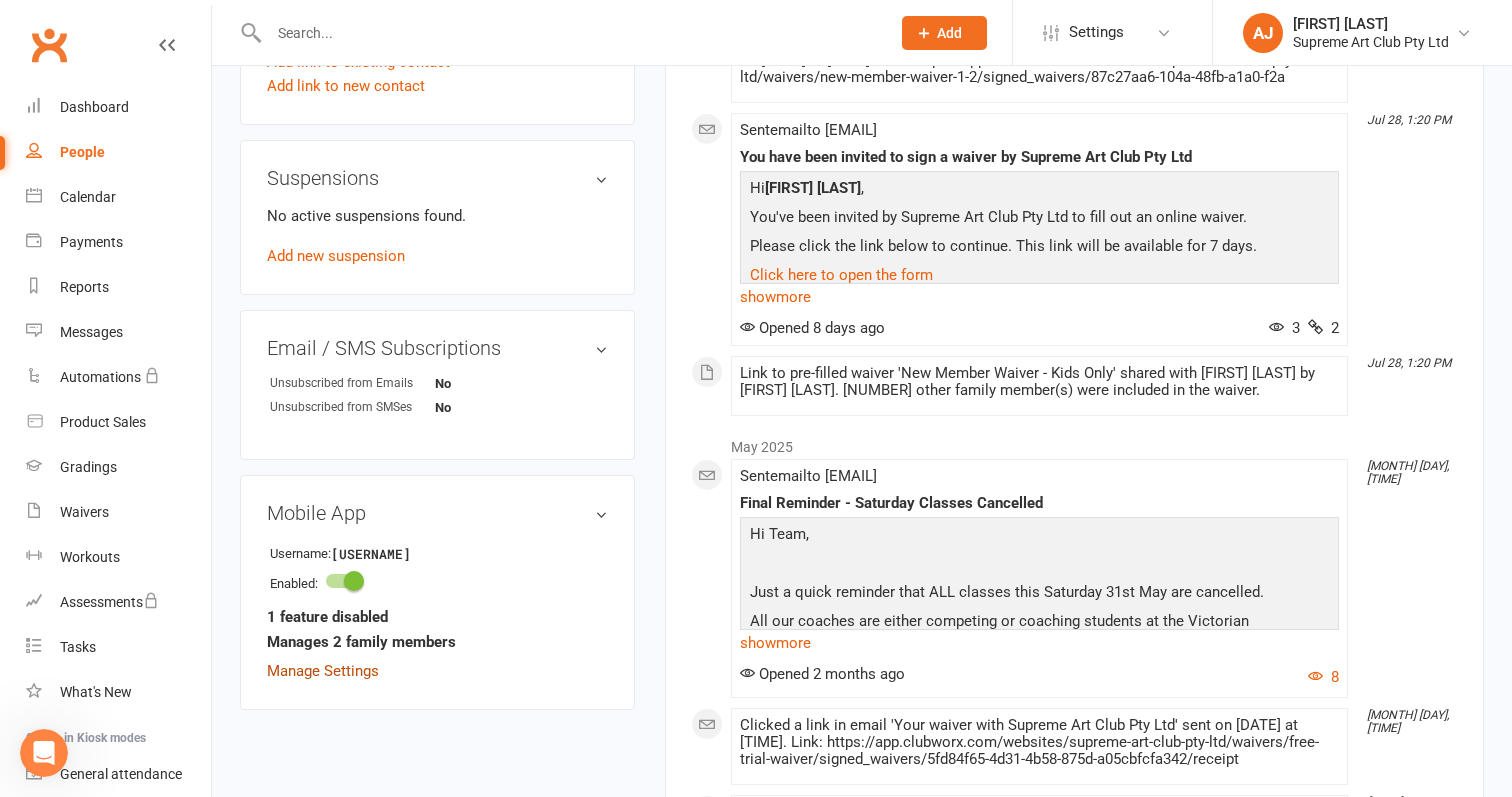 click on "Manage Settings" at bounding box center [323, 671] 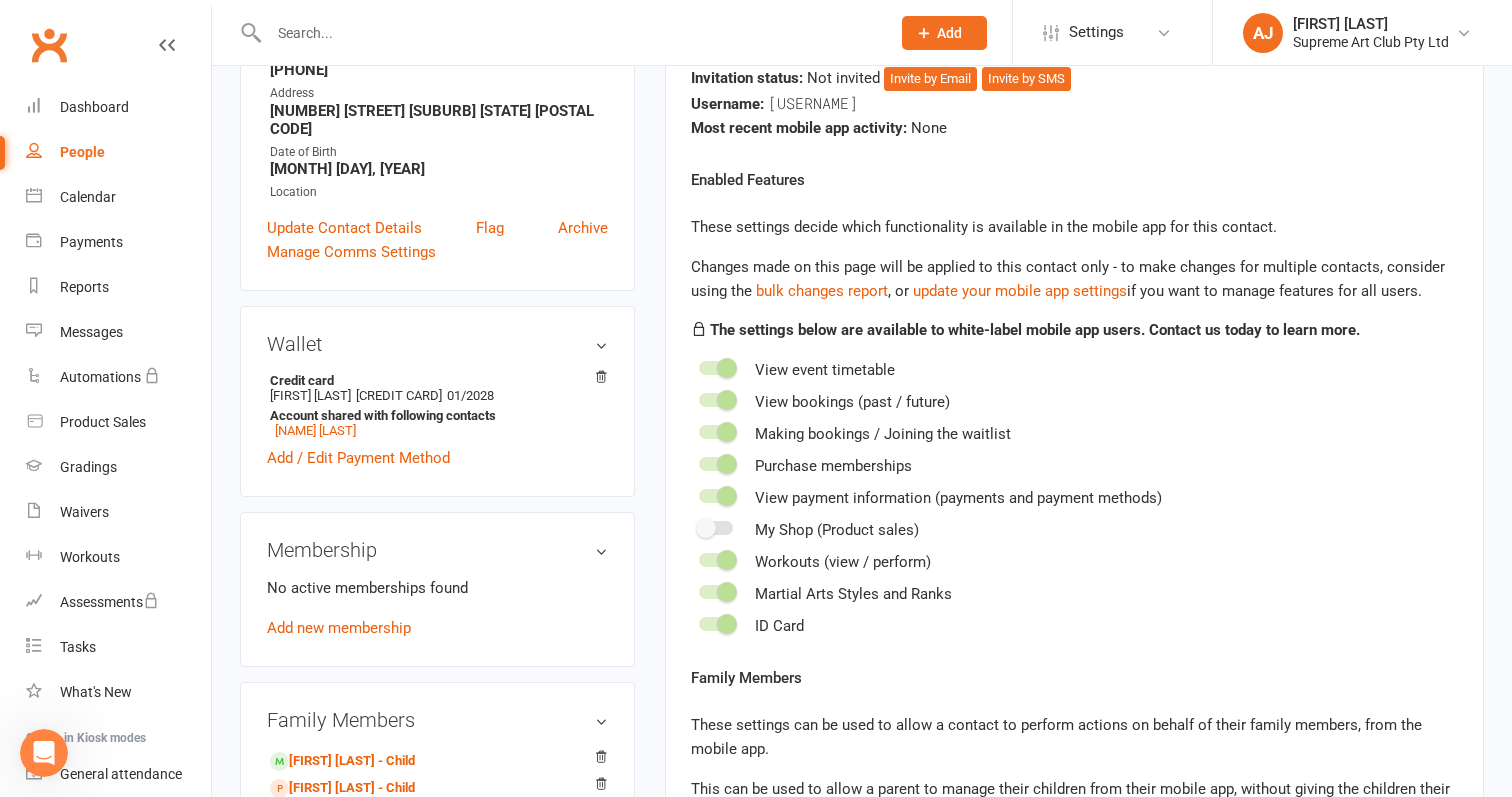 scroll, scrollTop: 153, scrollLeft: 0, axis: vertical 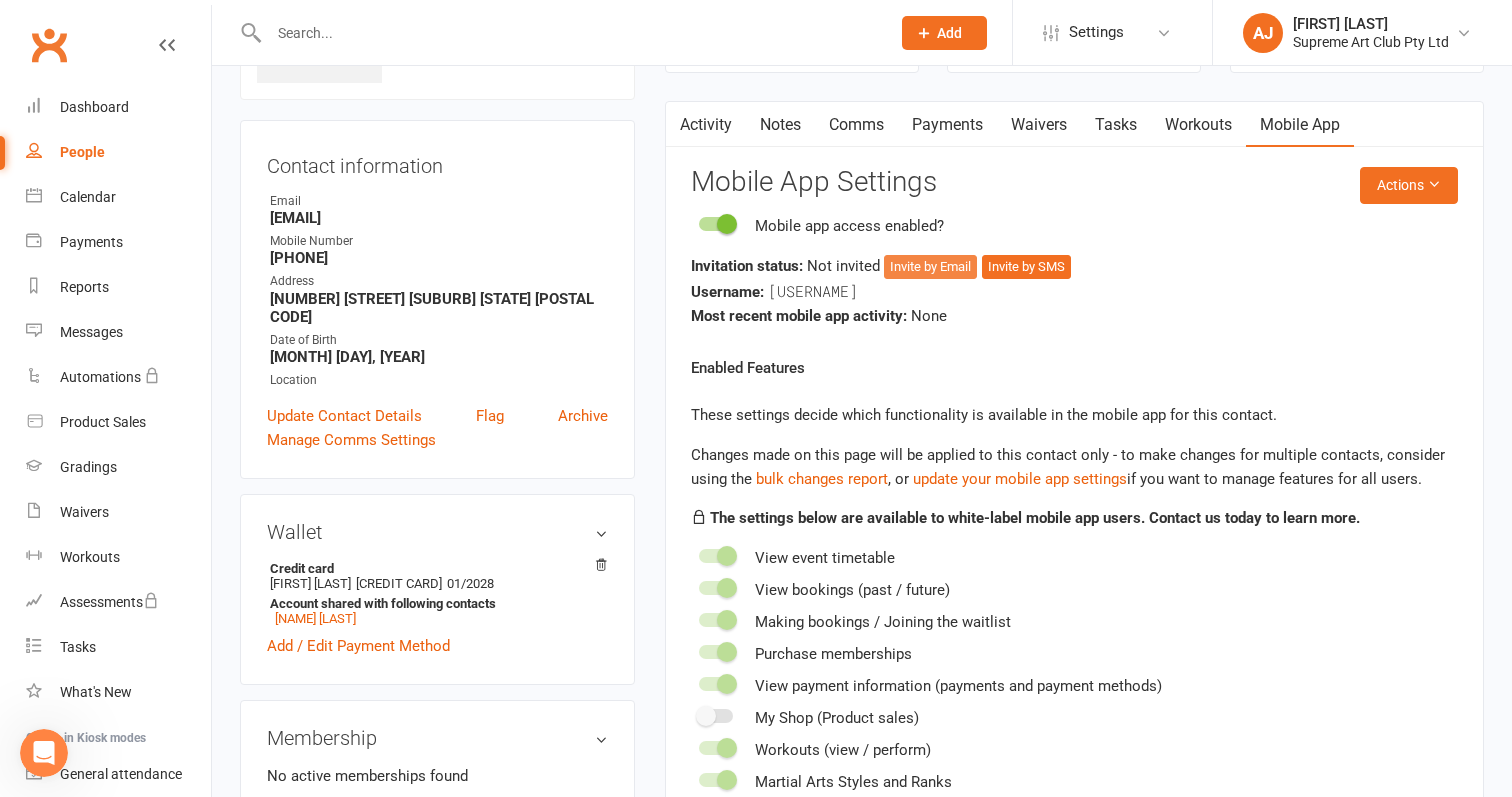click on "Invite by Email" at bounding box center (930, 267) 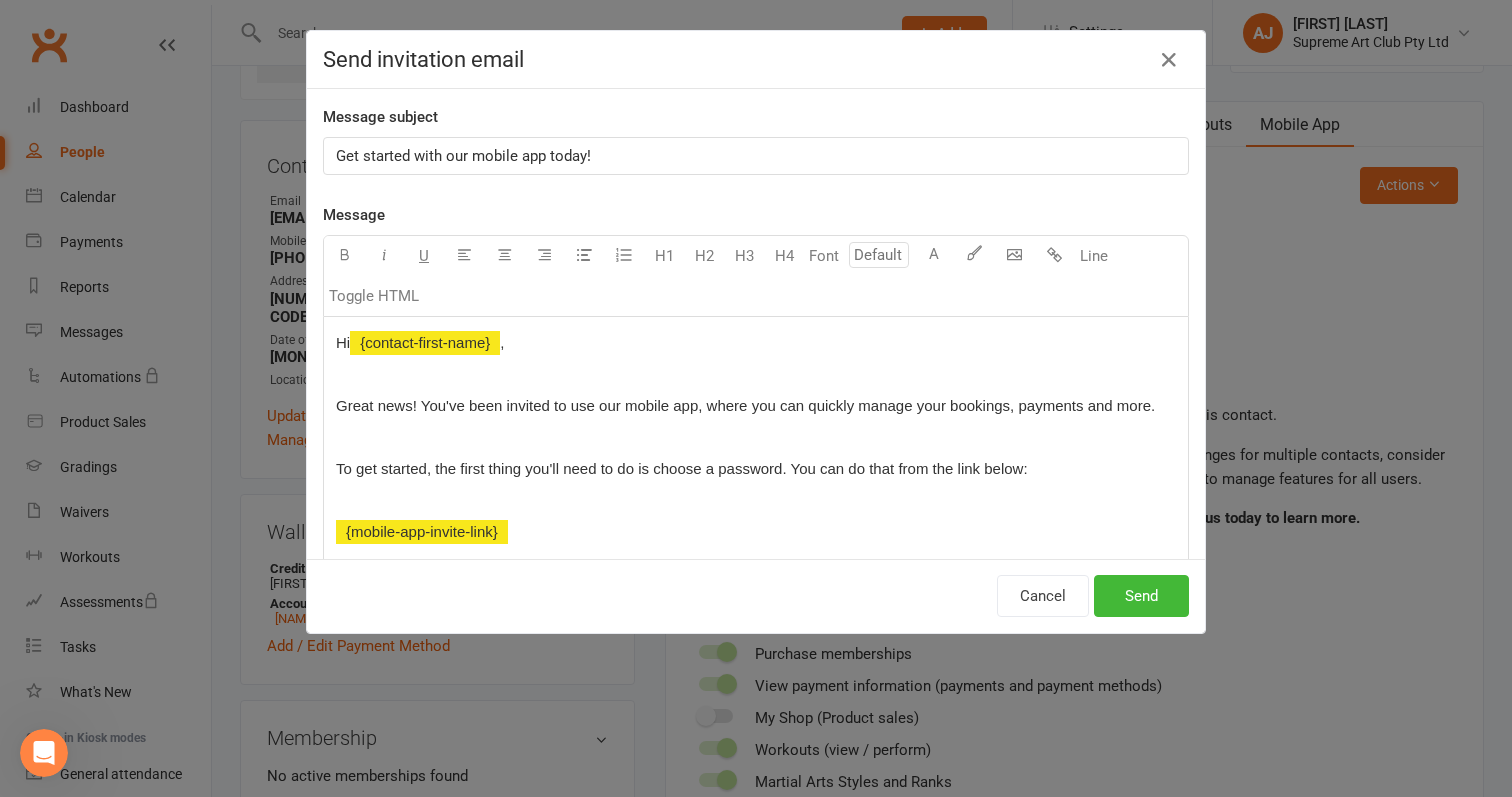 click at bounding box center (756, 437) 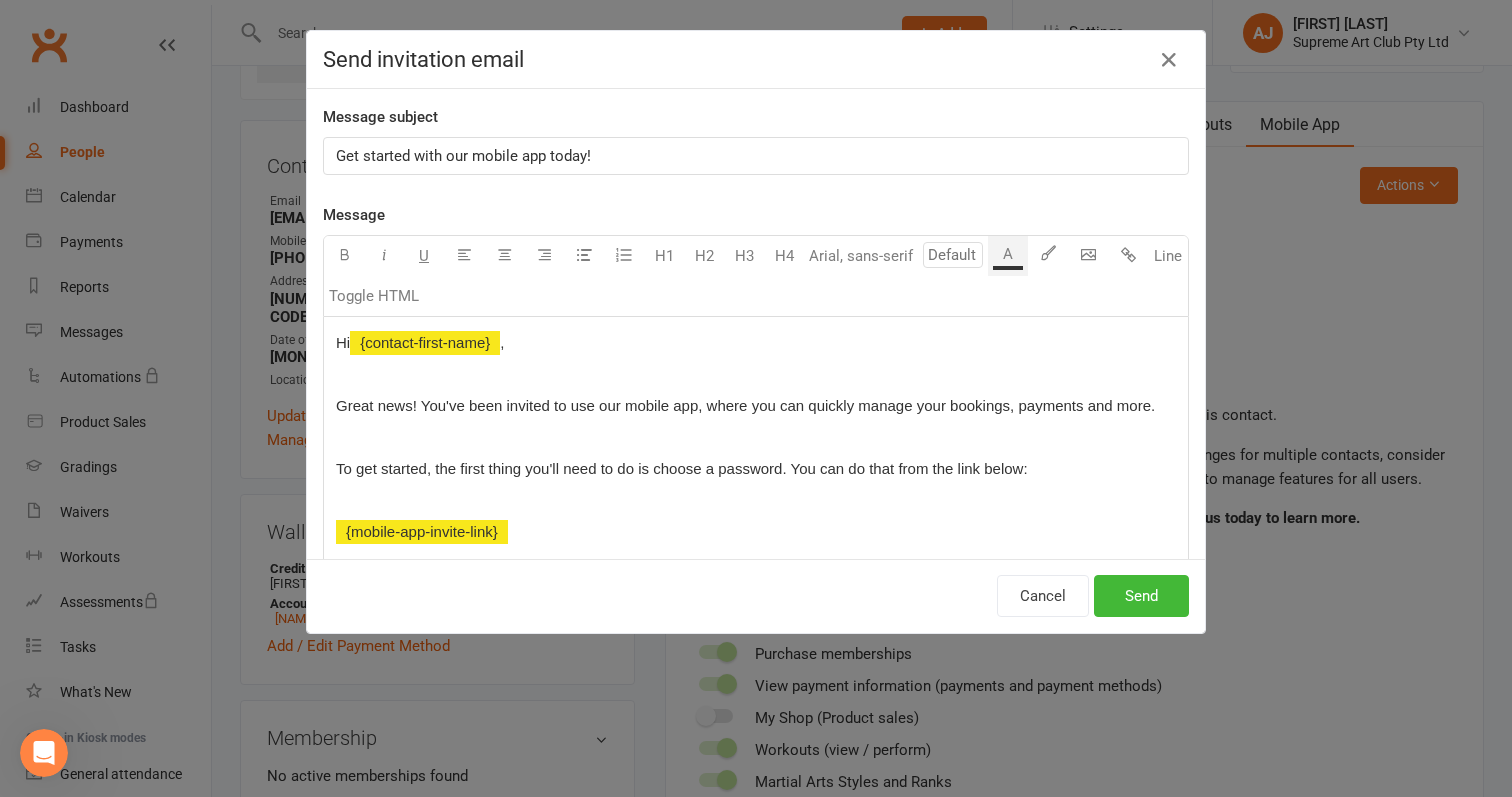 type 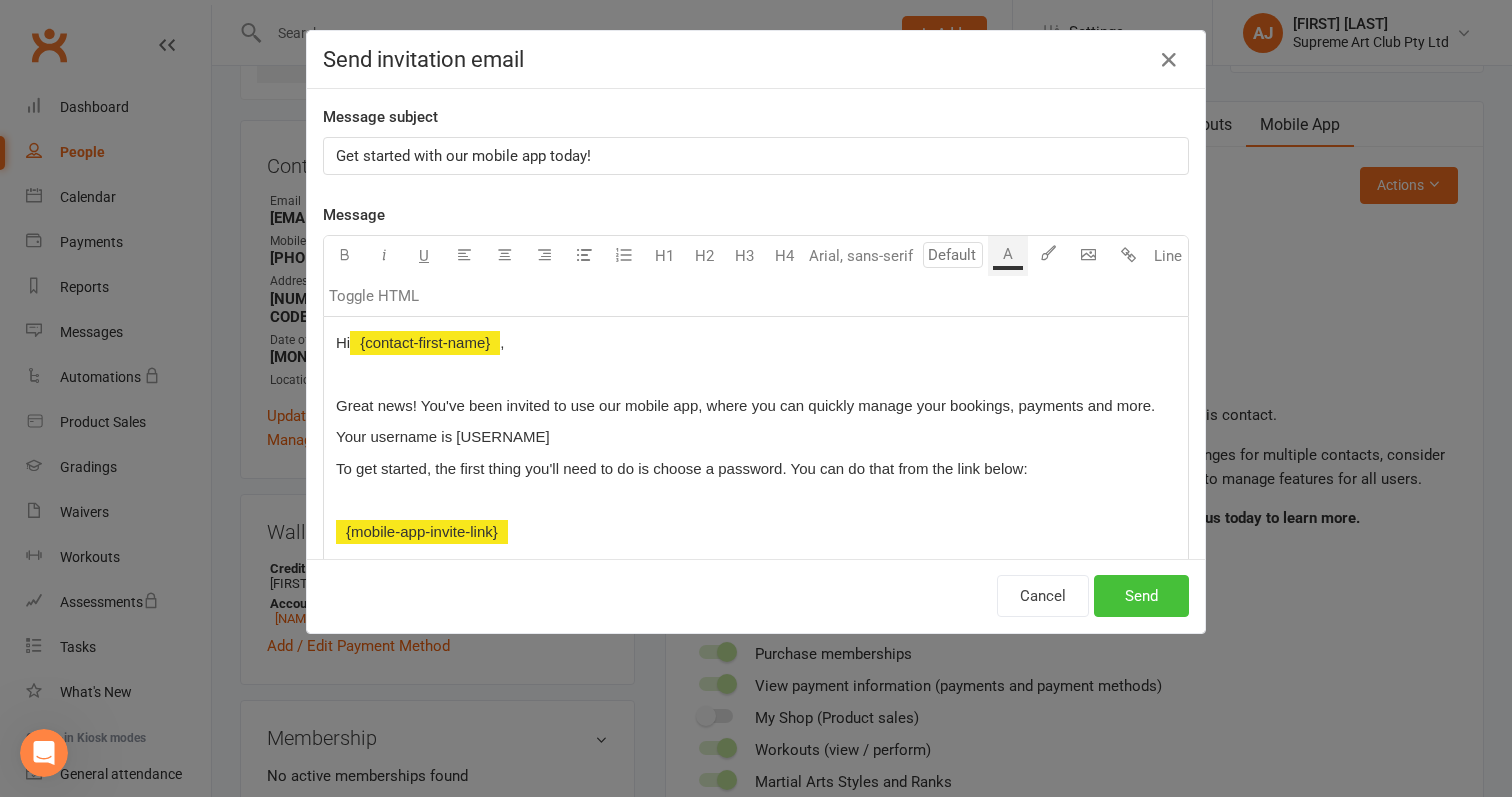 click on "Send" at bounding box center [1141, 596] 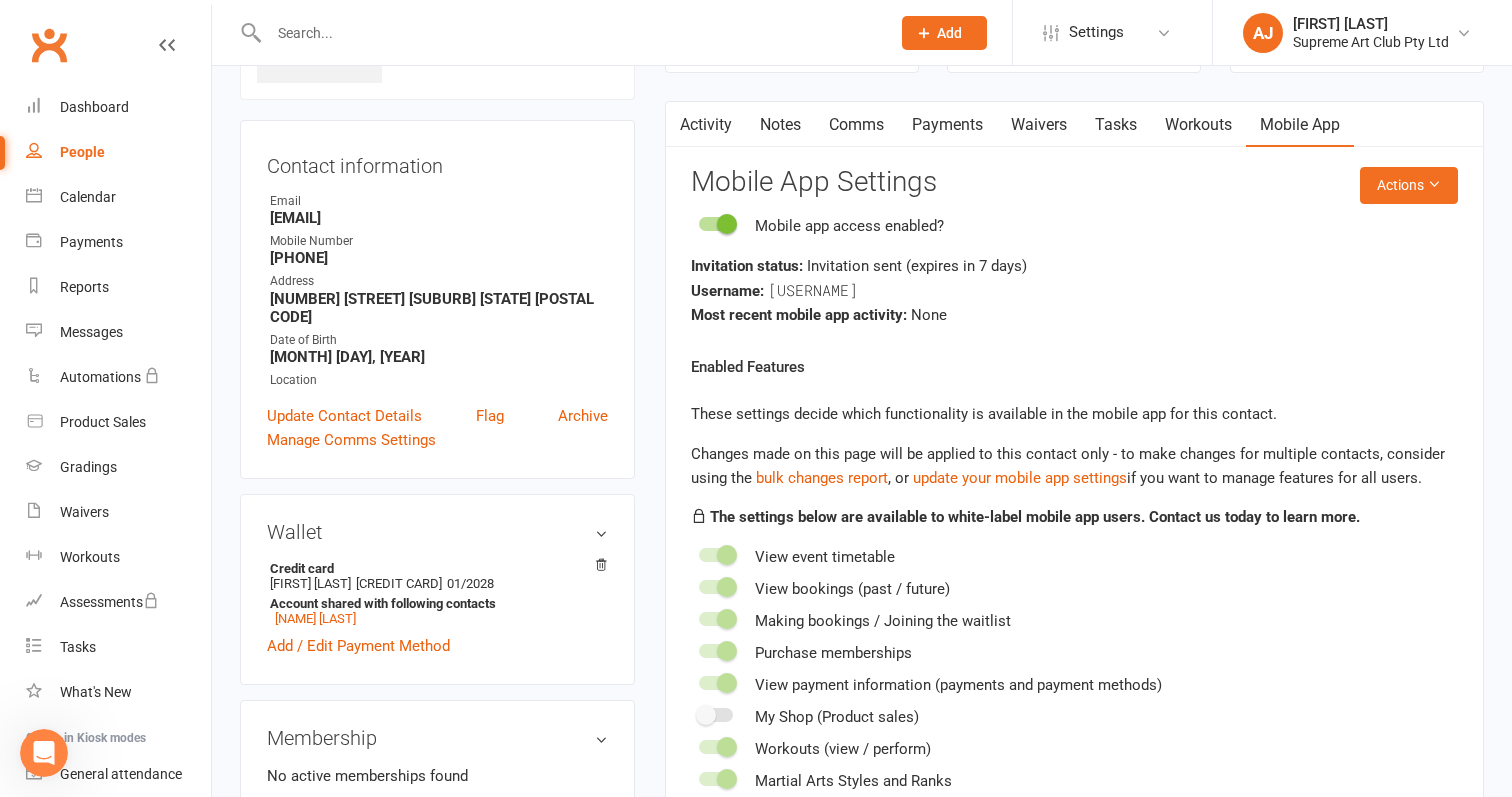 click on "People" at bounding box center [118, 152] 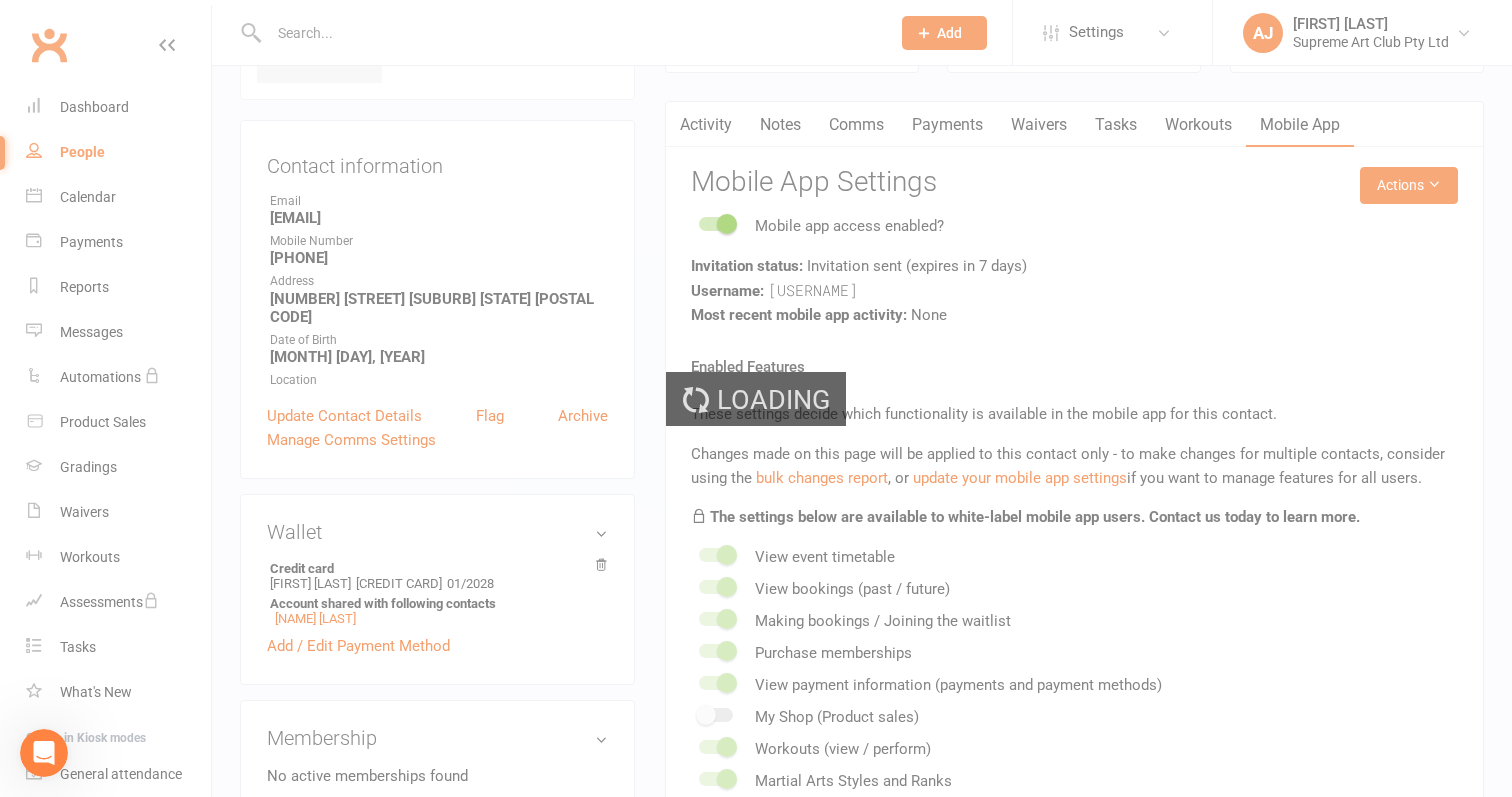 select on "100" 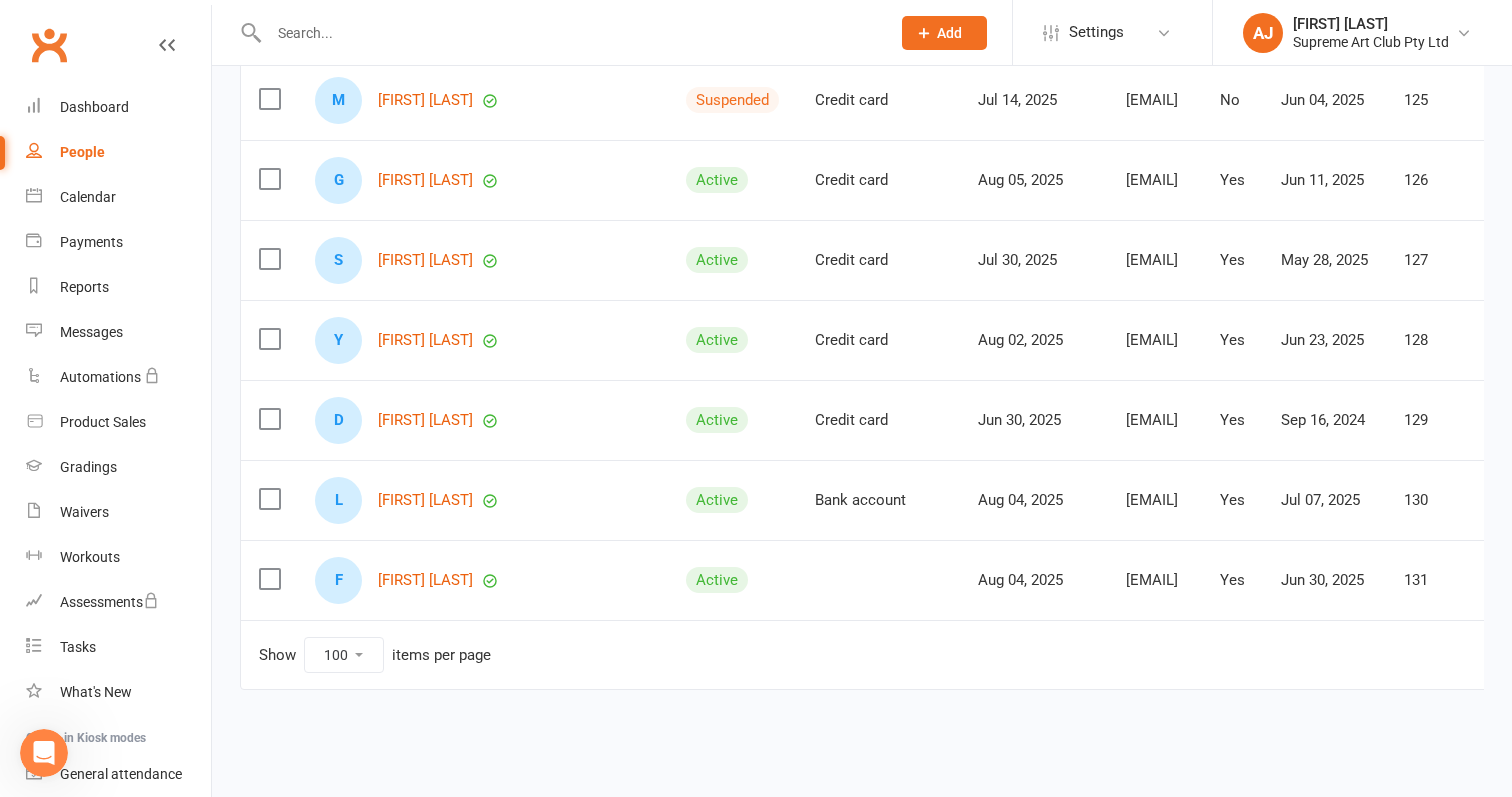 scroll, scrollTop: 7753, scrollLeft: 0, axis: vertical 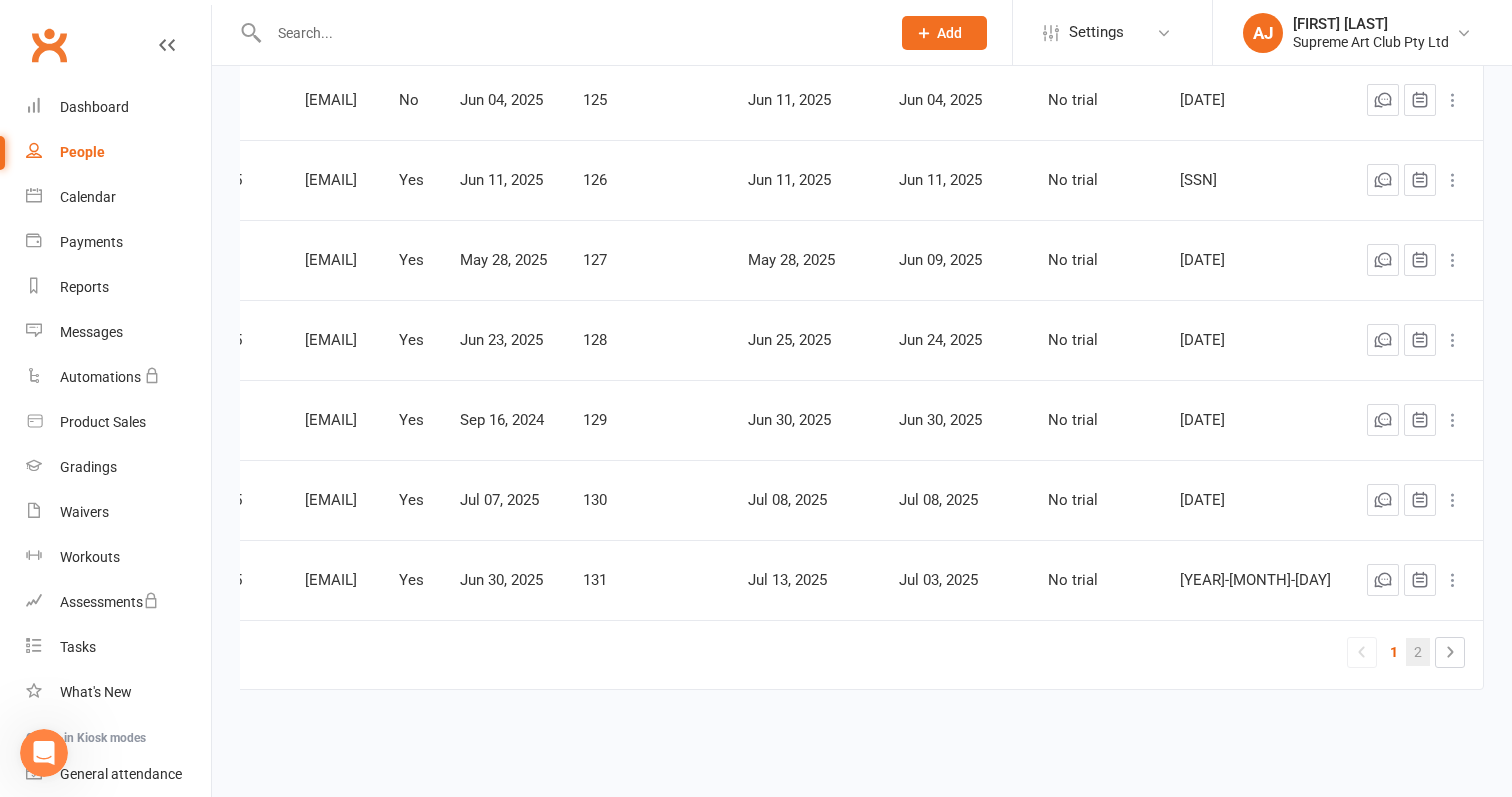 click on "2" at bounding box center [1418, 652] 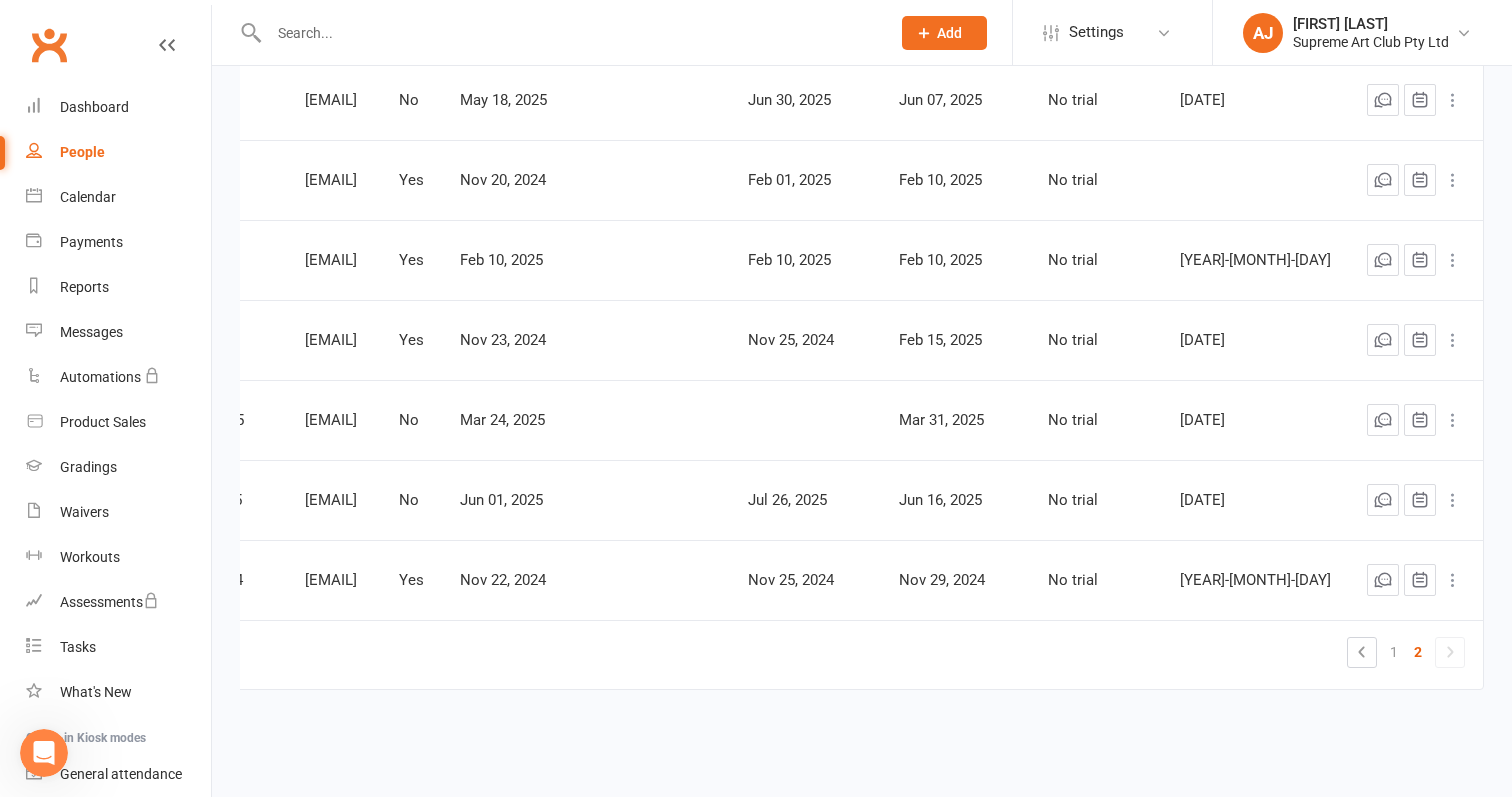 scroll, scrollTop: 2153, scrollLeft: 0, axis: vertical 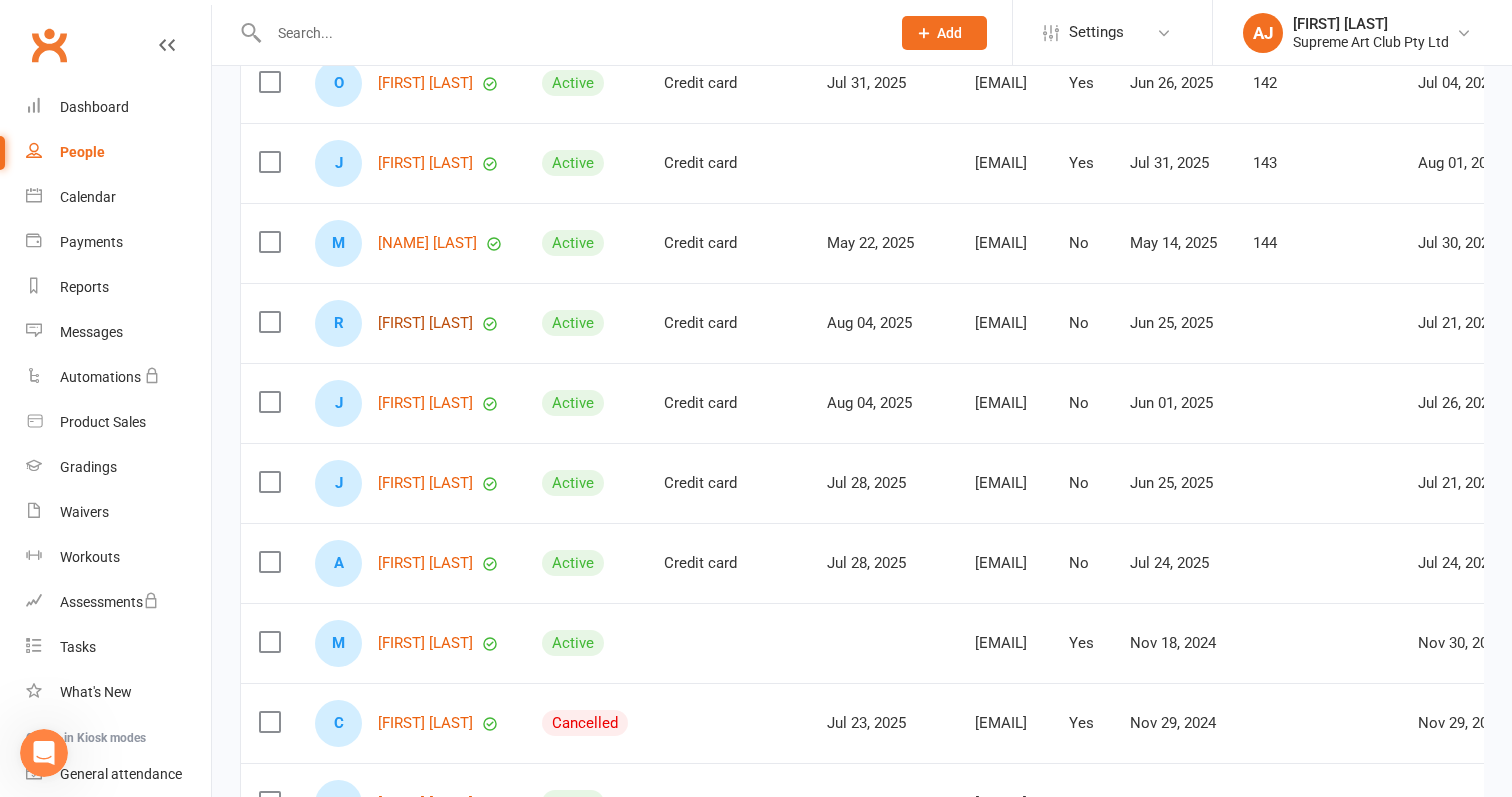 click on "[FIRST] [LAST]" at bounding box center (425, 323) 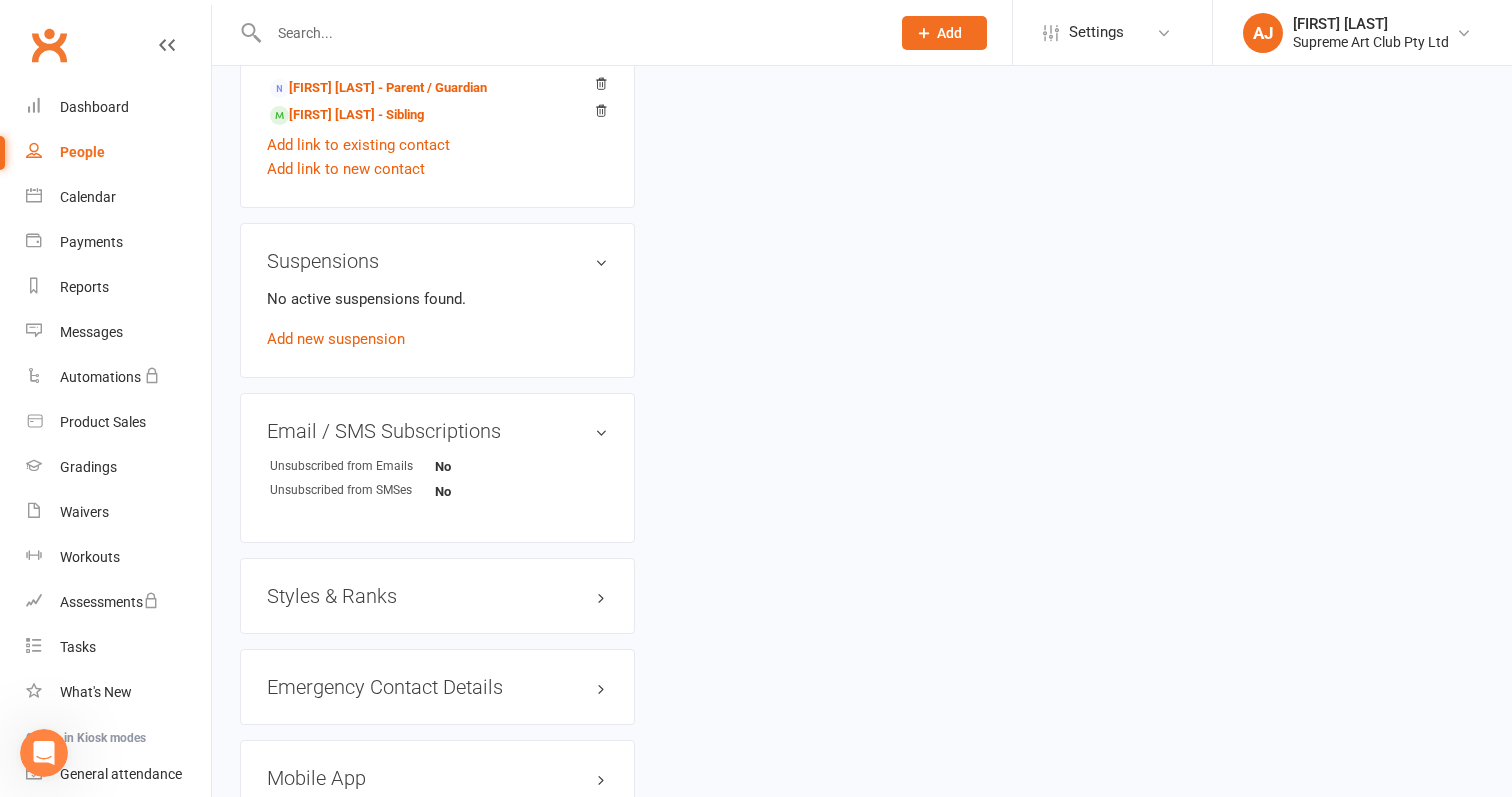 scroll, scrollTop: 0, scrollLeft: 0, axis: both 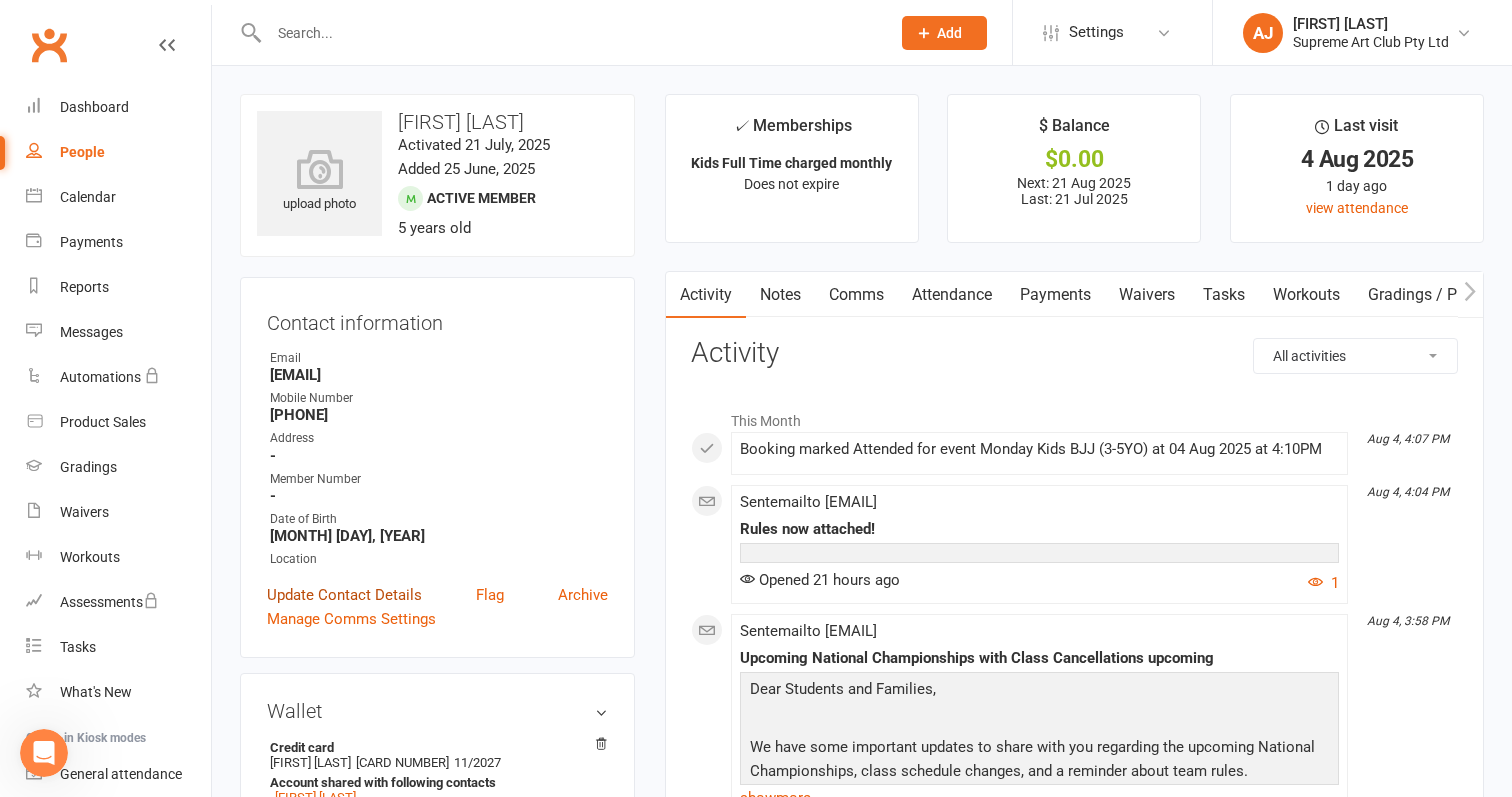 click on "Update Contact Details" at bounding box center [344, 595] 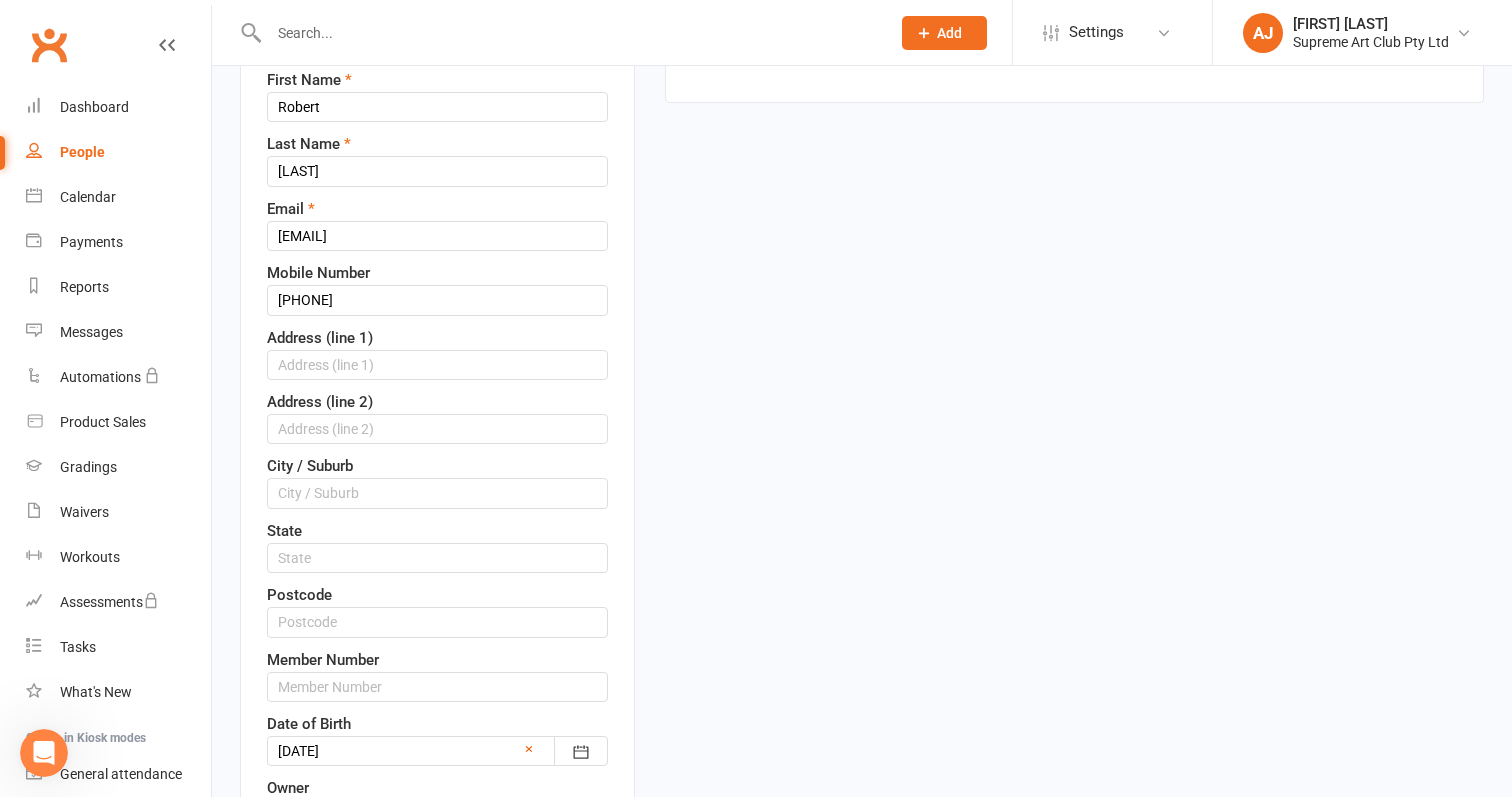 scroll, scrollTop: 267, scrollLeft: 0, axis: vertical 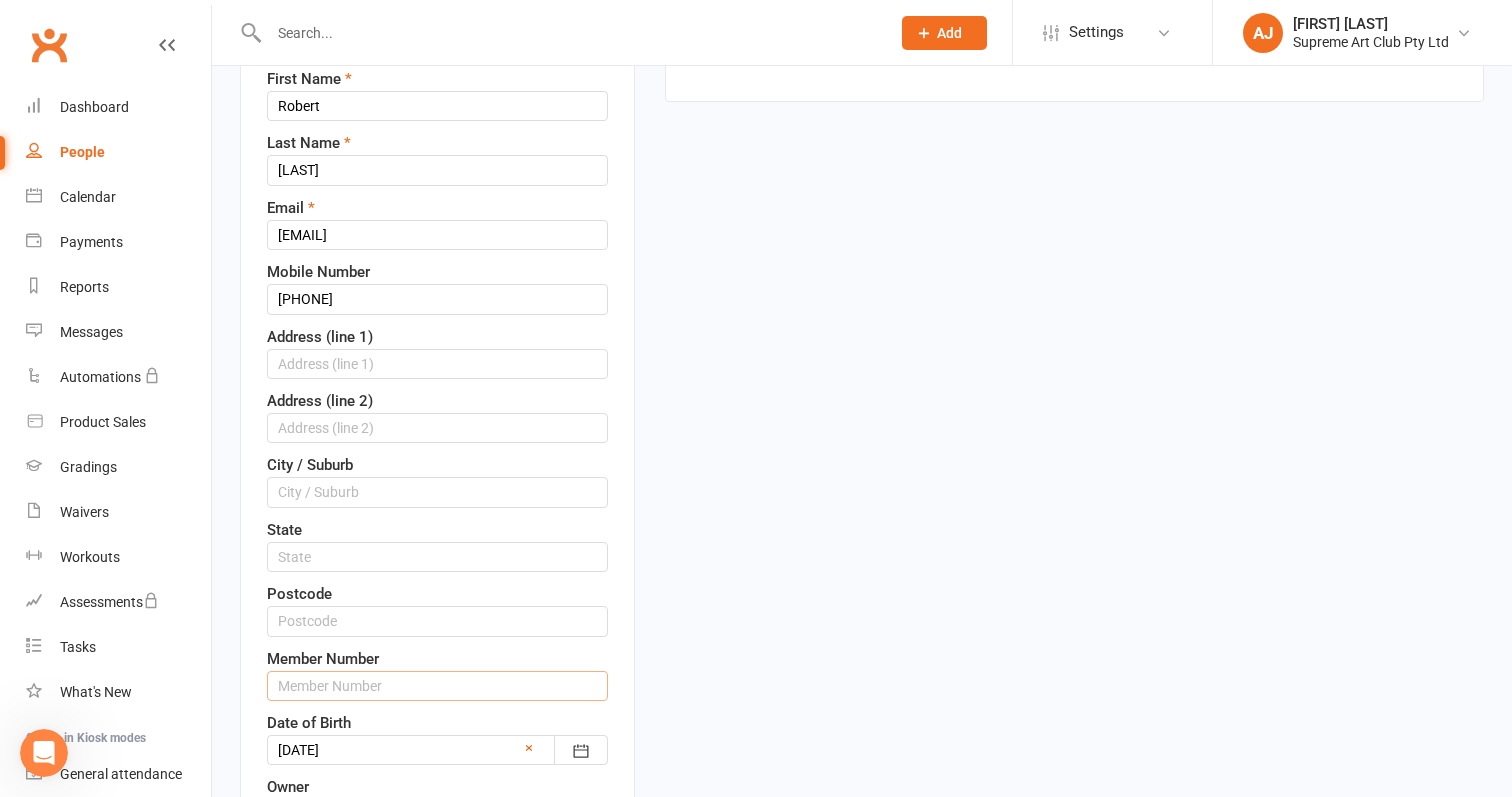 click at bounding box center (437, 686) 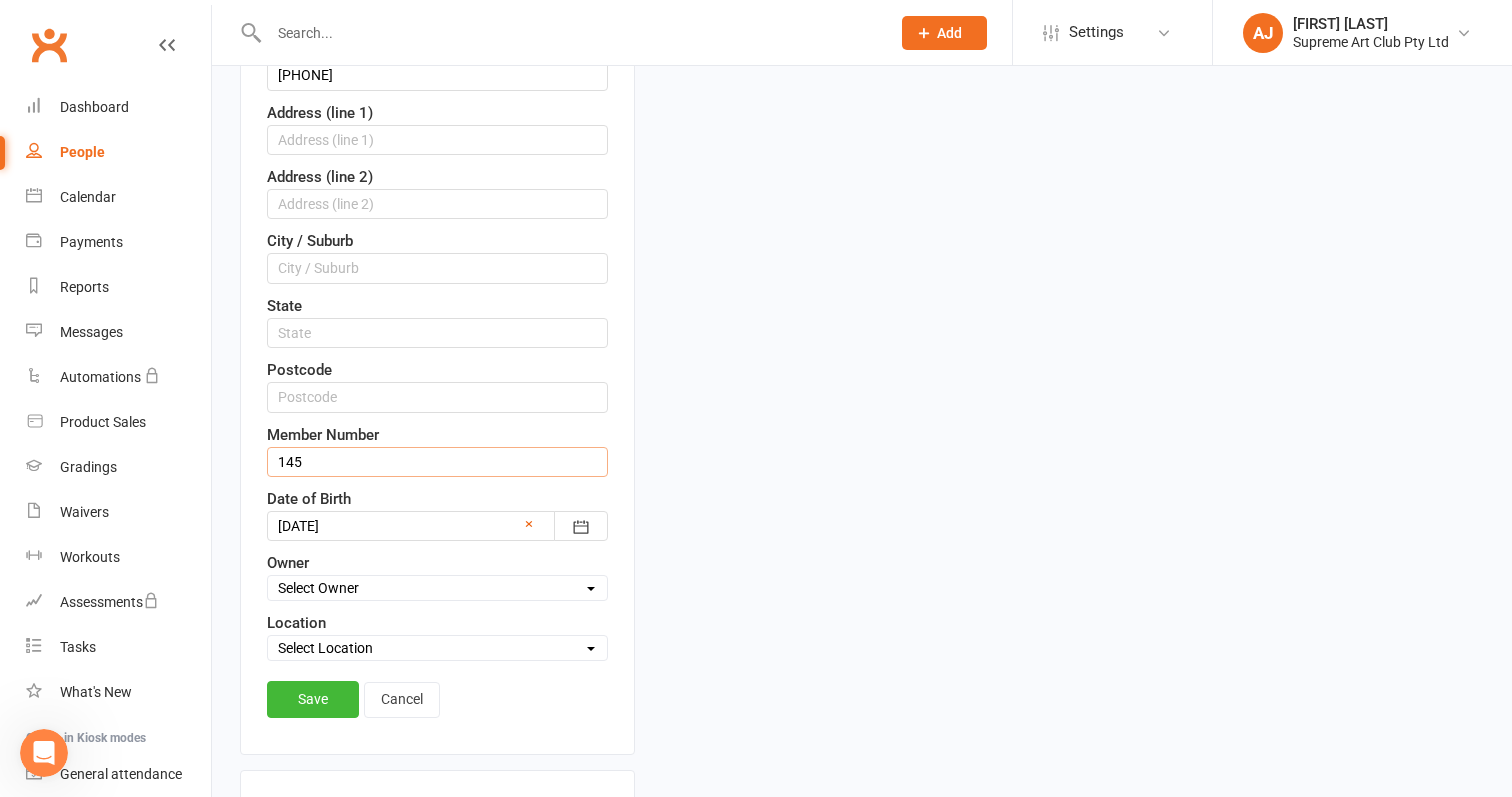 scroll, scrollTop: 518, scrollLeft: 0, axis: vertical 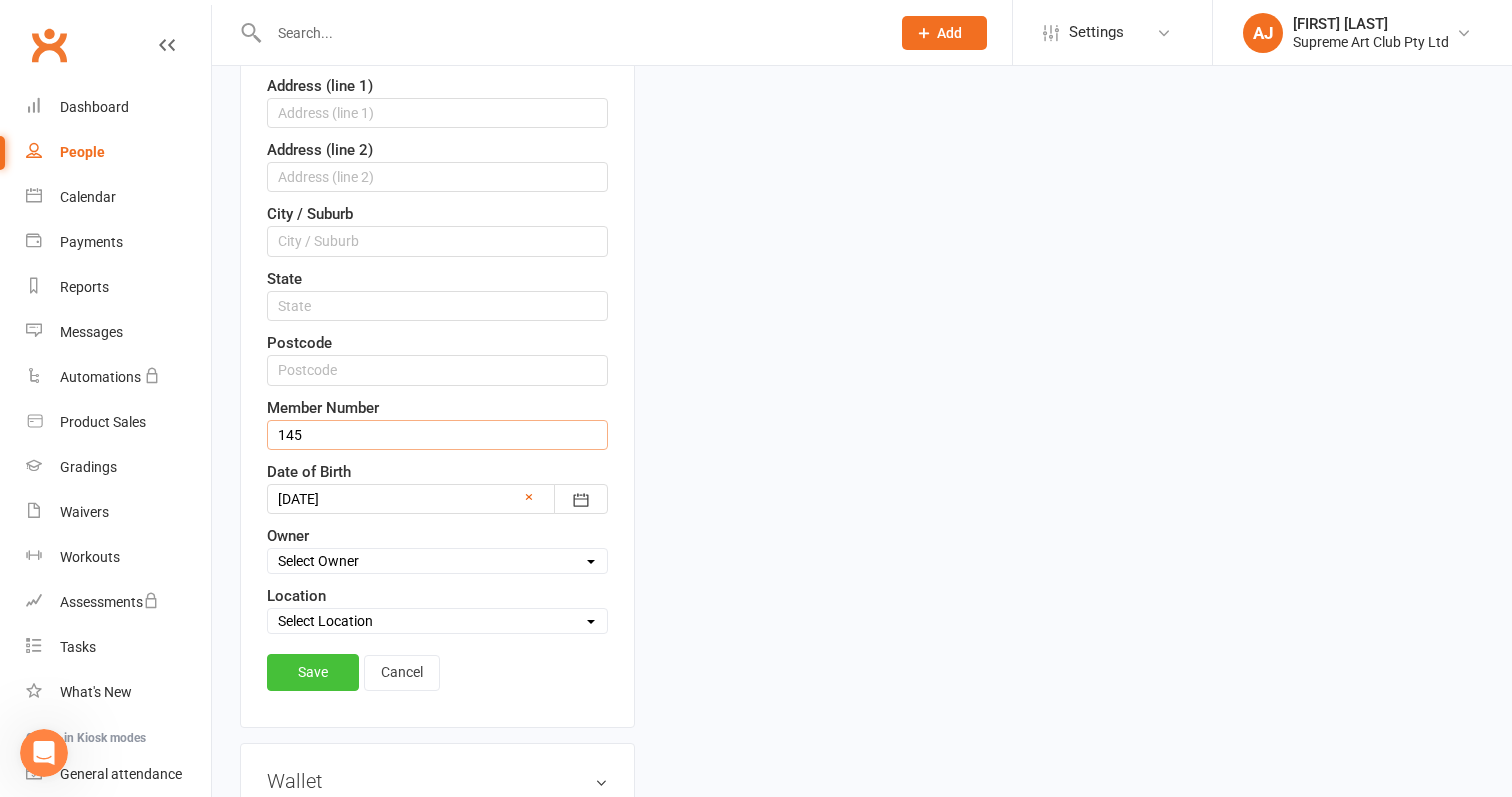type on "145" 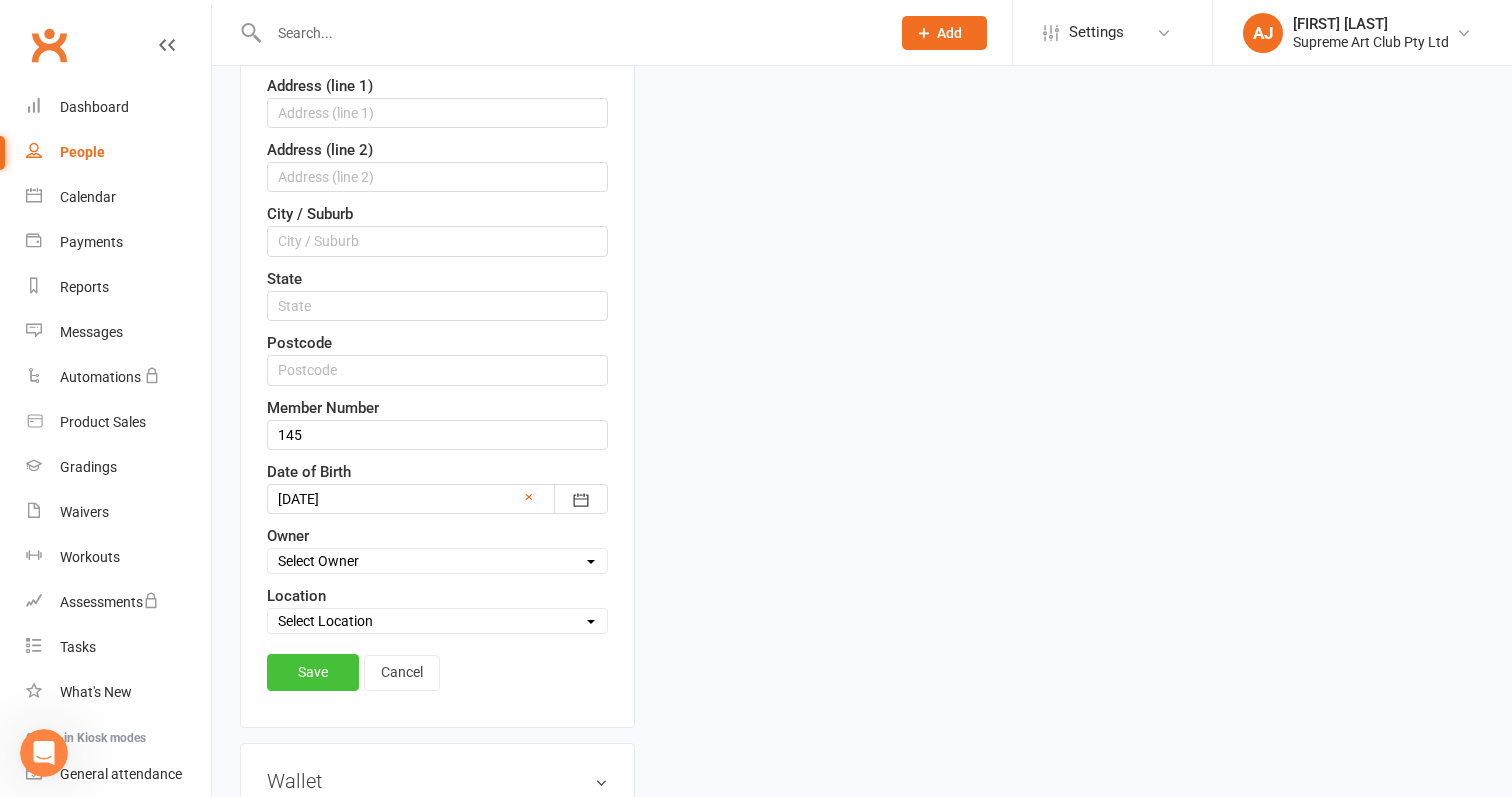 click on "Save" at bounding box center [313, 672] 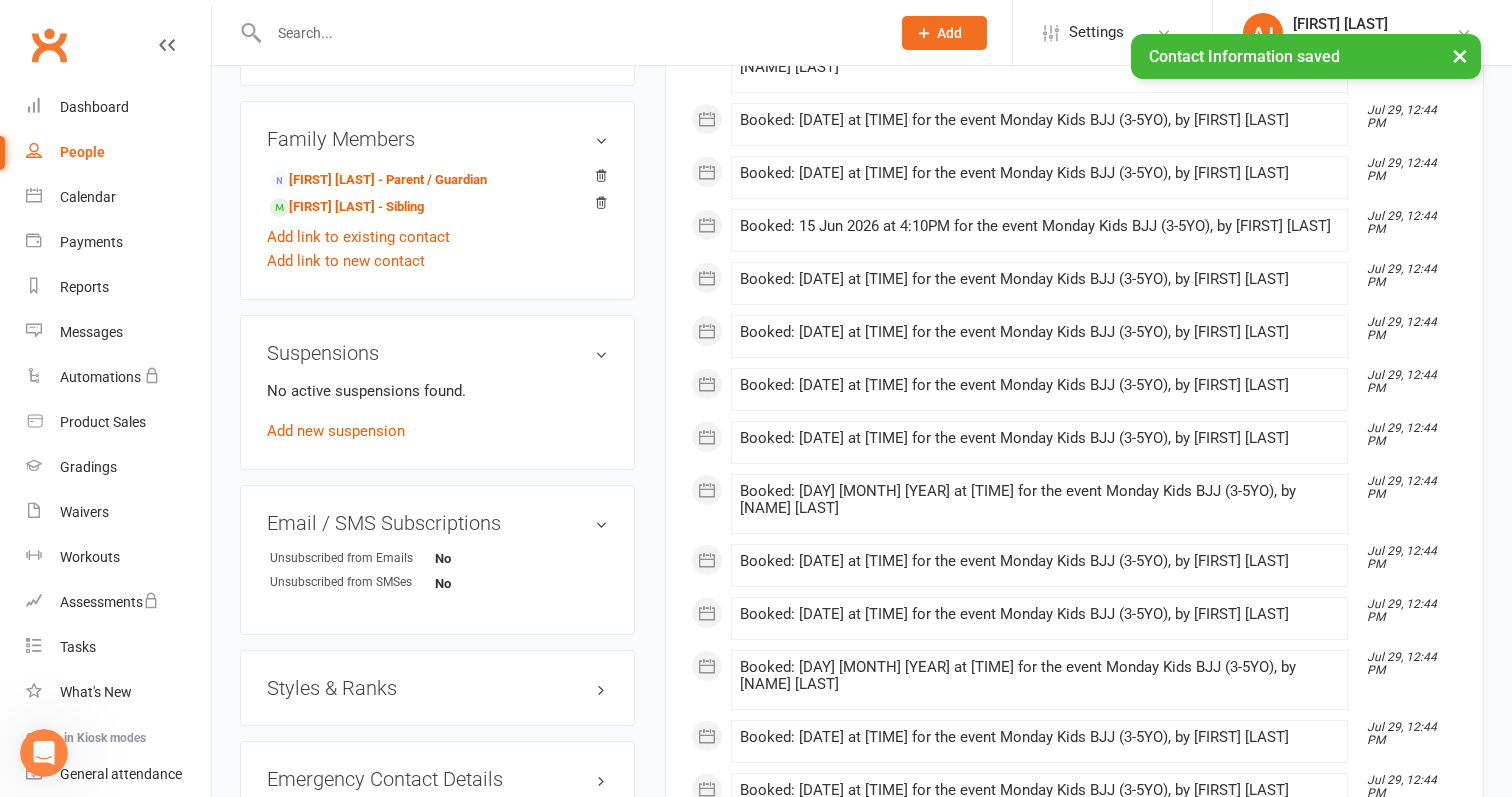 scroll, scrollTop: 1046, scrollLeft: 0, axis: vertical 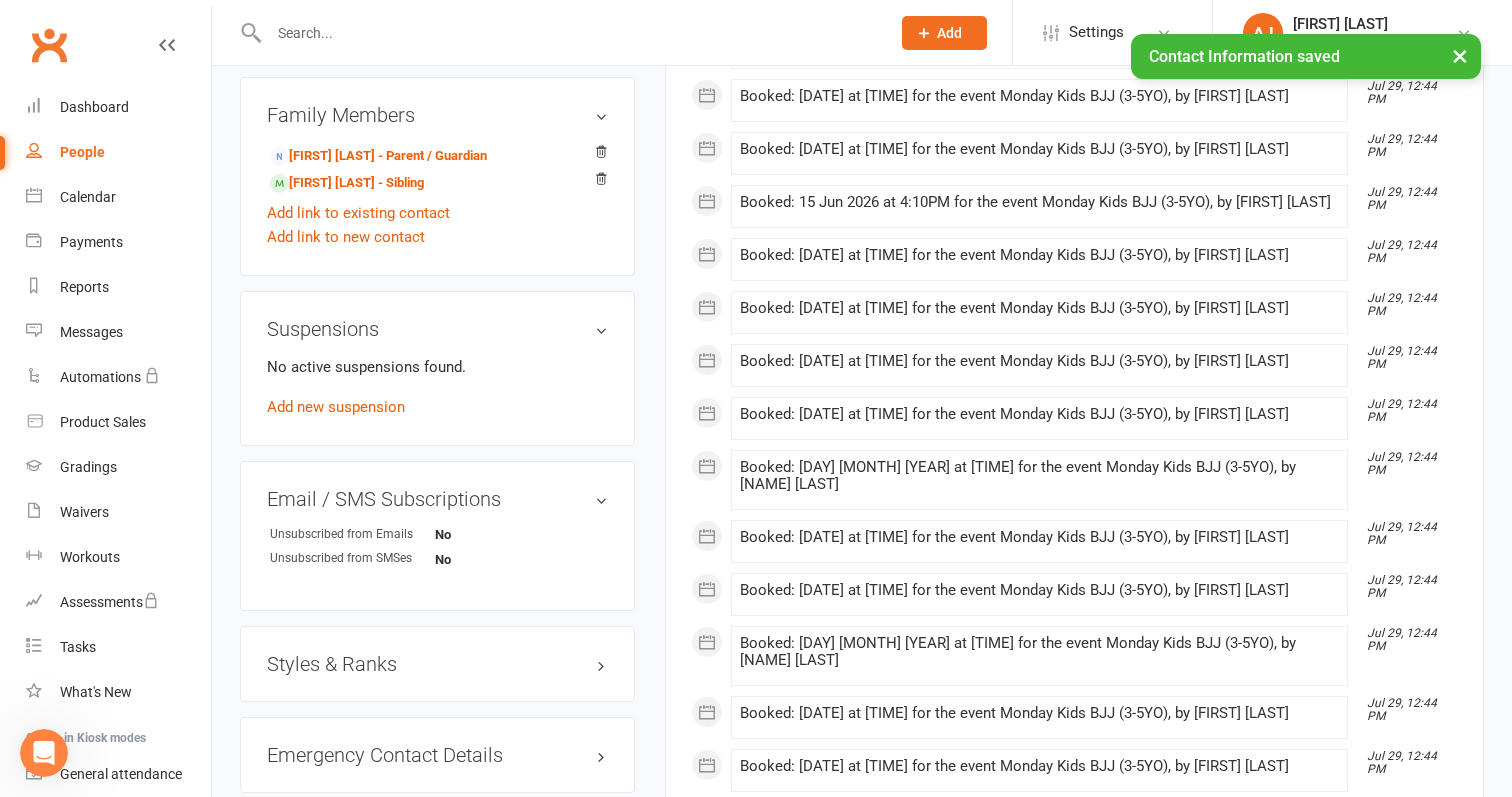 click on "Styles & Ranks" at bounding box center (437, 664) 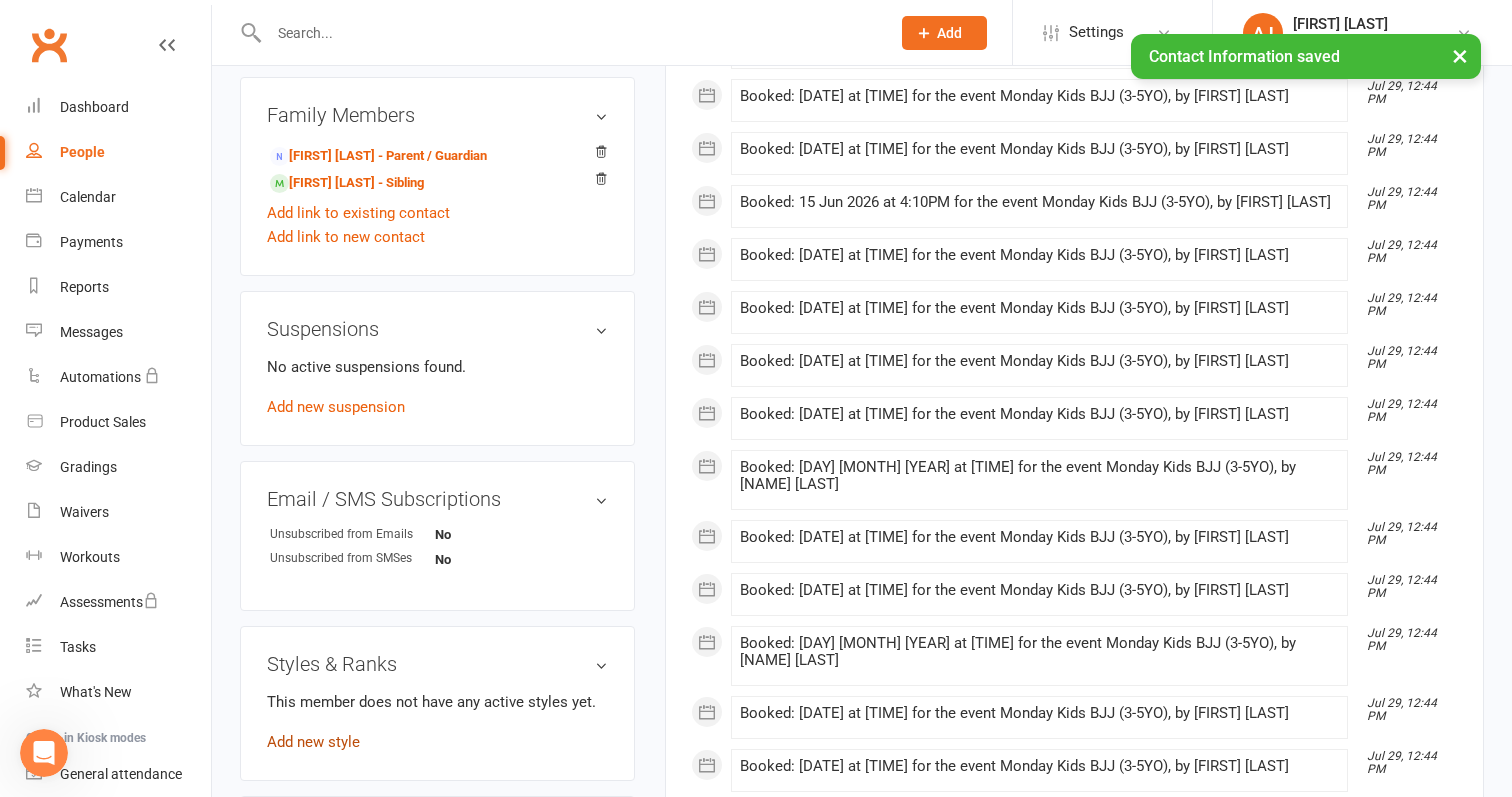 click on "Add new style" at bounding box center [313, 742] 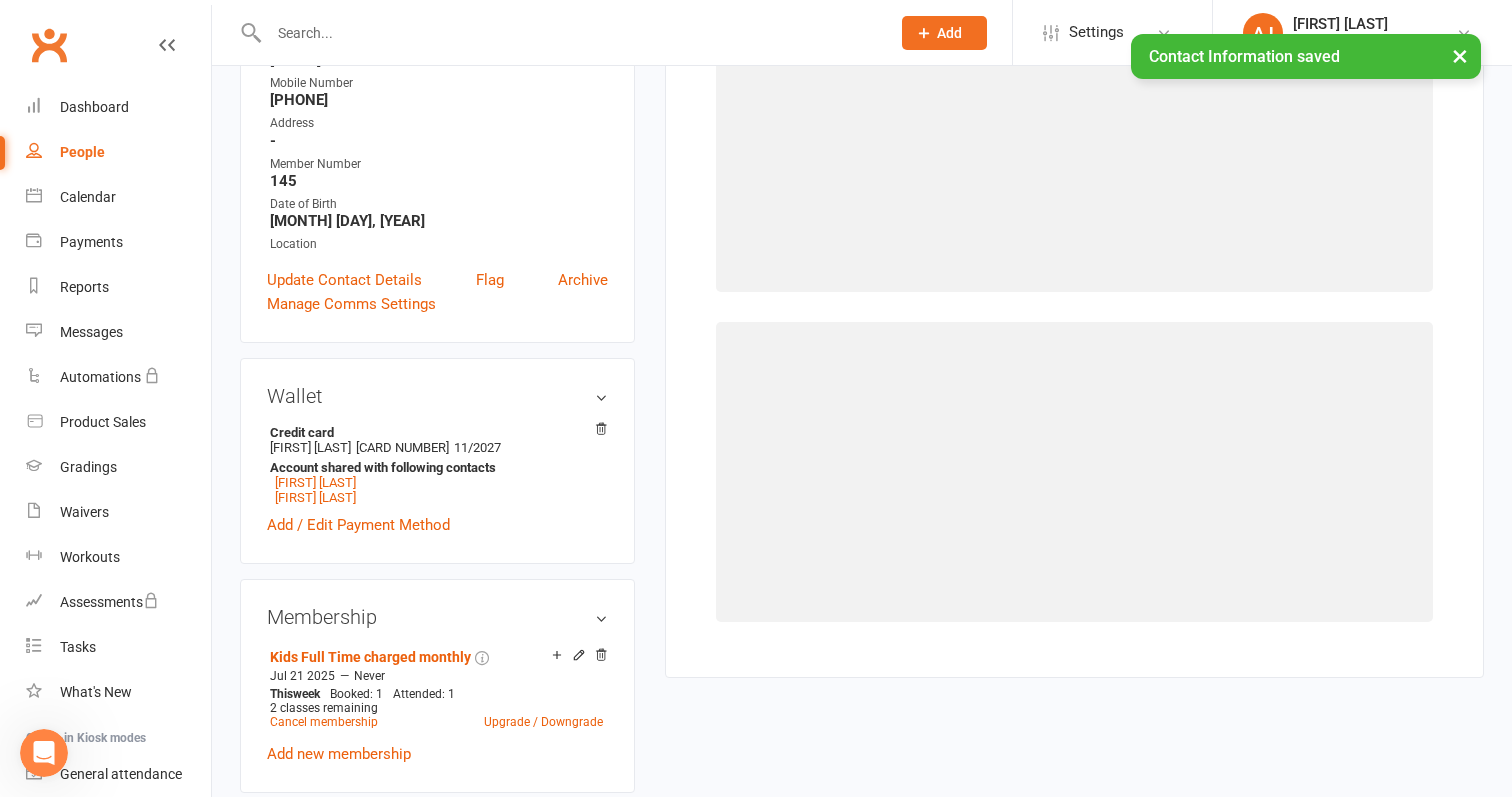 scroll, scrollTop: 170, scrollLeft: 0, axis: vertical 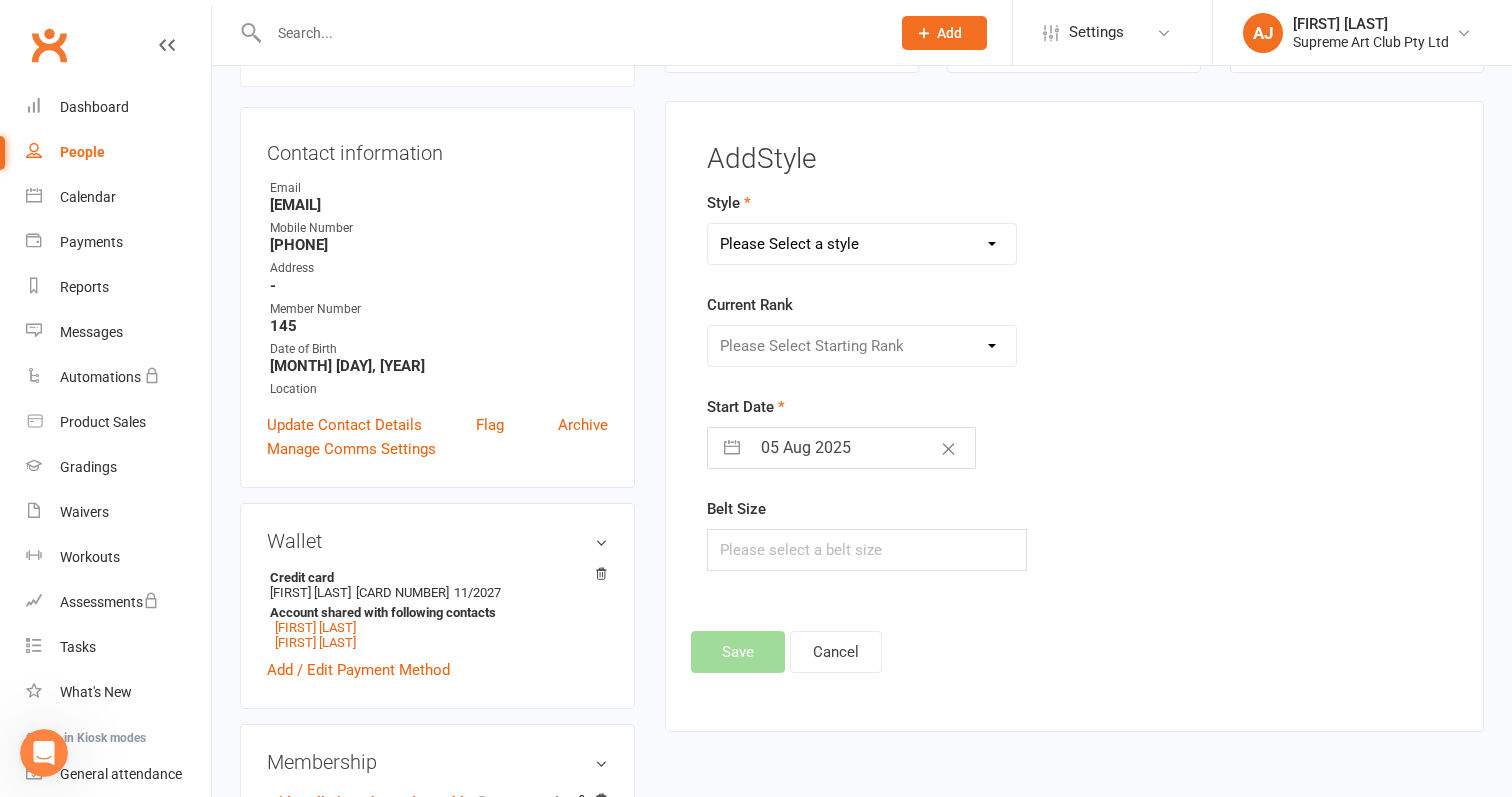 select on "3191" 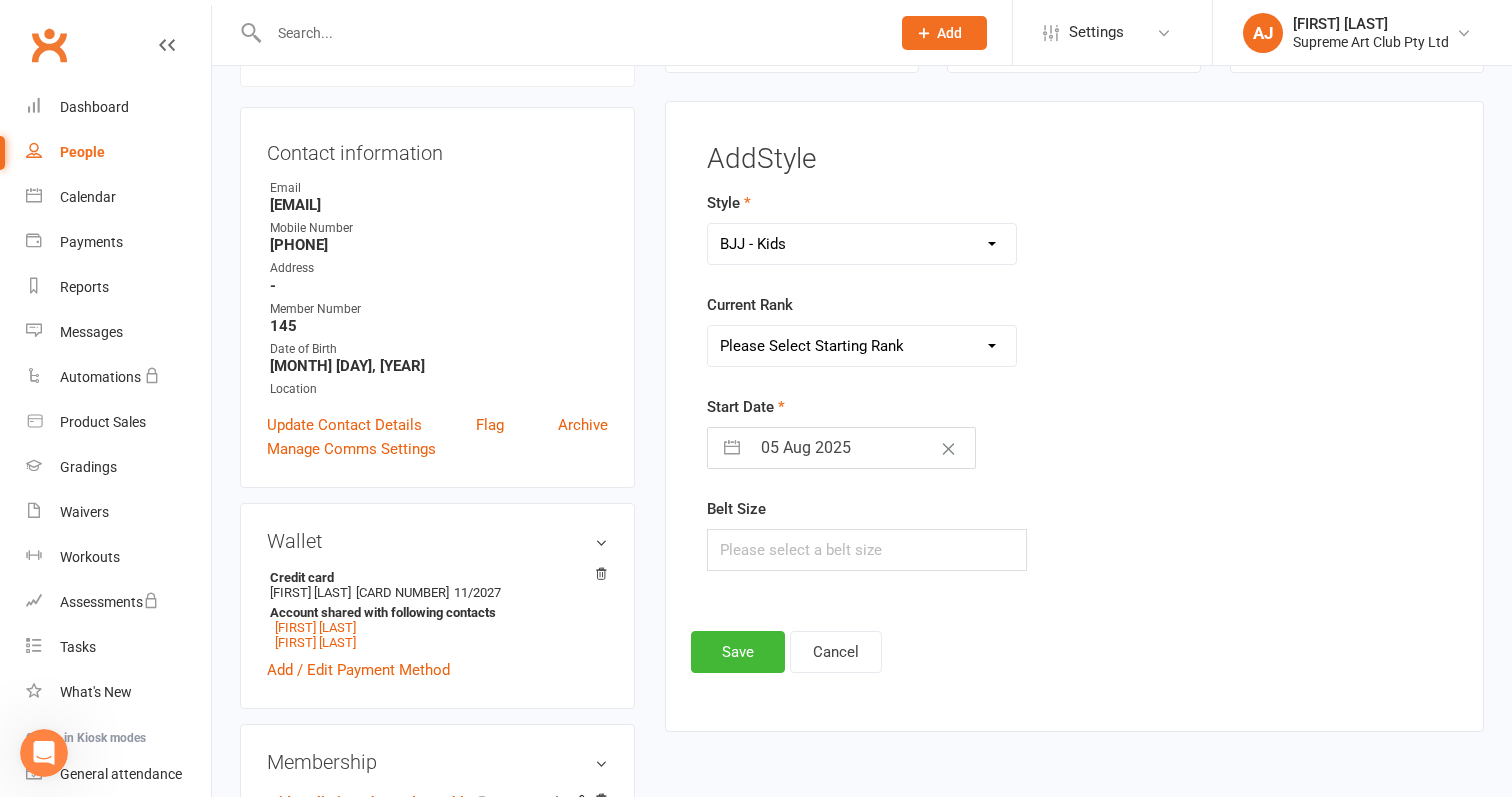 select on "35732" 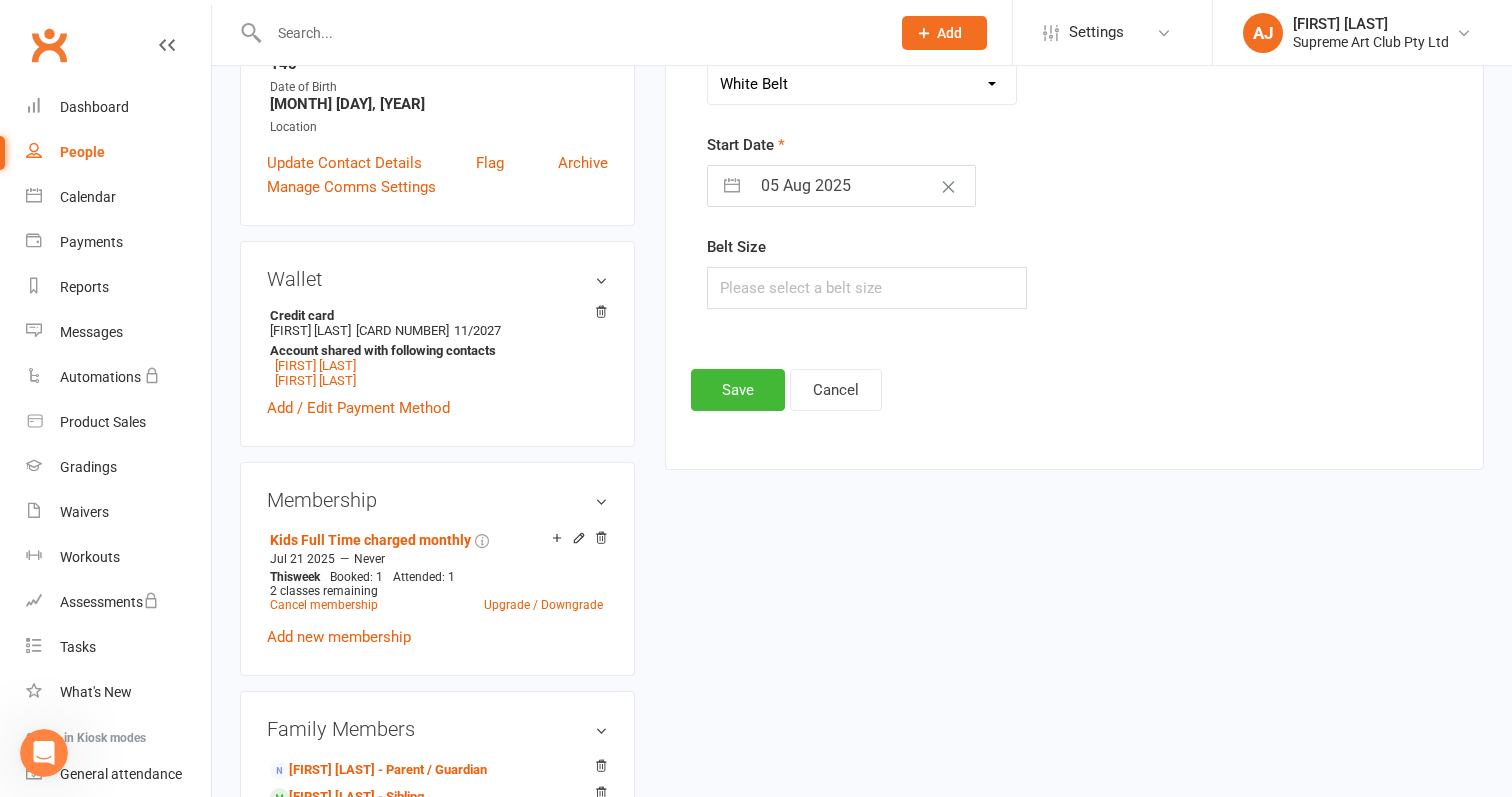 scroll, scrollTop: 437, scrollLeft: 0, axis: vertical 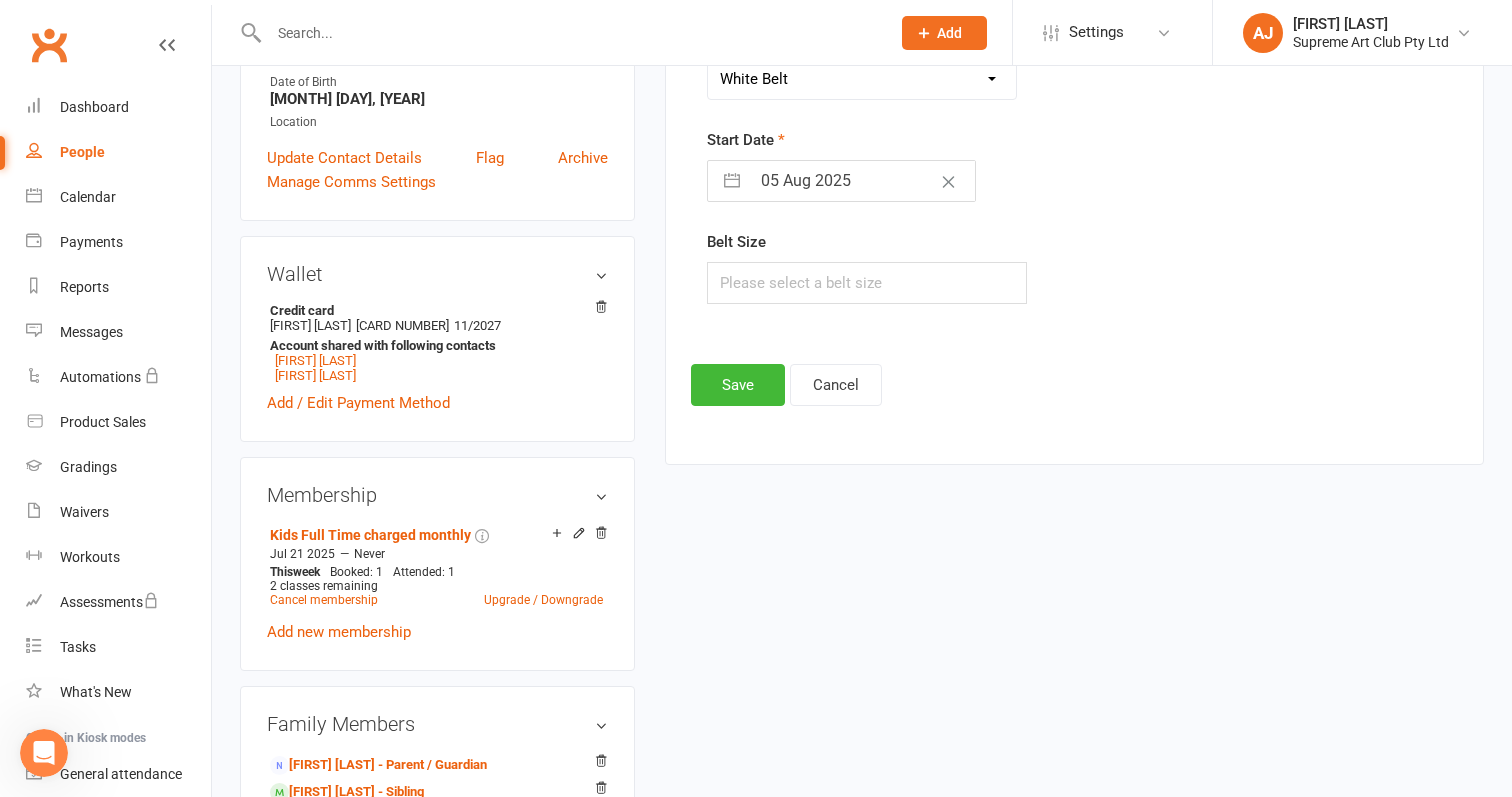 click on "05 Aug 2025" at bounding box center (862, 181) 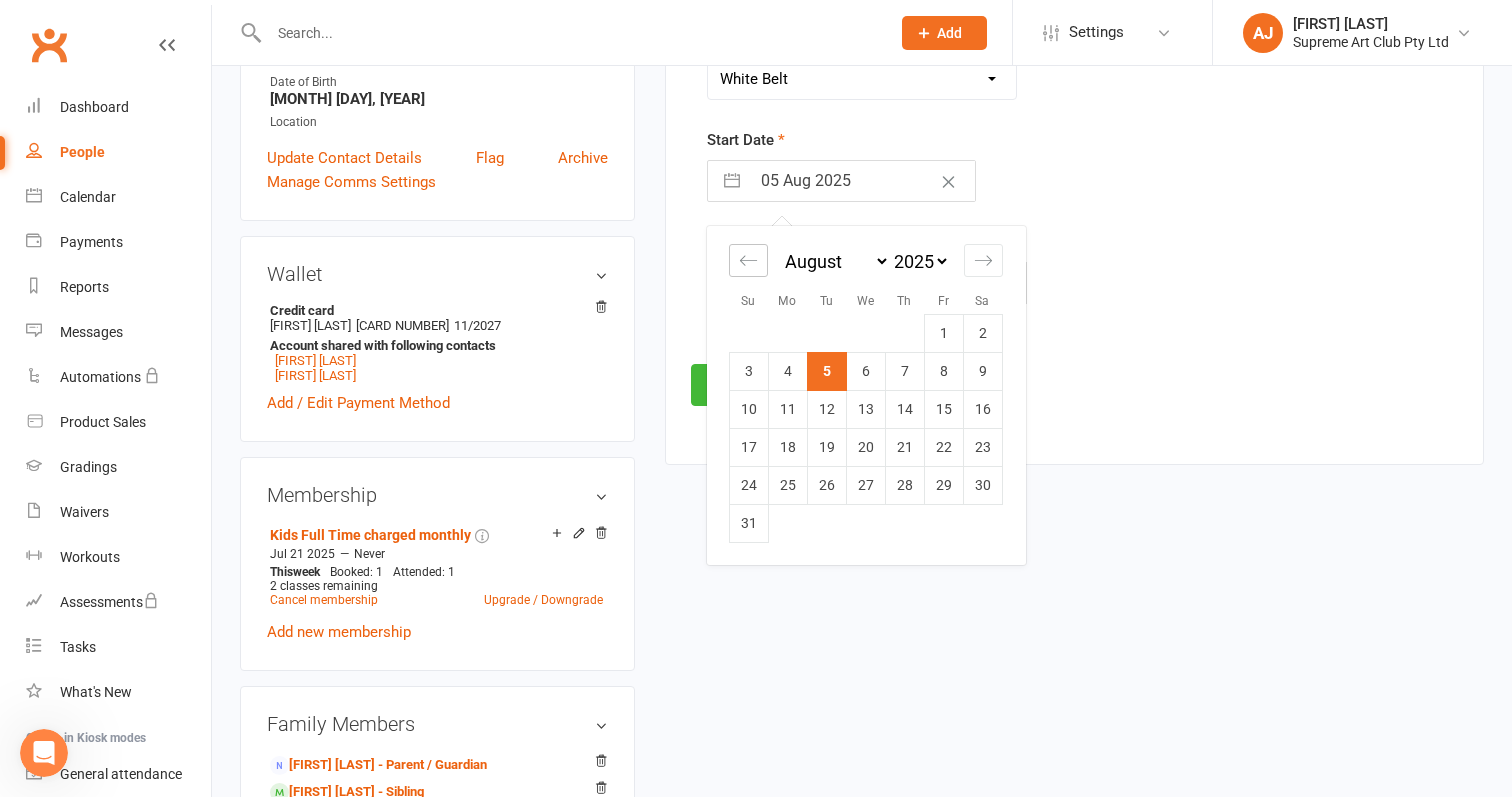 click at bounding box center [748, 260] 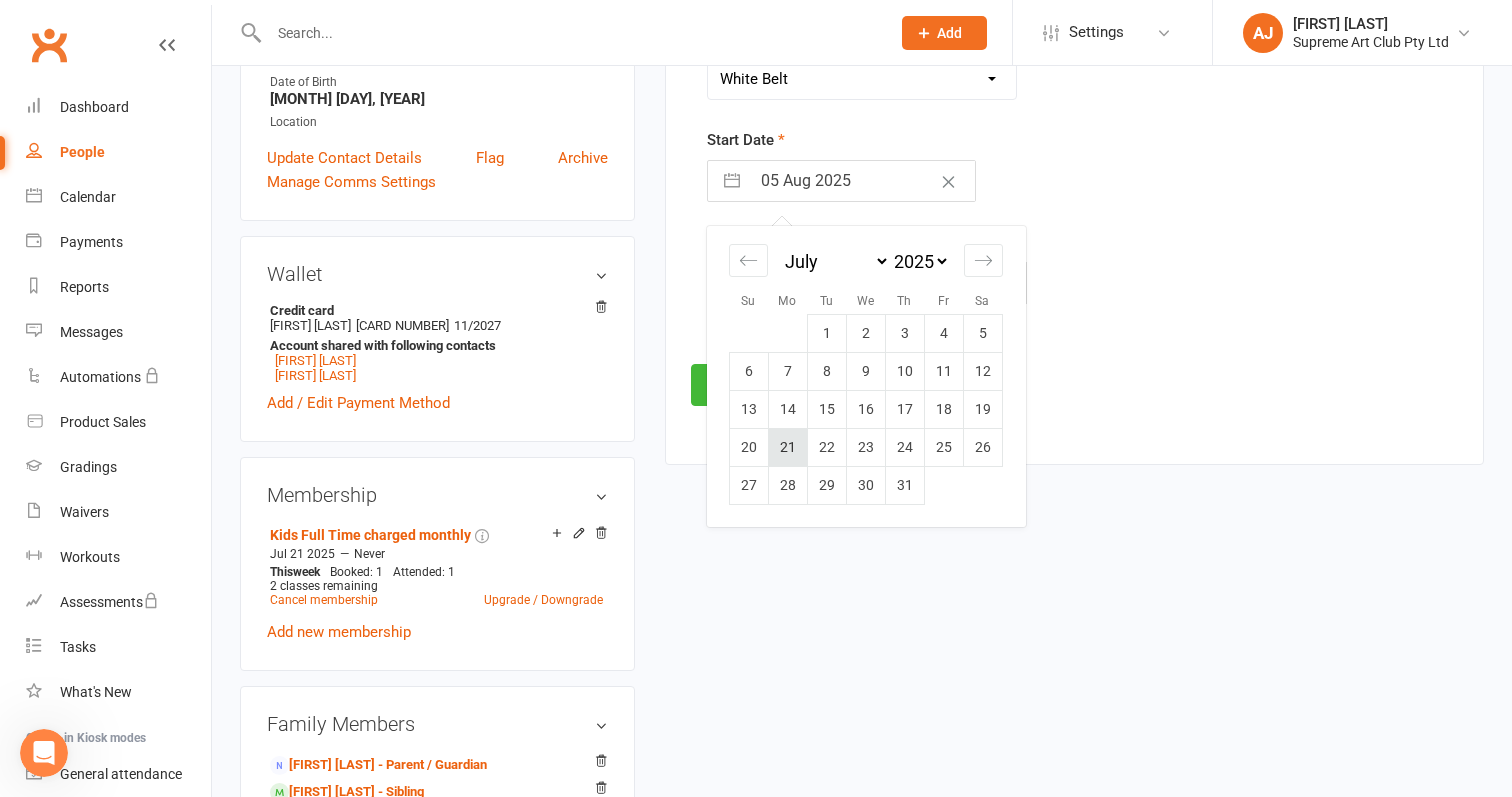 click on "21" at bounding box center (787, 447) 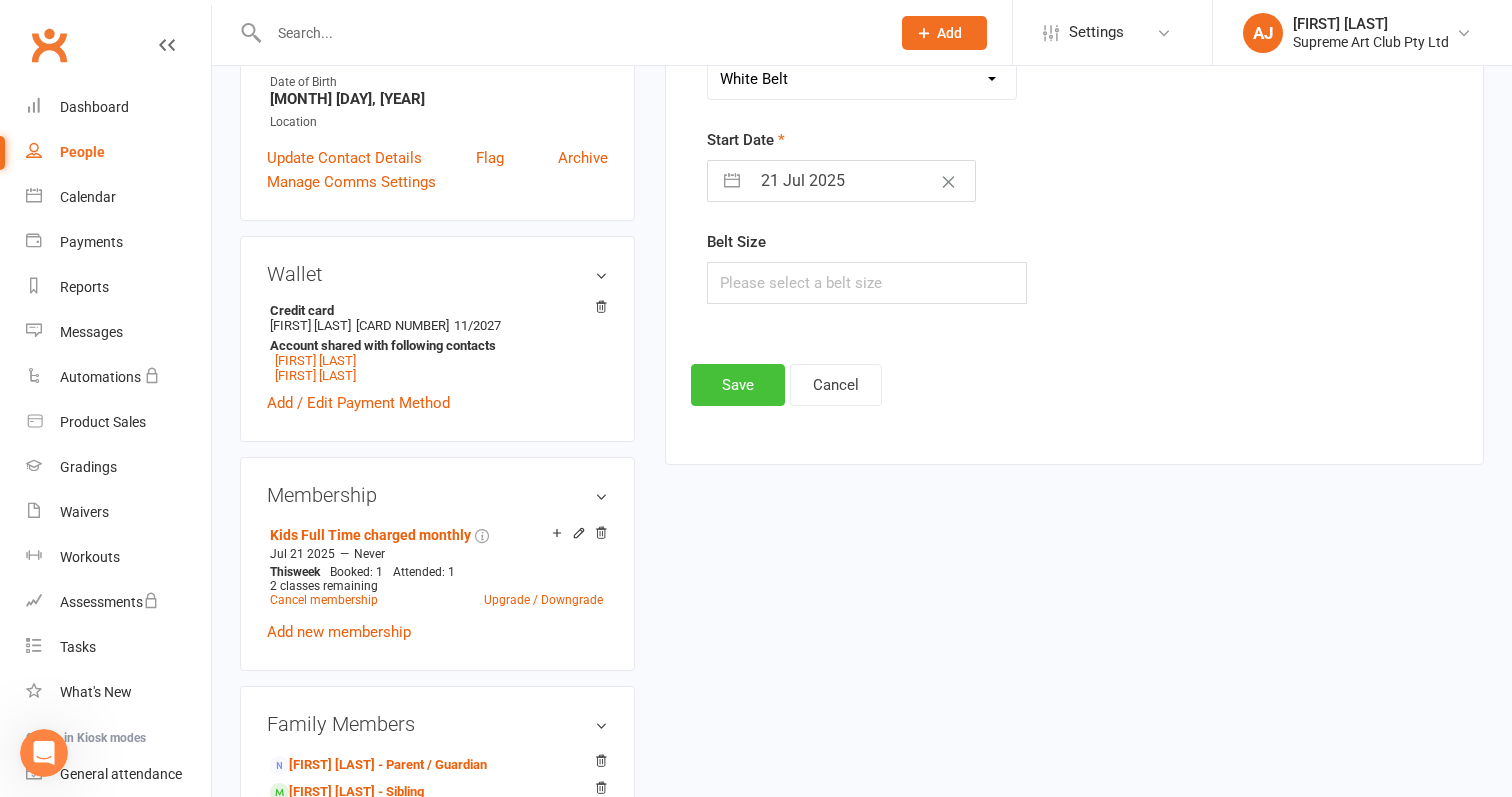 click on "Save" at bounding box center [738, 385] 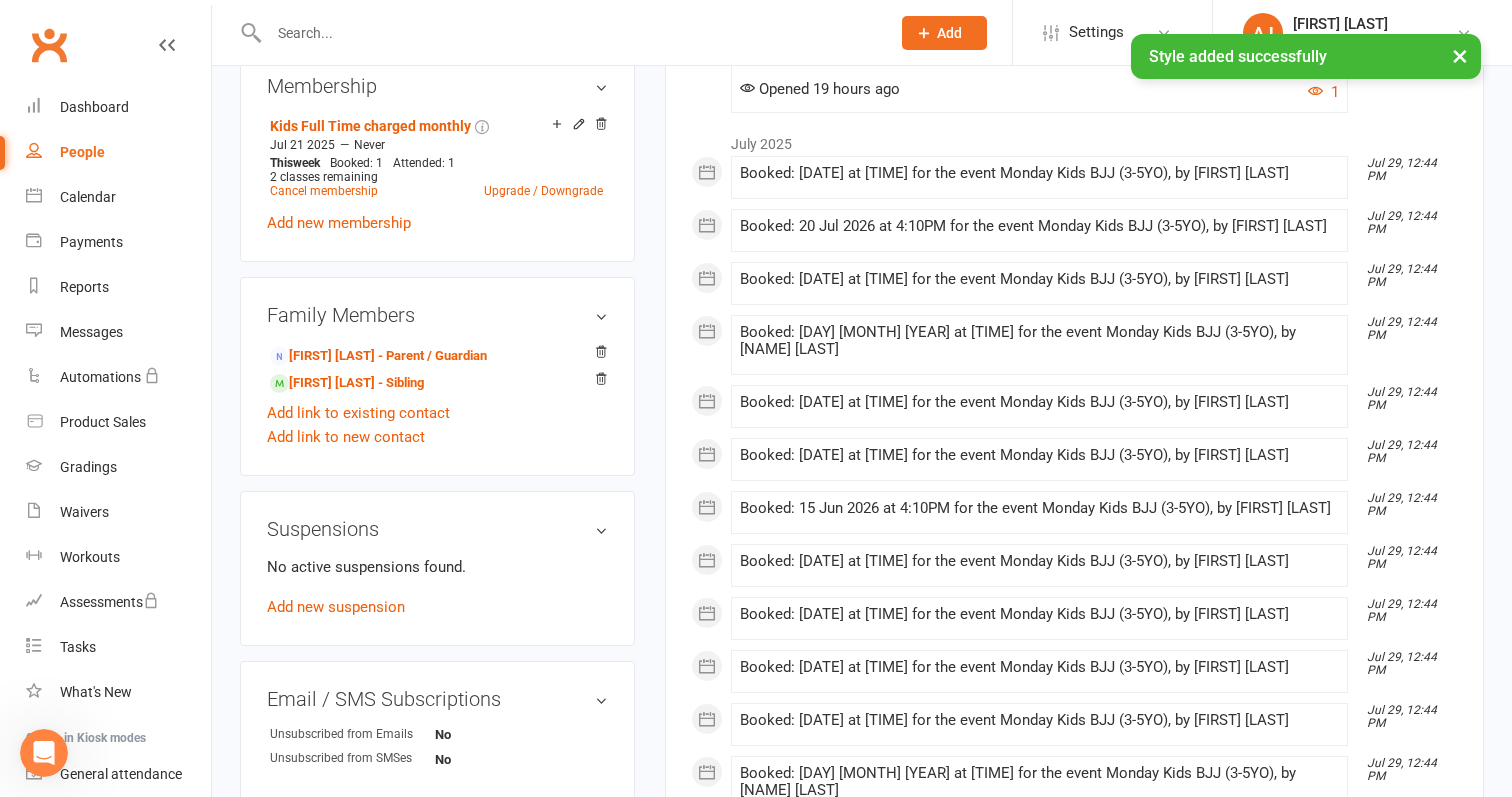 scroll, scrollTop: 911, scrollLeft: 0, axis: vertical 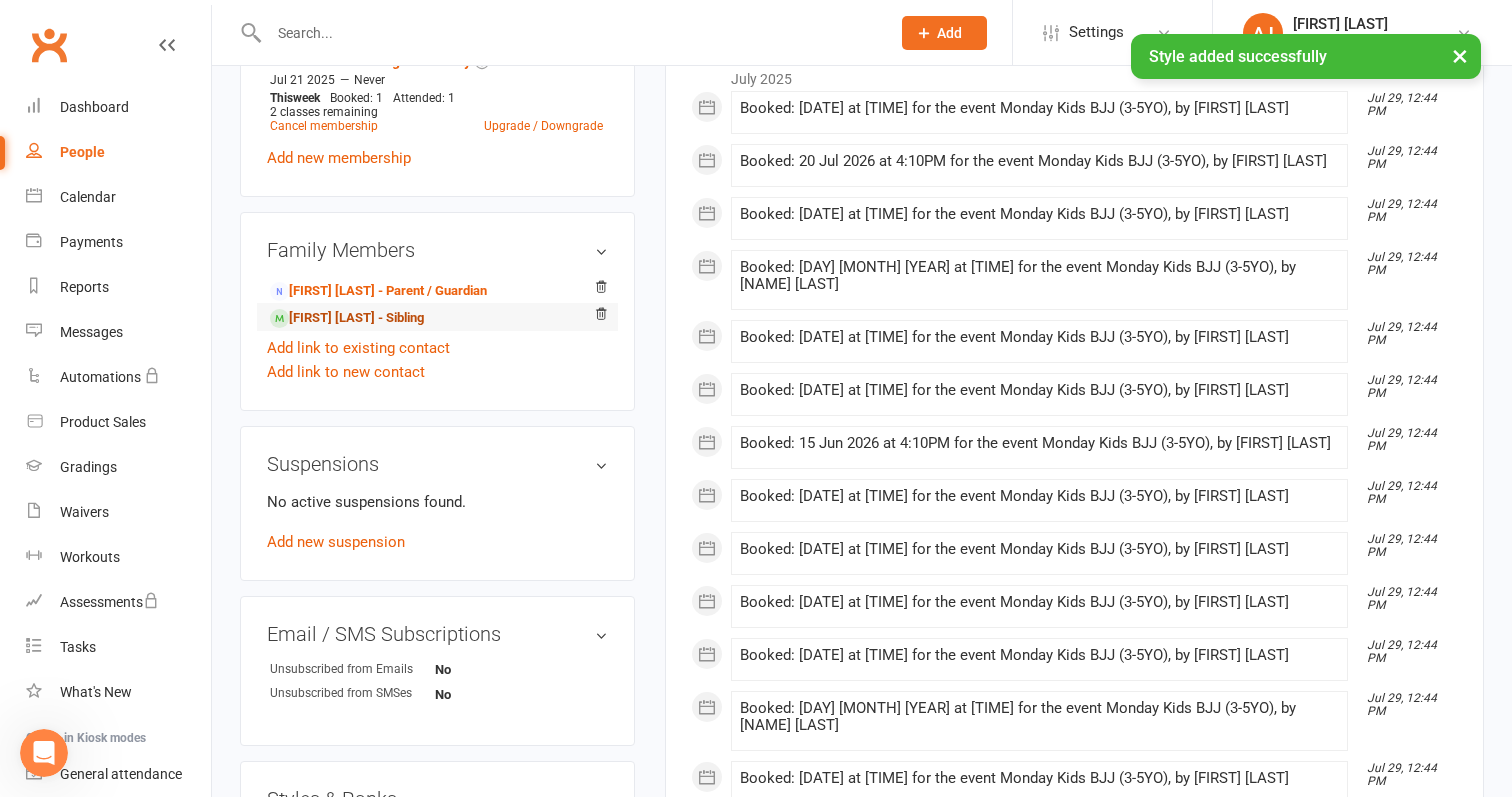 click on "[FIRST] [LAST] - Sibling" at bounding box center [347, 318] 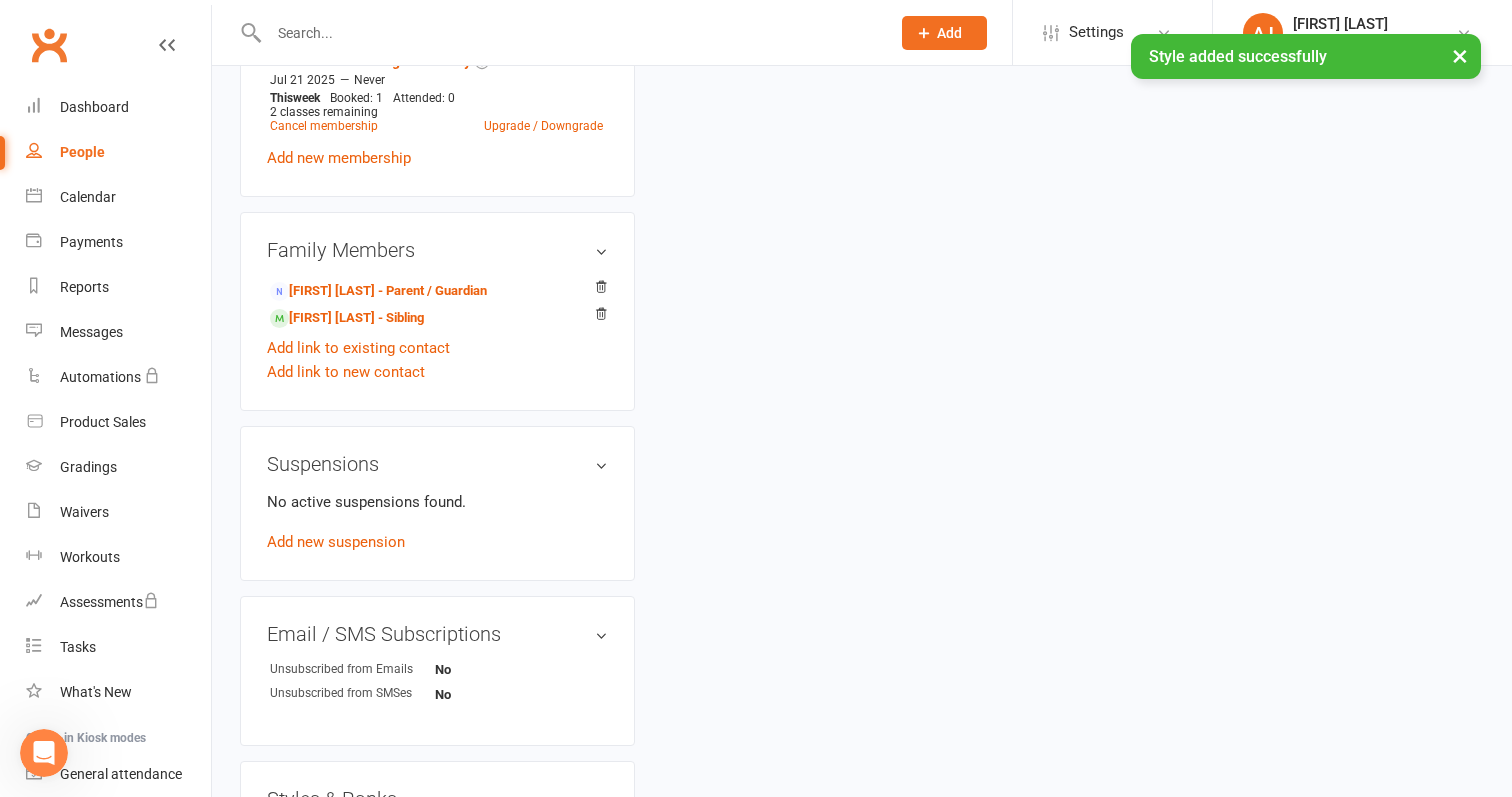 scroll, scrollTop: 0, scrollLeft: 0, axis: both 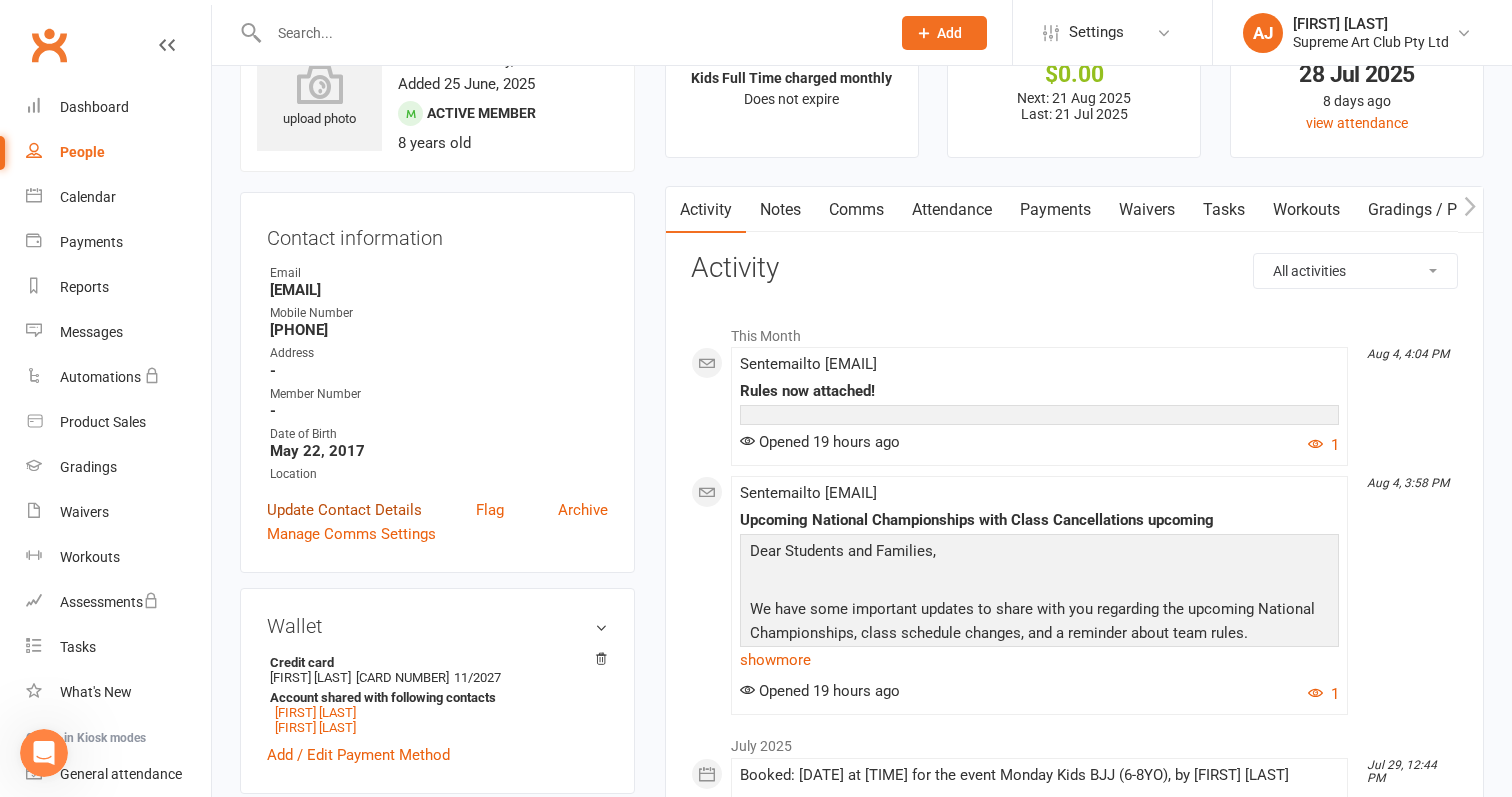 click on "Update Contact Details" at bounding box center [344, 510] 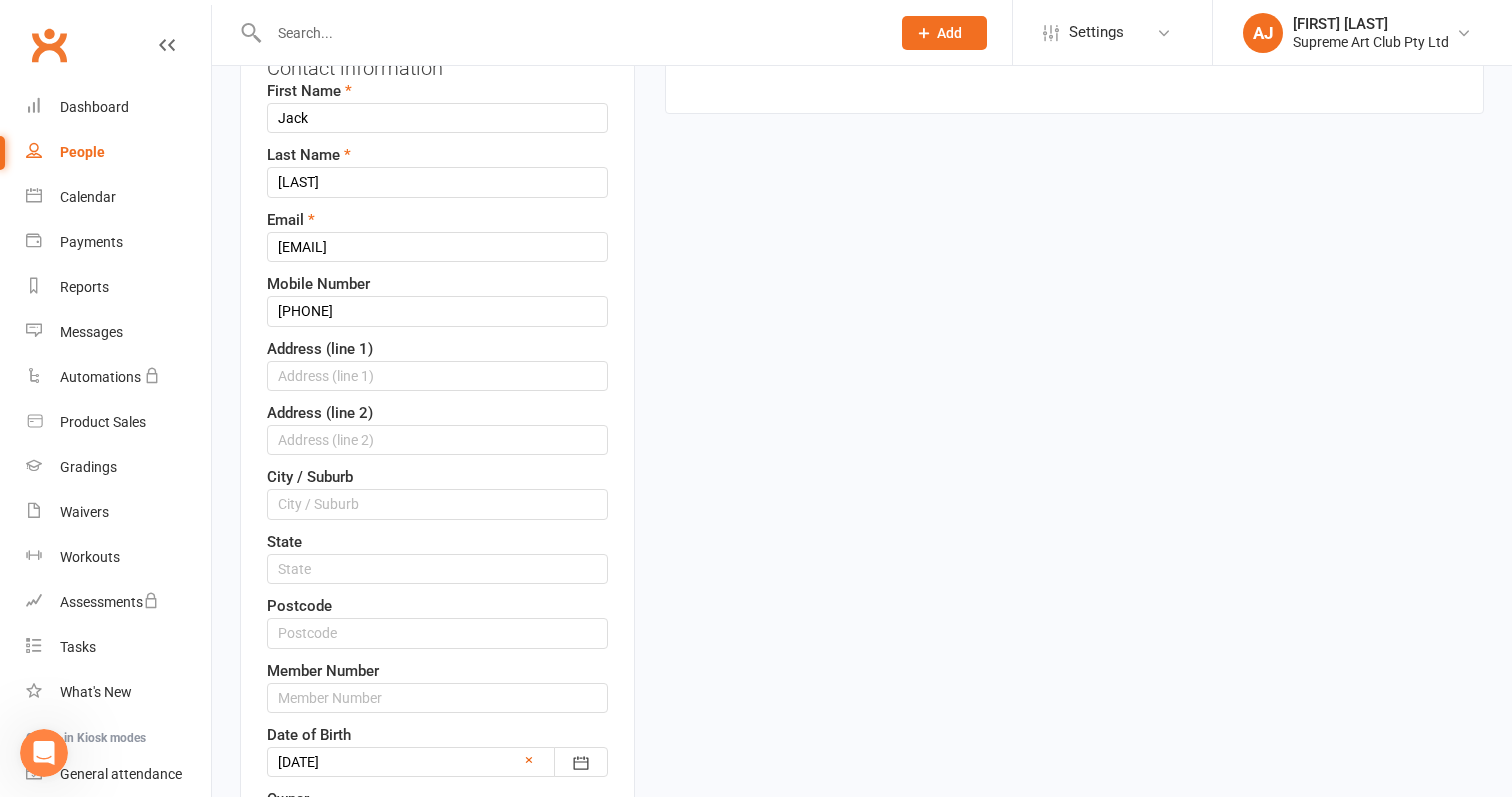 scroll, scrollTop: 263, scrollLeft: 0, axis: vertical 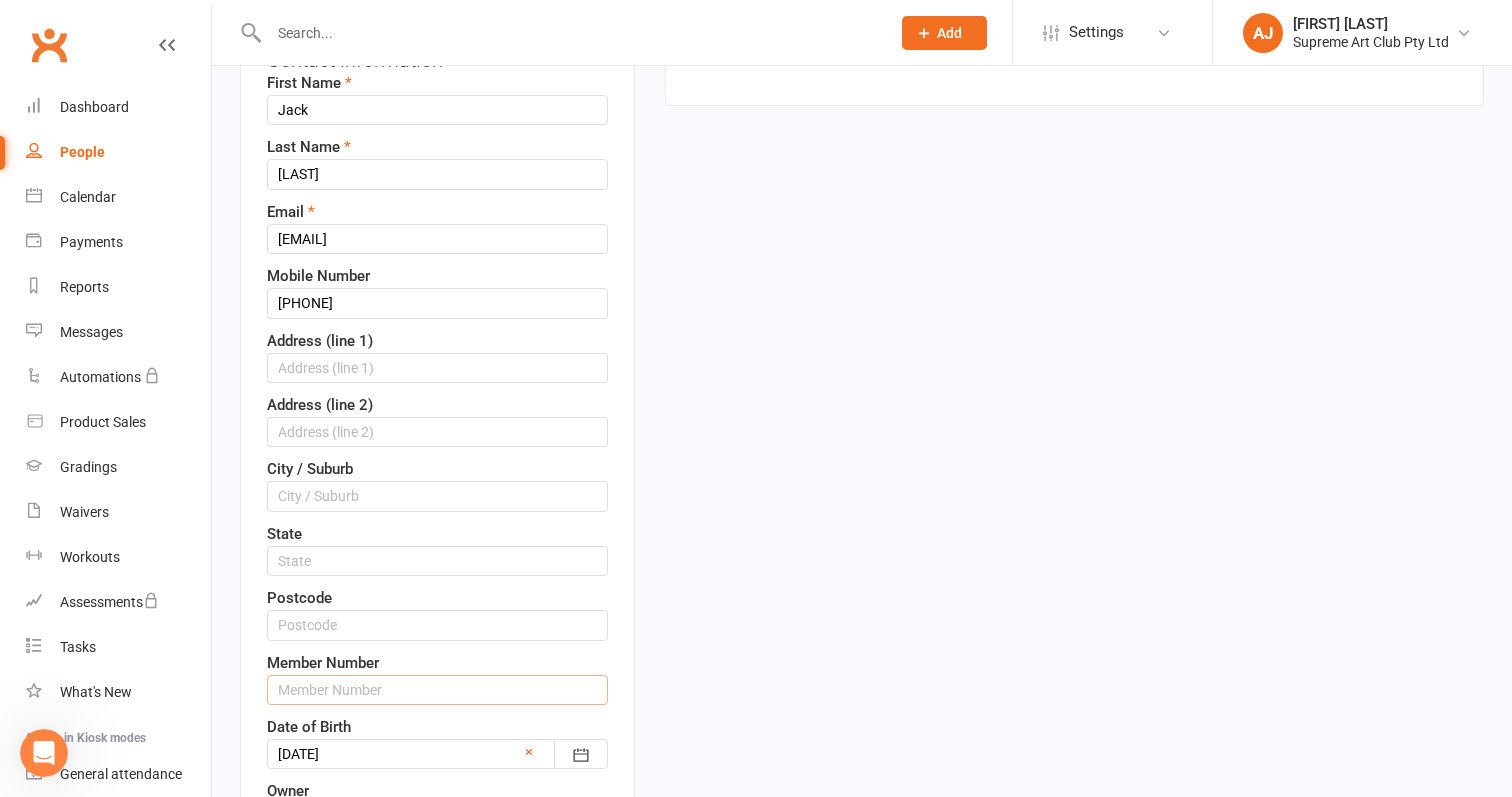 click at bounding box center (437, 690) 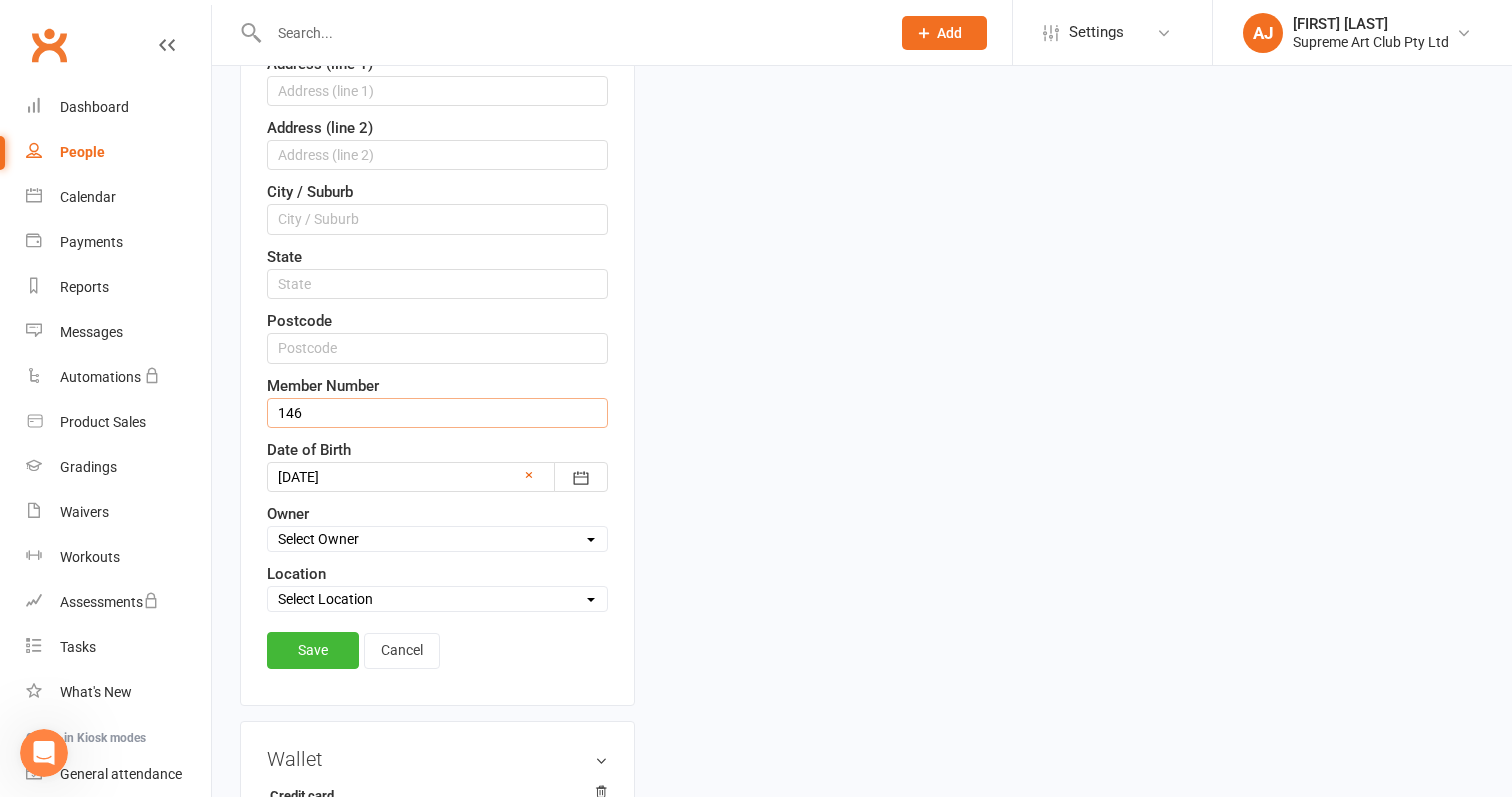 scroll, scrollTop: 543, scrollLeft: 0, axis: vertical 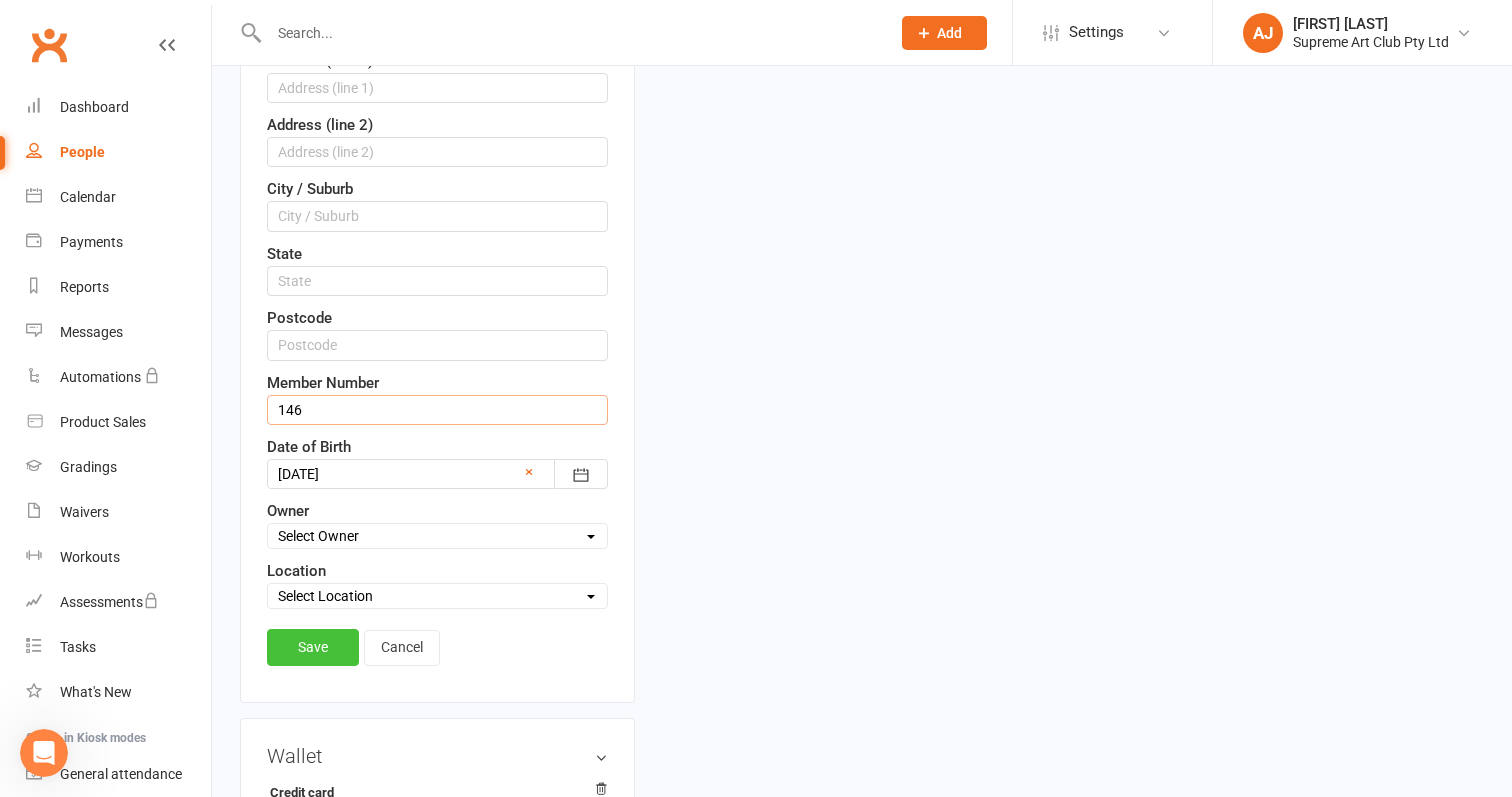 type on "146" 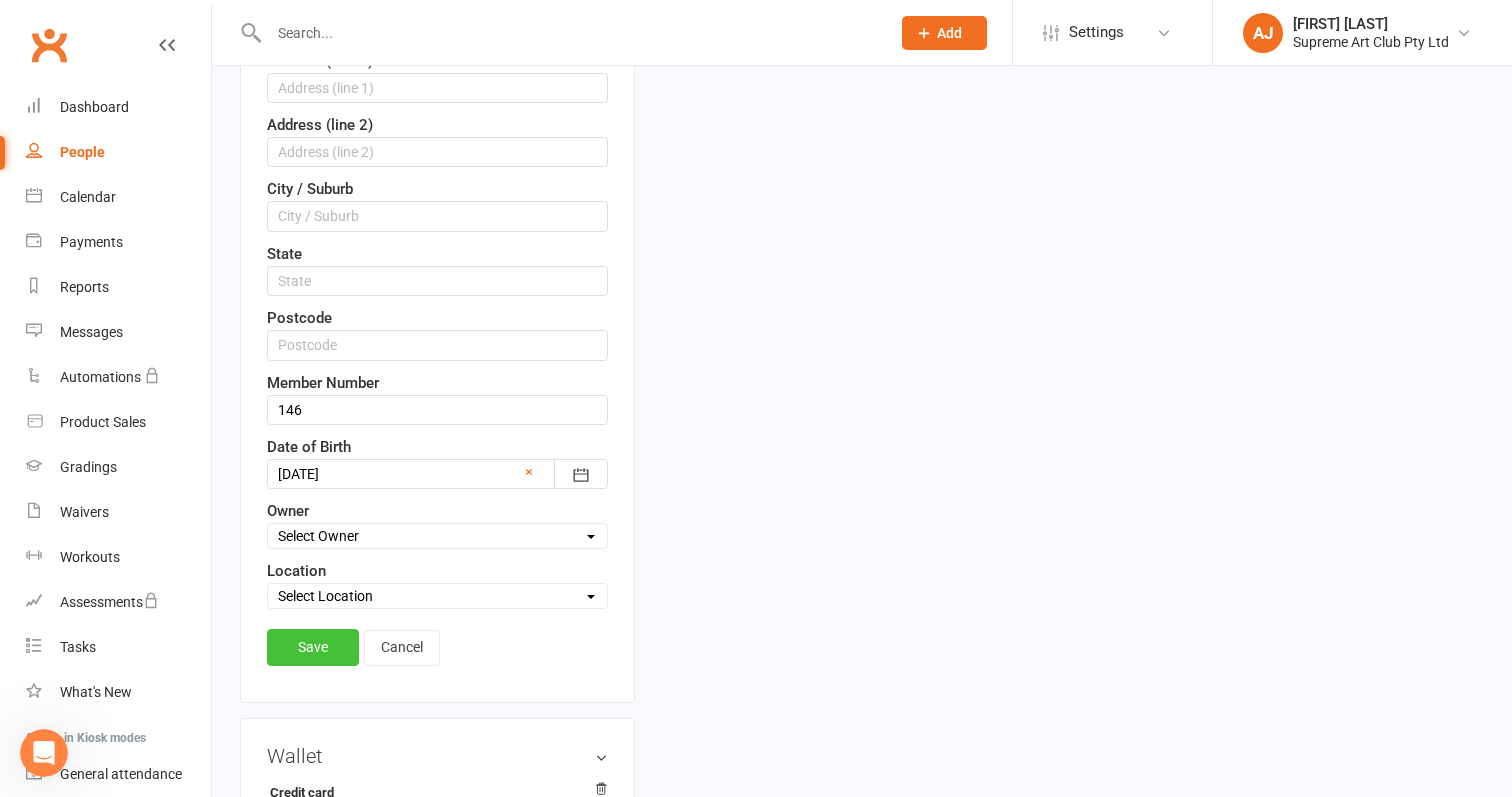 click on "Save" at bounding box center [313, 647] 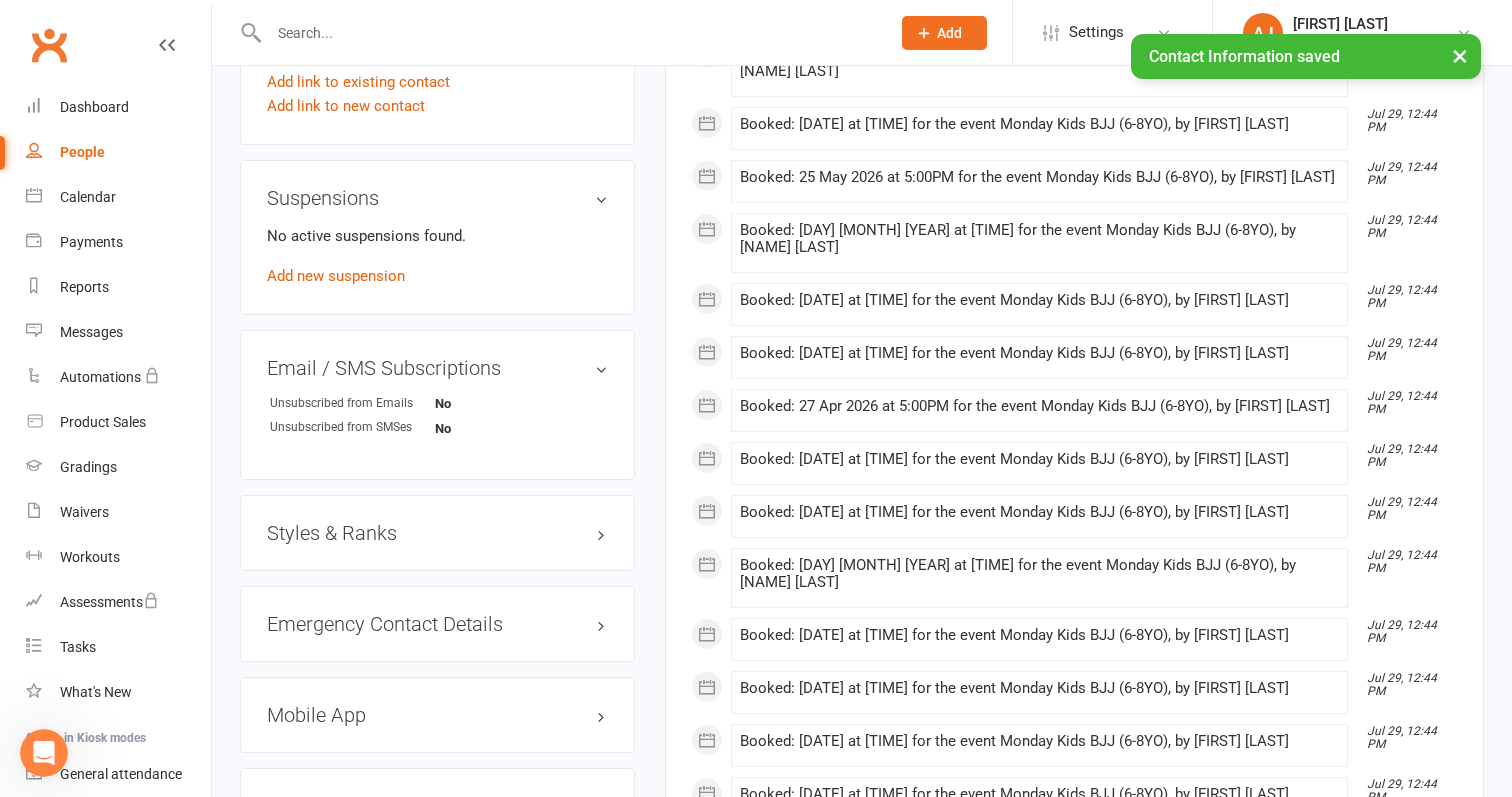 scroll, scrollTop: 1186, scrollLeft: 0, axis: vertical 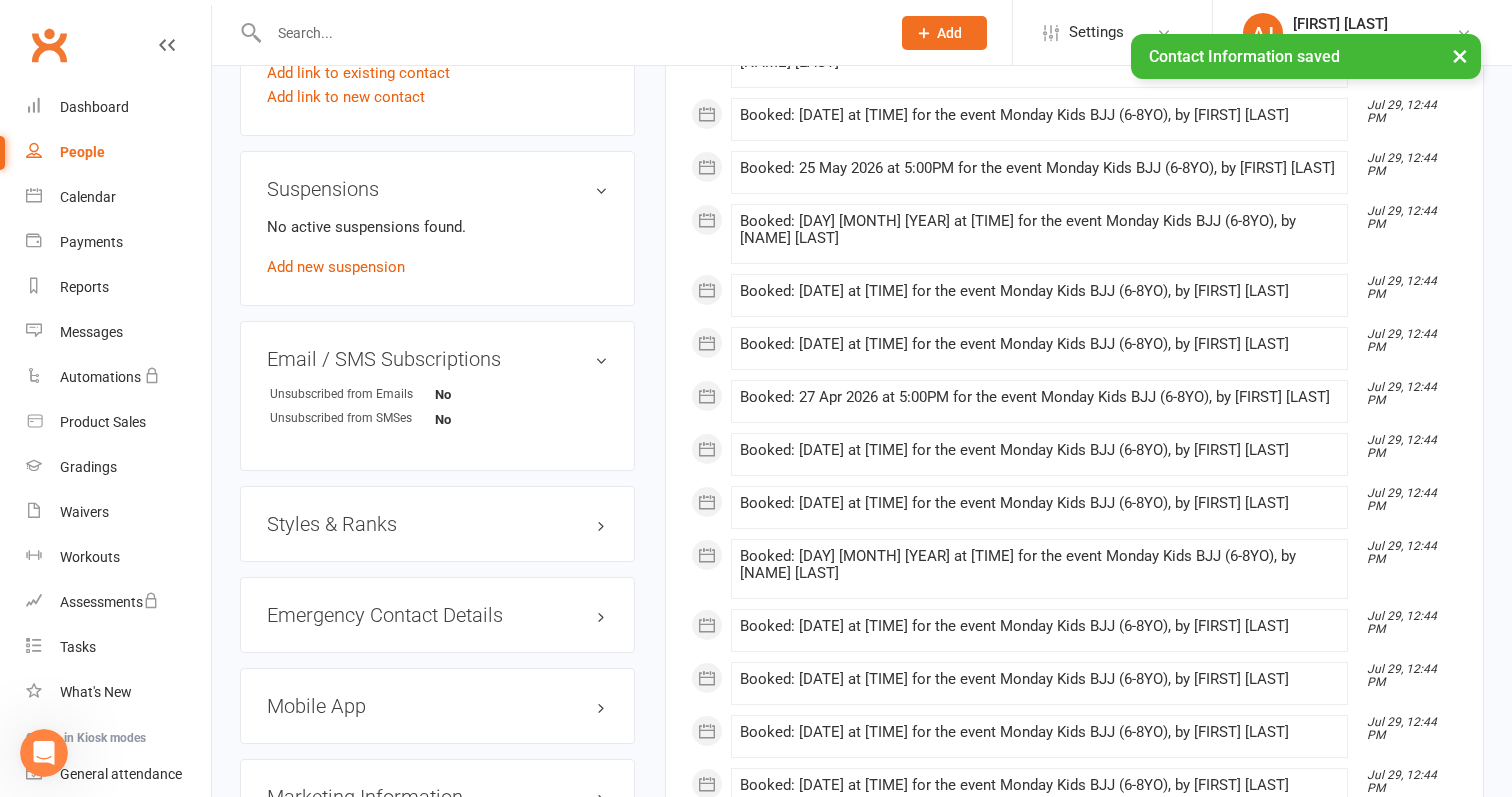 click on "Styles & Ranks" at bounding box center [437, 524] 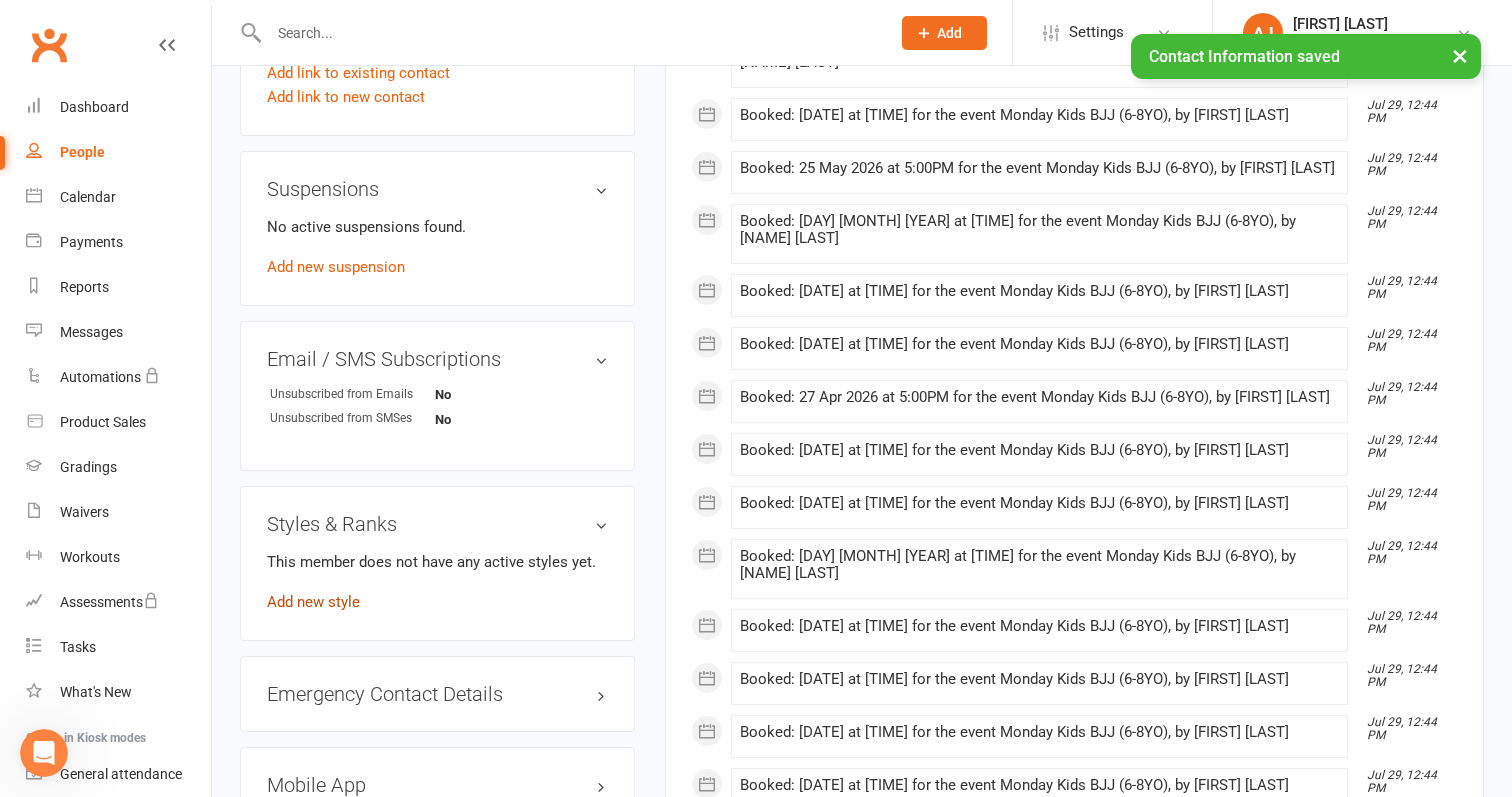 click on "Add new style" at bounding box center [313, 602] 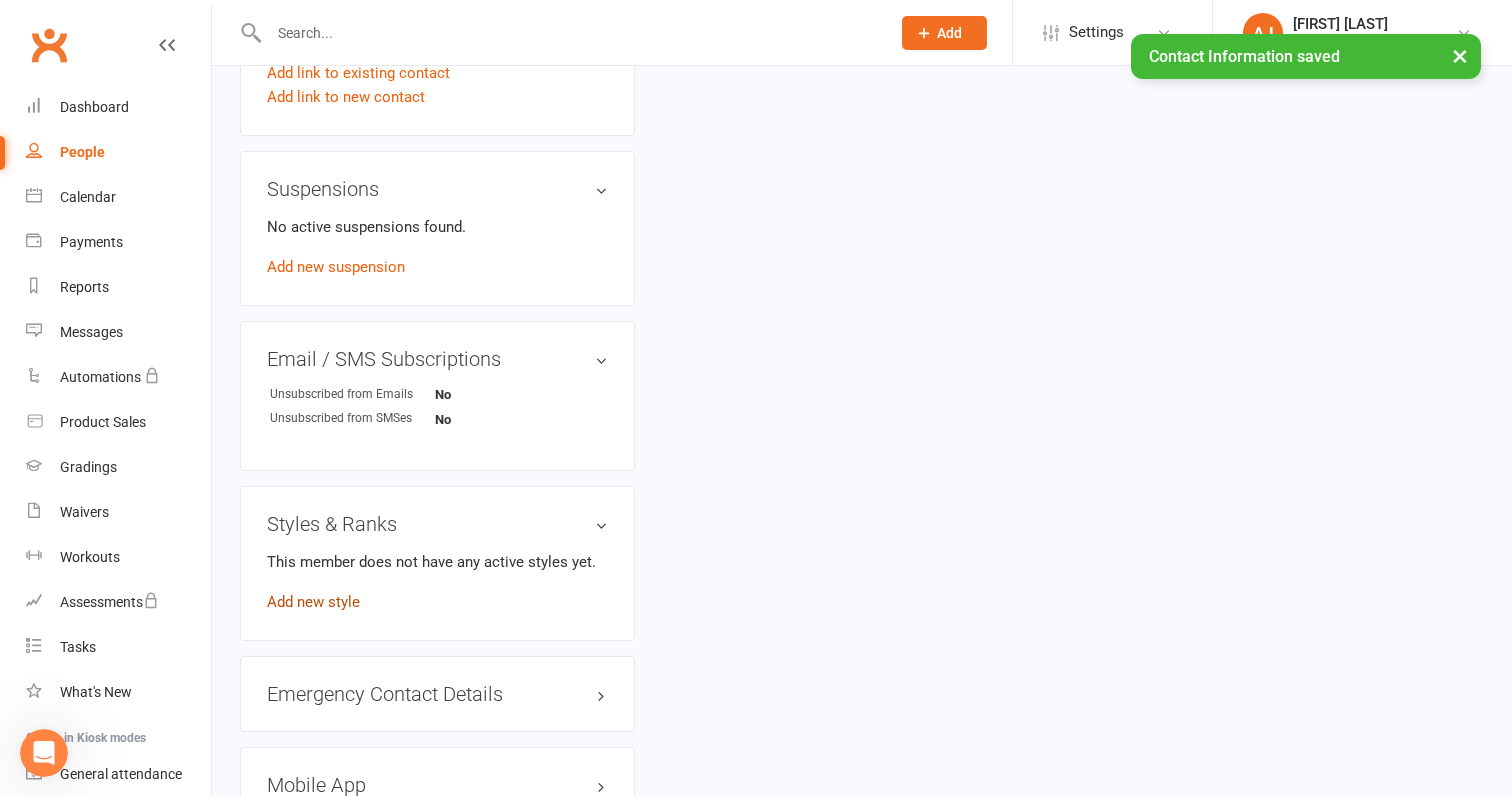 scroll, scrollTop: 170, scrollLeft: 0, axis: vertical 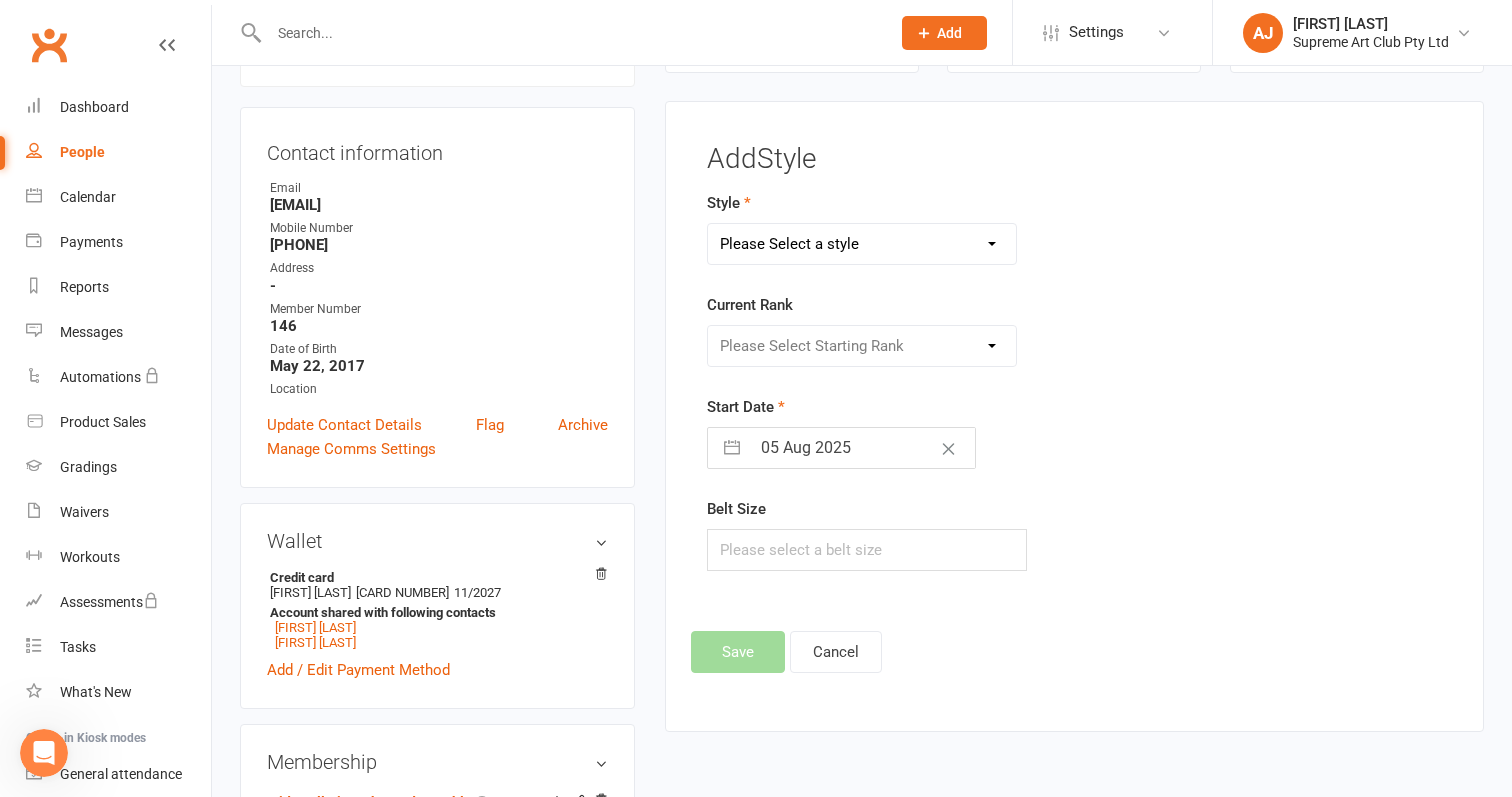 select on "3191" 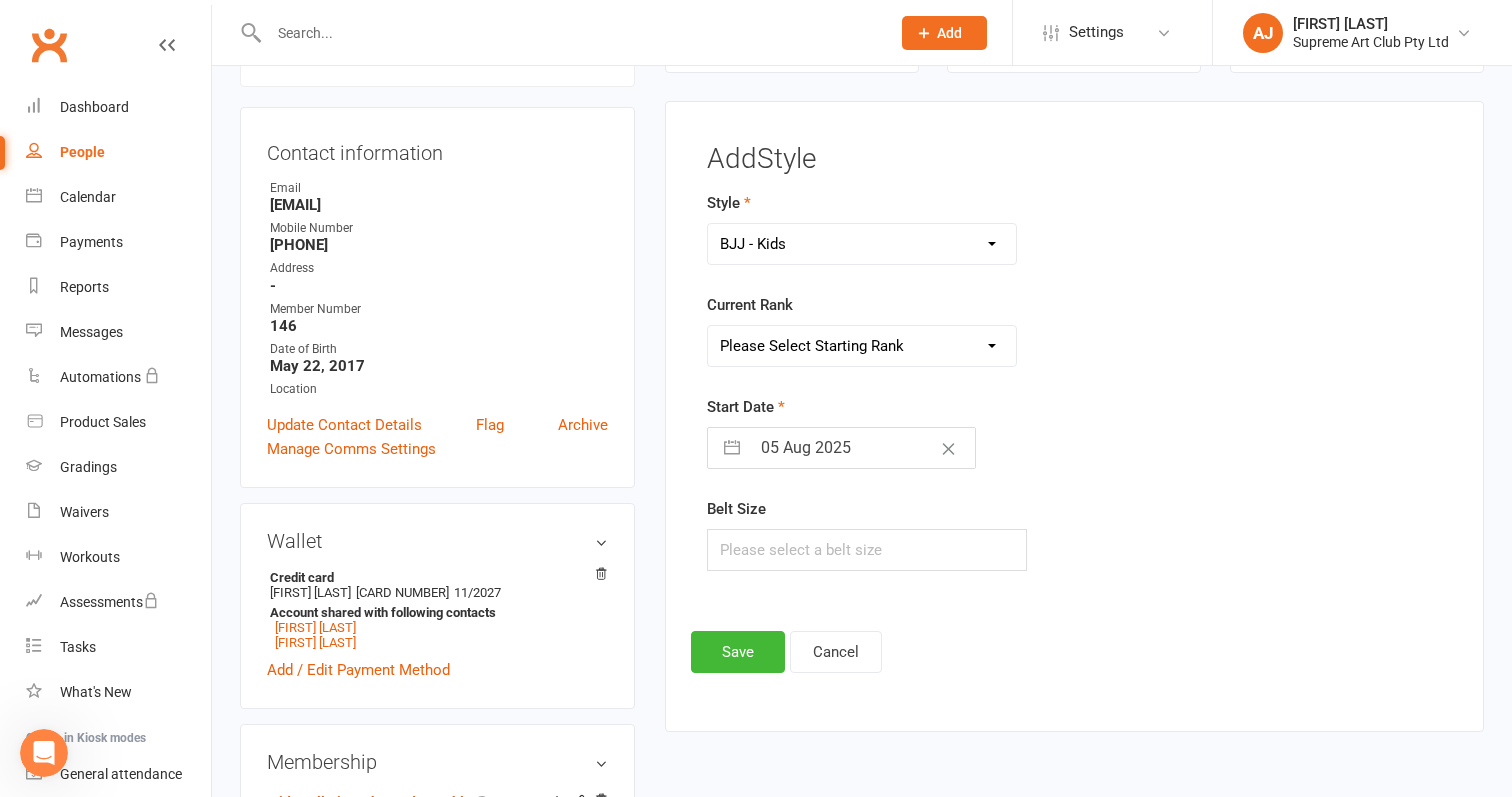 select on "35732" 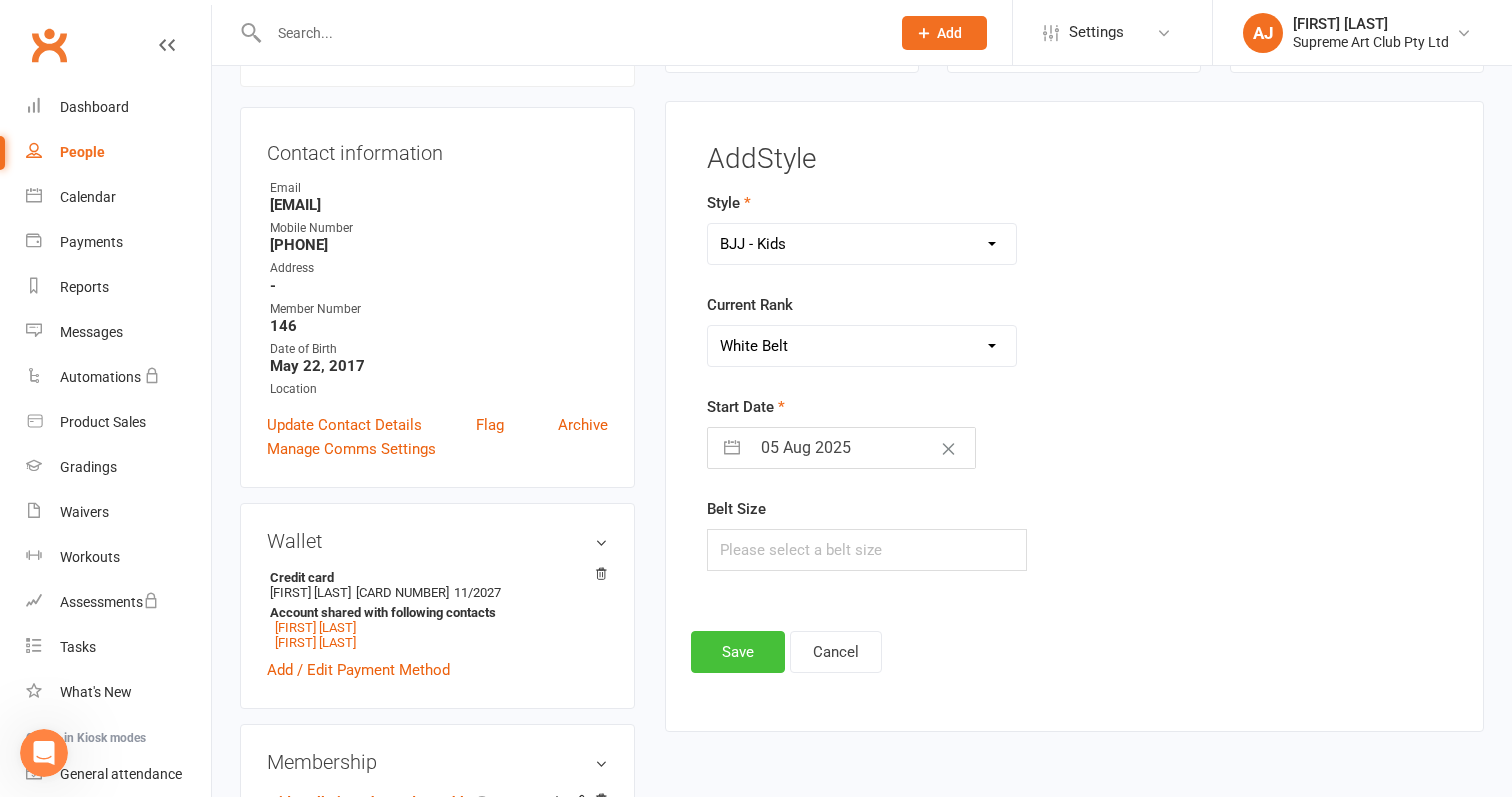 click on "Save" at bounding box center (738, 652) 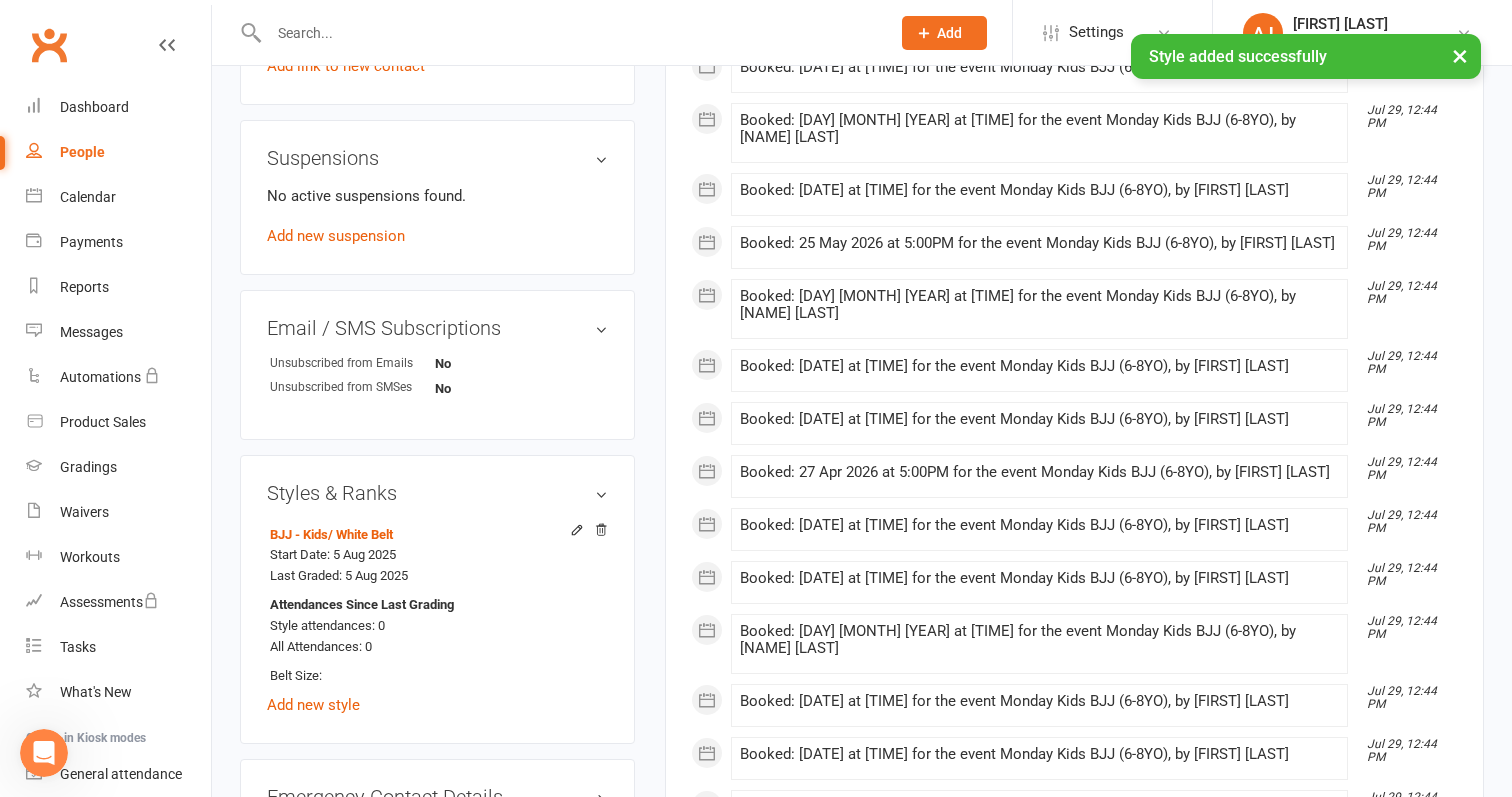 scroll, scrollTop: 1223, scrollLeft: 0, axis: vertical 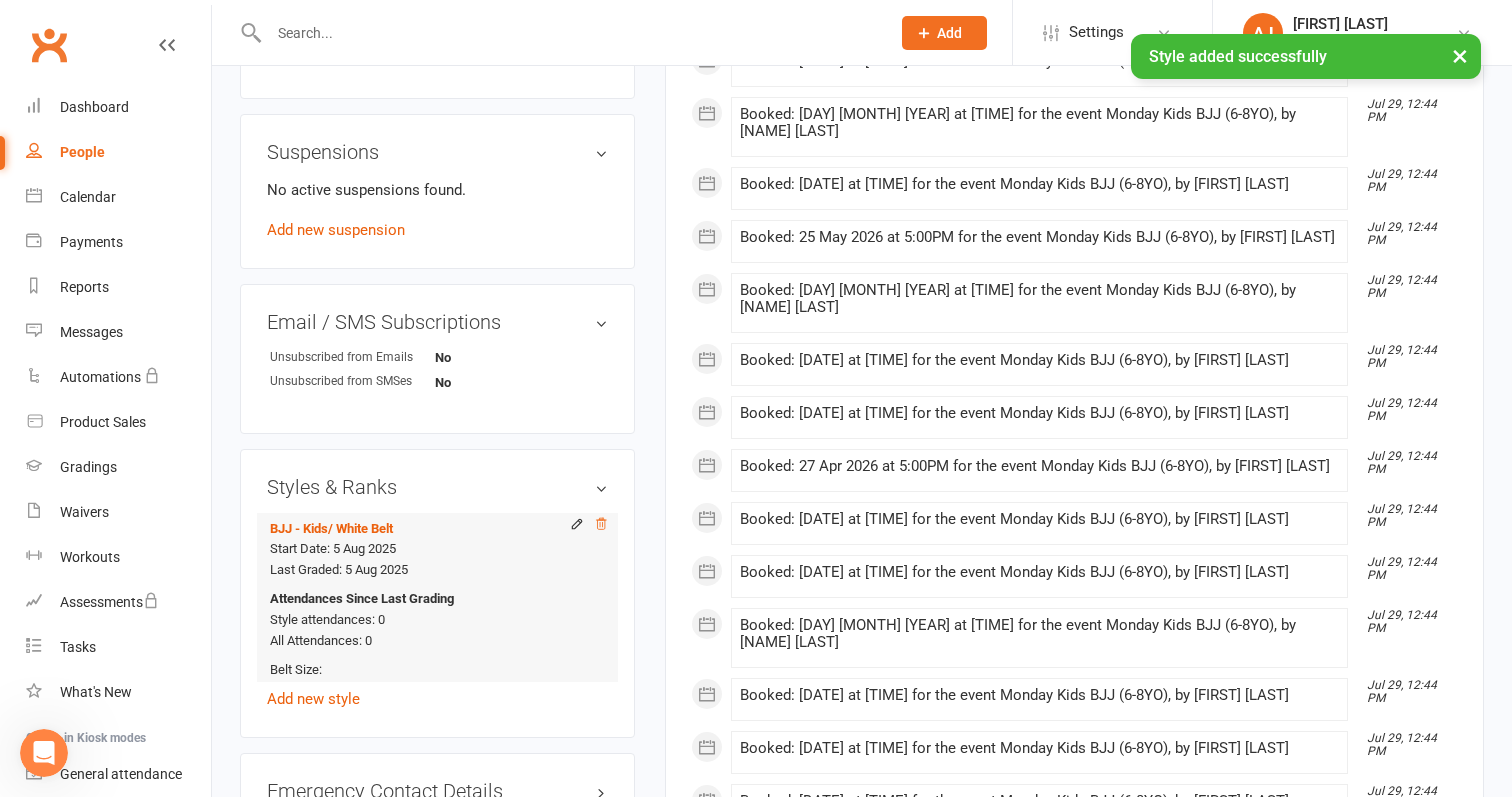 click 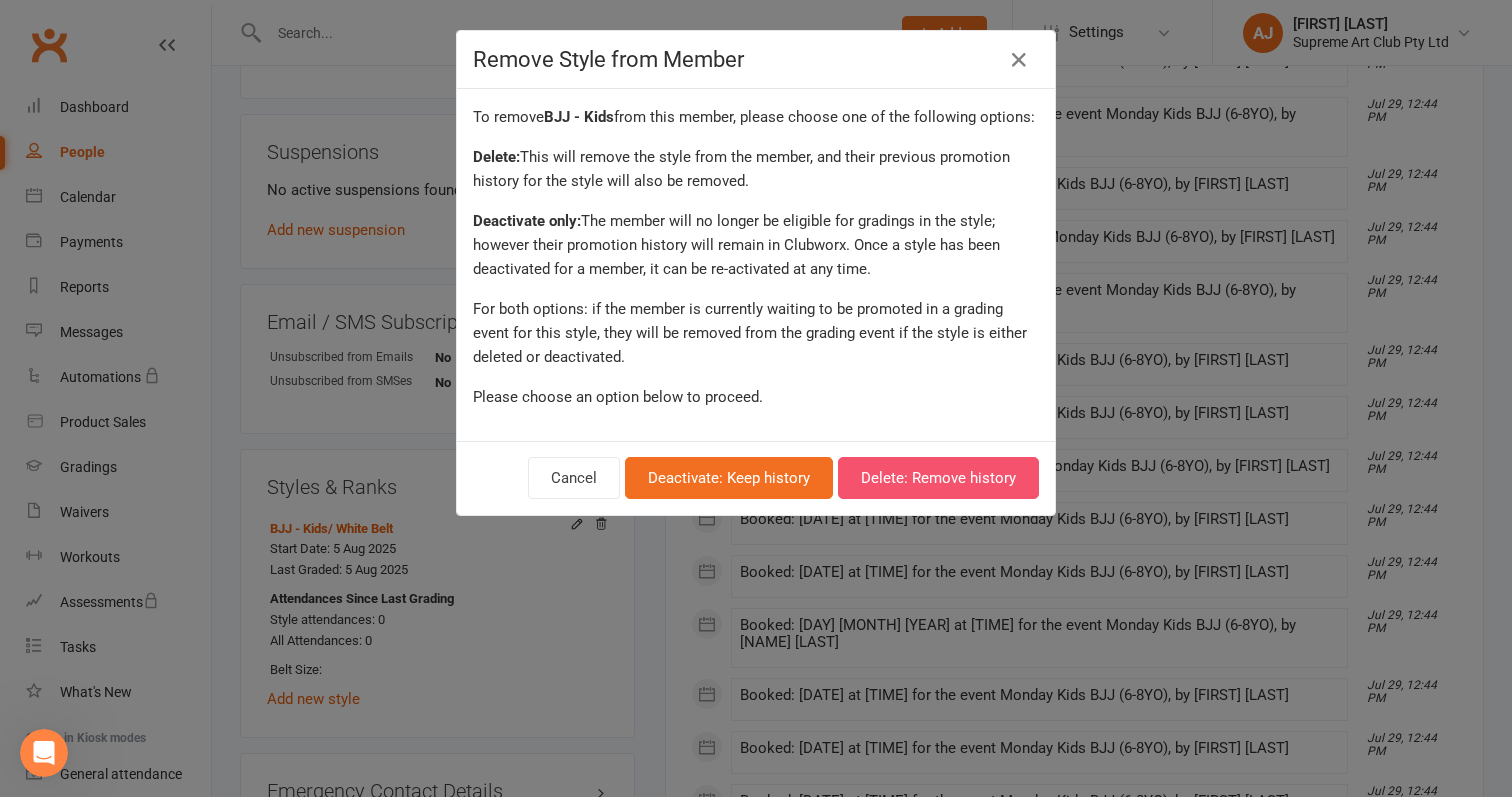 click on "Delete: Remove history" at bounding box center (938, 478) 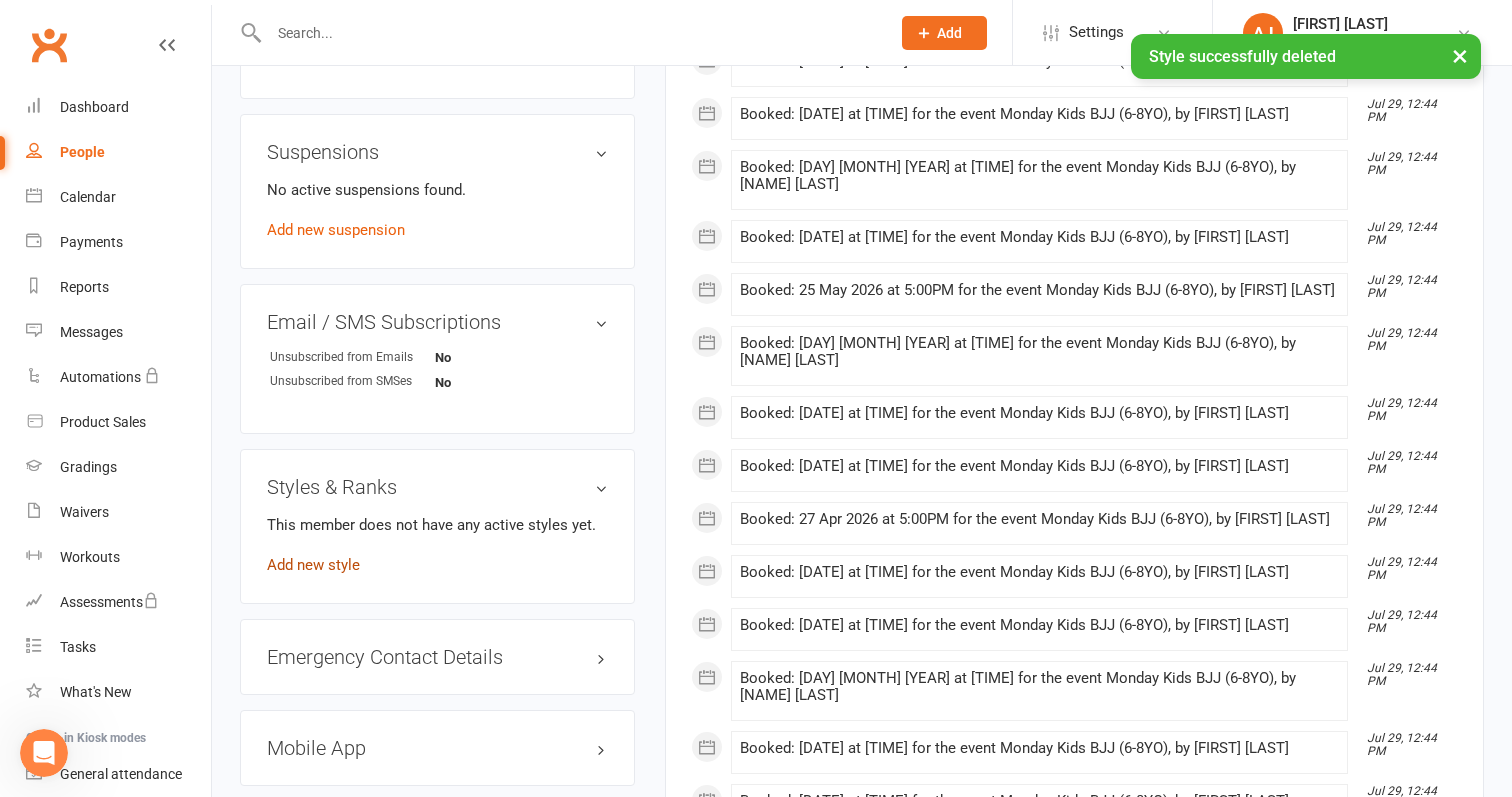 click on "Add new style" at bounding box center (313, 565) 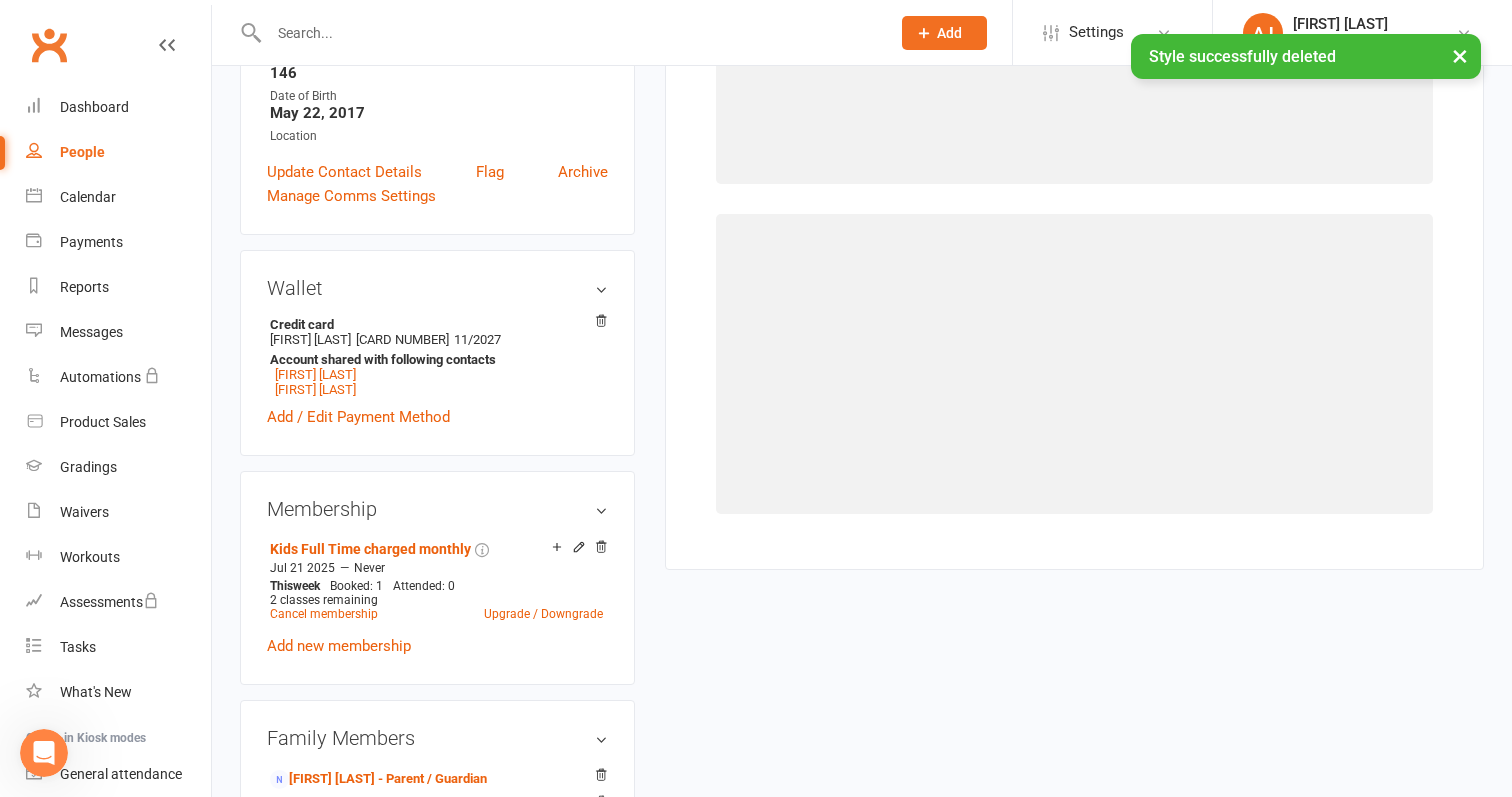 scroll, scrollTop: 170, scrollLeft: 0, axis: vertical 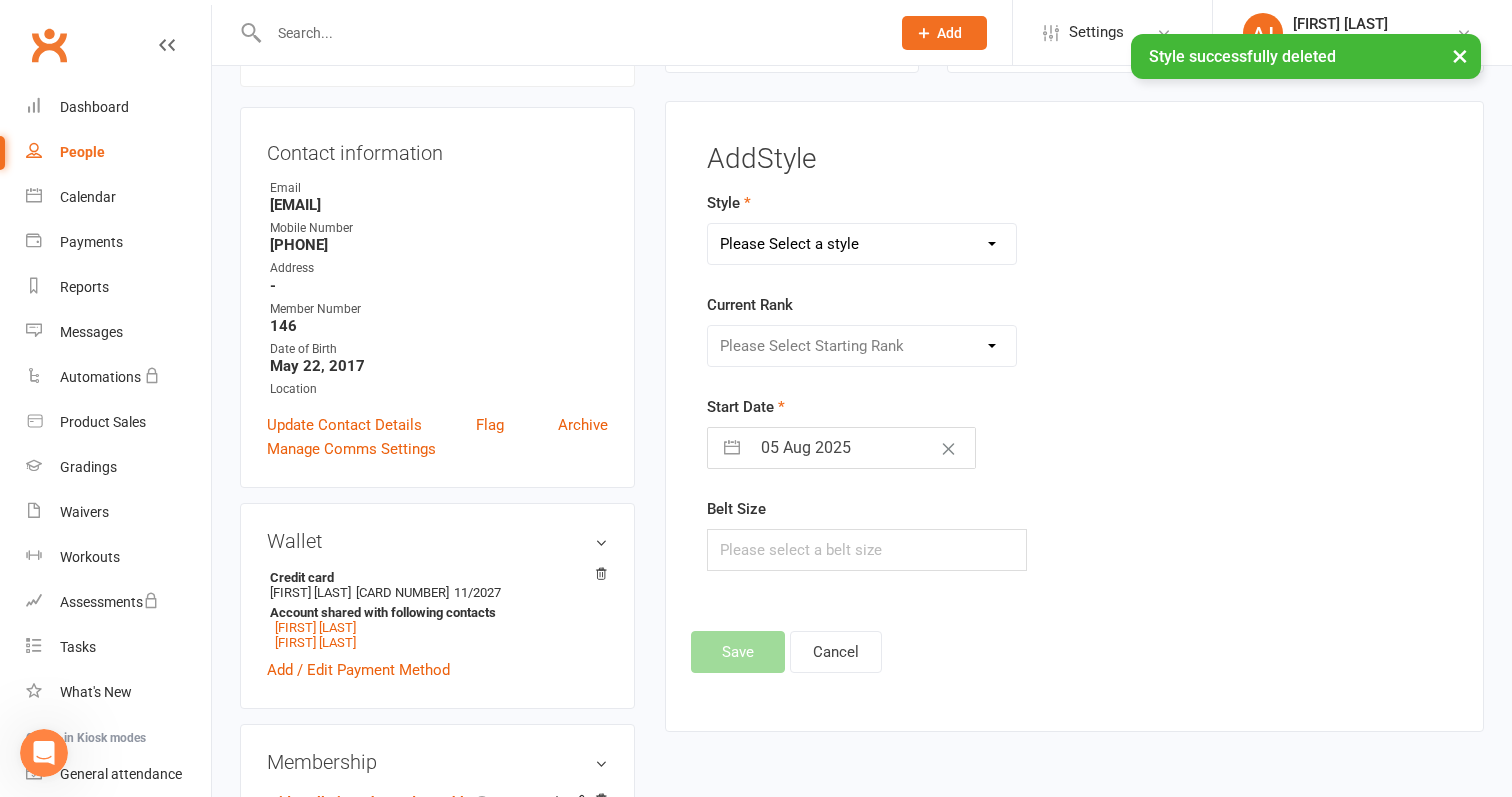 click on "Style Please Select a style BJJ - Adults BJJ - Kids Current Rank Please Select Starting Rank Start Date [DAY] [MONTH] [YEAR] Navigate forward to interact with the calendar and select a date. Press the question mark key to get the keyboard shortcuts for changing dates. Belt Size" at bounding box center (947, 381) 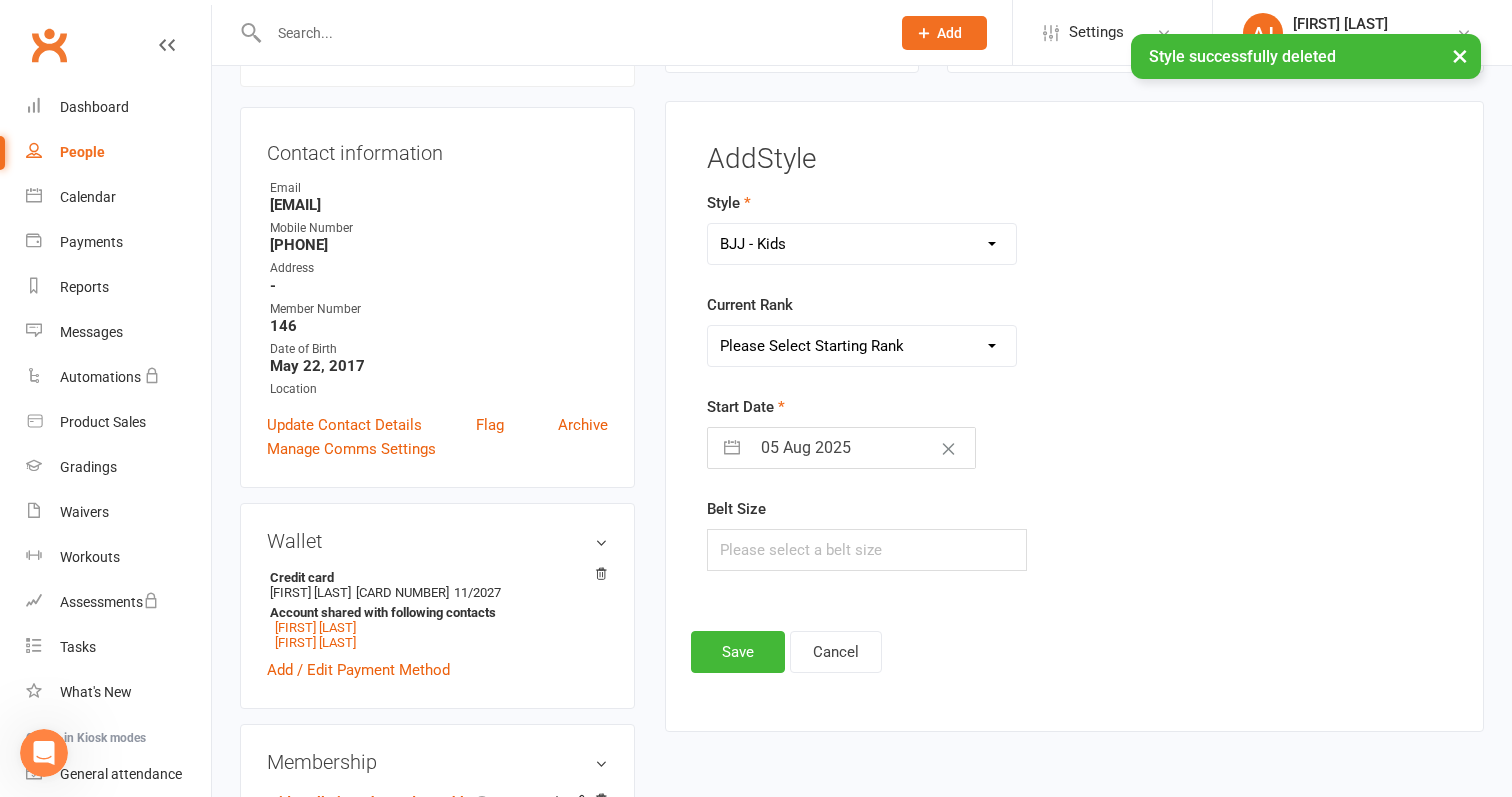 select on "35732" 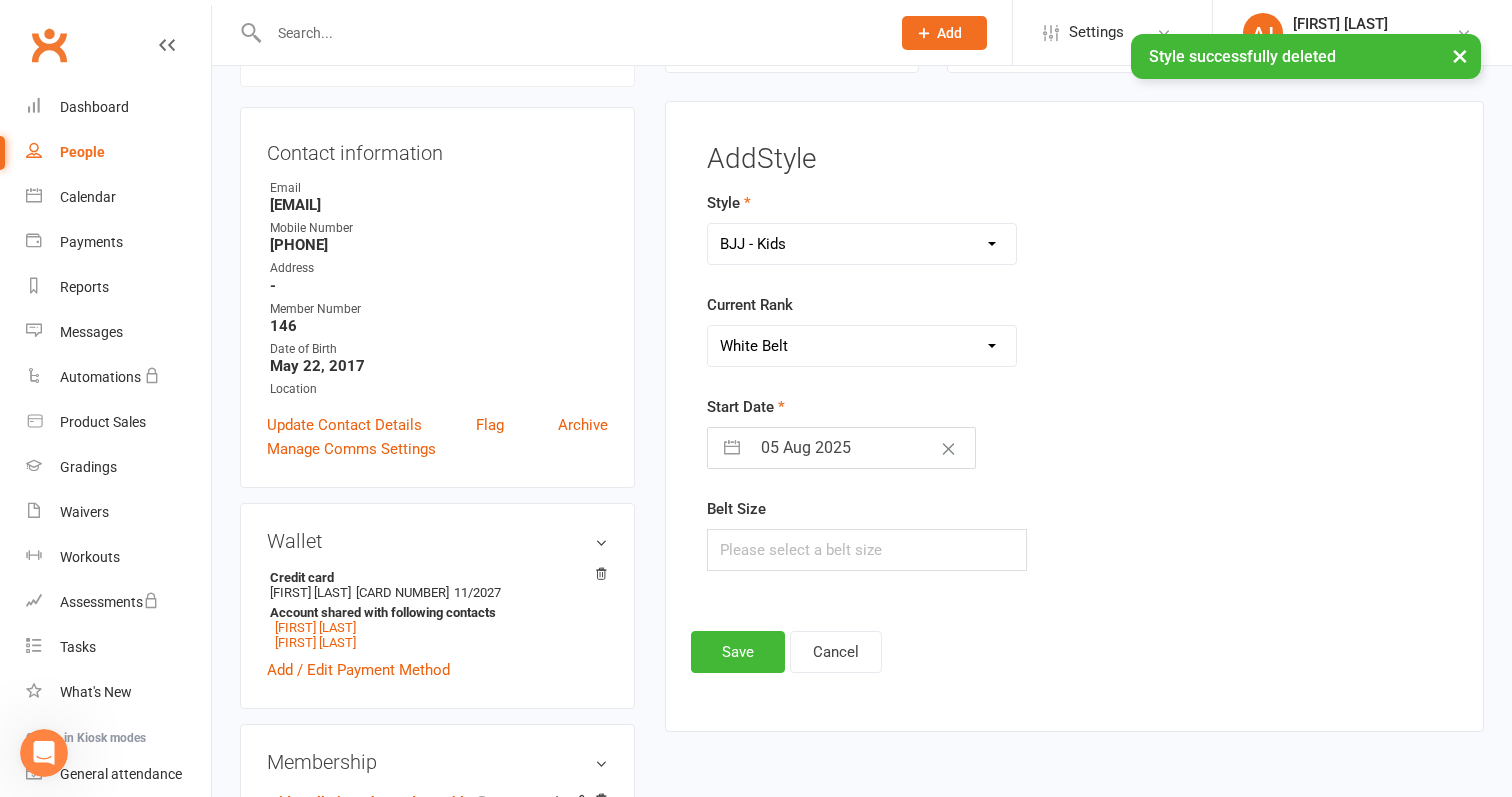 click on "05 Aug 2025" at bounding box center [862, 448] 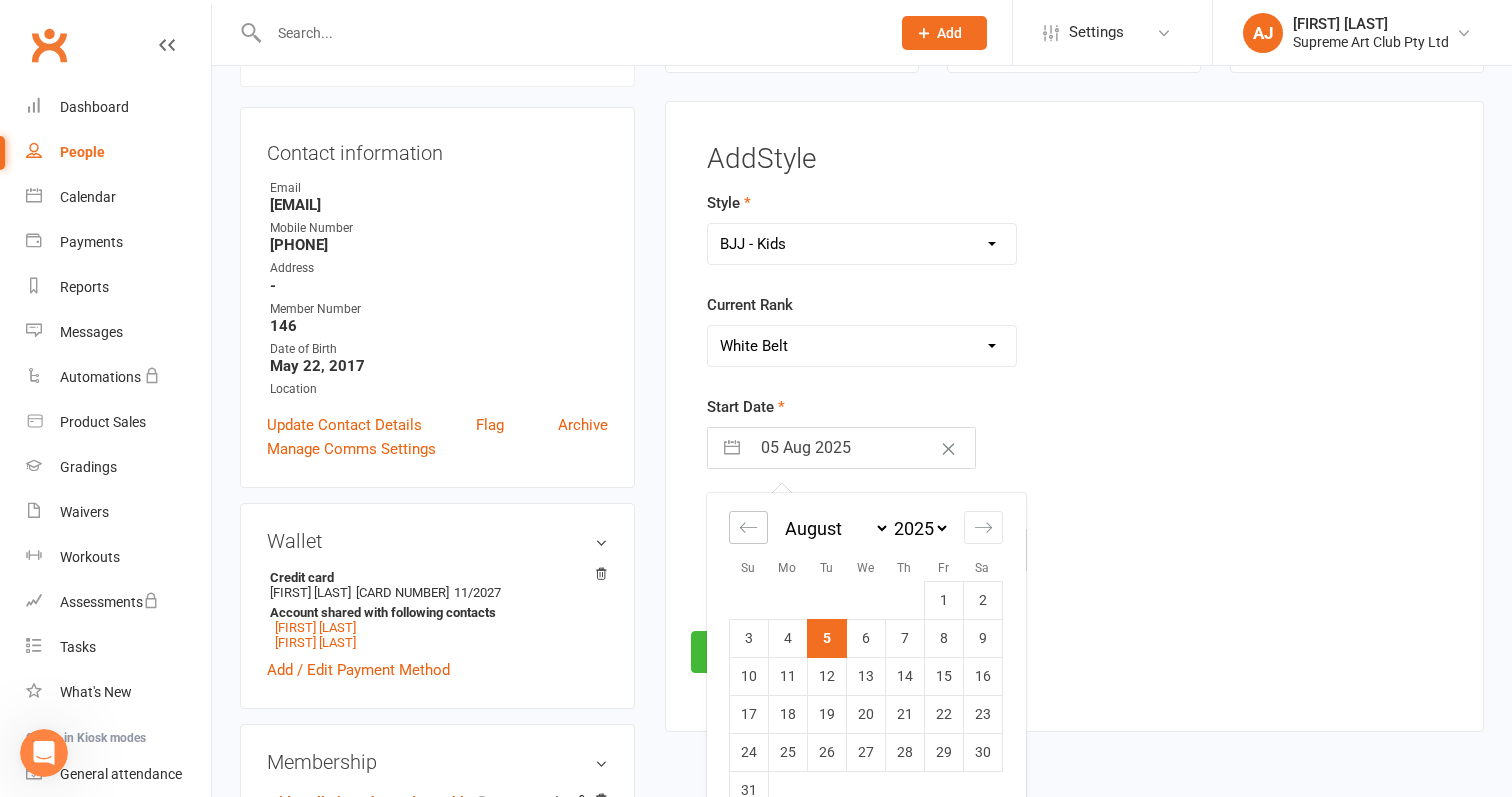click 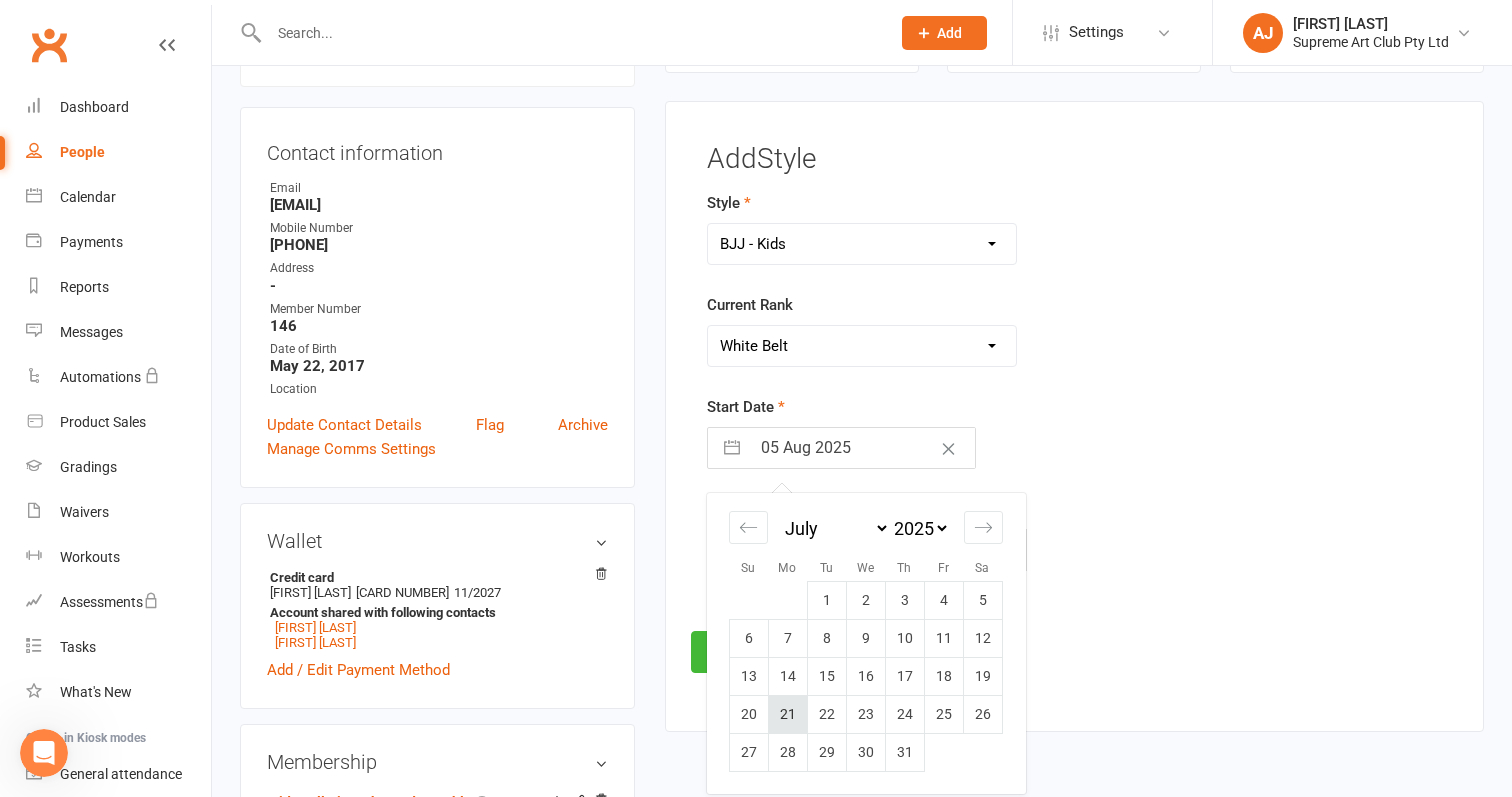 click on "21" at bounding box center (787, 714) 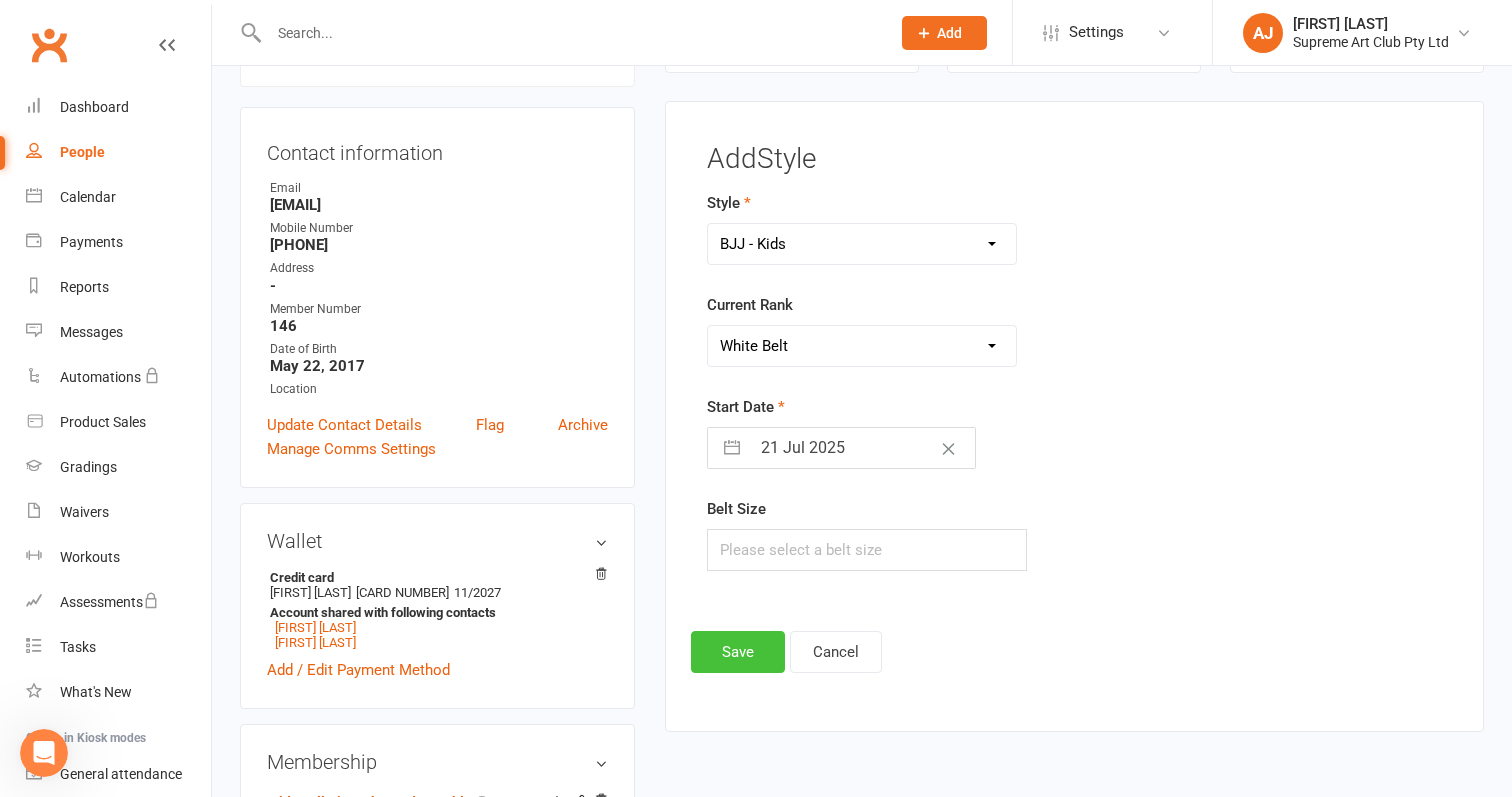 click on "Save" at bounding box center (738, 652) 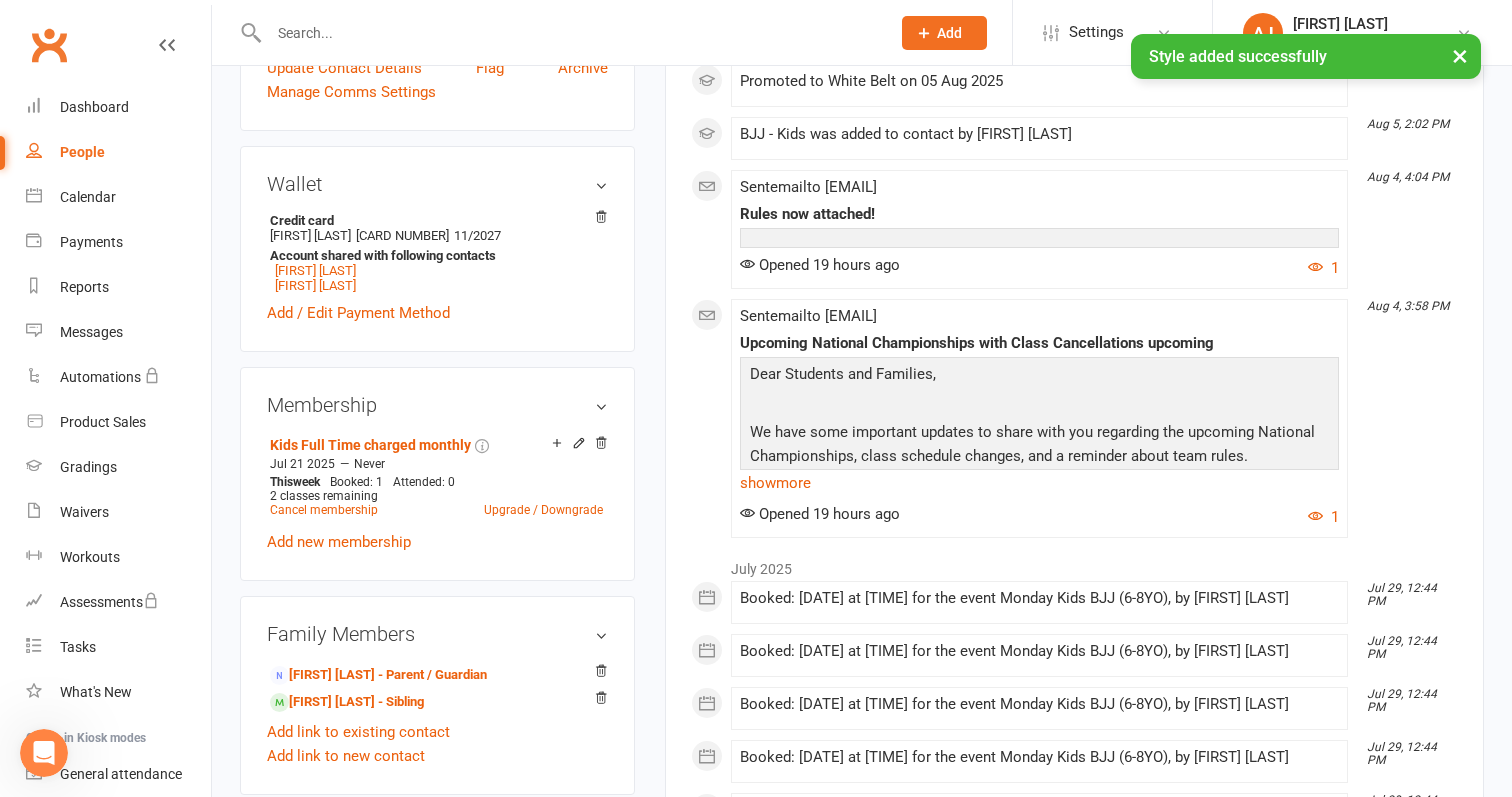 scroll, scrollTop: 532, scrollLeft: 0, axis: vertical 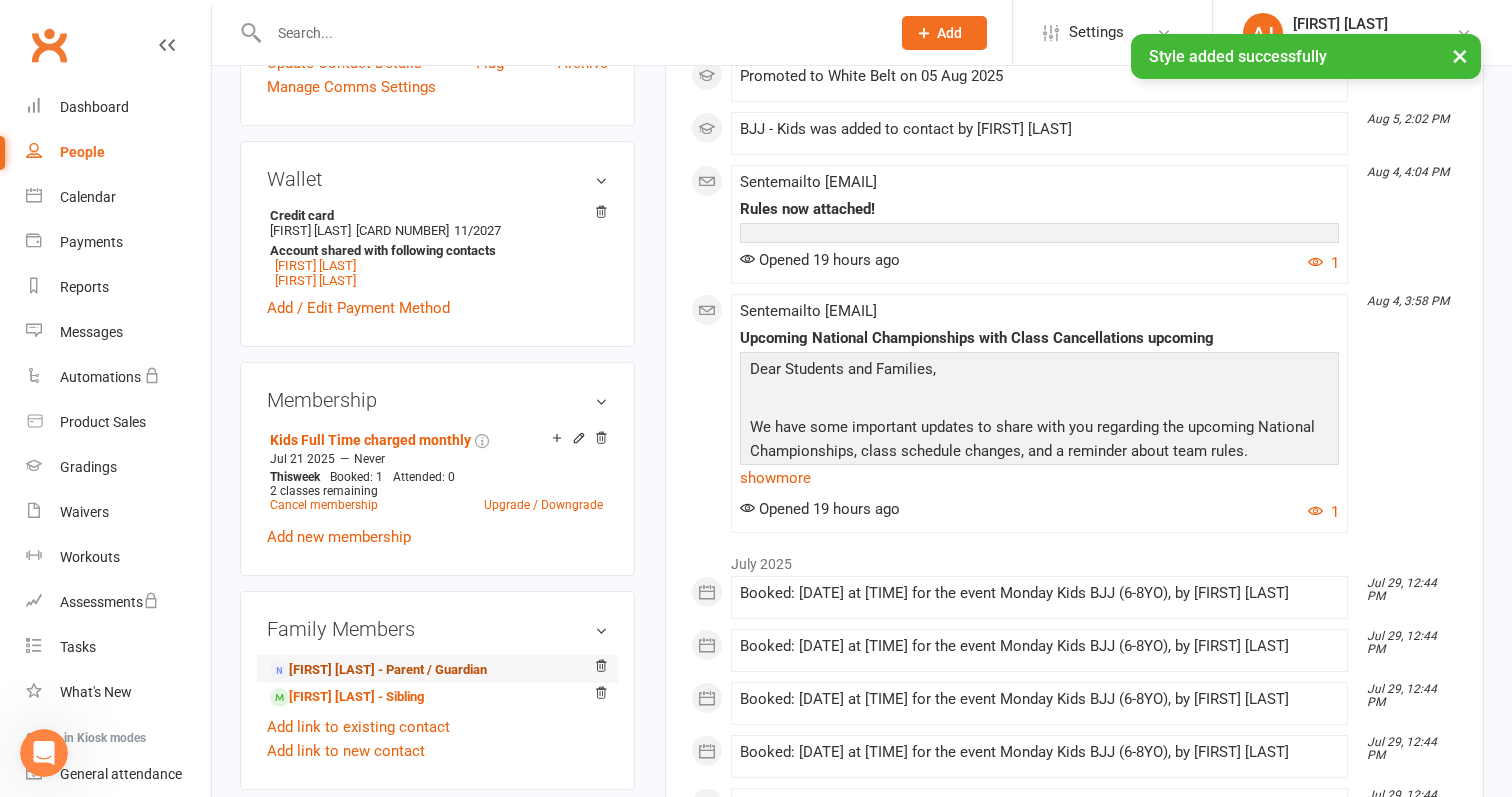 click on "[FIRST] [LAST] - Parent / Guardian" at bounding box center [378, 670] 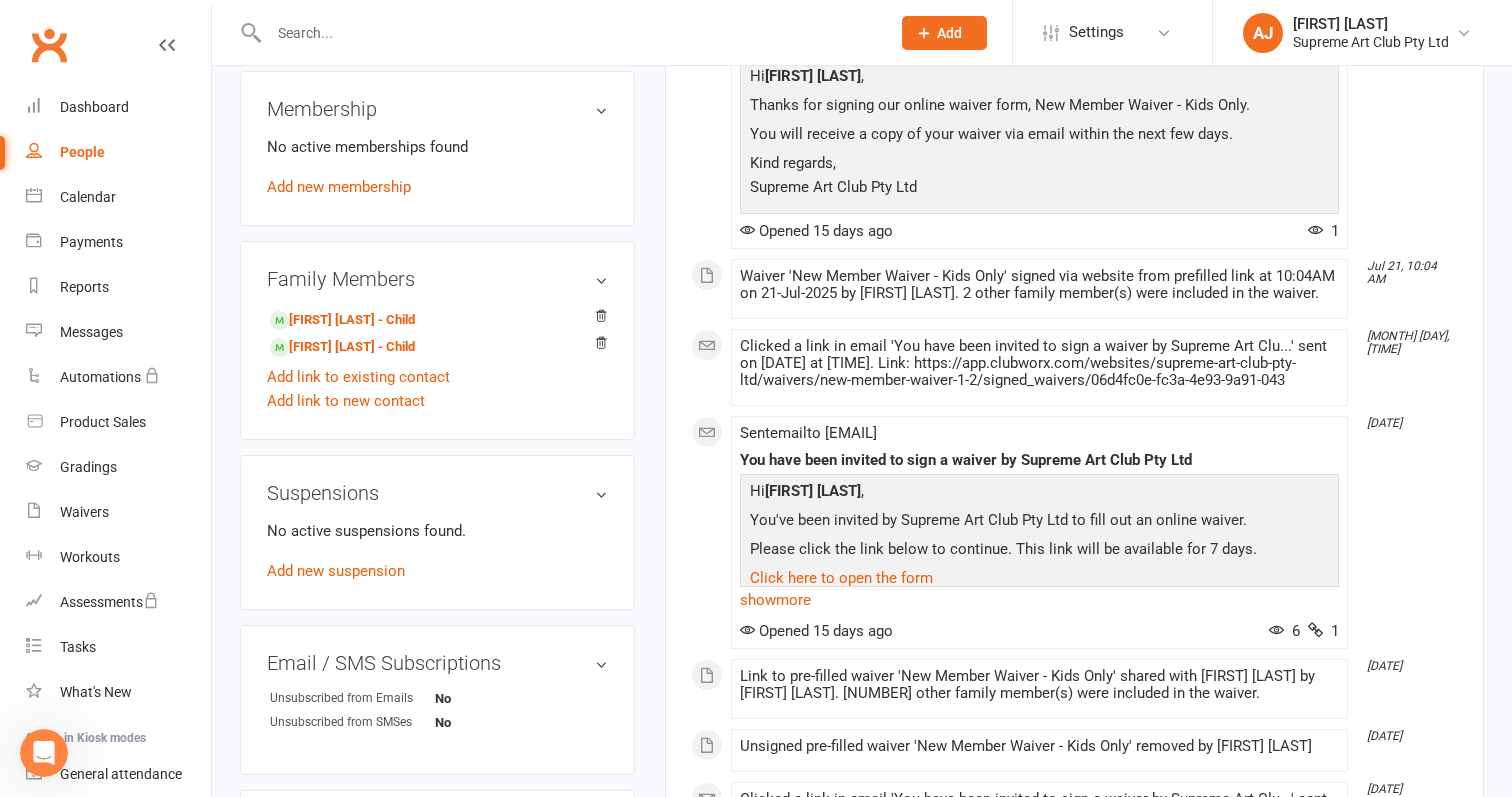 scroll, scrollTop: 934, scrollLeft: 0, axis: vertical 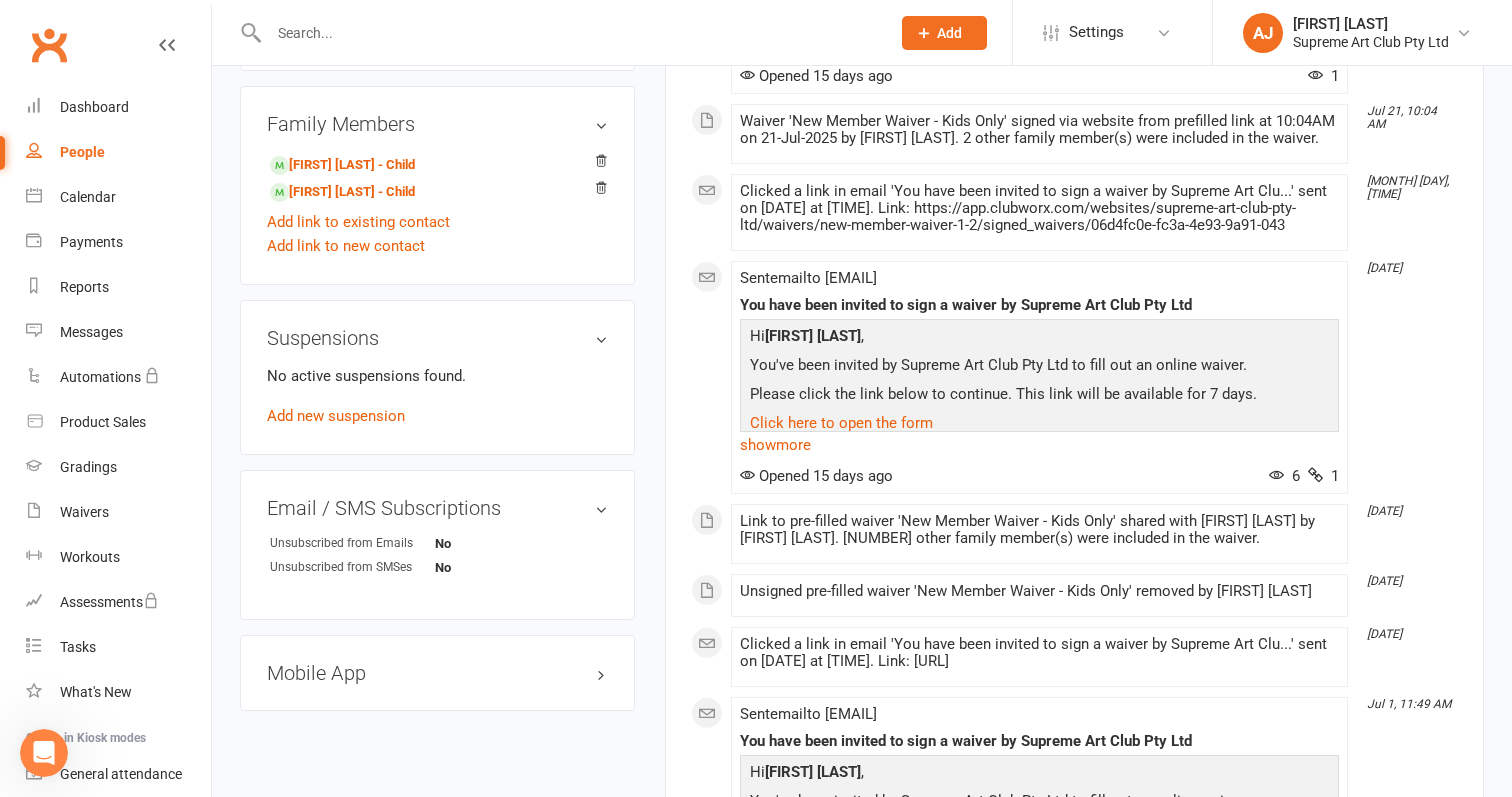 click on "Mobile App" at bounding box center [437, 673] 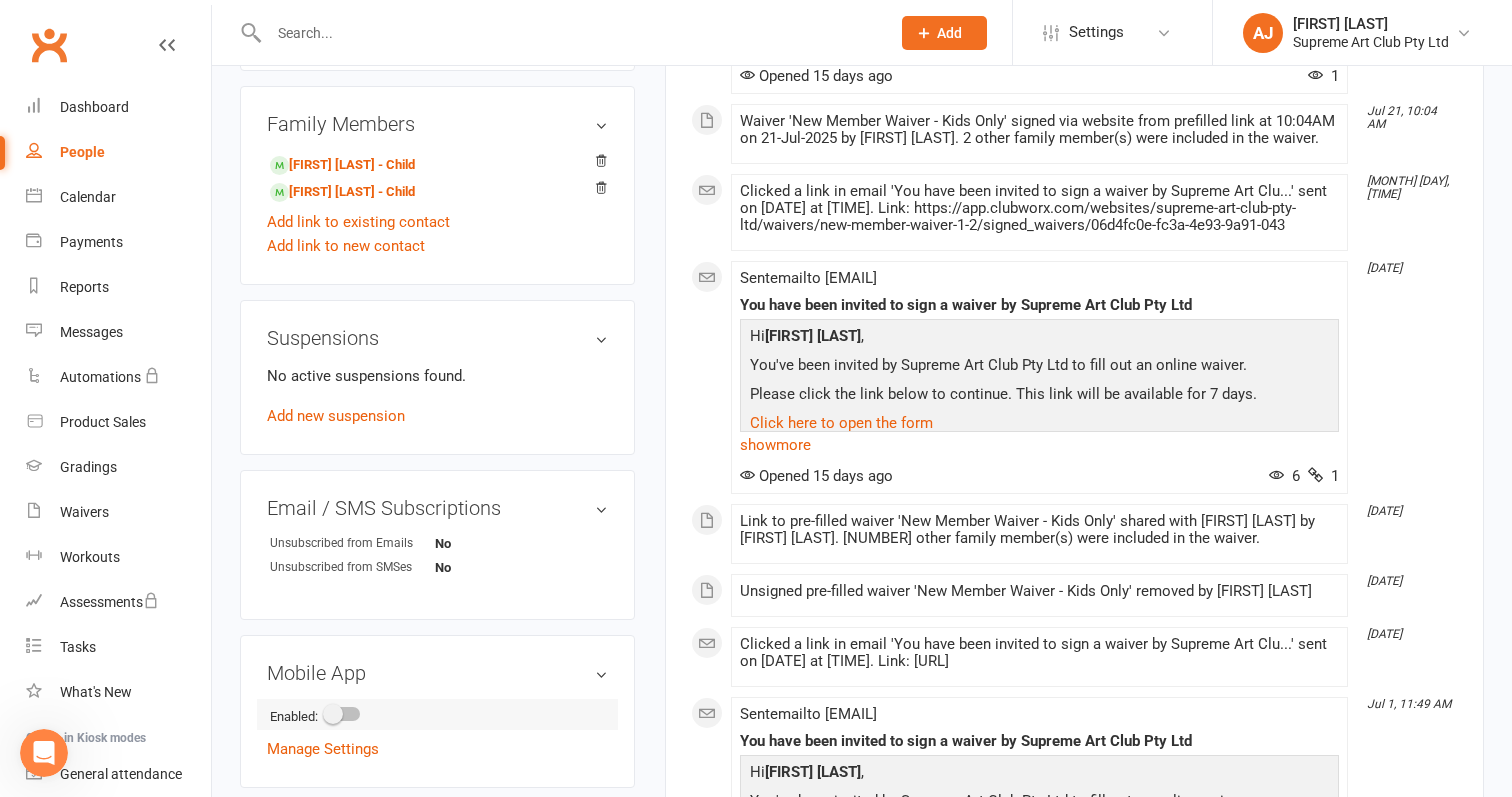 click on "Enabled:" at bounding box center [437, 714] 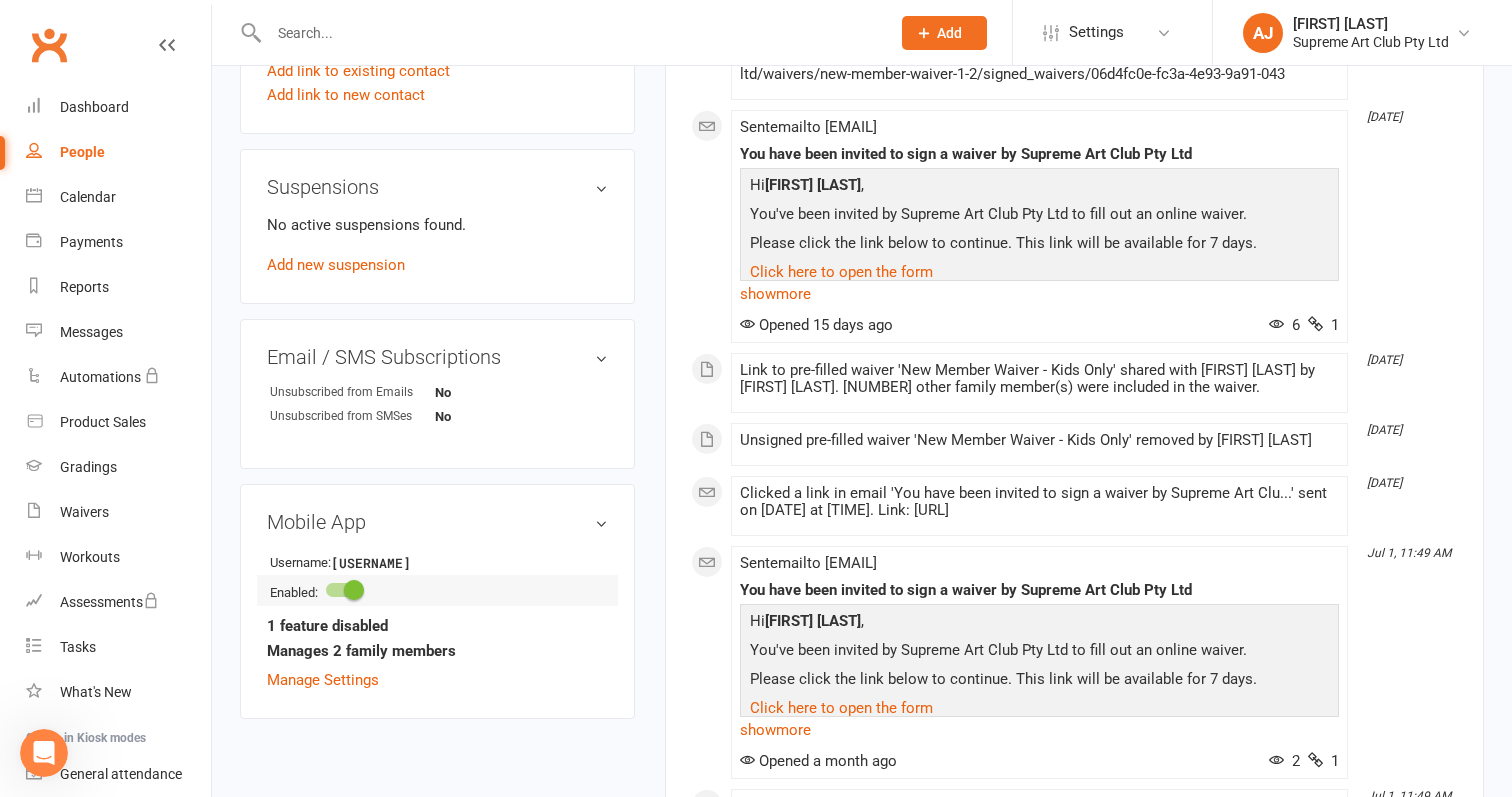scroll, scrollTop: 1105, scrollLeft: 0, axis: vertical 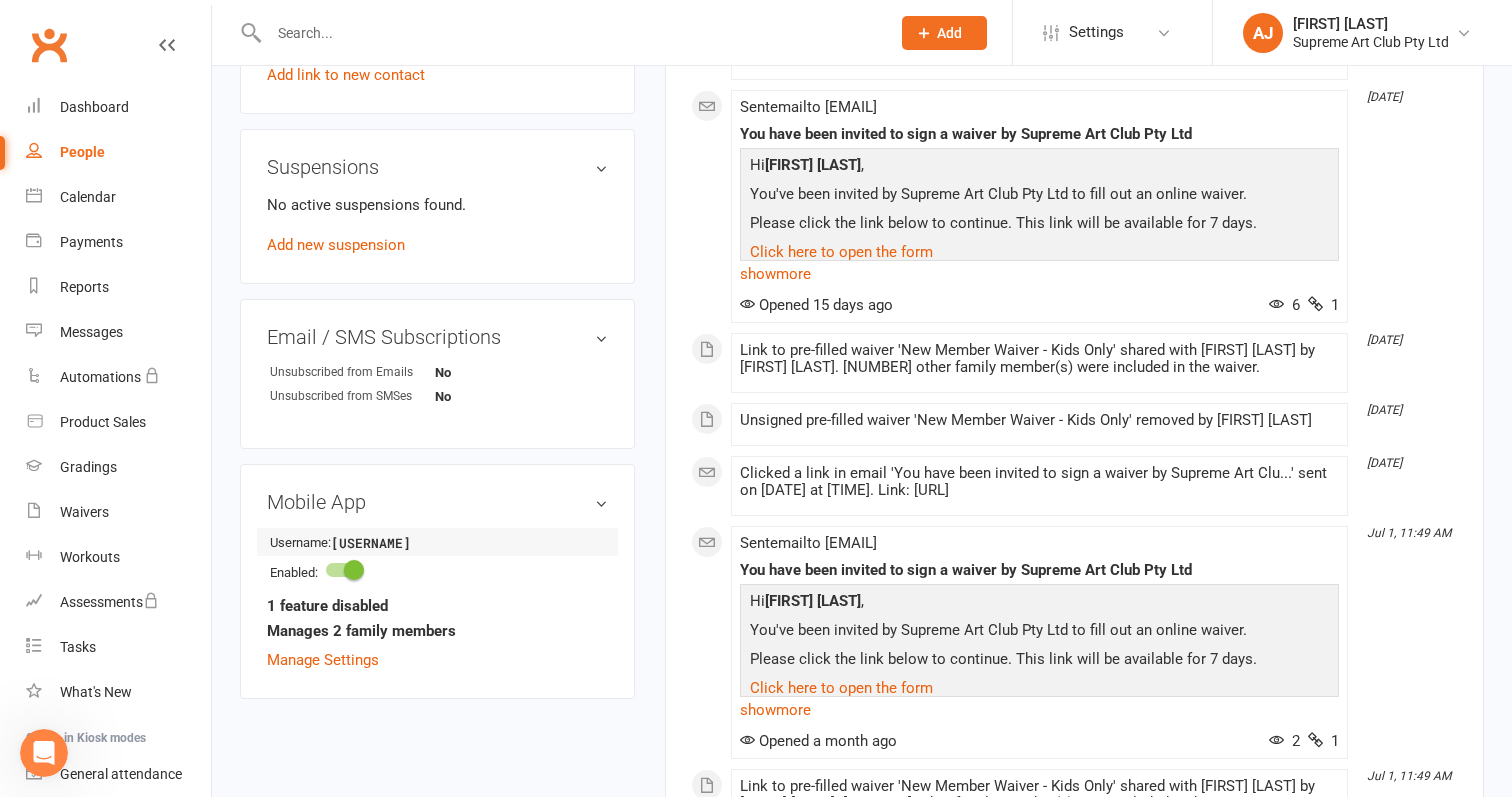 click on "[USERNAME]" at bounding box center [388, 543] 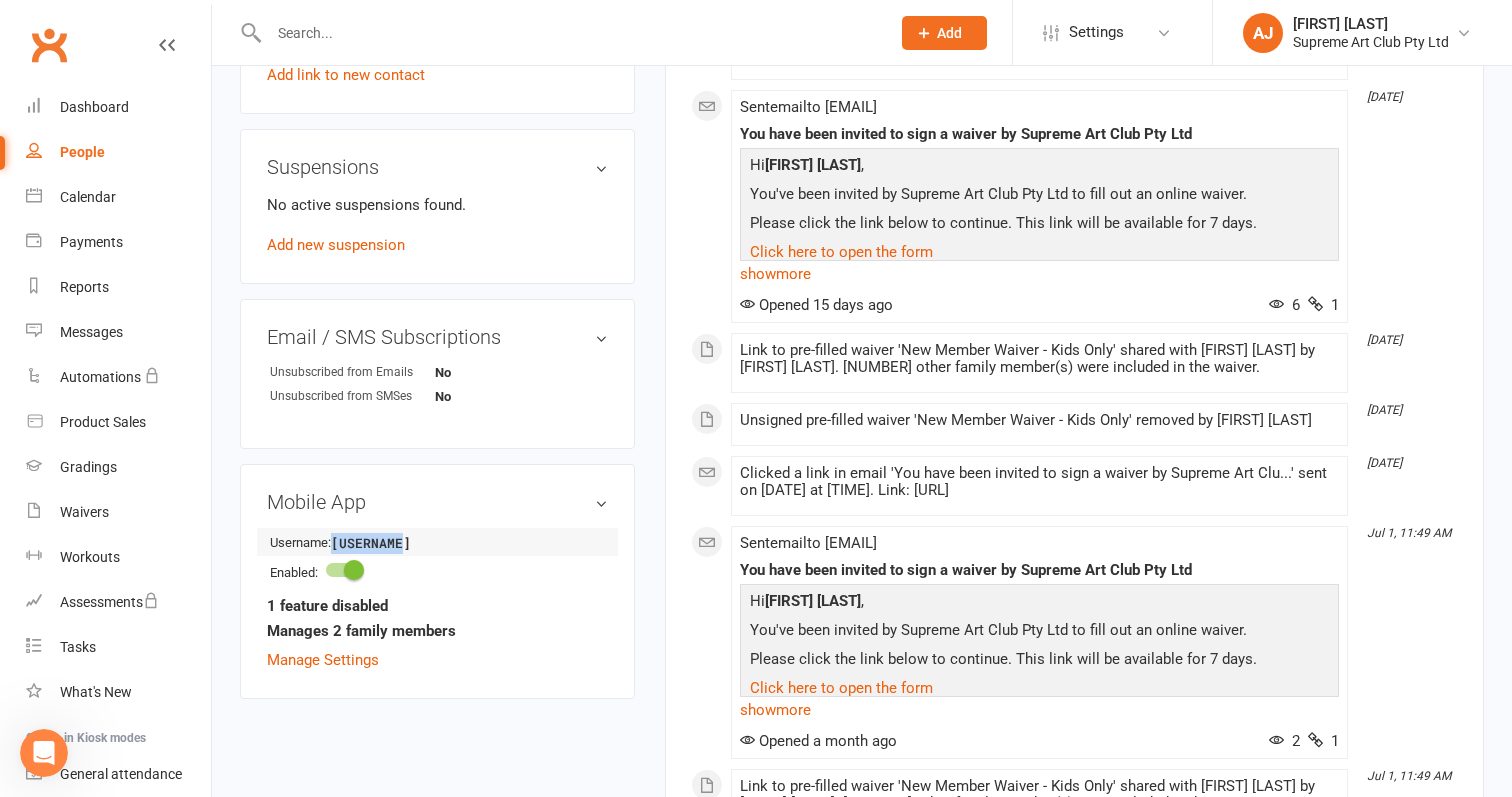 click on "[USERNAME]" at bounding box center (388, 543) 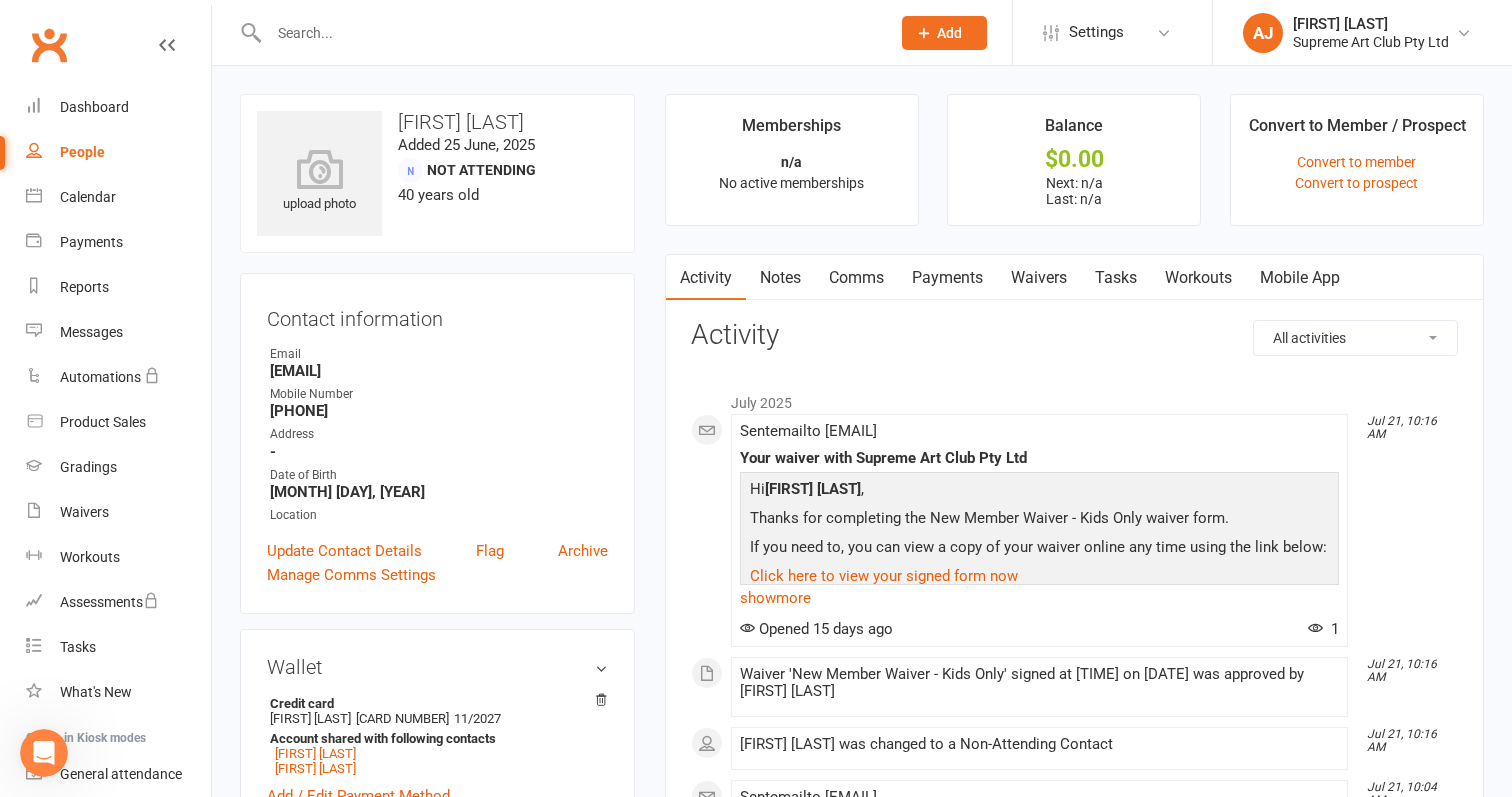 scroll, scrollTop: 1110, scrollLeft: 0, axis: vertical 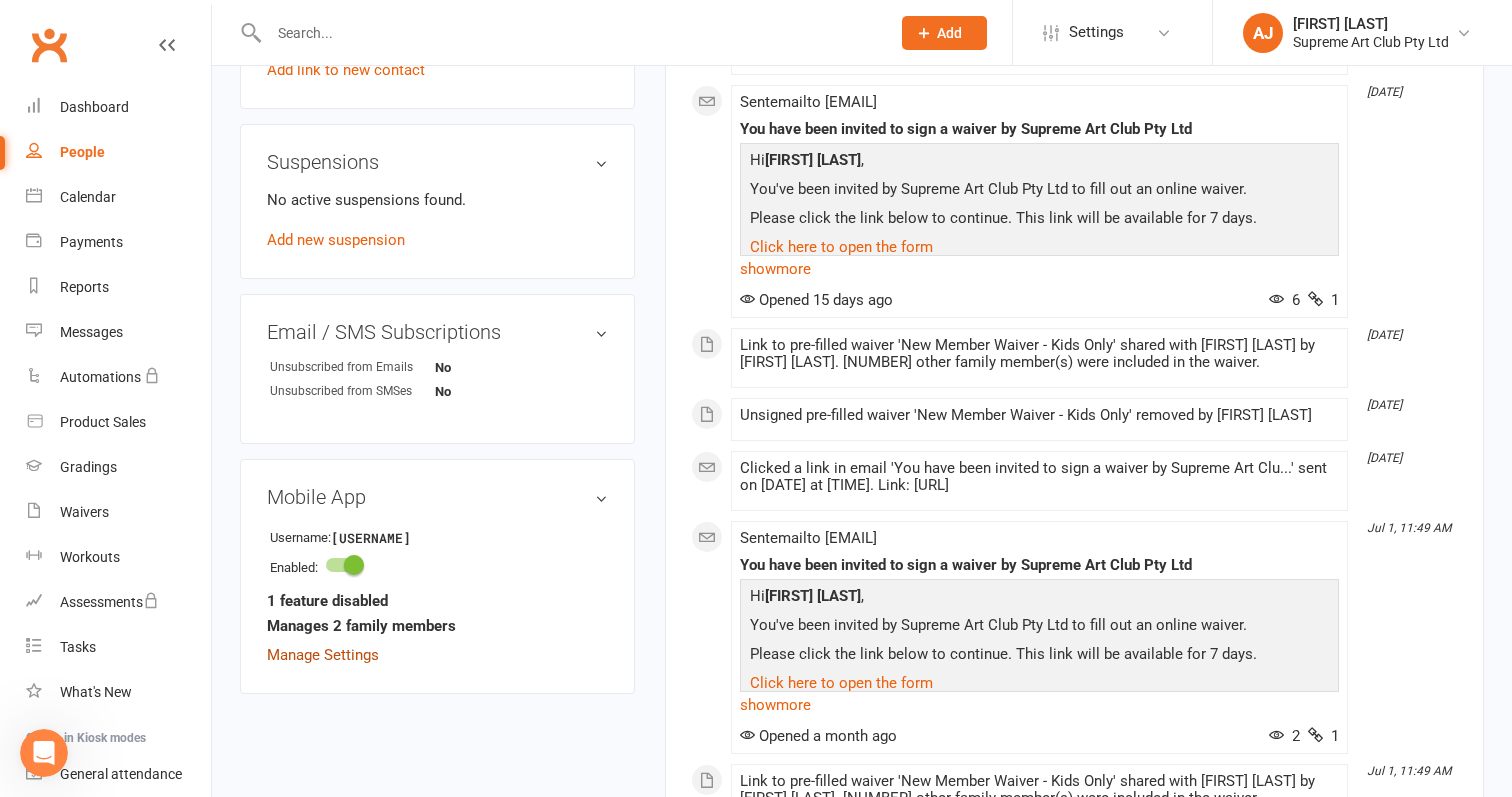 click on "Manage Settings" at bounding box center (323, 655) 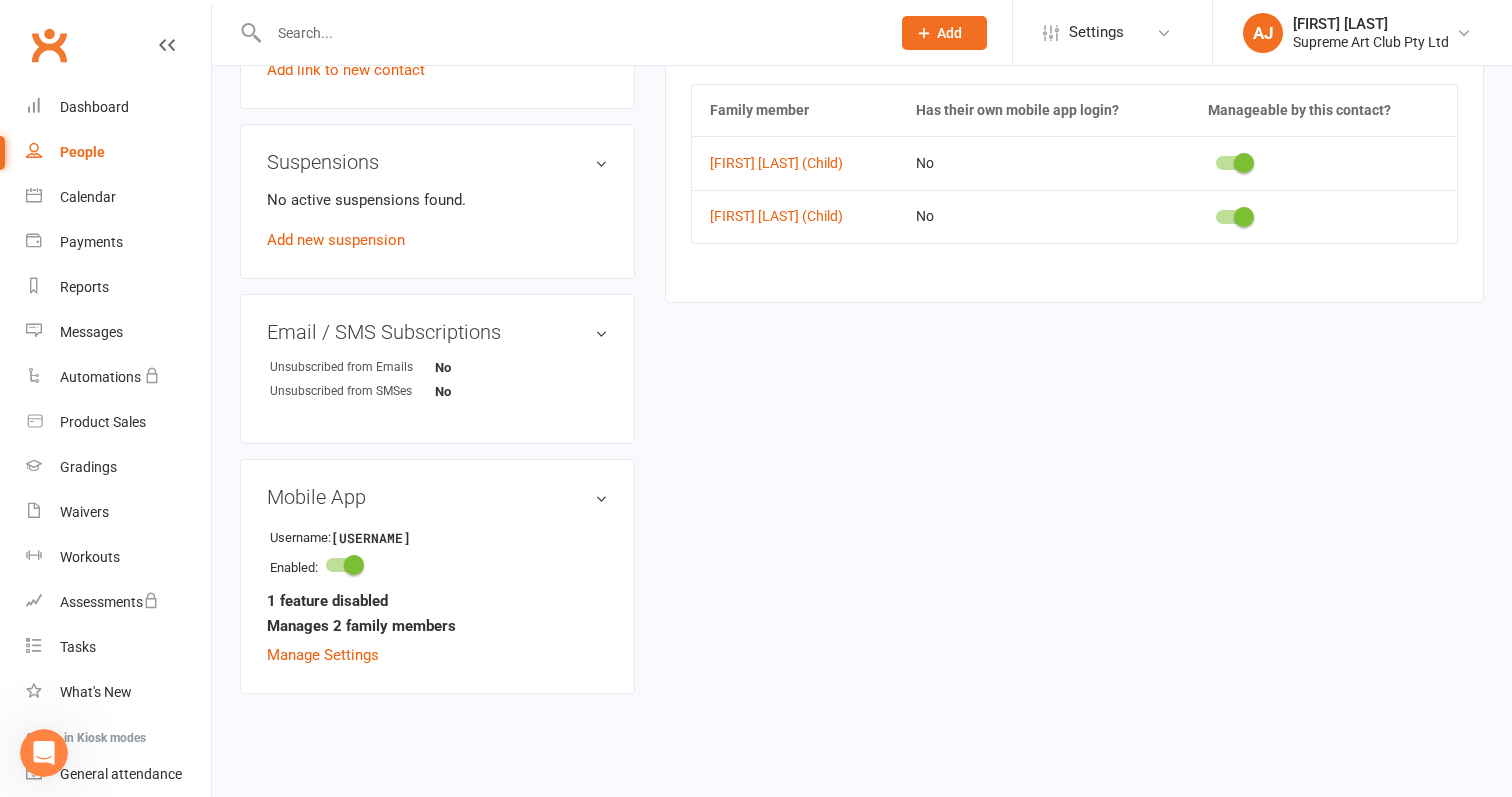 scroll, scrollTop: 153, scrollLeft: 0, axis: vertical 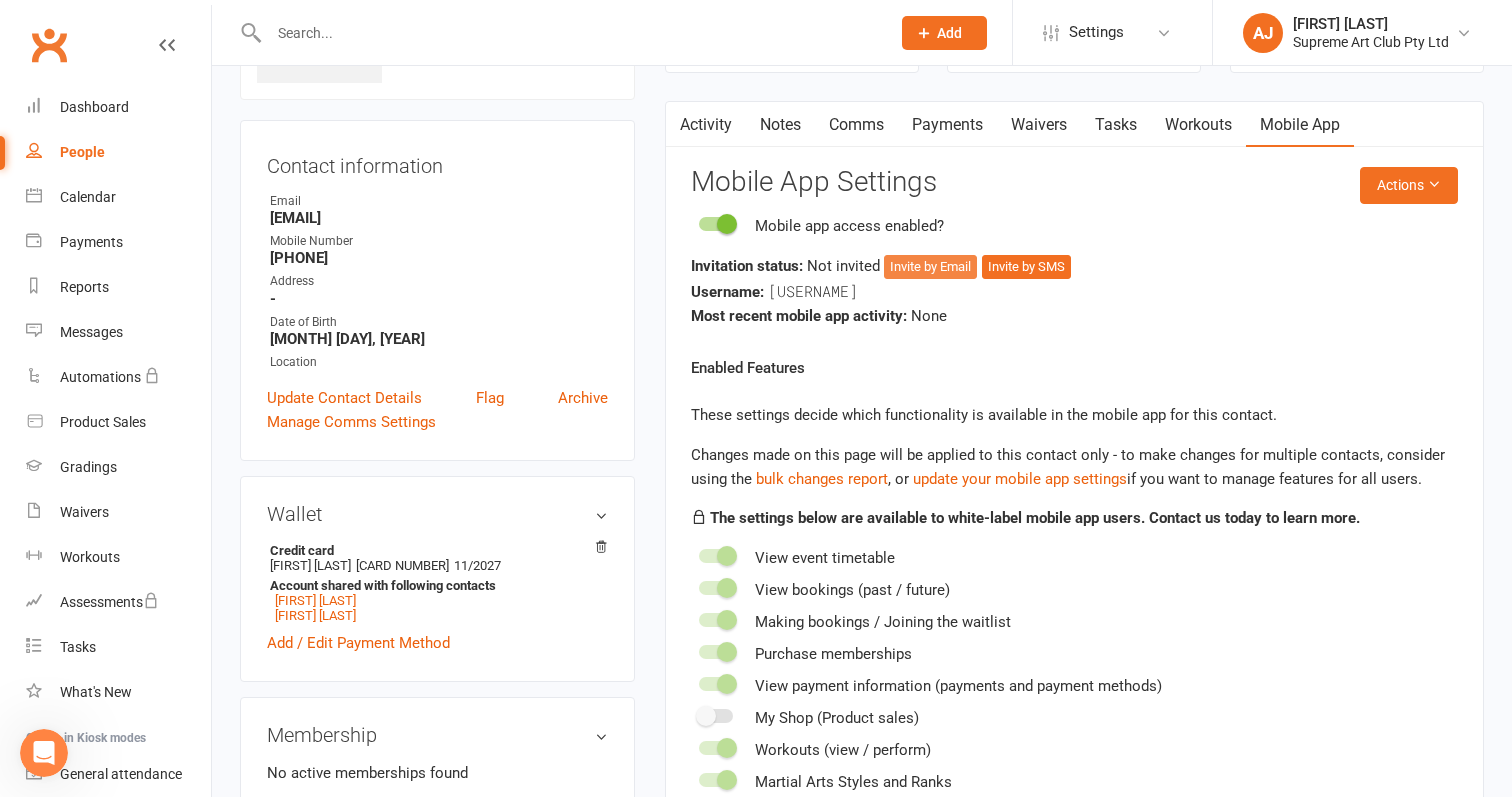 click on "Invite by Email" at bounding box center [930, 267] 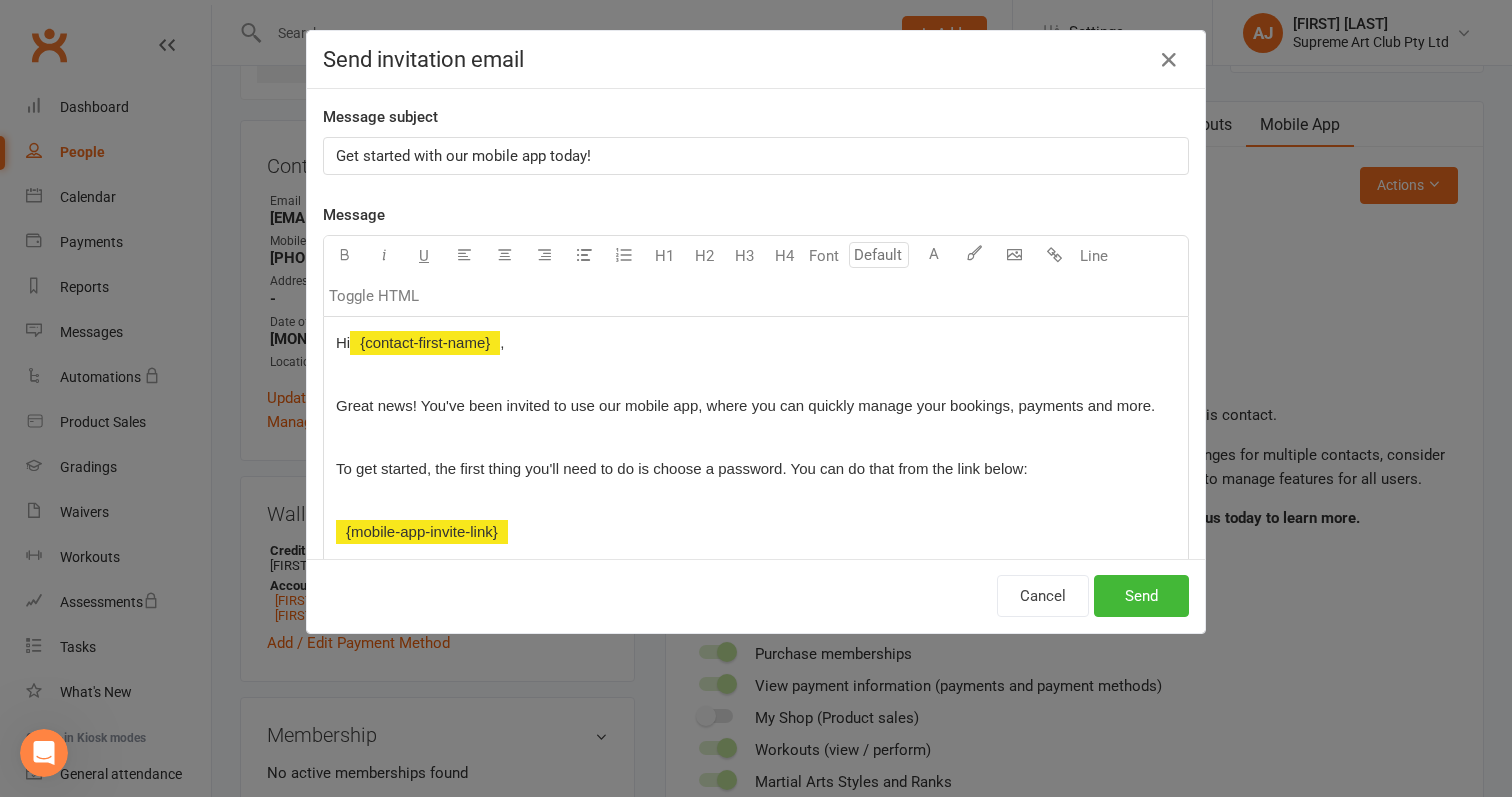 click at bounding box center (756, 437) 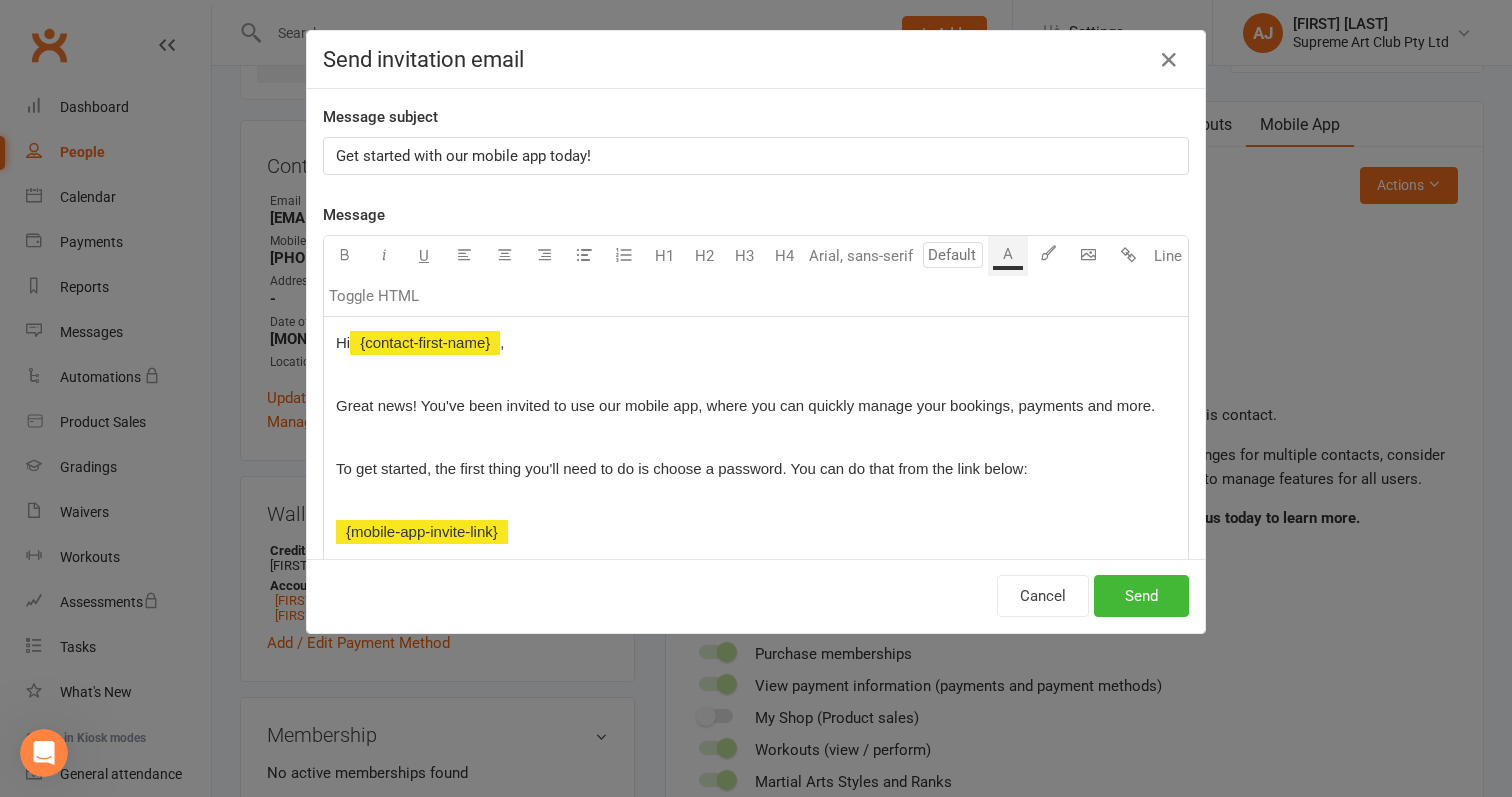 type 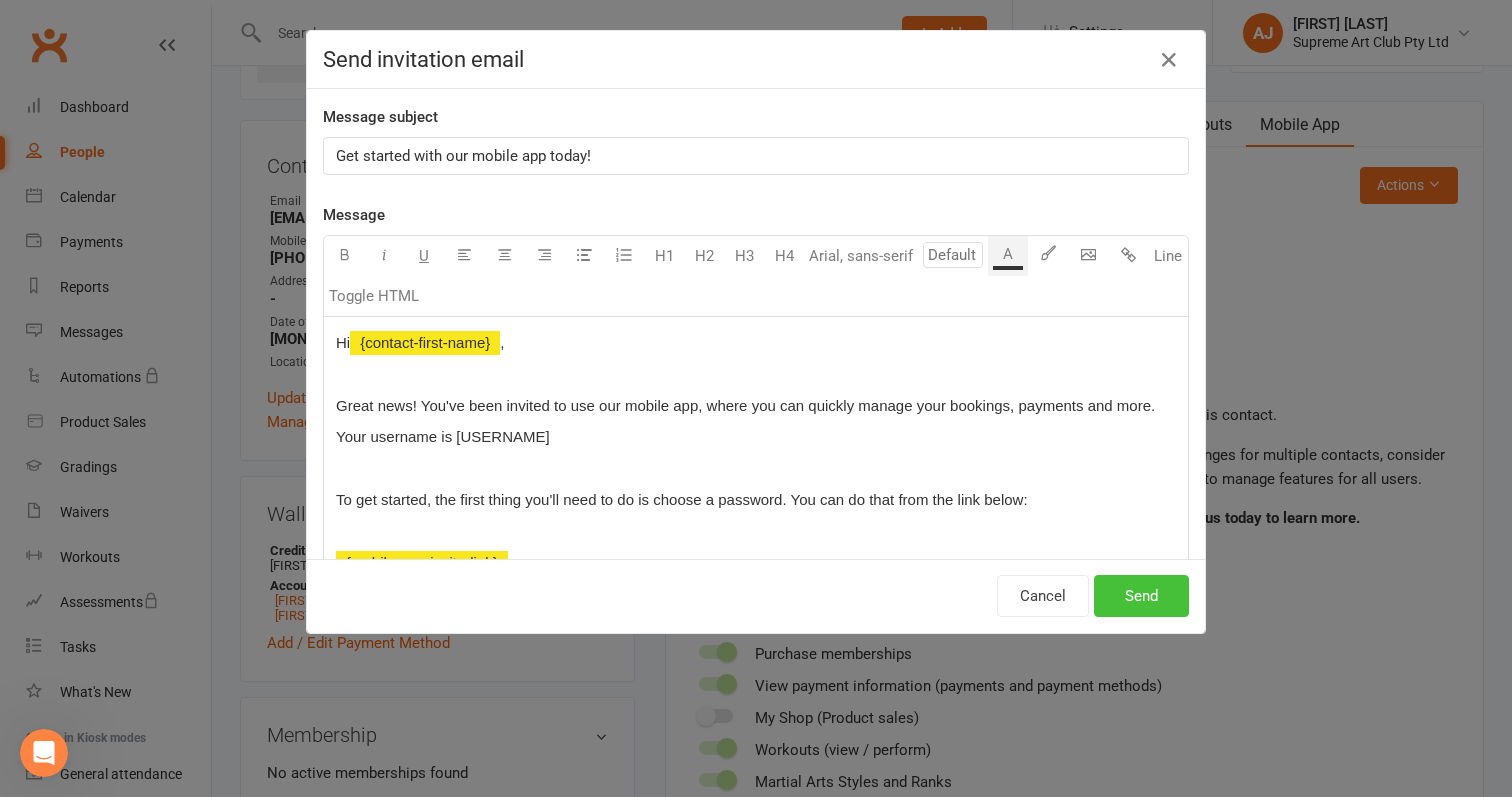 click on "Send" at bounding box center (1141, 596) 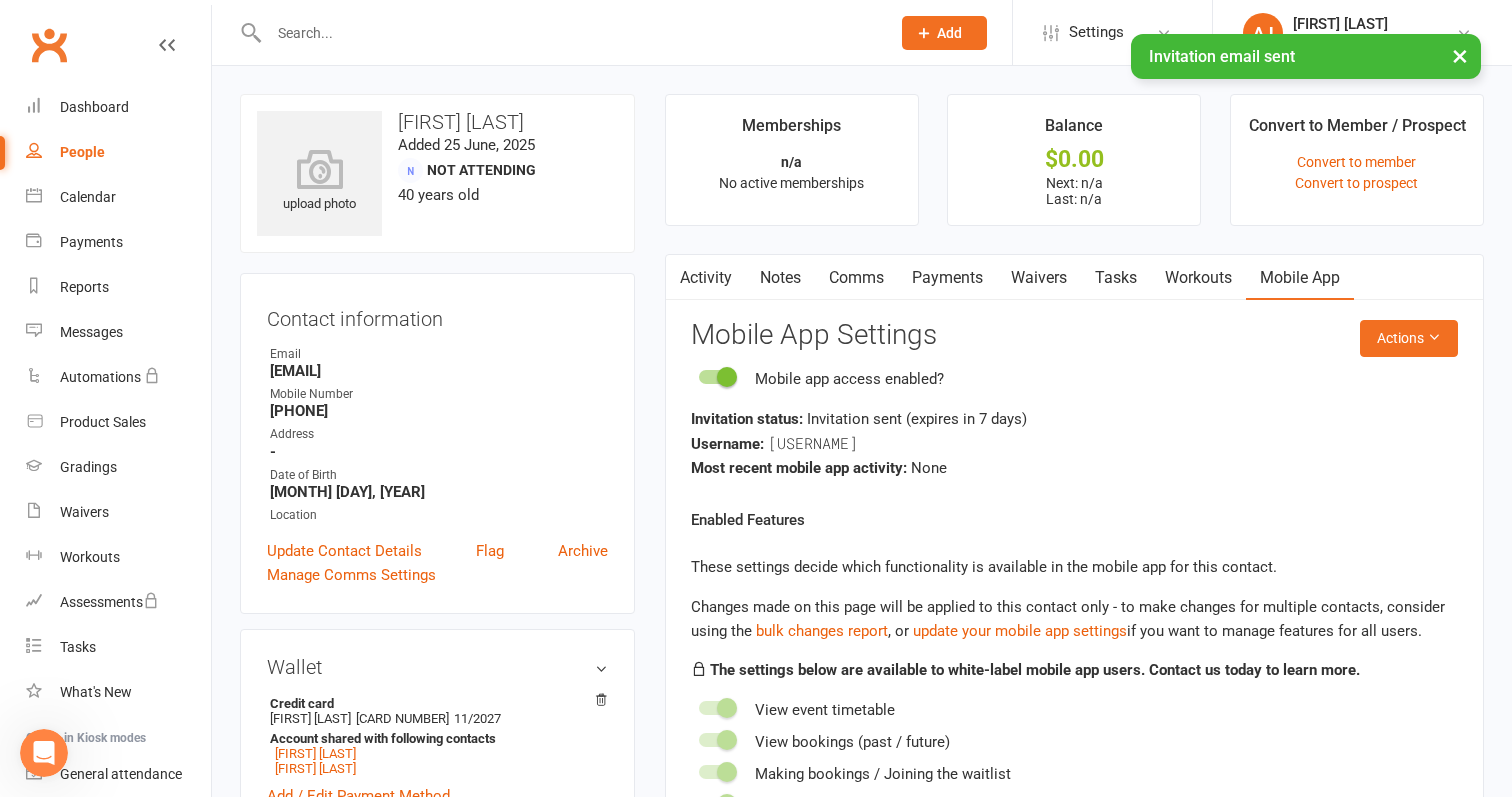 scroll, scrollTop: 0, scrollLeft: 0, axis: both 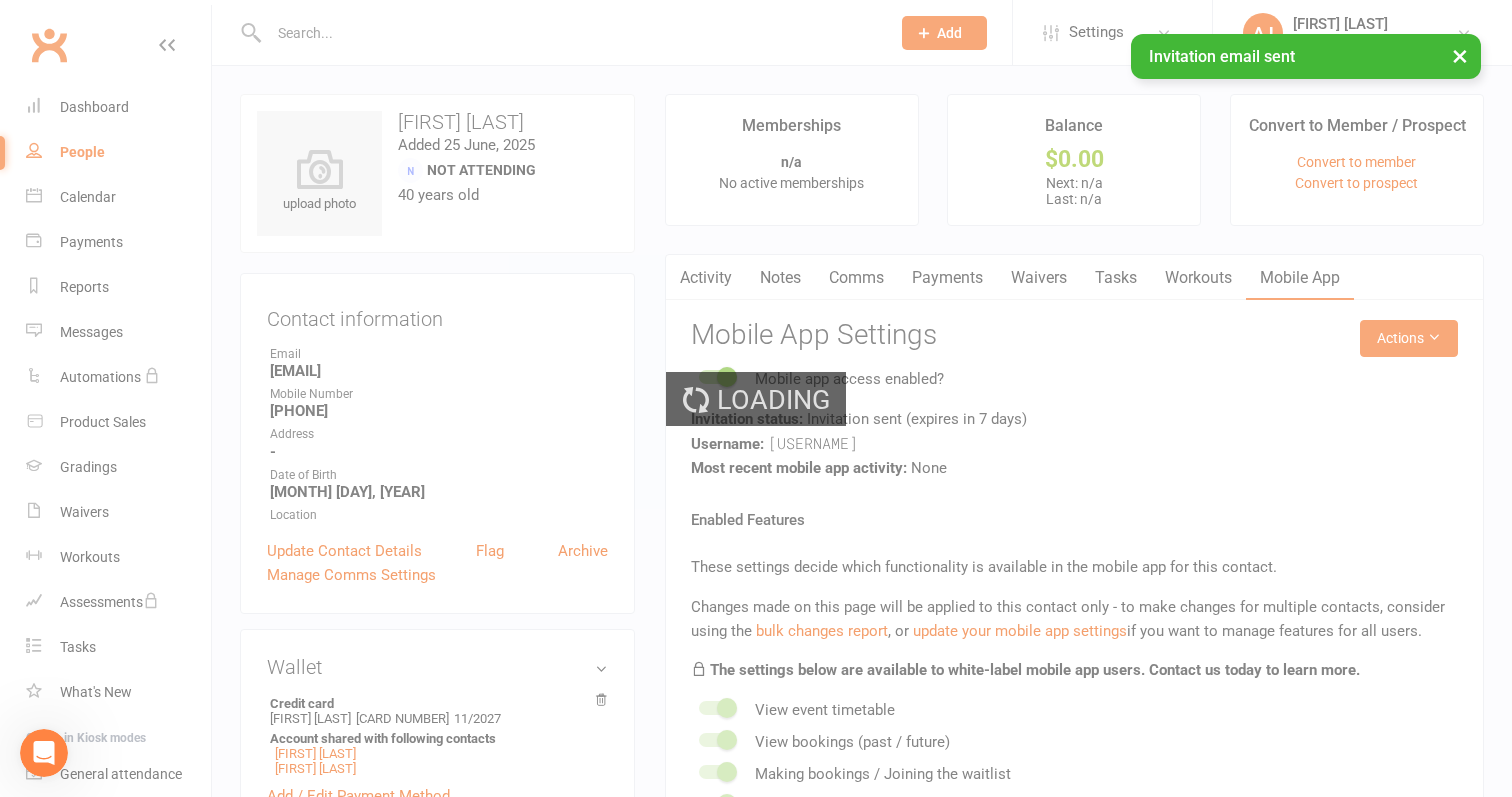 select on "100" 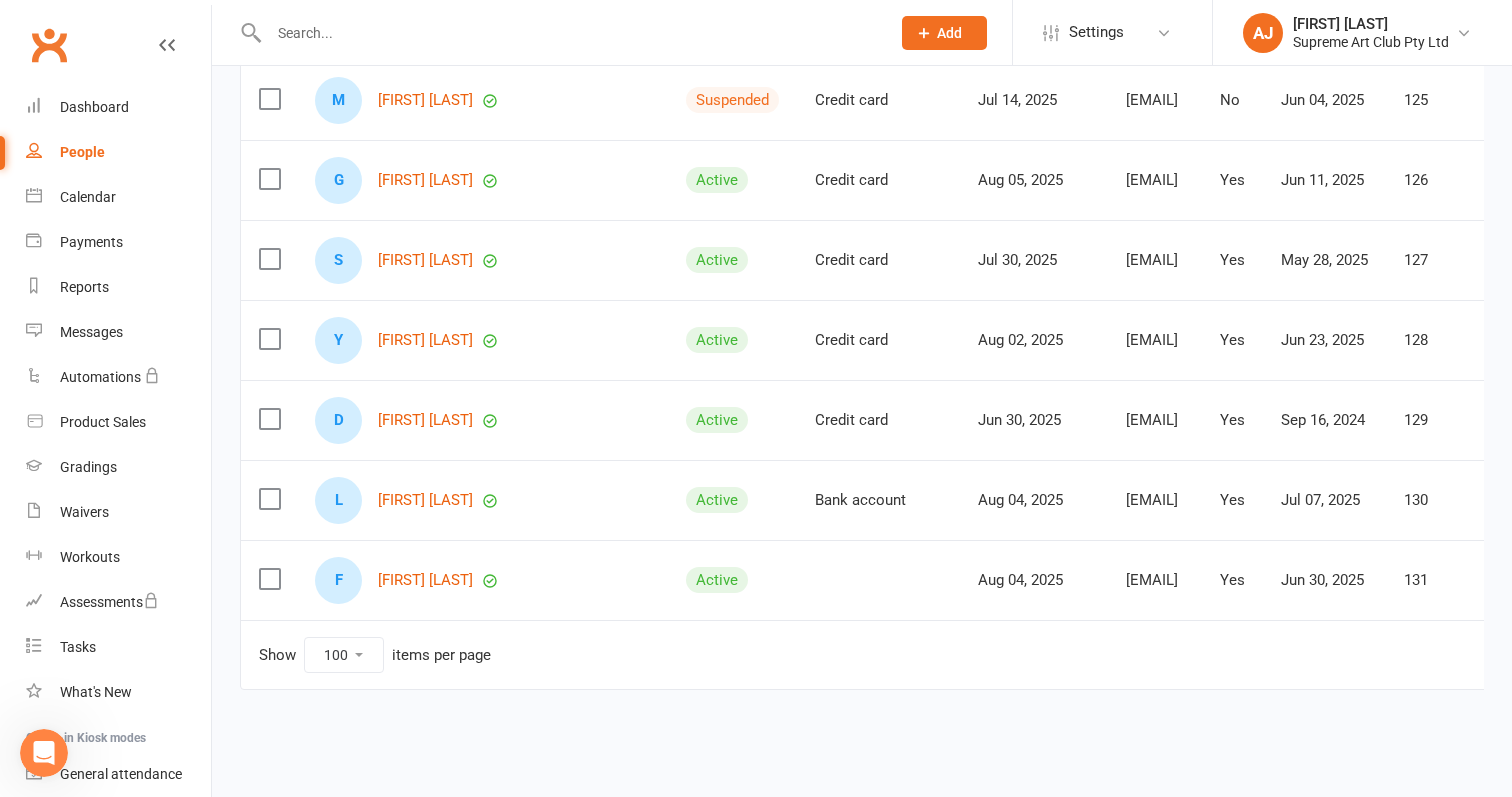 scroll, scrollTop: 7754, scrollLeft: 0, axis: vertical 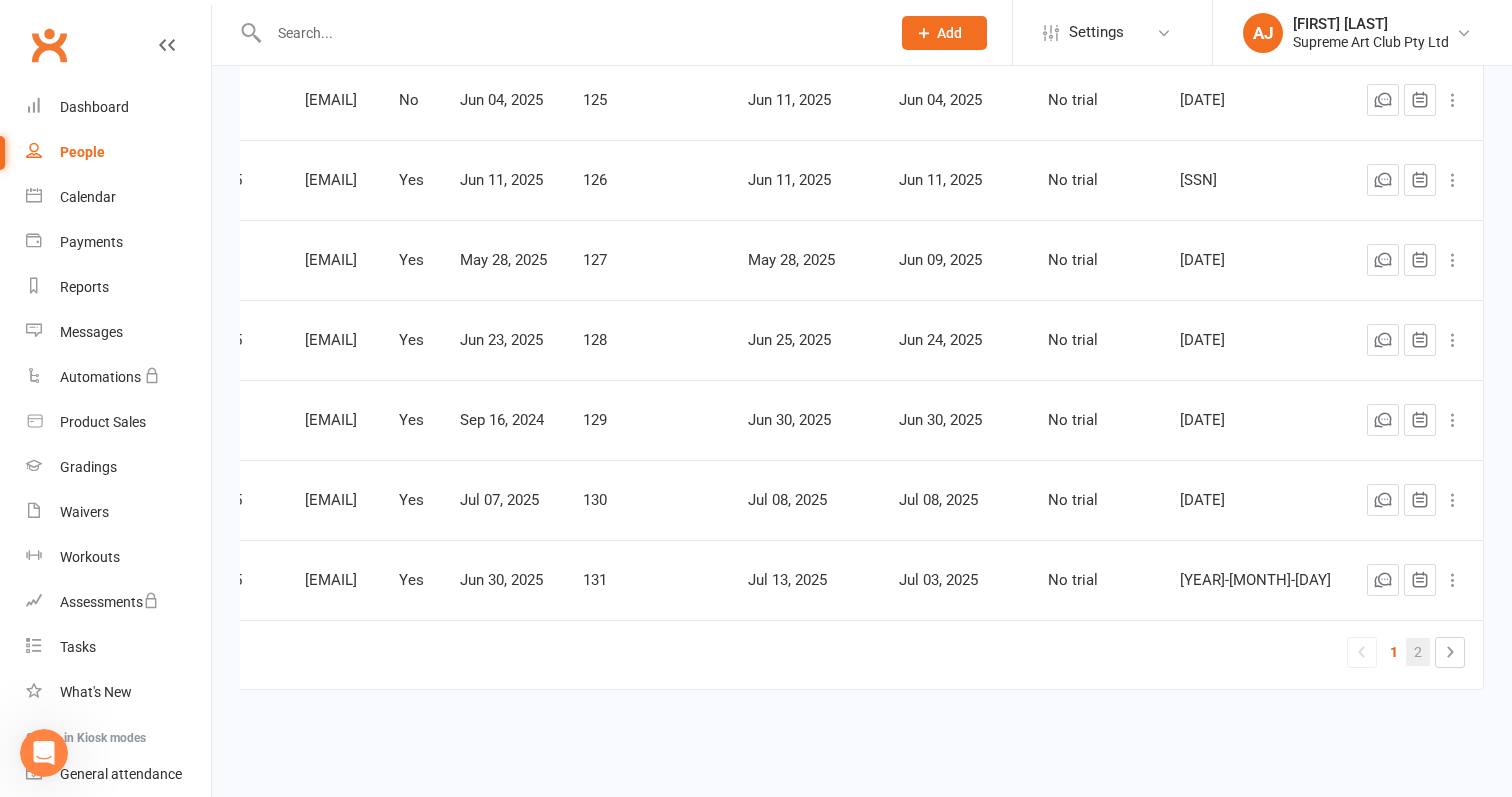click on "2" at bounding box center (1418, 652) 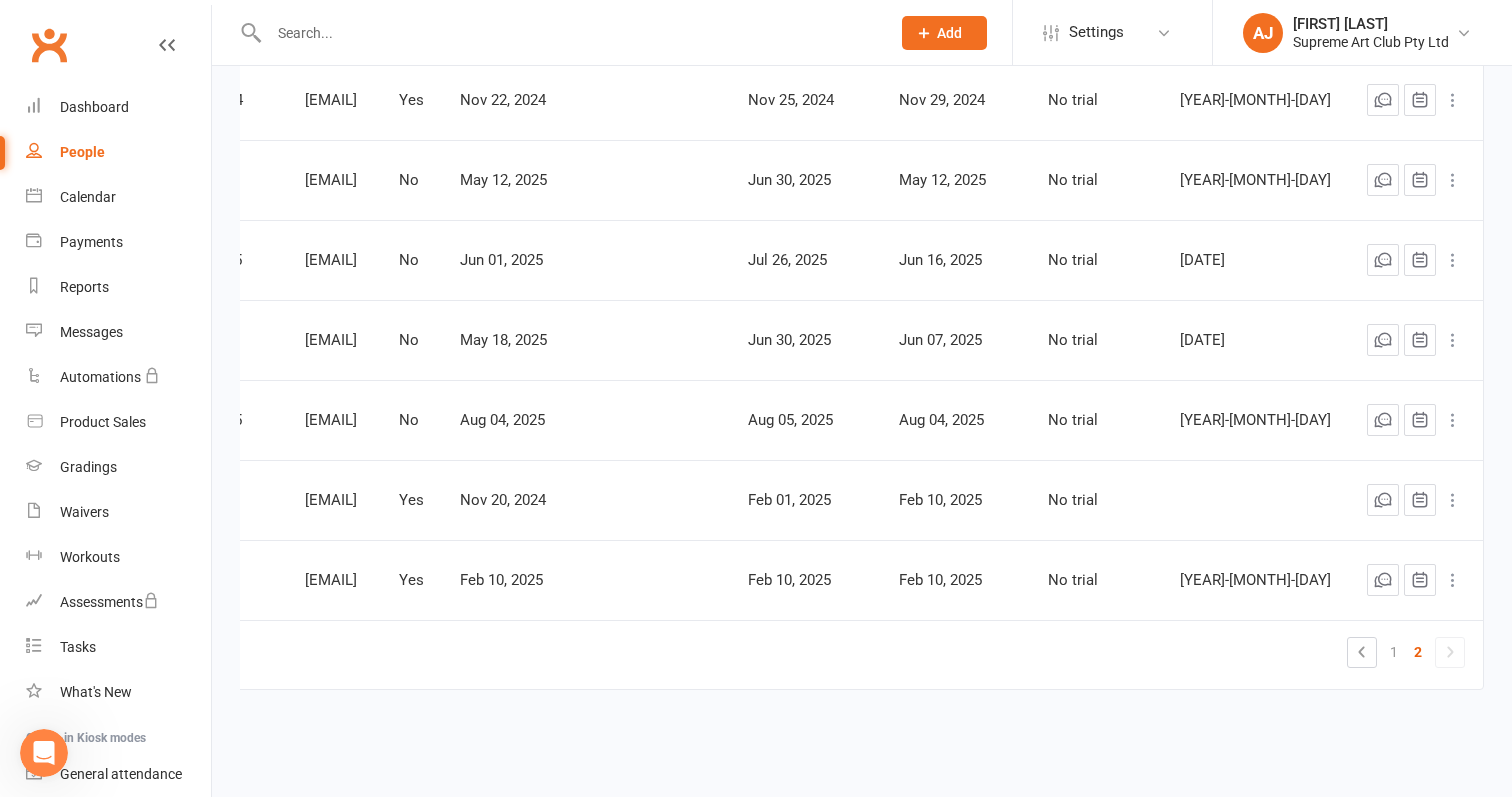 scroll, scrollTop: 0, scrollLeft: 830, axis: horizontal 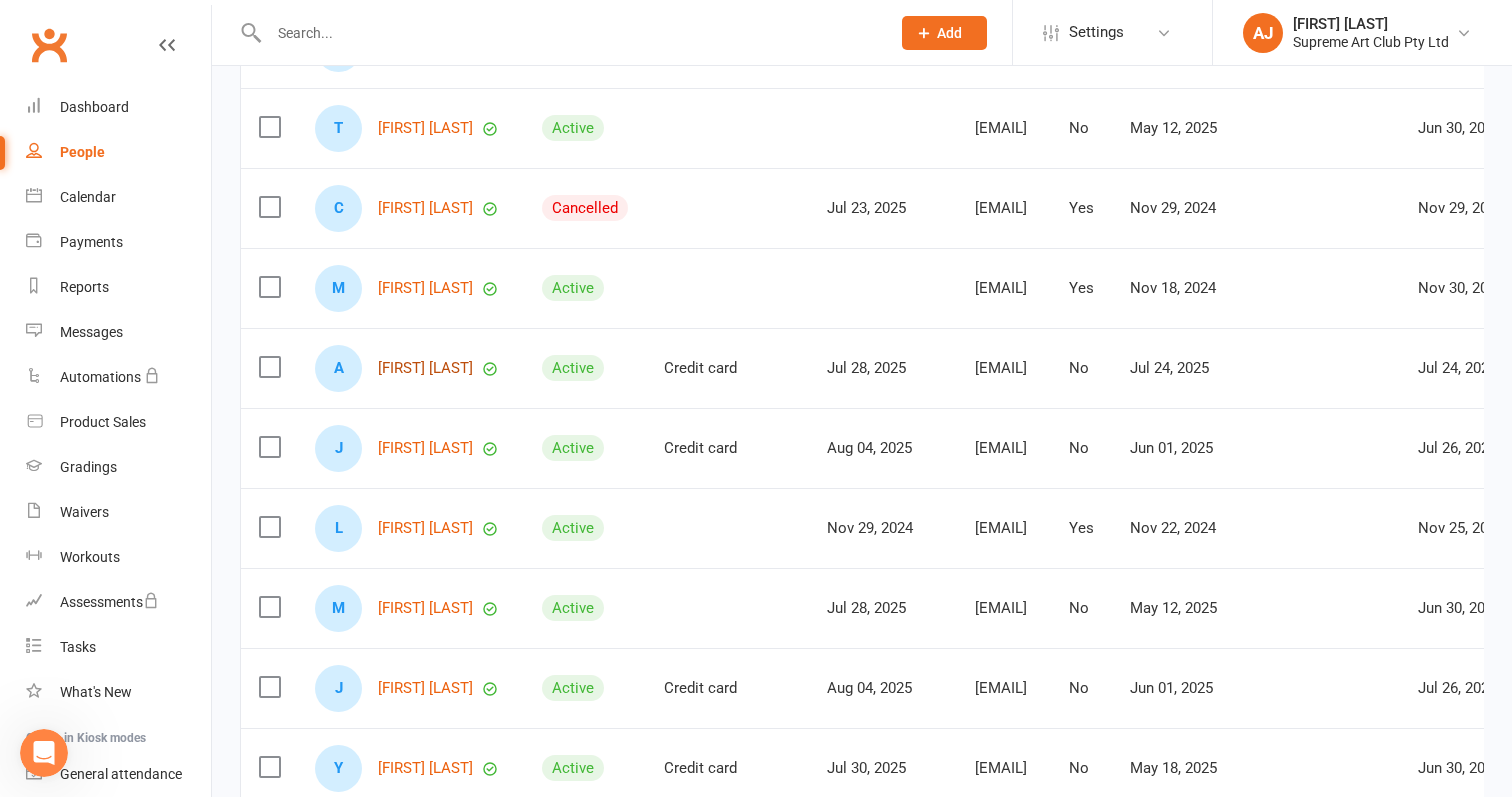 click on "[FIRST] [LAST]" at bounding box center [425, 368] 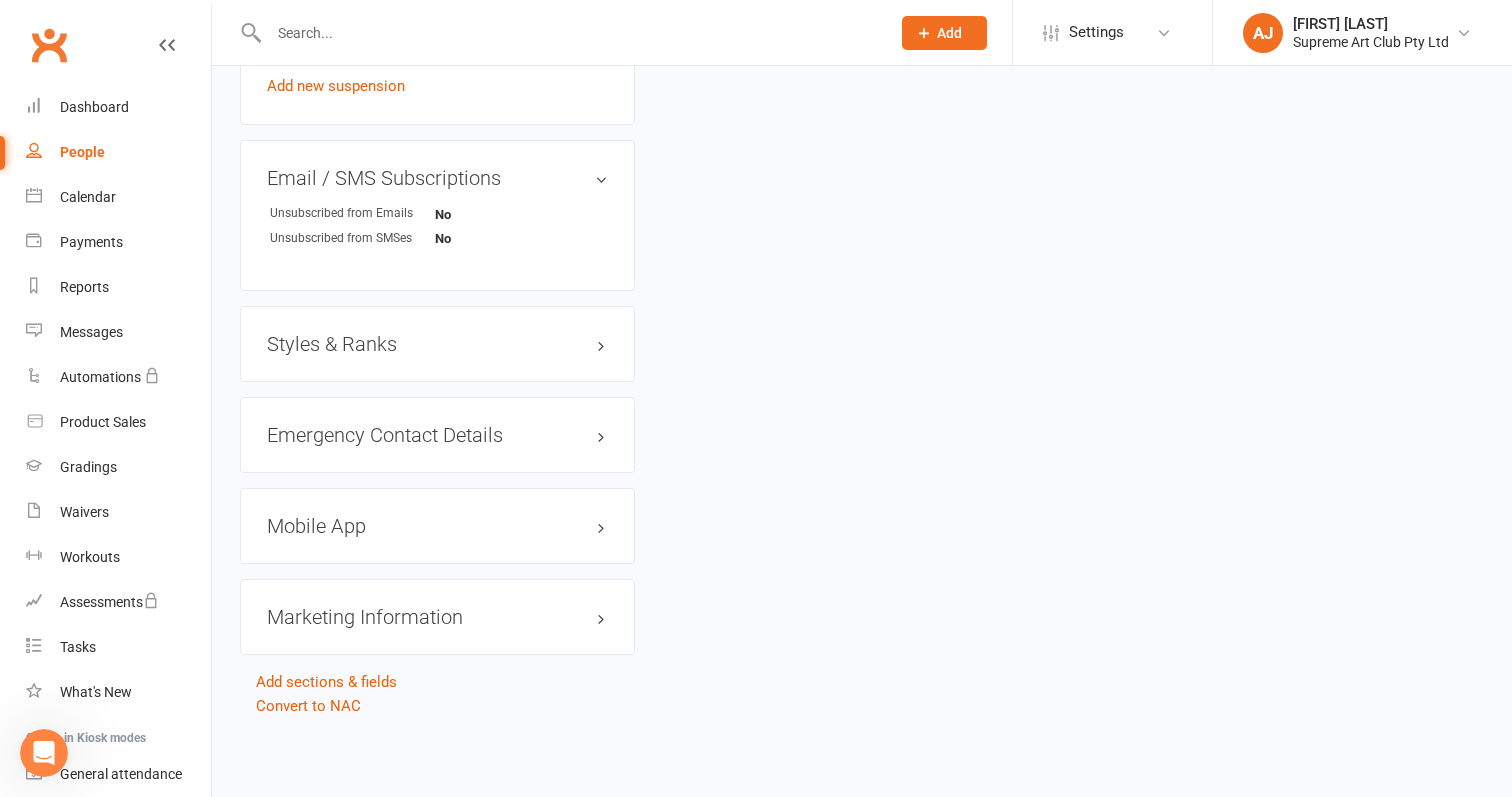 scroll, scrollTop: 0, scrollLeft: 0, axis: both 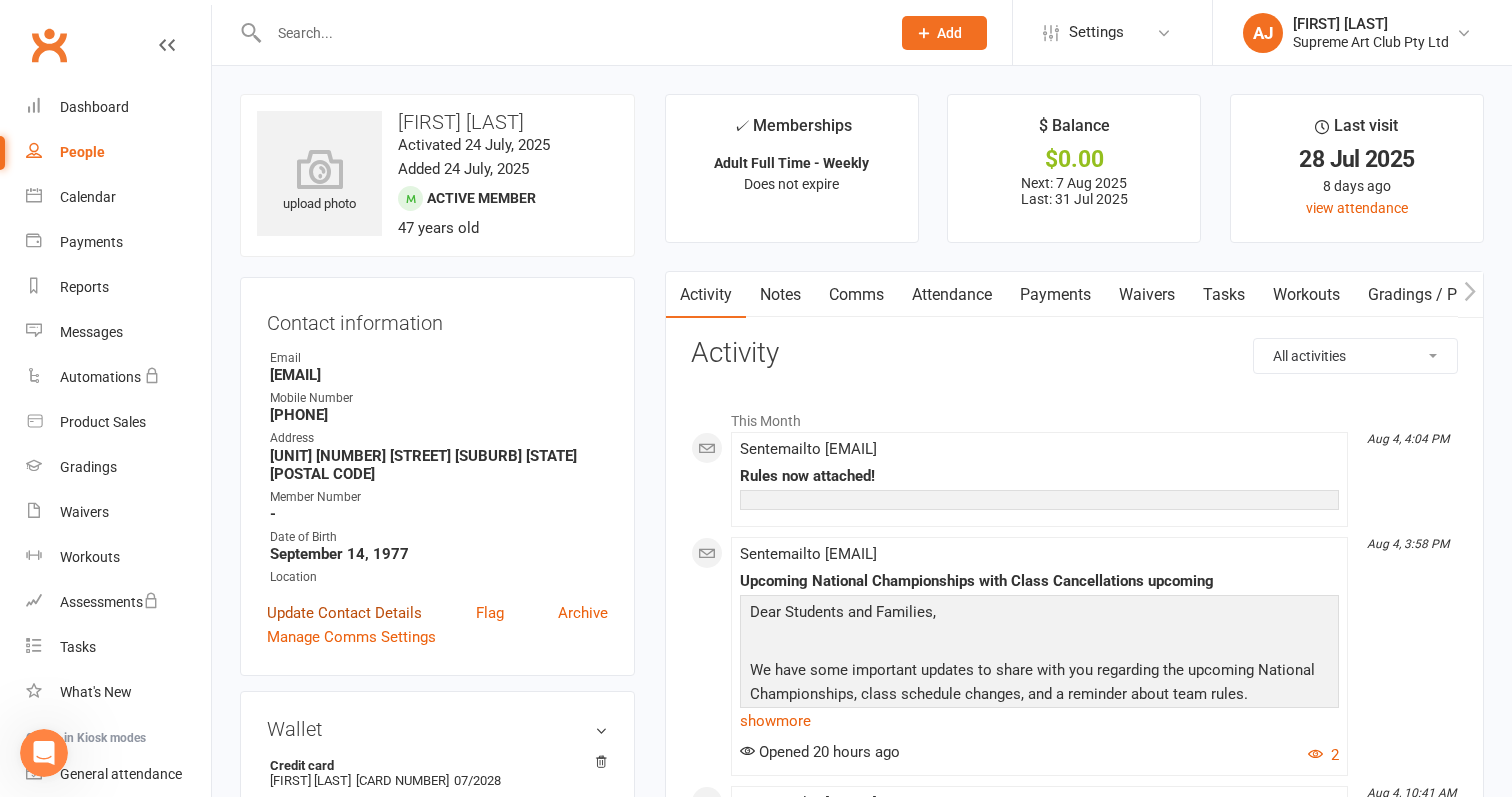 click on "Update Contact Details" at bounding box center [344, 613] 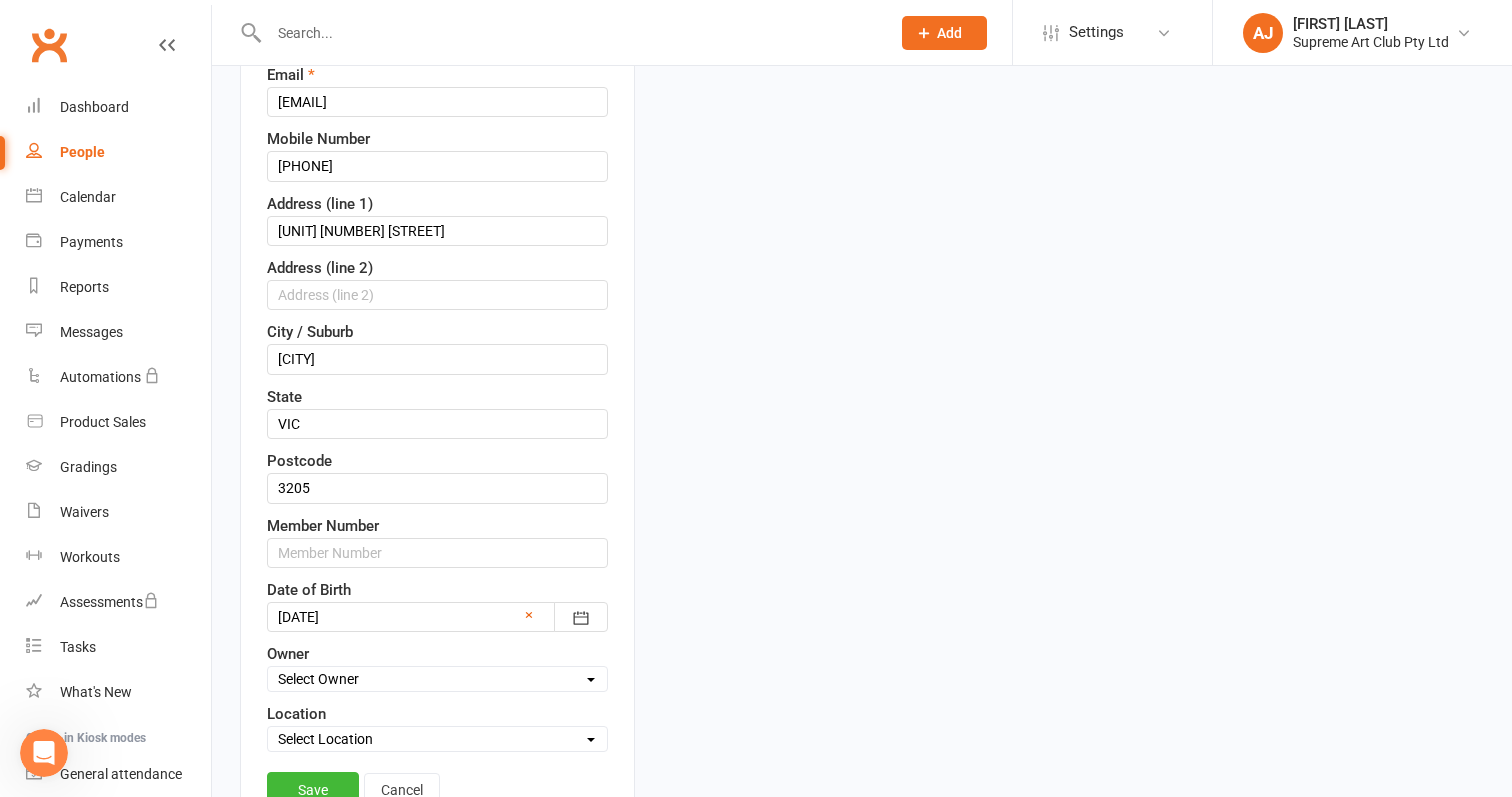 scroll, scrollTop: 404, scrollLeft: 0, axis: vertical 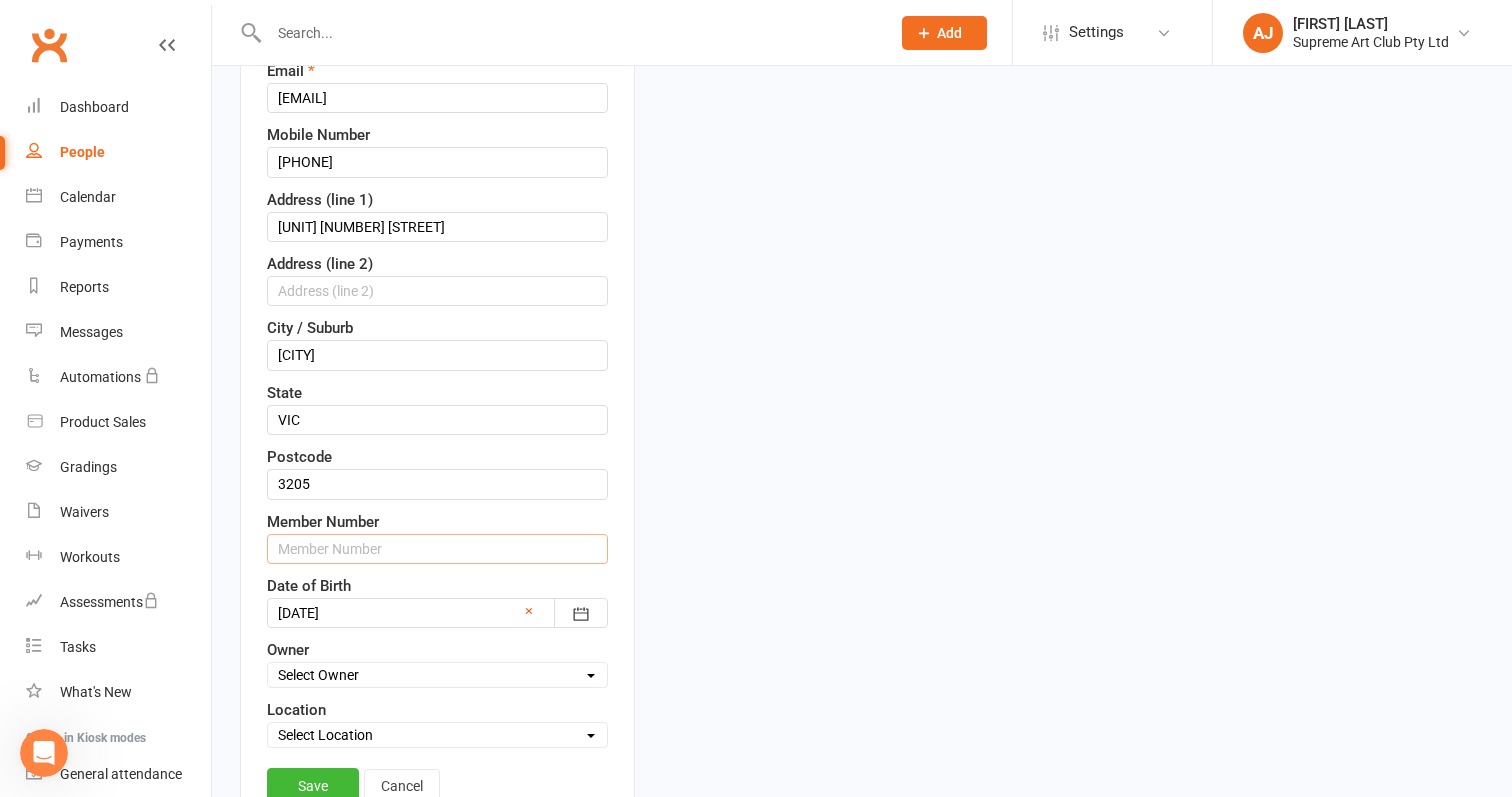 click at bounding box center [437, 549] 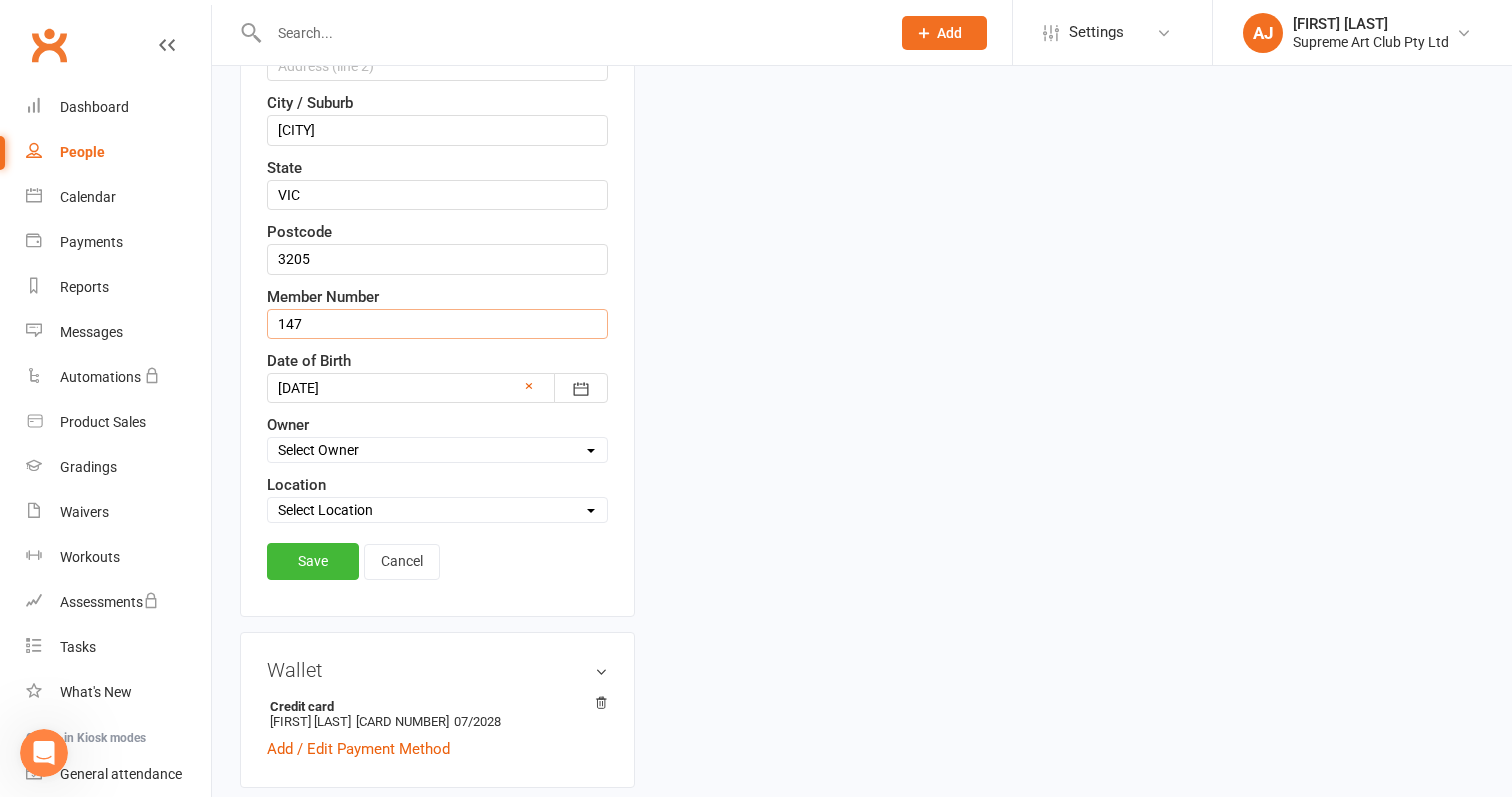 scroll, scrollTop: 691, scrollLeft: 0, axis: vertical 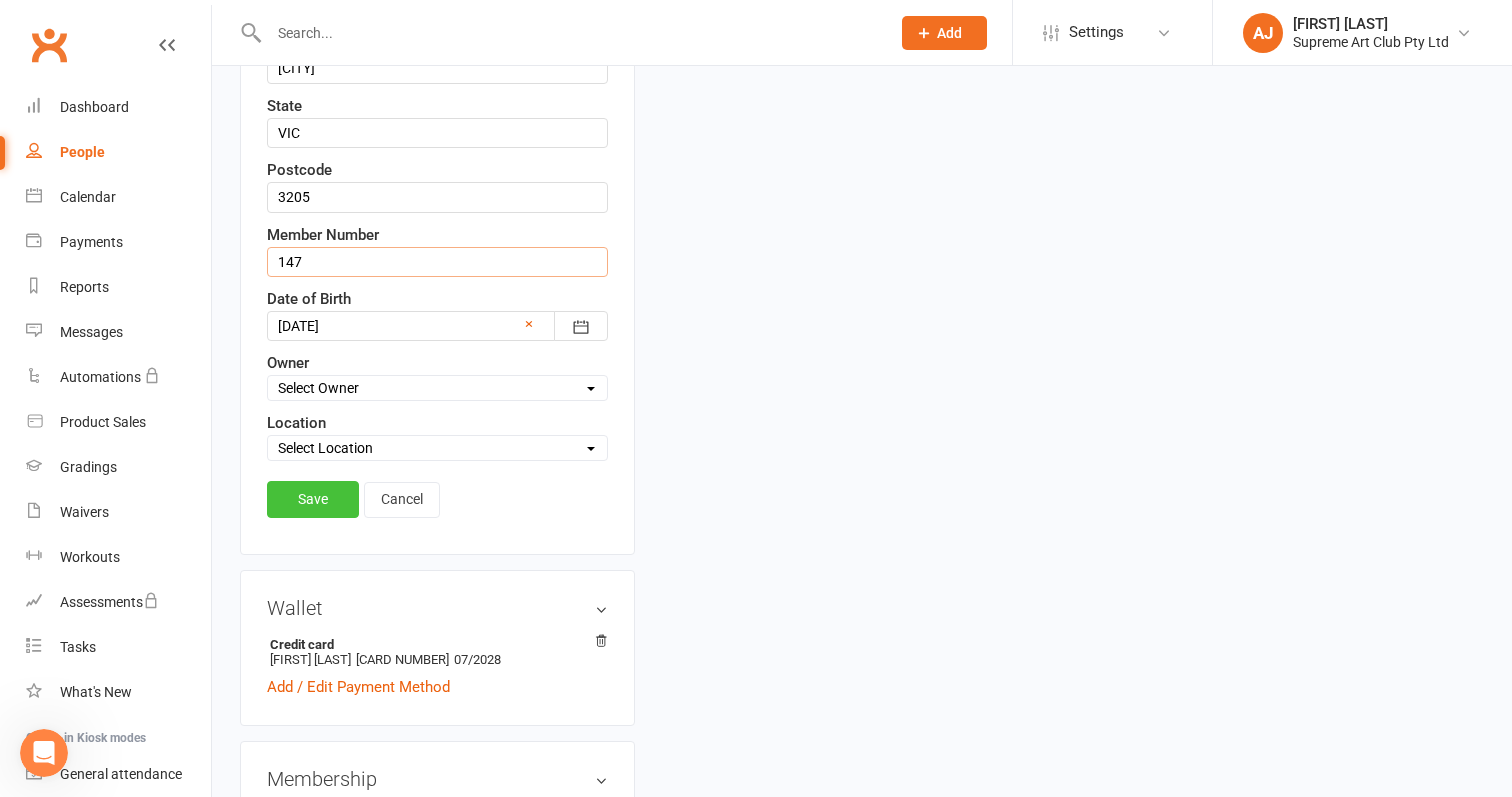type on "147" 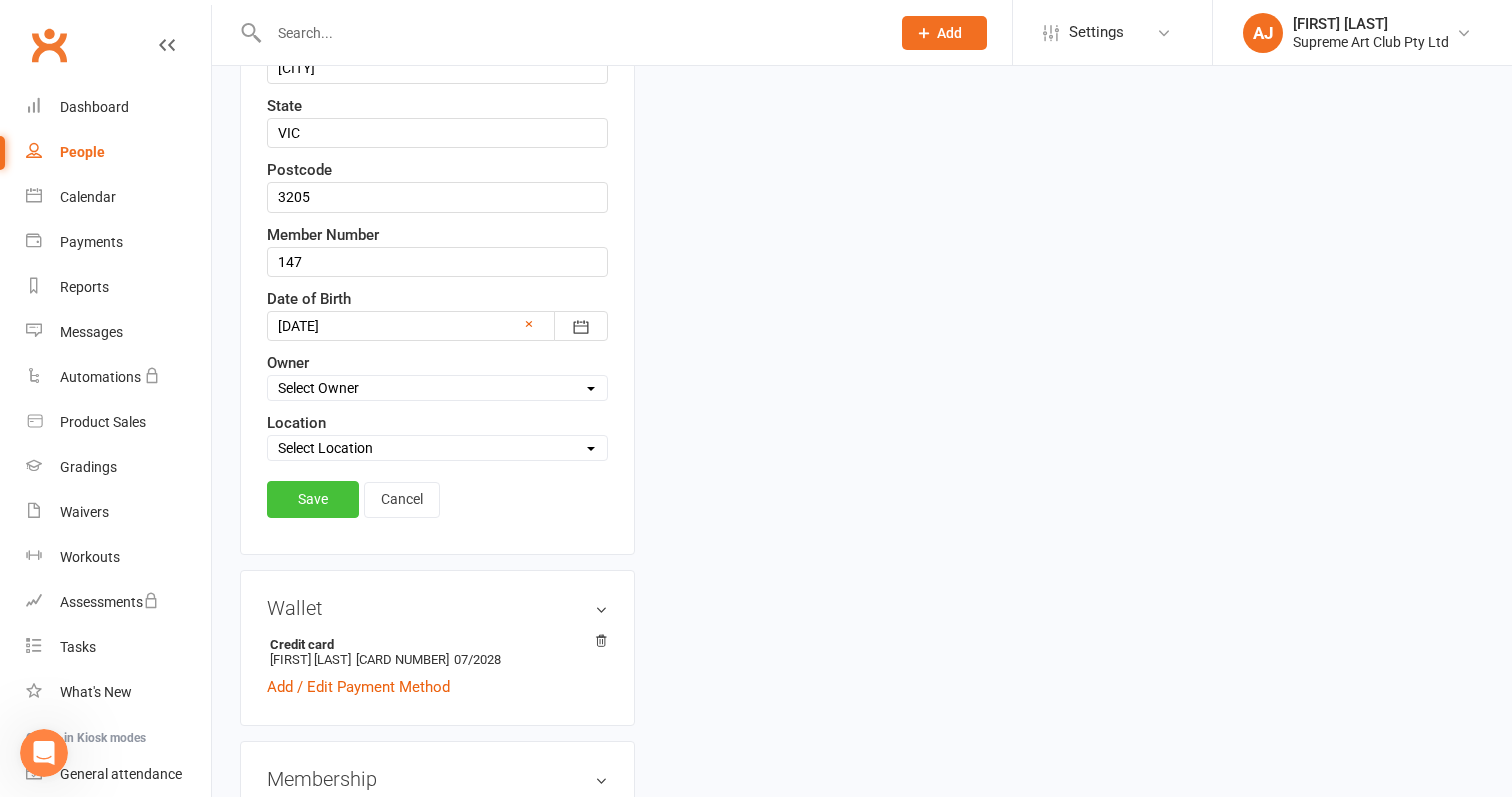 click on "Save" at bounding box center [313, 499] 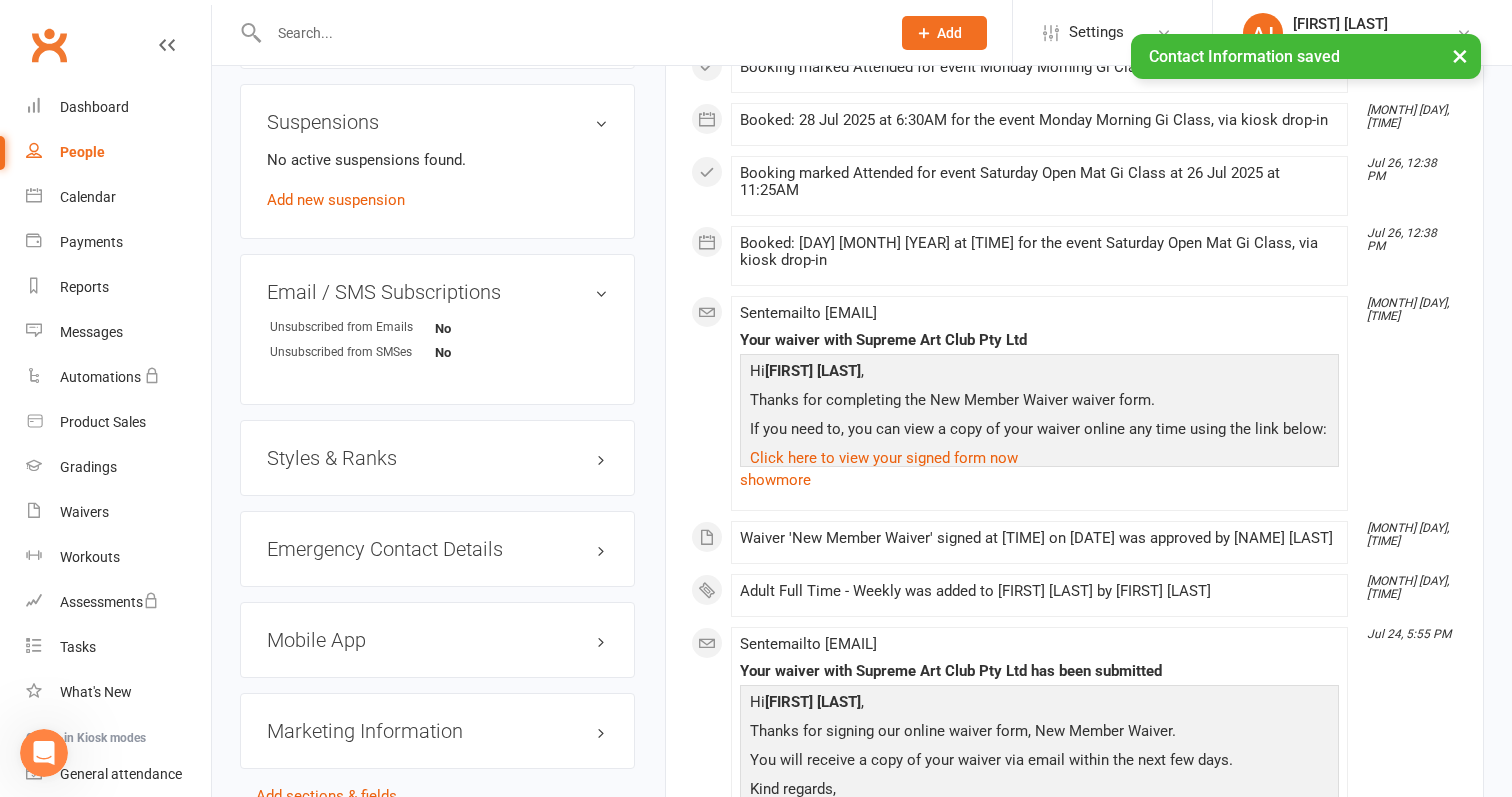 scroll, scrollTop: 1200, scrollLeft: 0, axis: vertical 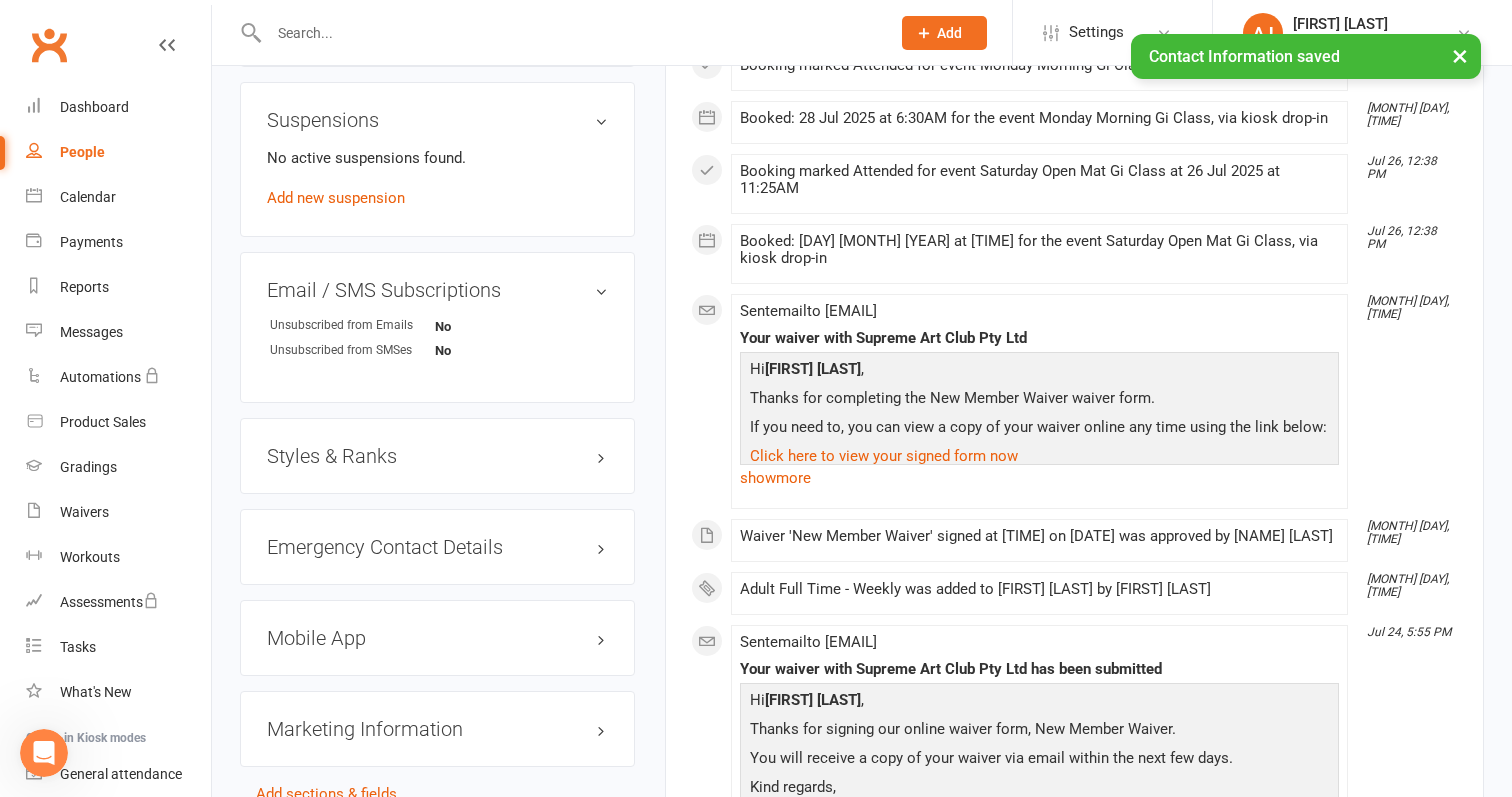 click on "Styles & Ranks" at bounding box center [437, 456] 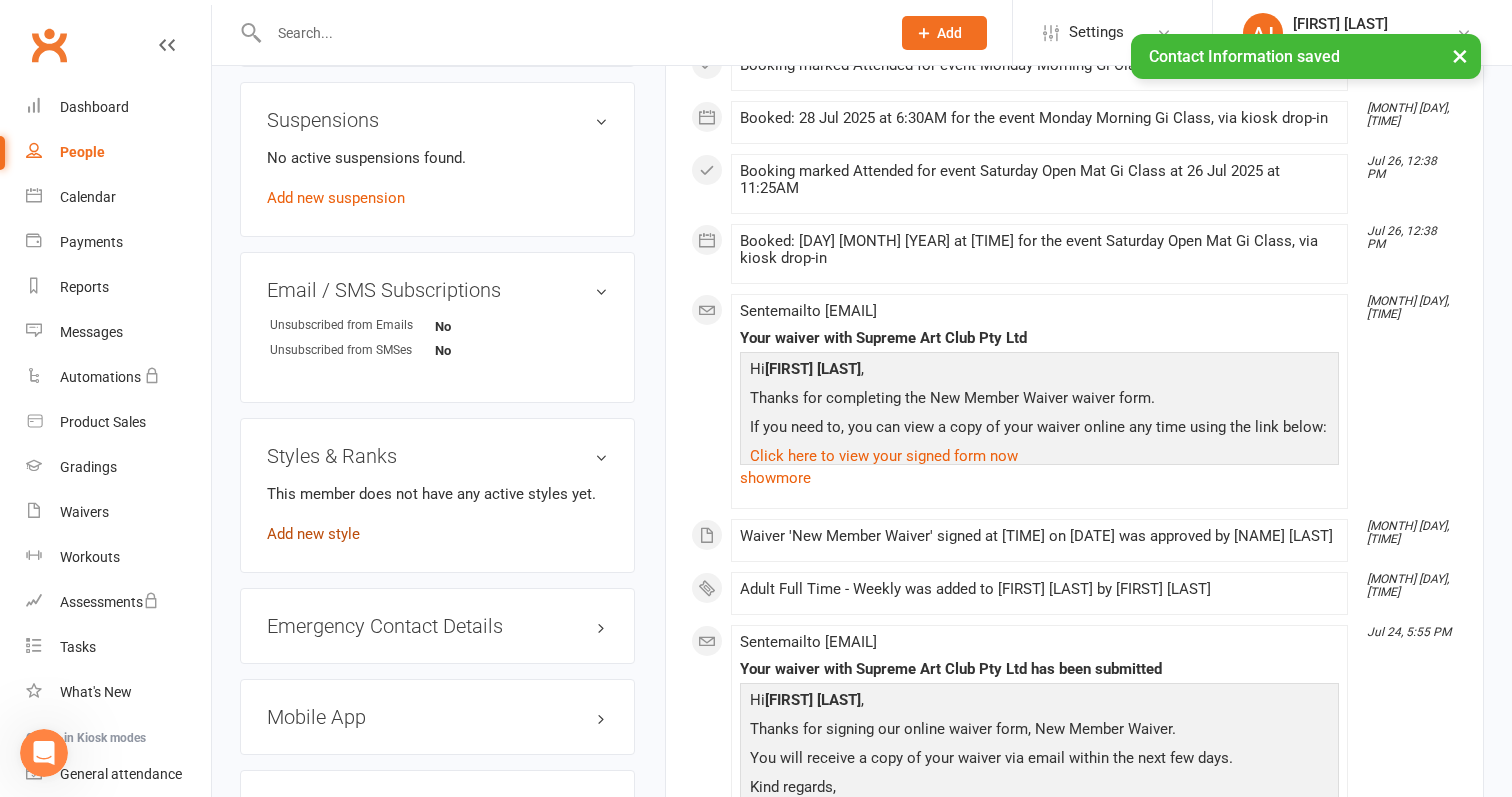 click on "Add new style" at bounding box center [313, 534] 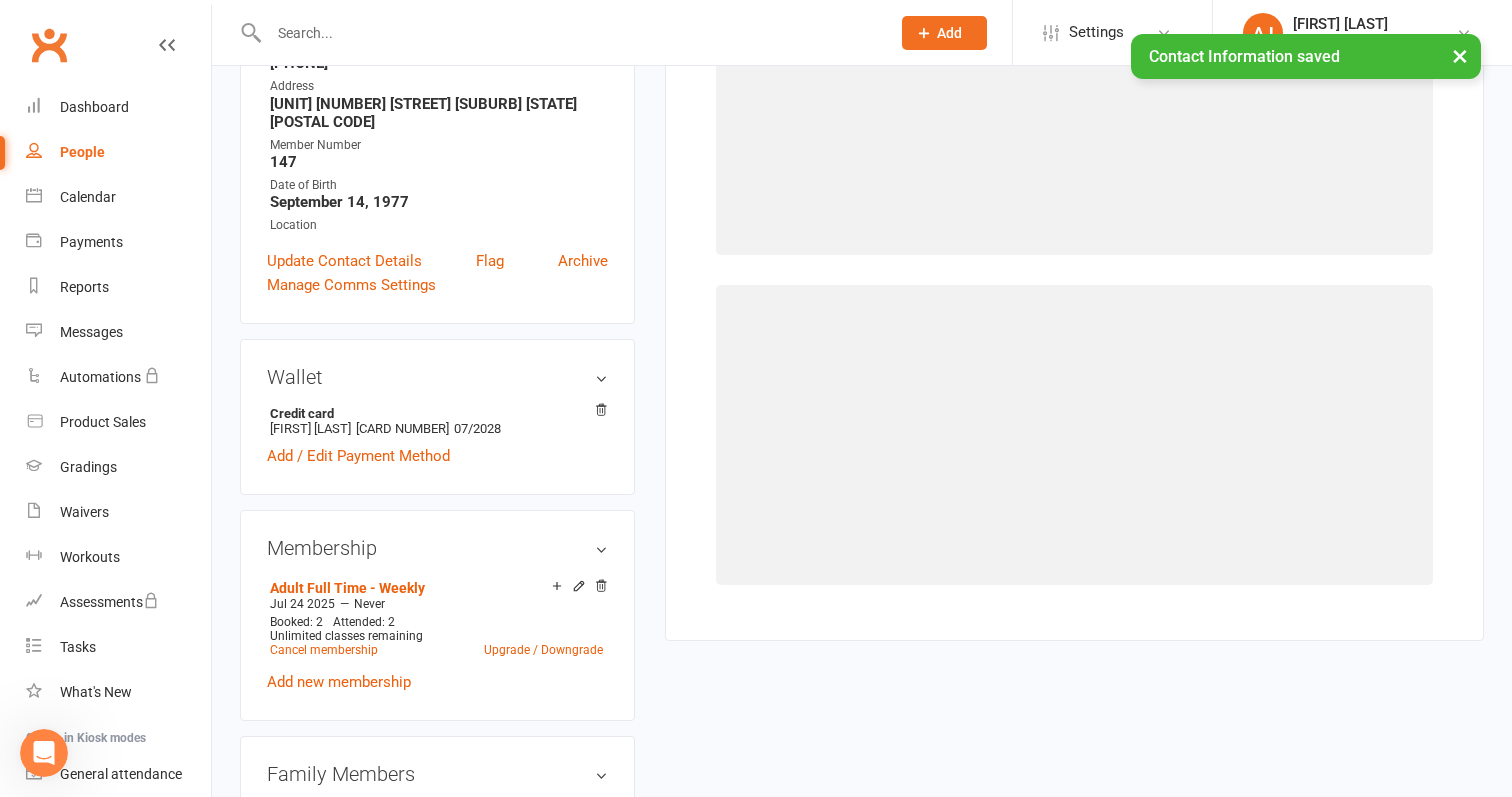 scroll, scrollTop: 170, scrollLeft: 0, axis: vertical 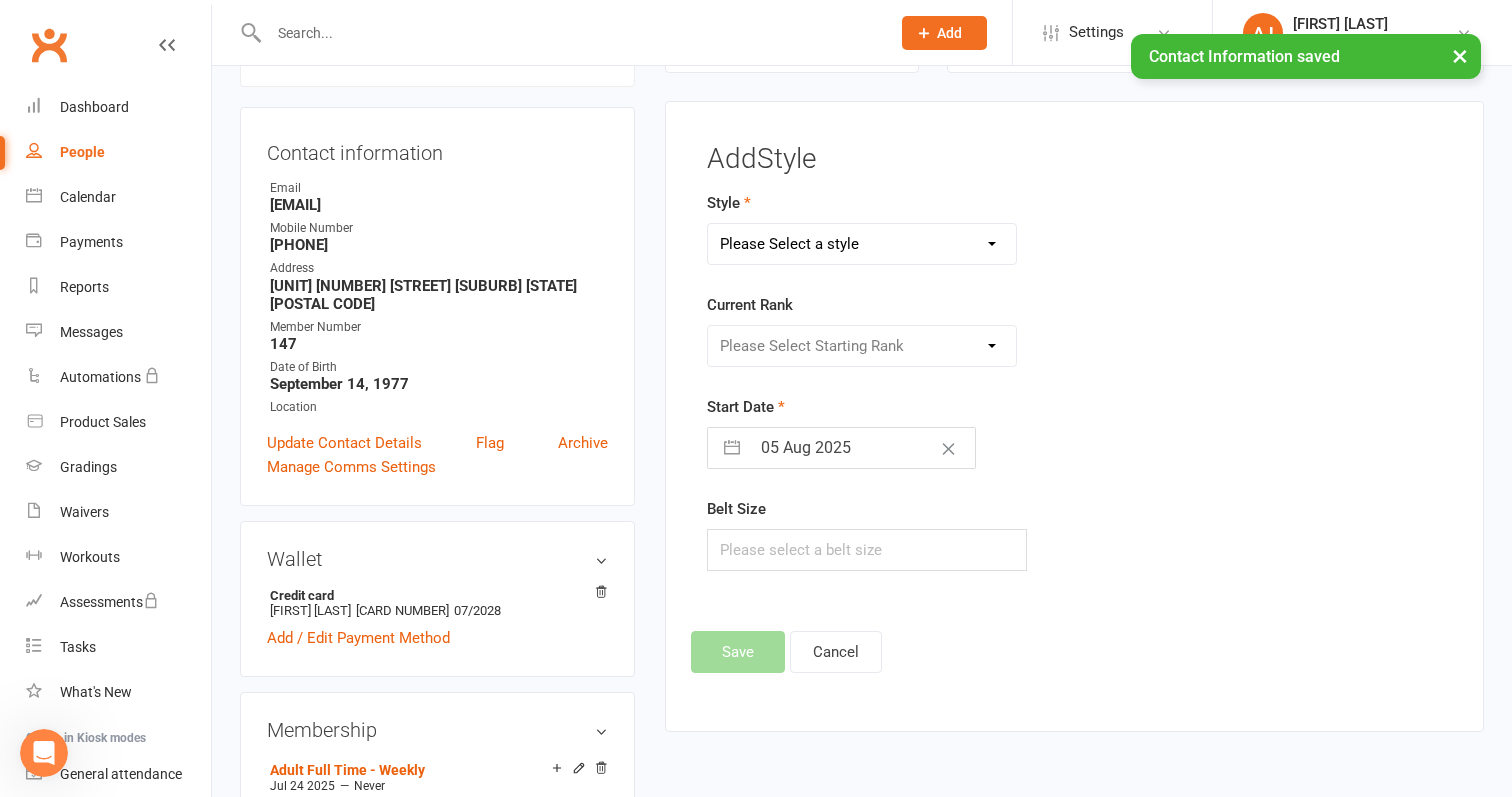 select on "3189" 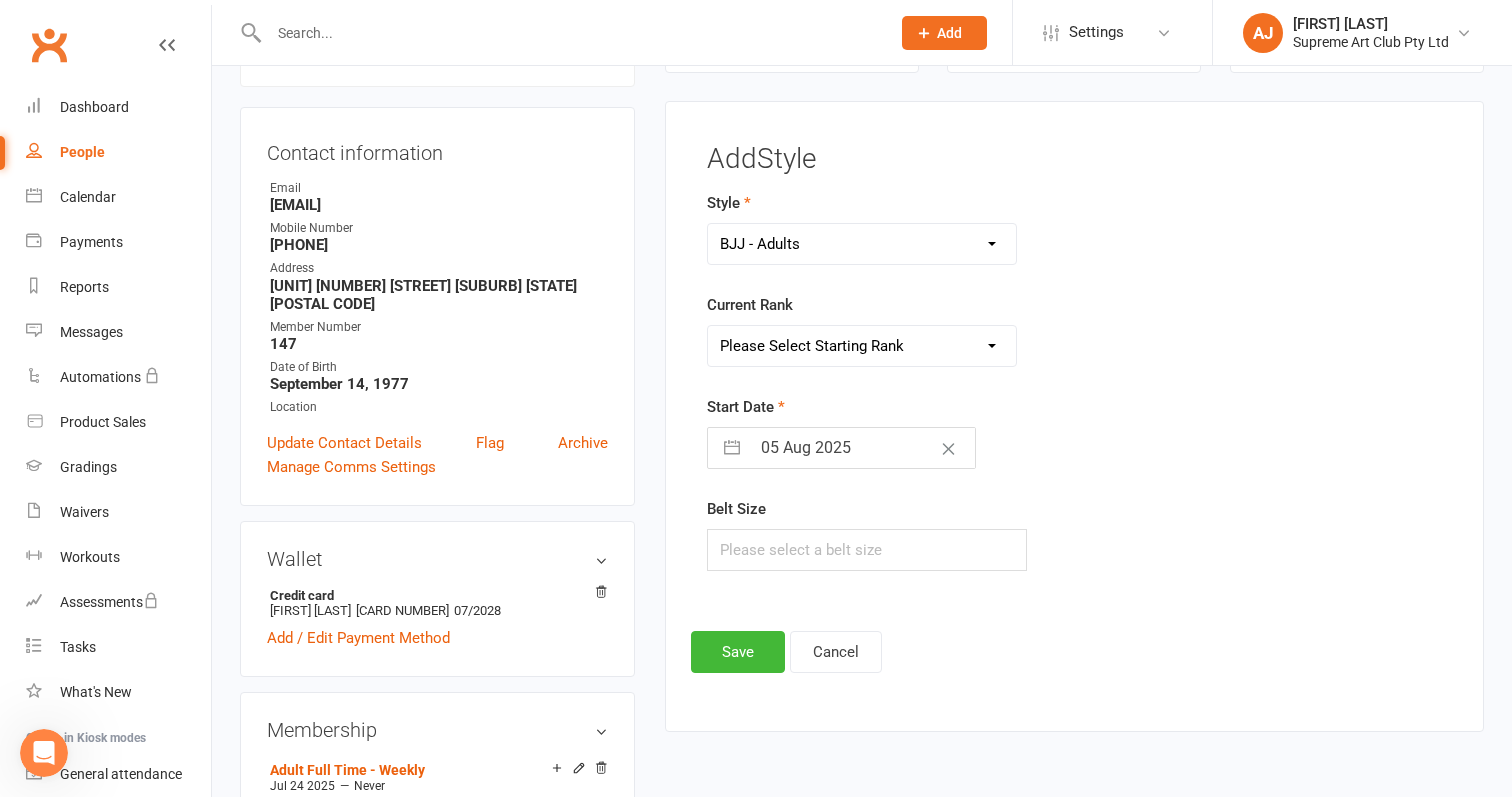 select on "35692" 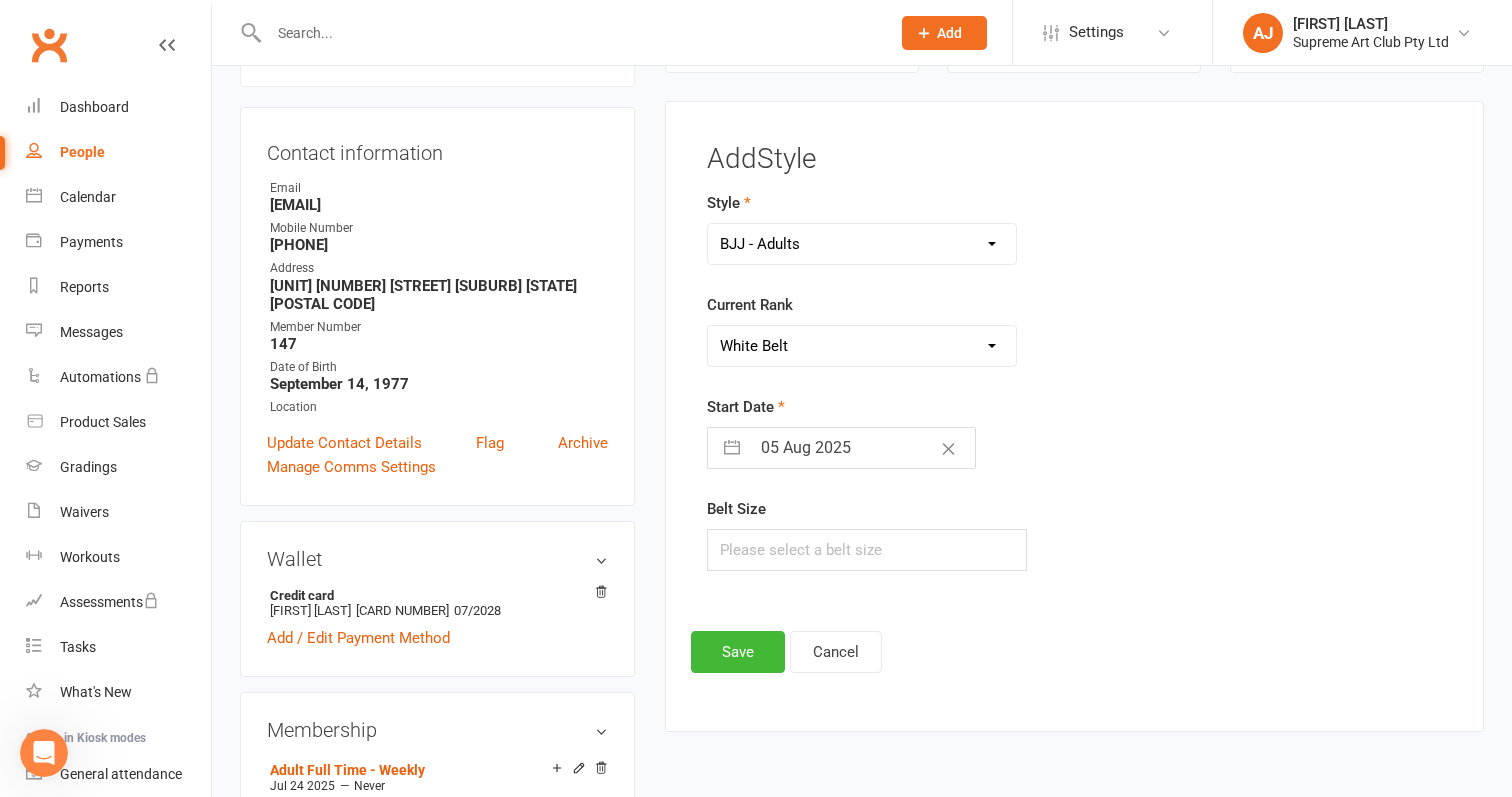 click on "05 Aug 2025" at bounding box center (862, 448) 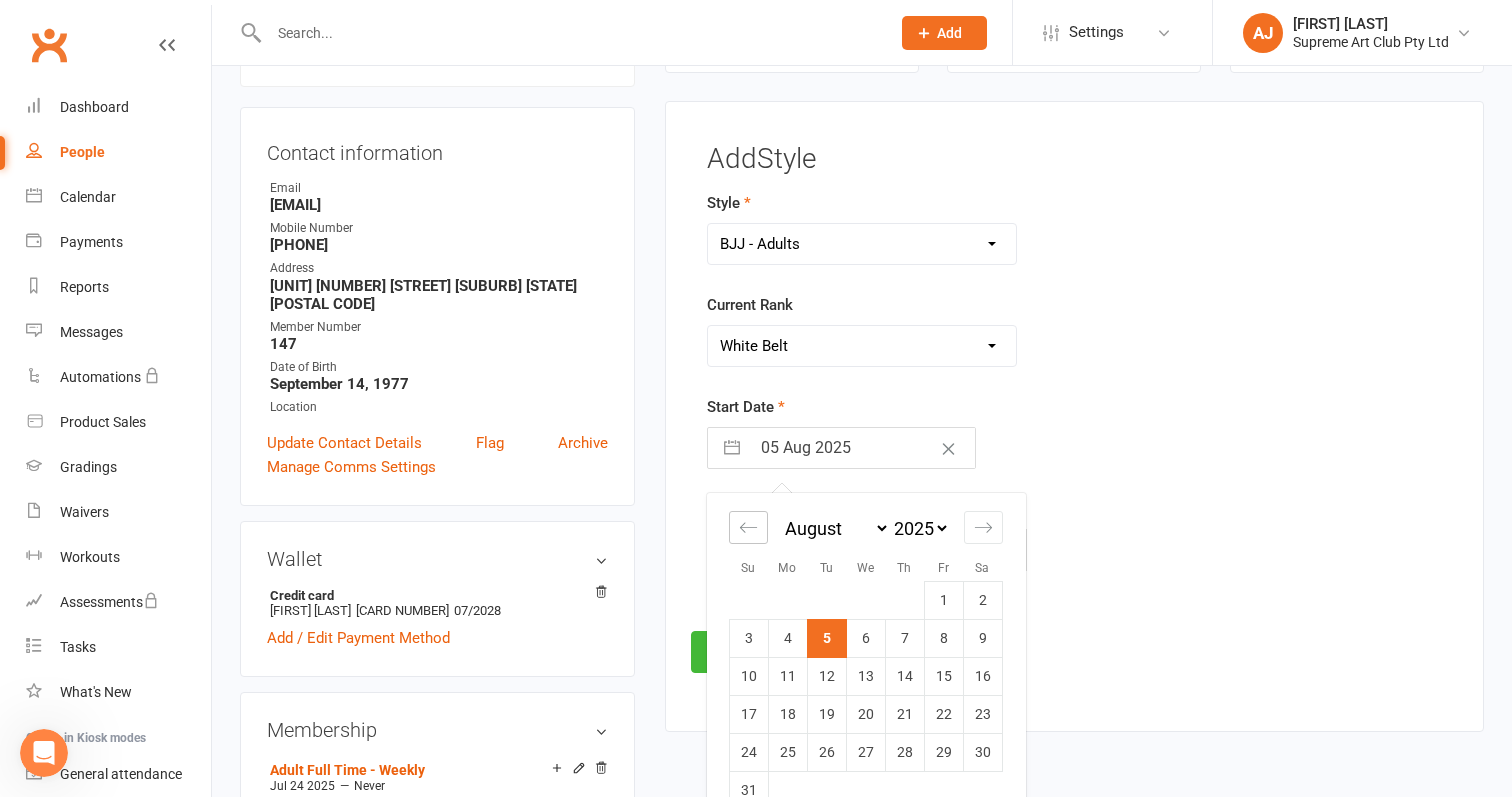 click 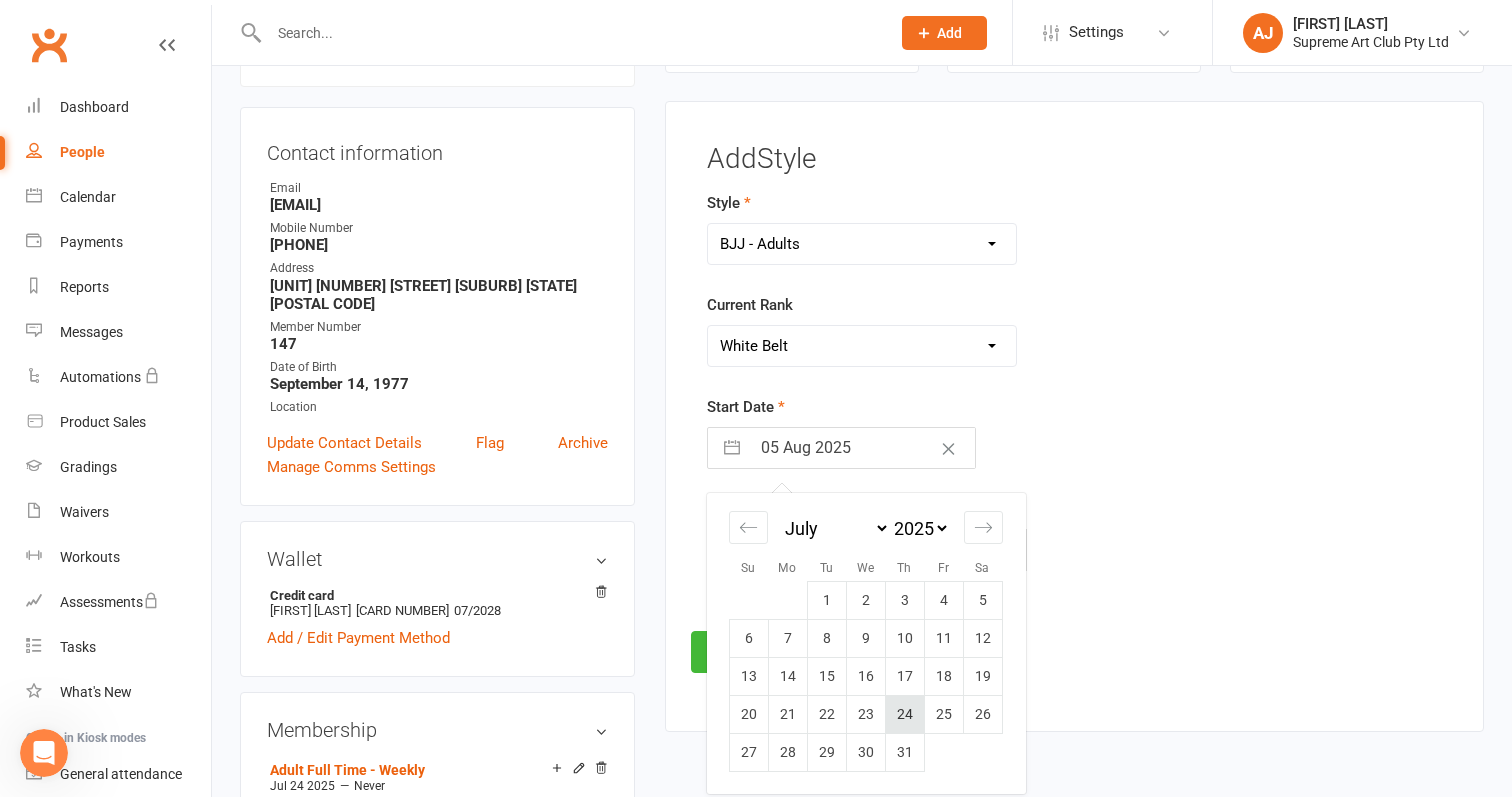 click on "24" at bounding box center (904, 714) 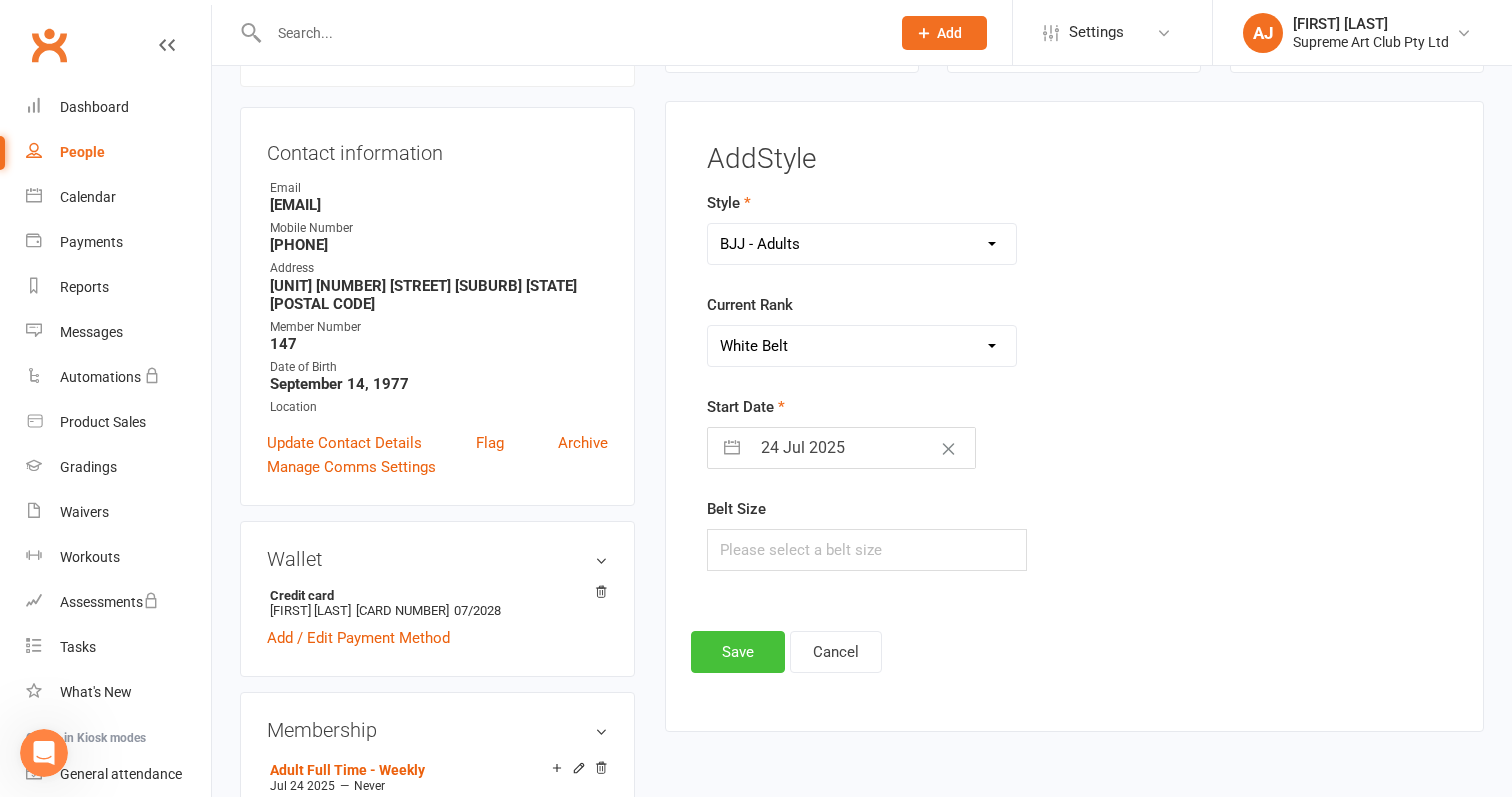 click on "Save" at bounding box center (738, 652) 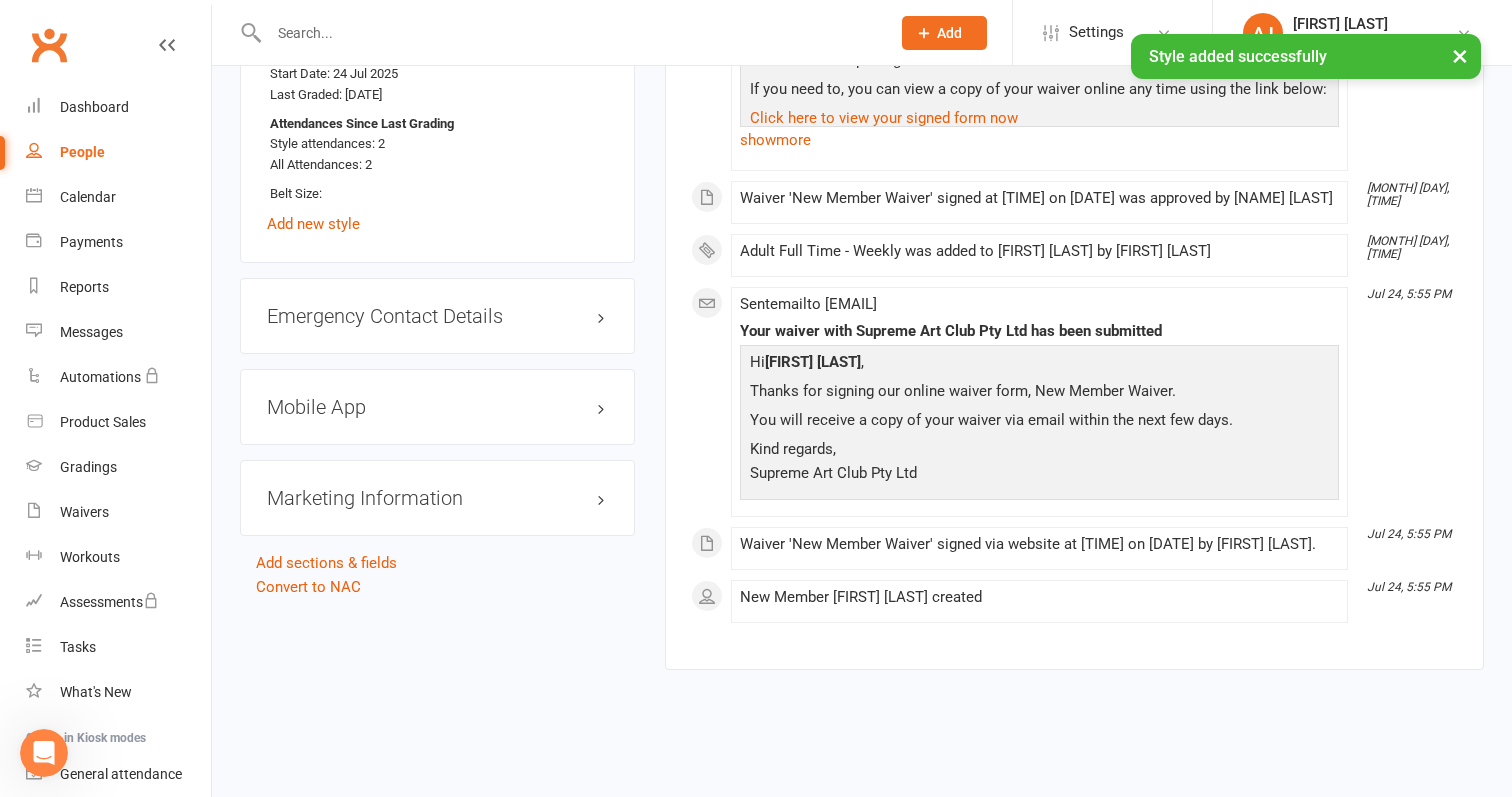 scroll, scrollTop: 1677, scrollLeft: 0, axis: vertical 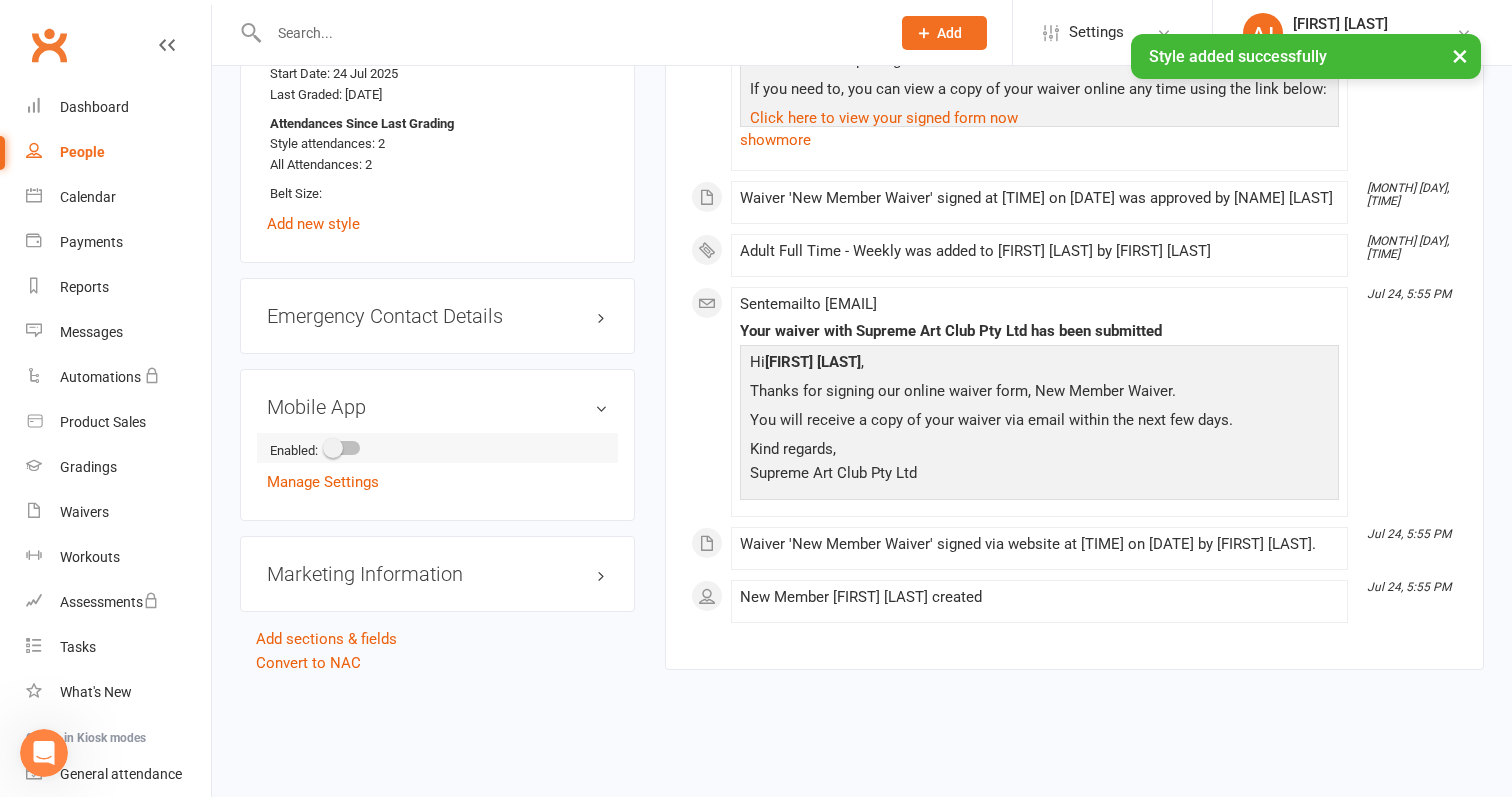 click at bounding box center [343, 448] 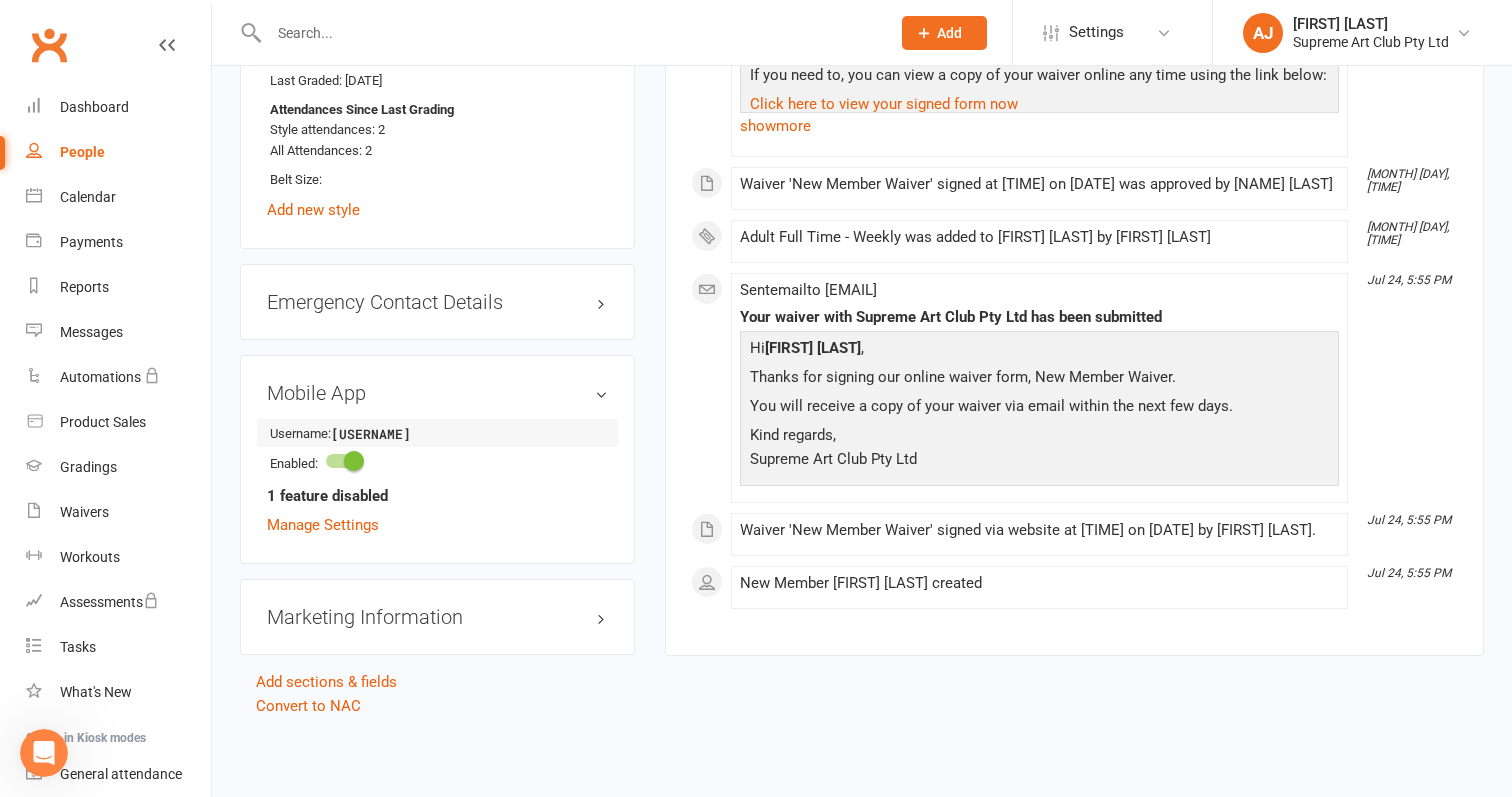 click on "[USERNAME]" at bounding box center [388, 434] 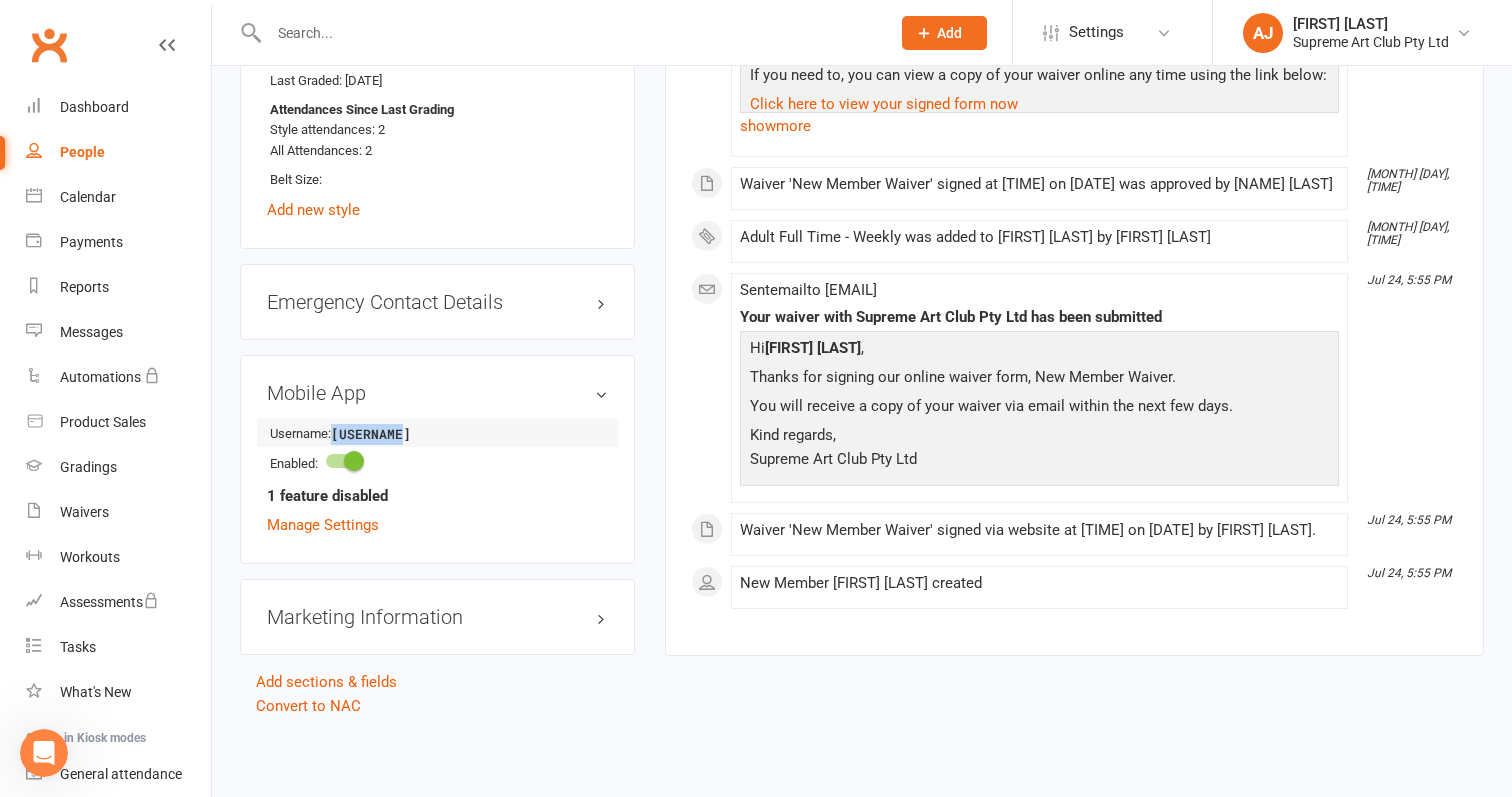 click on "[USERNAME]" at bounding box center (388, 434) 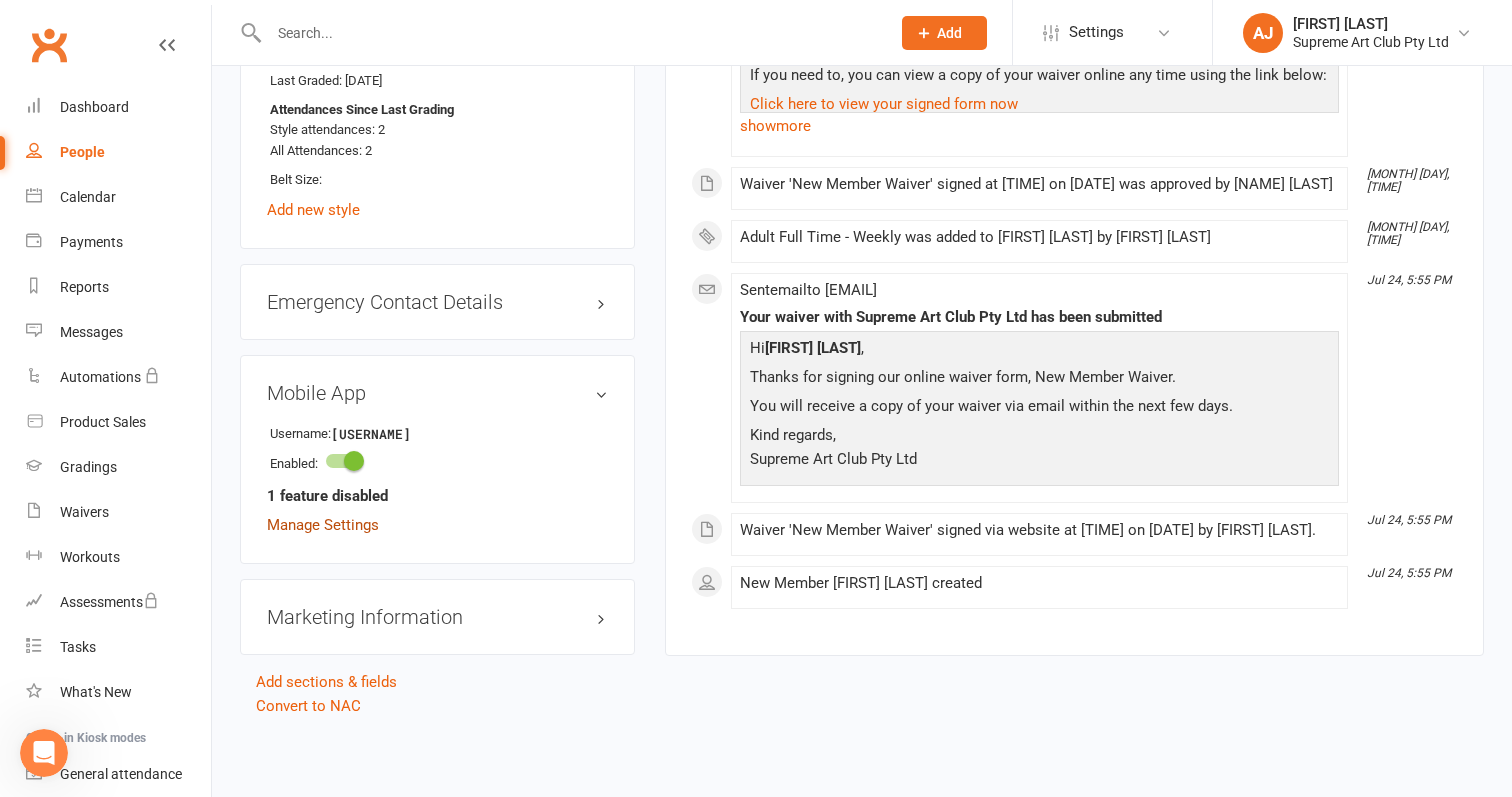 click on "Manage Settings" at bounding box center (323, 525) 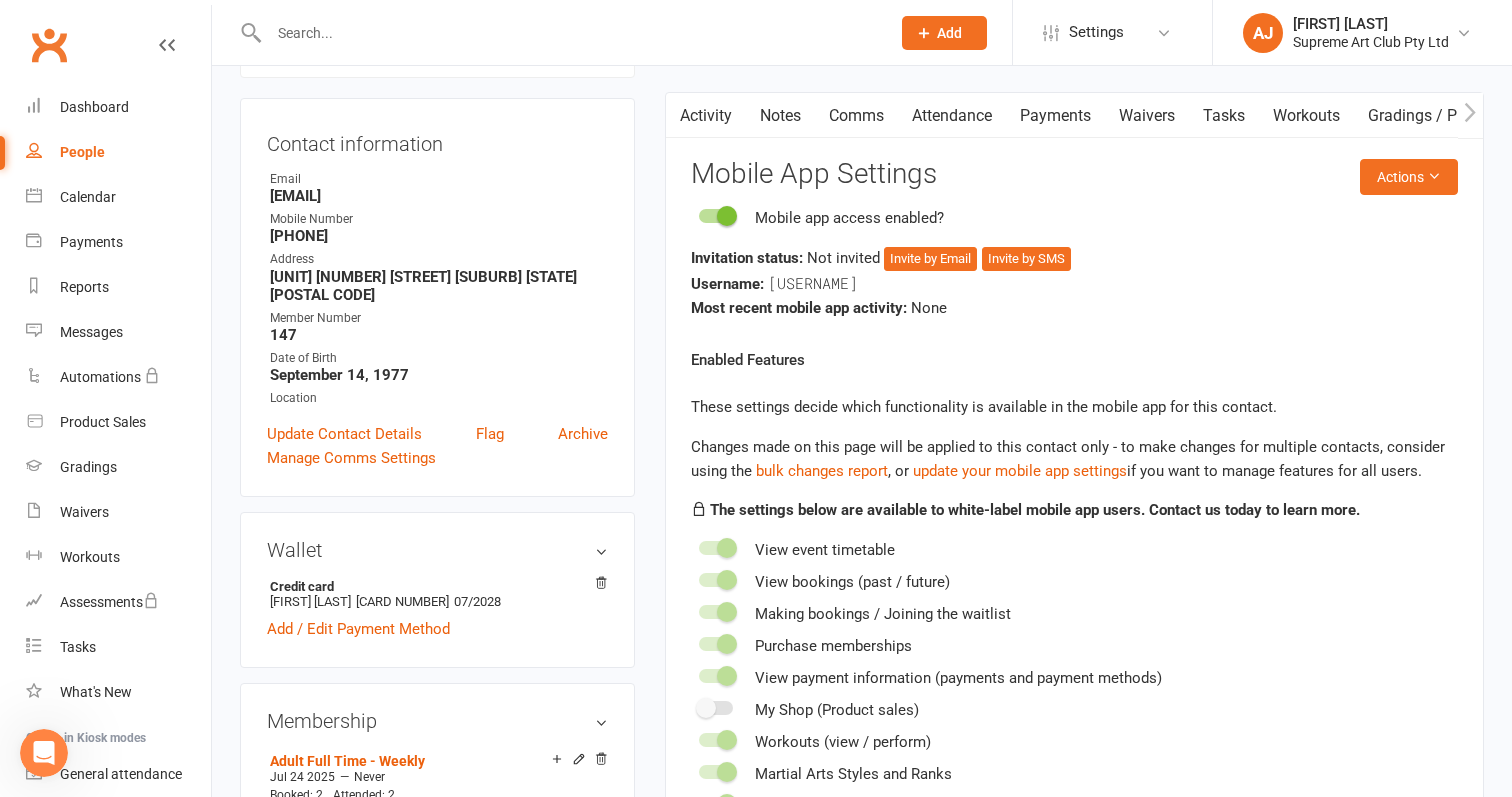 scroll, scrollTop: 170, scrollLeft: 0, axis: vertical 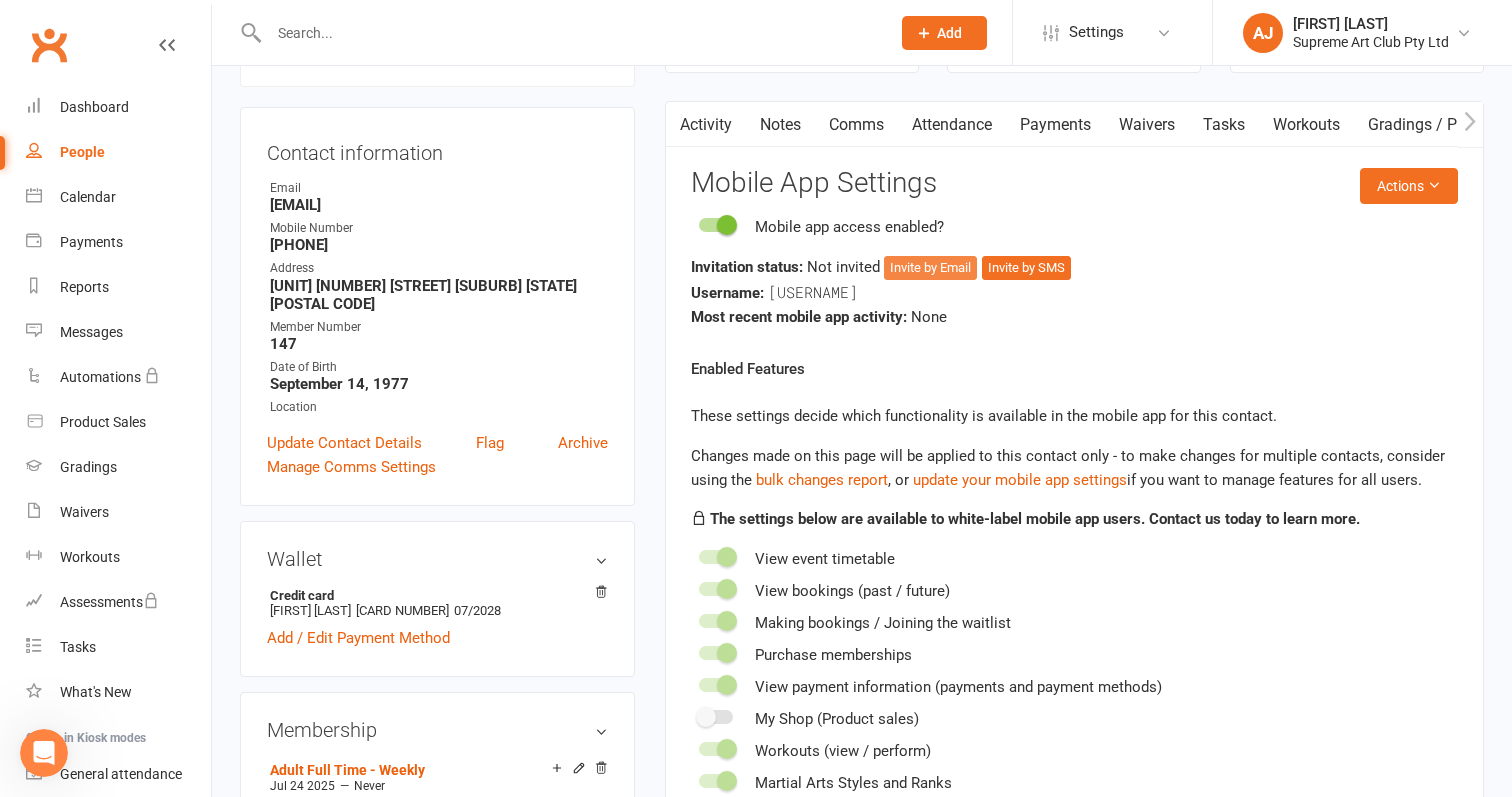 click on "Invite by Email" at bounding box center (930, 268) 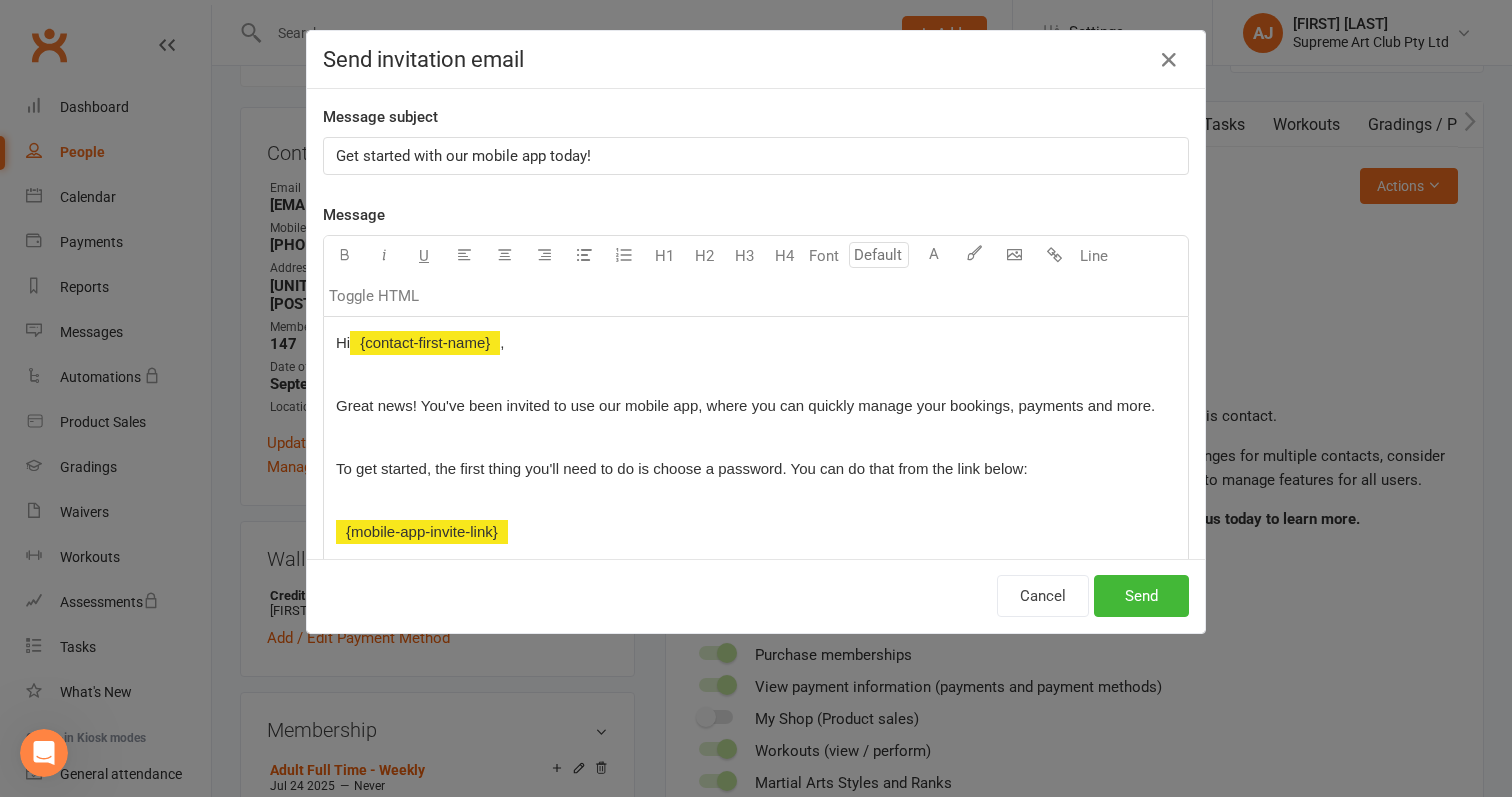 click at bounding box center [756, 437] 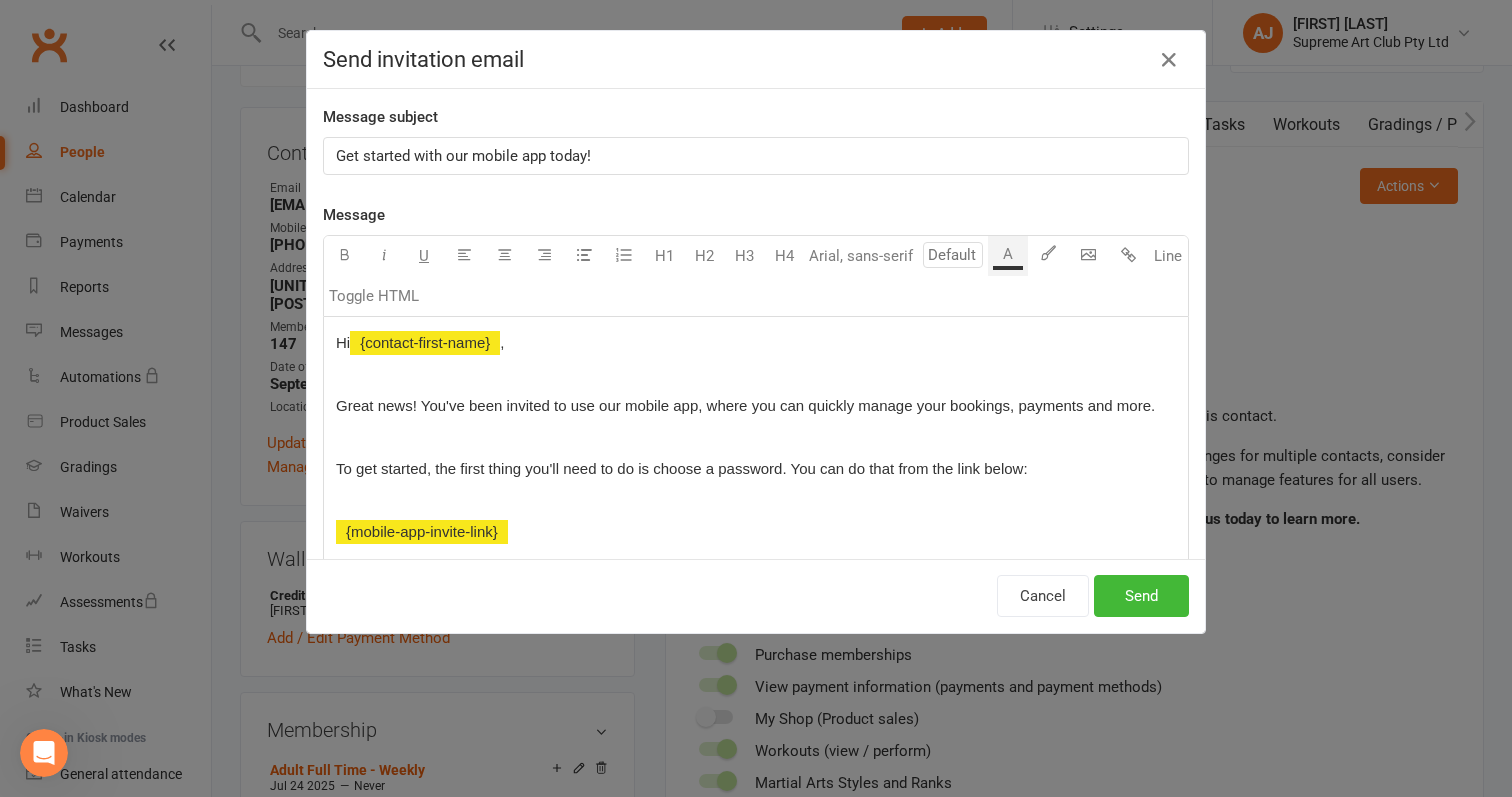 type 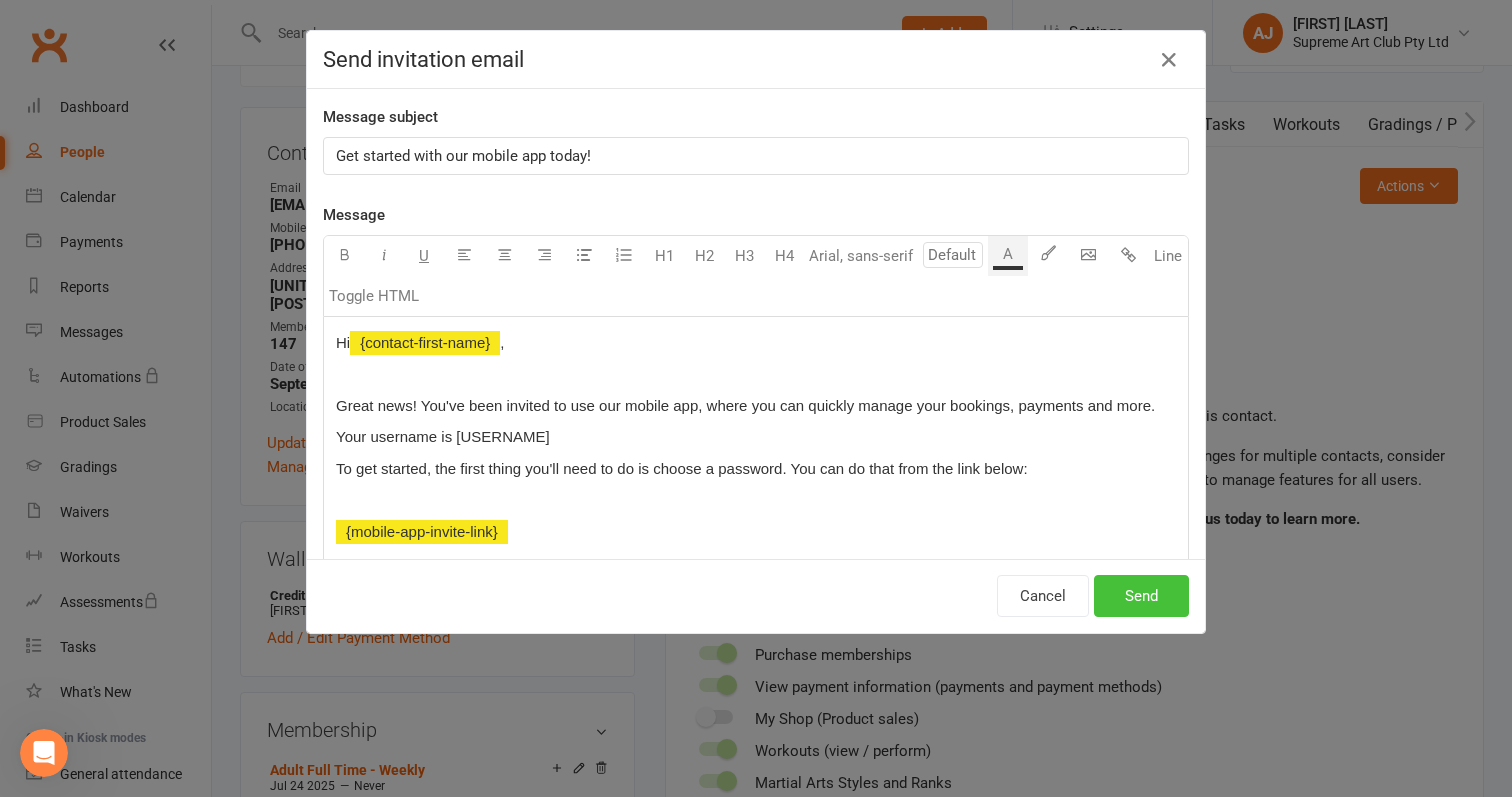 click on "Send" at bounding box center [1141, 596] 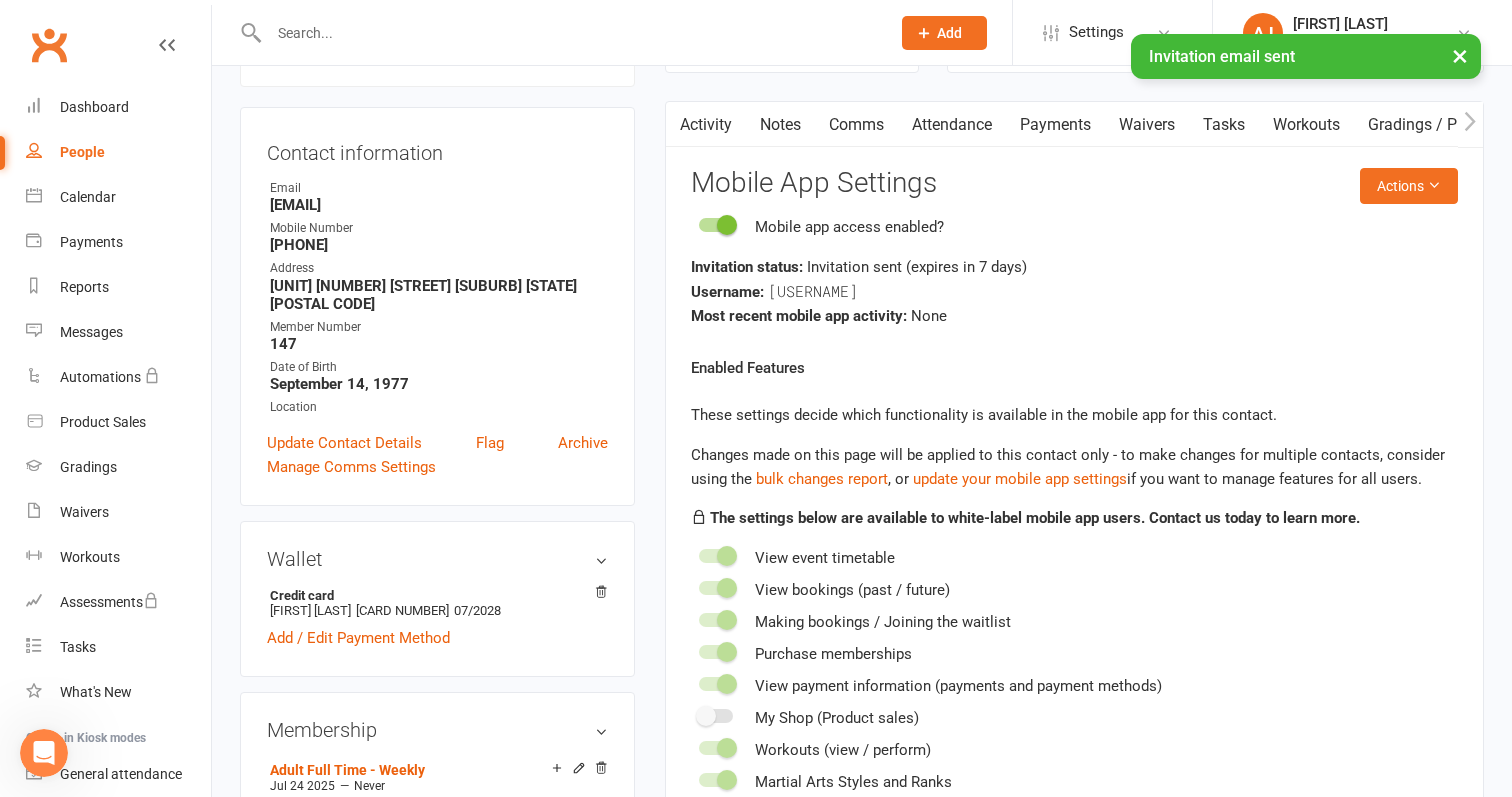 click on "People" at bounding box center (118, 152) 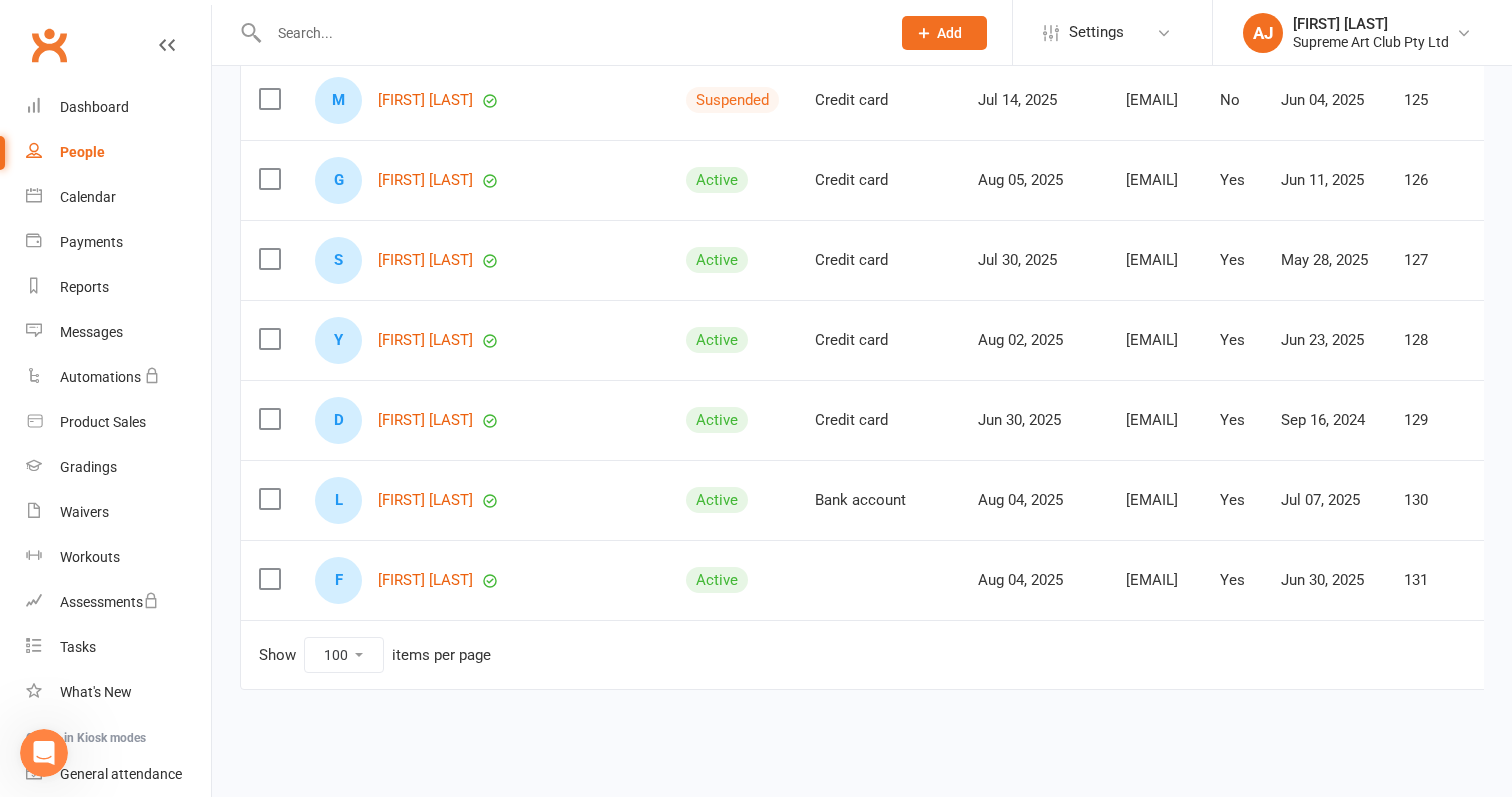 scroll, scrollTop: 7754, scrollLeft: 0, axis: vertical 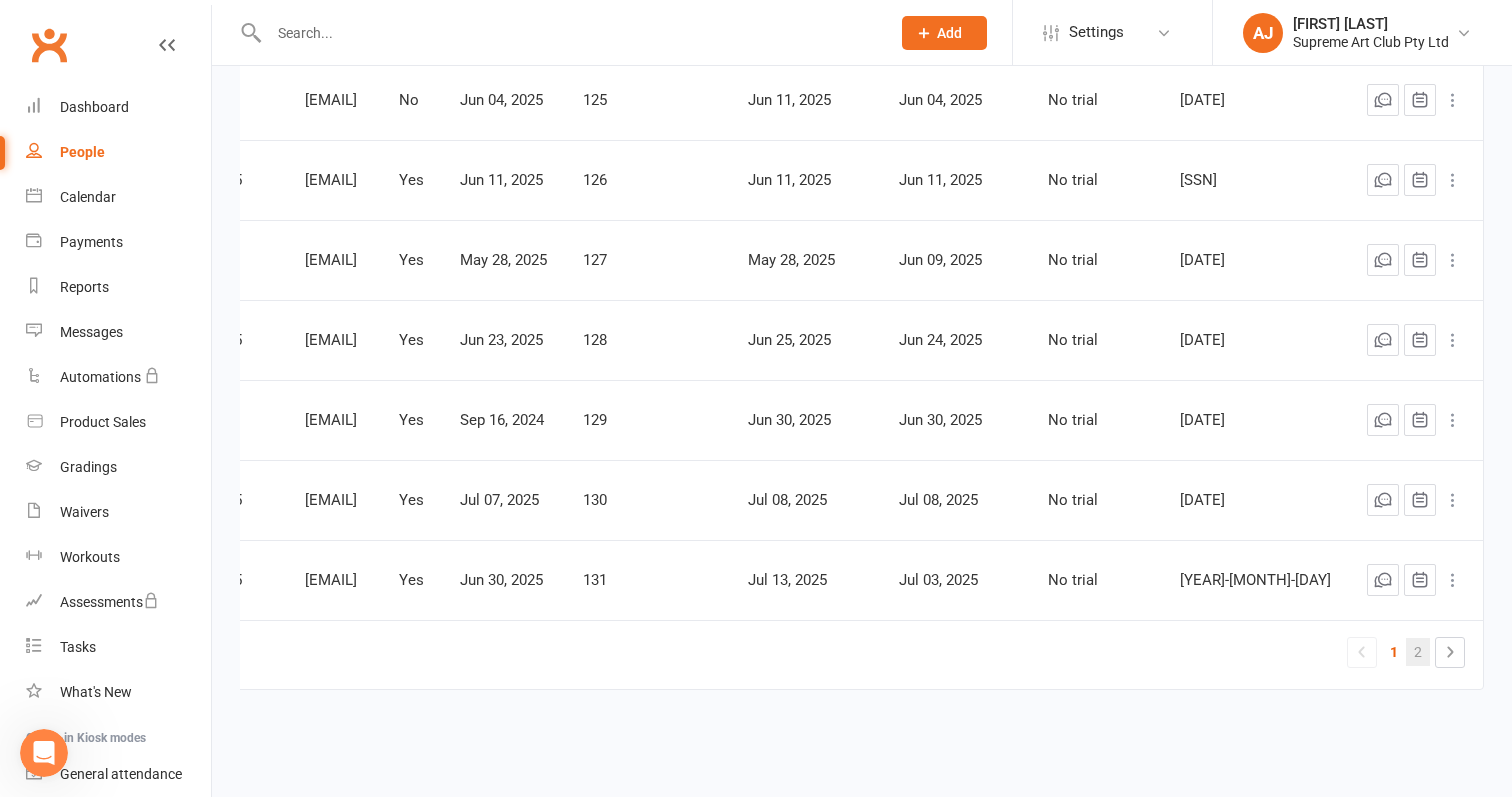 click on "2" at bounding box center (1418, 652) 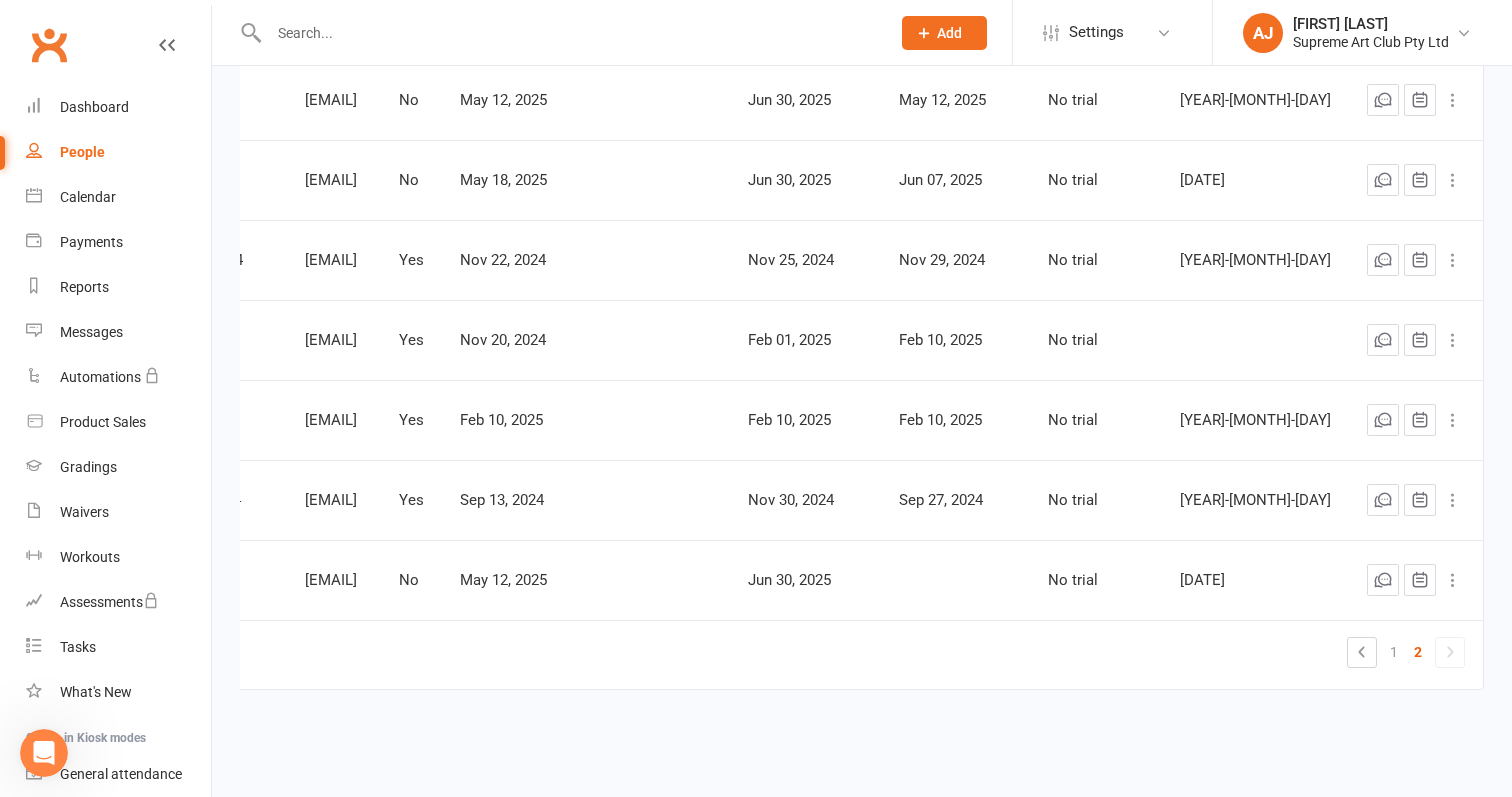 scroll, scrollTop: 2153, scrollLeft: 0, axis: vertical 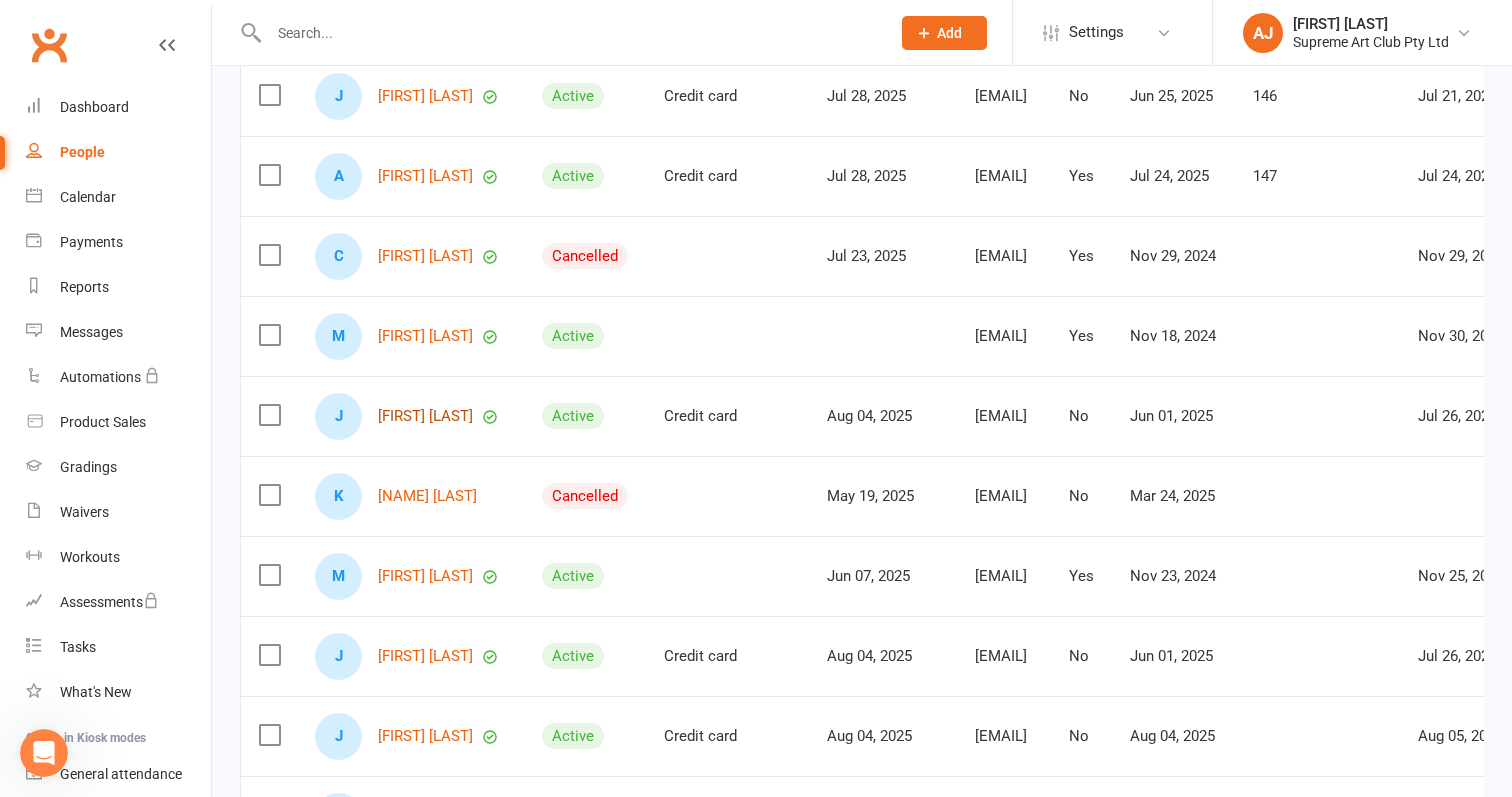 click on "[FIRST] [LAST]" at bounding box center (425, 416) 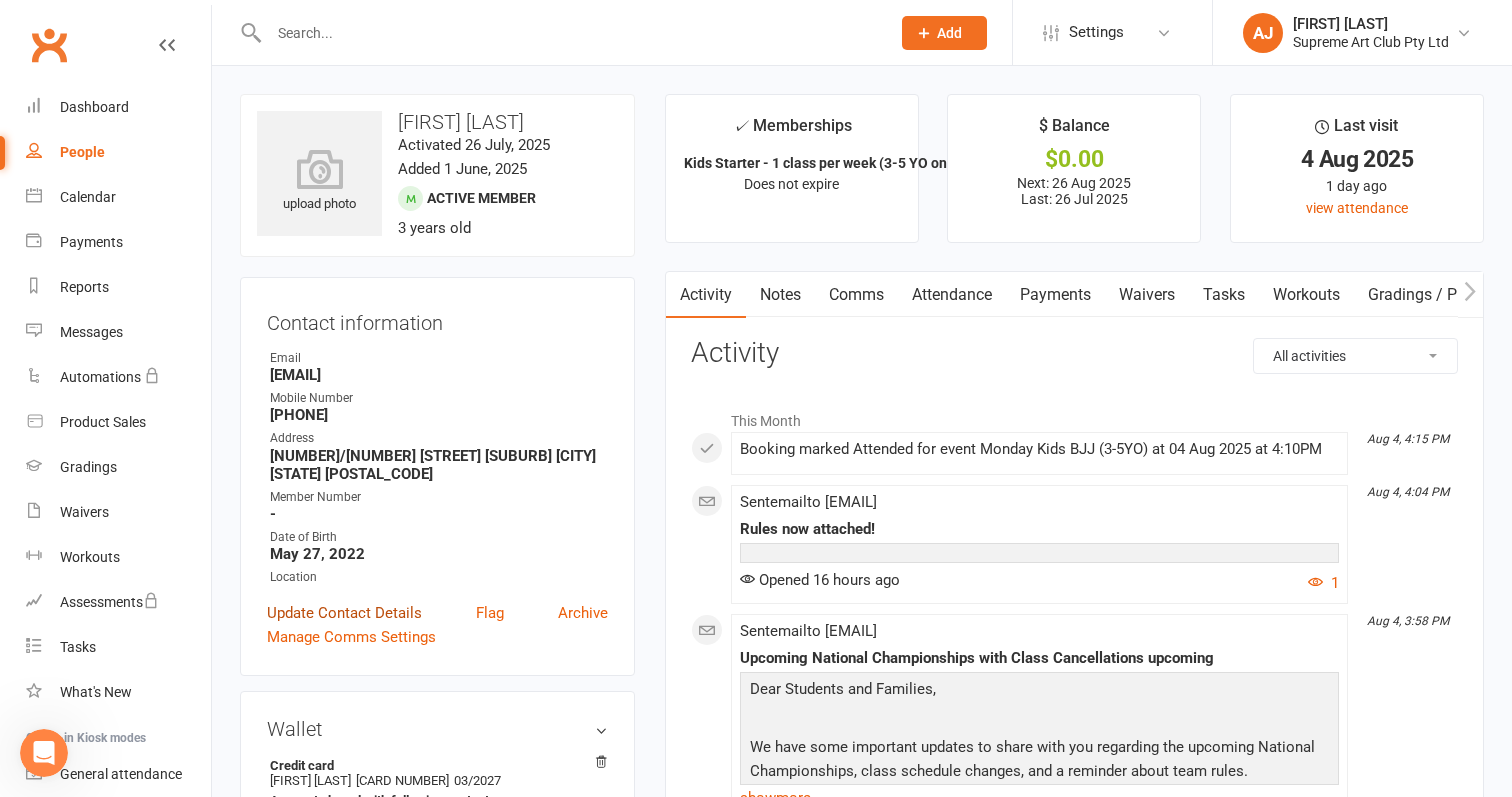 click on "Update Contact Details" at bounding box center [344, 613] 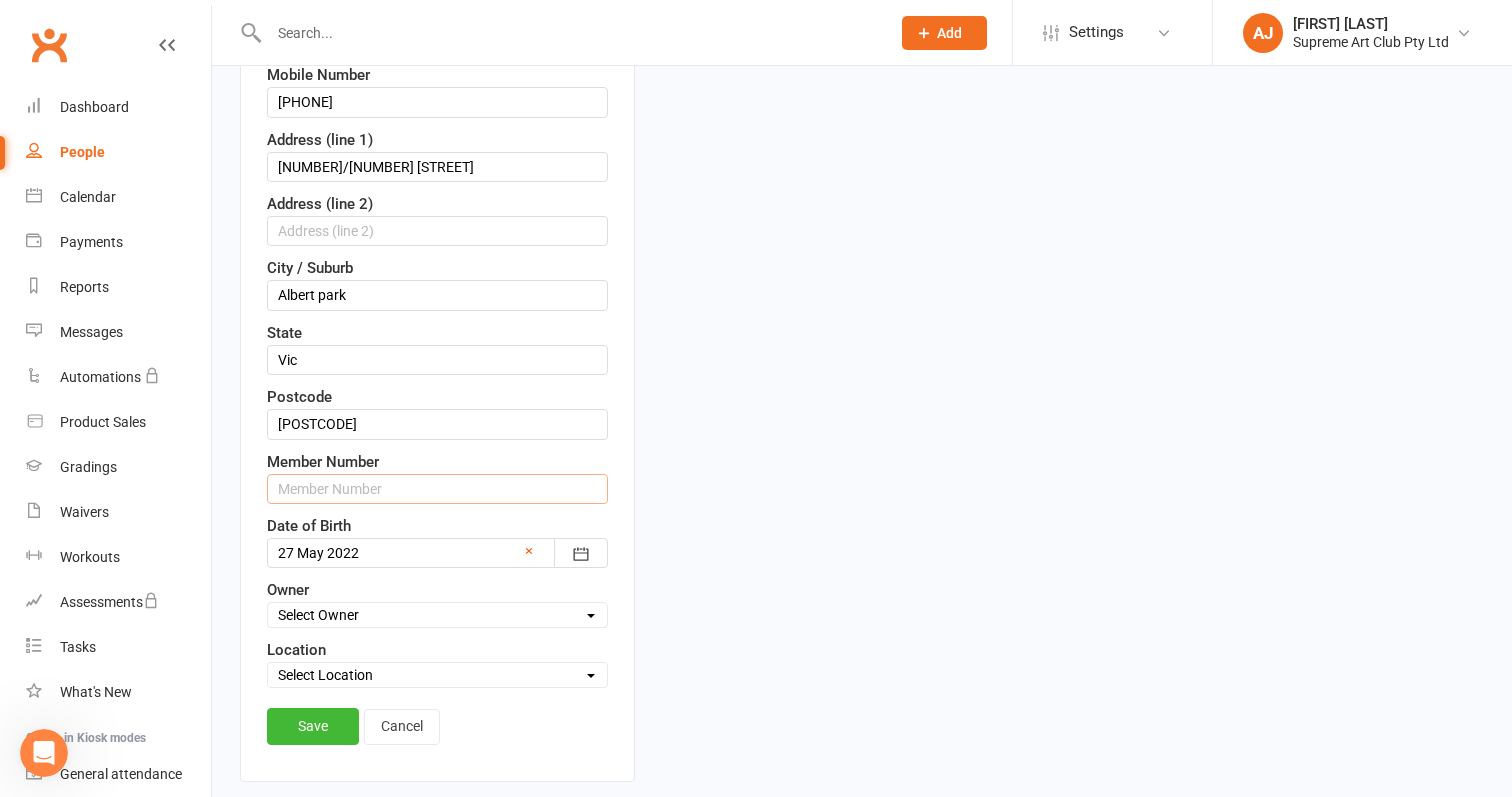 click at bounding box center [437, 489] 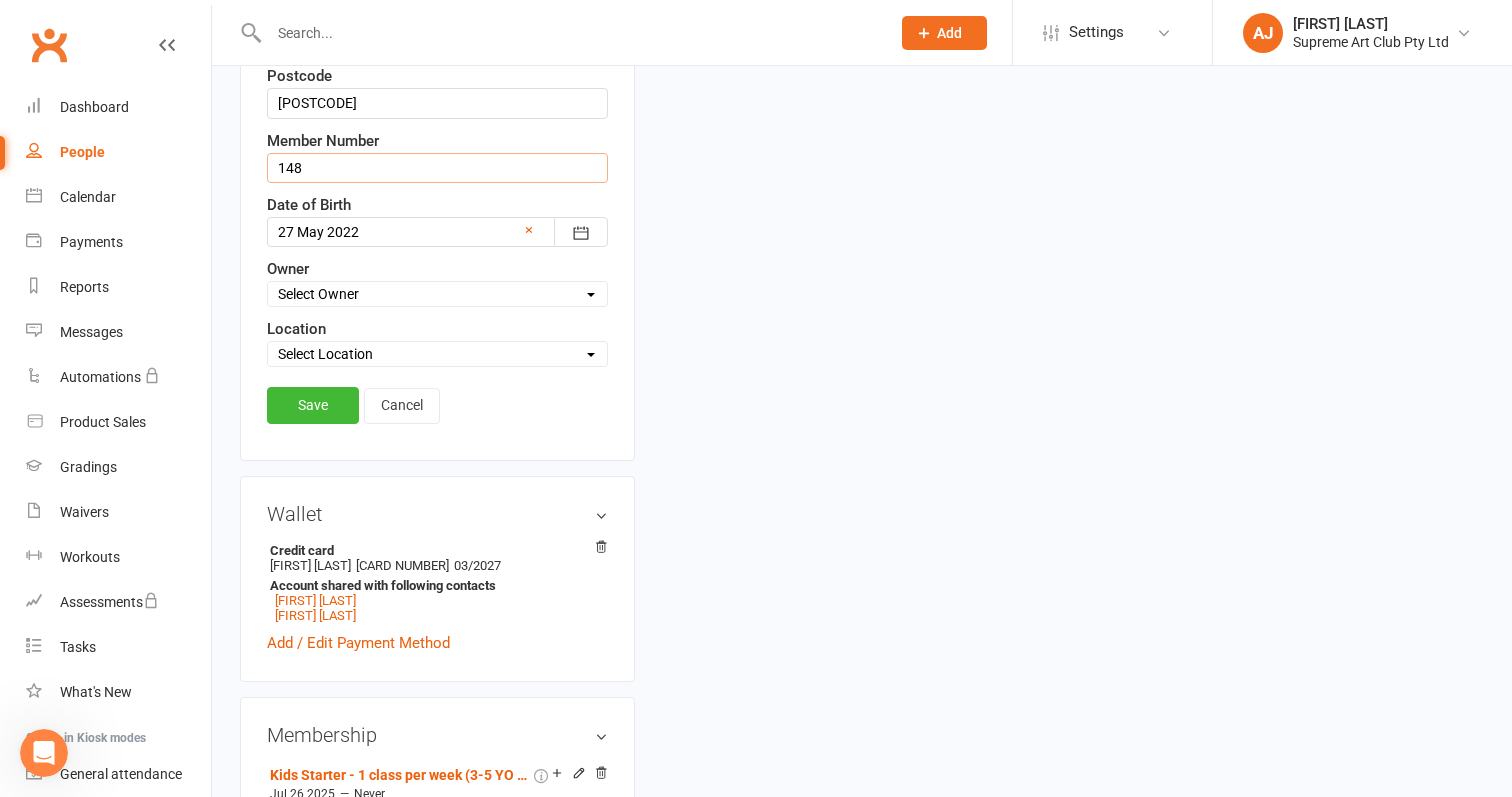 scroll, scrollTop: 790, scrollLeft: 0, axis: vertical 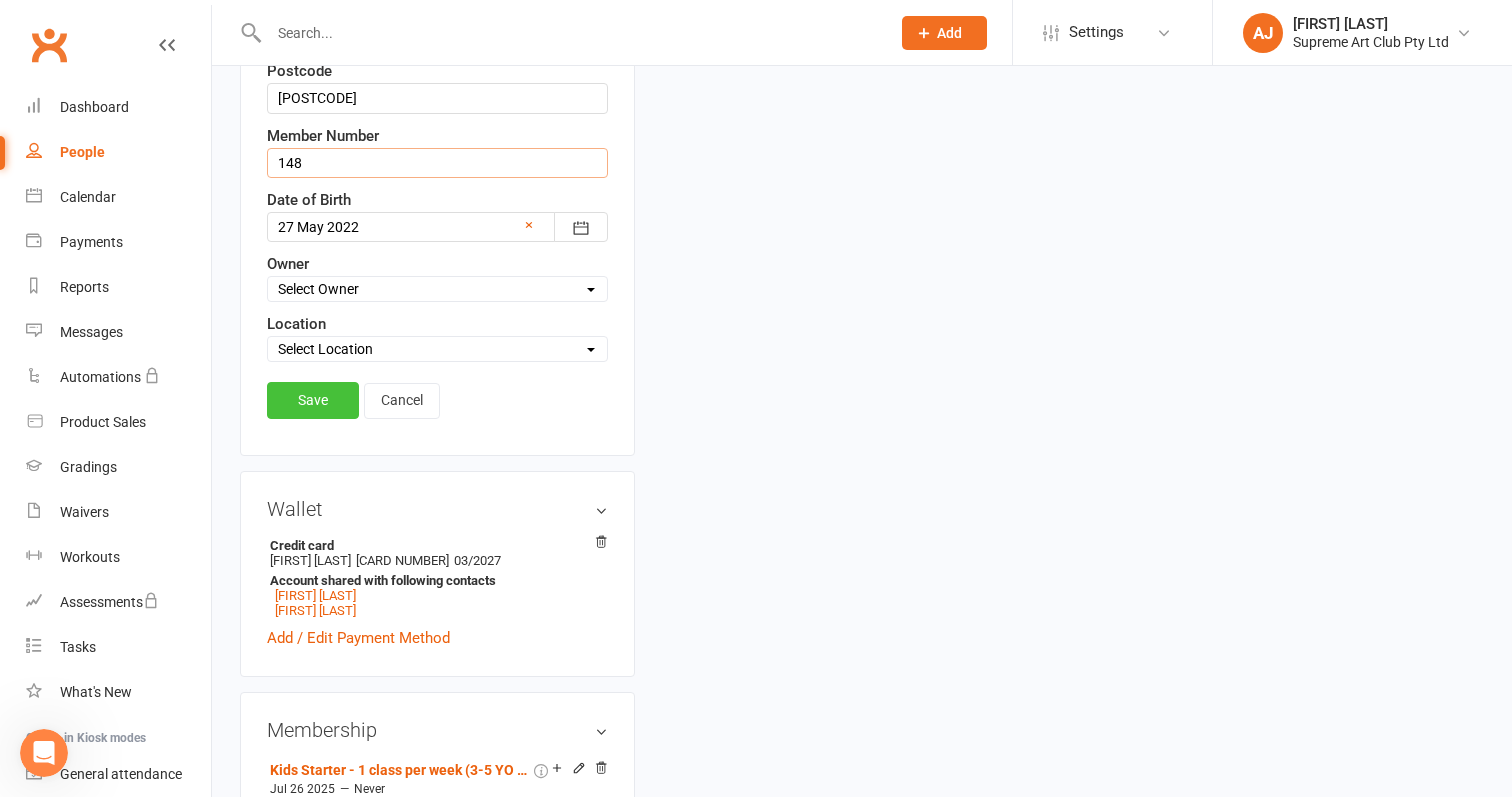 type on "148" 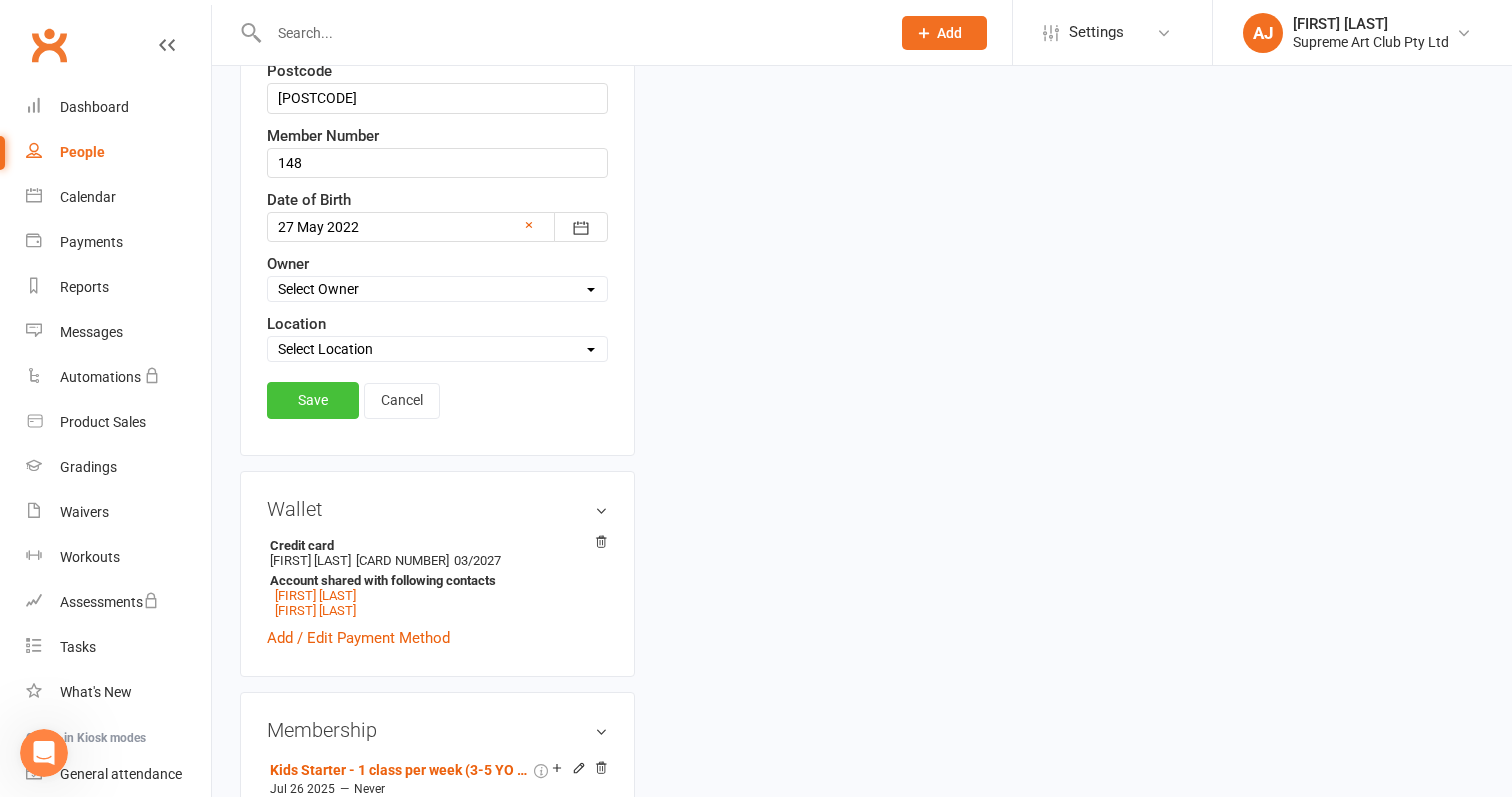 click on "Save" at bounding box center (313, 400) 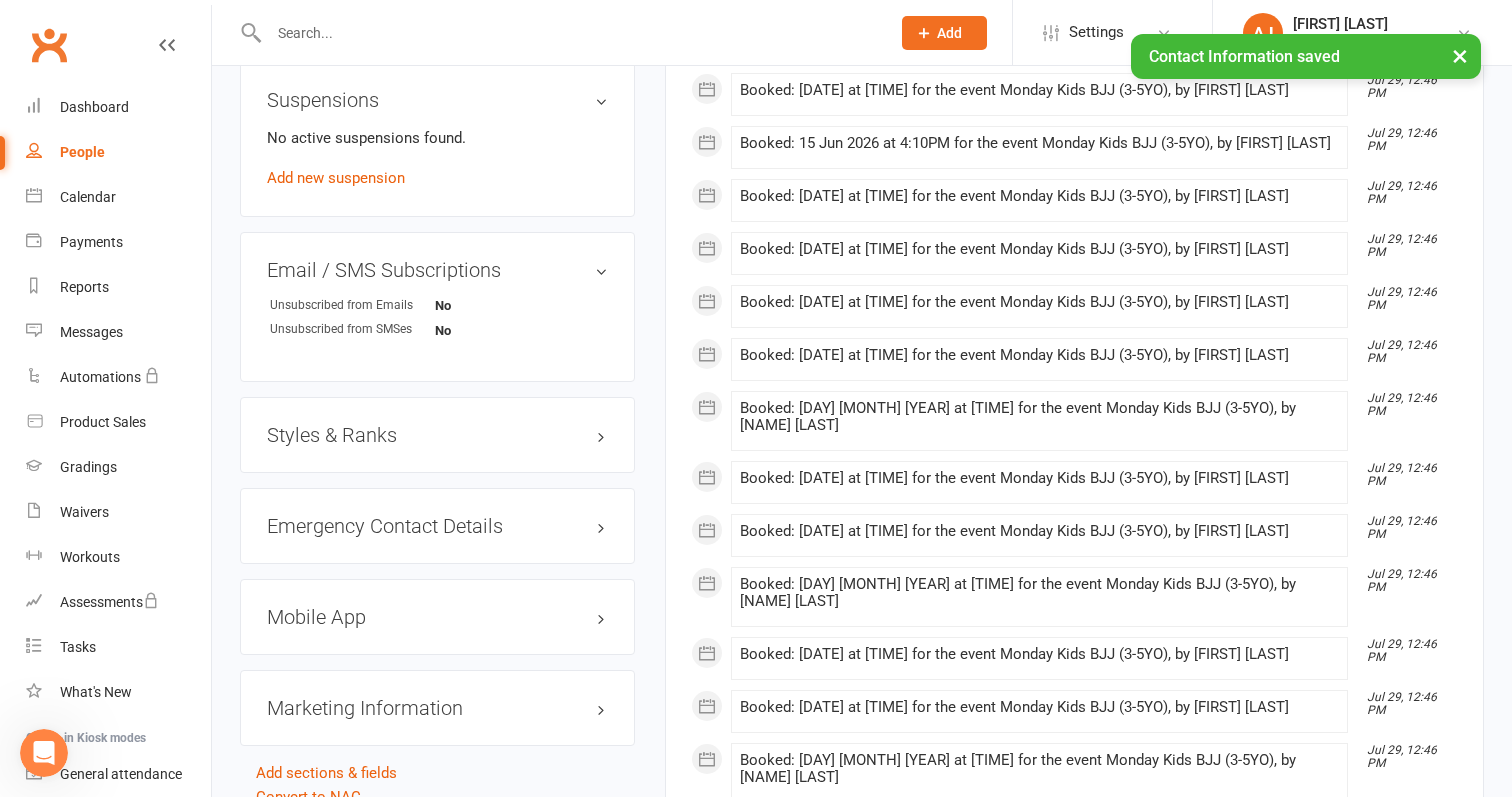scroll, scrollTop: 1304, scrollLeft: 0, axis: vertical 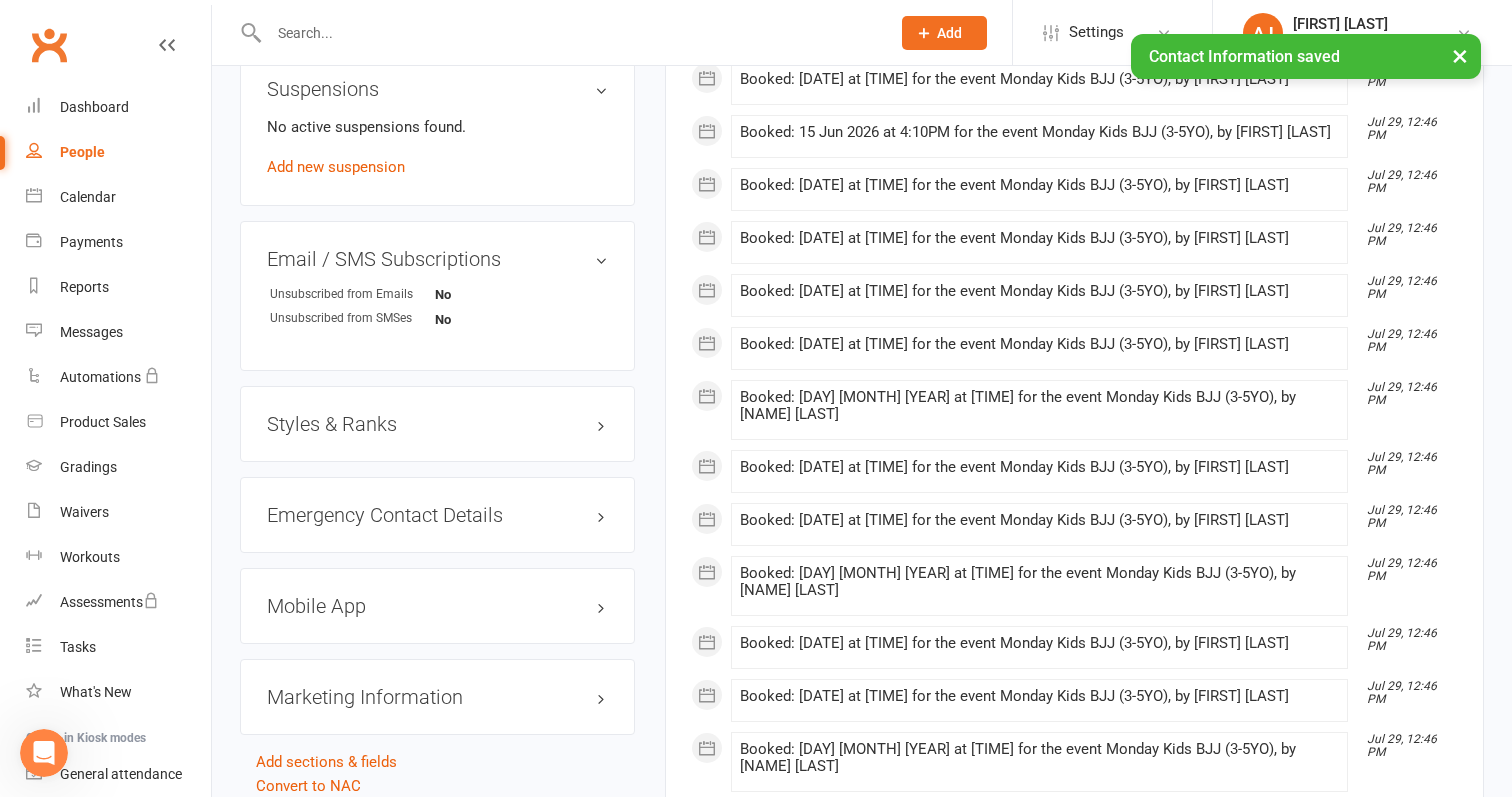 click on "Styles & Ranks" at bounding box center (437, 424) 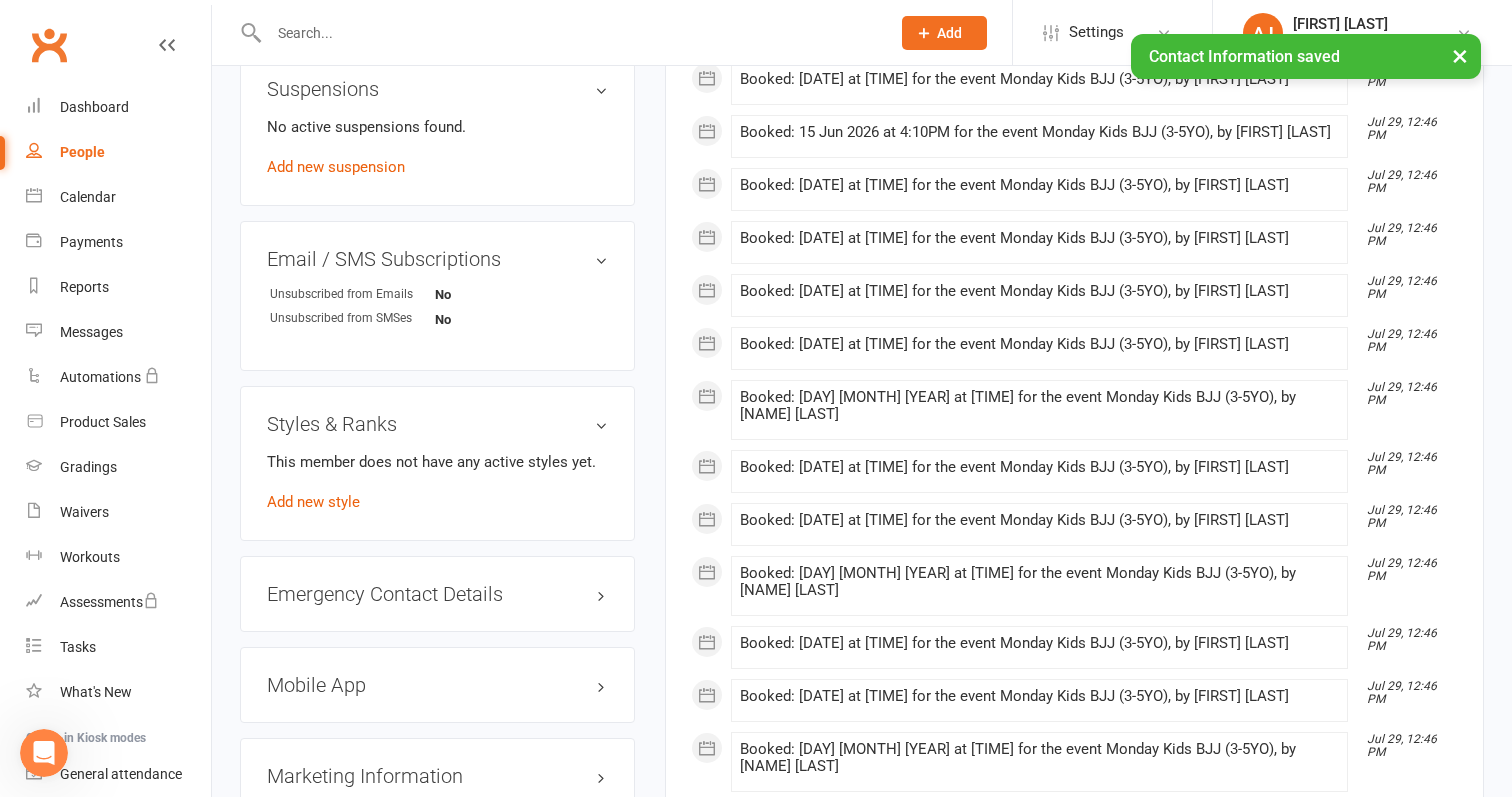 click on "Styles & Ranks" at bounding box center (437, 424) 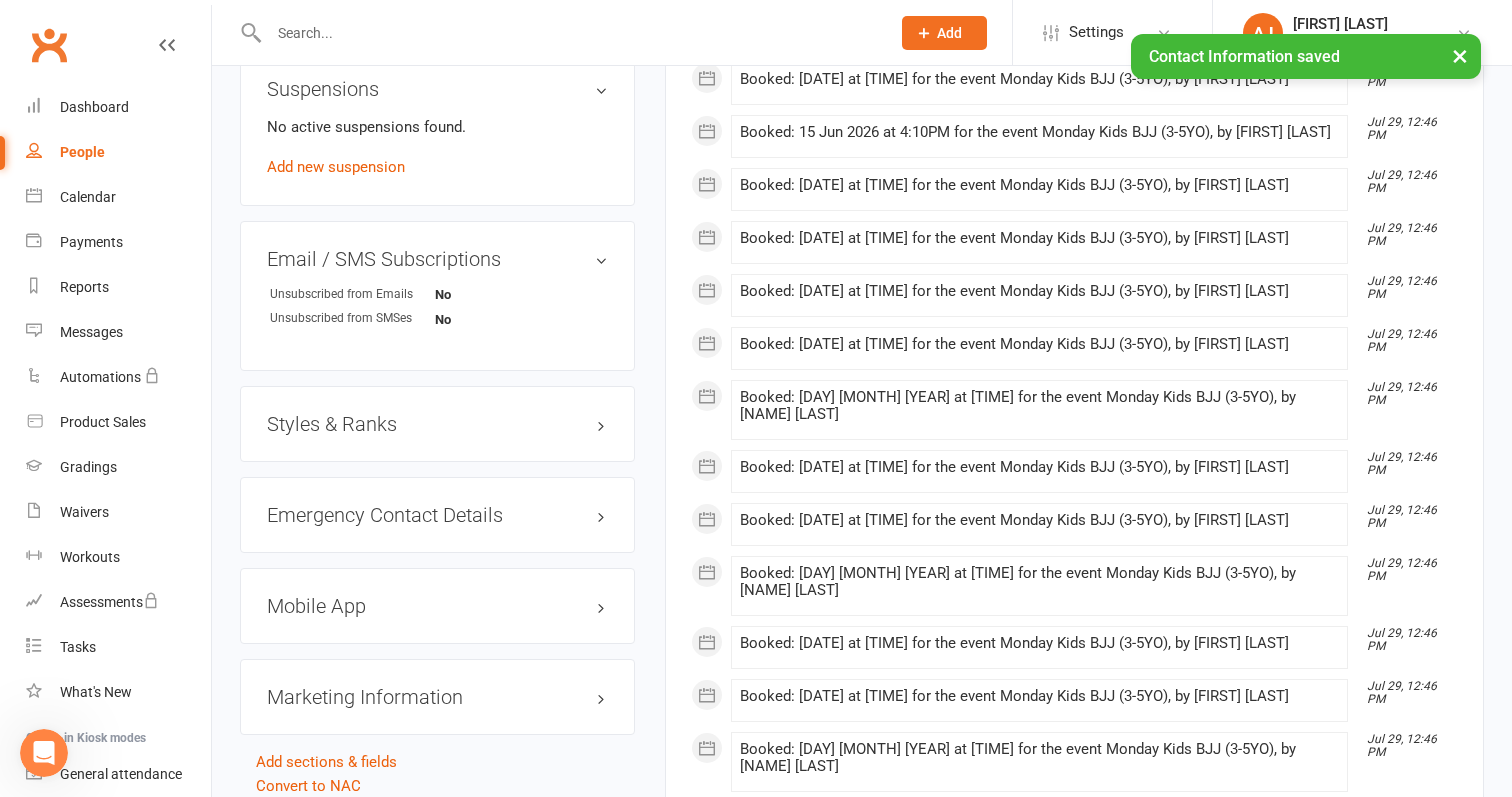 click on "Styles & Ranks" at bounding box center [437, 424] 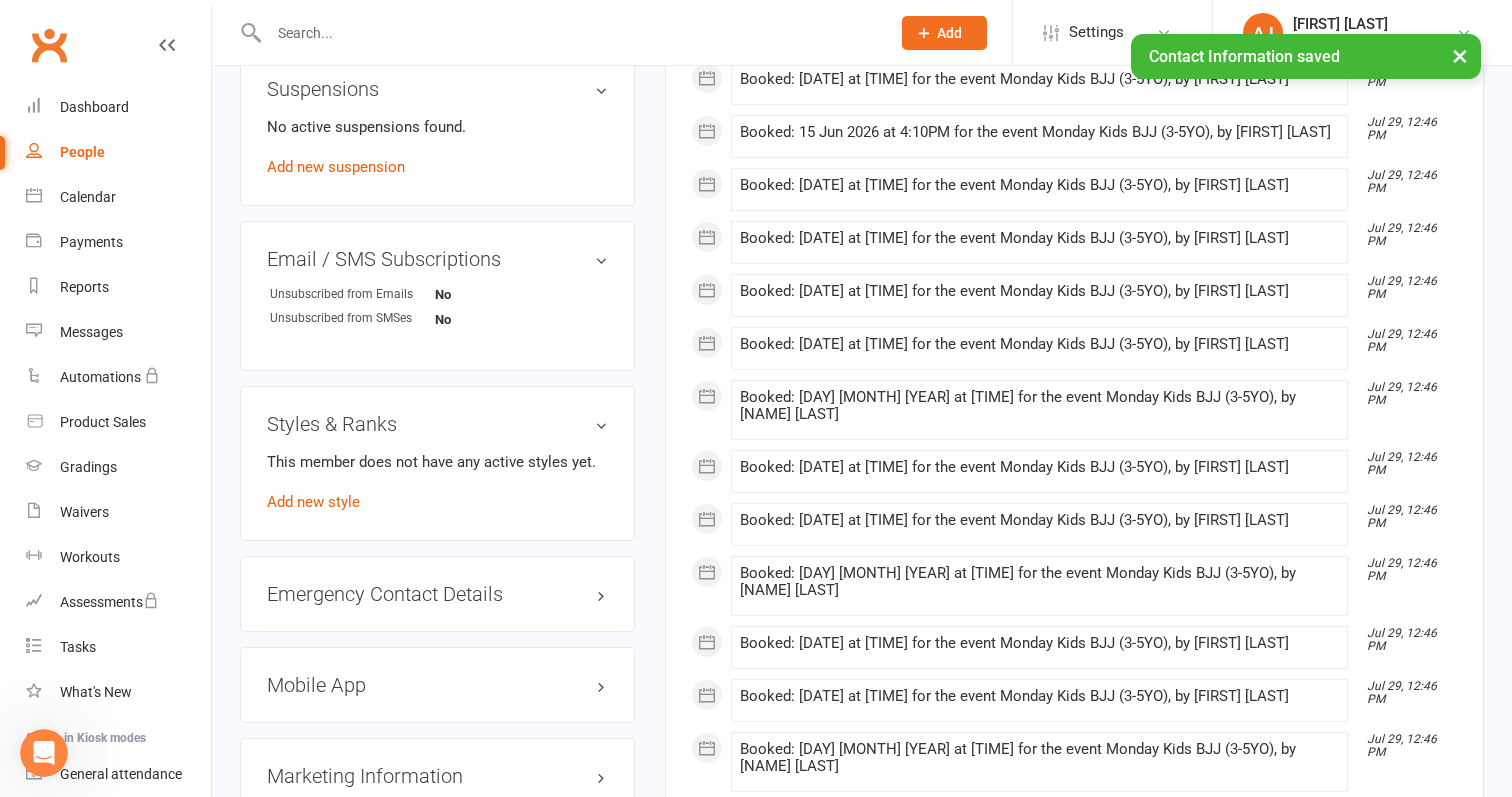 click on "This member does not have any active styles yet. Add new style" at bounding box center (437, 482) 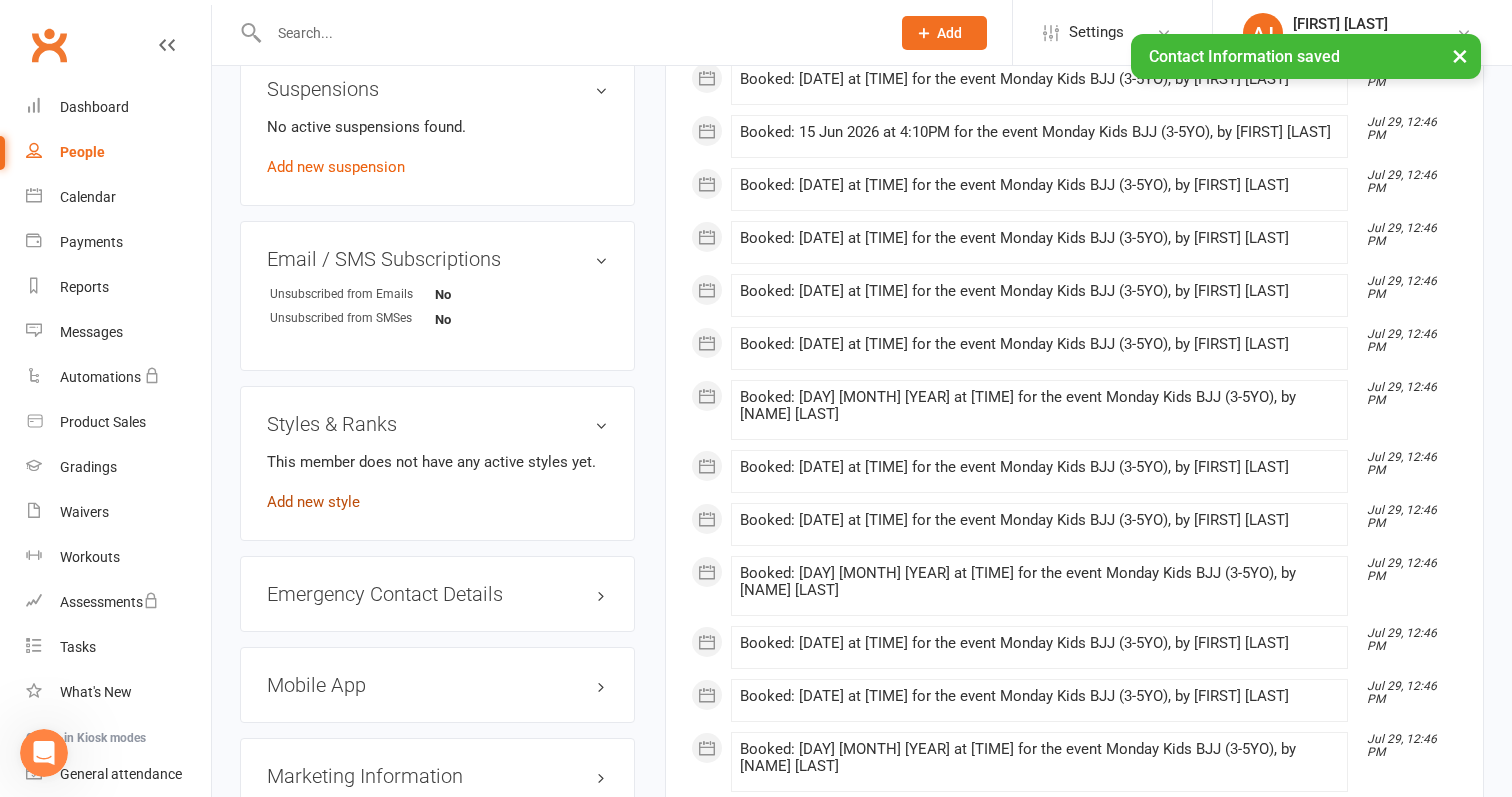 click on "Add new style" at bounding box center (313, 502) 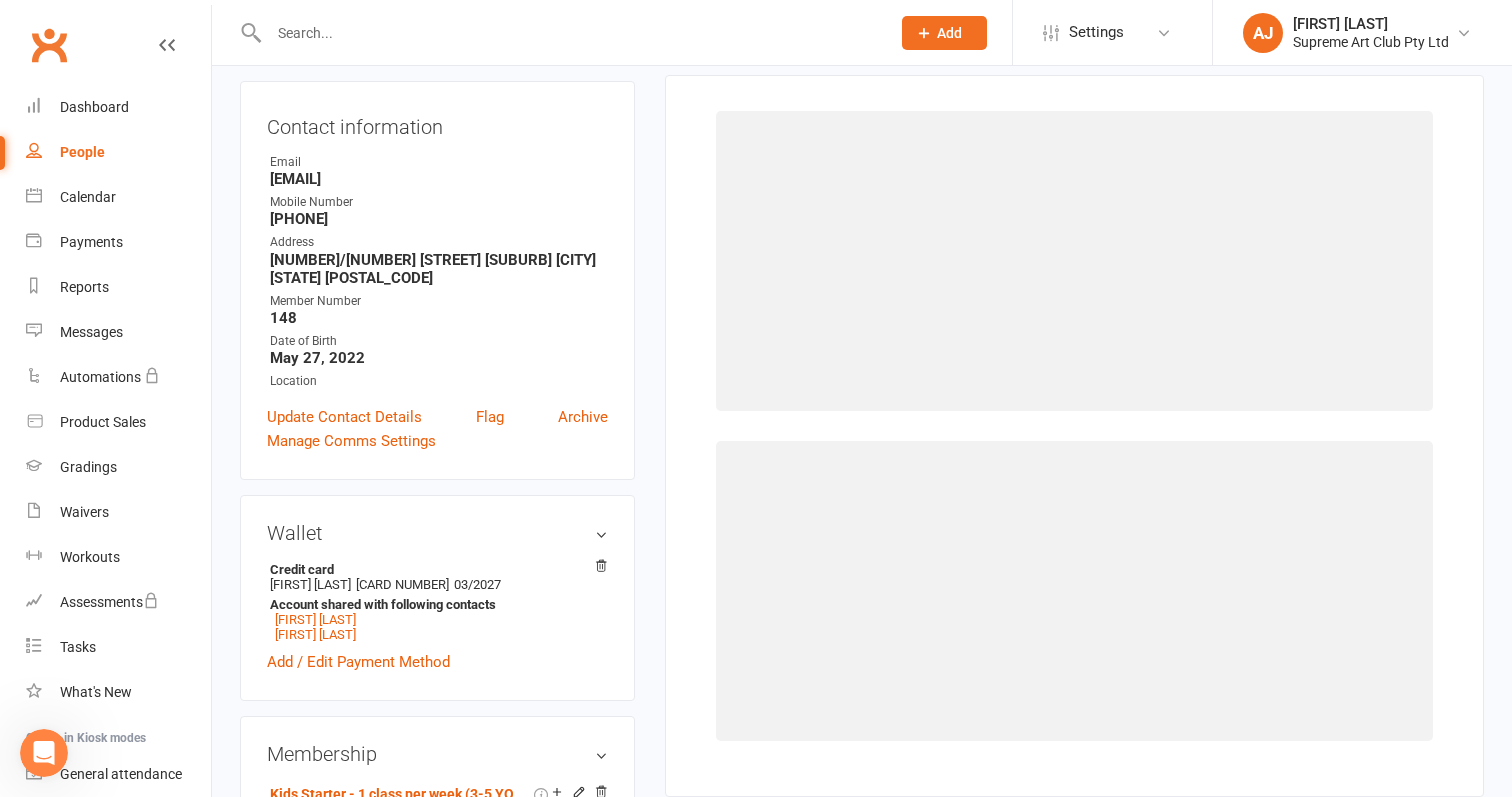 scroll, scrollTop: 170, scrollLeft: 0, axis: vertical 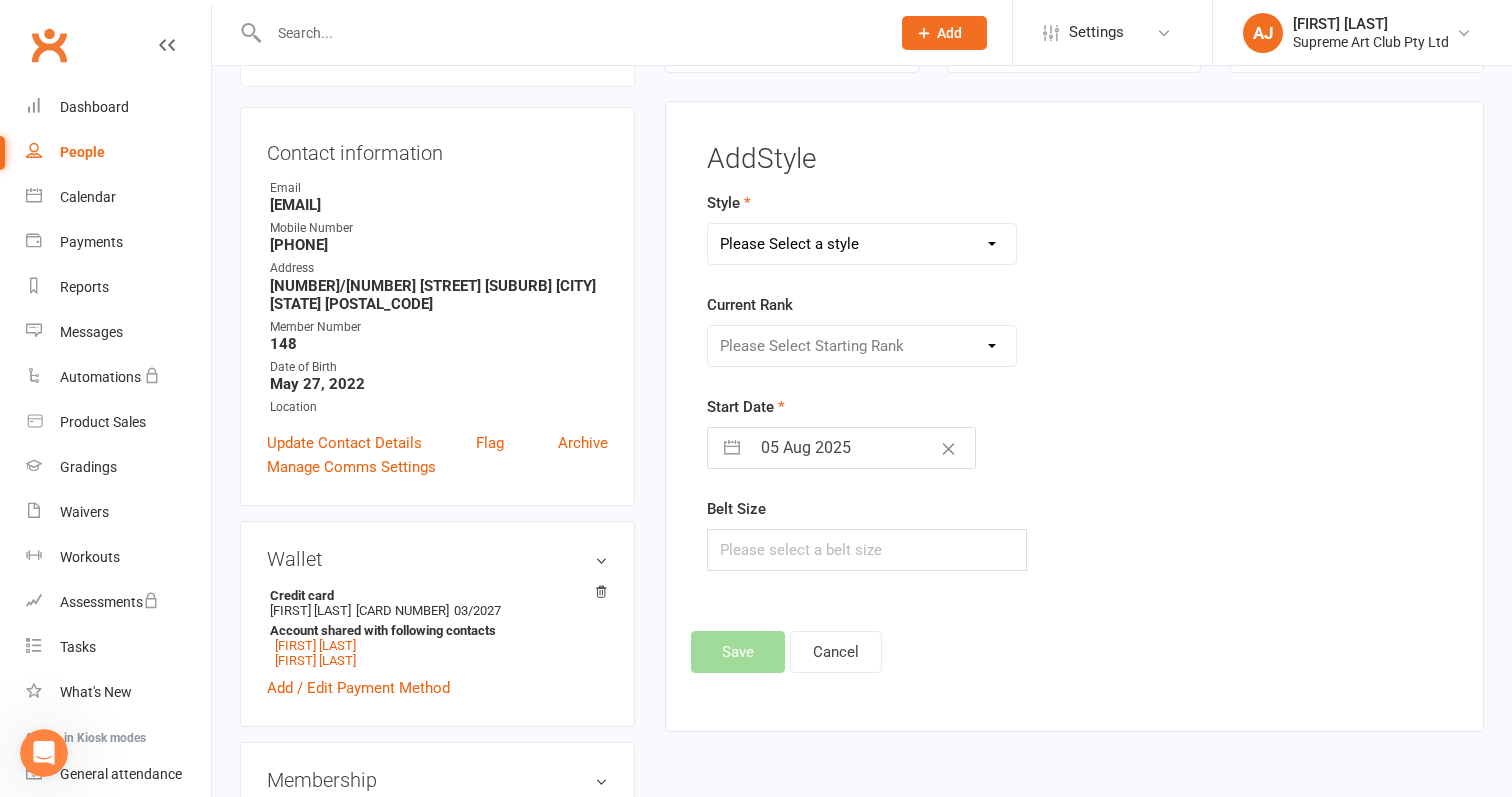 select on "3191" 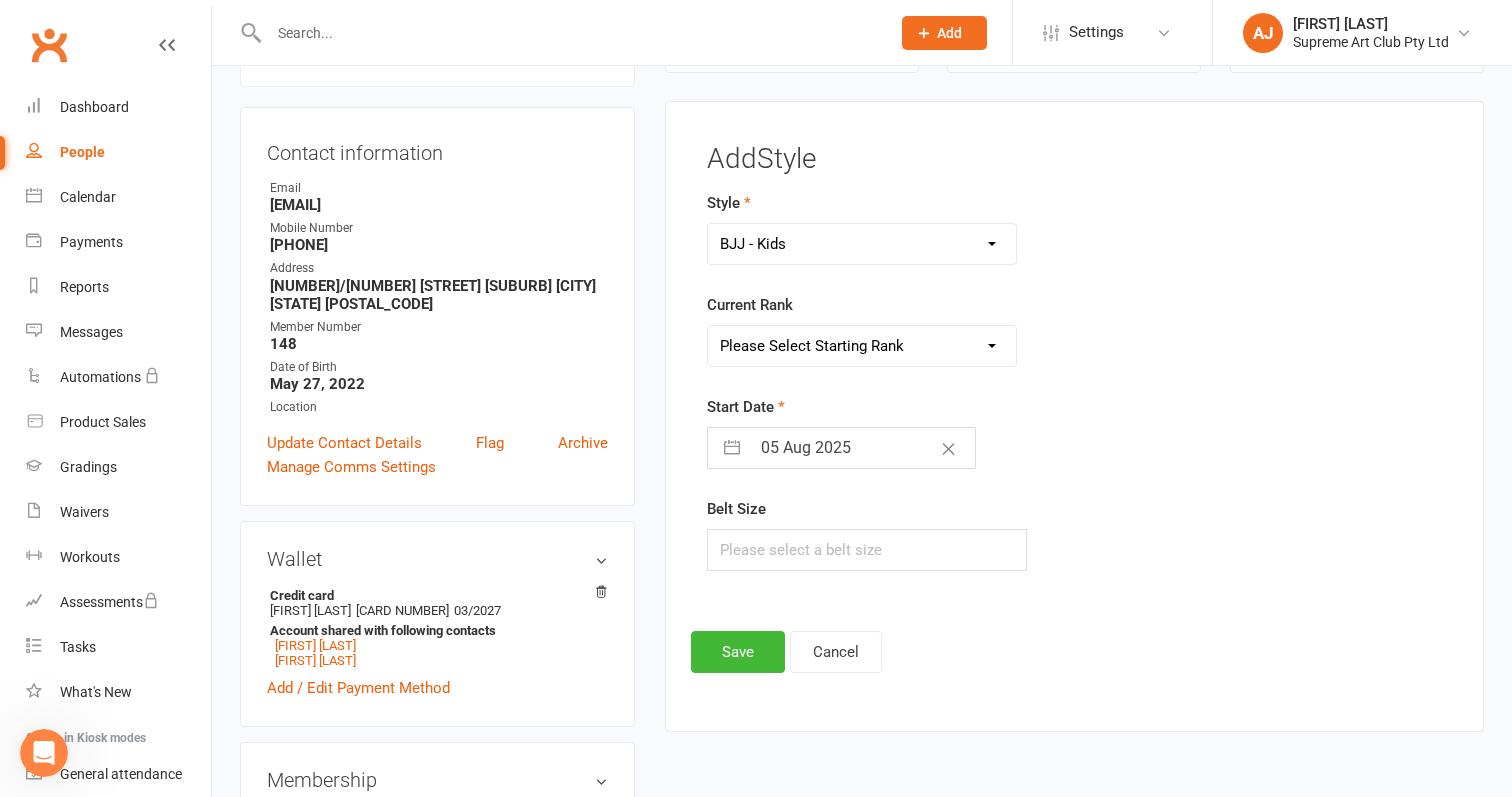 select on "35732" 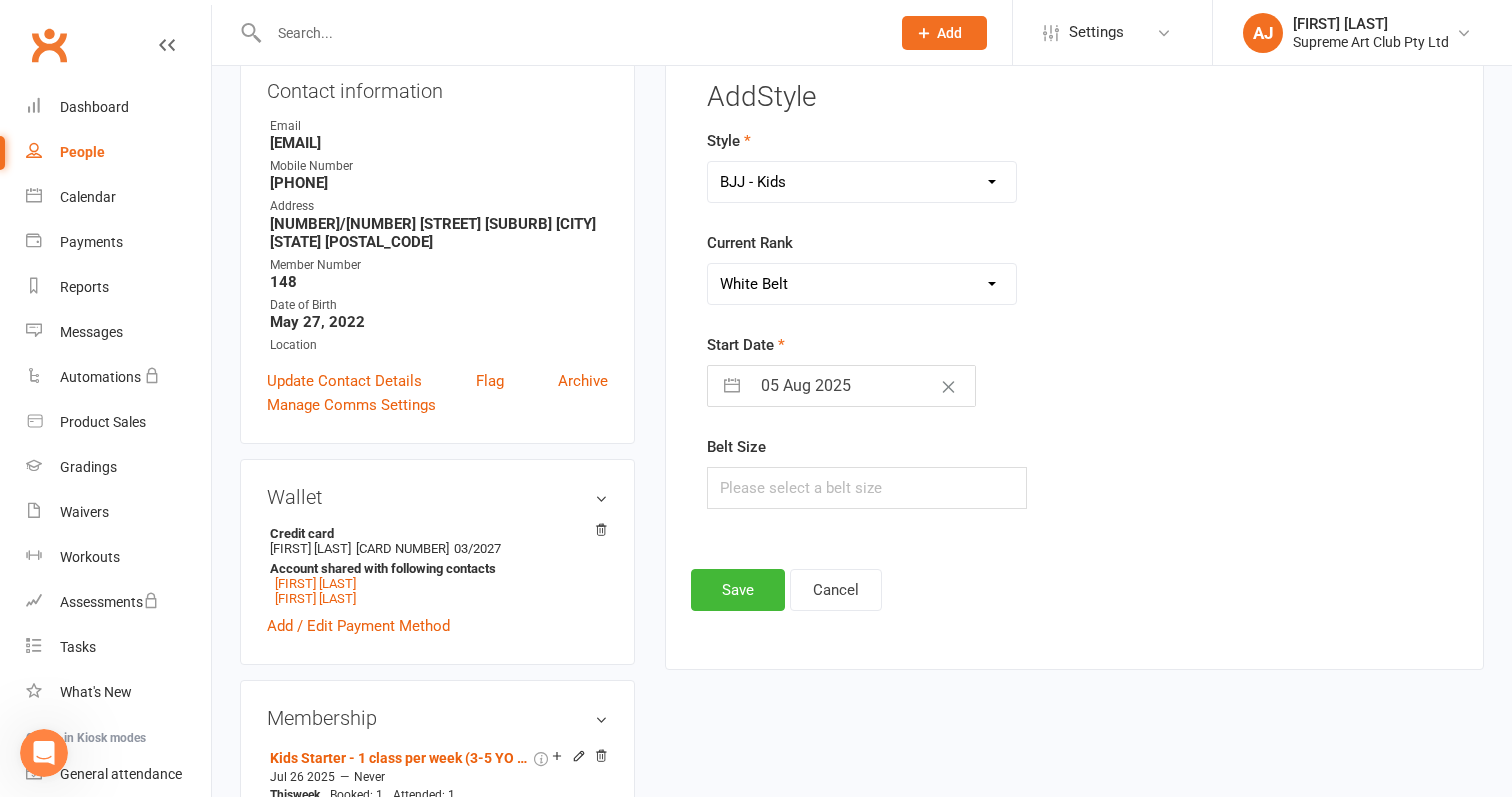 scroll, scrollTop: 251, scrollLeft: 0, axis: vertical 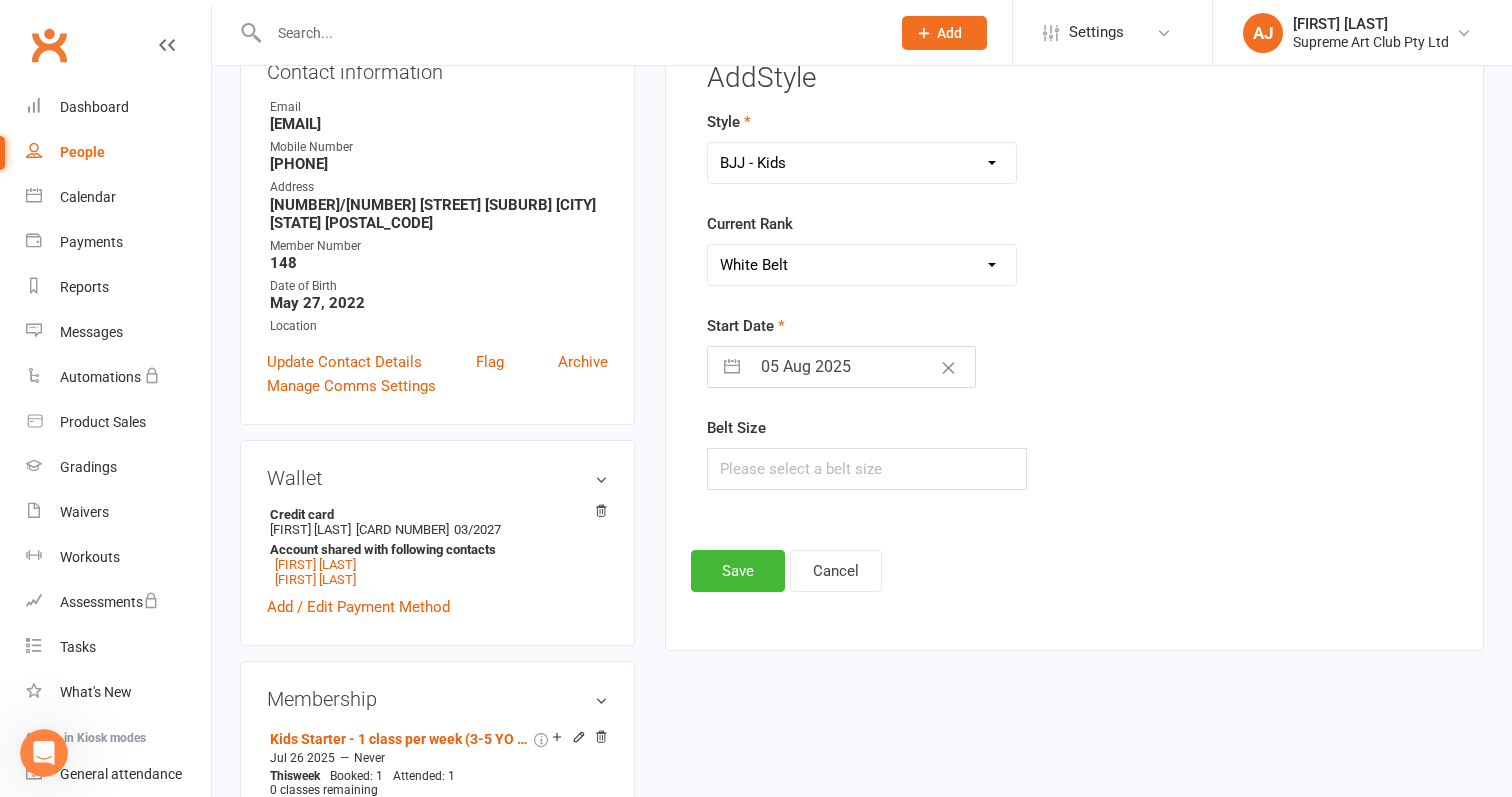 click on "05 Aug 2025" at bounding box center (862, 367) 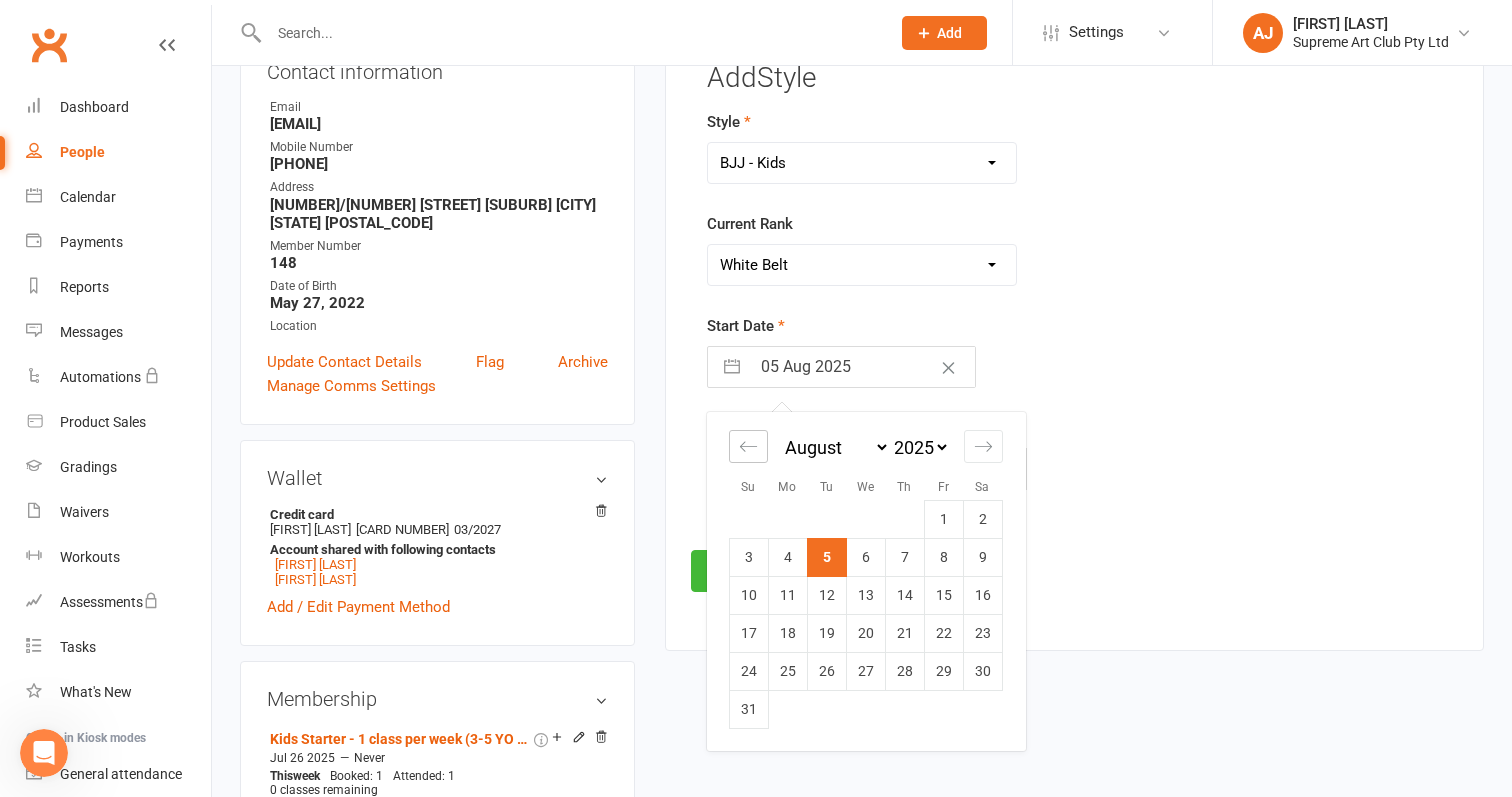 click 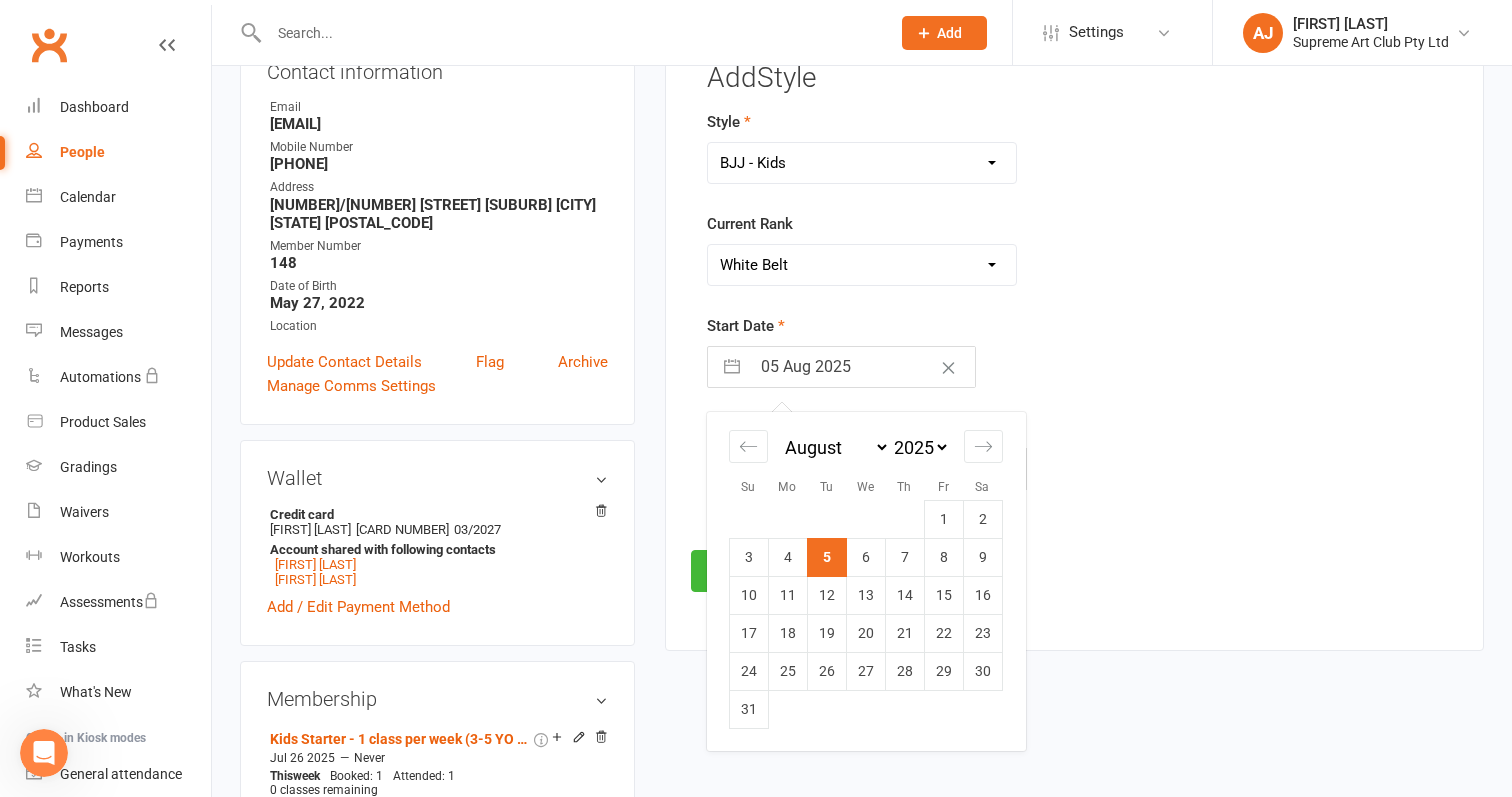 select on "5" 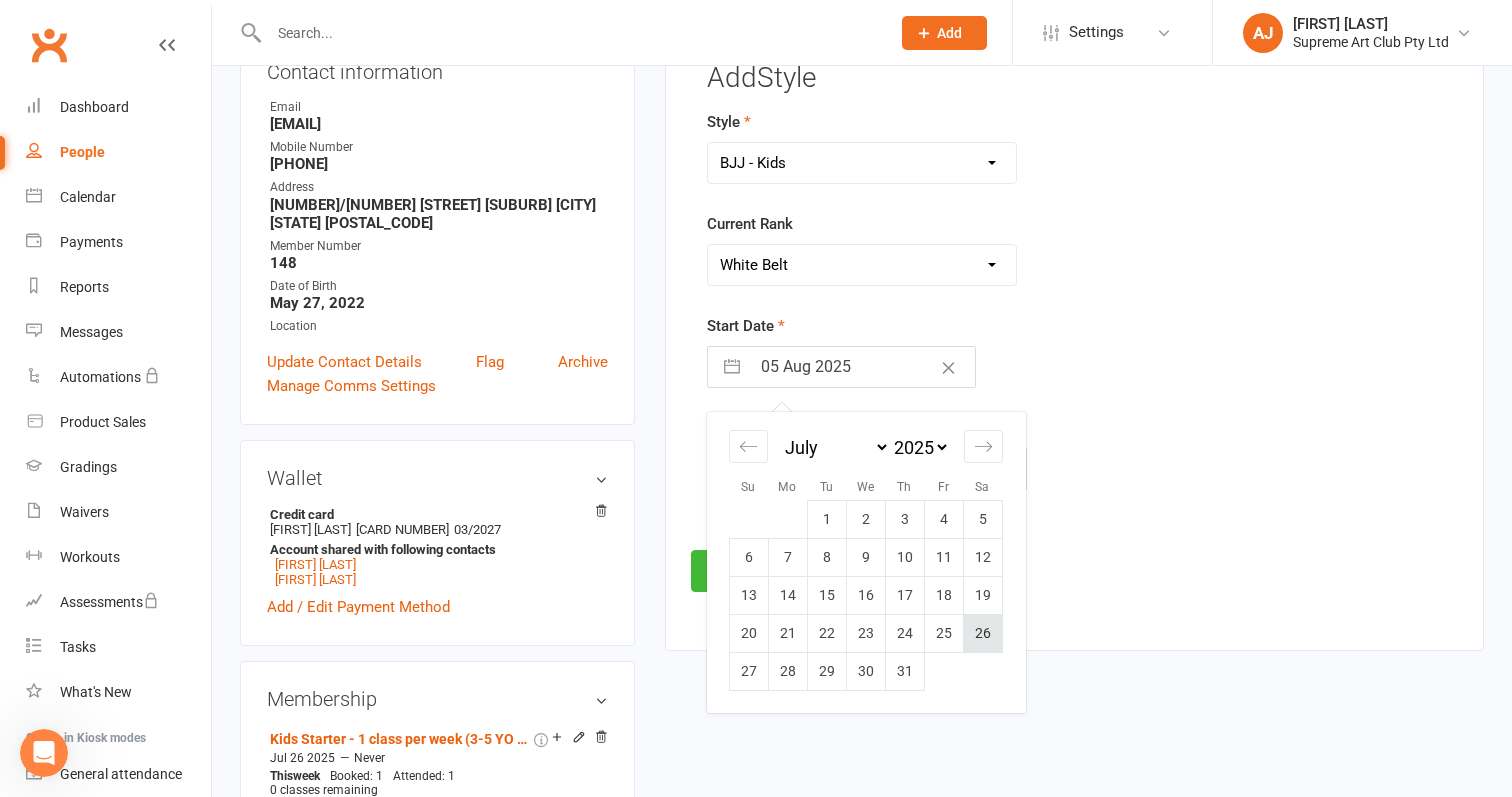 click on "26" at bounding box center (982, 633) 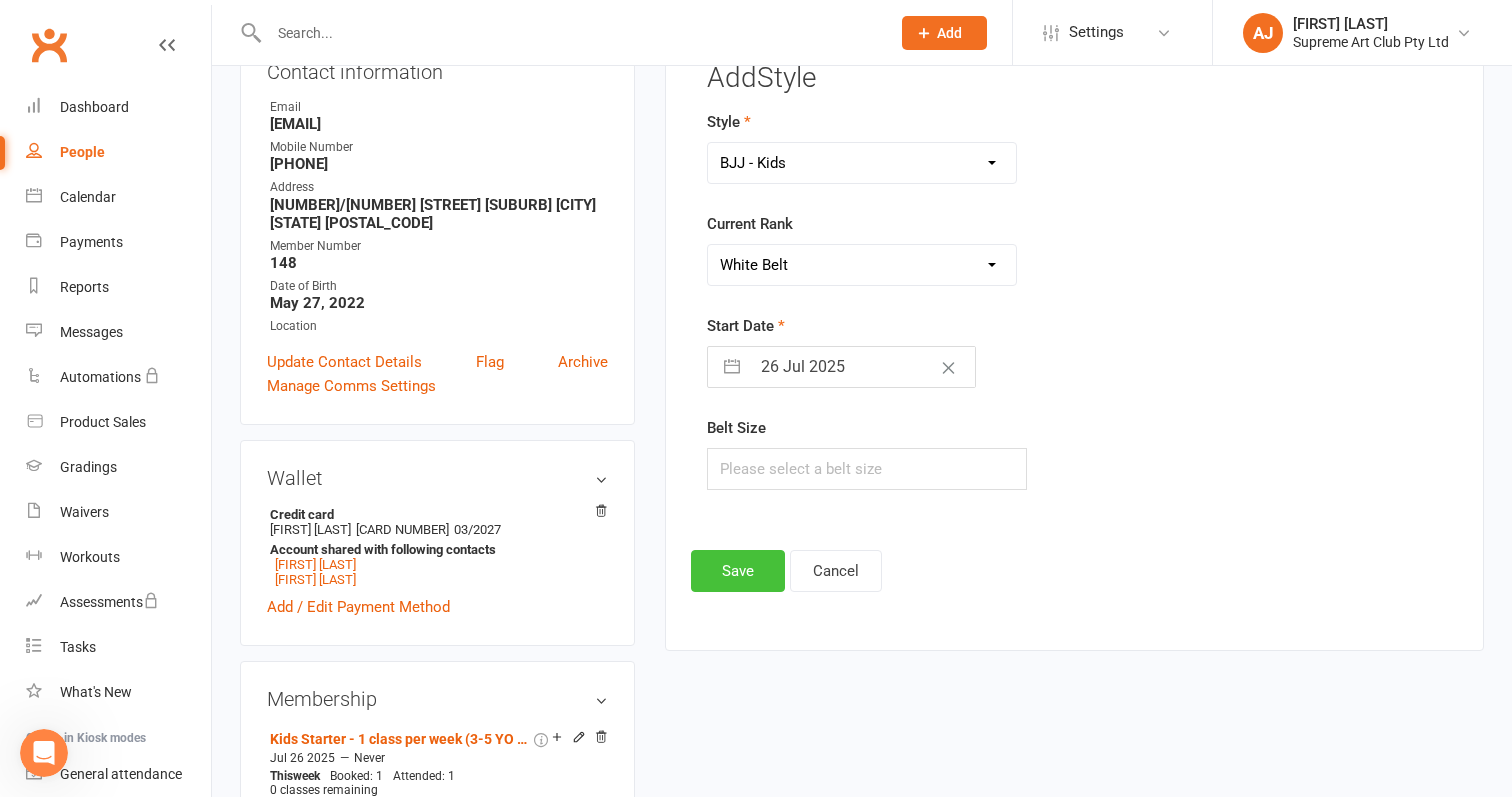 click on "Save" at bounding box center [738, 571] 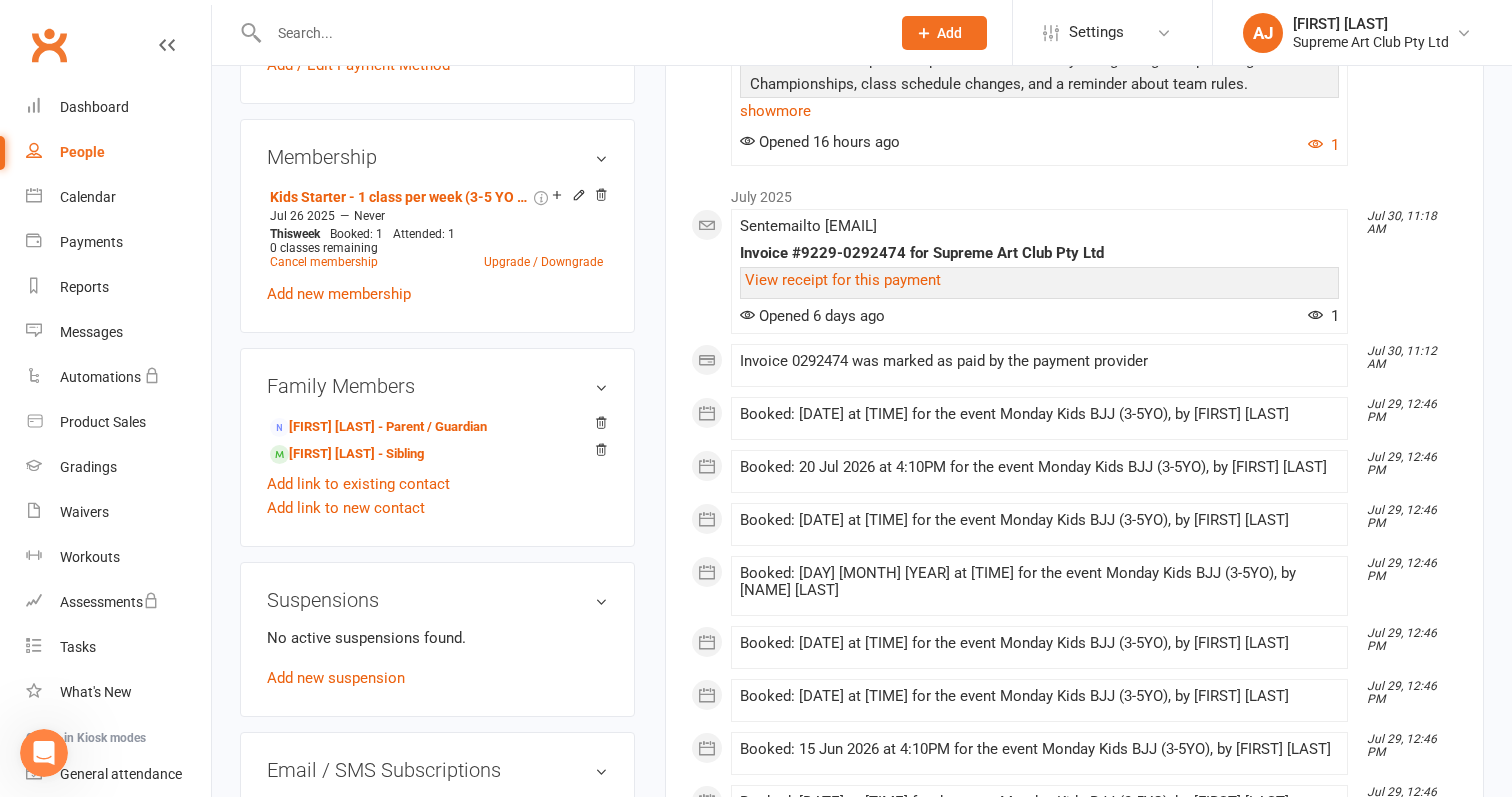 scroll, scrollTop: 793, scrollLeft: 0, axis: vertical 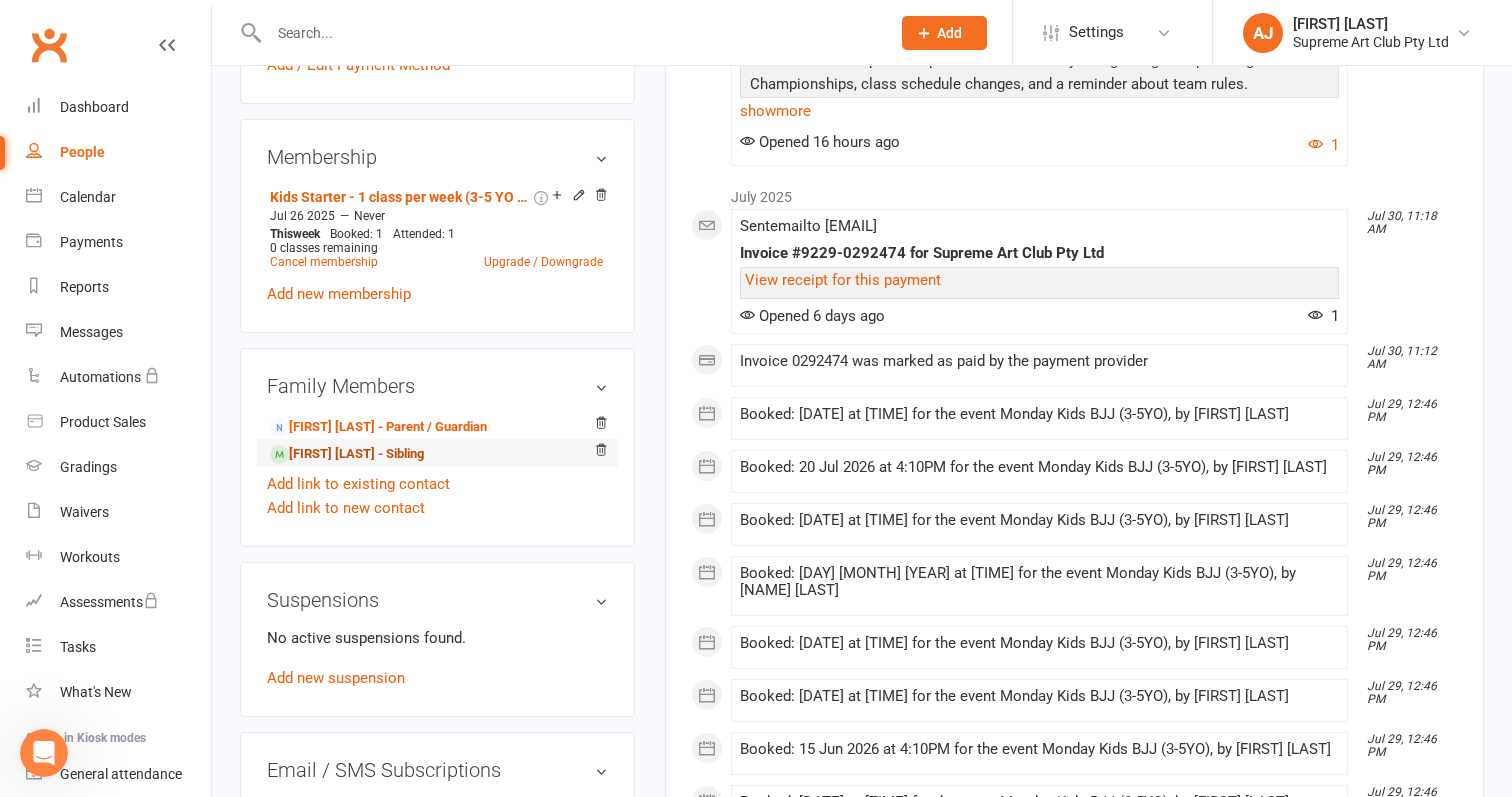 click on "[FIRST] [LAST] - Sibling" at bounding box center [347, 454] 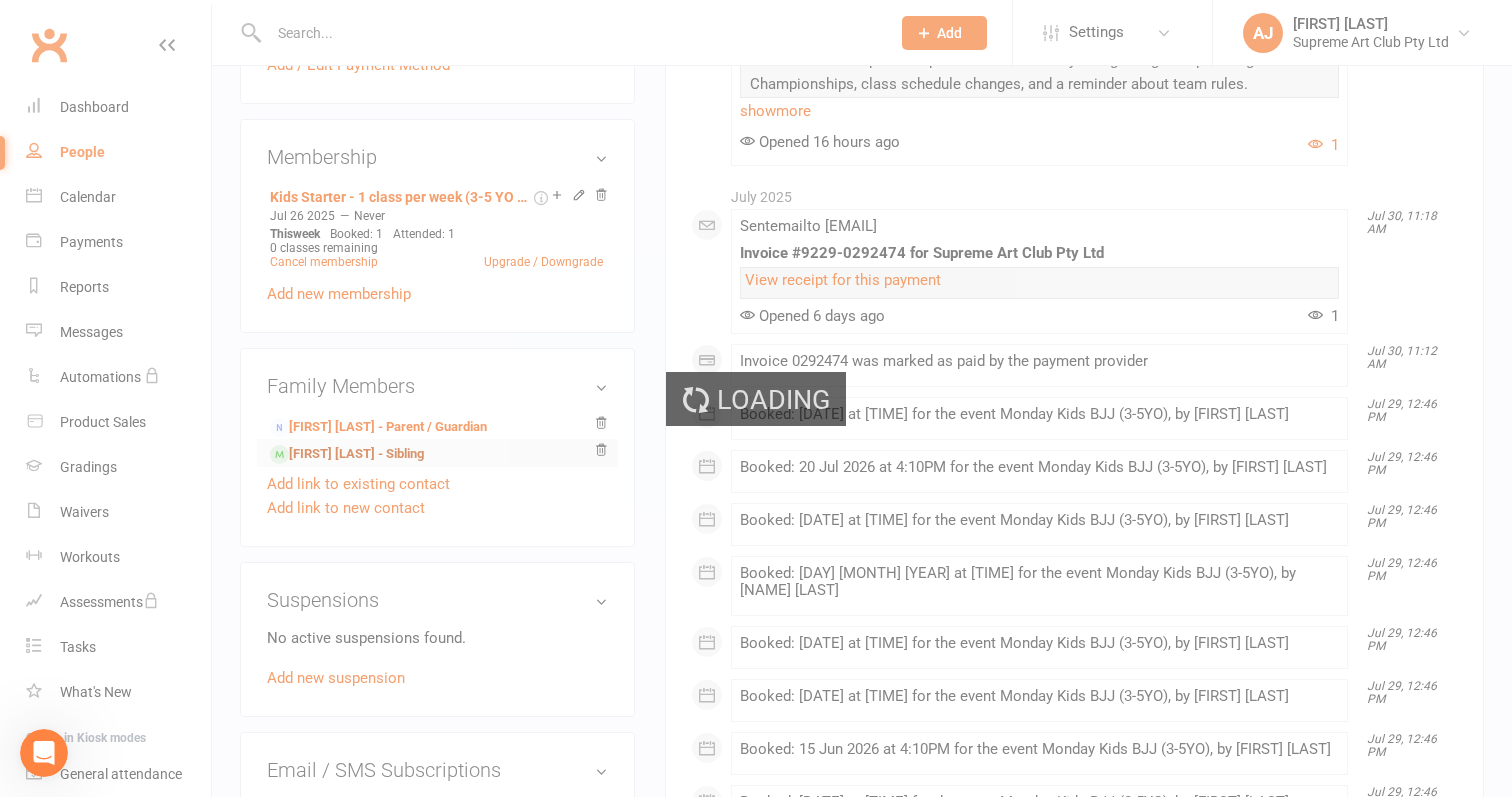 scroll, scrollTop: 0, scrollLeft: 0, axis: both 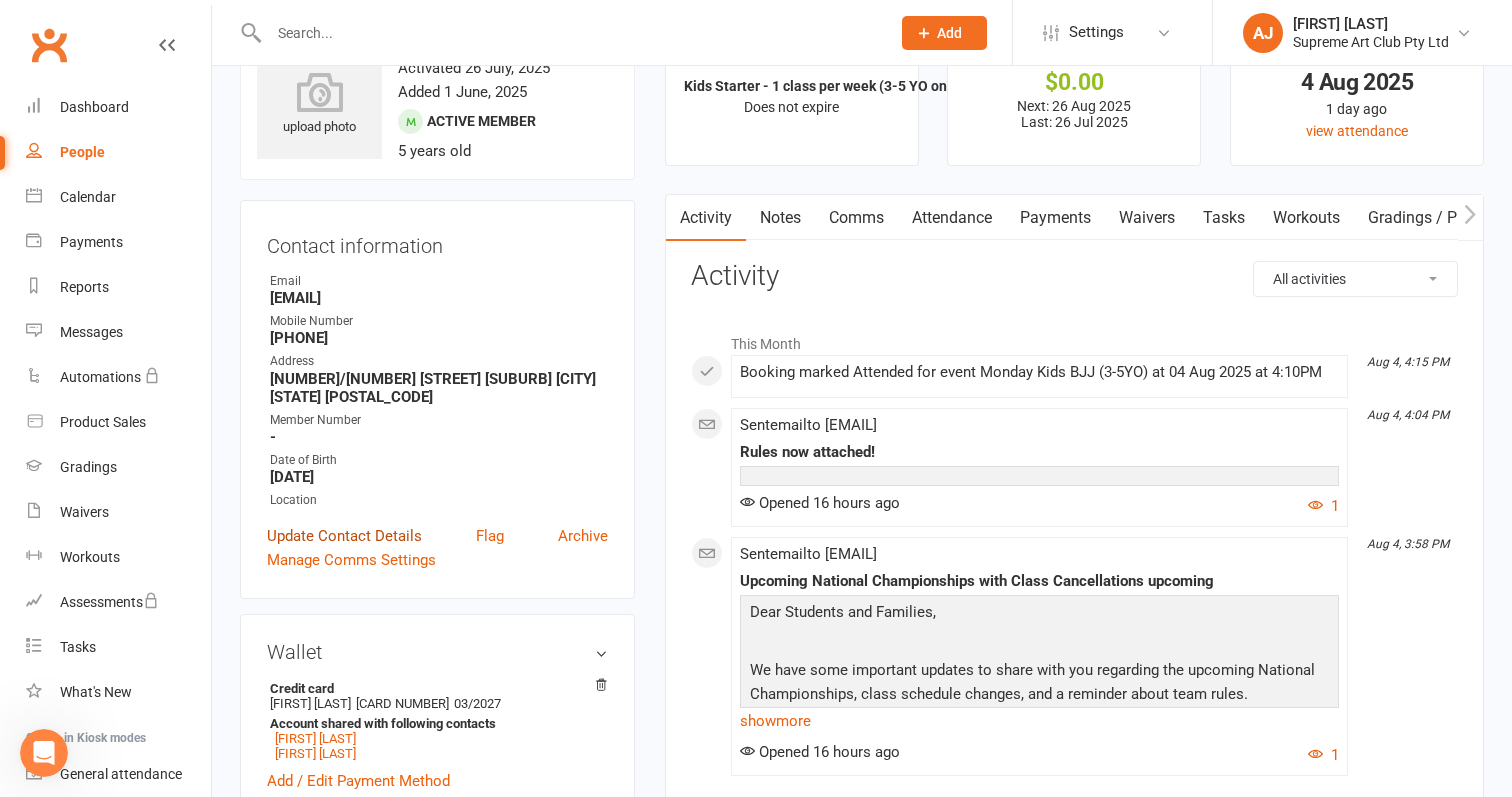click on "Update Contact Details" at bounding box center (344, 536) 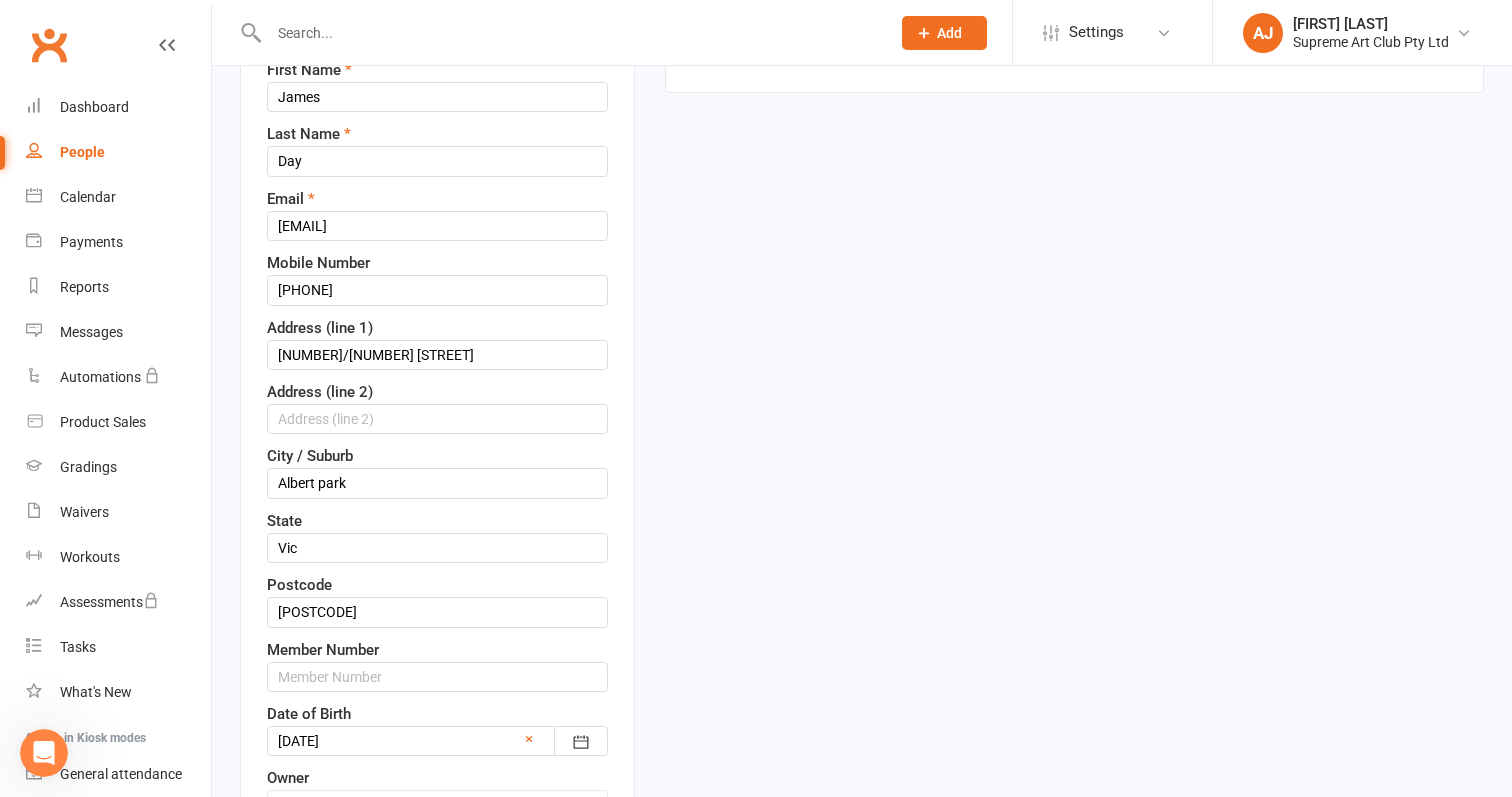 scroll, scrollTop: 287, scrollLeft: 0, axis: vertical 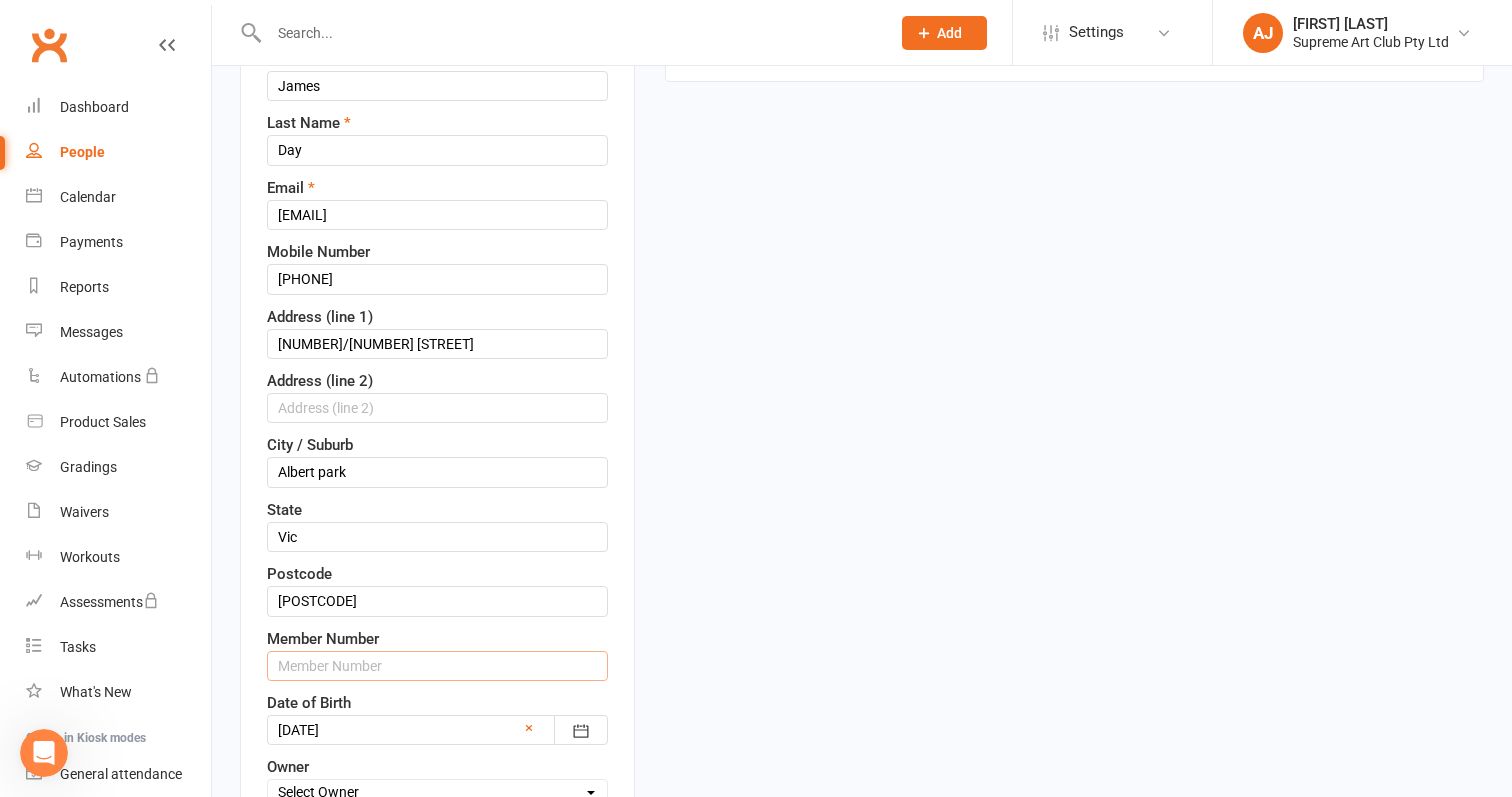 click at bounding box center [437, 666] 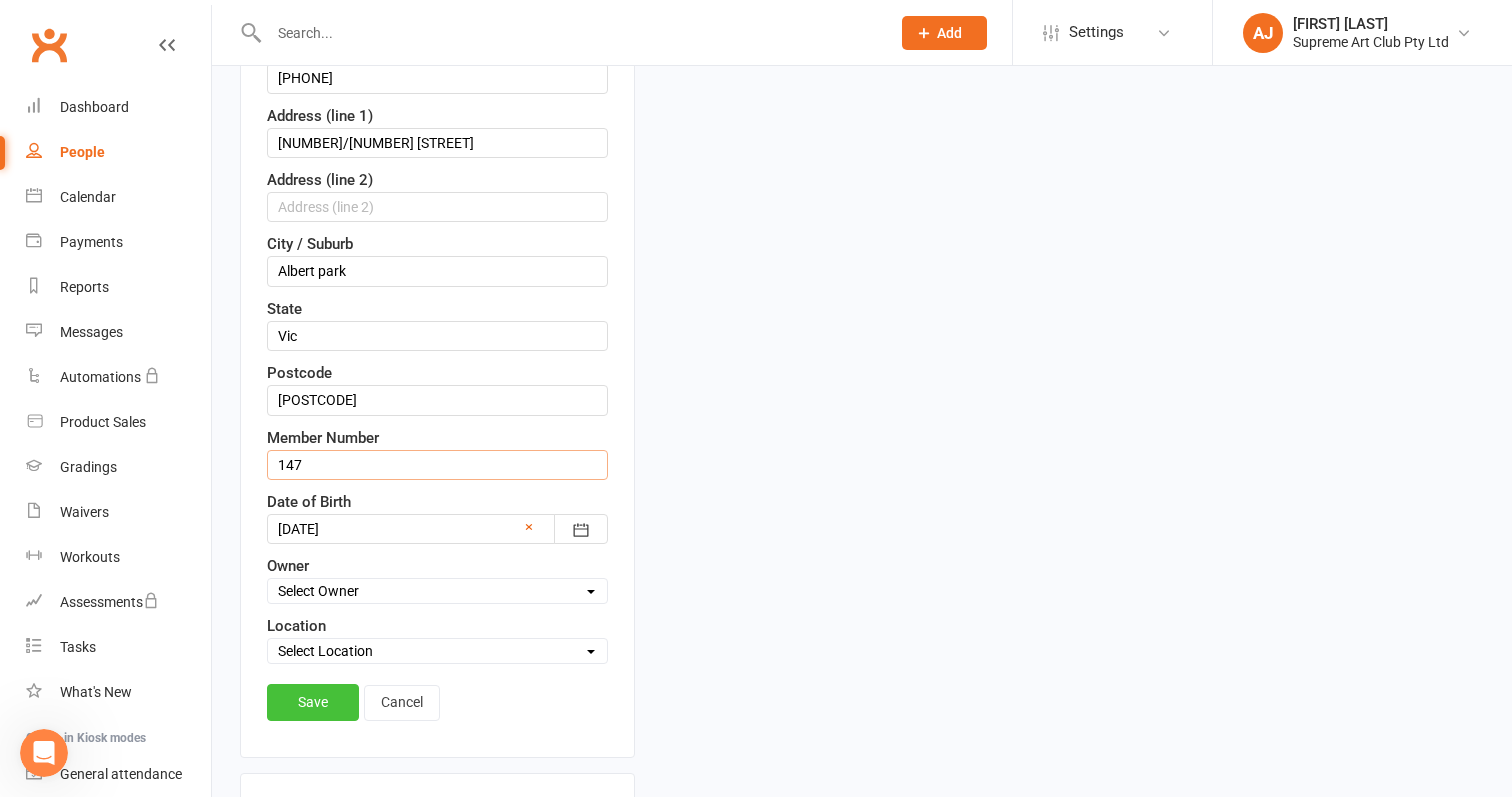 scroll, scrollTop: 490, scrollLeft: 0, axis: vertical 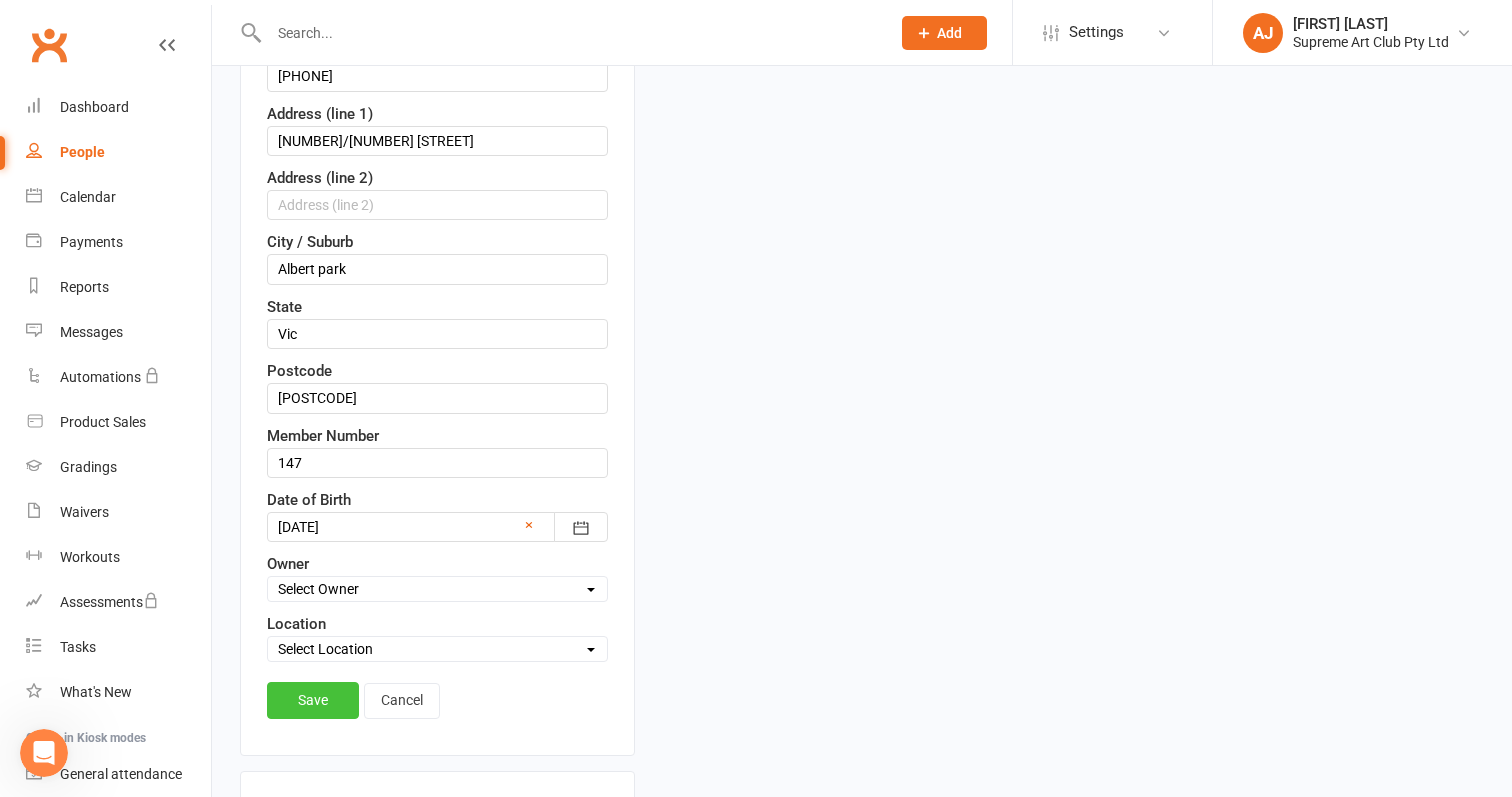 click on "Save" at bounding box center (313, 700) 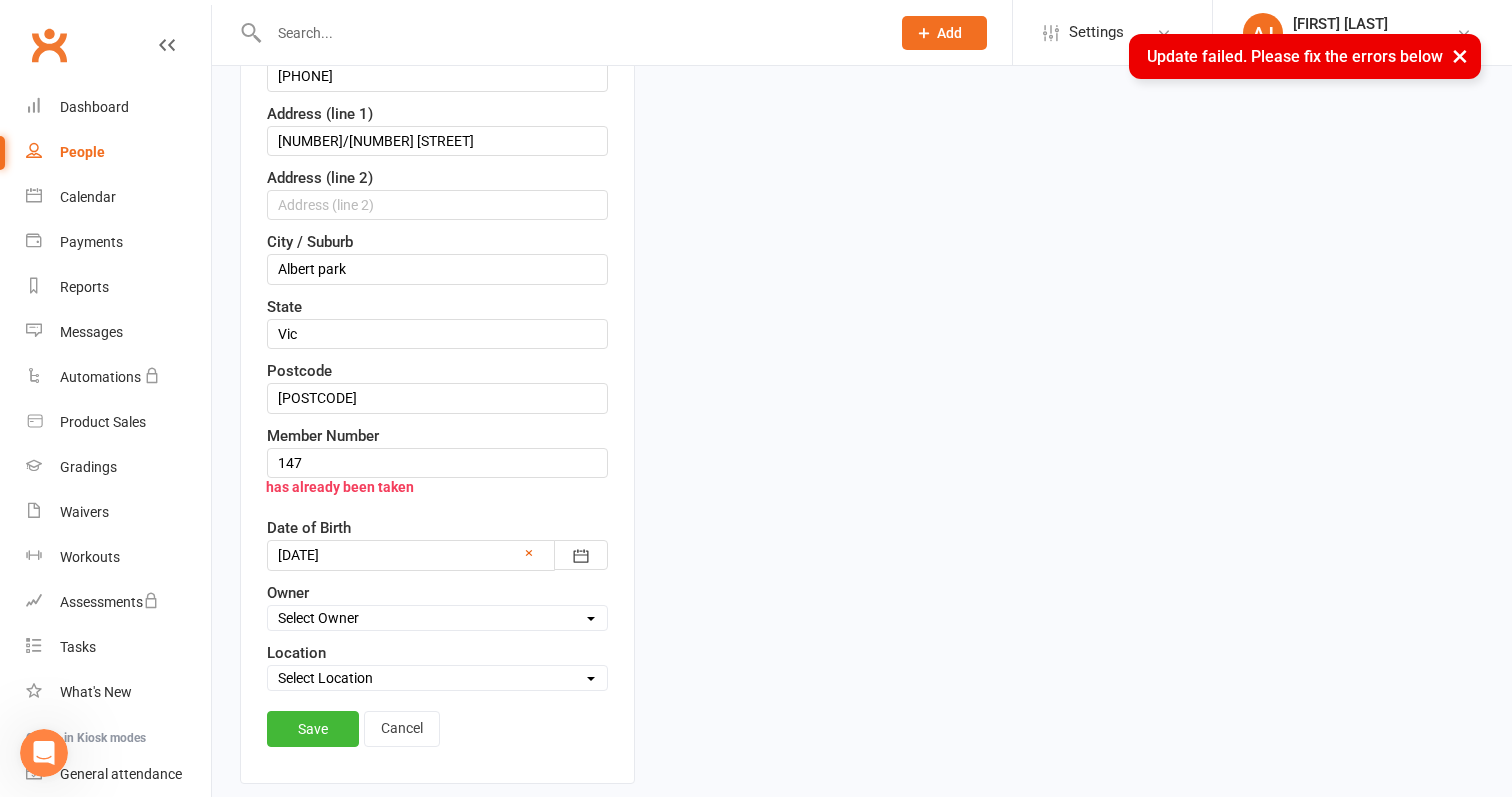 click on "has already been taken" at bounding box center (427, 487) 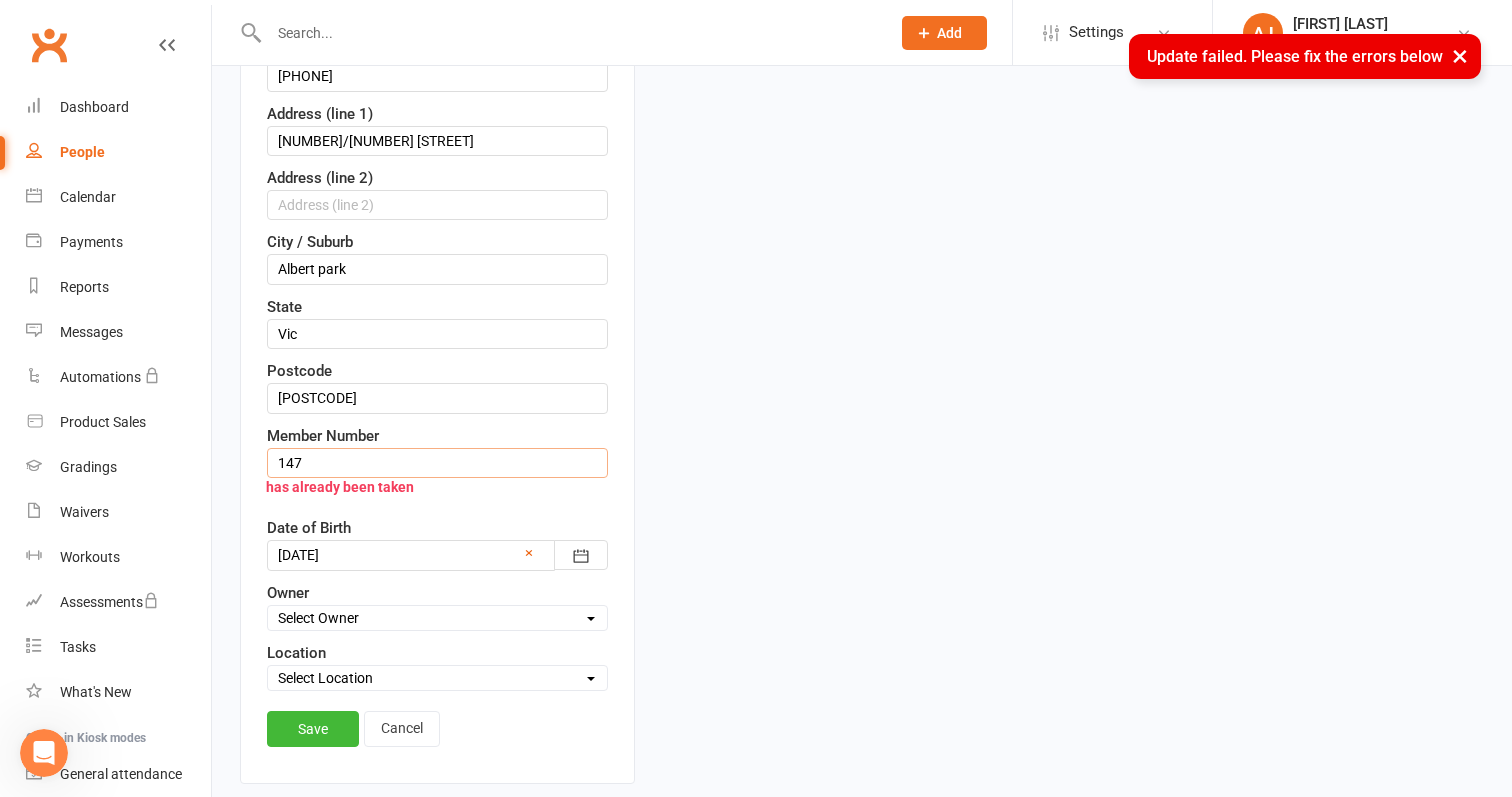 click on "147" at bounding box center (437, 463) 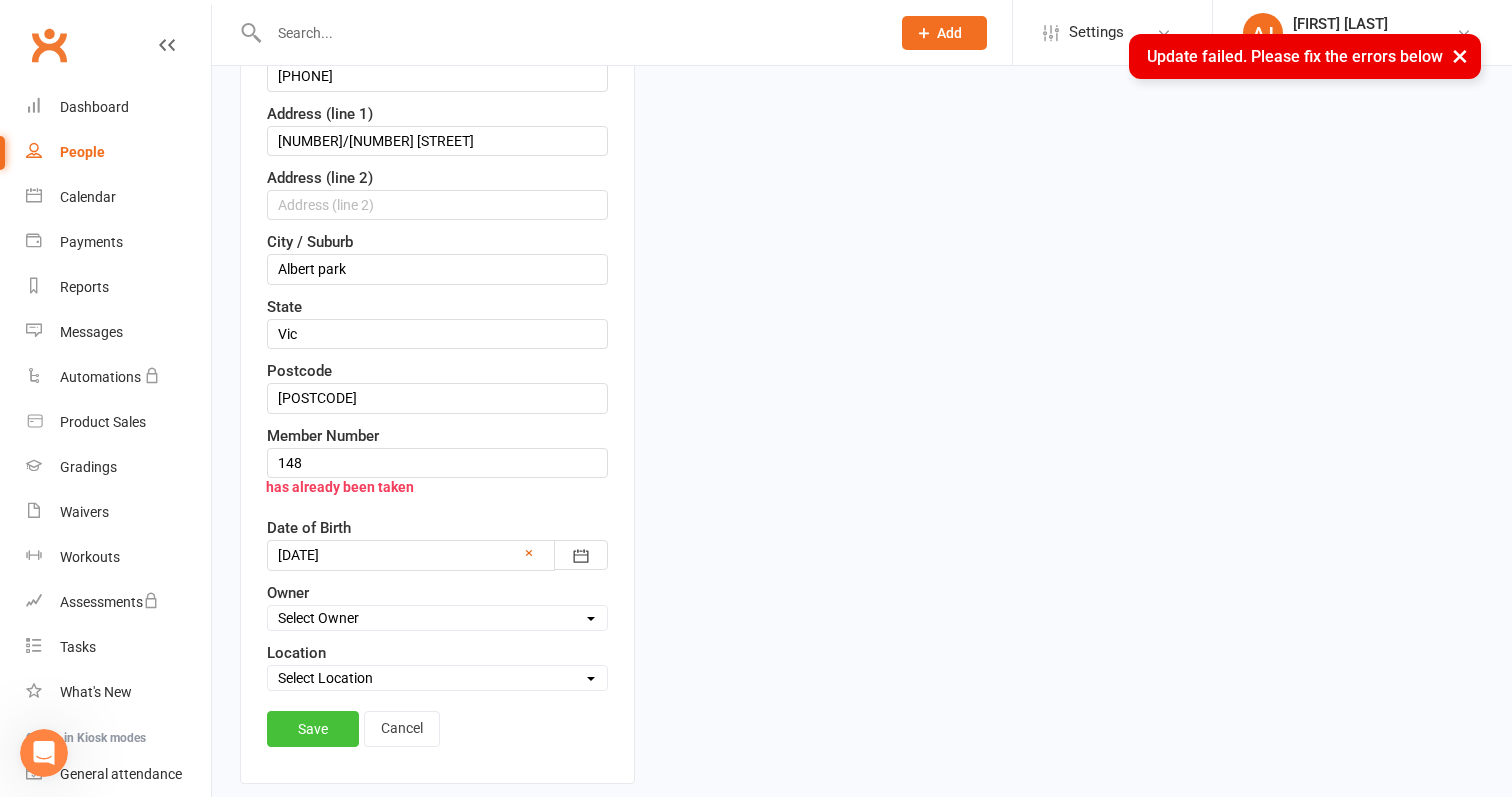click on "Save" at bounding box center [313, 729] 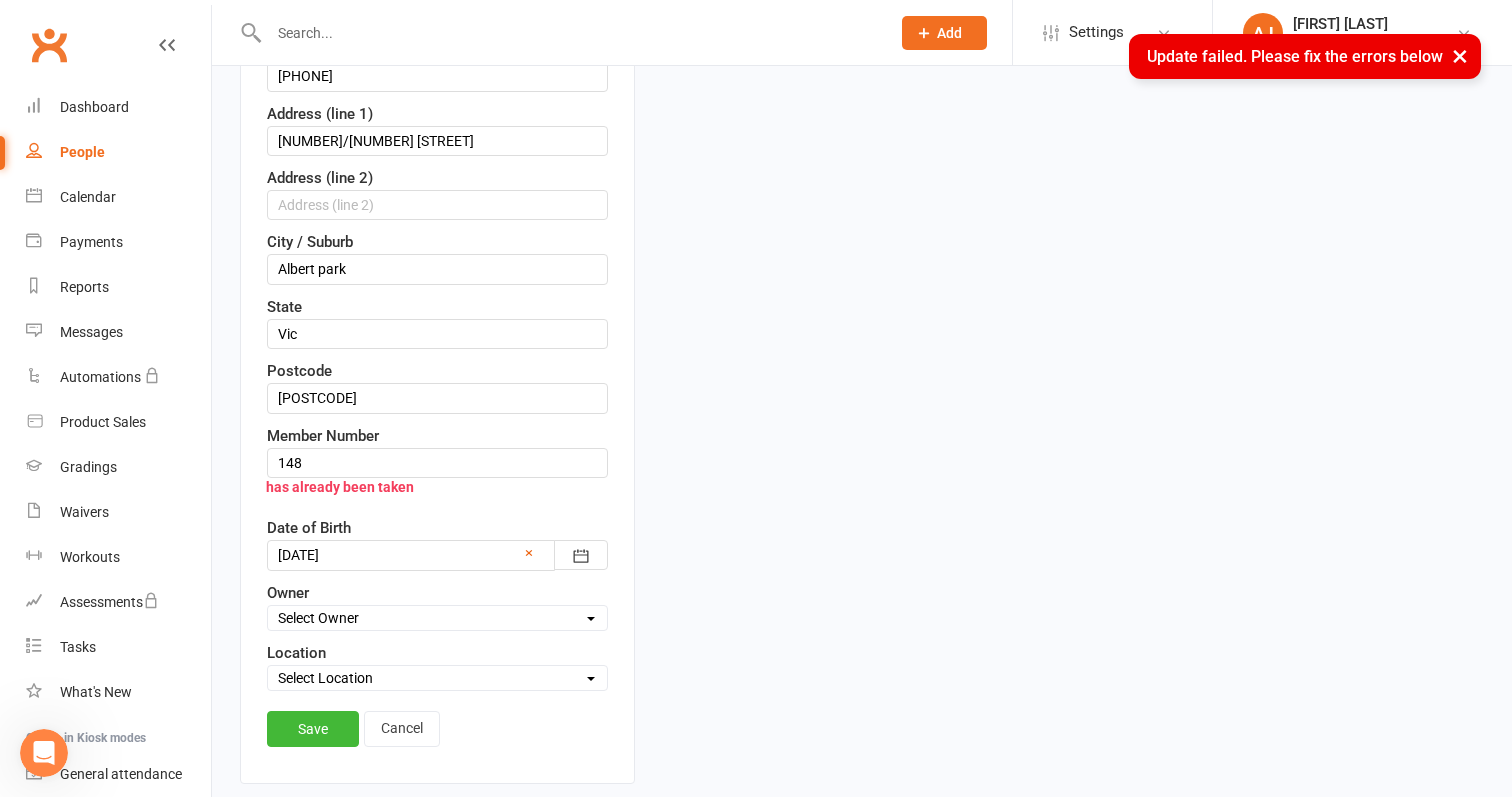 click on "has already been taken" at bounding box center (427, 487) 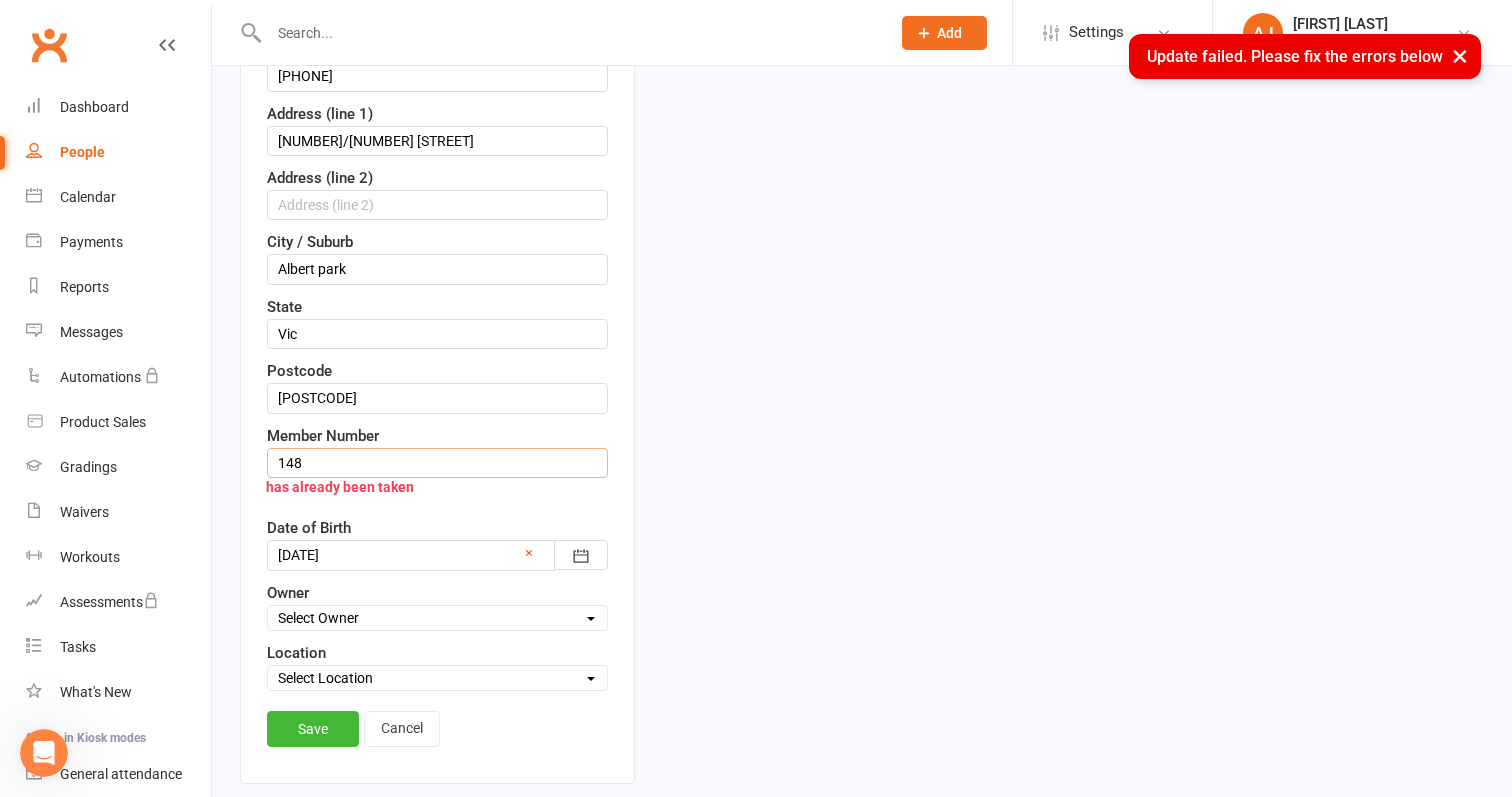 click on "148" at bounding box center [437, 463] 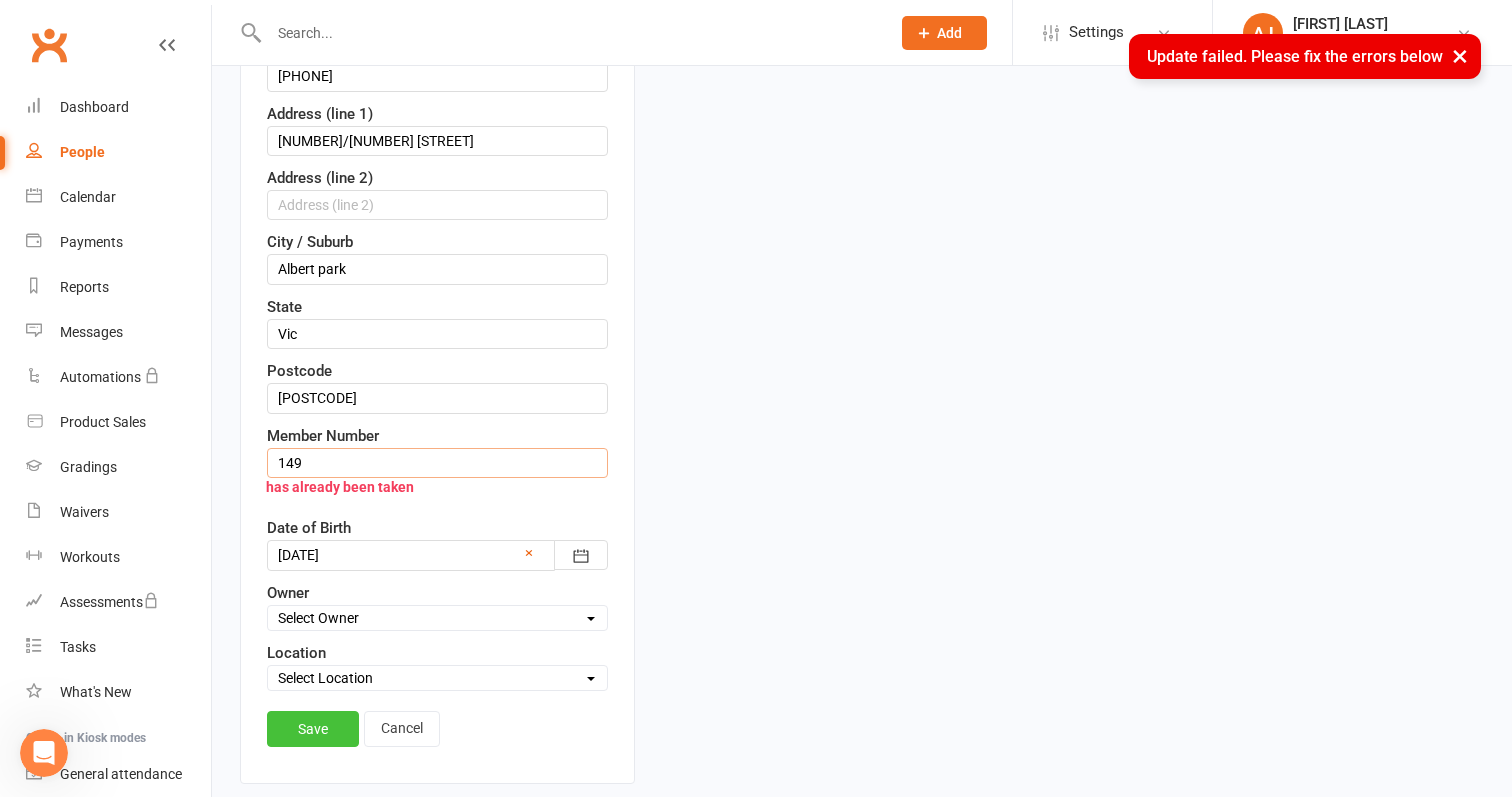 type on "149" 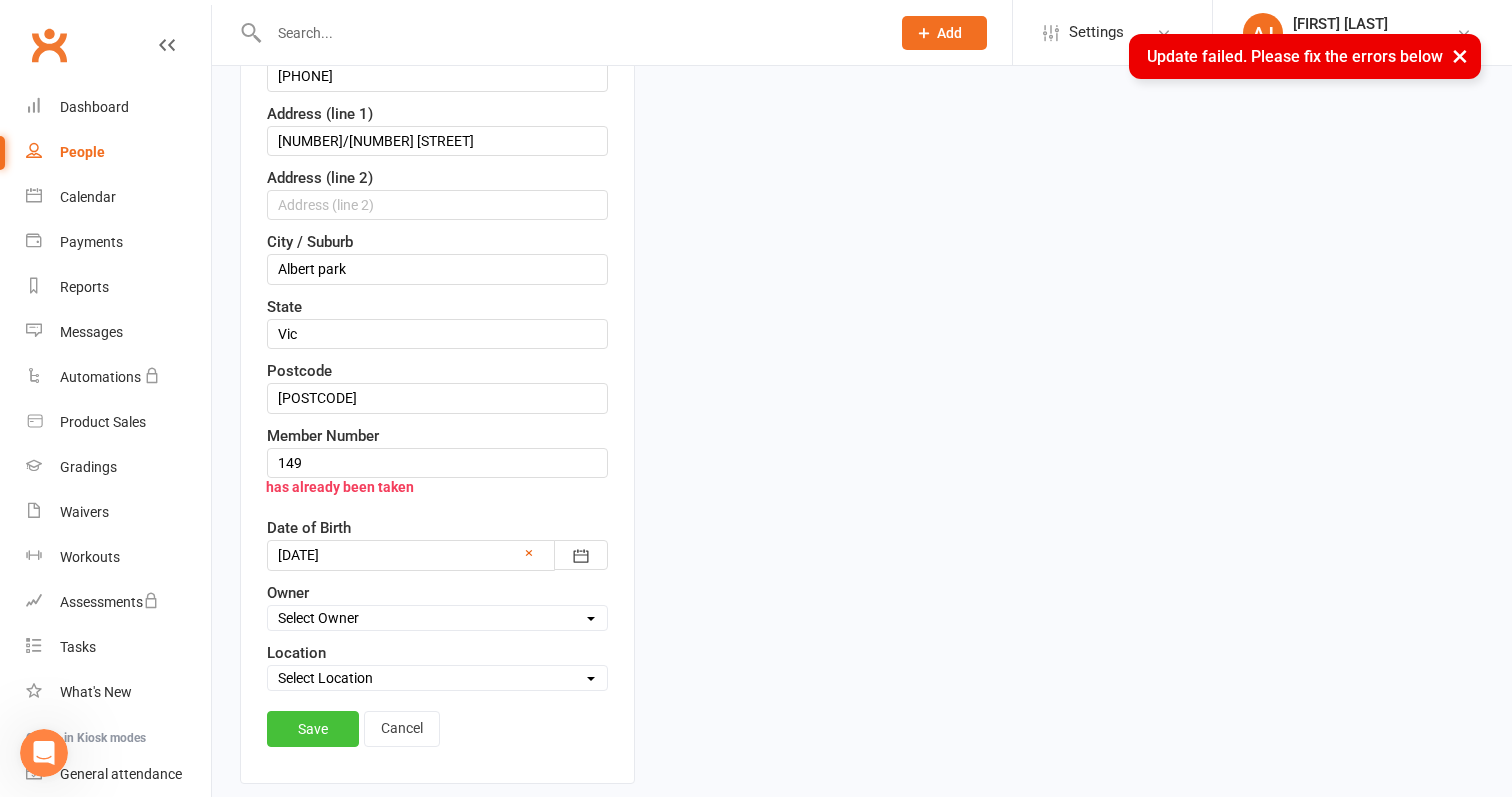 click on "Save" at bounding box center (313, 729) 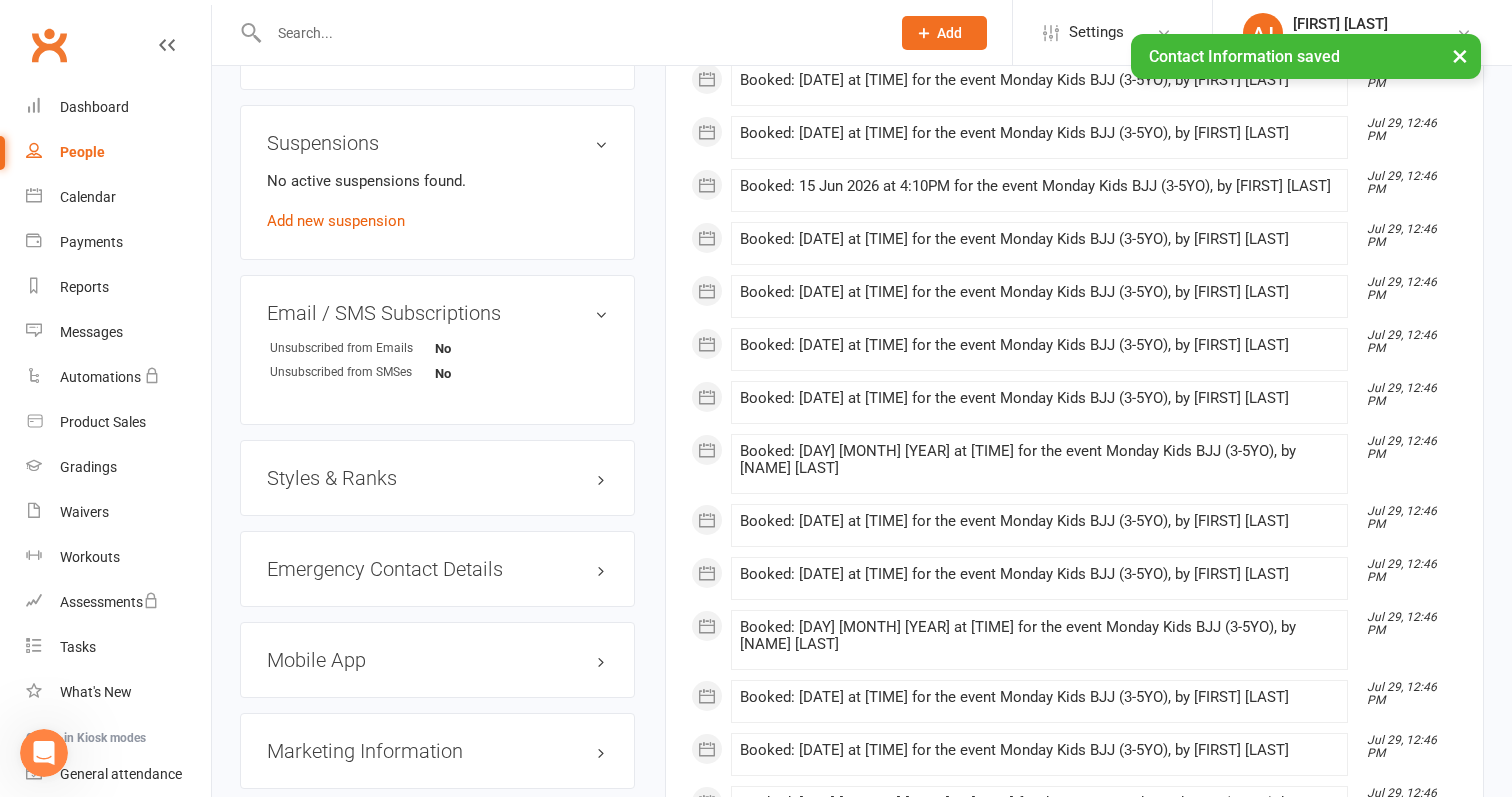 scroll, scrollTop: 1255, scrollLeft: 0, axis: vertical 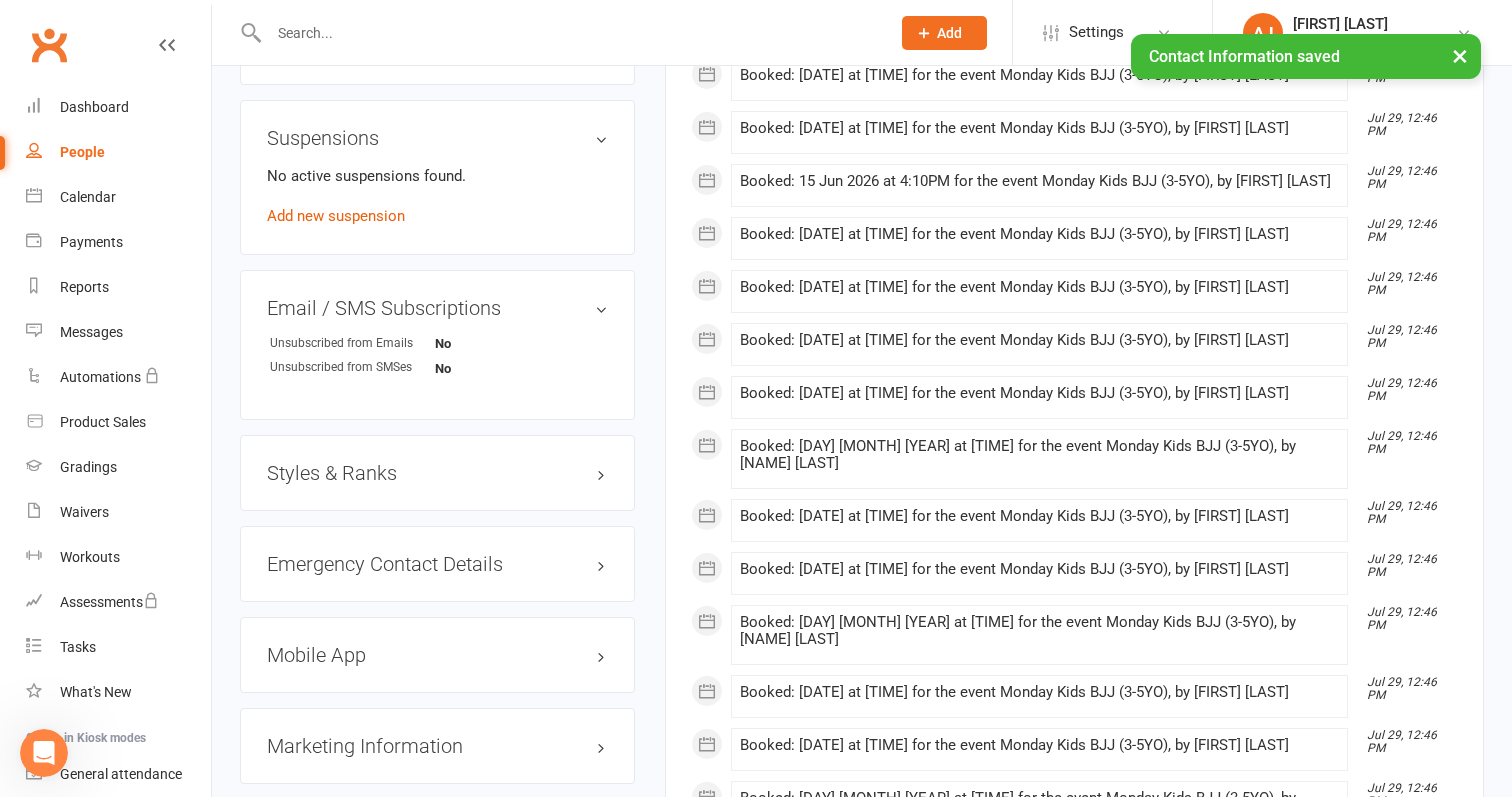 click on "Styles & Ranks" at bounding box center [437, 473] 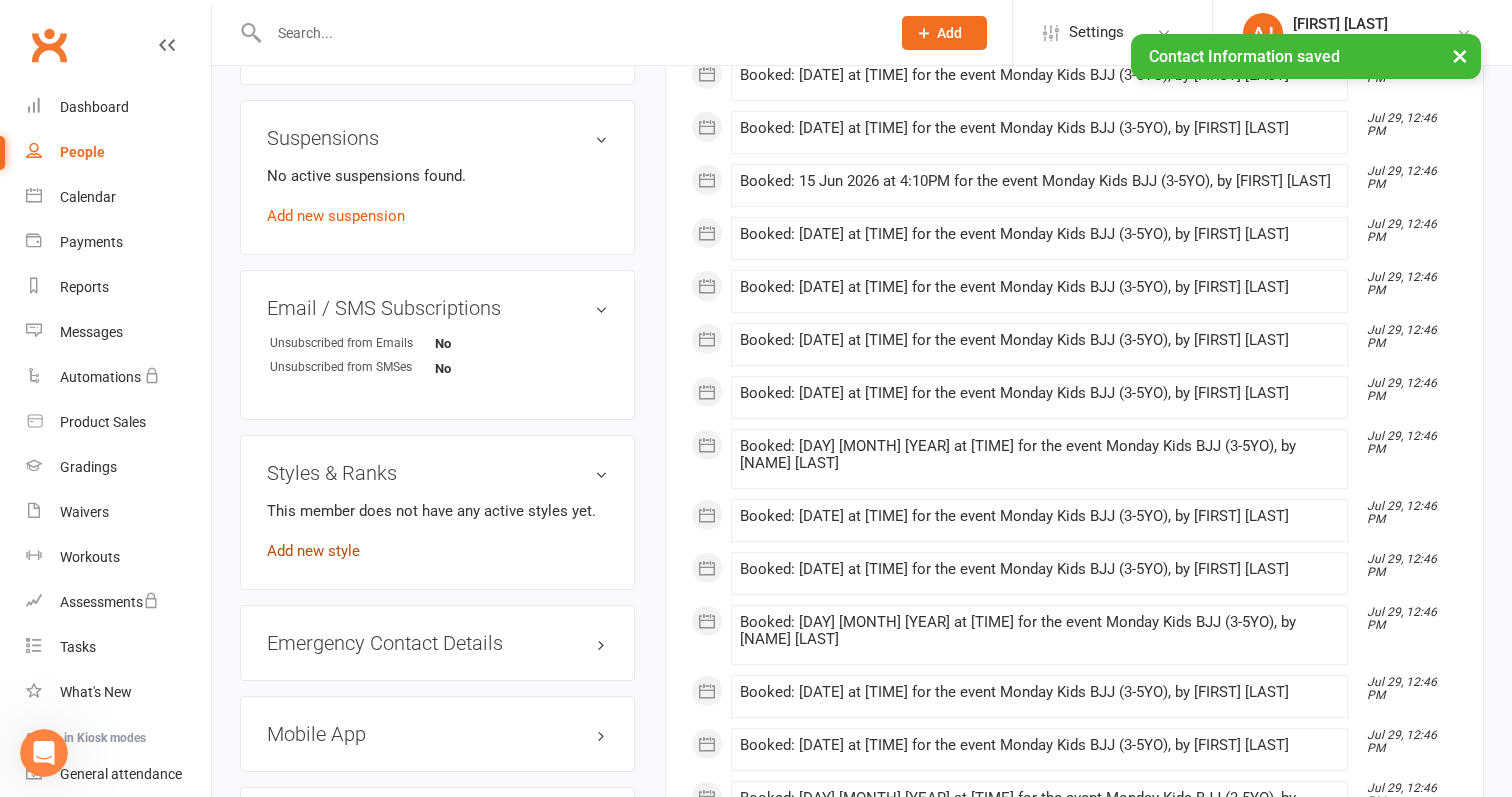click on "Add new style" at bounding box center [313, 551] 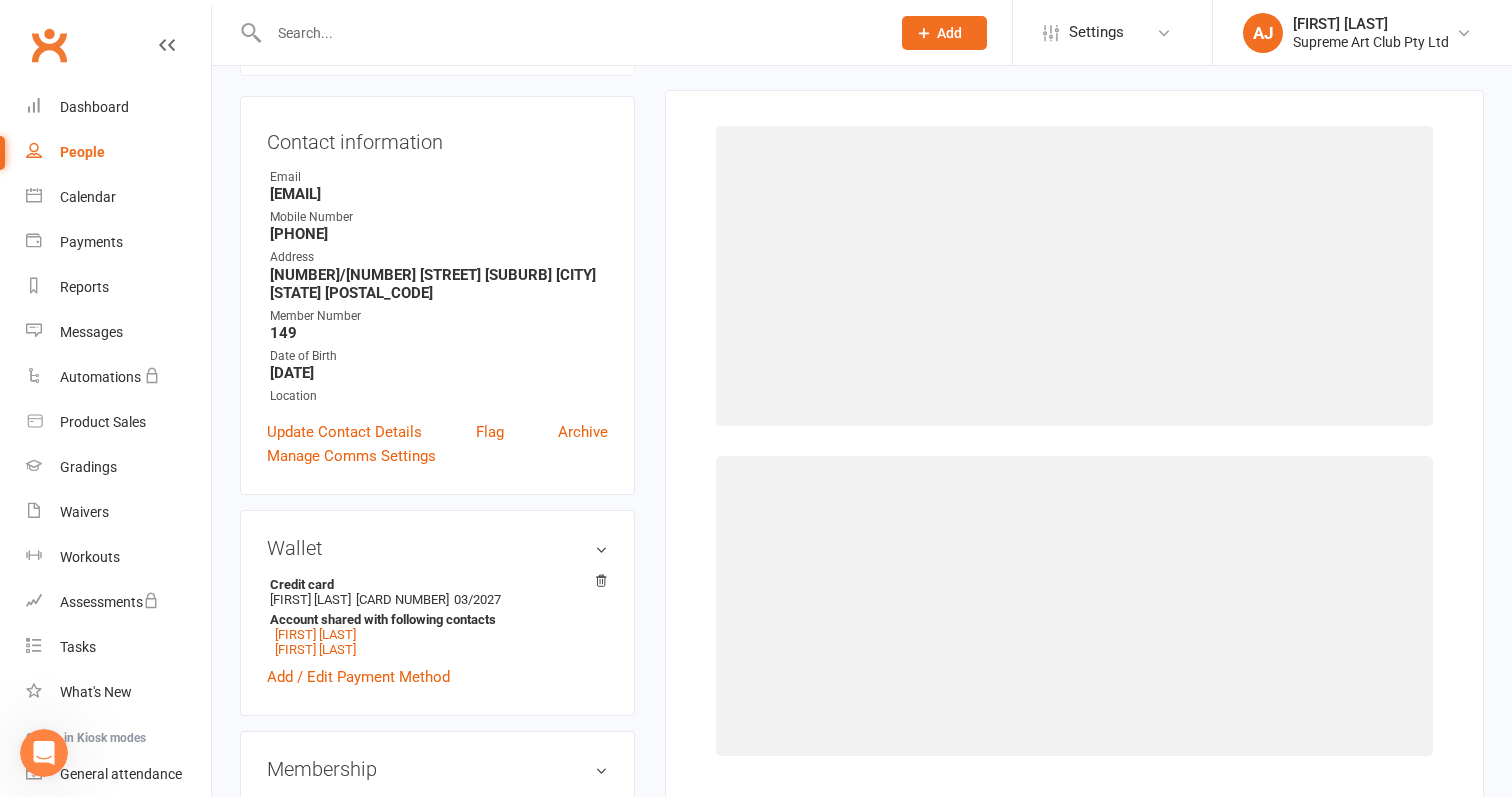 scroll, scrollTop: 170, scrollLeft: 0, axis: vertical 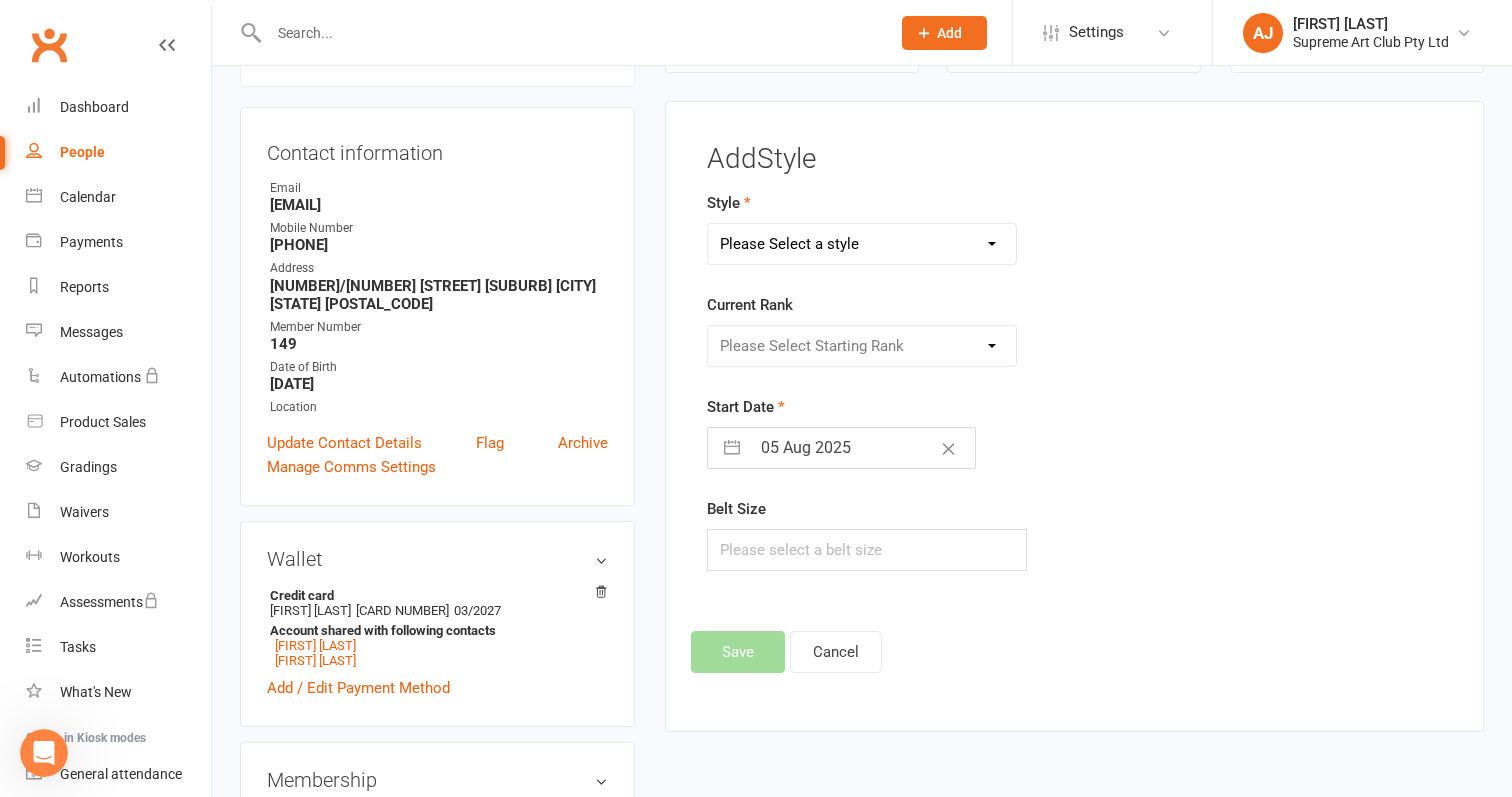 select on "3191" 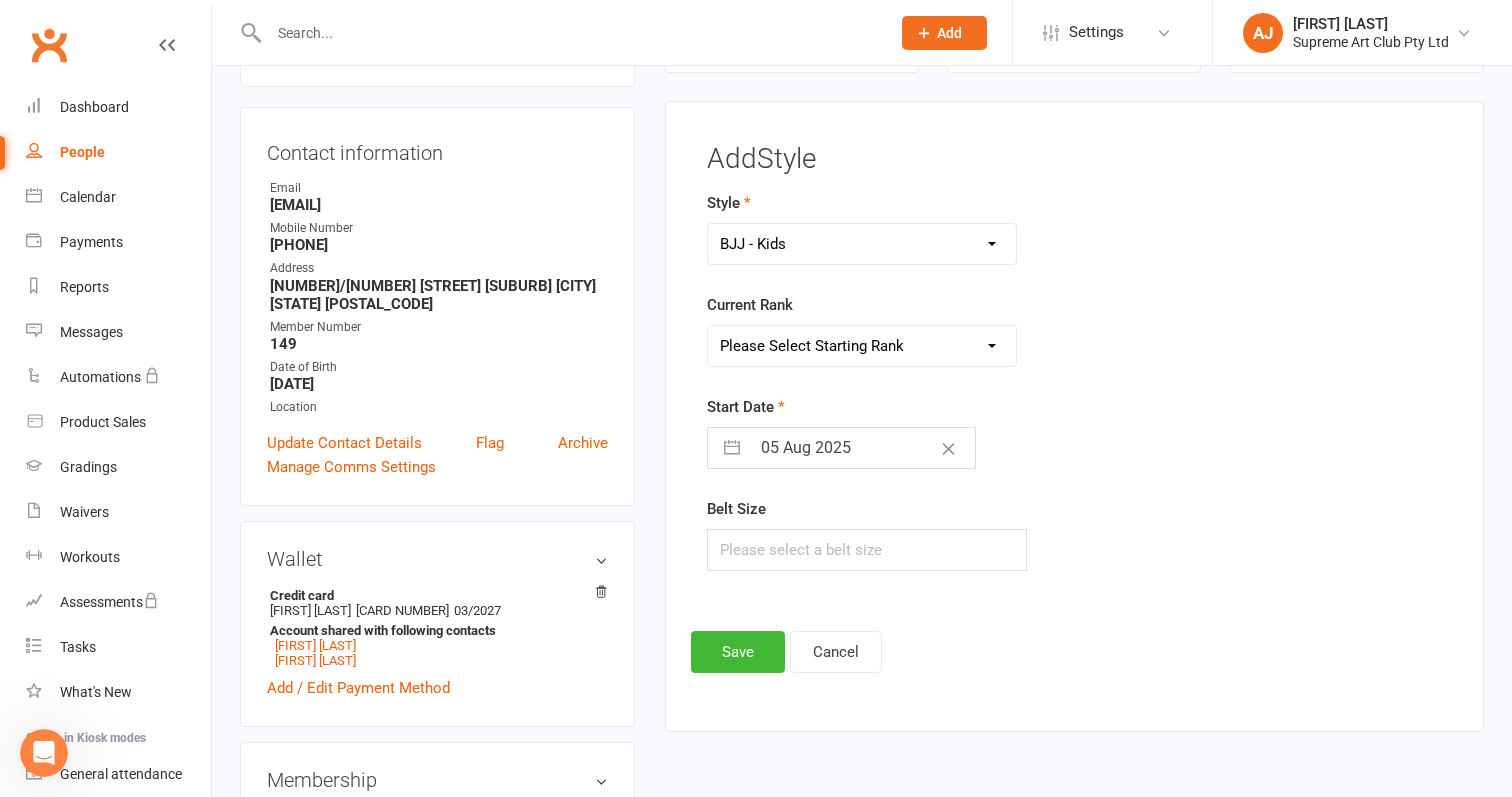 select on "35732" 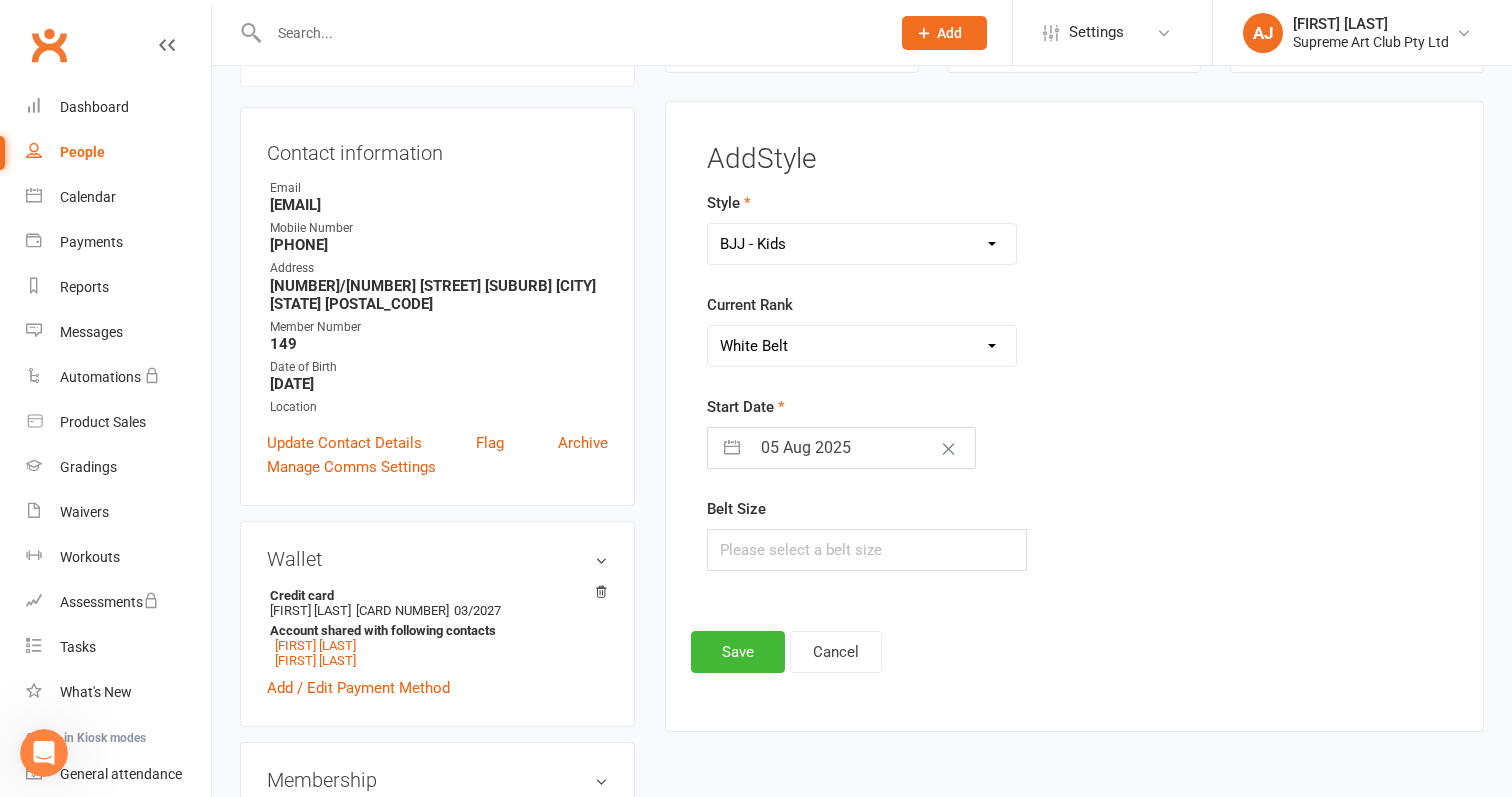 click on "05 Aug 2025" at bounding box center [862, 448] 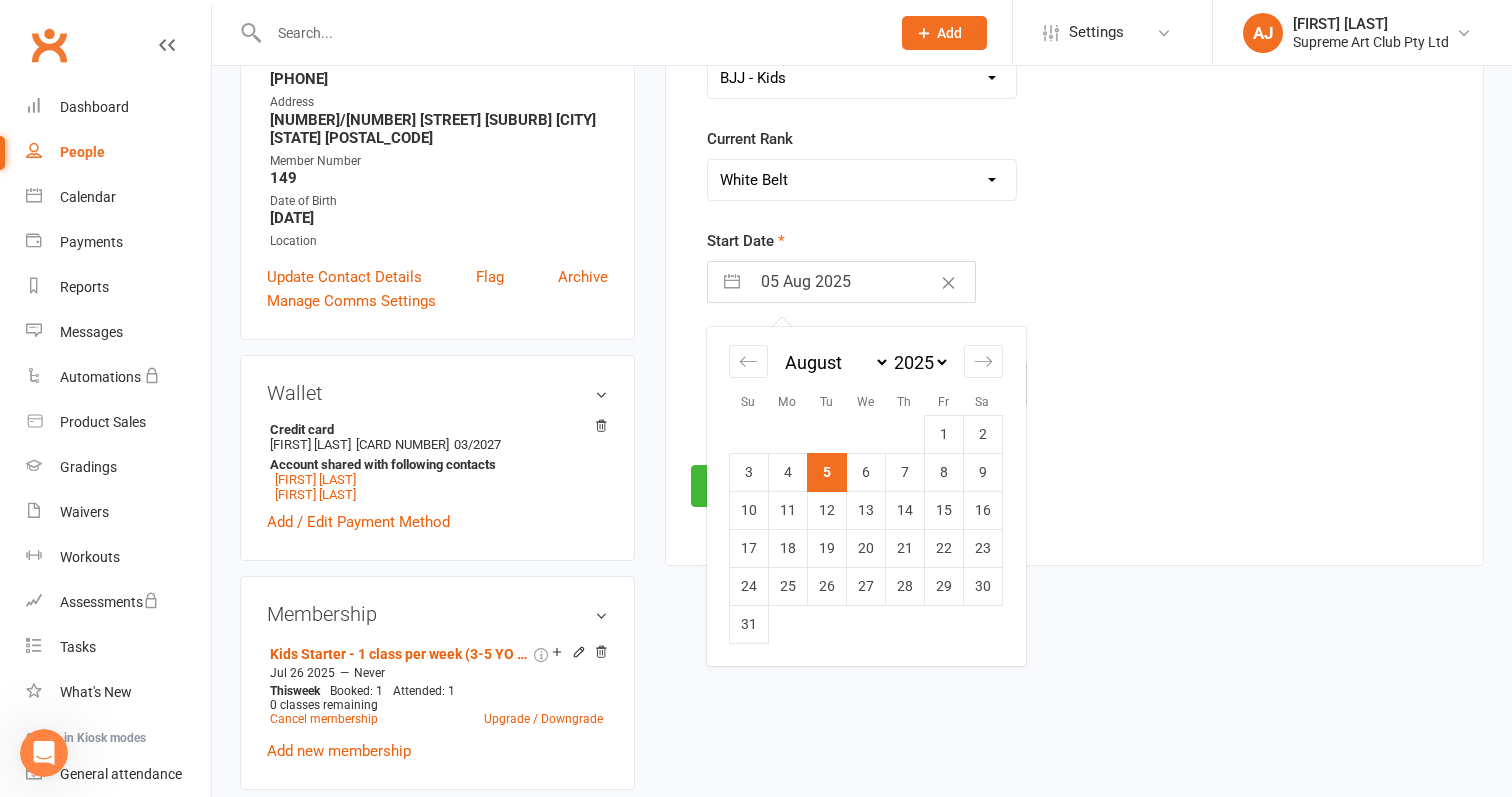scroll, scrollTop: 338, scrollLeft: 0, axis: vertical 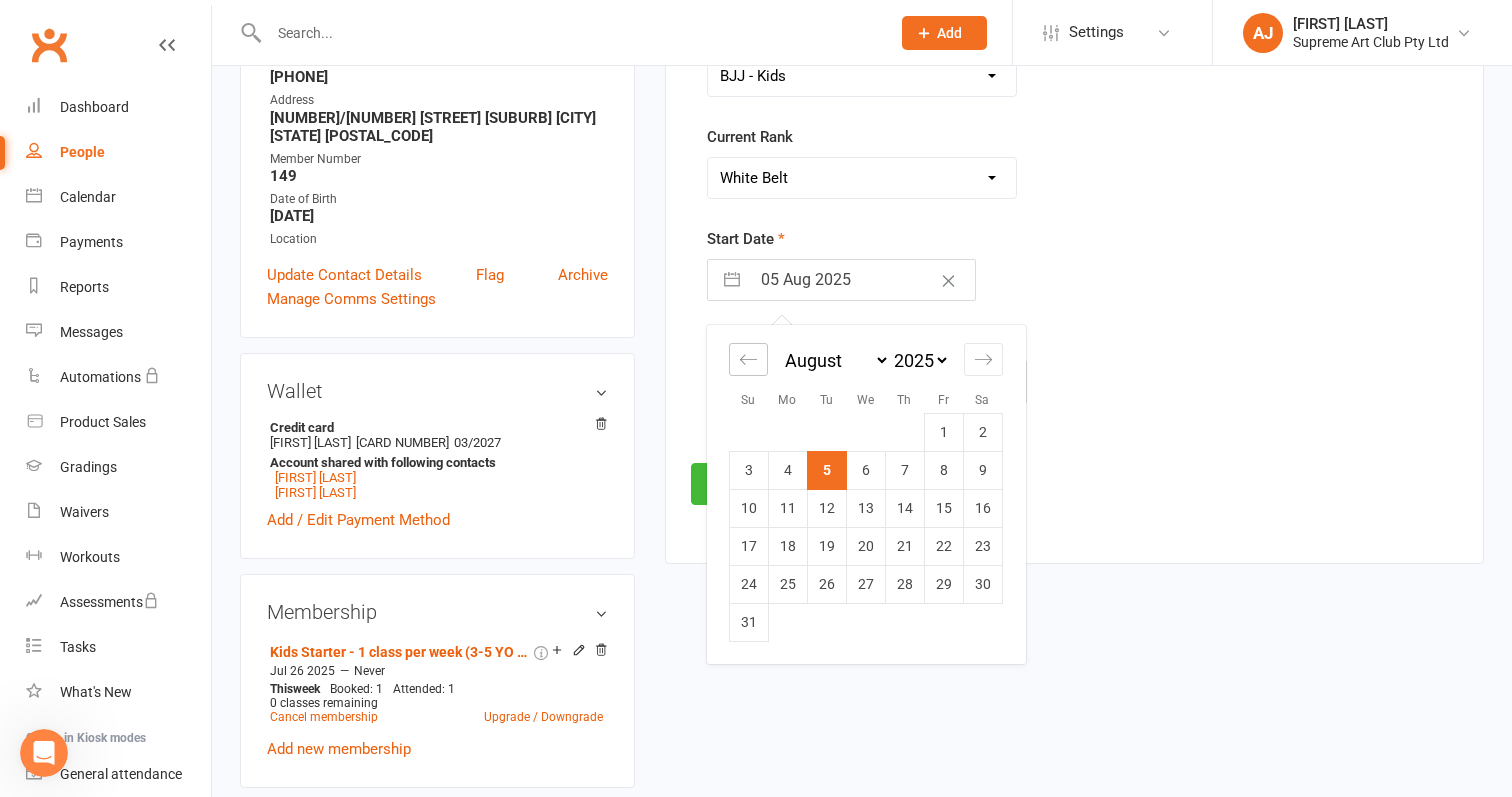 click at bounding box center [748, 359] 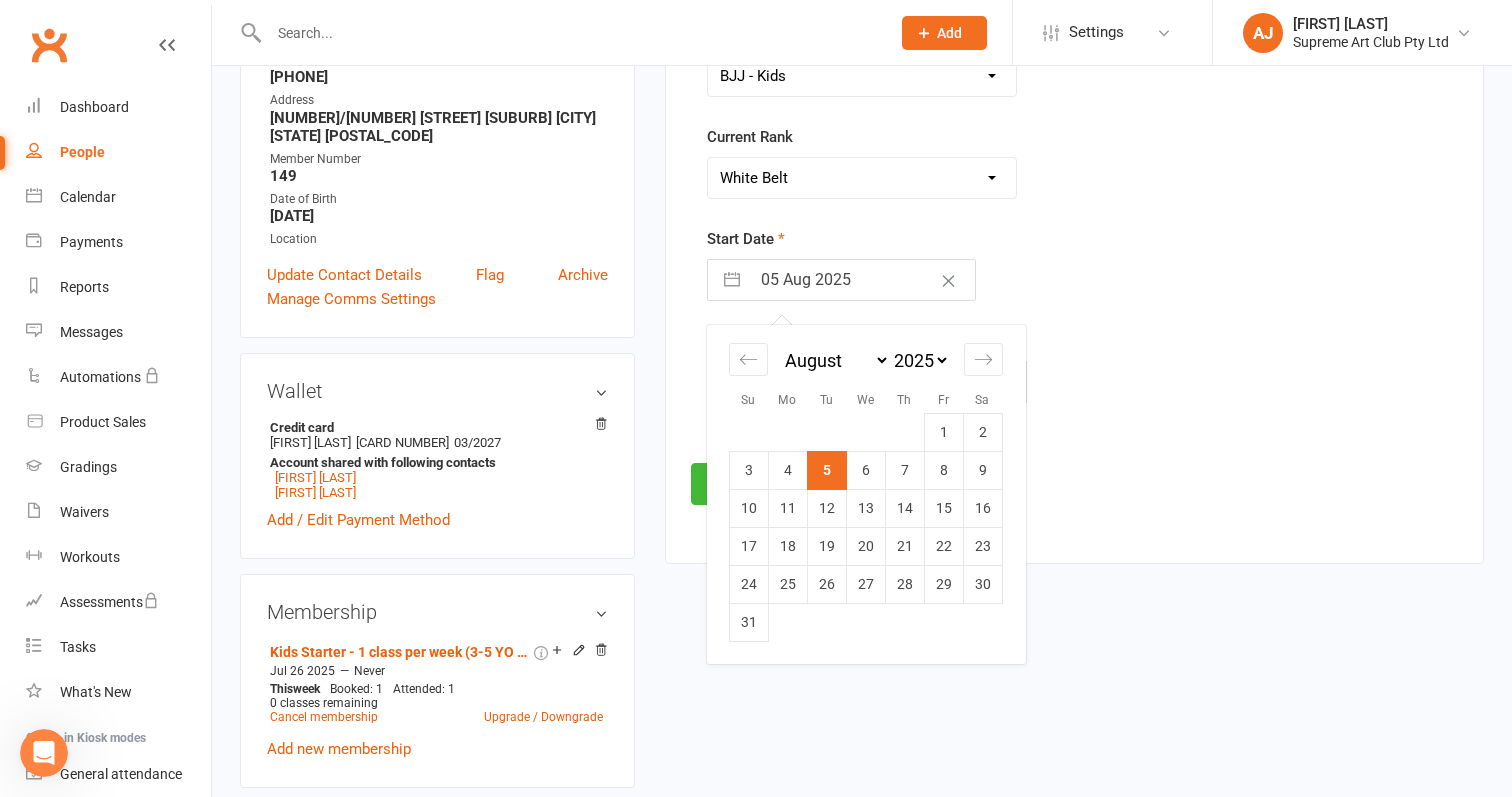 select on "5" 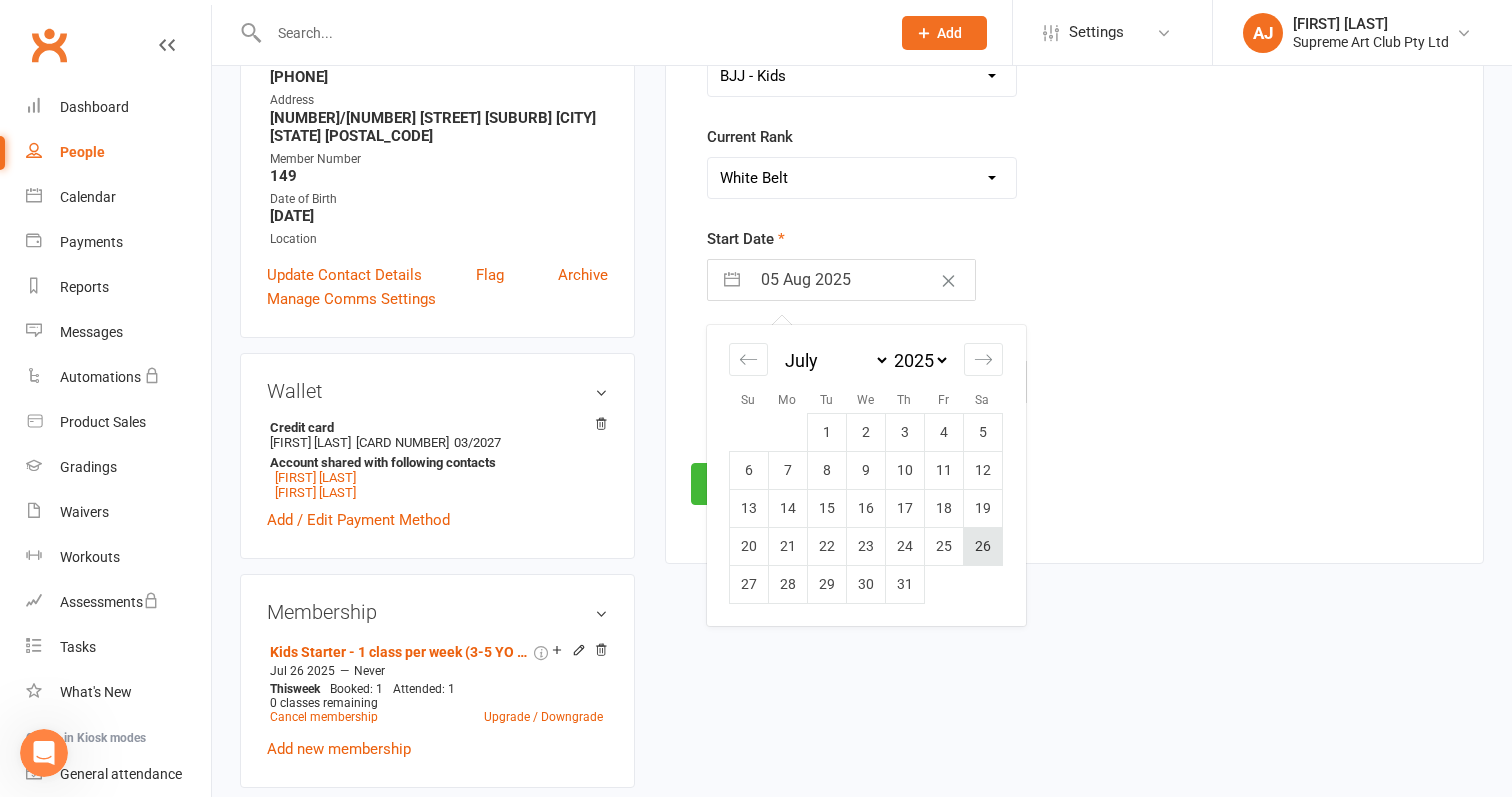 click on "26" at bounding box center (982, 546) 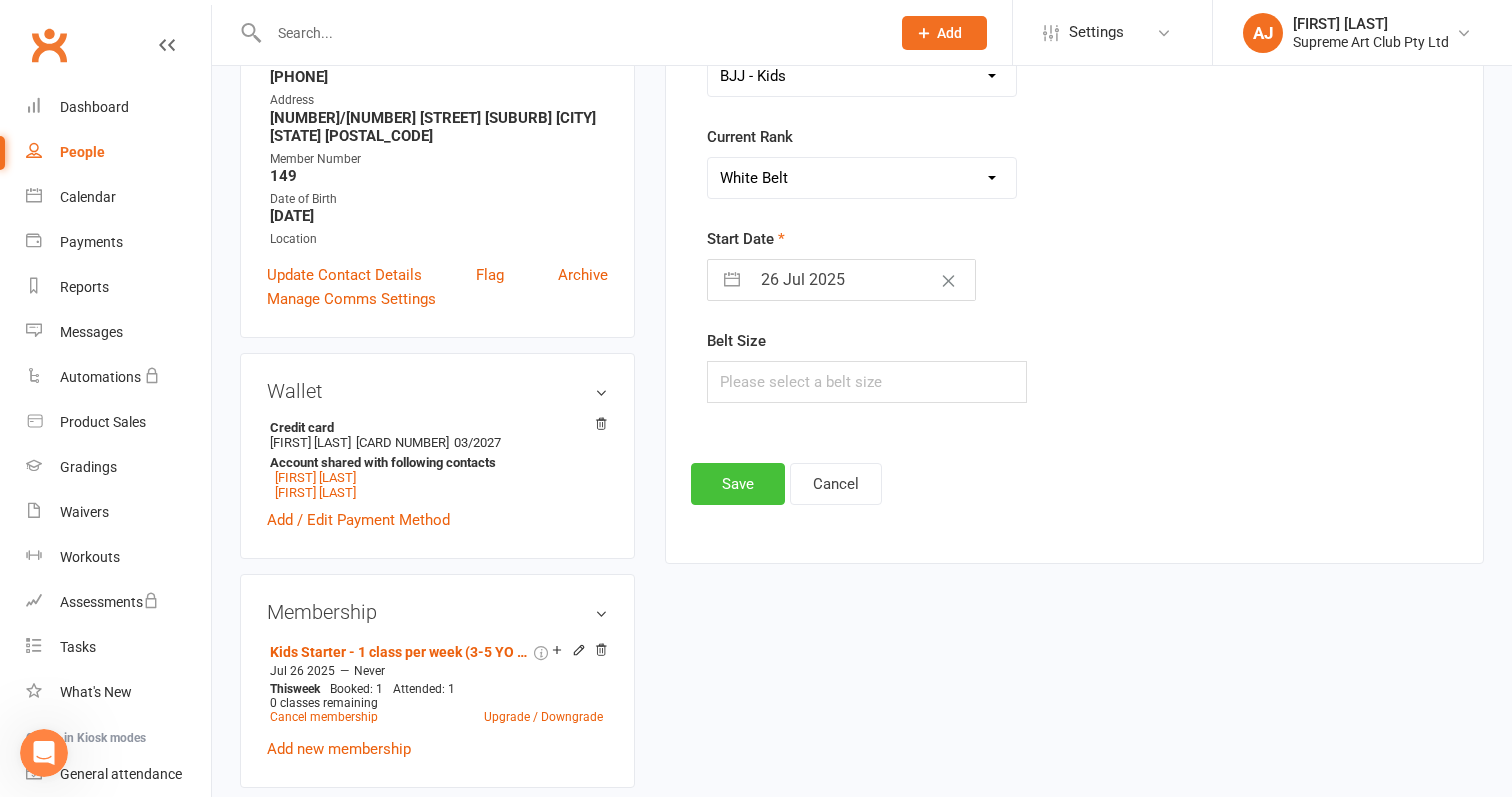 click on "Save" at bounding box center (738, 484) 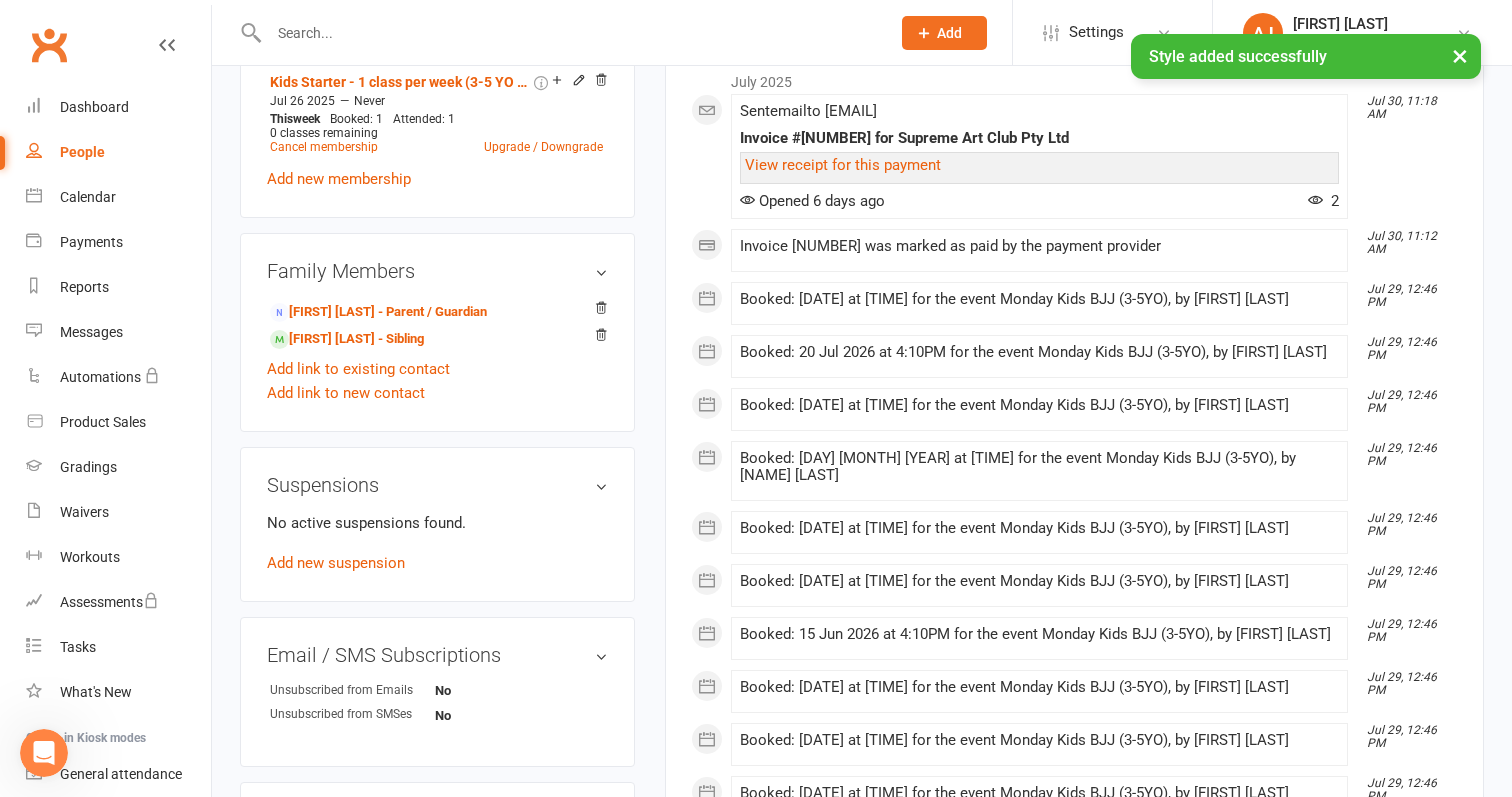 scroll, scrollTop: 903, scrollLeft: 0, axis: vertical 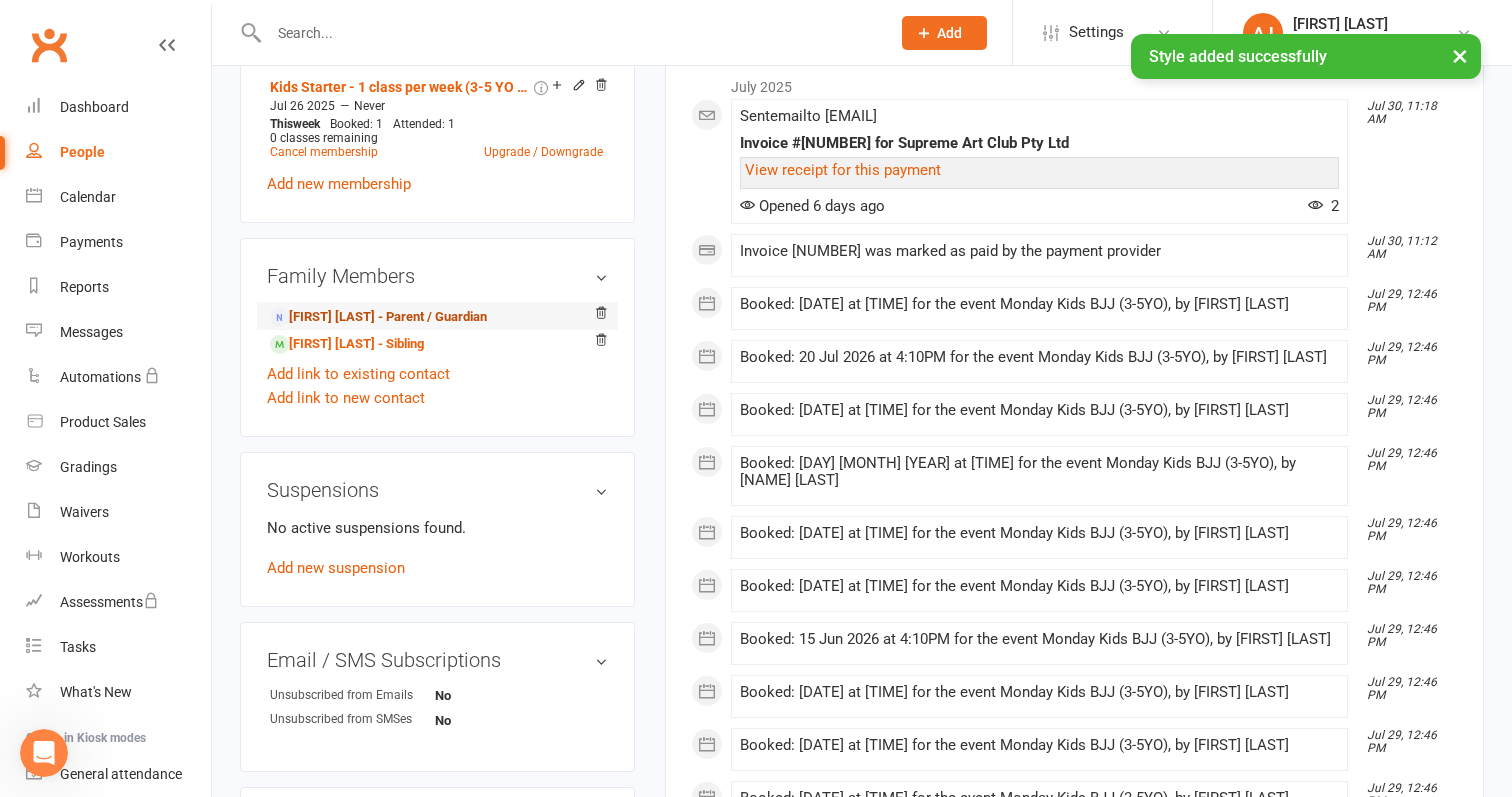 click on "[FIRST] [LAST] - Parent / Guardian" at bounding box center [378, 317] 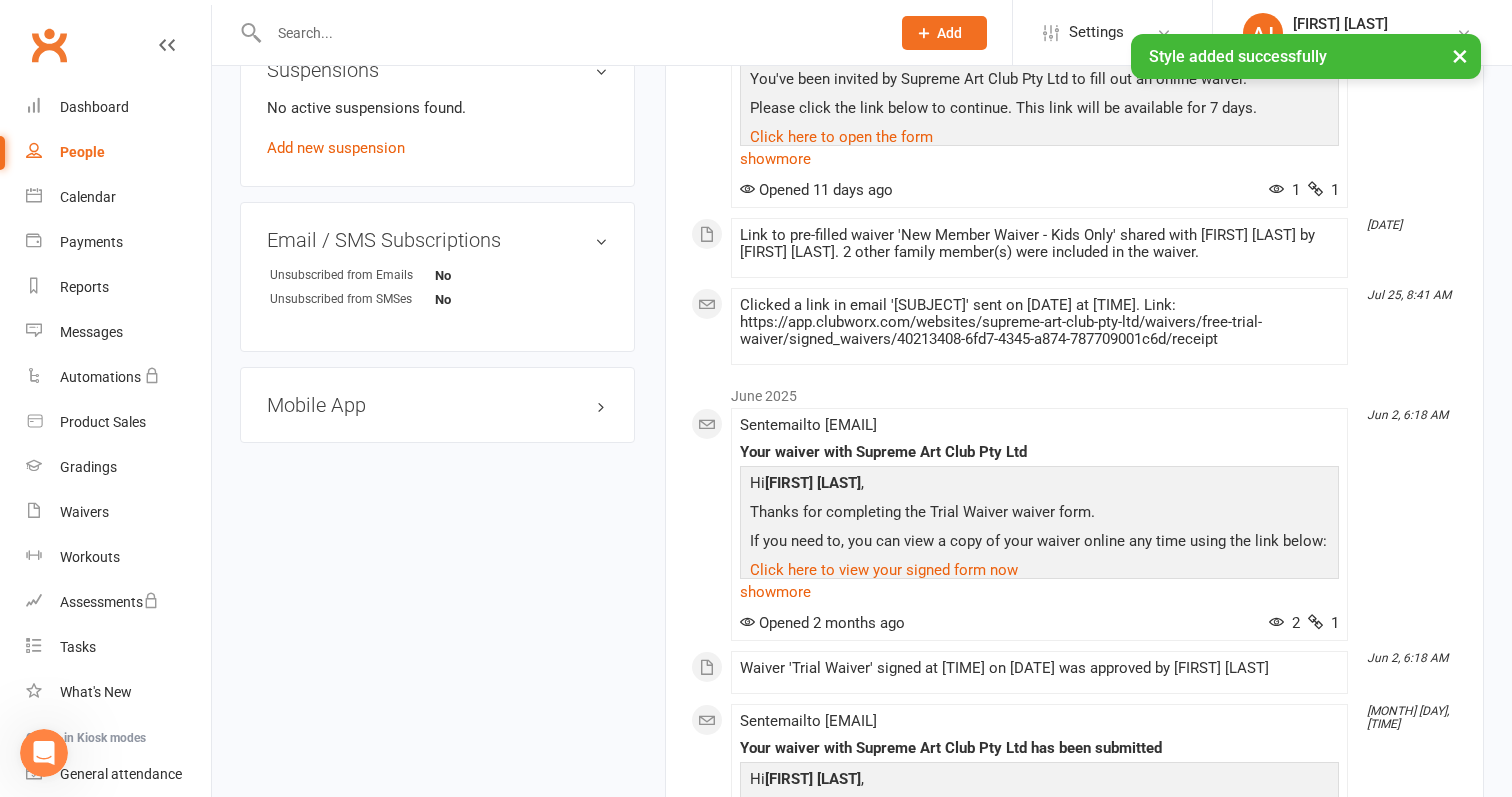 scroll, scrollTop: 1265, scrollLeft: 0, axis: vertical 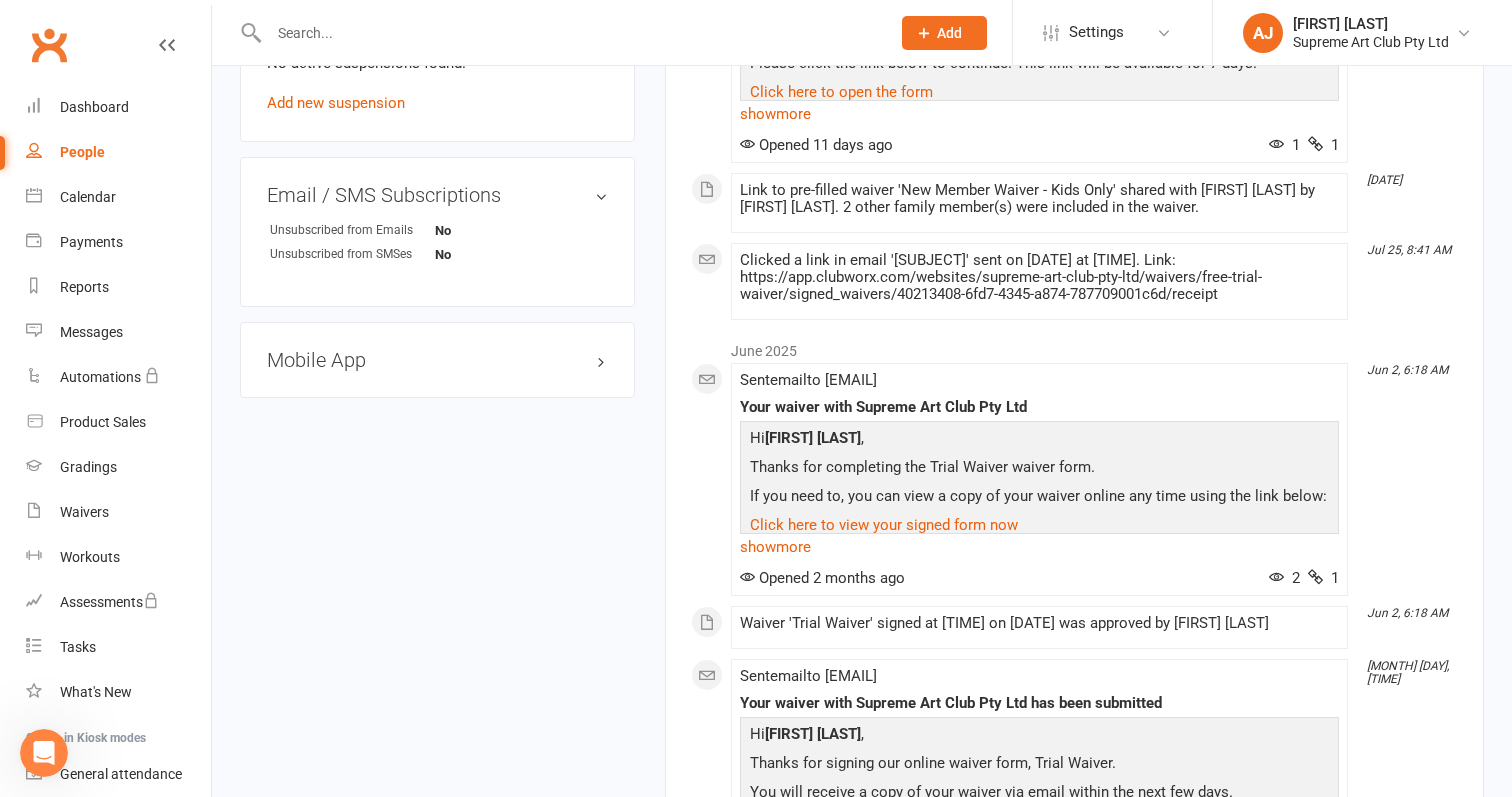 click on "Mobile App" at bounding box center [437, 360] 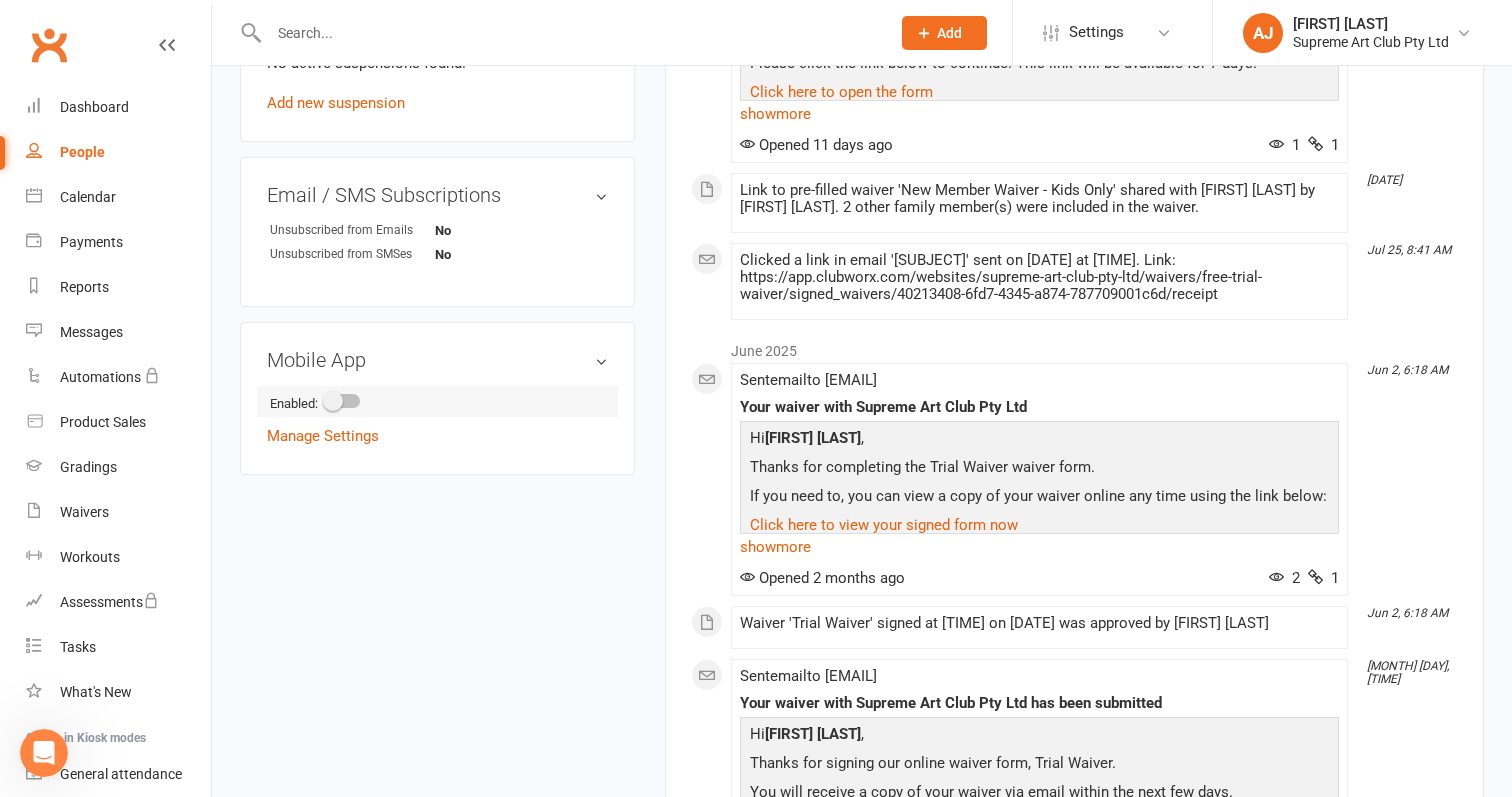 click at bounding box center (343, 401) 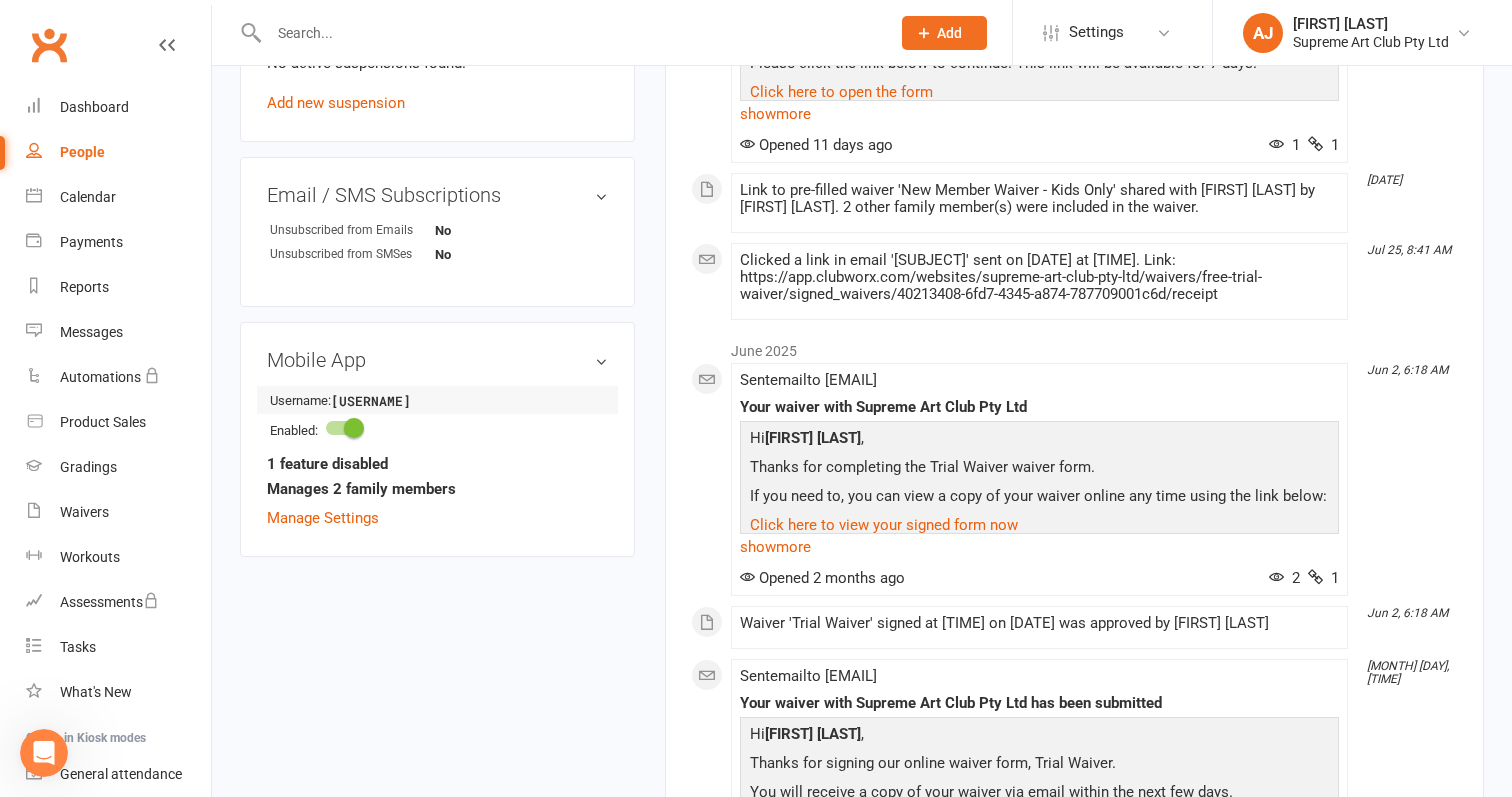 click on "[USERNAME]" at bounding box center [388, 401] 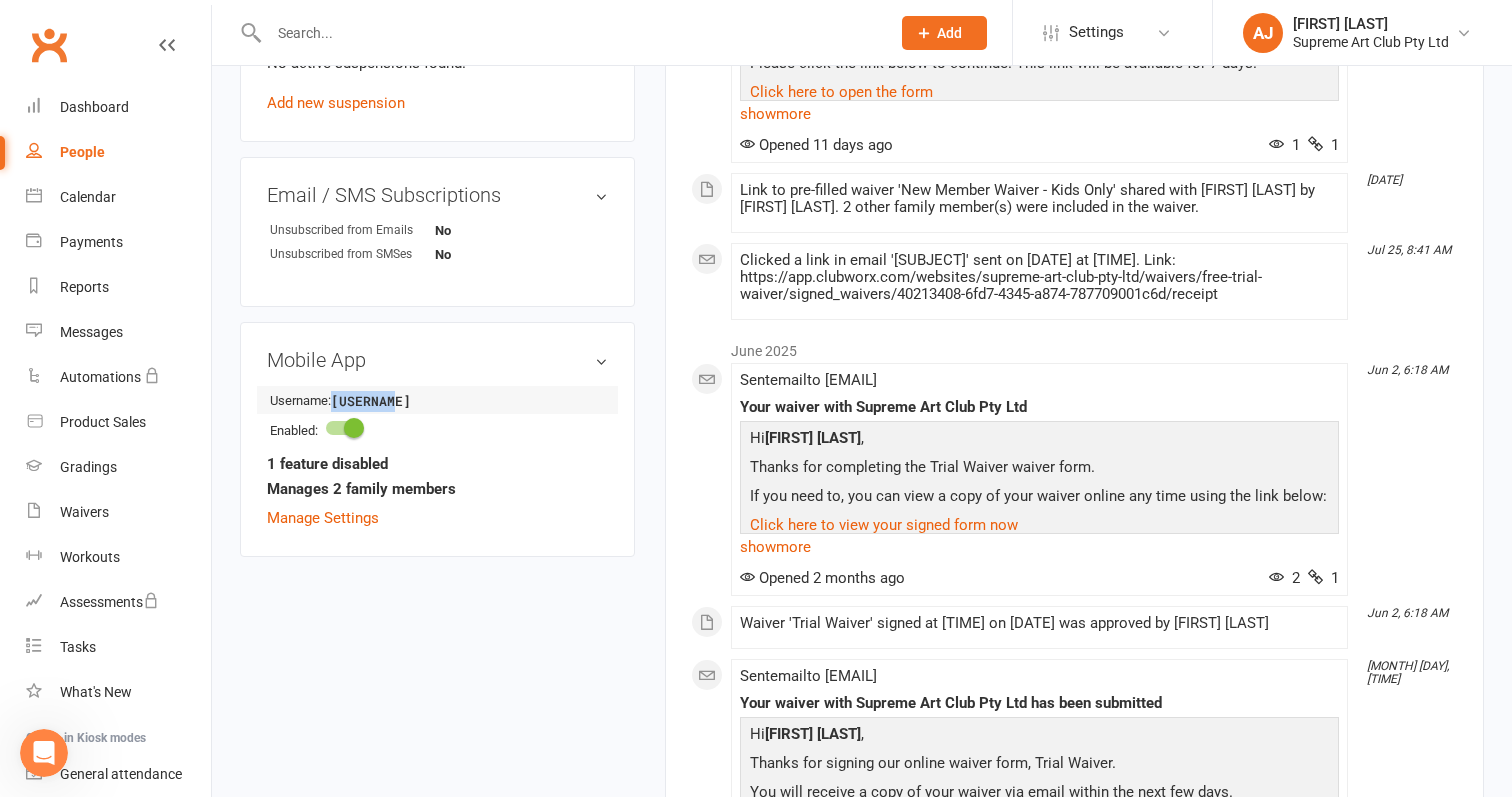 click on "[USERNAME]" at bounding box center (388, 401) 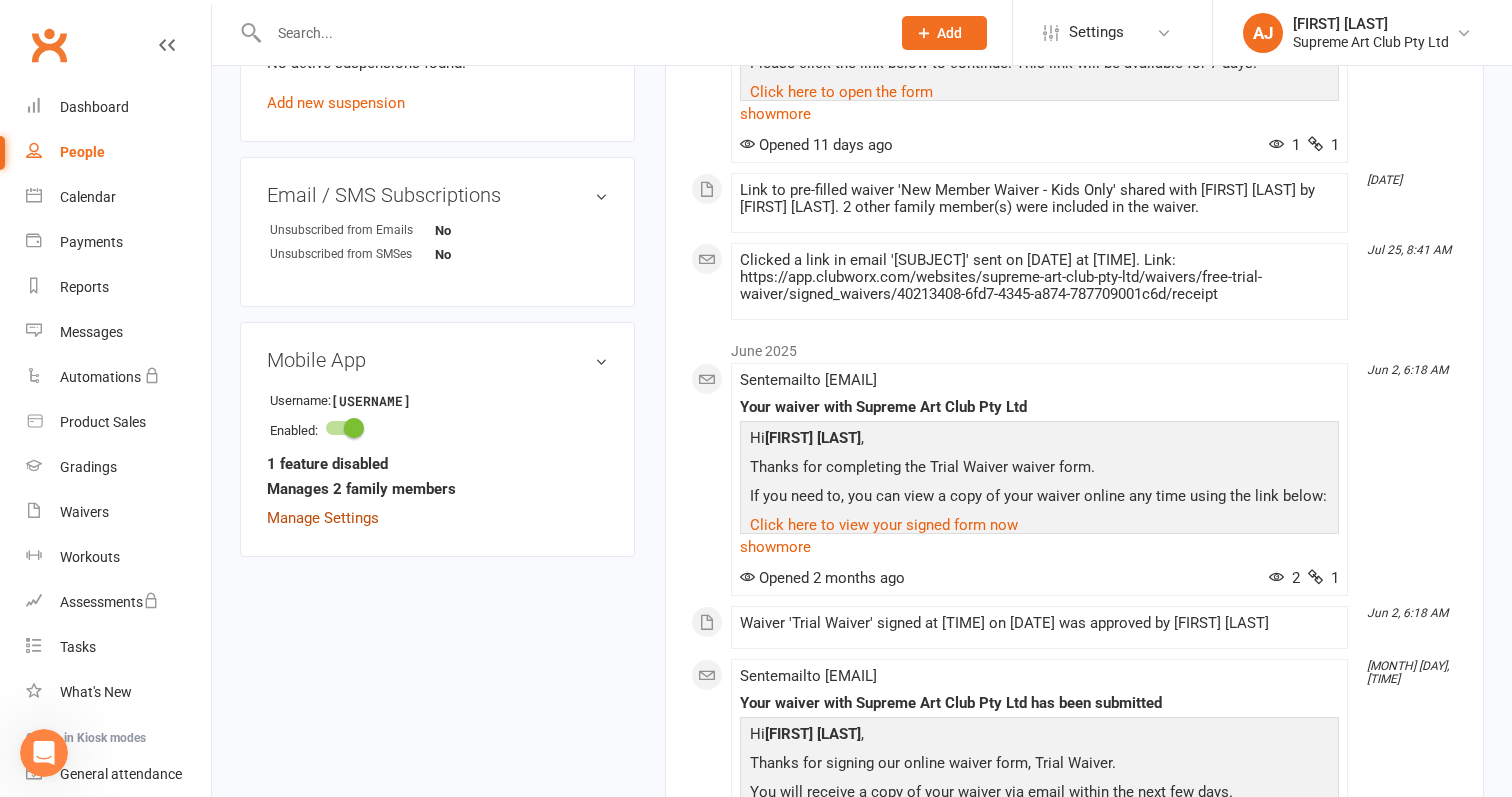 click on "Manage Settings" at bounding box center (323, 518) 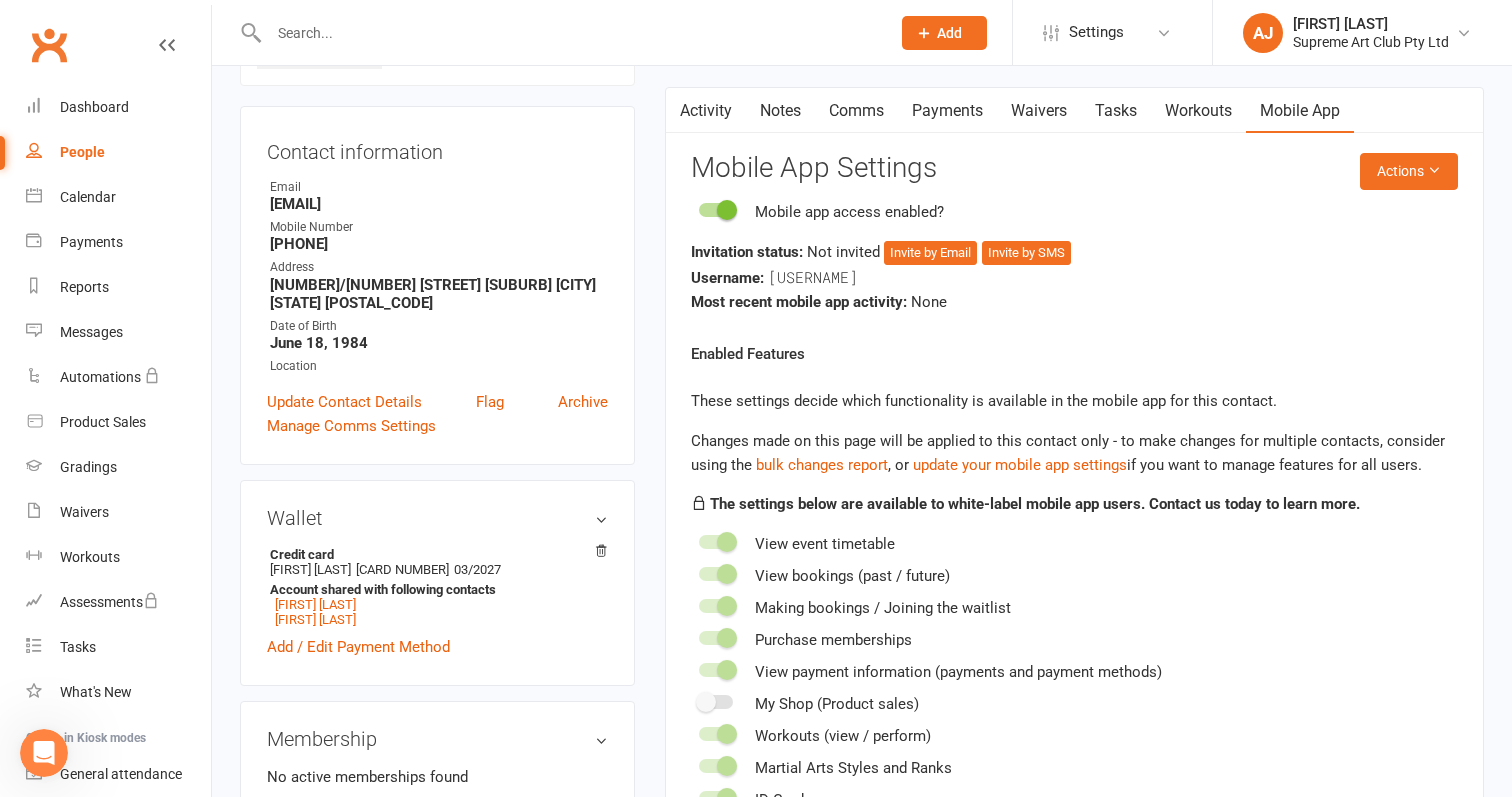 scroll, scrollTop: 153, scrollLeft: 0, axis: vertical 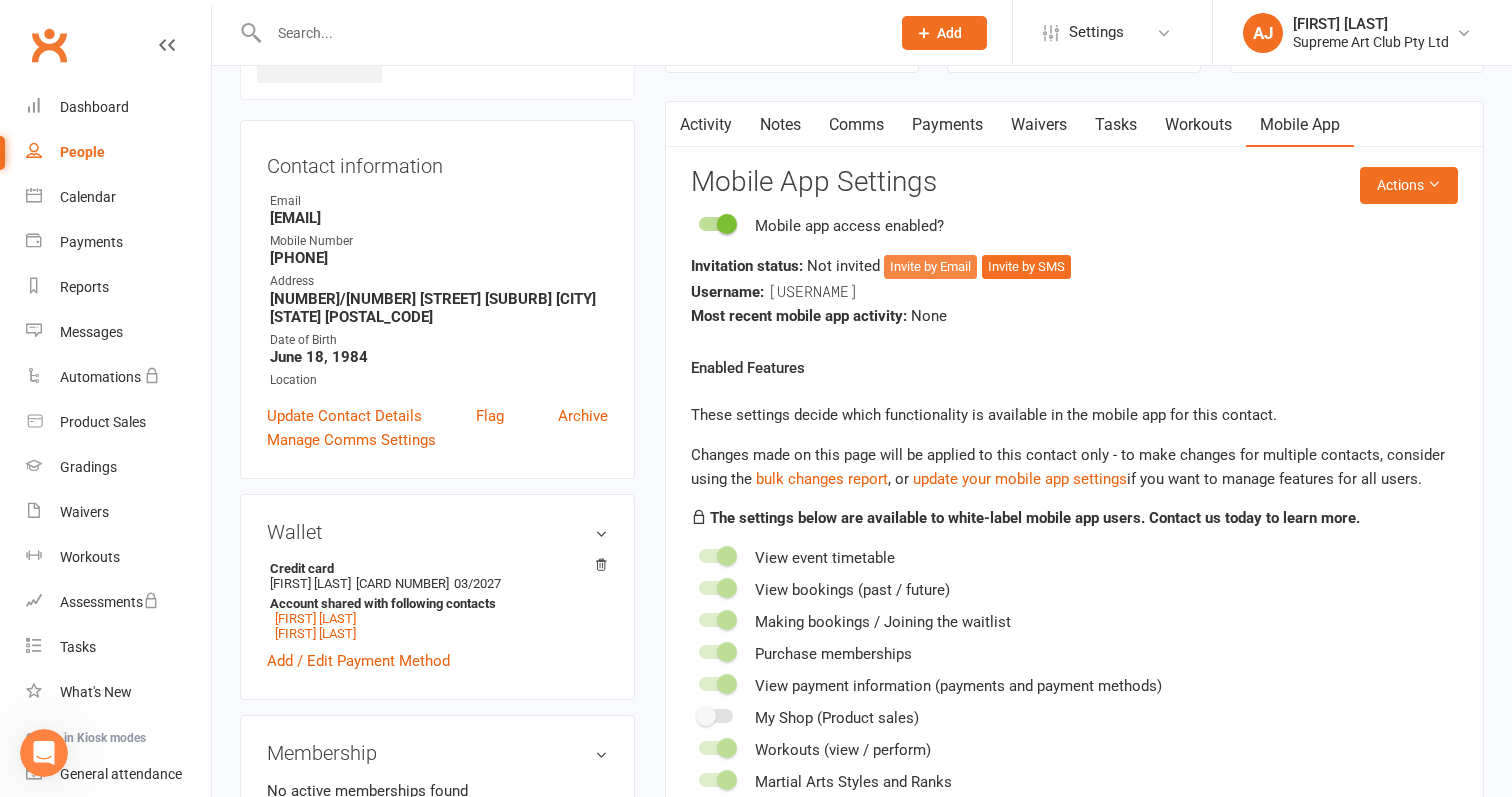 click on "Invite by Email" at bounding box center (930, 267) 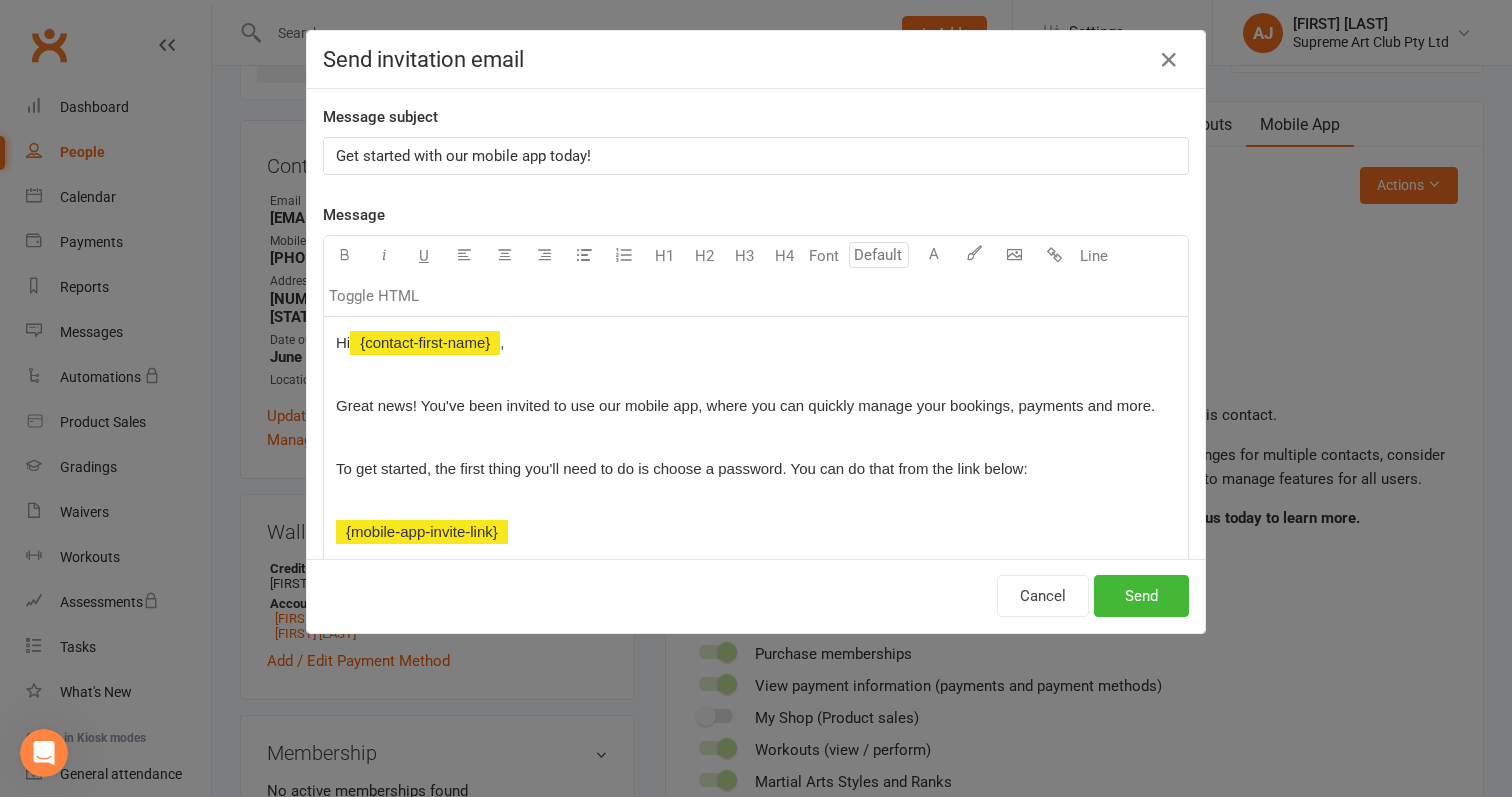 click at bounding box center [756, 437] 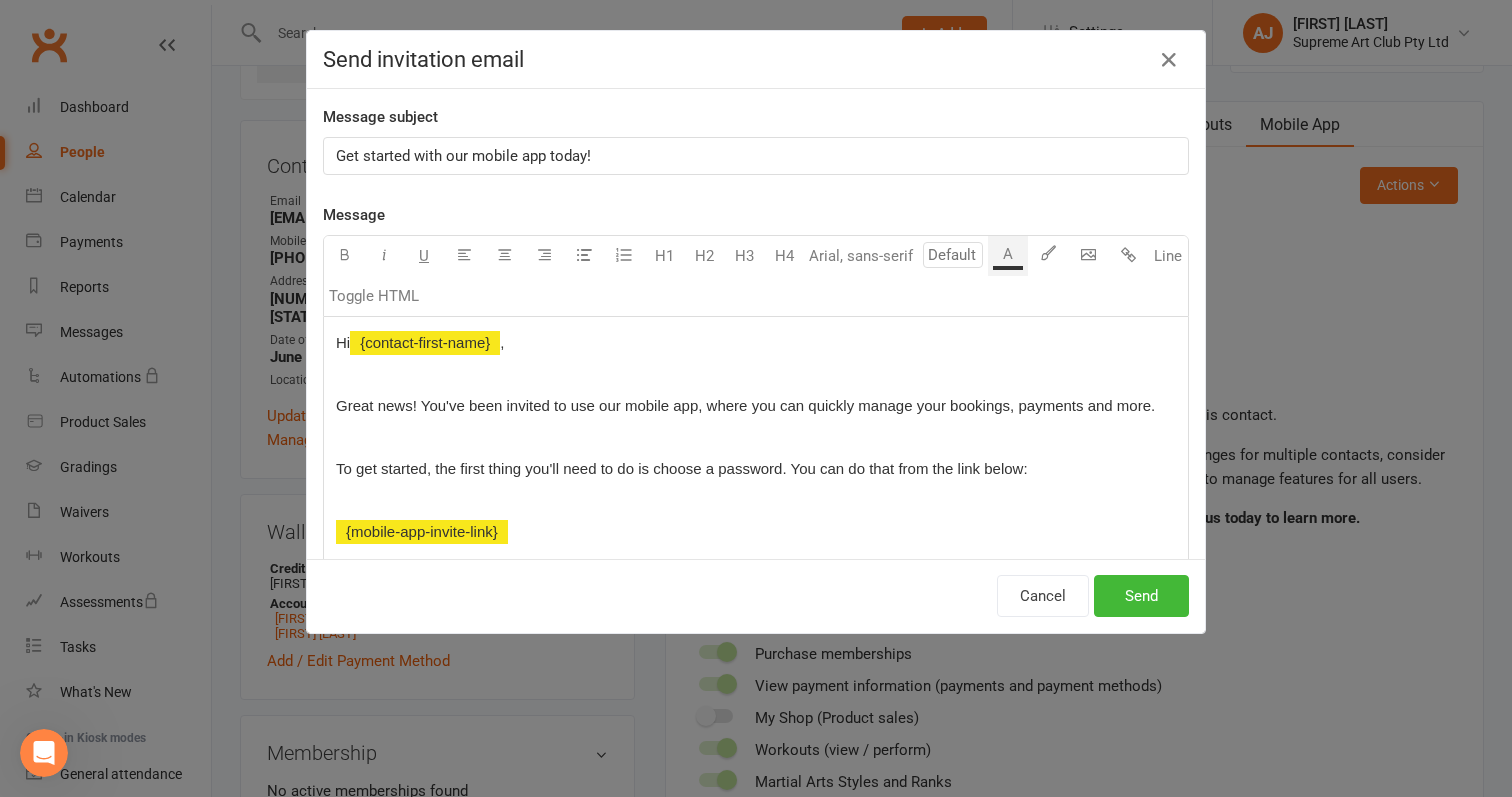 type 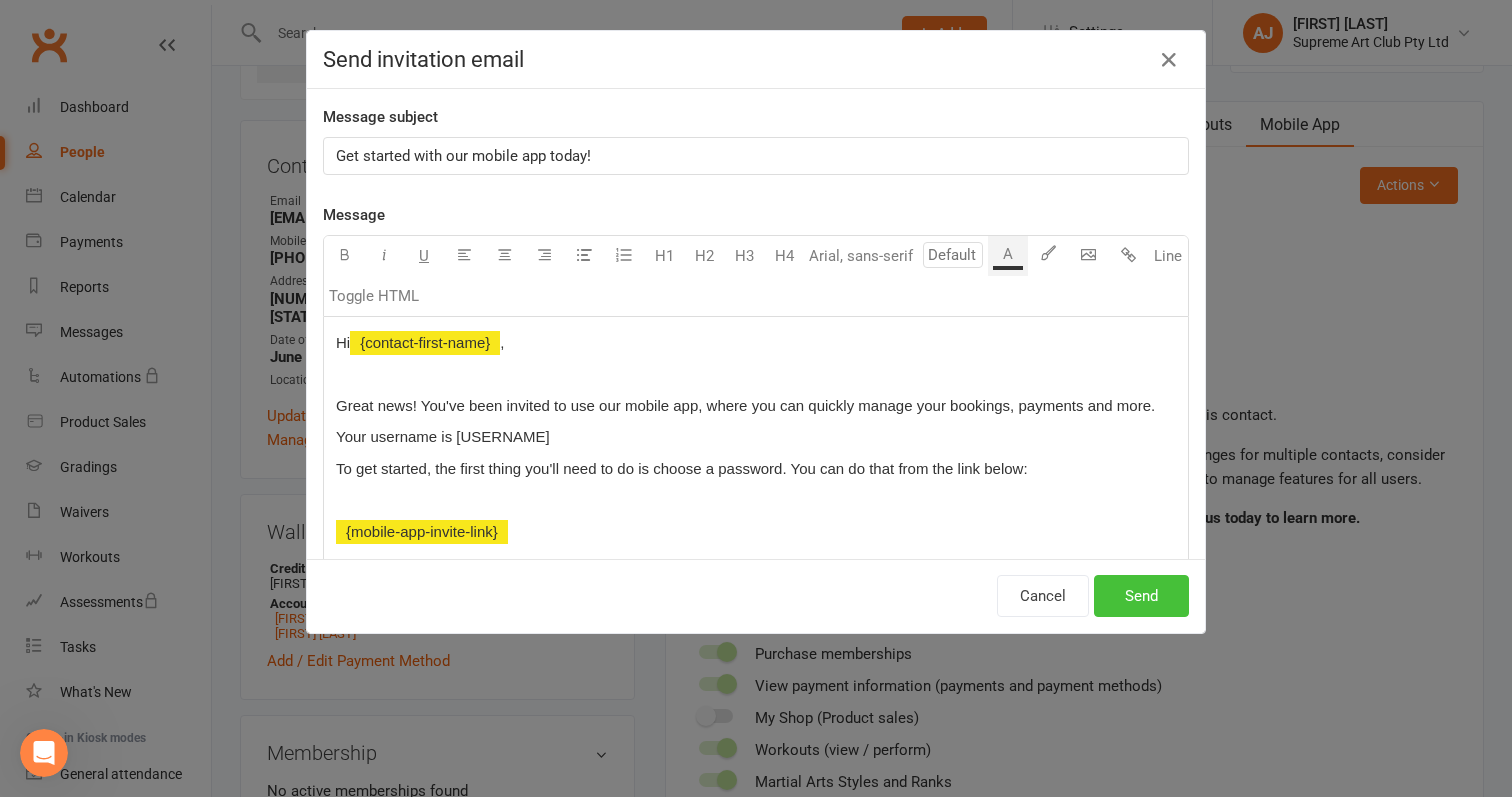 click on "Send" at bounding box center (1141, 596) 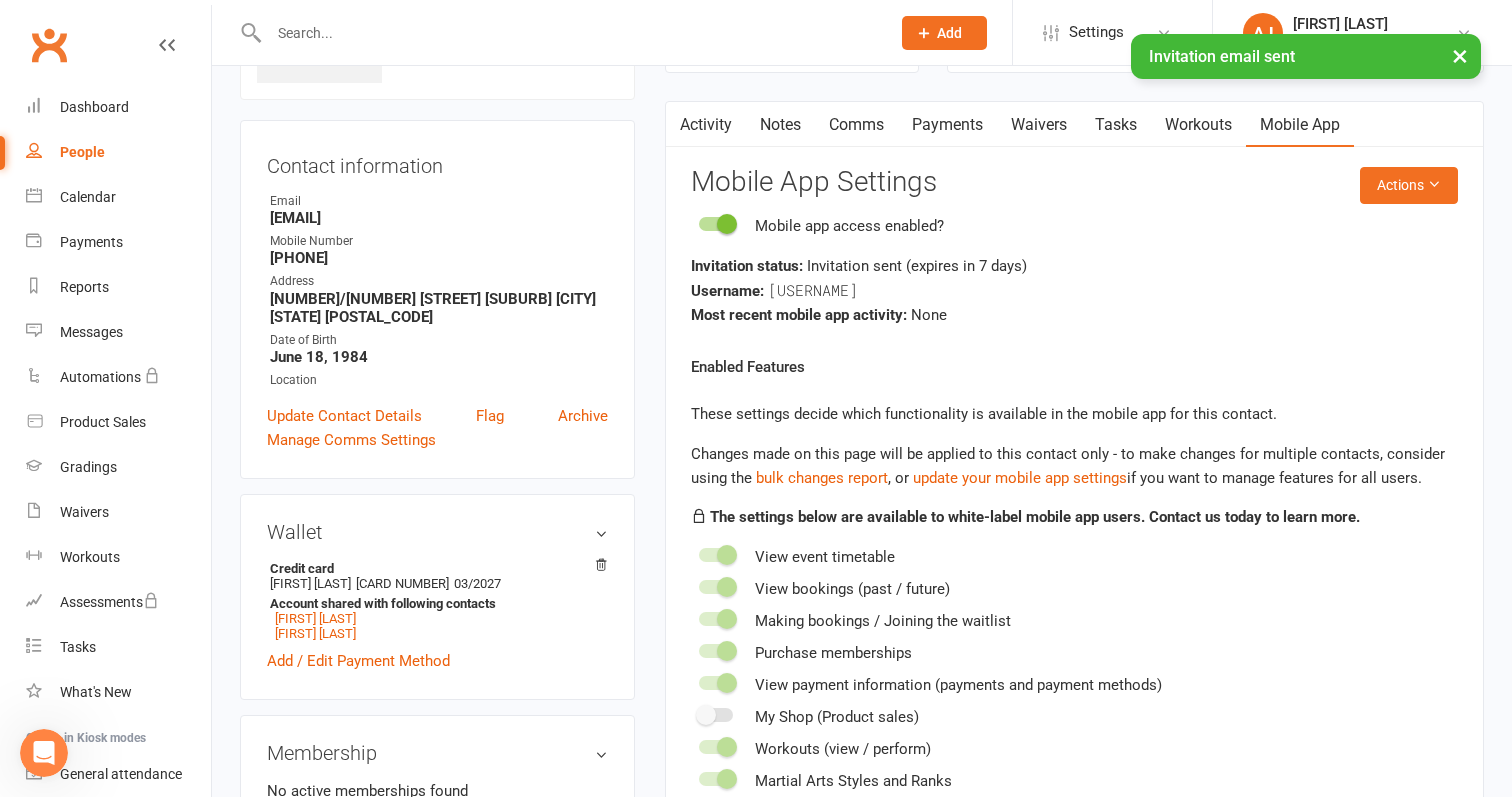 click on "People" at bounding box center [118, 152] 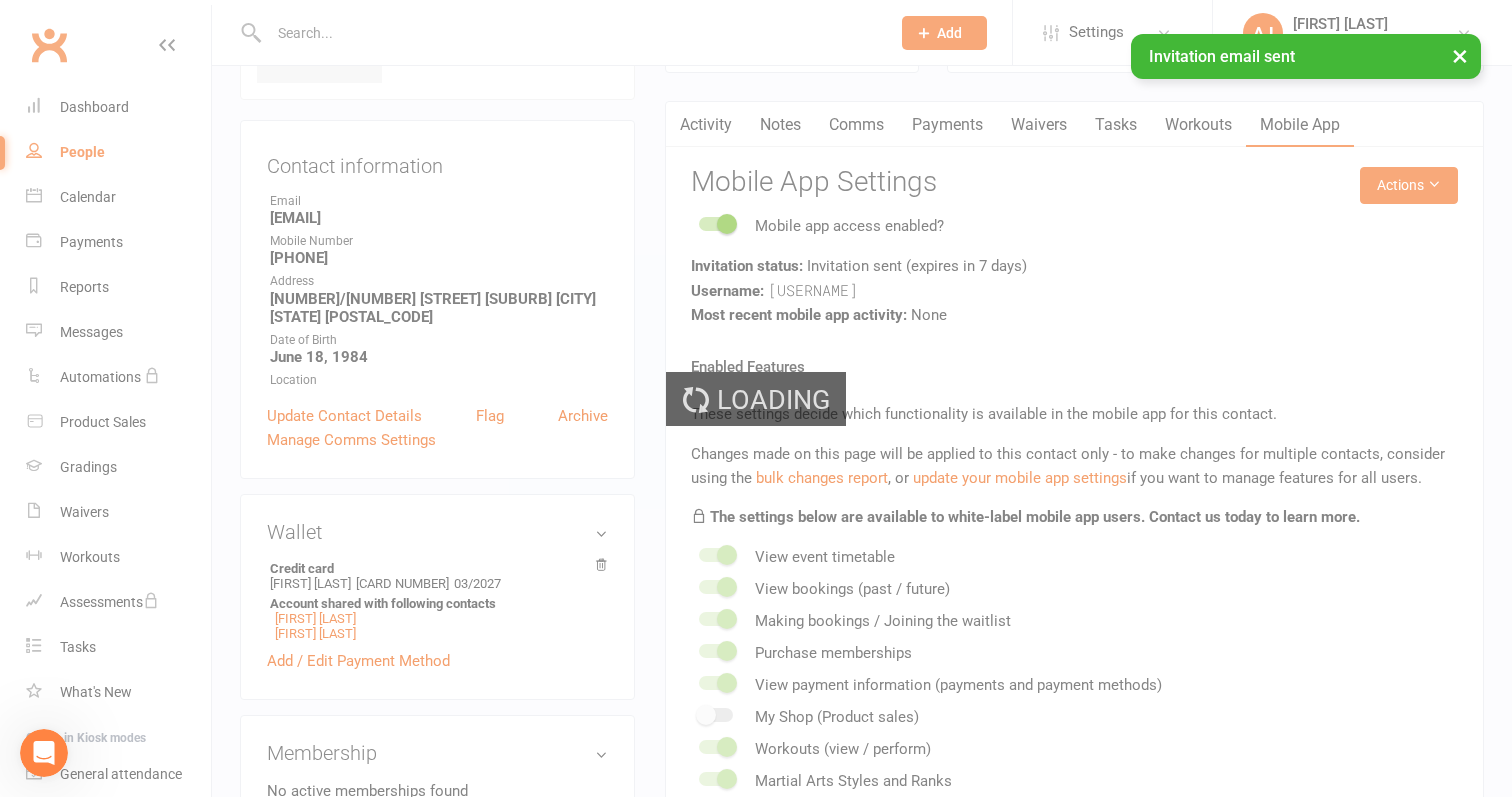 select on "100" 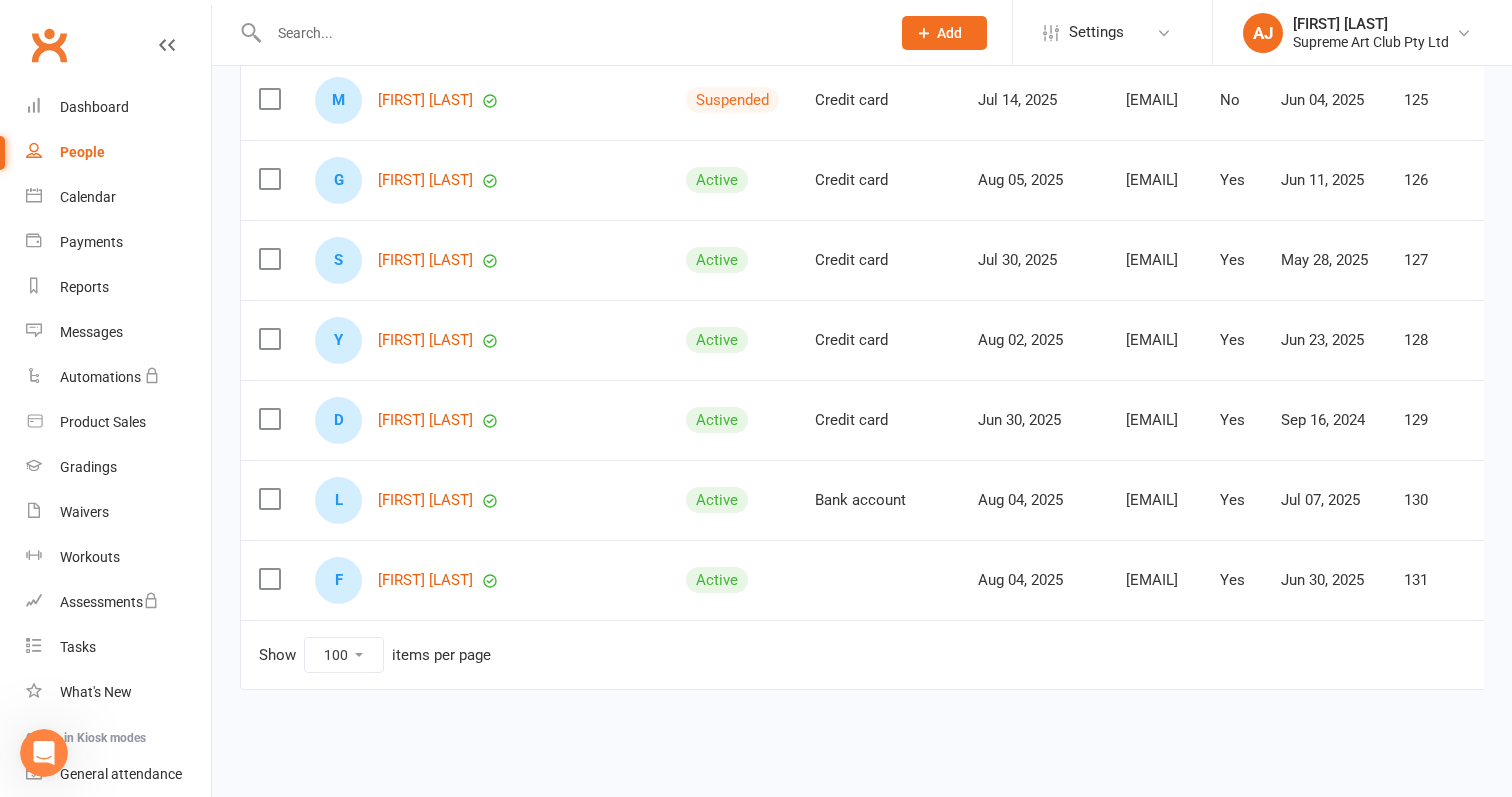scroll, scrollTop: 7753, scrollLeft: 0, axis: vertical 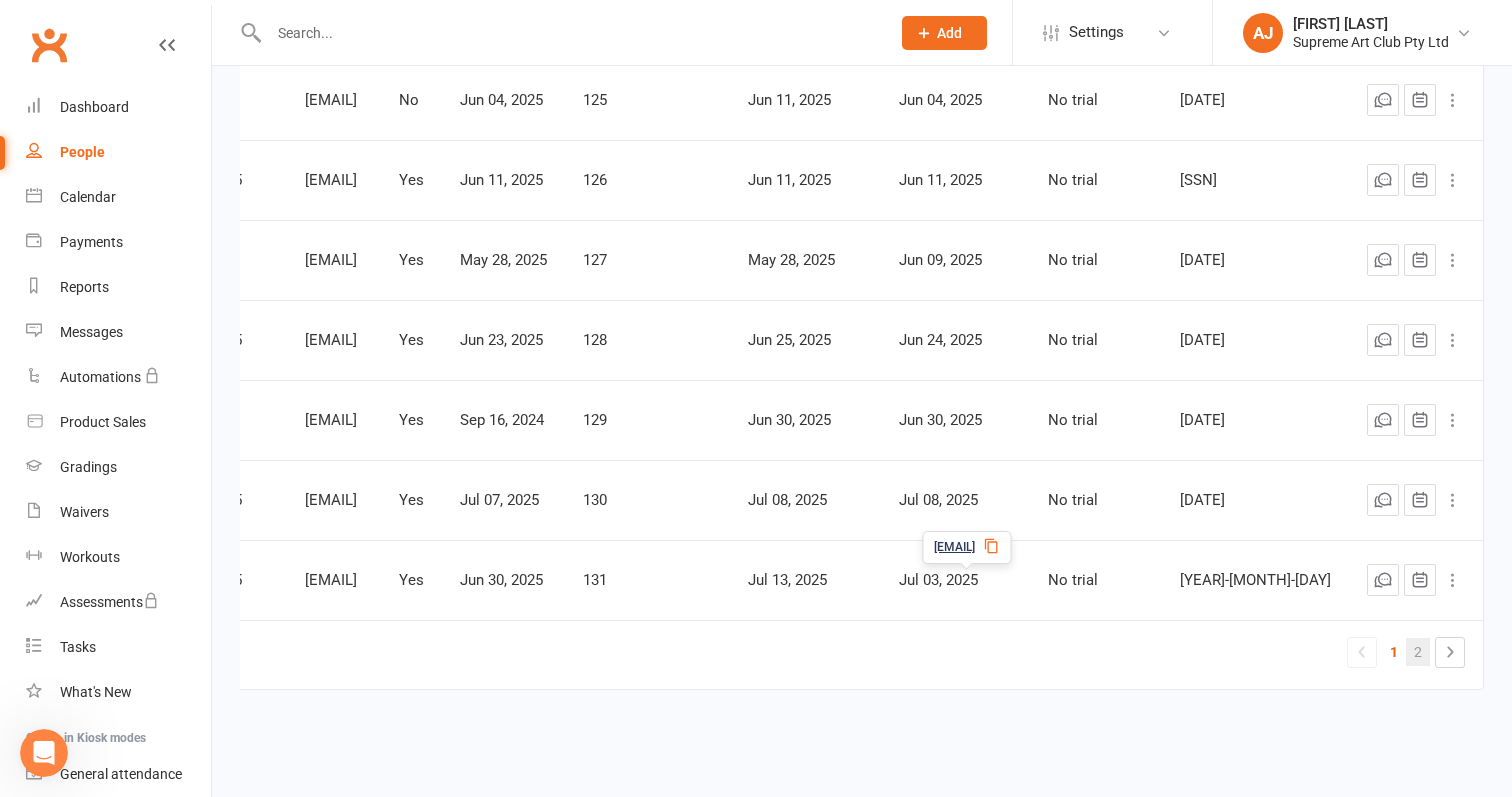 click on "2" at bounding box center [1418, 652] 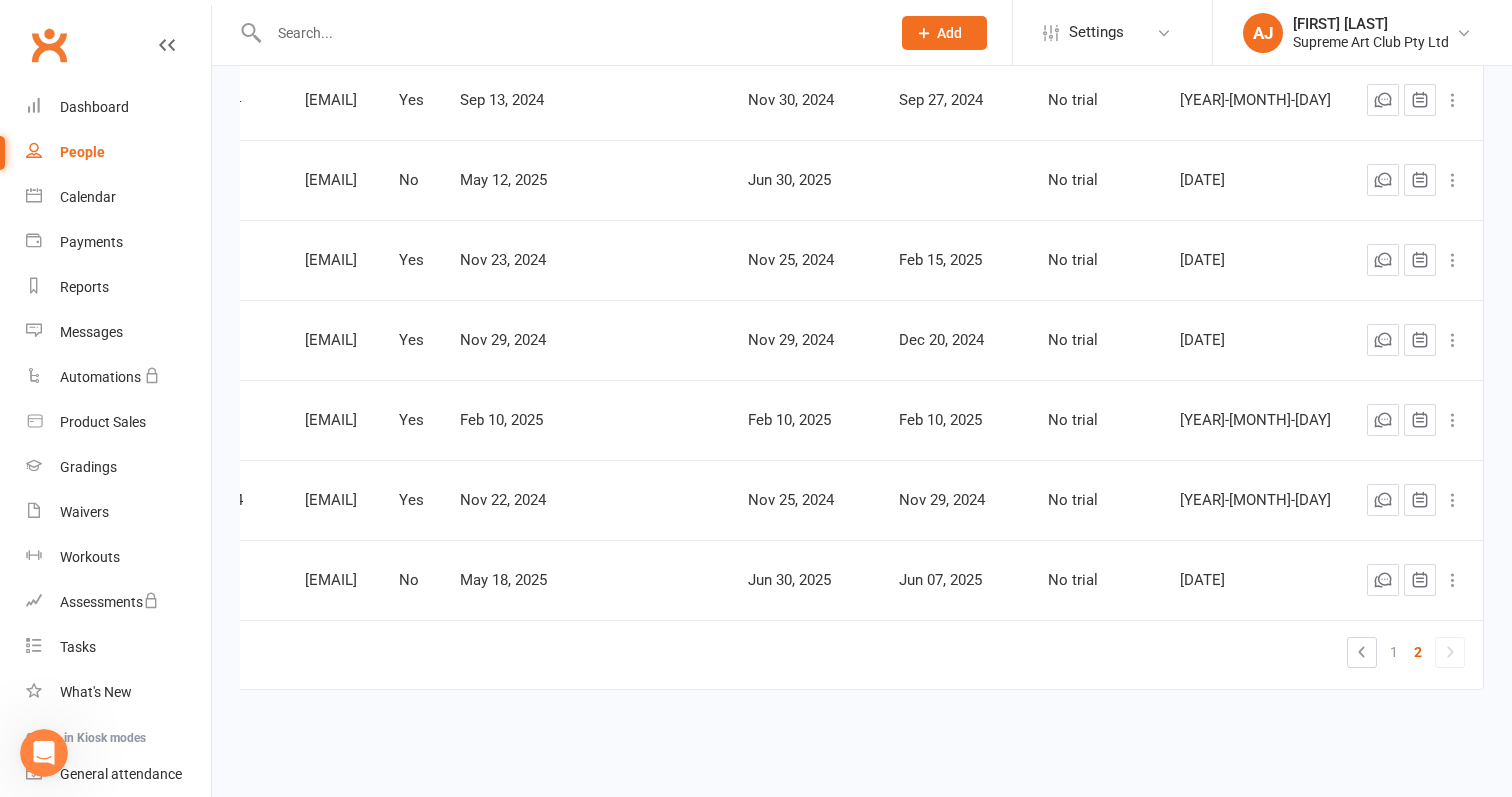 scroll, scrollTop: 2153, scrollLeft: 0, axis: vertical 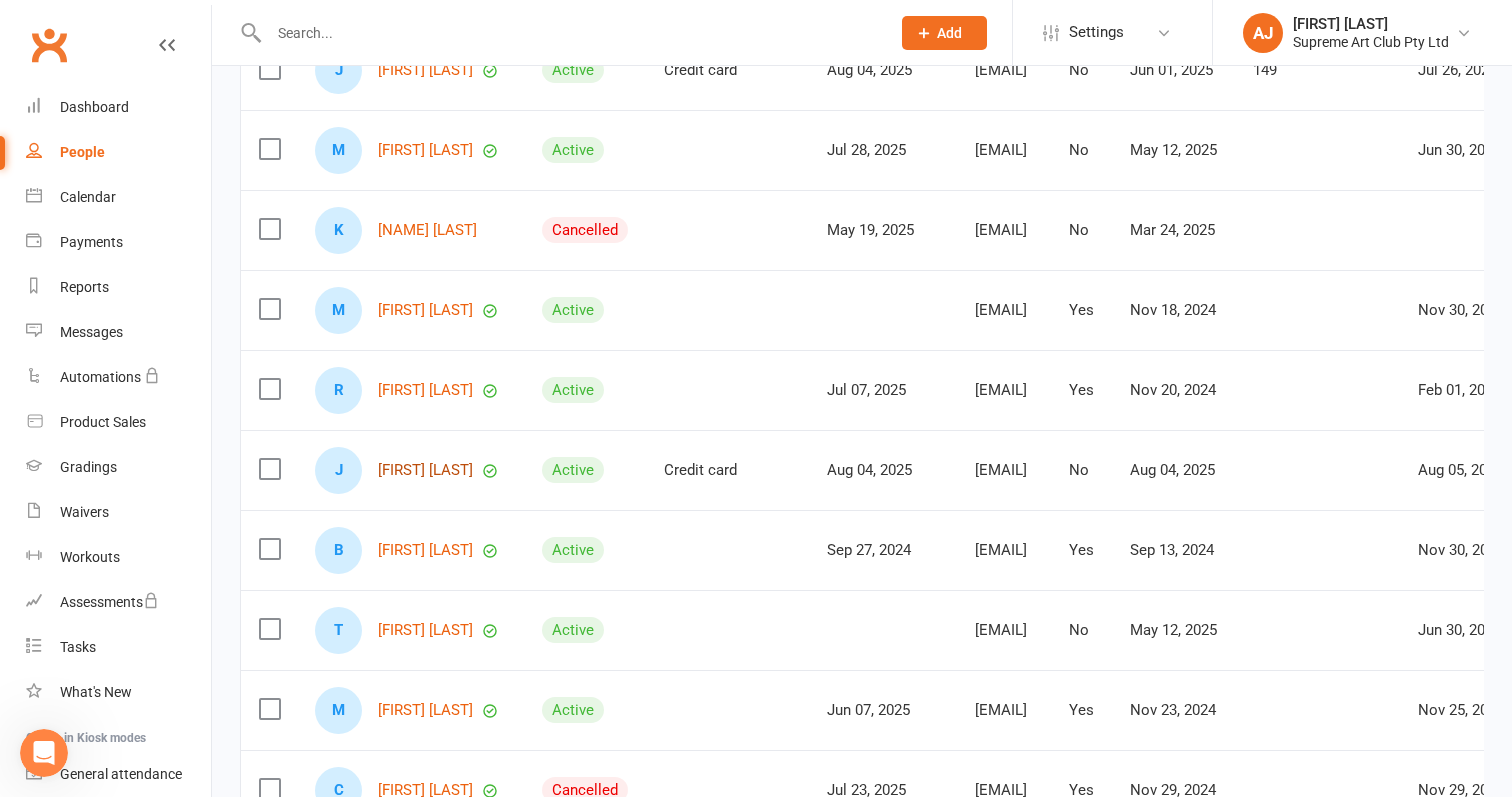 click on "[FIRST] [LAST]" at bounding box center [425, 470] 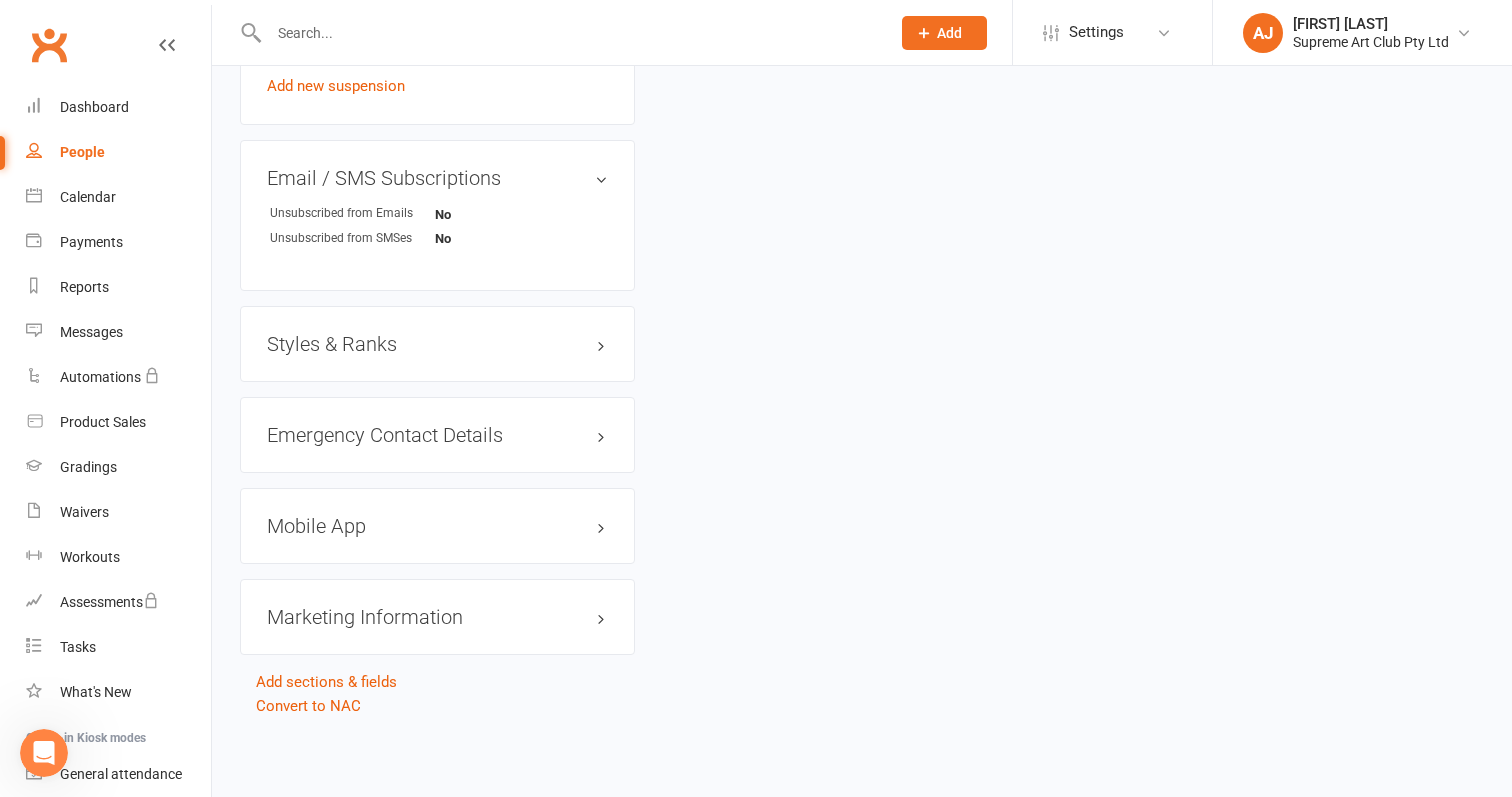 scroll, scrollTop: 0, scrollLeft: 0, axis: both 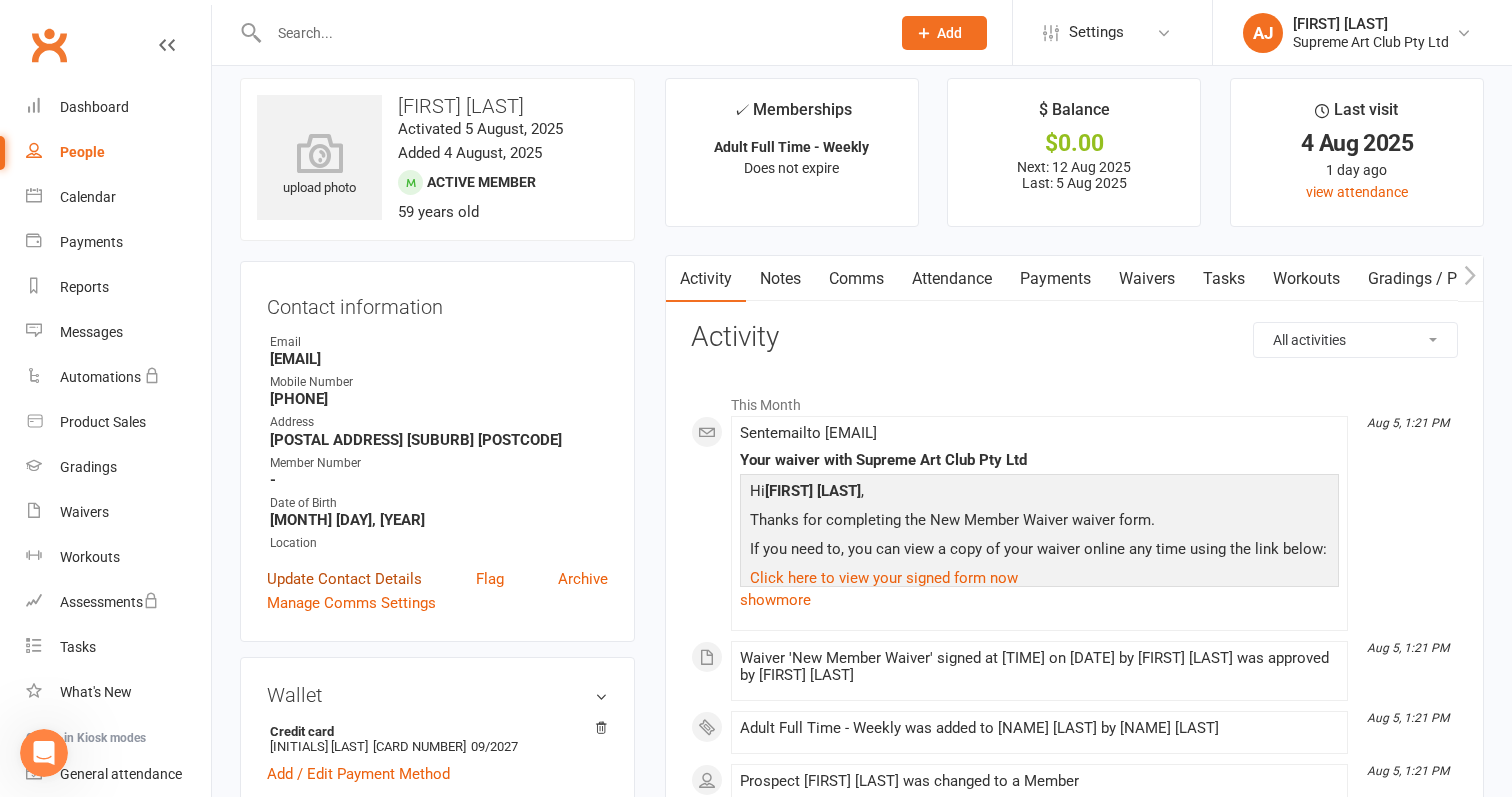 click on "Update Contact Details" at bounding box center (344, 579) 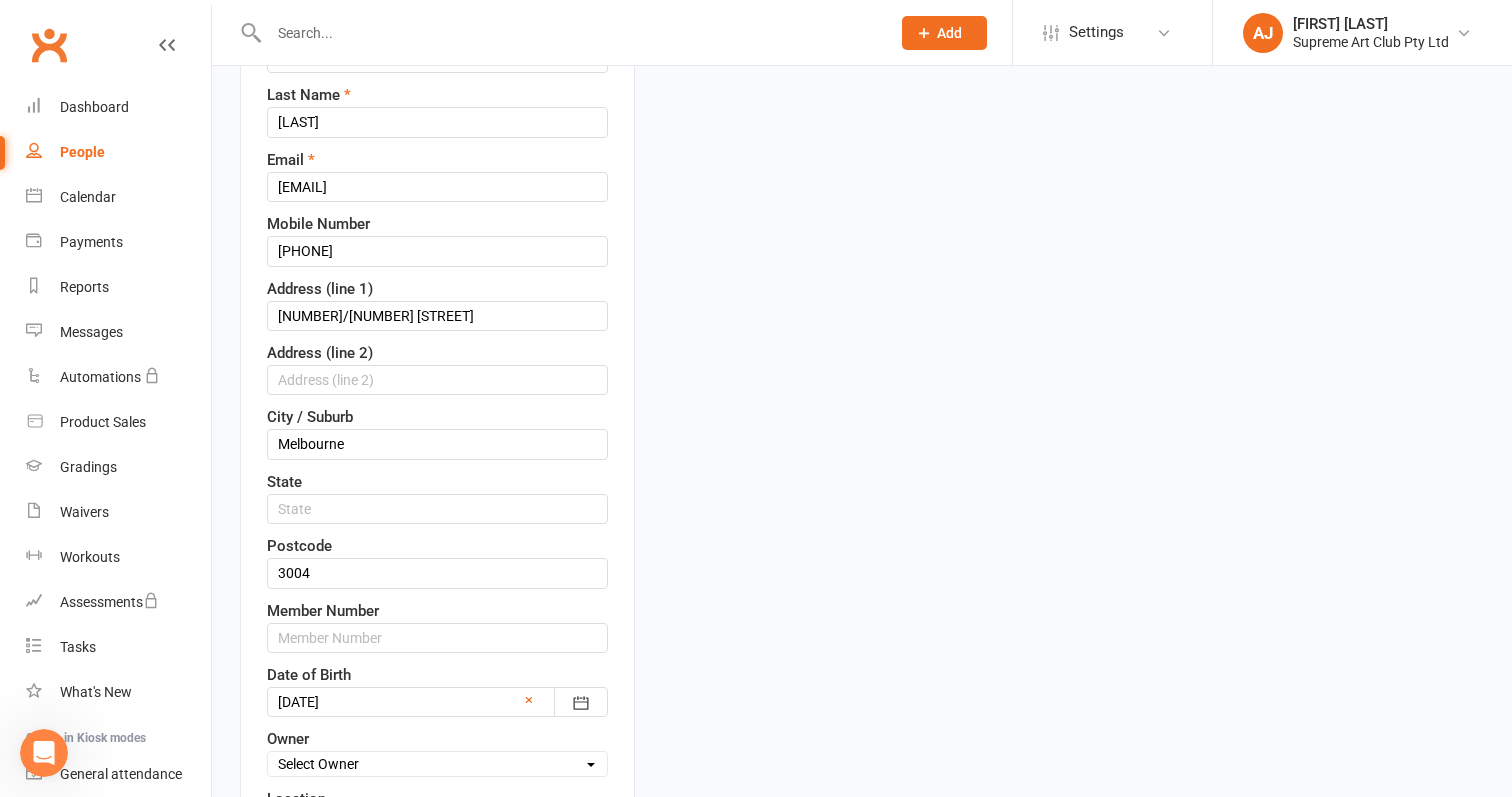 scroll, scrollTop: 326, scrollLeft: 0, axis: vertical 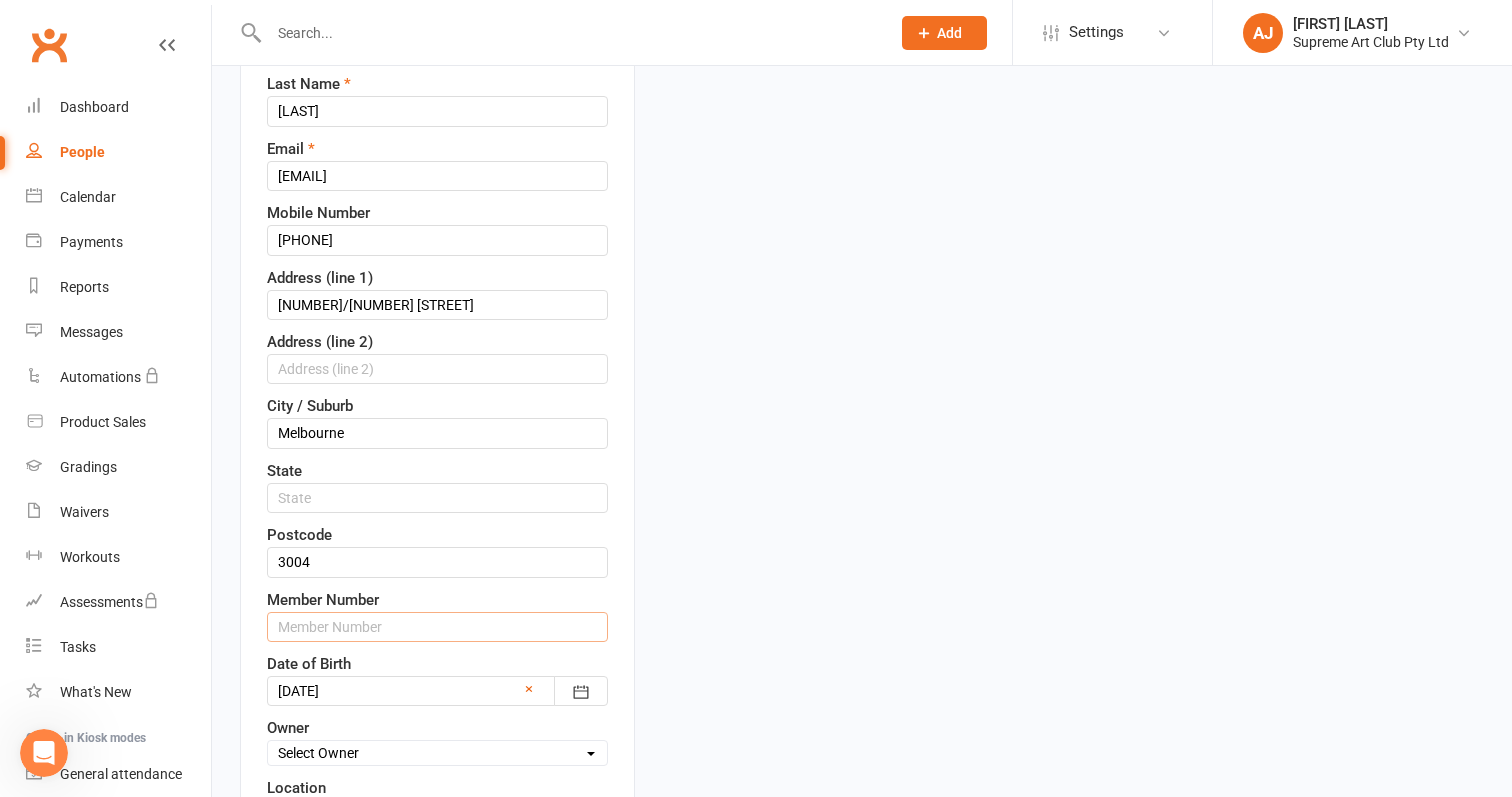 click at bounding box center [437, 627] 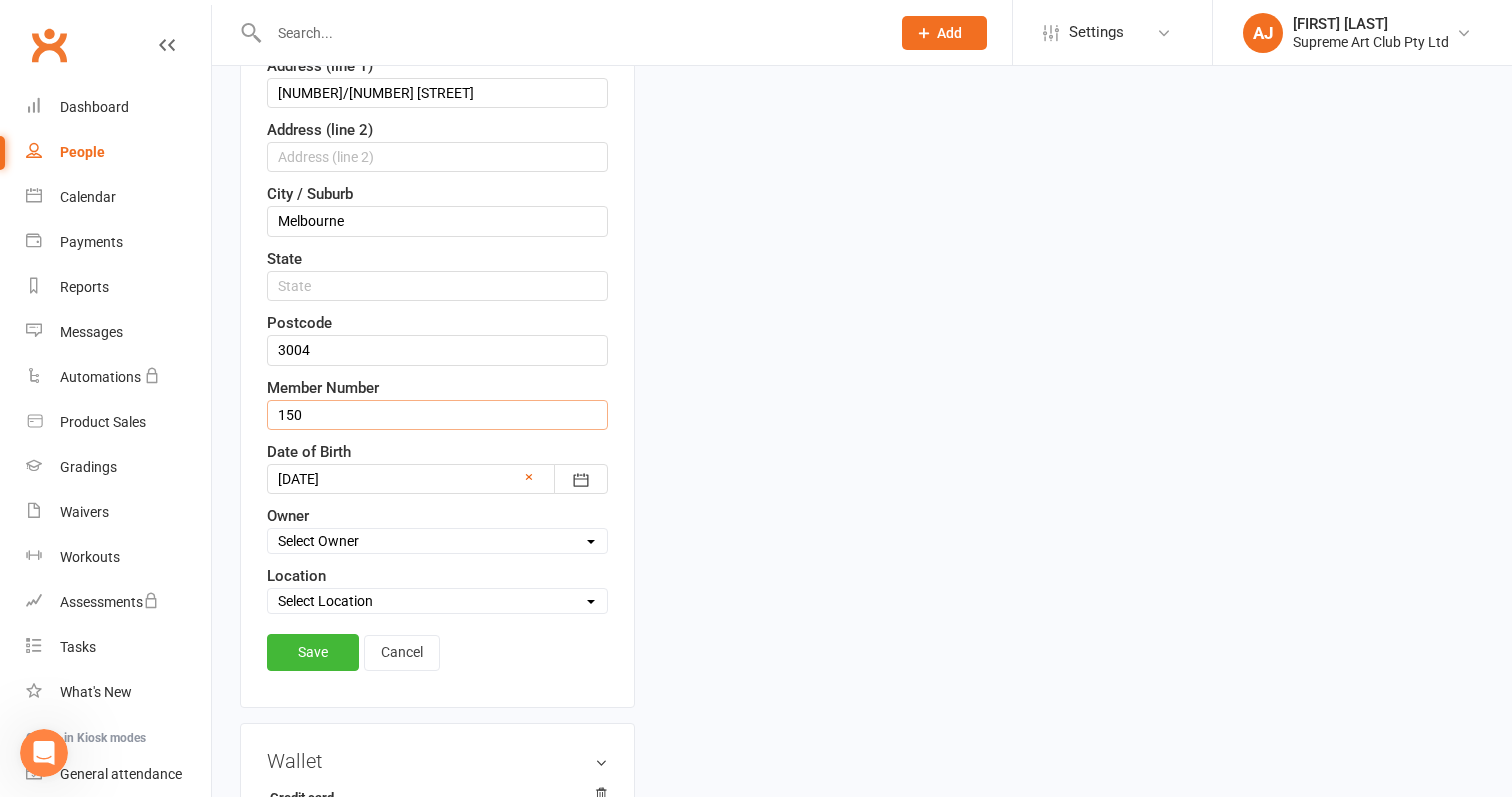 scroll, scrollTop: 548, scrollLeft: 0, axis: vertical 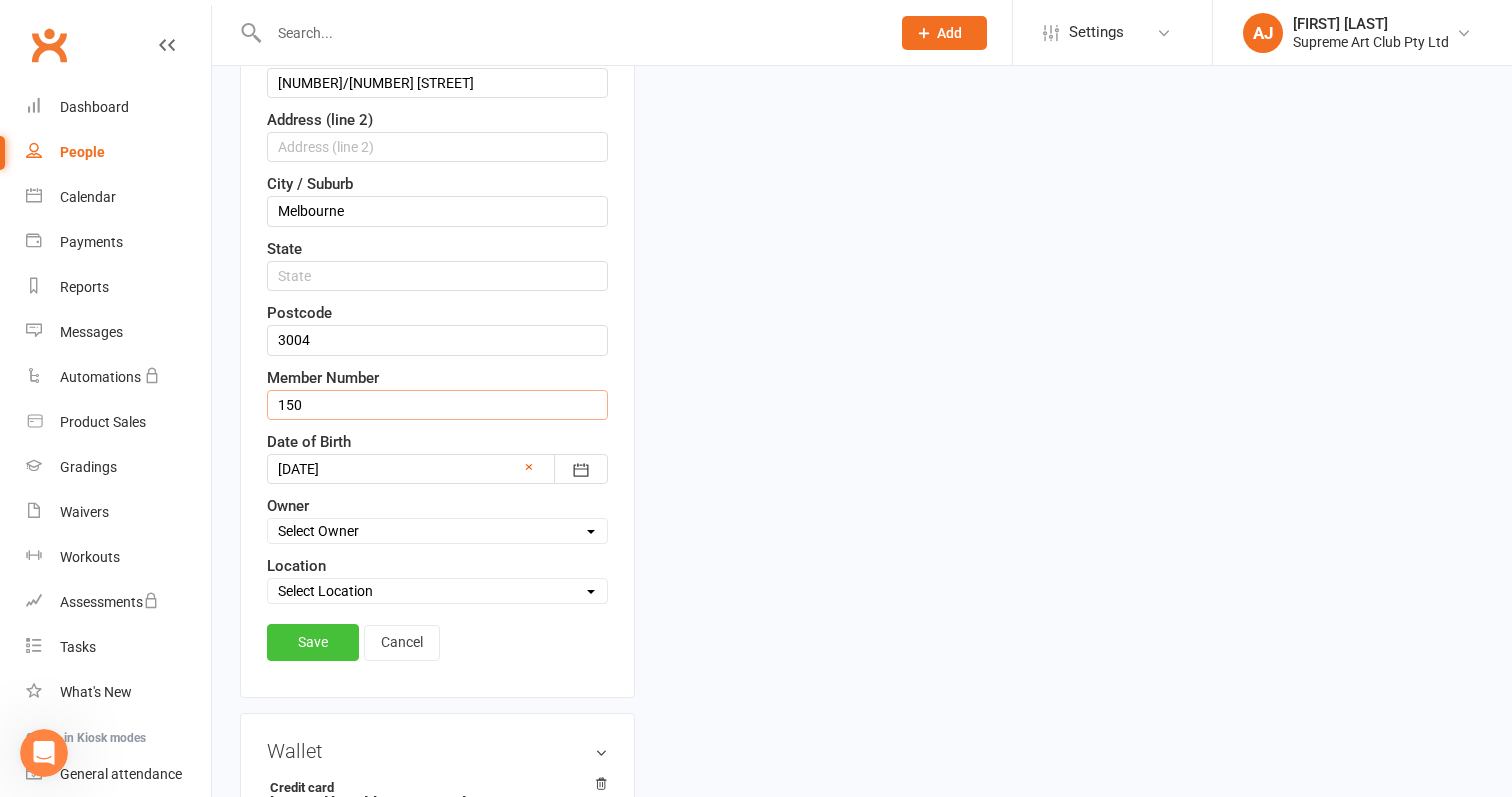 type on "150" 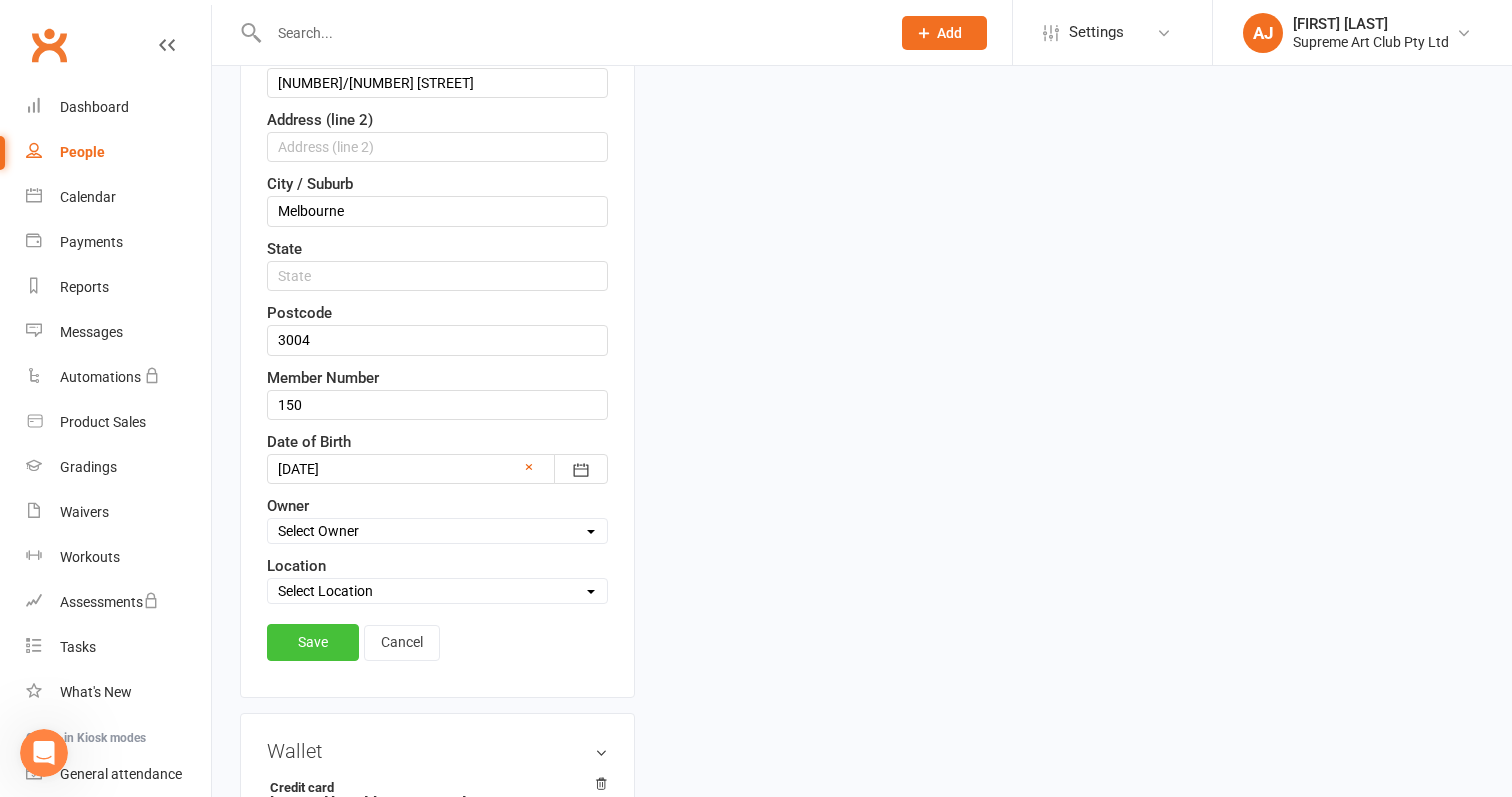 click on "Save" at bounding box center [313, 642] 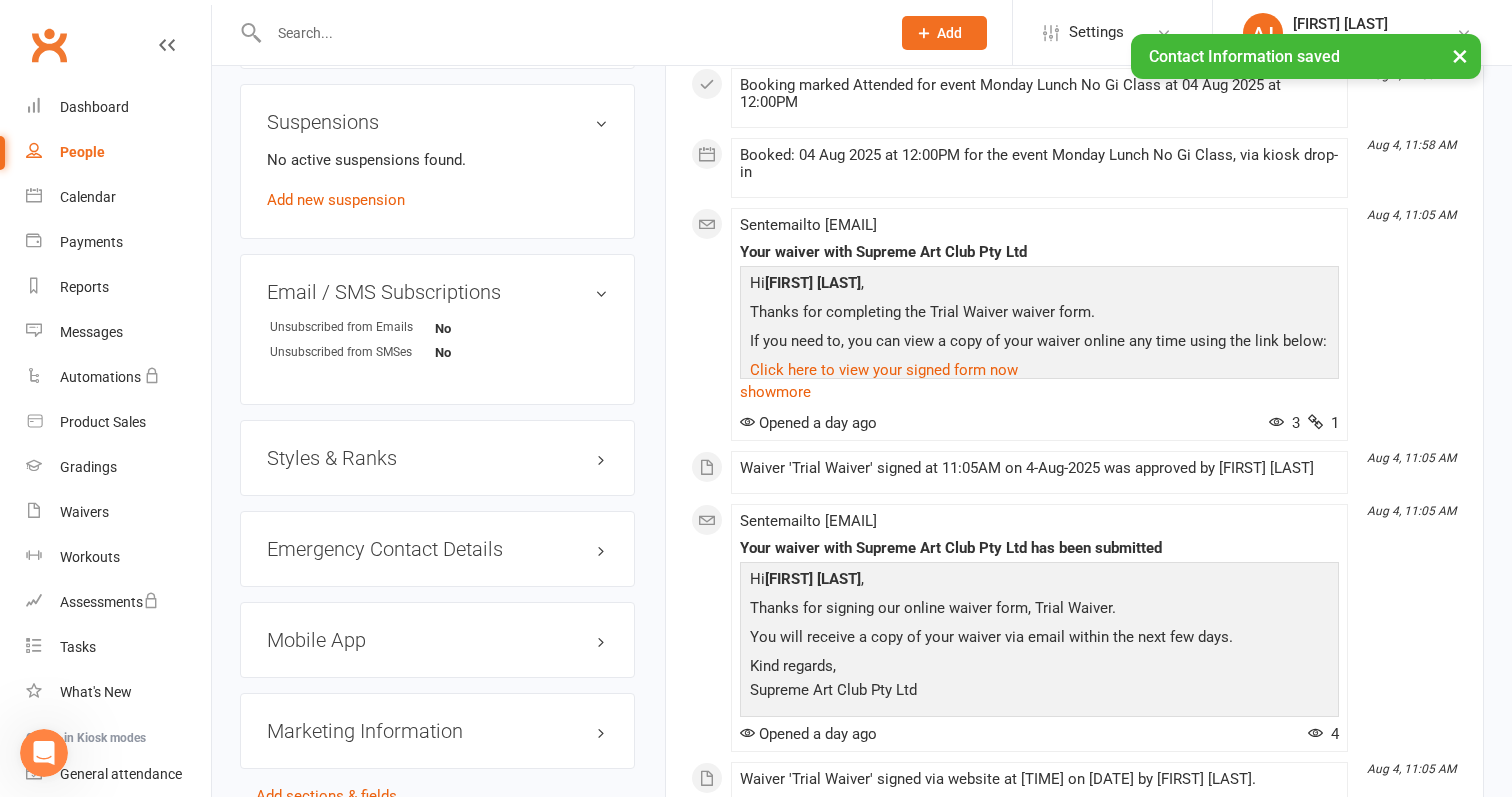 scroll, scrollTop: 1186, scrollLeft: 0, axis: vertical 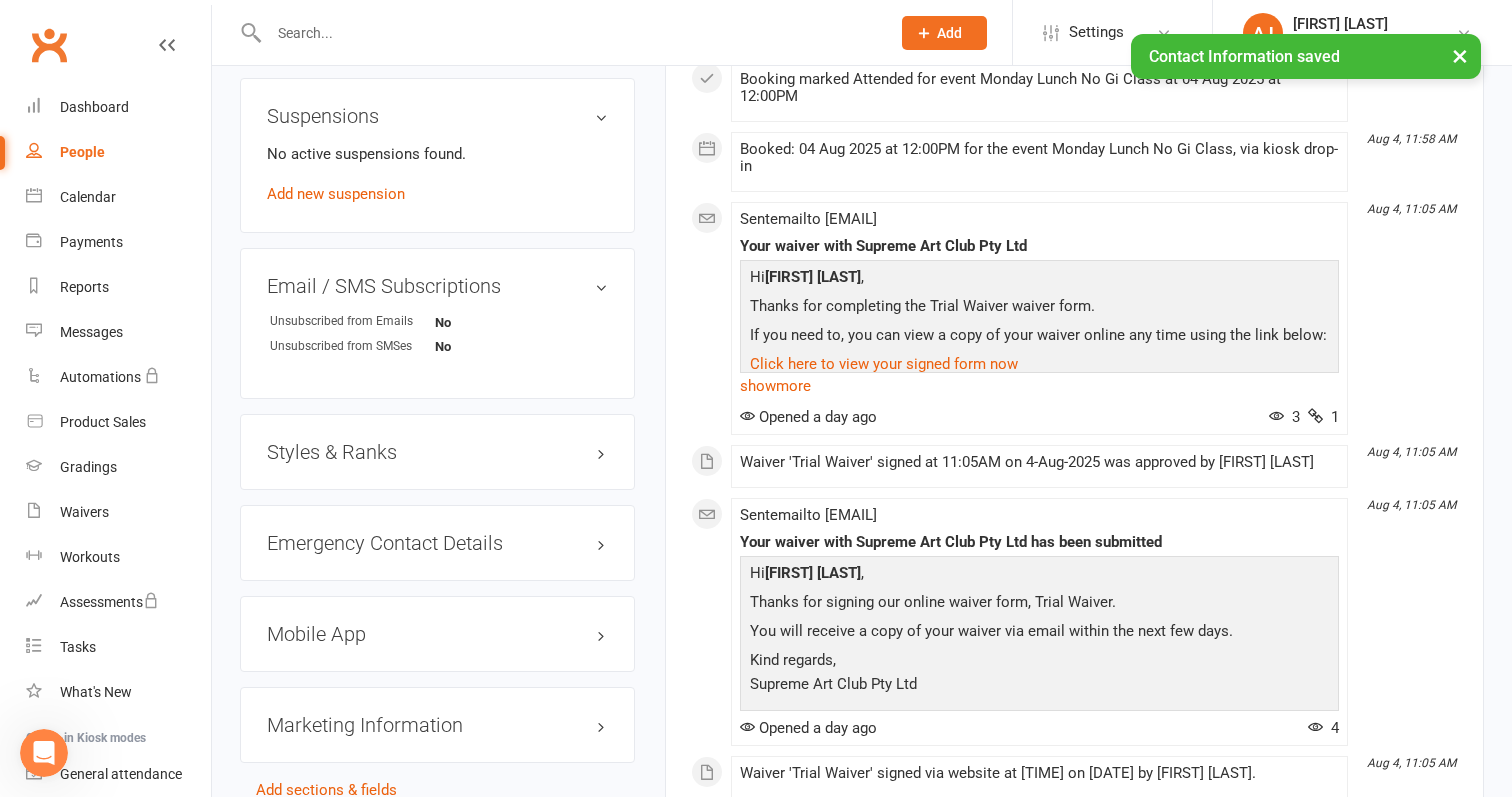 click on "Styles & Ranks" at bounding box center (437, 452) 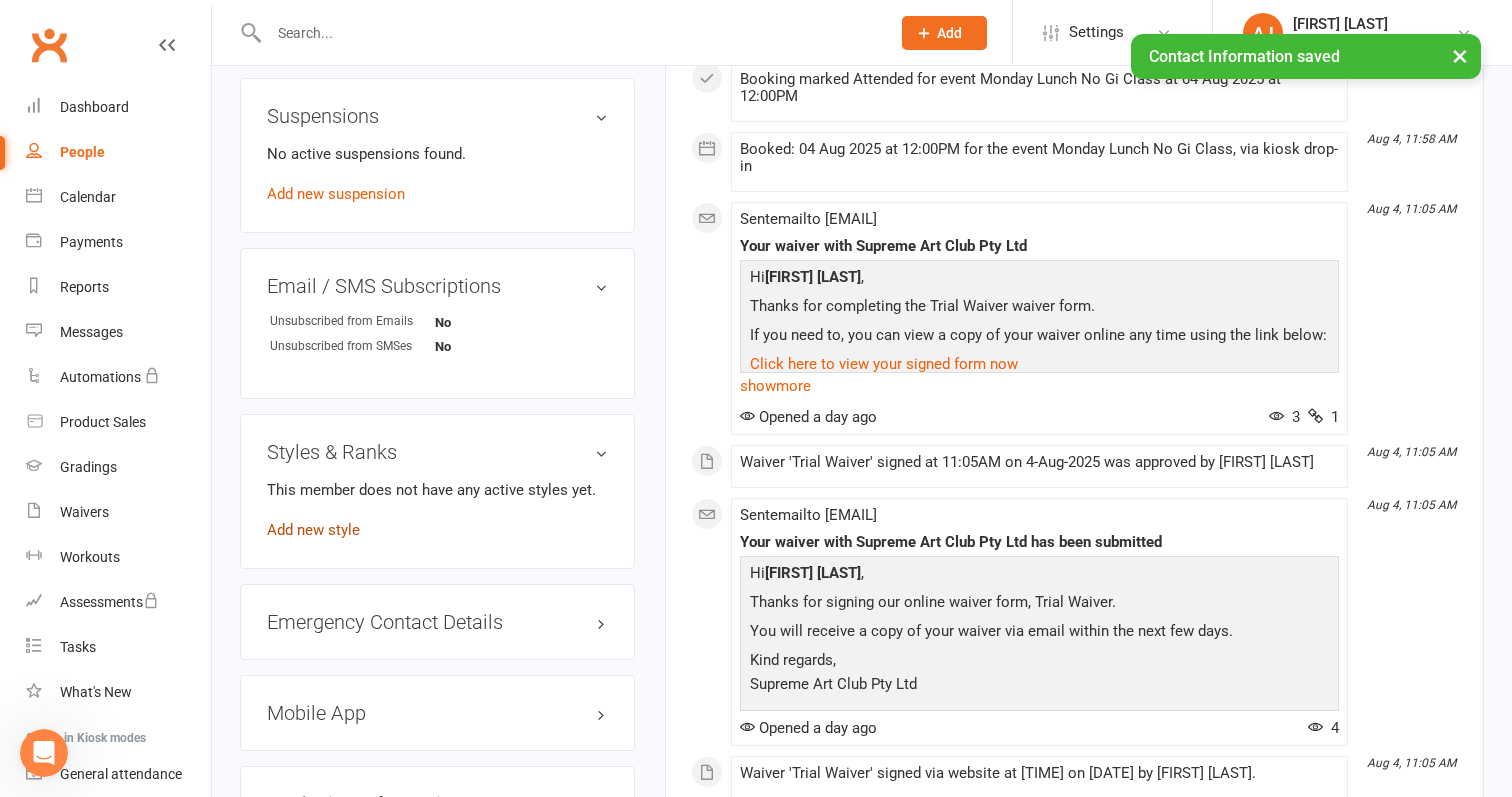 click on "Add new style" at bounding box center (313, 530) 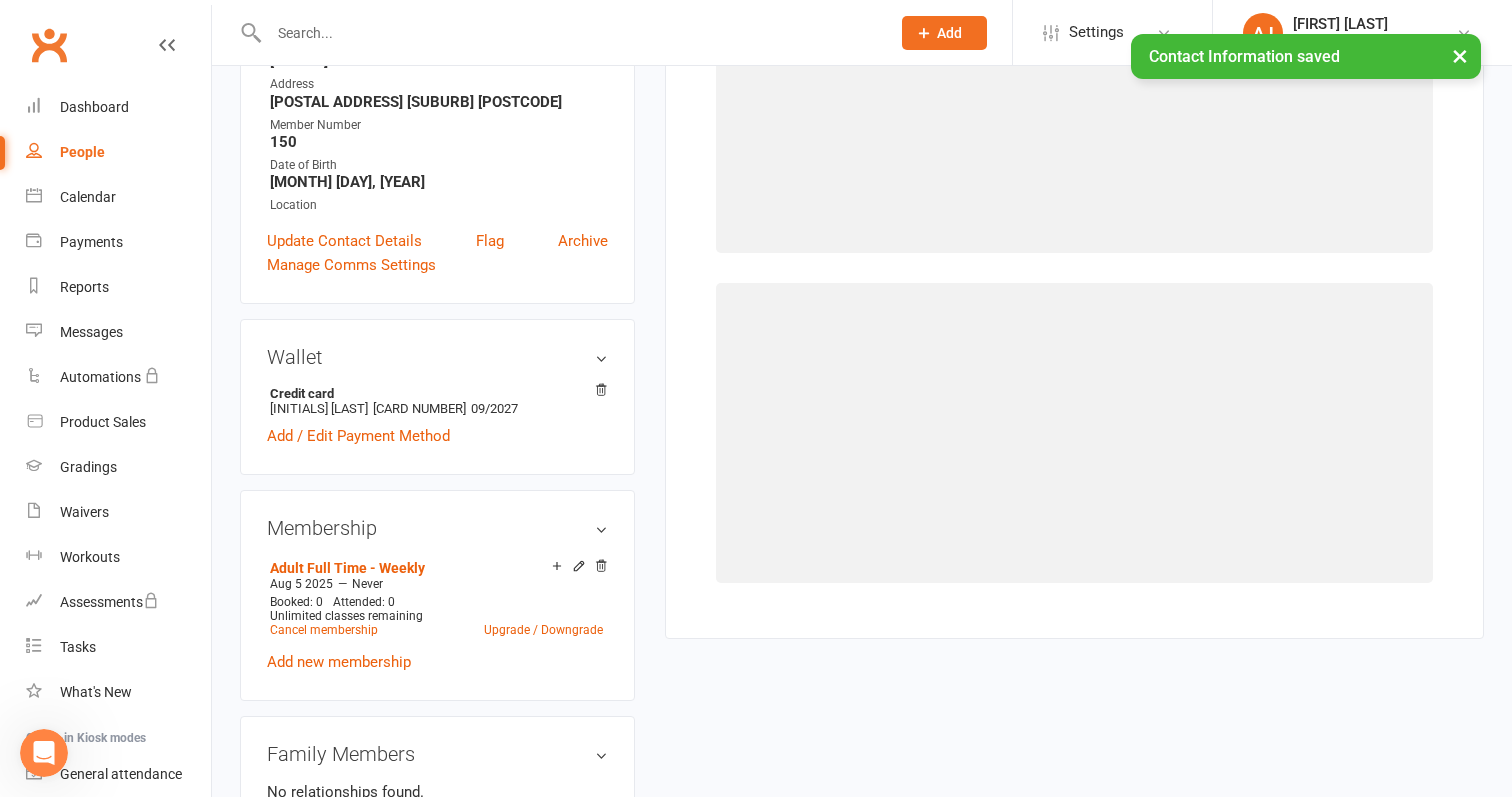 scroll, scrollTop: 170, scrollLeft: 0, axis: vertical 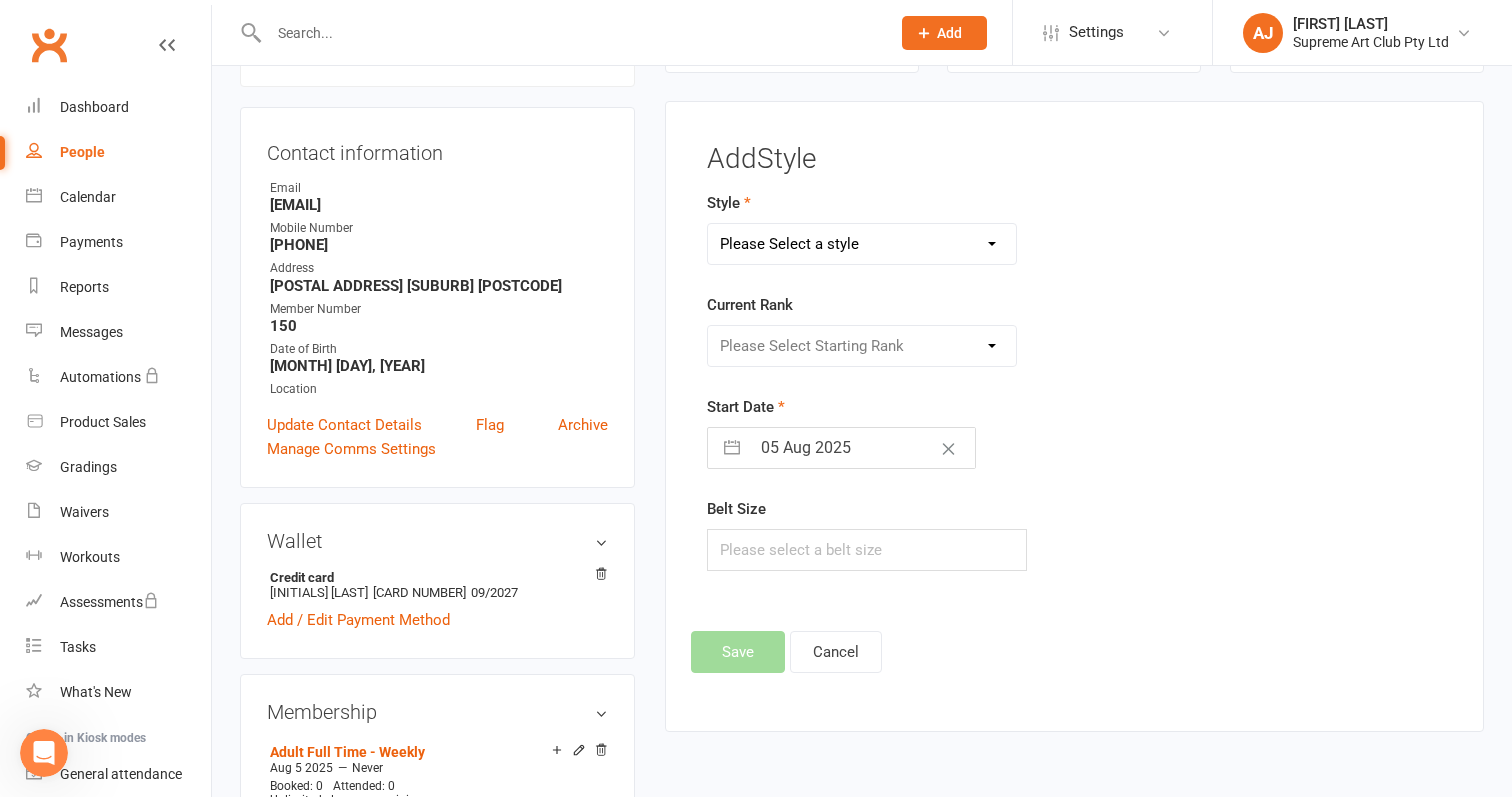 select on "3189" 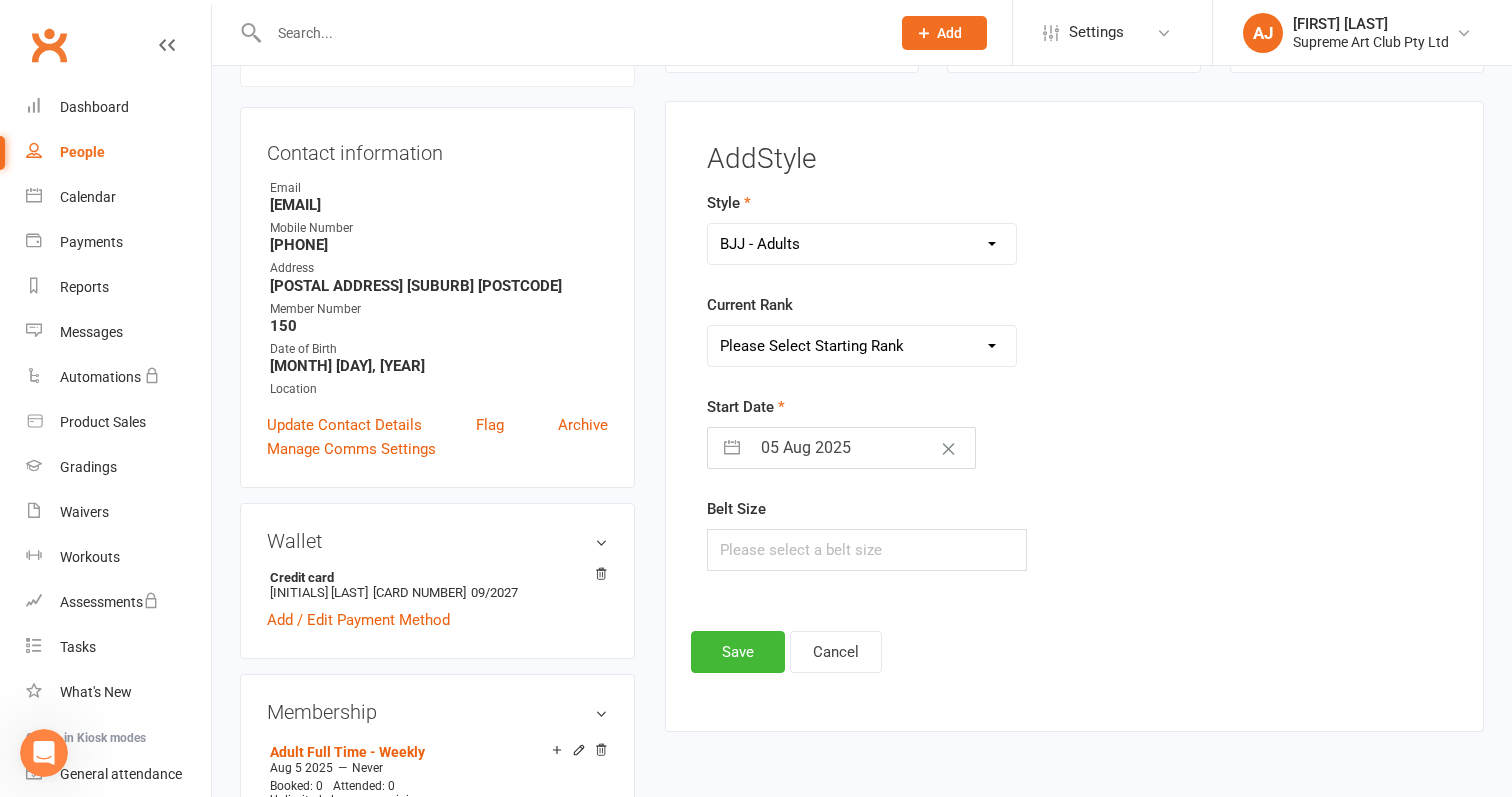 select on "[NUMBER]" 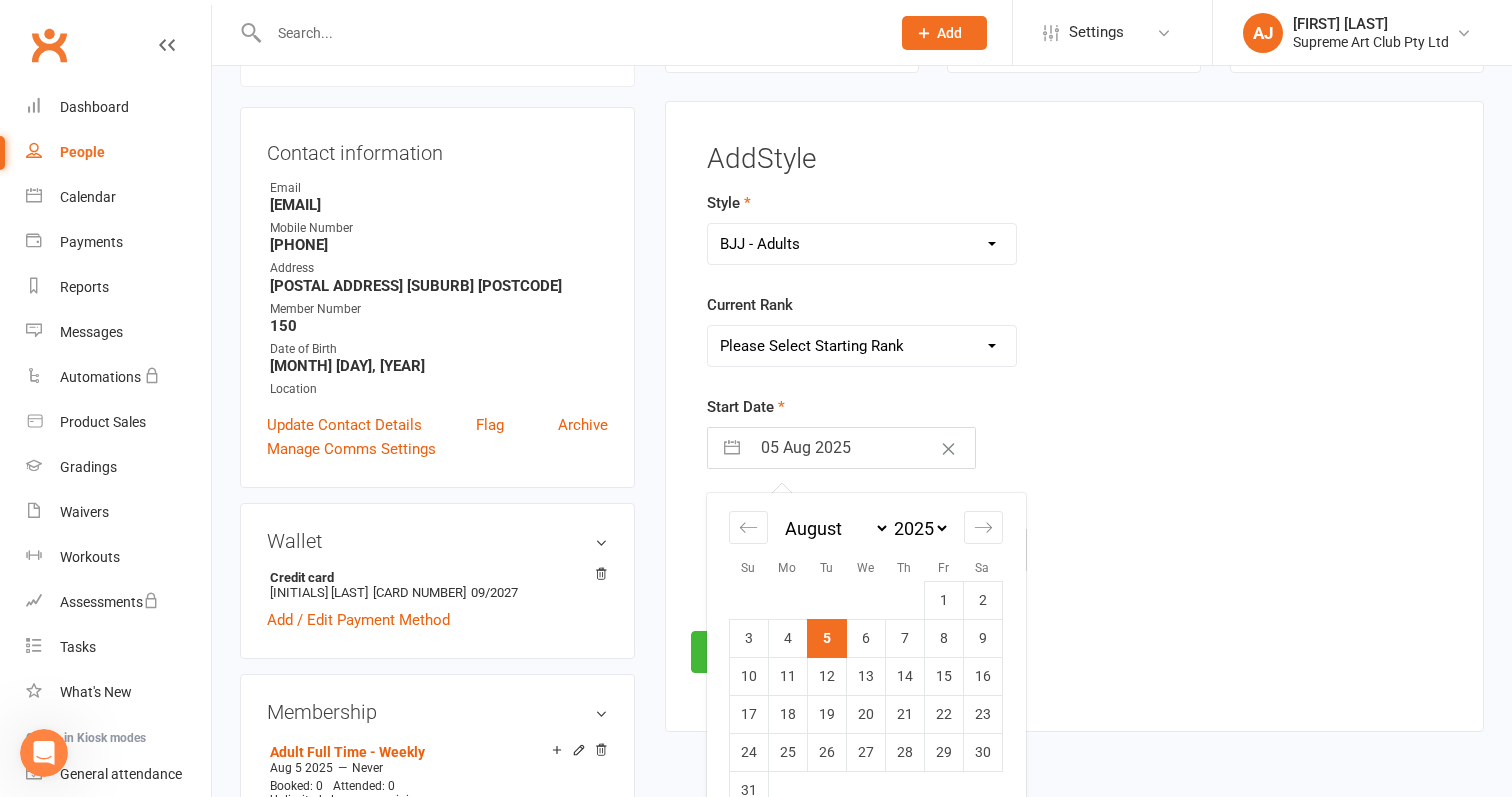click at bounding box center [787, 600] 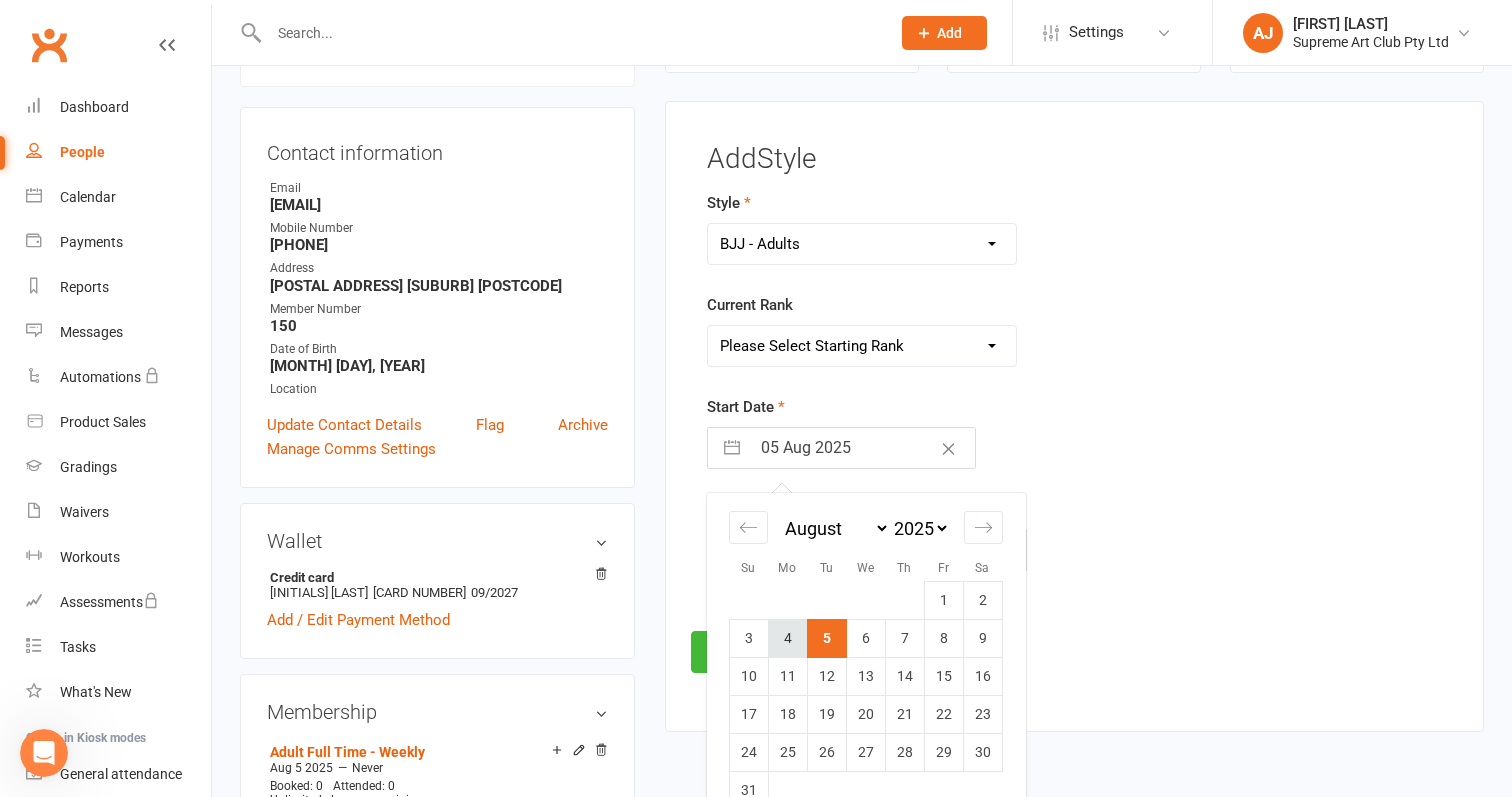 click on "4" at bounding box center (787, 638) 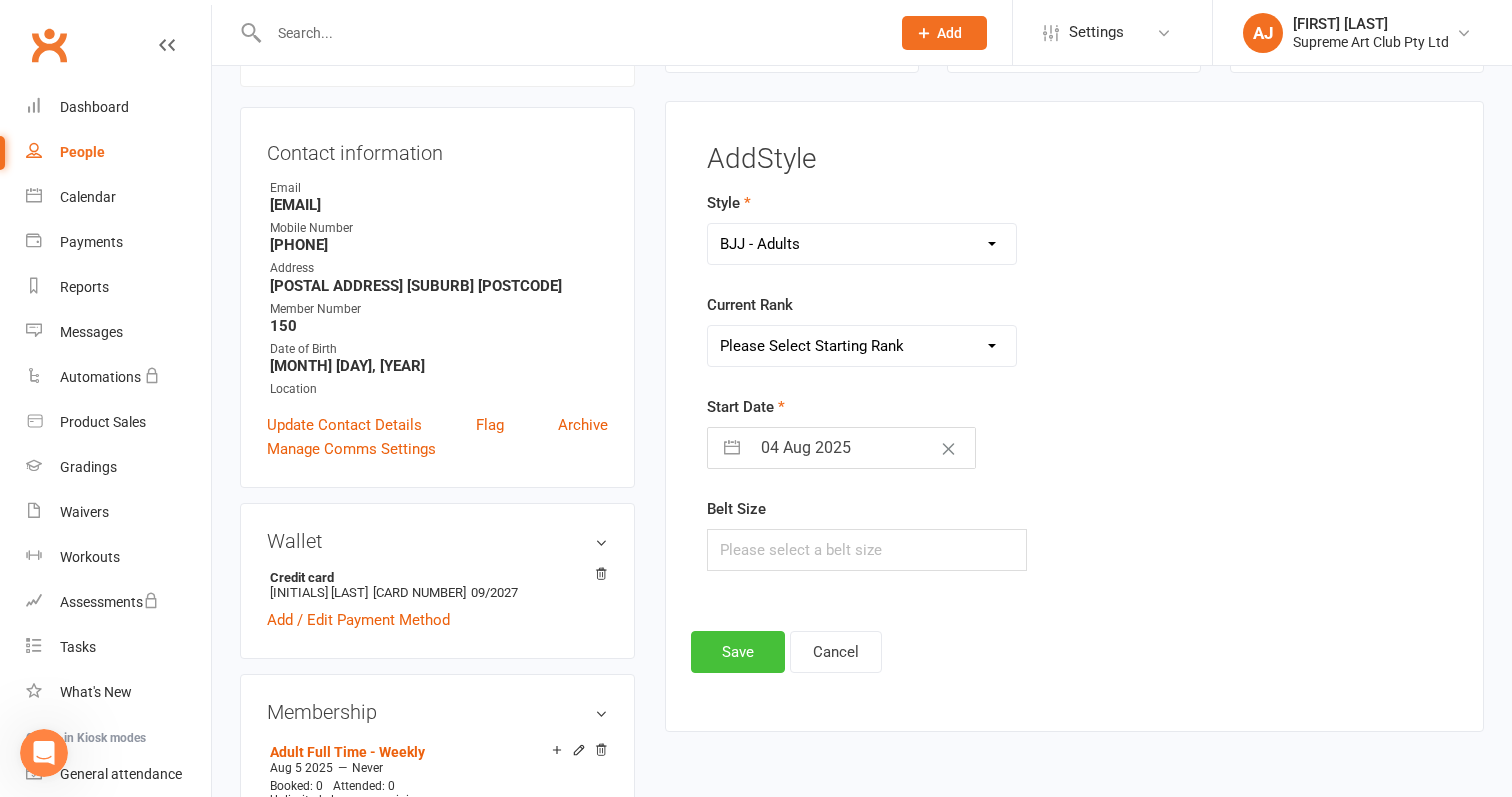 click on "Save" at bounding box center [738, 652] 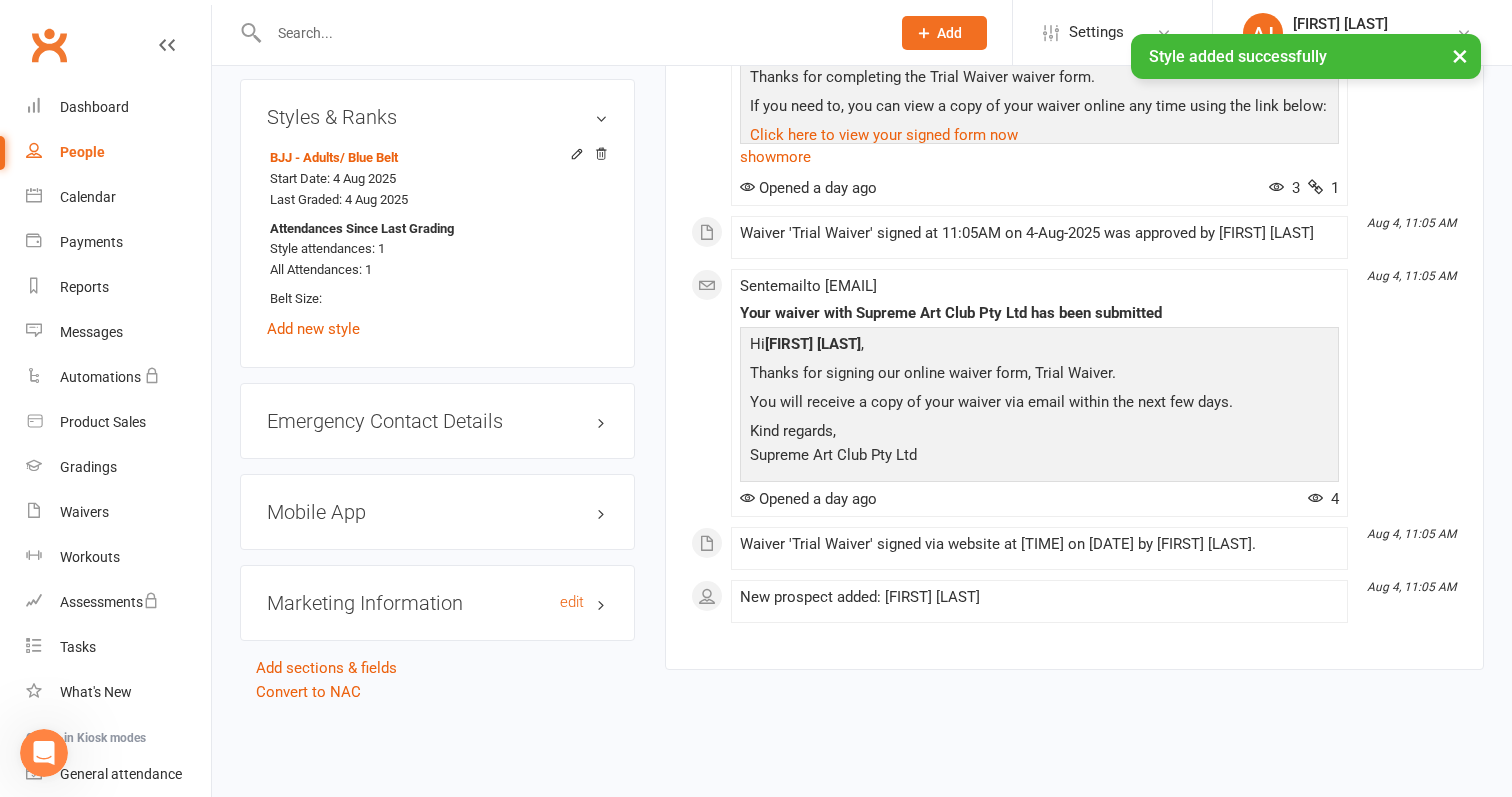 scroll, scrollTop: 1535, scrollLeft: 0, axis: vertical 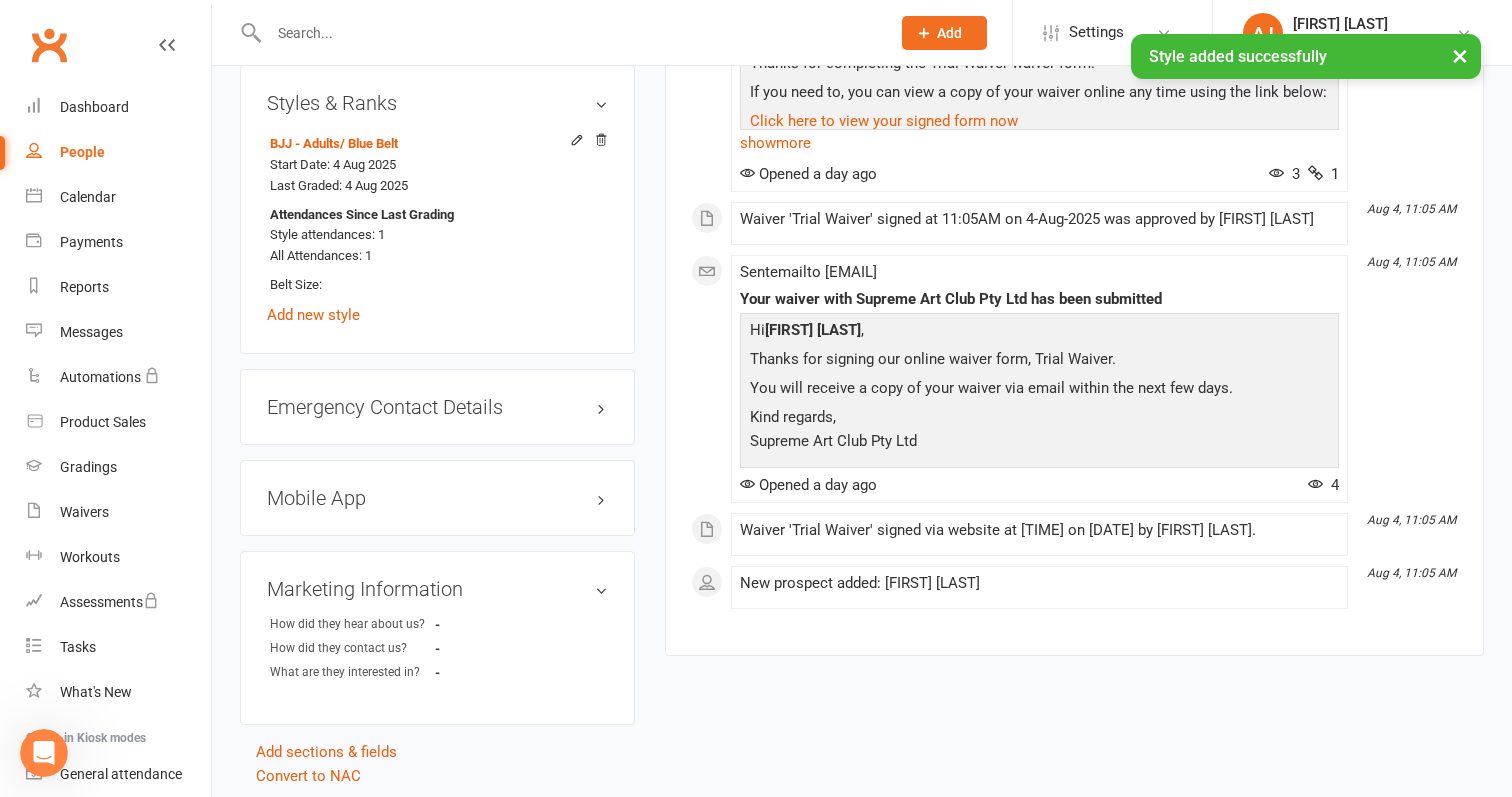 click on "Mobile App" at bounding box center [437, 498] 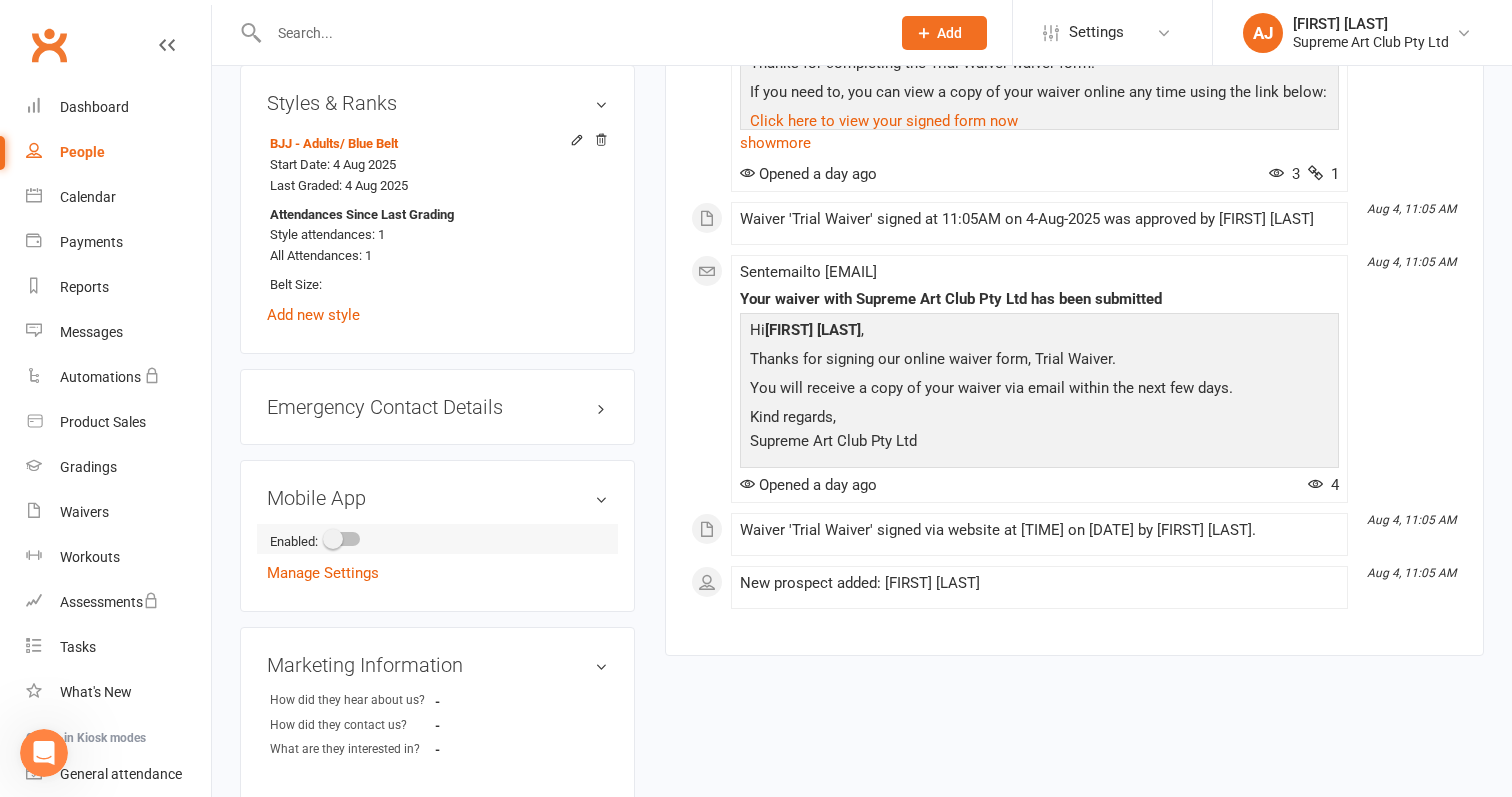 click at bounding box center (343, 539) 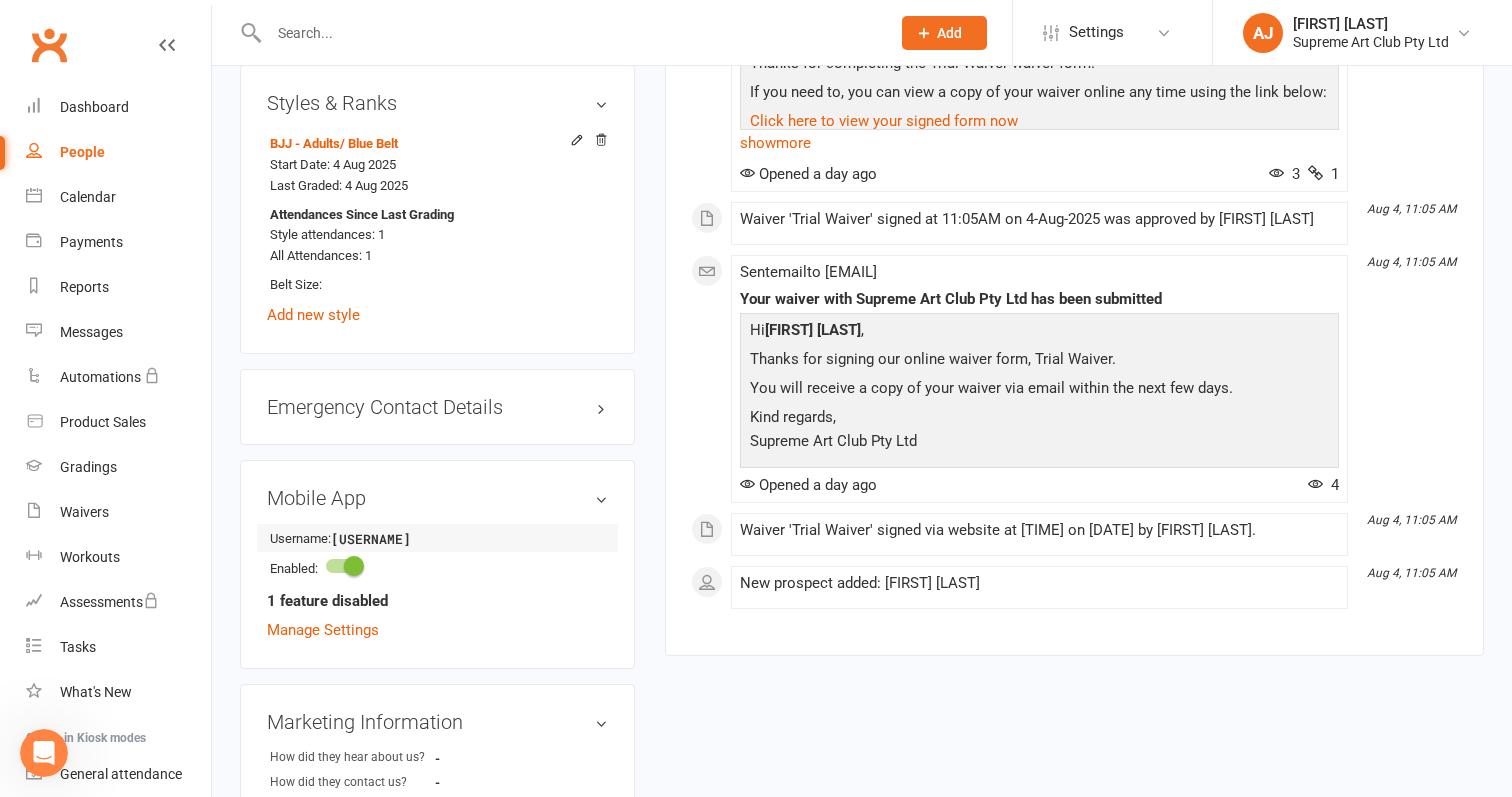 click on "[USERNAME]" at bounding box center [388, 539] 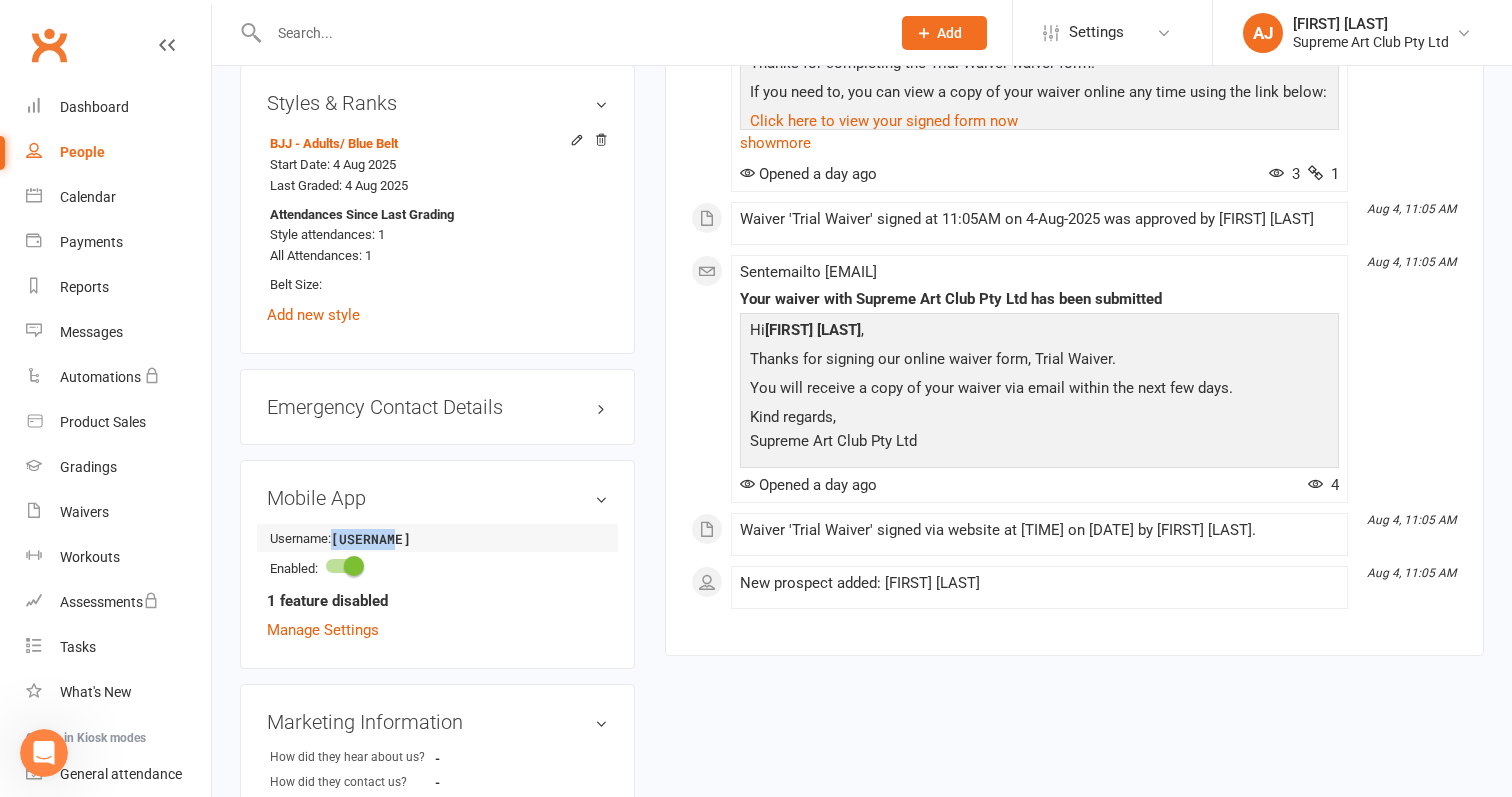 click on "[USERNAME]" at bounding box center [388, 539] 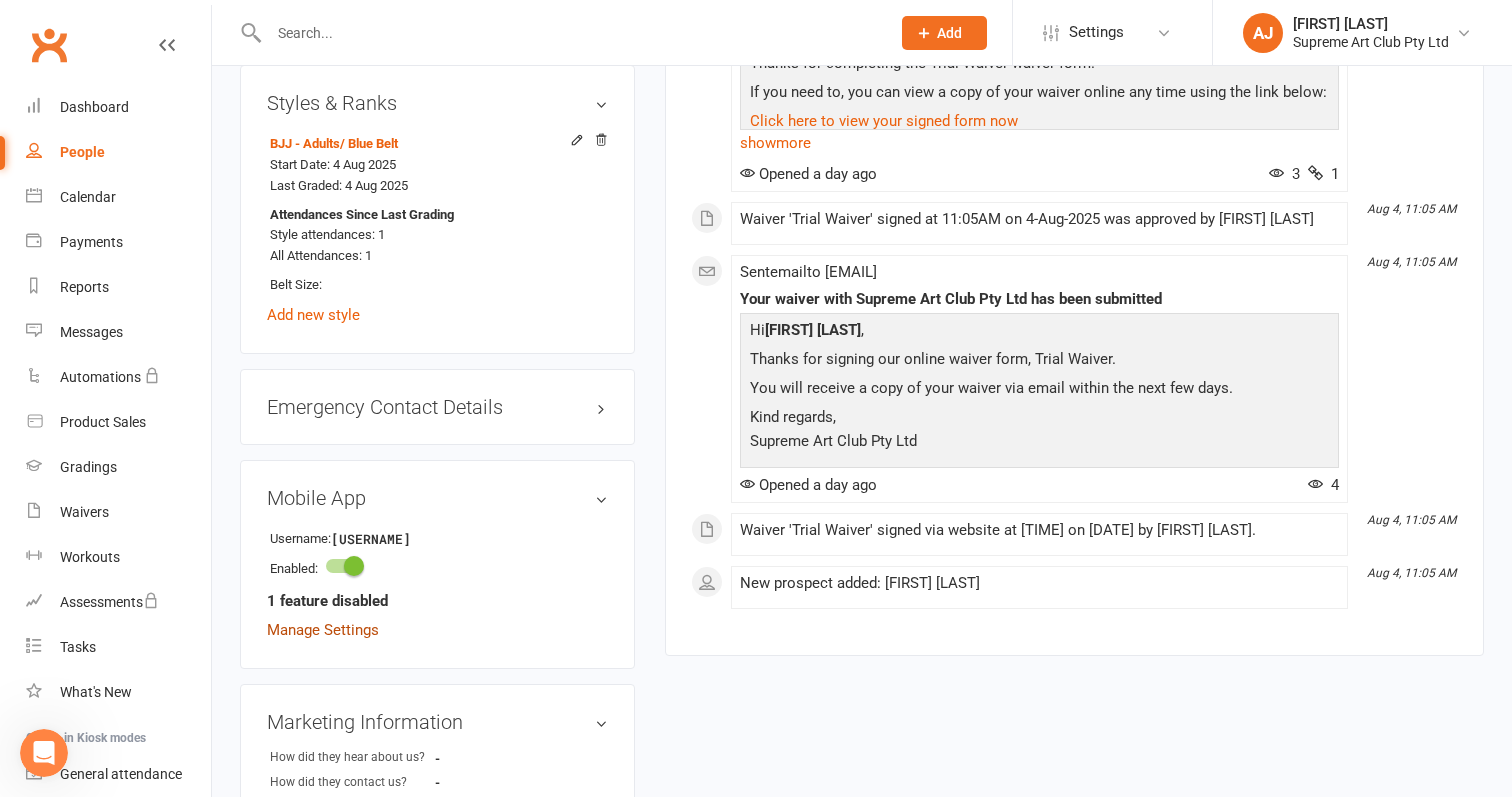 click on "Manage Settings" at bounding box center (323, 630) 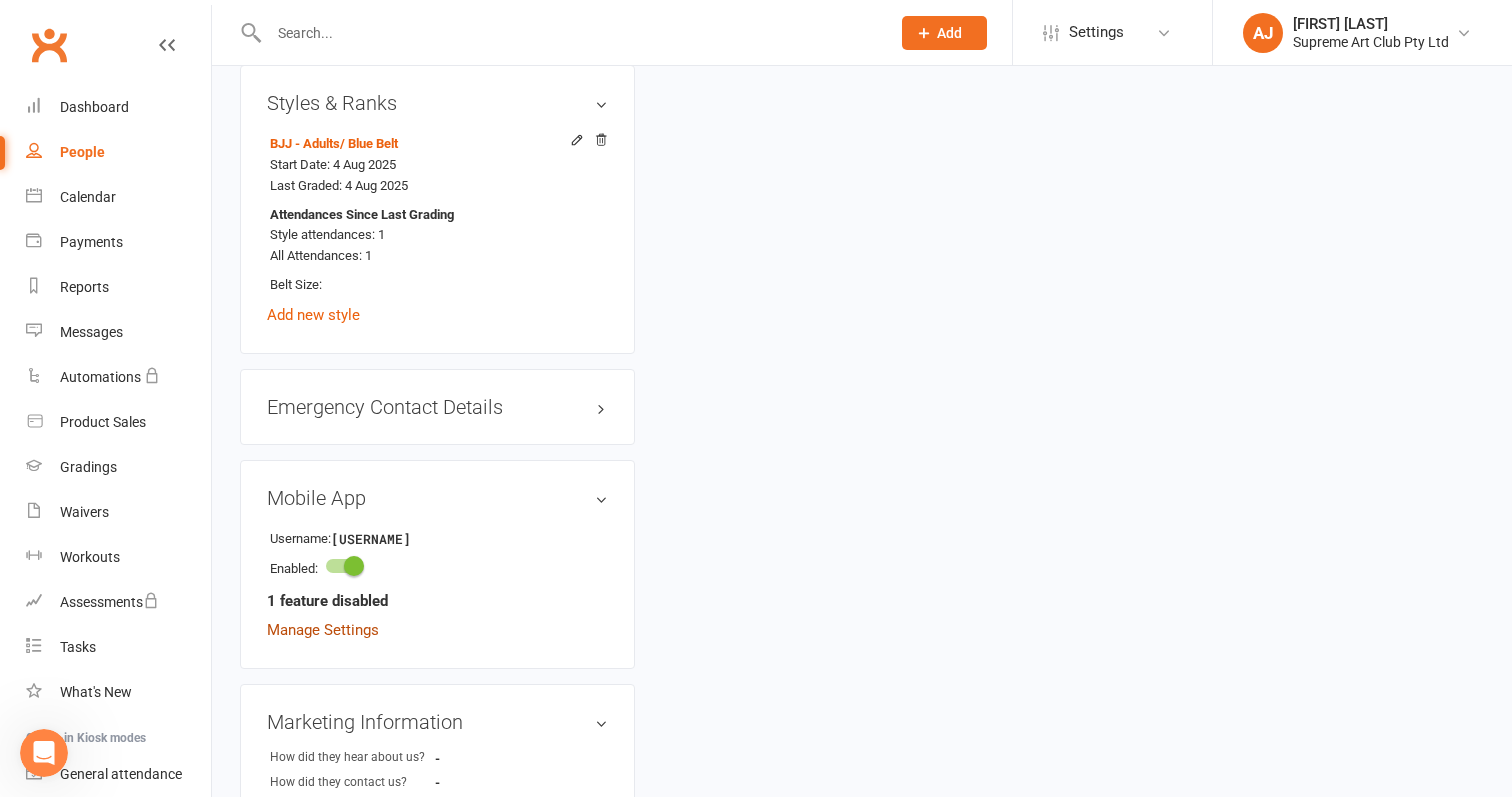 scroll, scrollTop: 170, scrollLeft: 0, axis: vertical 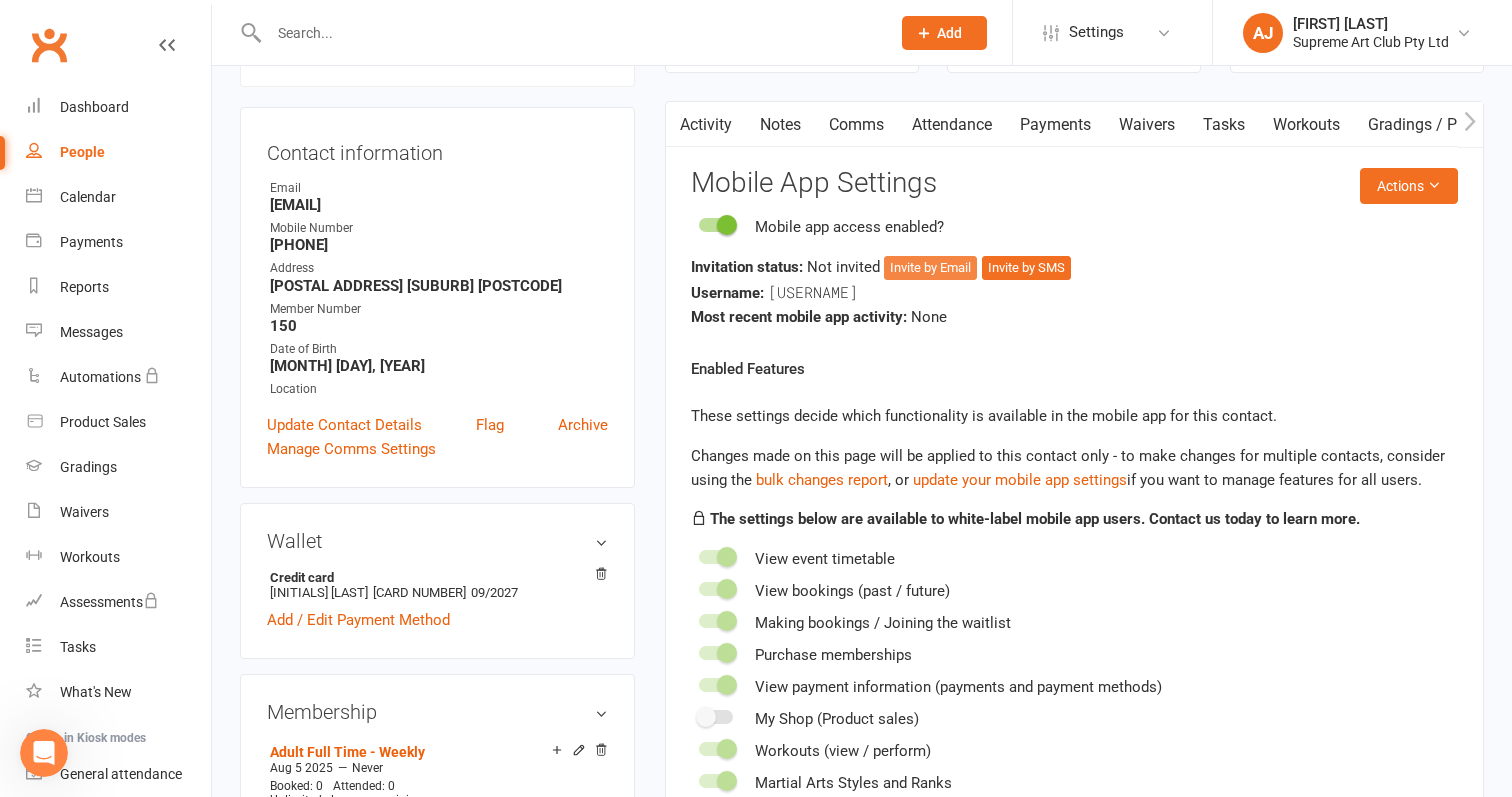 click on "Invite by Email" at bounding box center [930, 268] 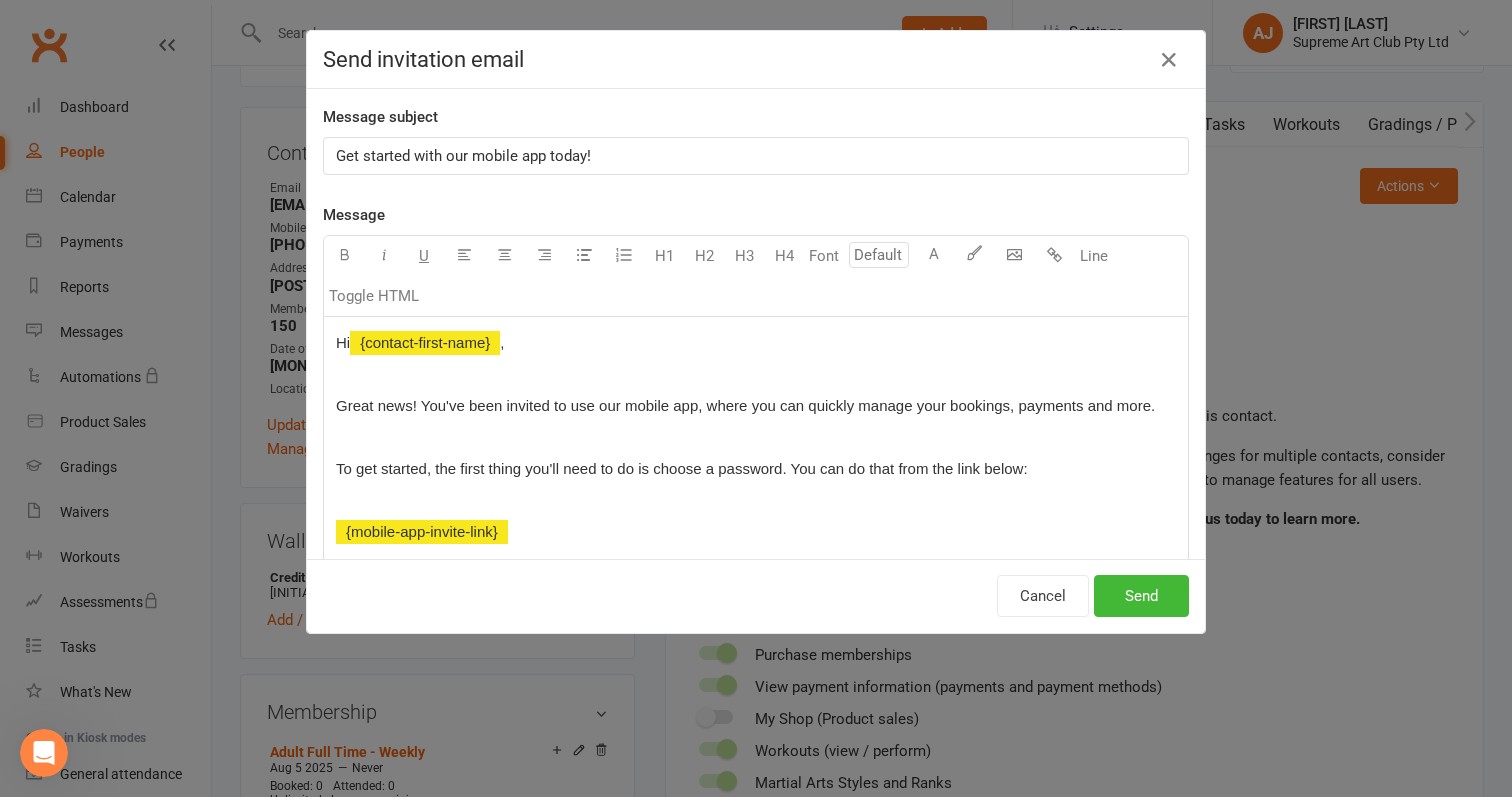 click at bounding box center [756, 437] 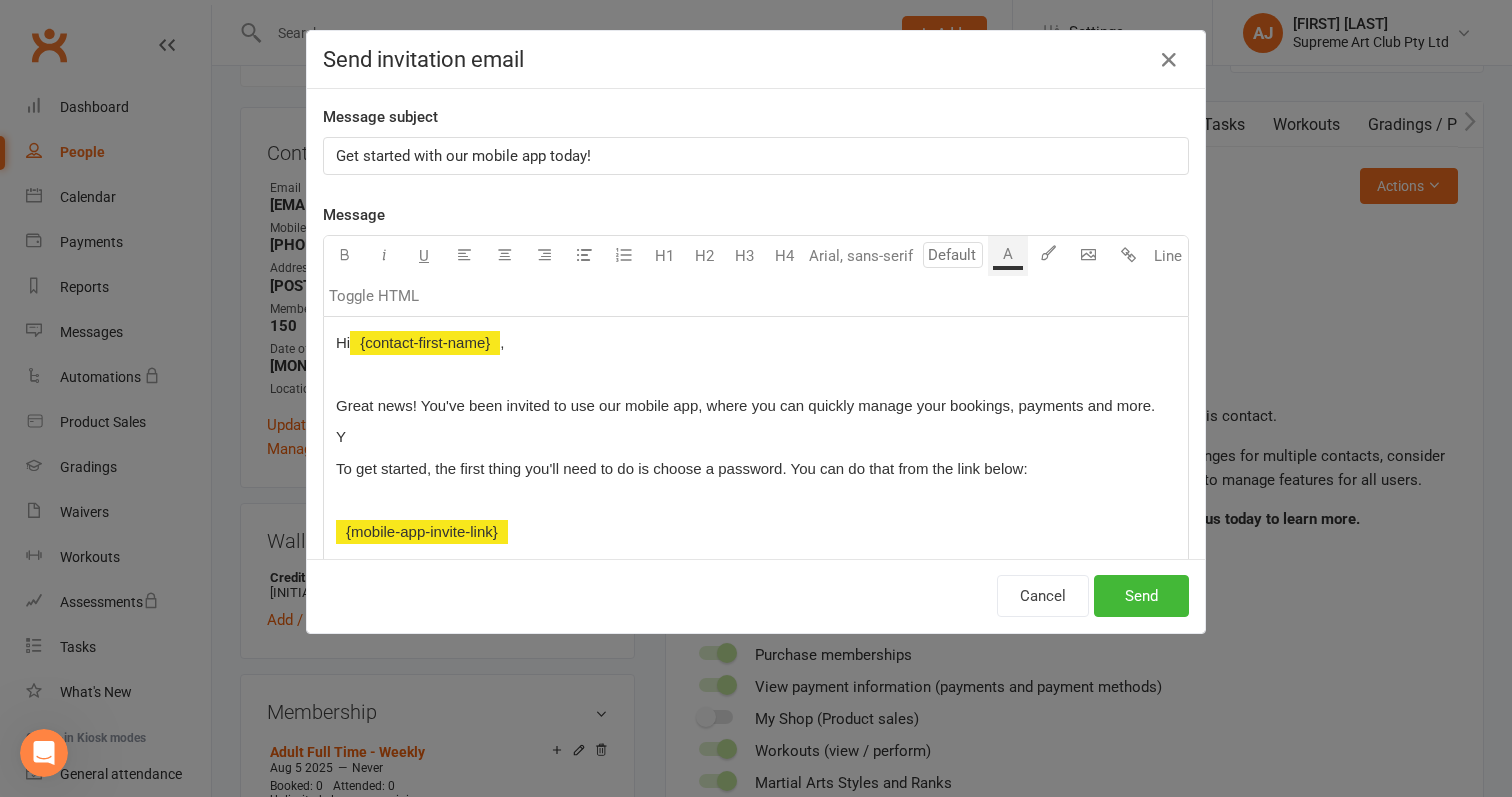 type 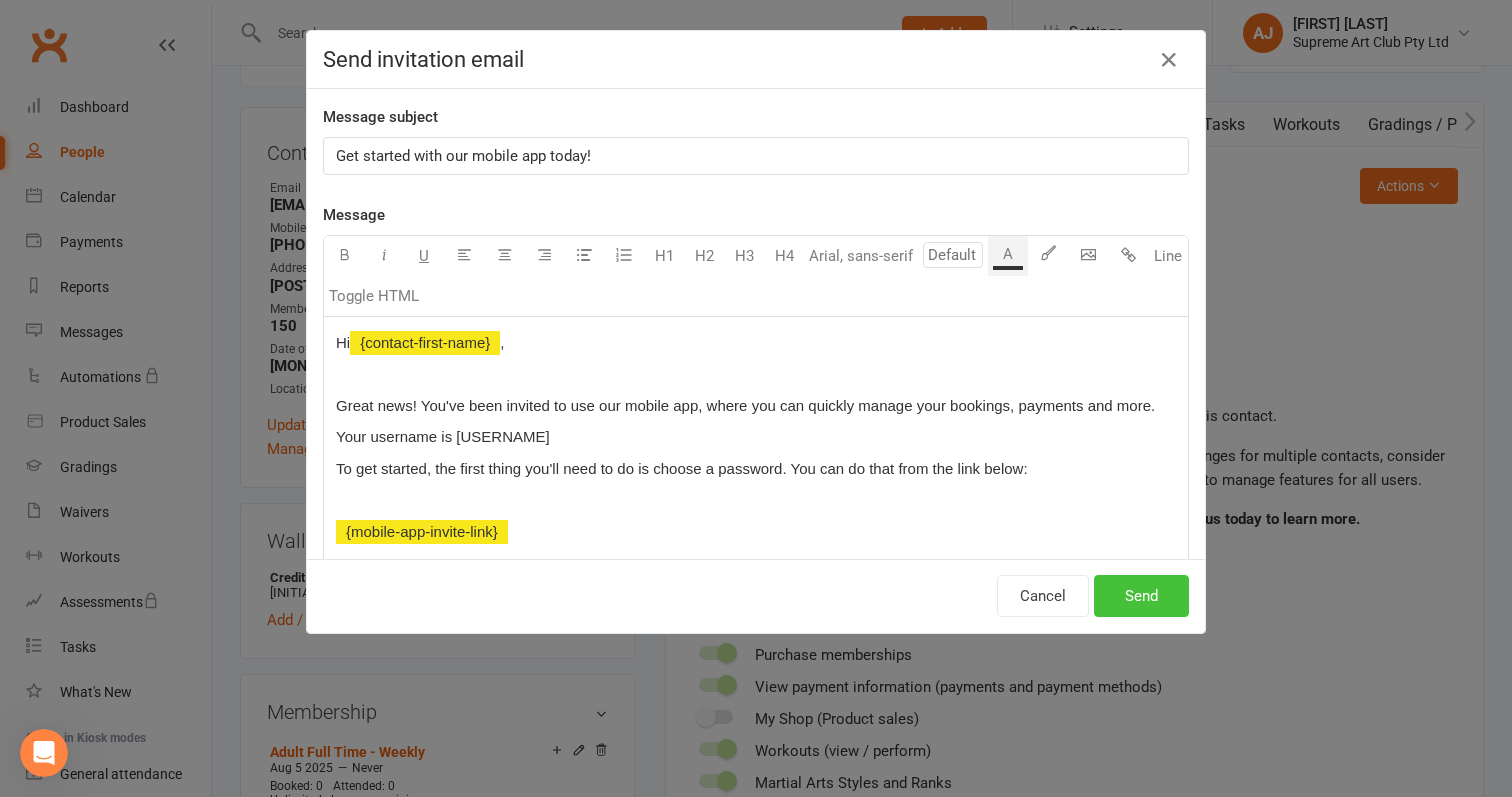 click on "Send" at bounding box center (1141, 596) 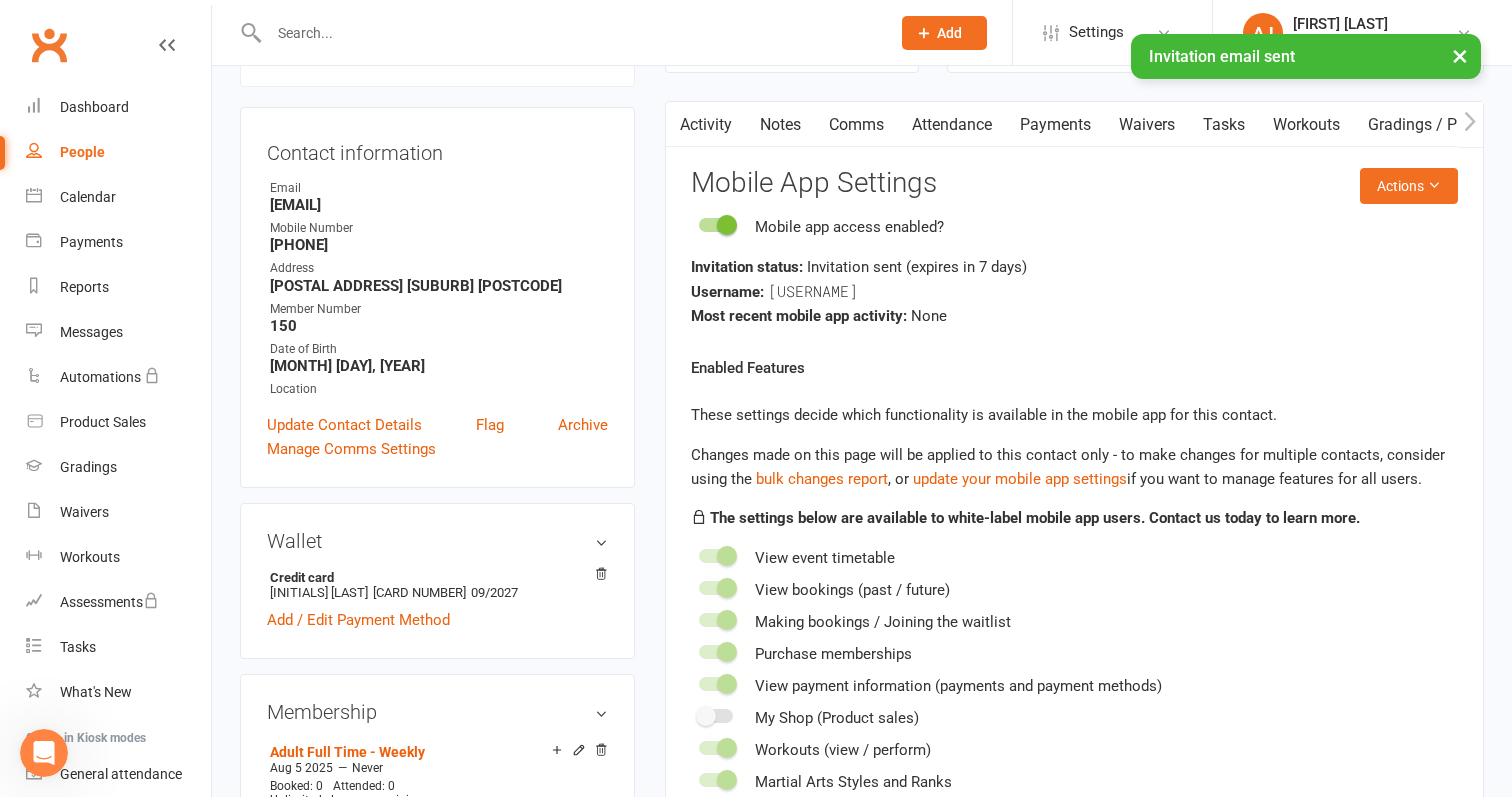 click on "People" at bounding box center (82, 152) 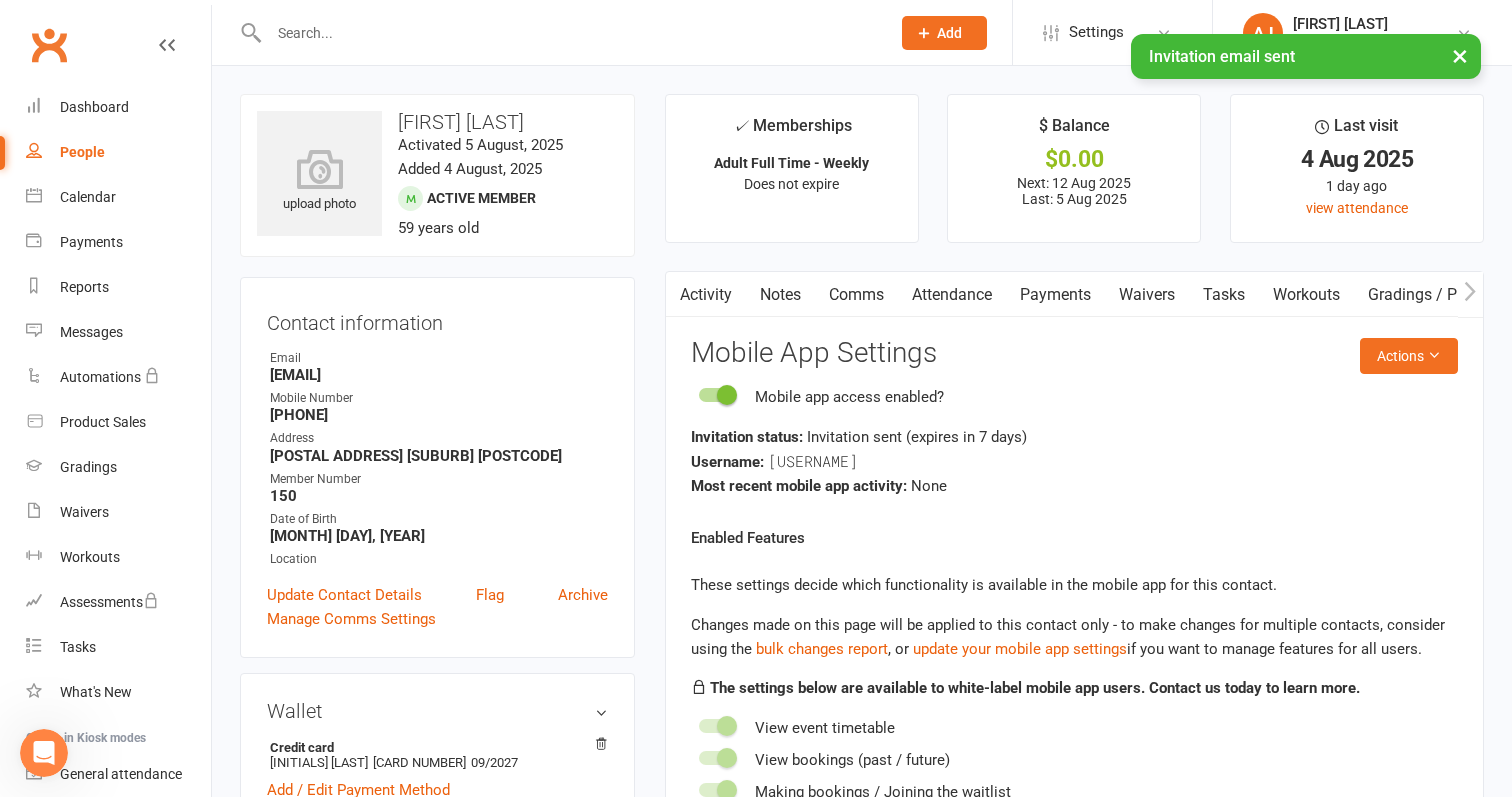 select on "100" 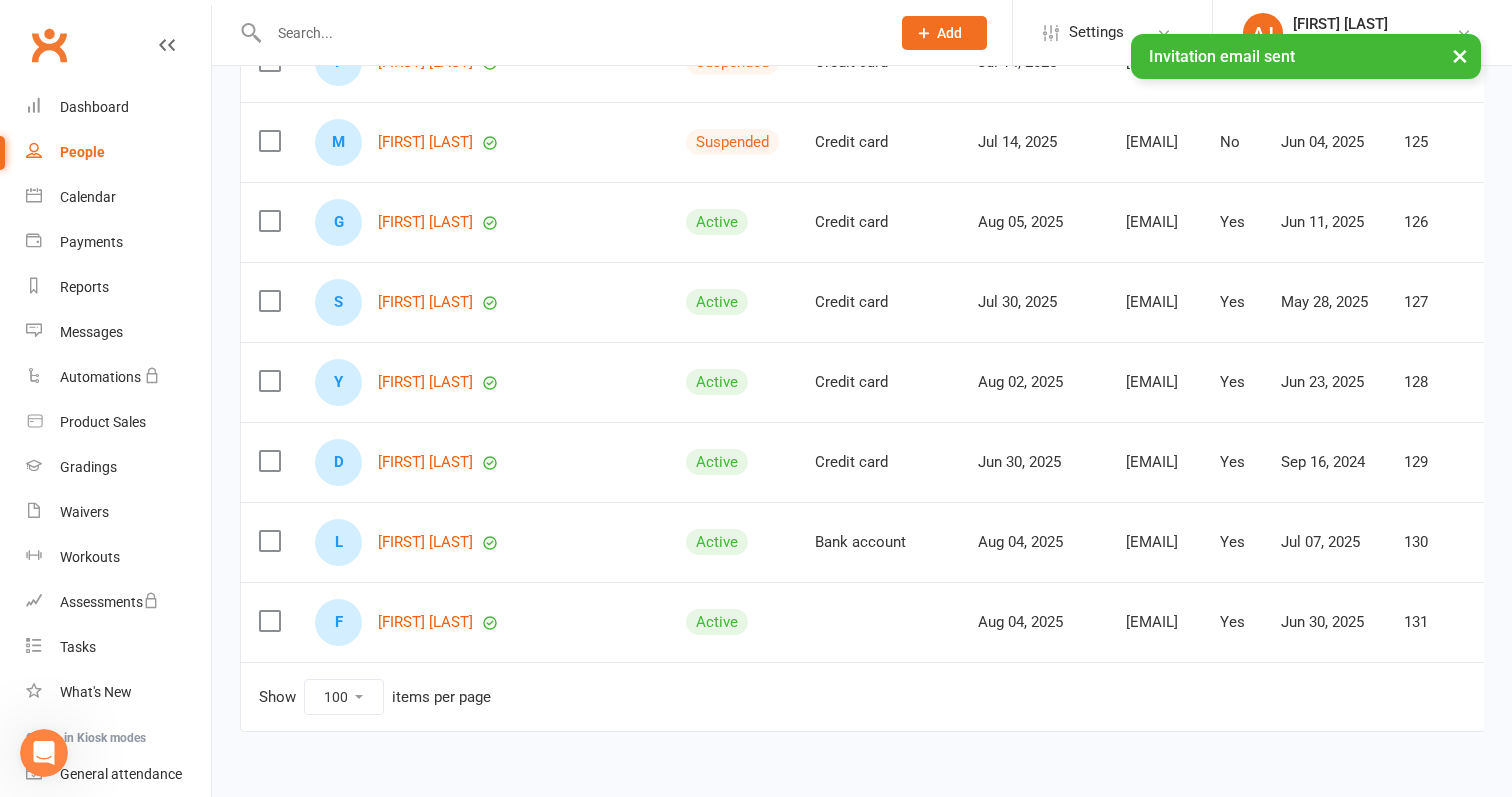 scroll, scrollTop: 7694, scrollLeft: 0, axis: vertical 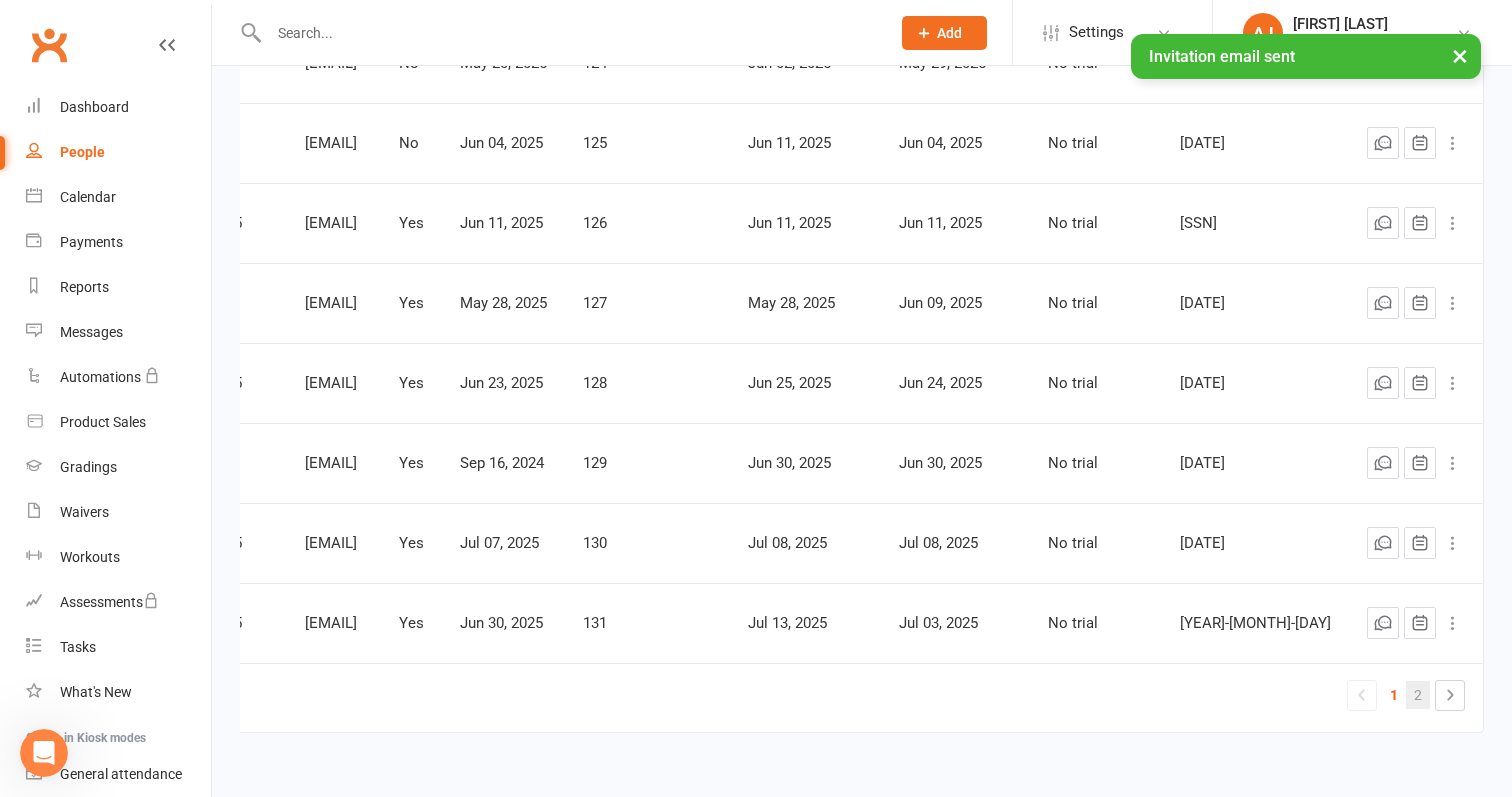 click on "2" at bounding box center (1418, 695) 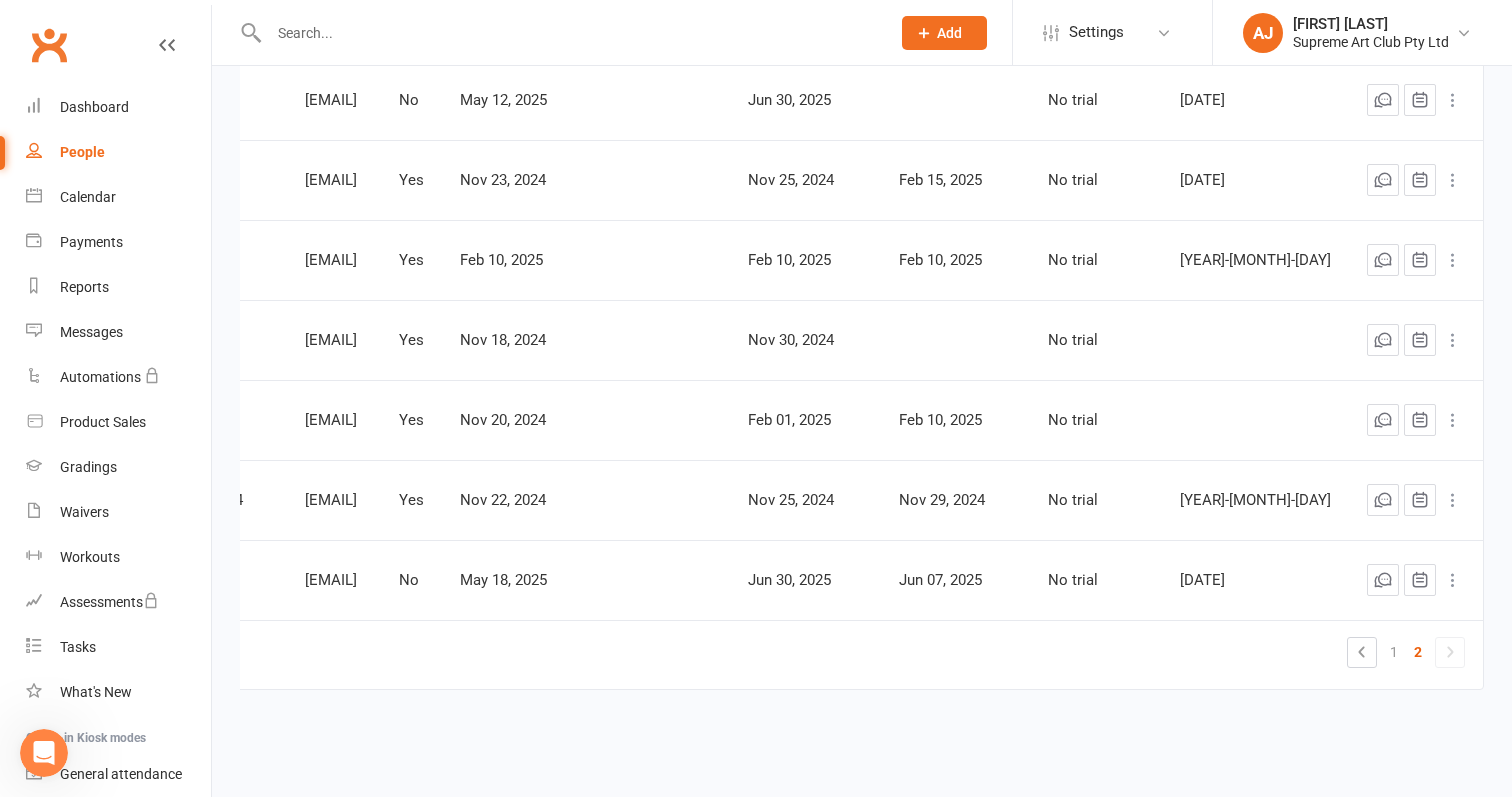 scroll, scrollTop: 2153, scrollLeft: 0, axis: vertical 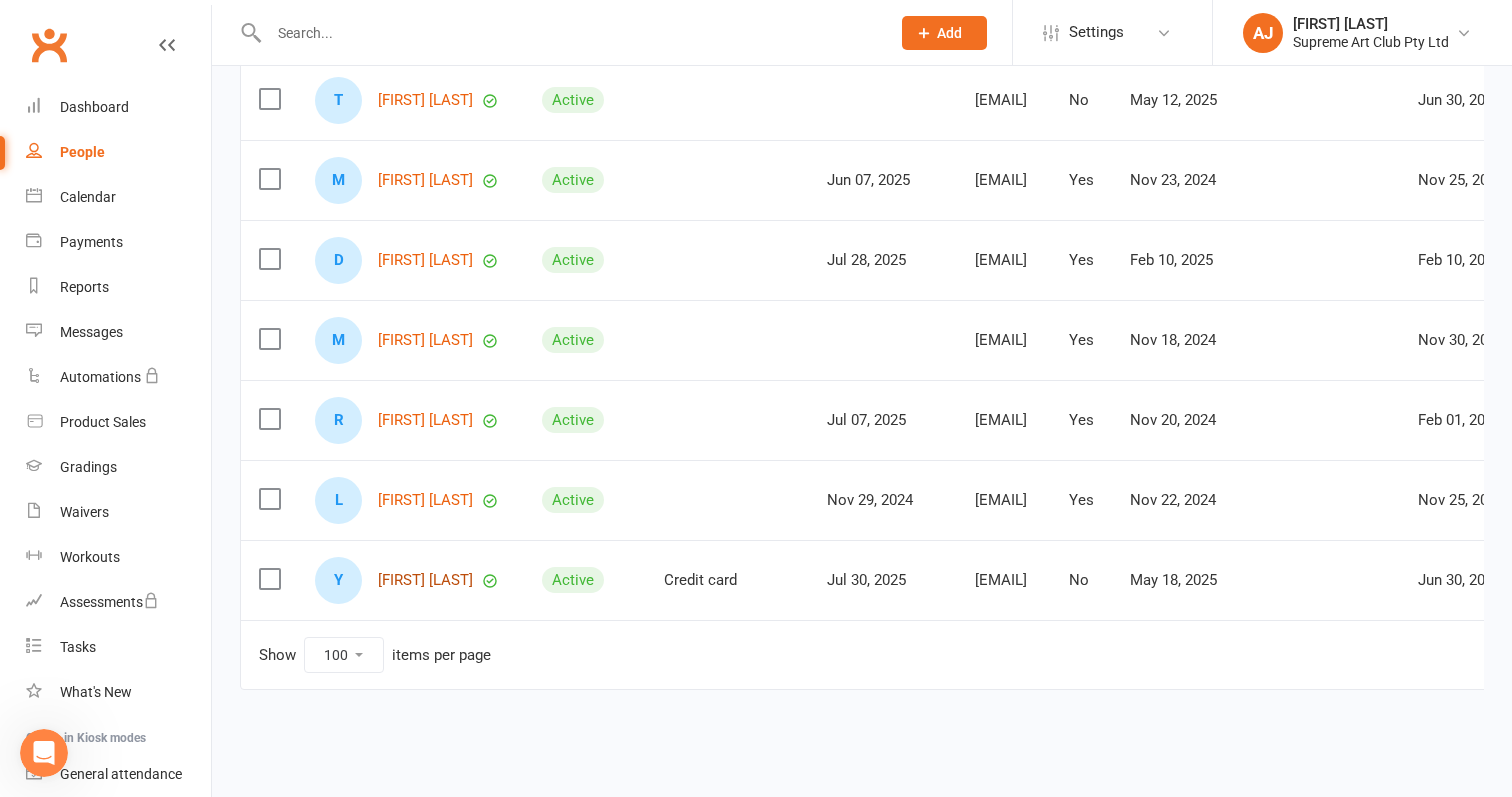 click on "[FIRST] [LAST]" at bounding box center (425, 580) 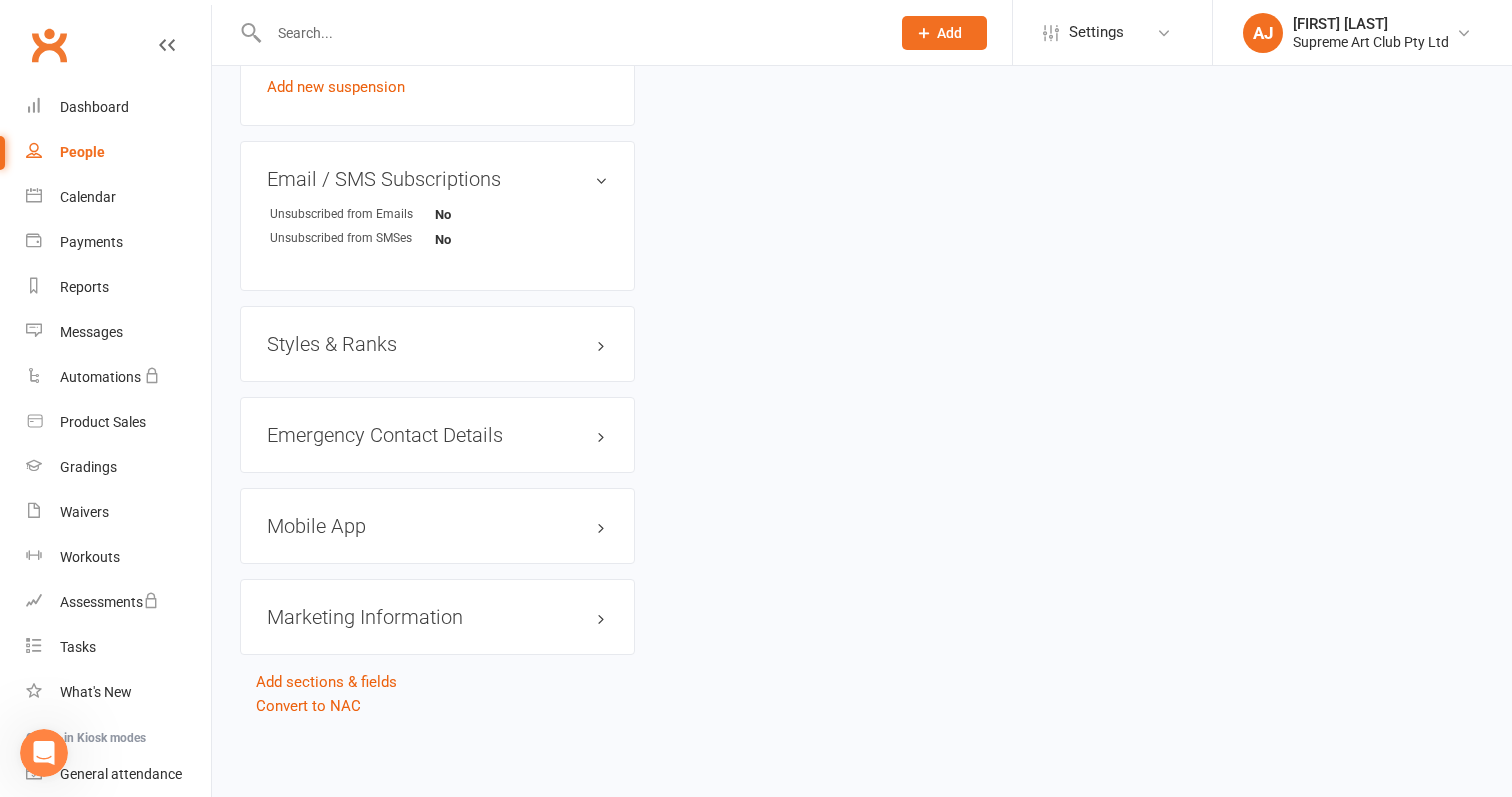 scroll, scrollTop: 0, scrollLeft: 0, axis: both 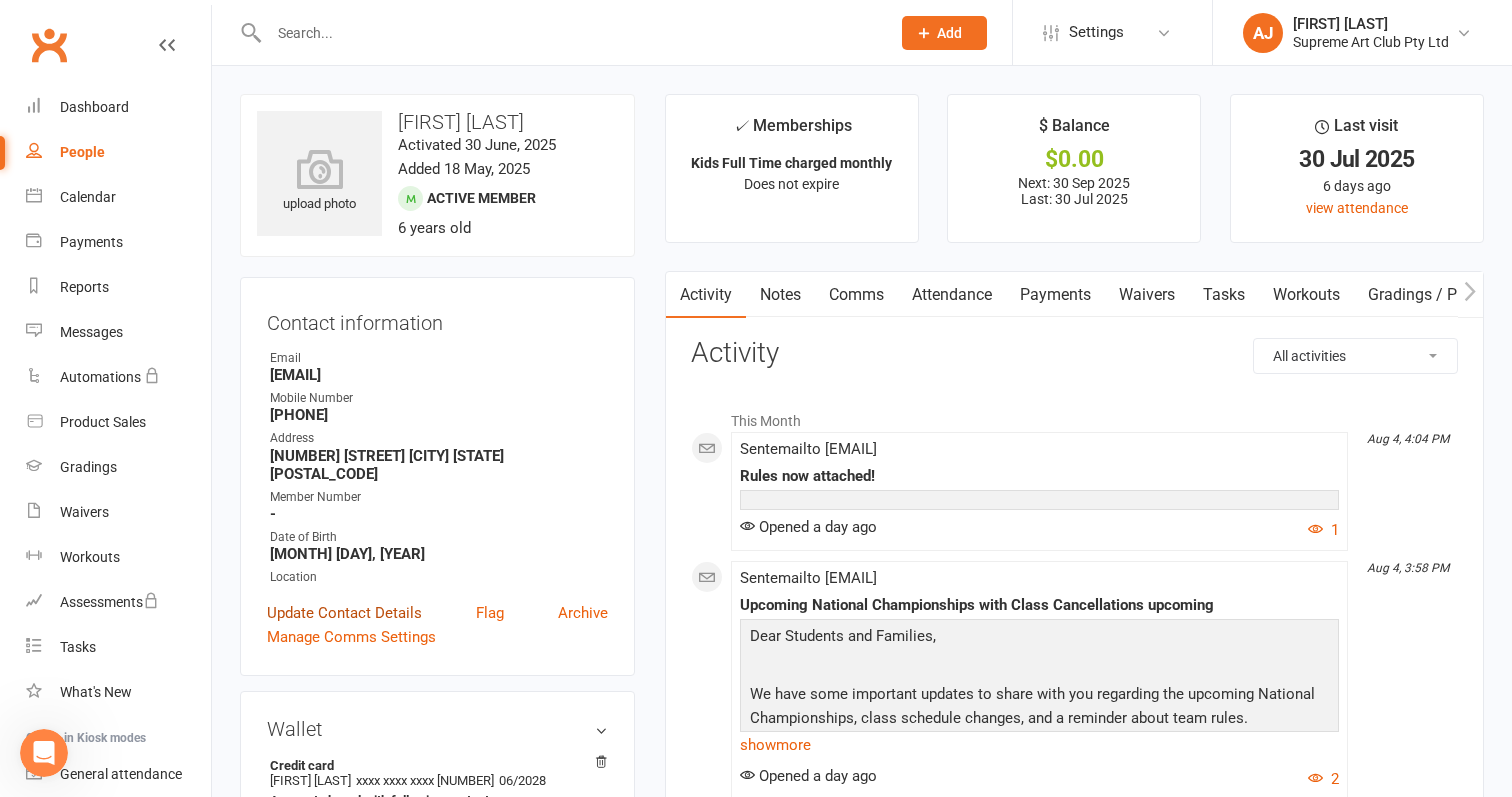 click on "Update Contact Details" at bounding box center (344, 613) 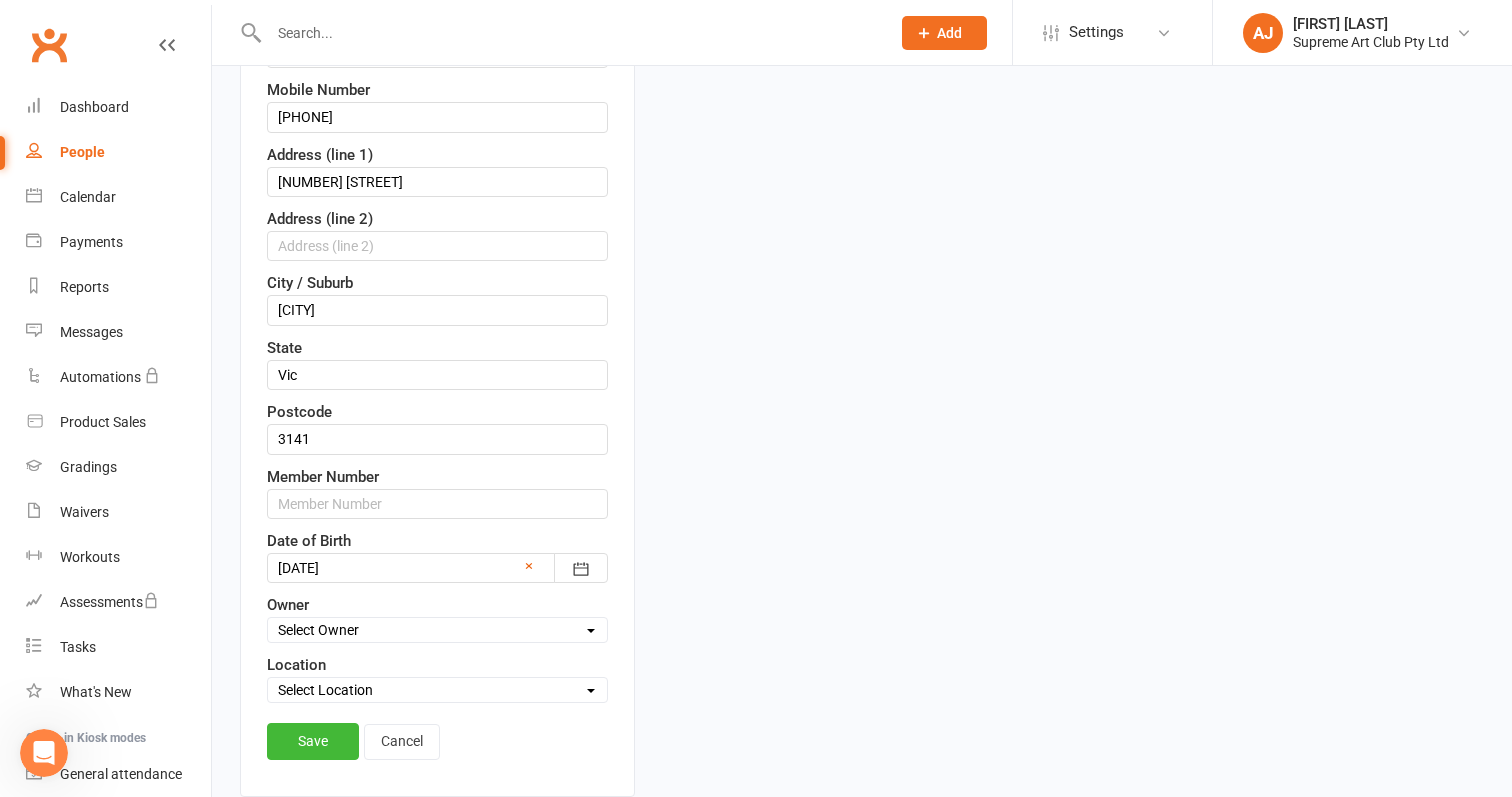 scroll, scrollTop: 459, scrollLeft: 0, axis: vertical 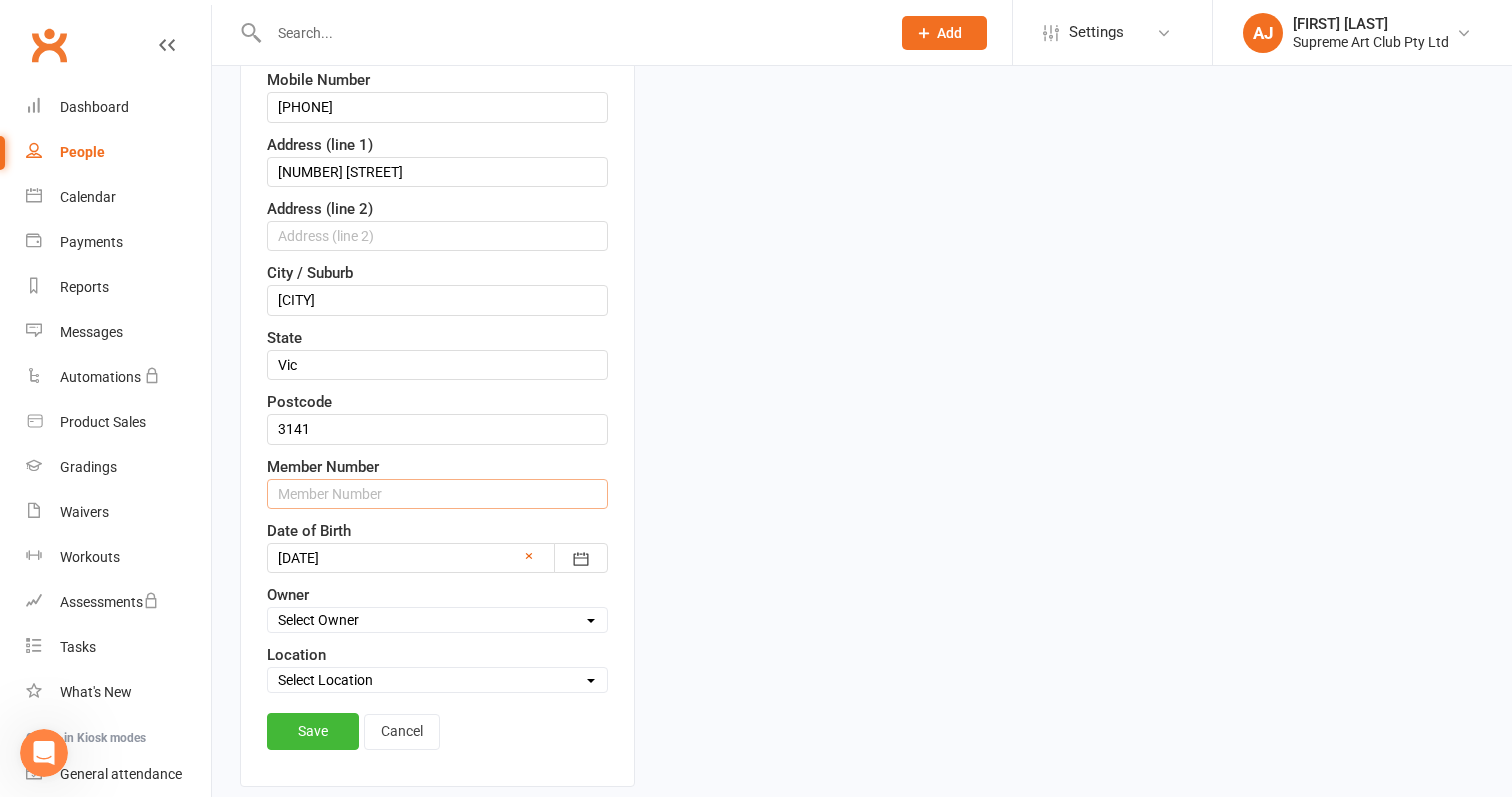 click at bounding box center (437, 494) 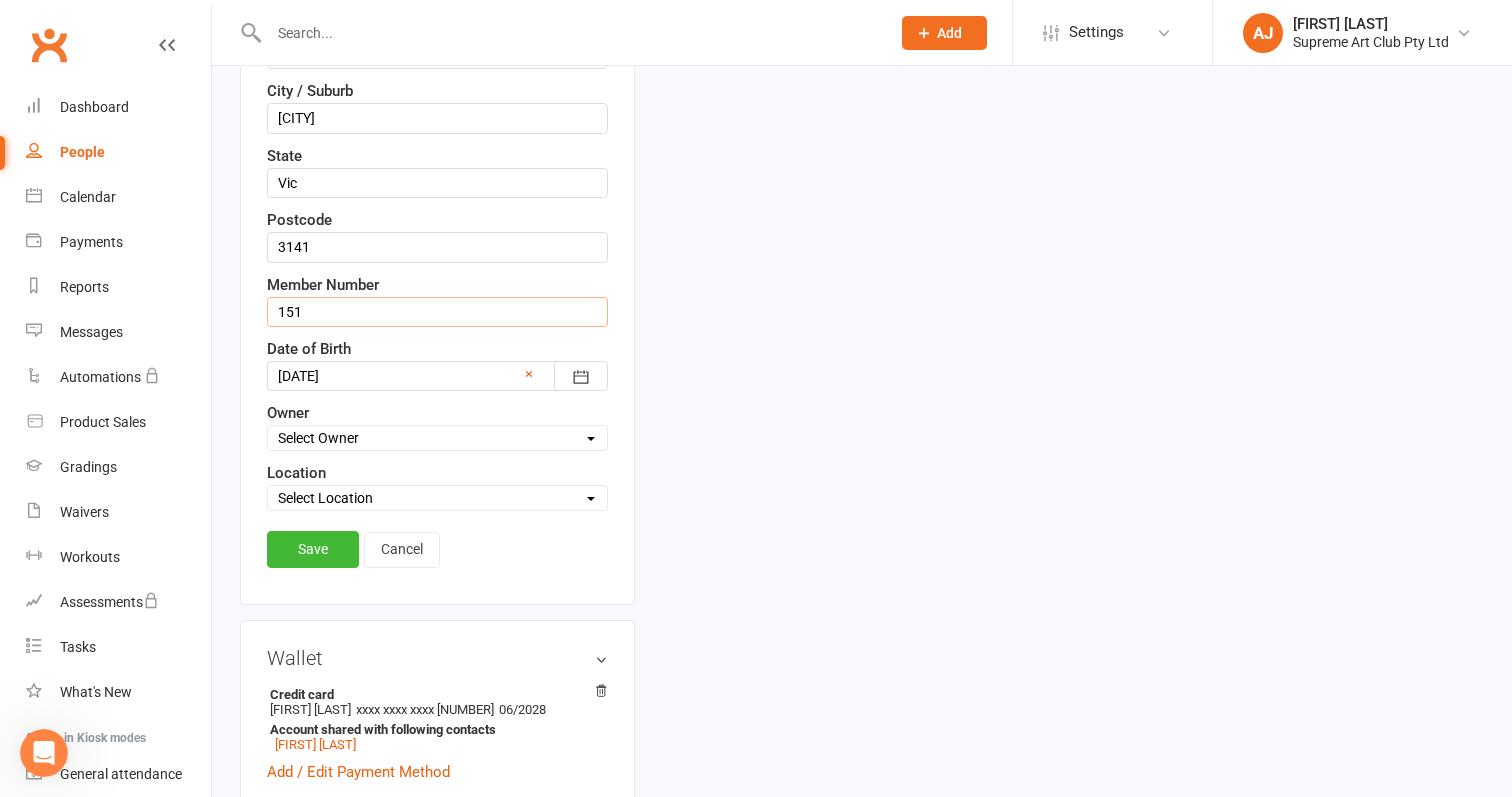 scroll, scrollTop: 718, scrollLeft: 0, axis: vertical 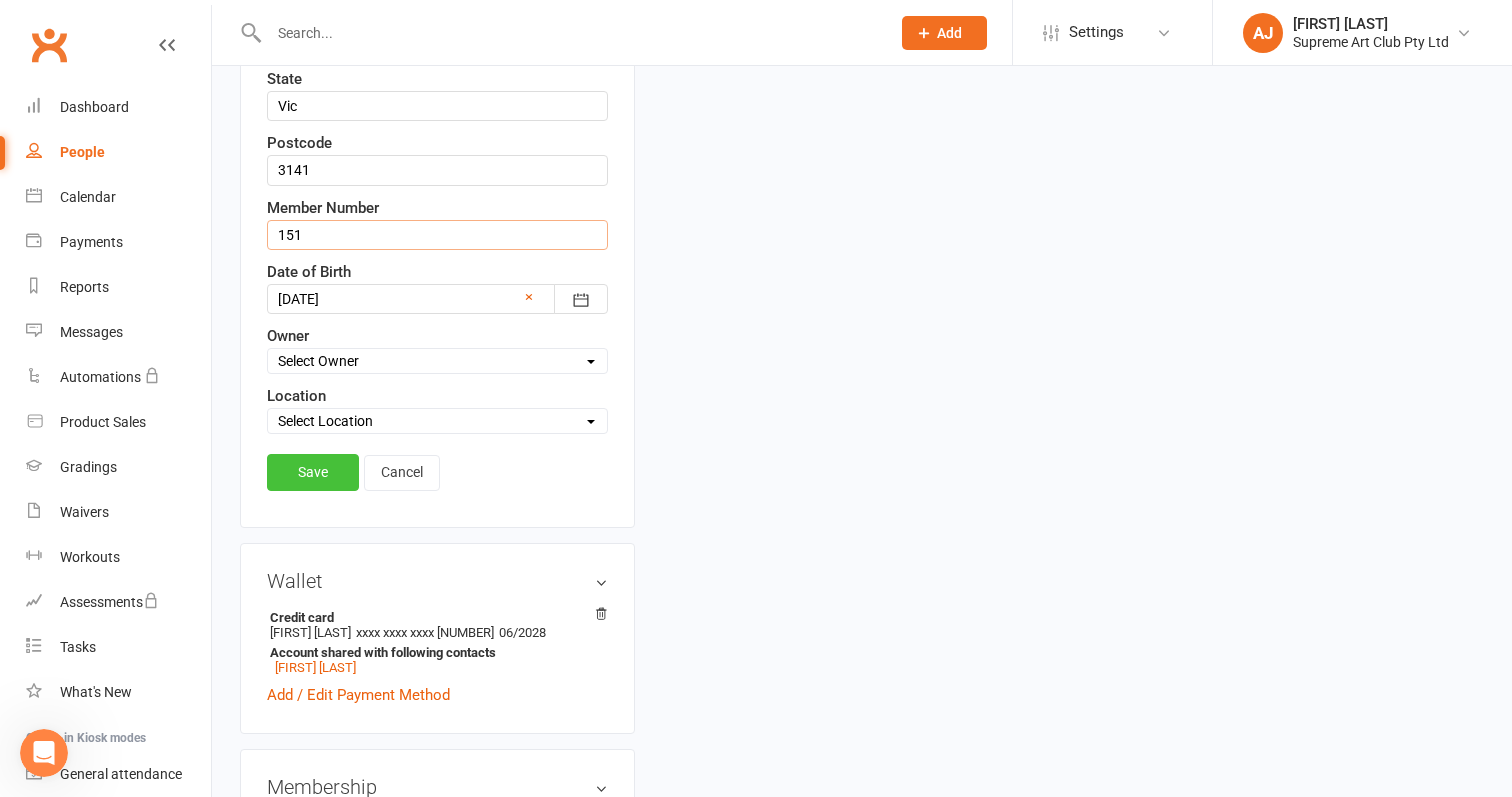 type on "151" 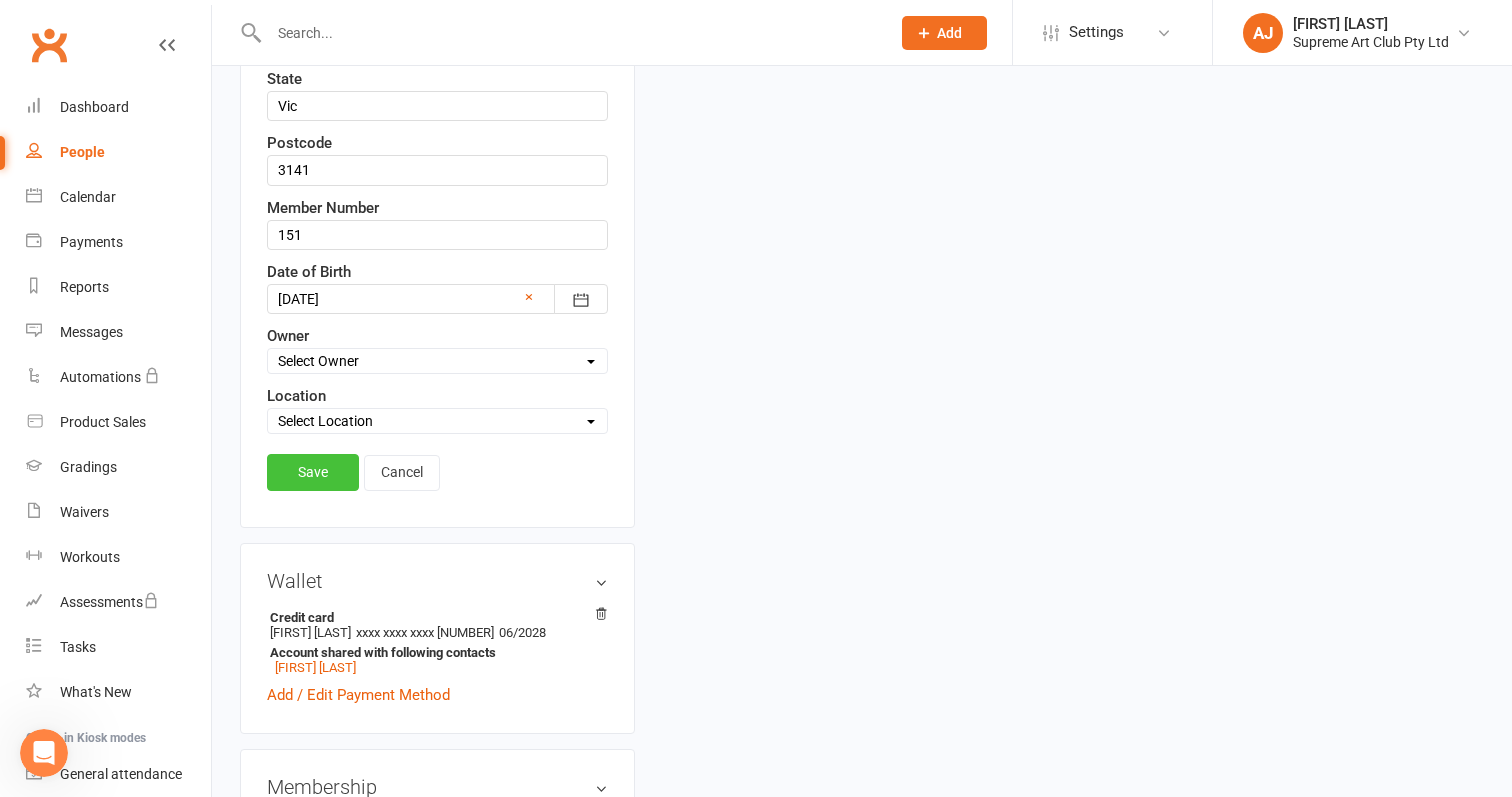 click on "Save" at bounding box center [313, 472] 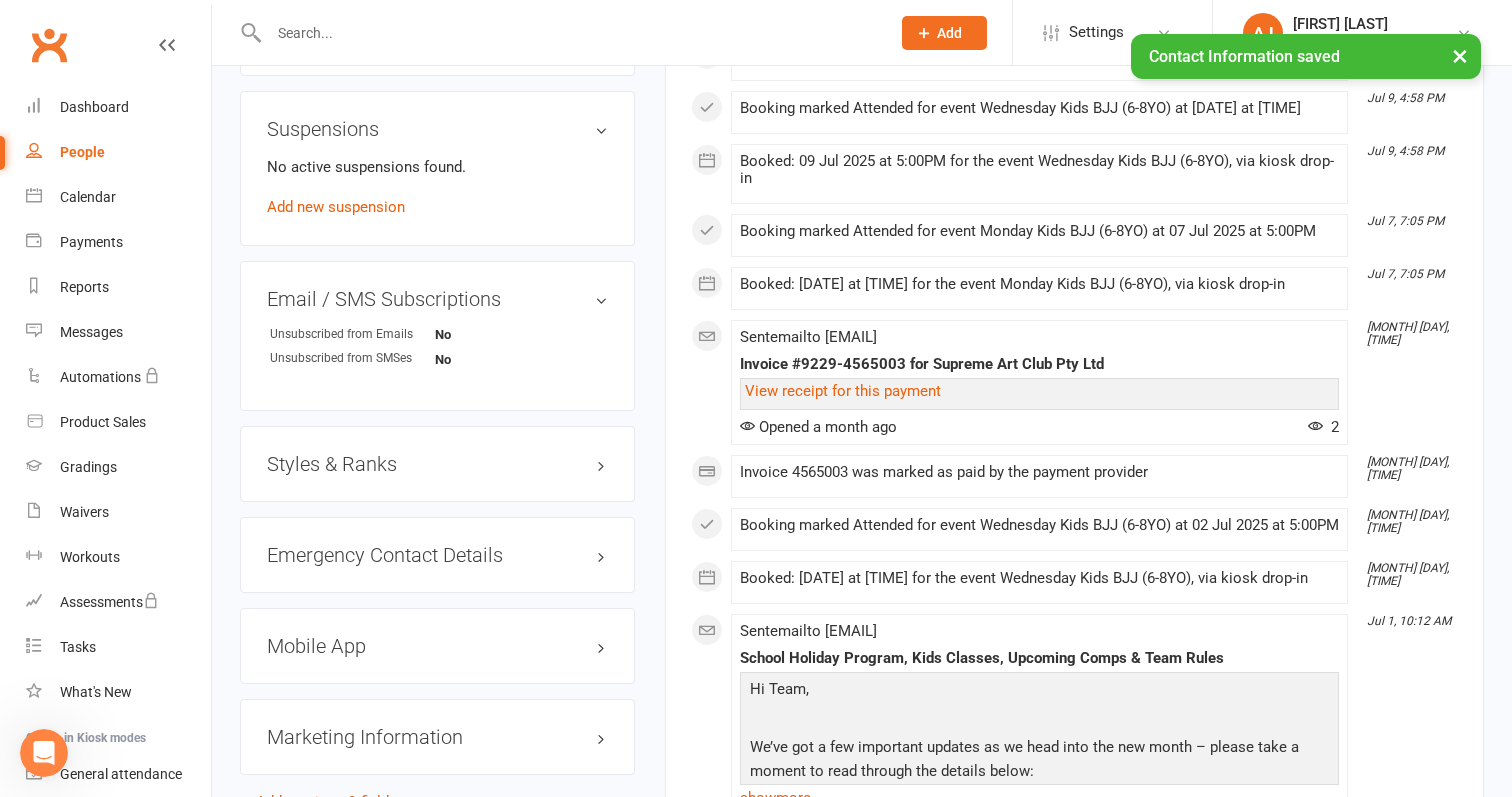 scroll, scrollTop: 1222, scrollLeft: 0, axis: vertical 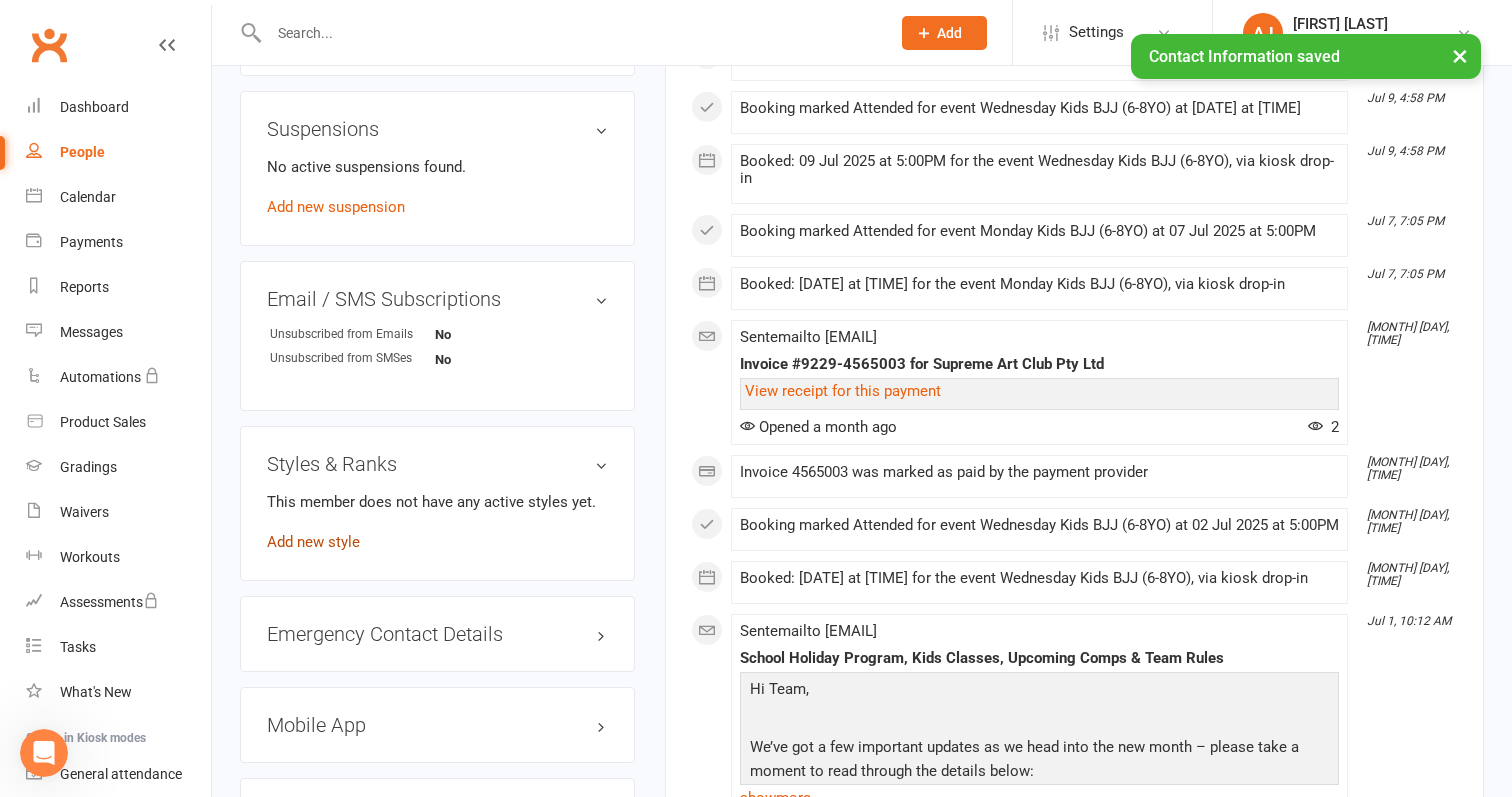 click on "Add new style" at bounding box center [313, 542] 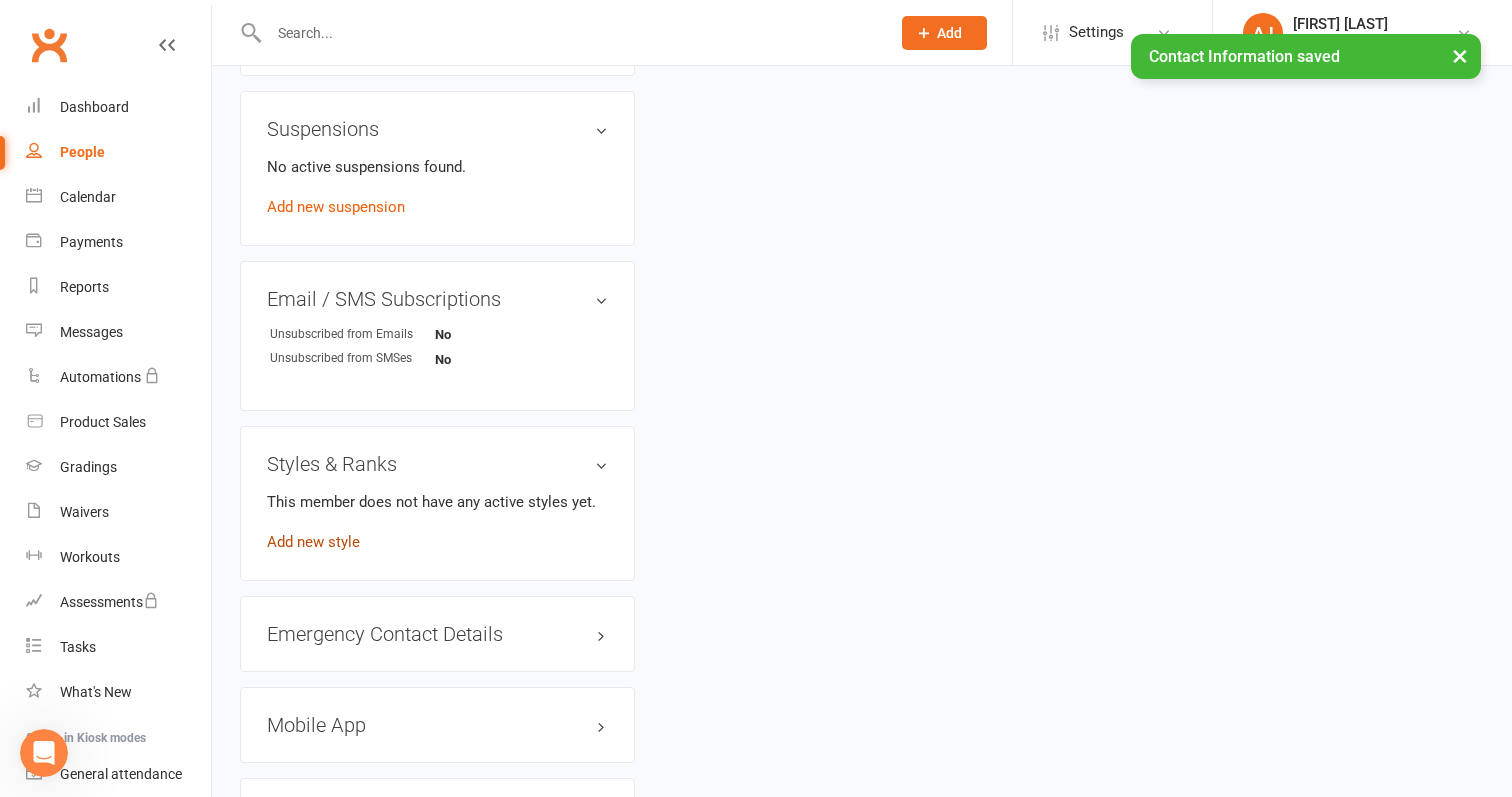 scroll, scrollTop: 170, scrollLeft: 0, axis: vertical 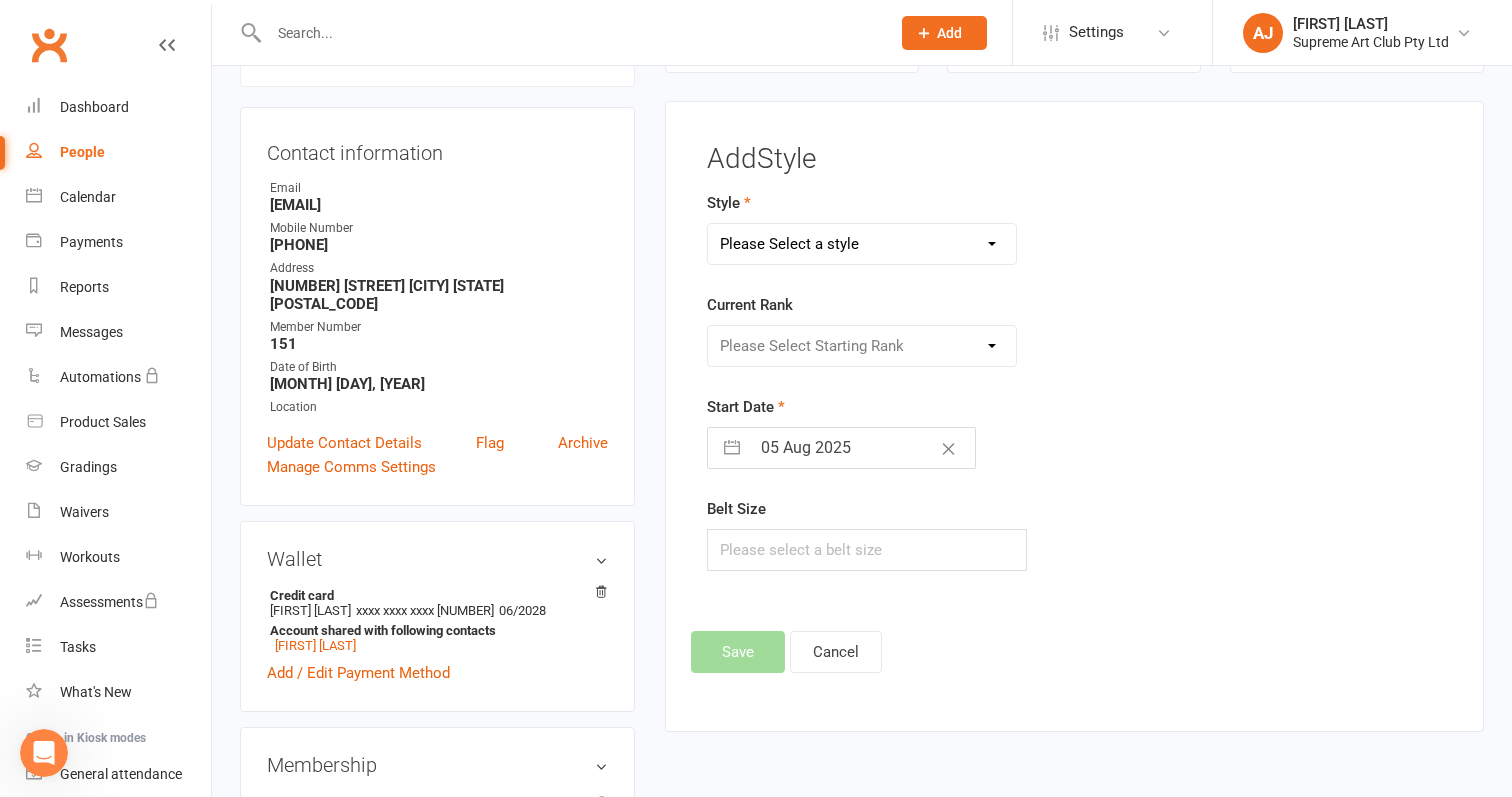 select on "3191" 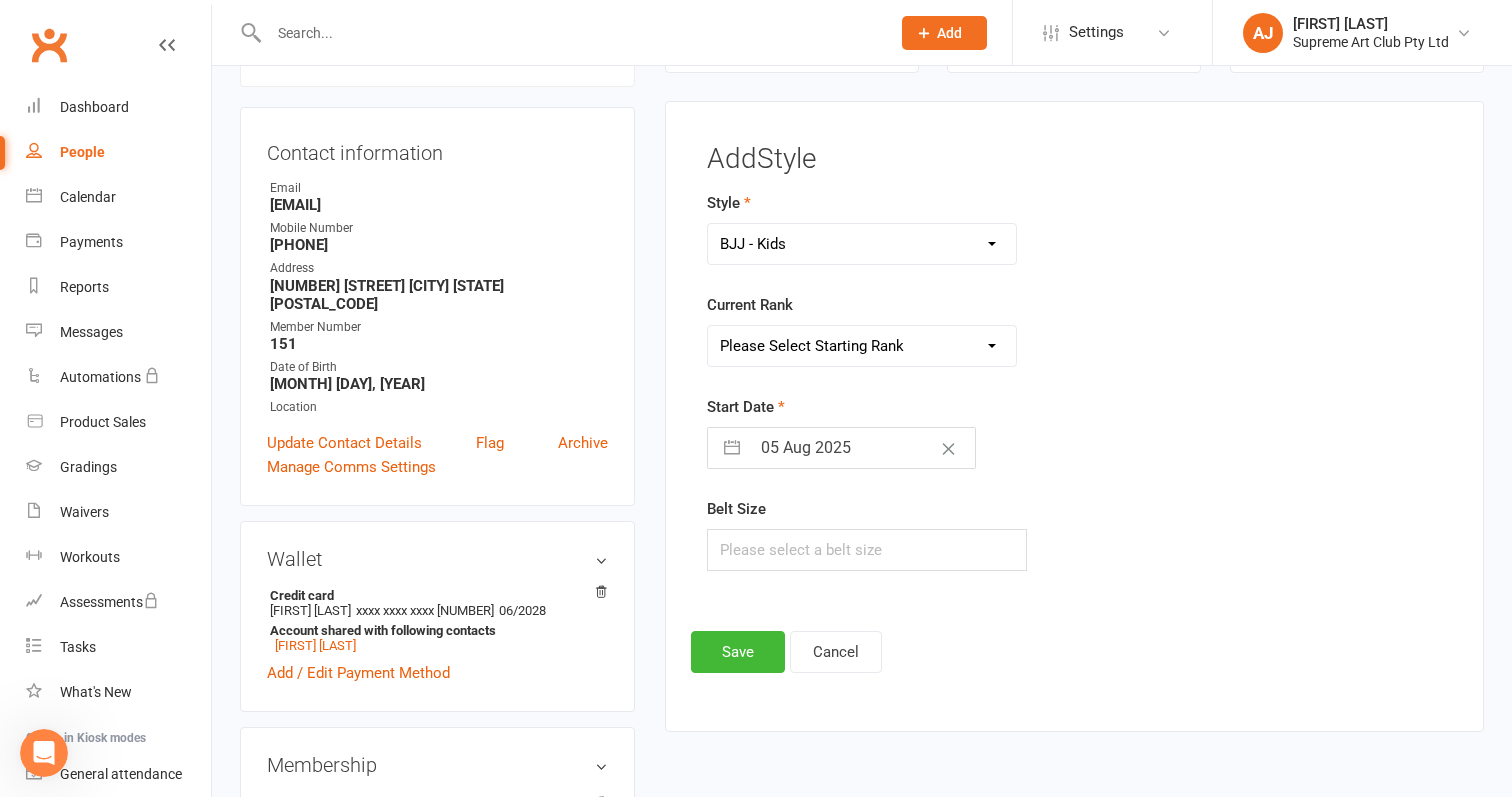 select on "35732" 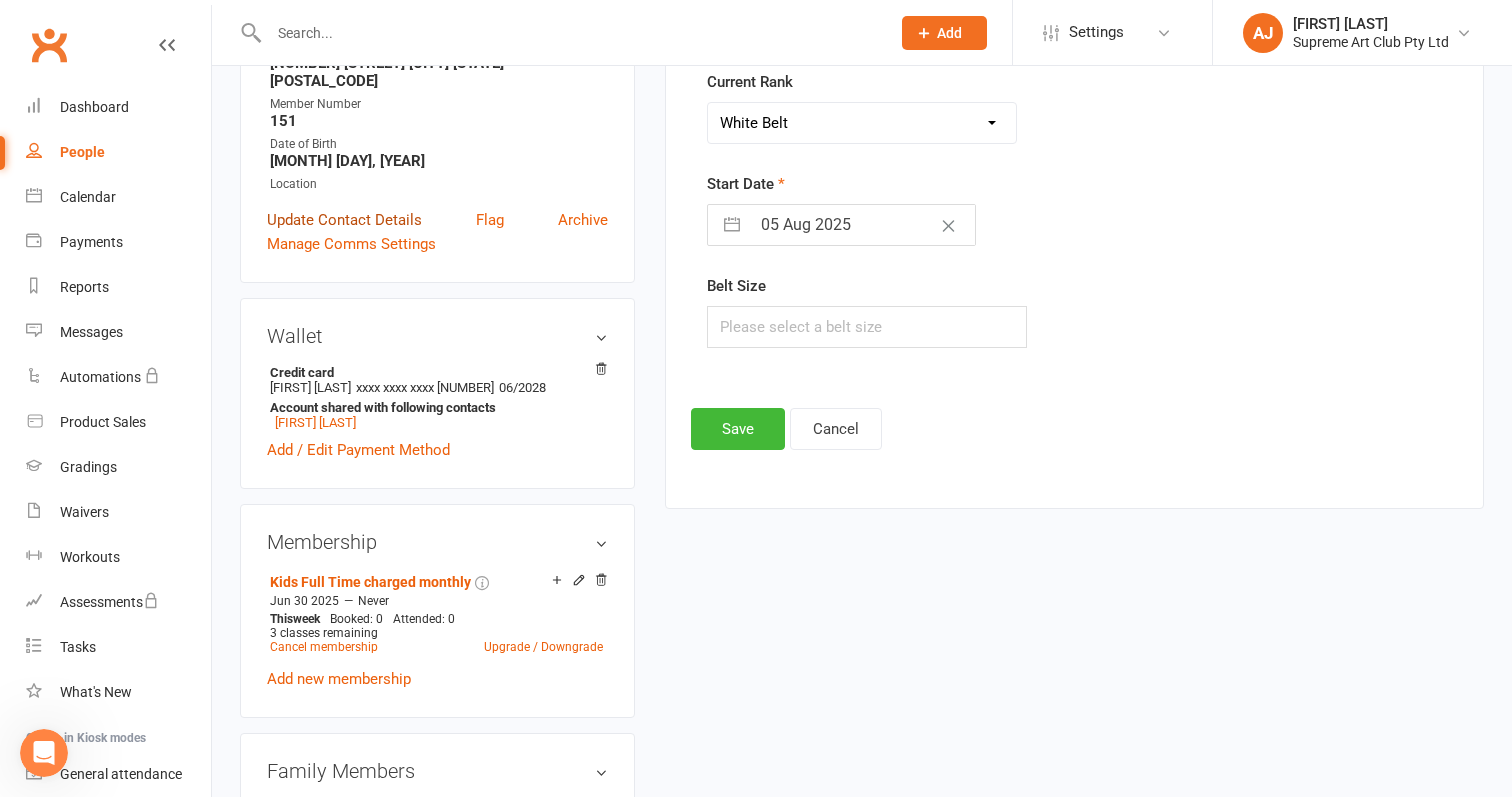 scroll, scrollTop: 395, scrollLeft: 0, axis: vertical 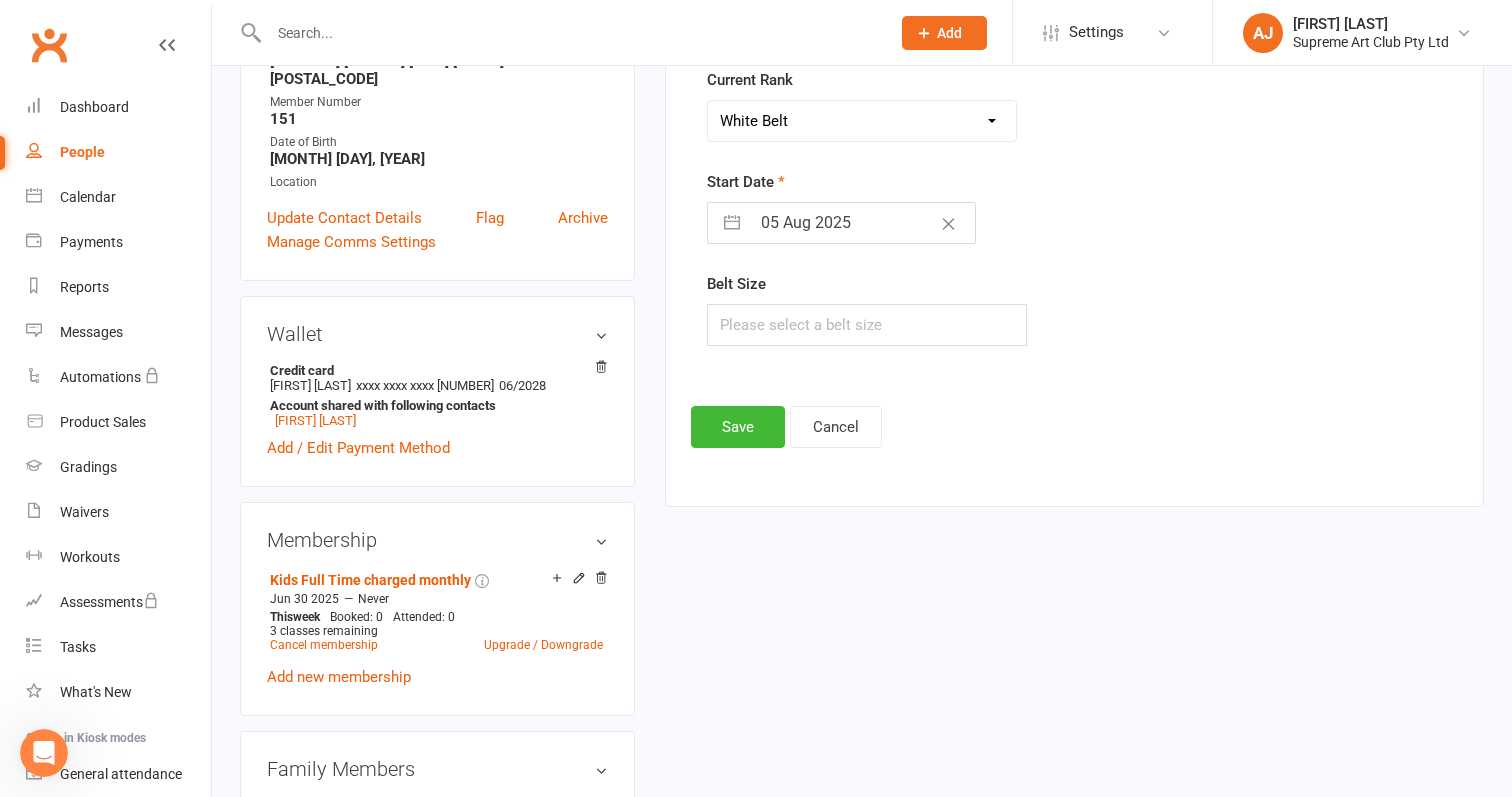 click on "05 Aug 2025" at bounding box center (862, 223) 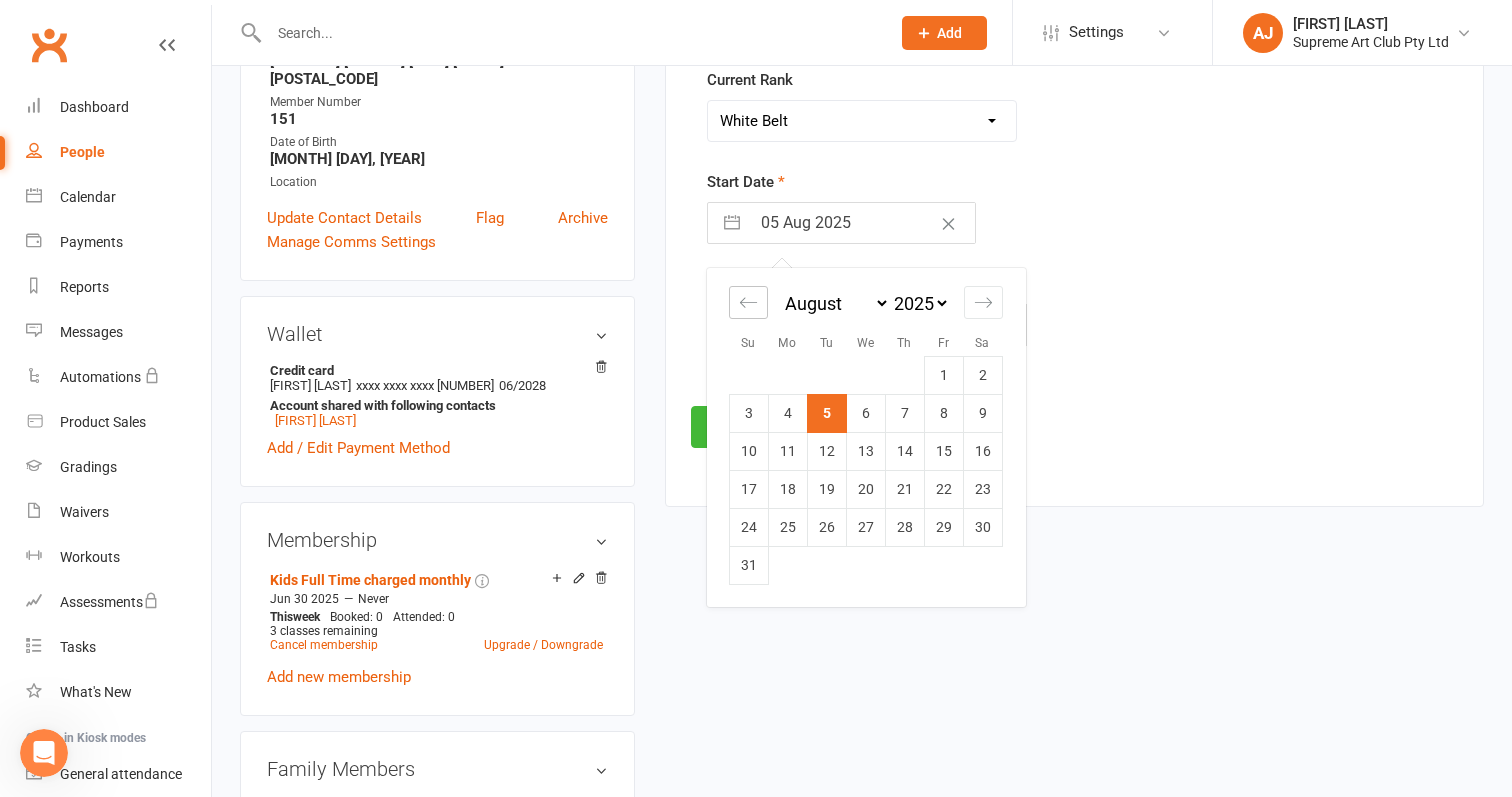 click 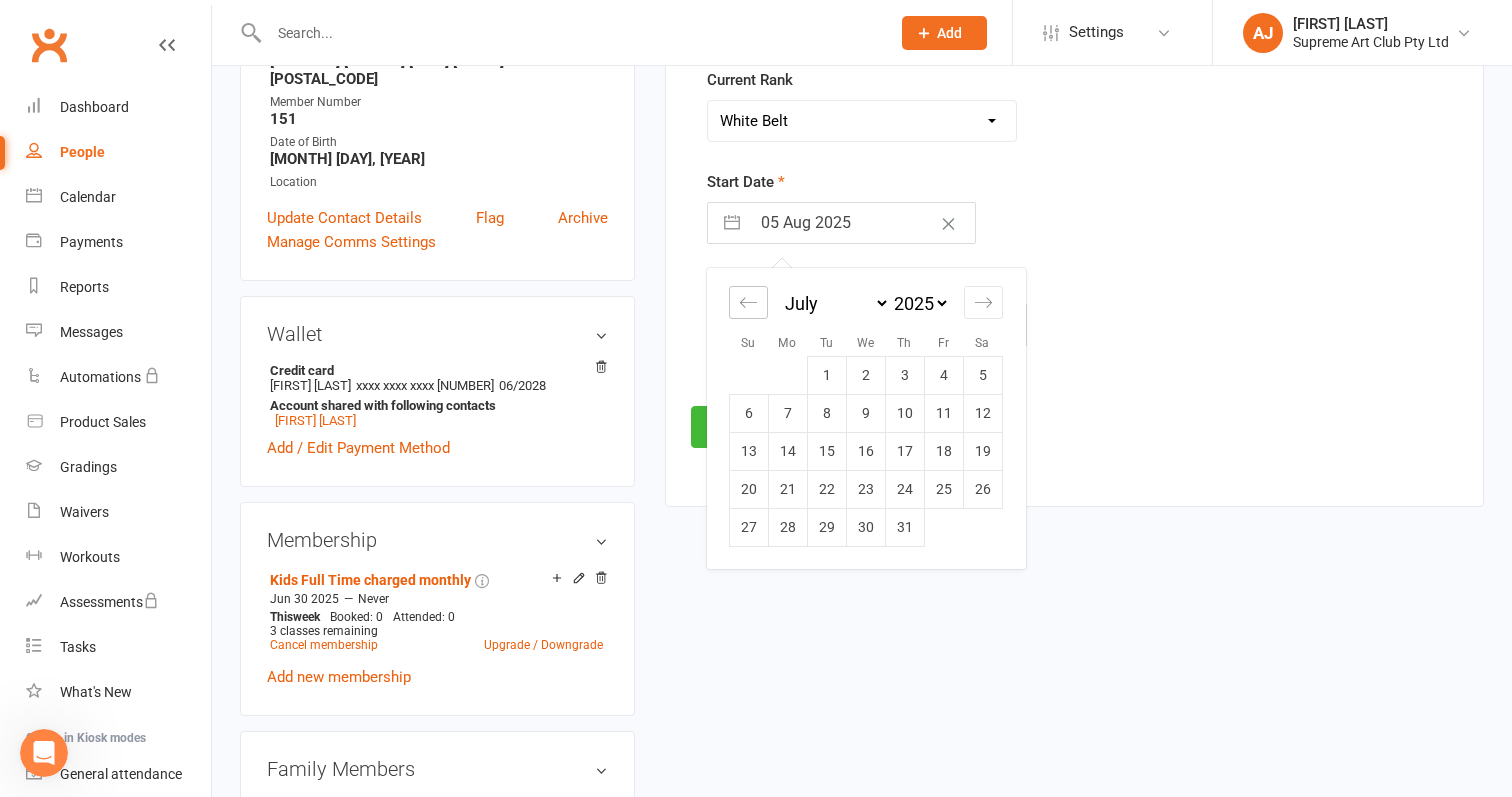 click 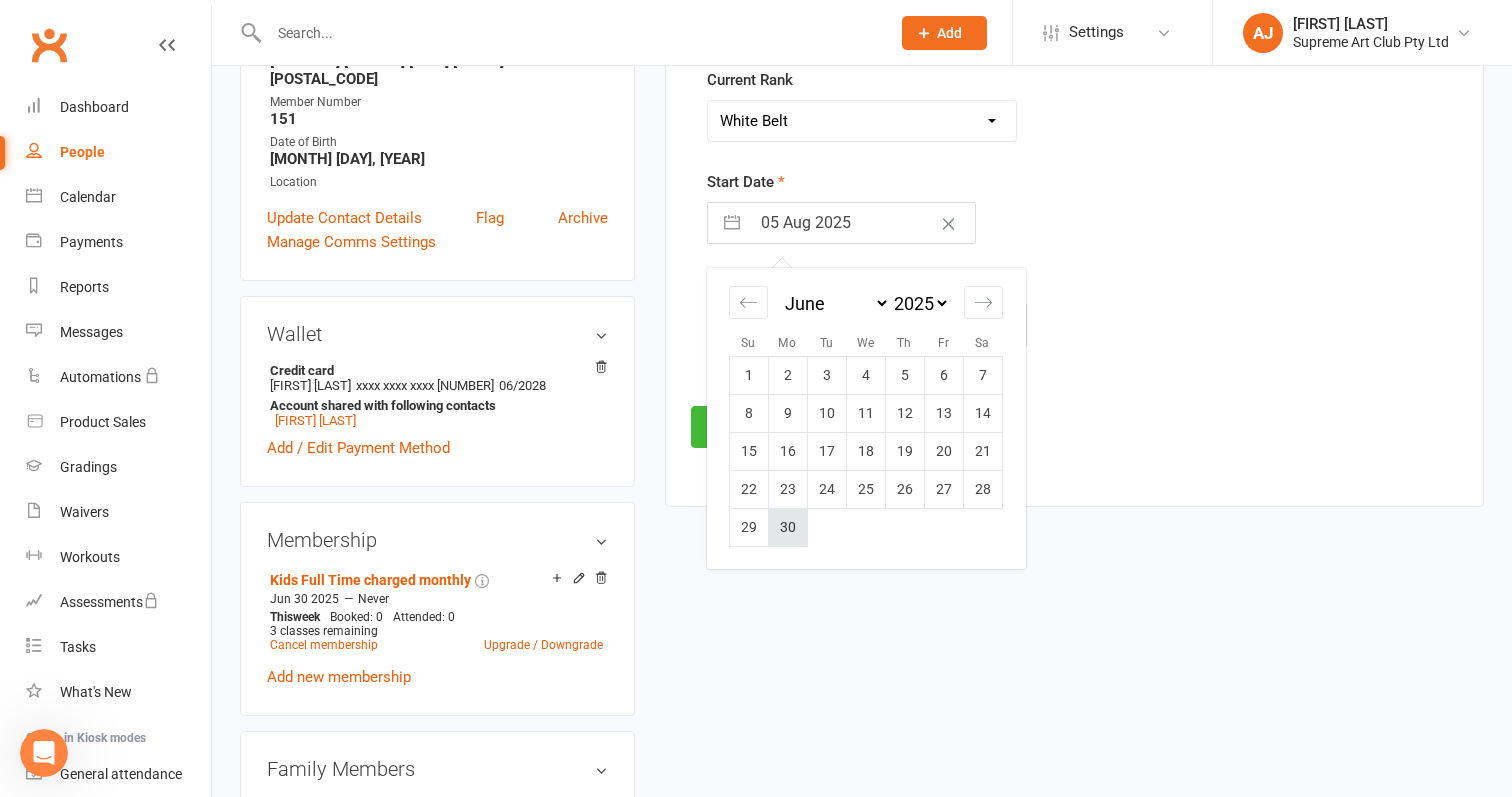 click on "30" at bounding box center (787, 527) 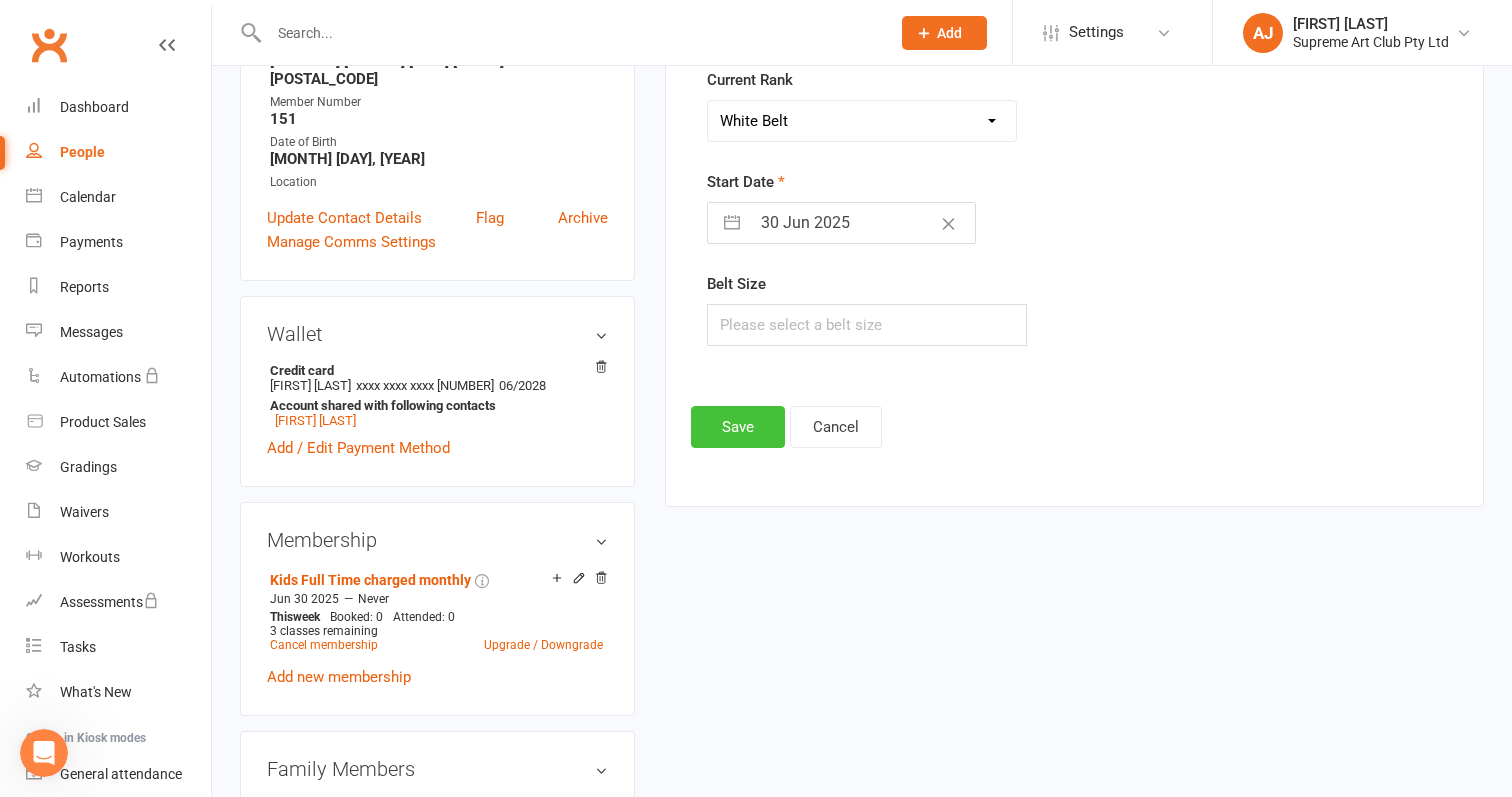 click on "Save" at bounding box center [738, 427] 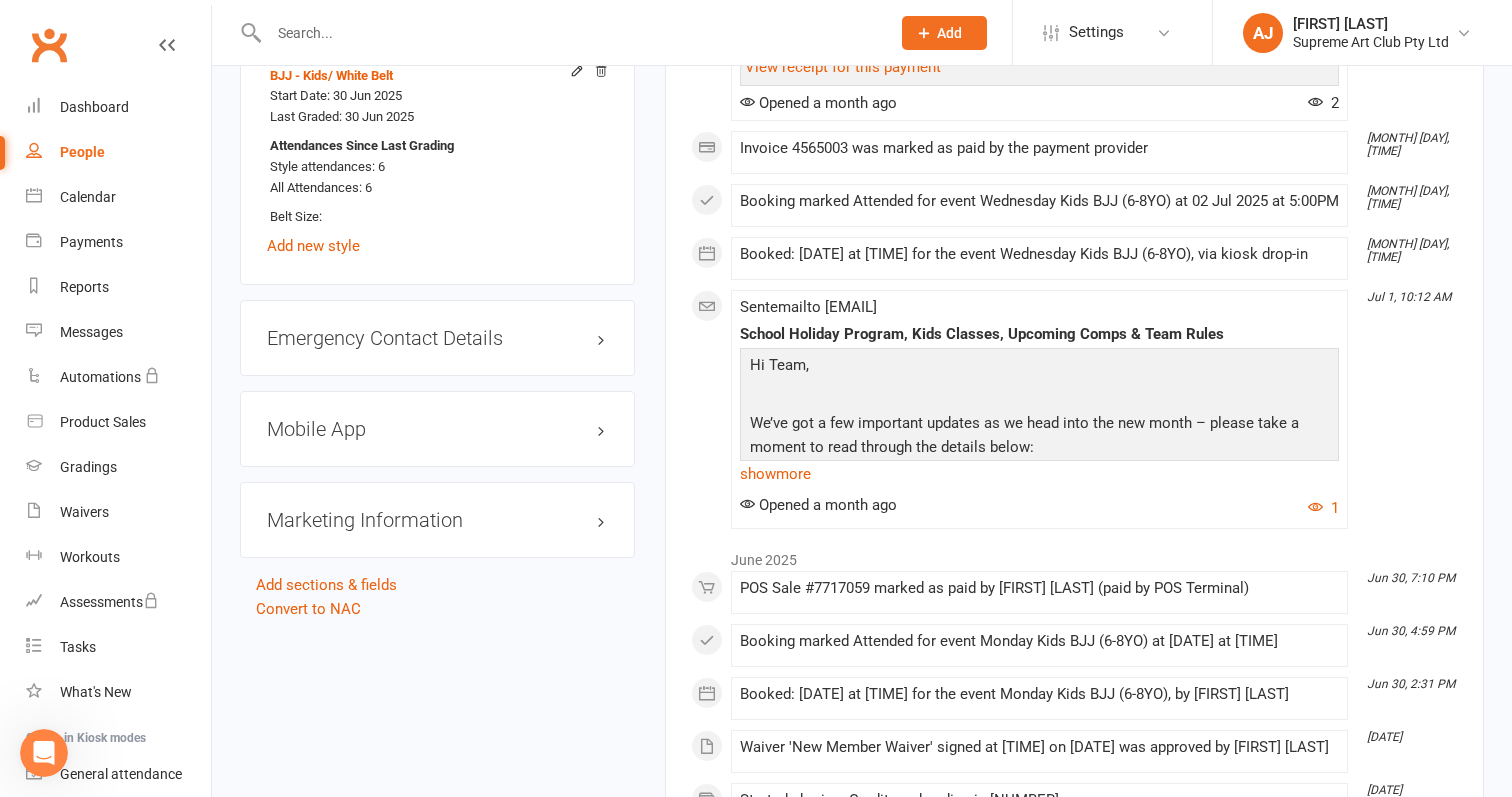 scroll, scrollTop: 1727, scrollLeft: 0, axis: vertical 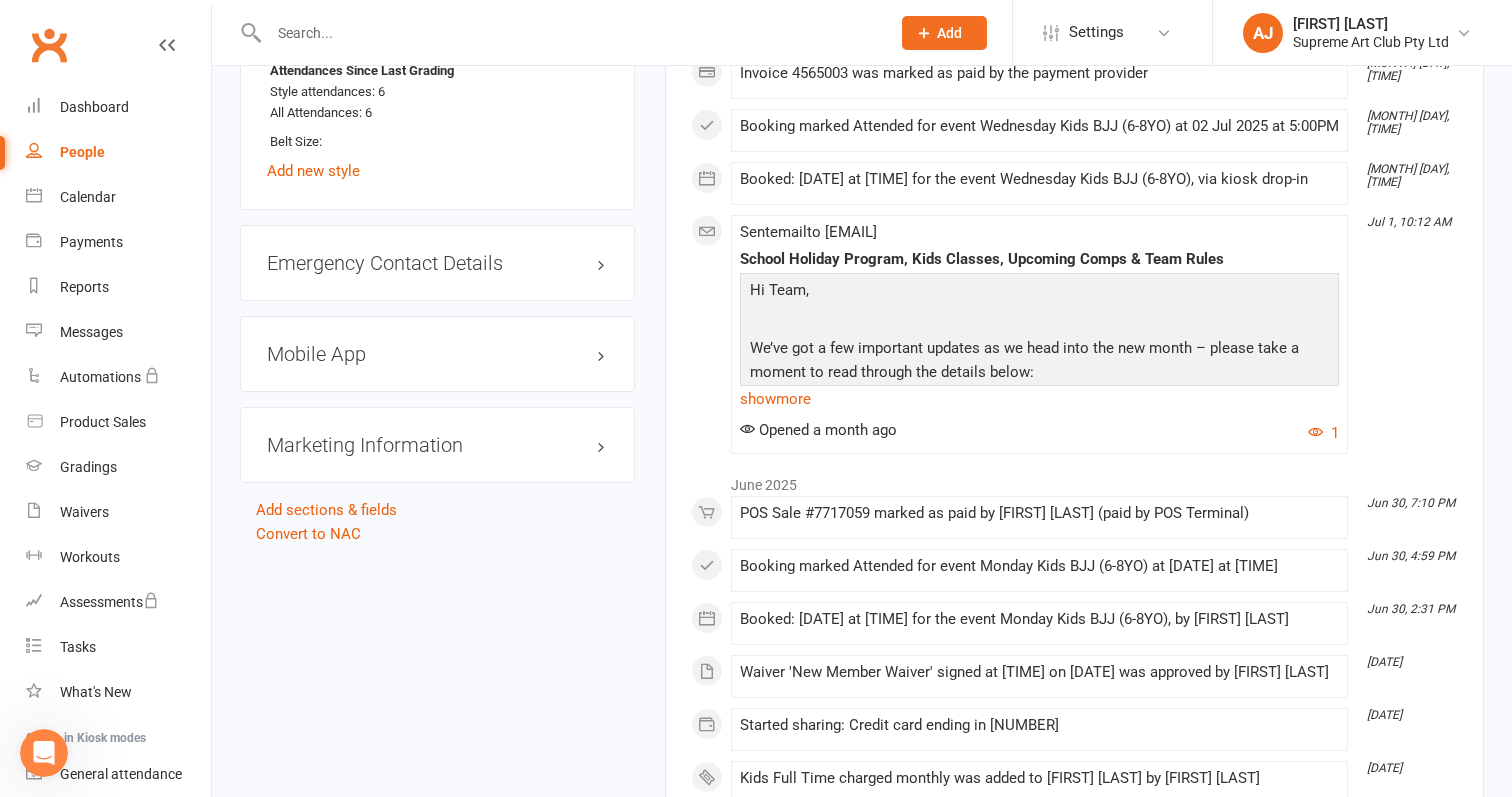 click on "Mobile App" at bounding box center (437, 354) 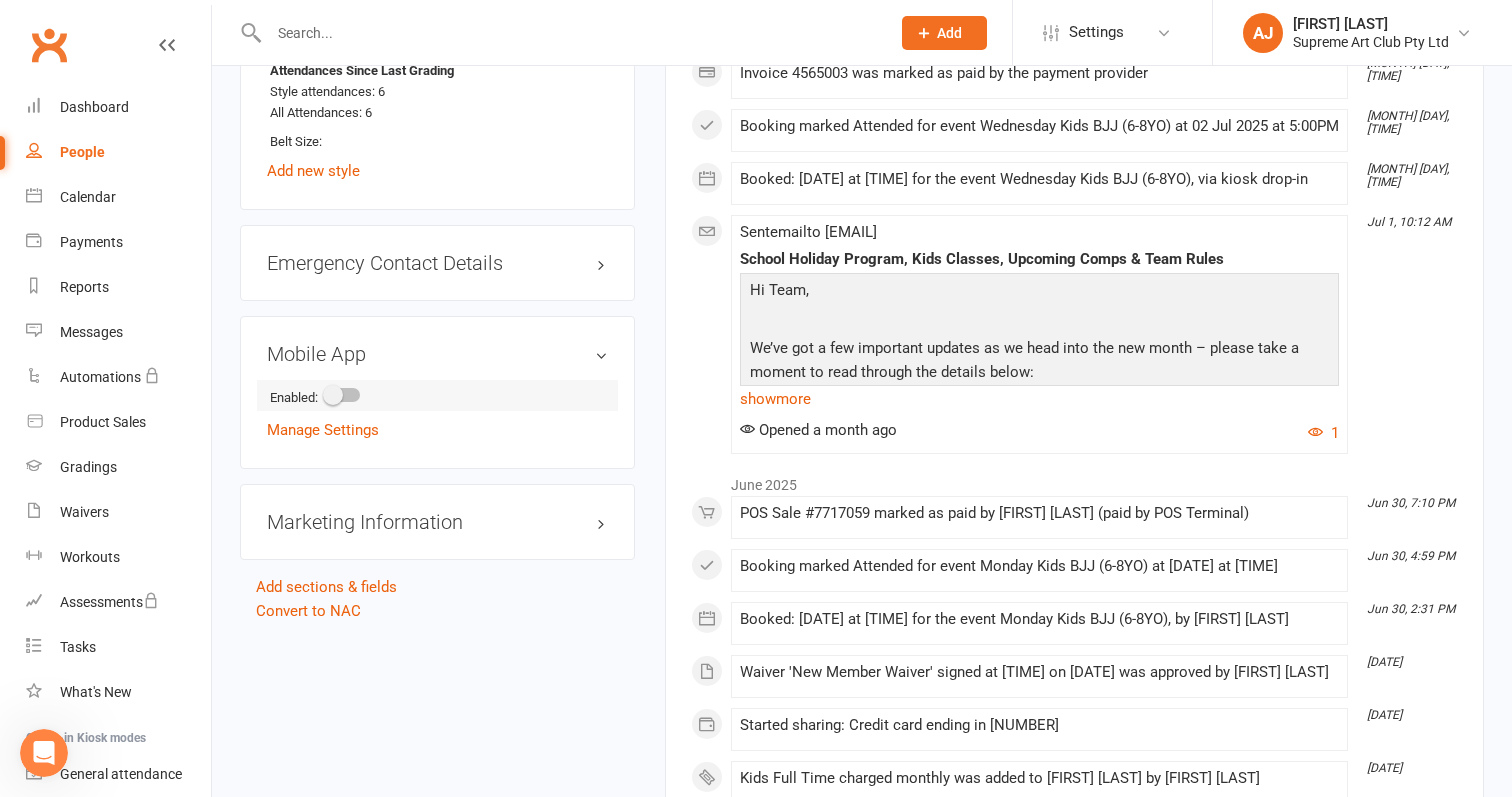 click at bounding box center [343, 395] 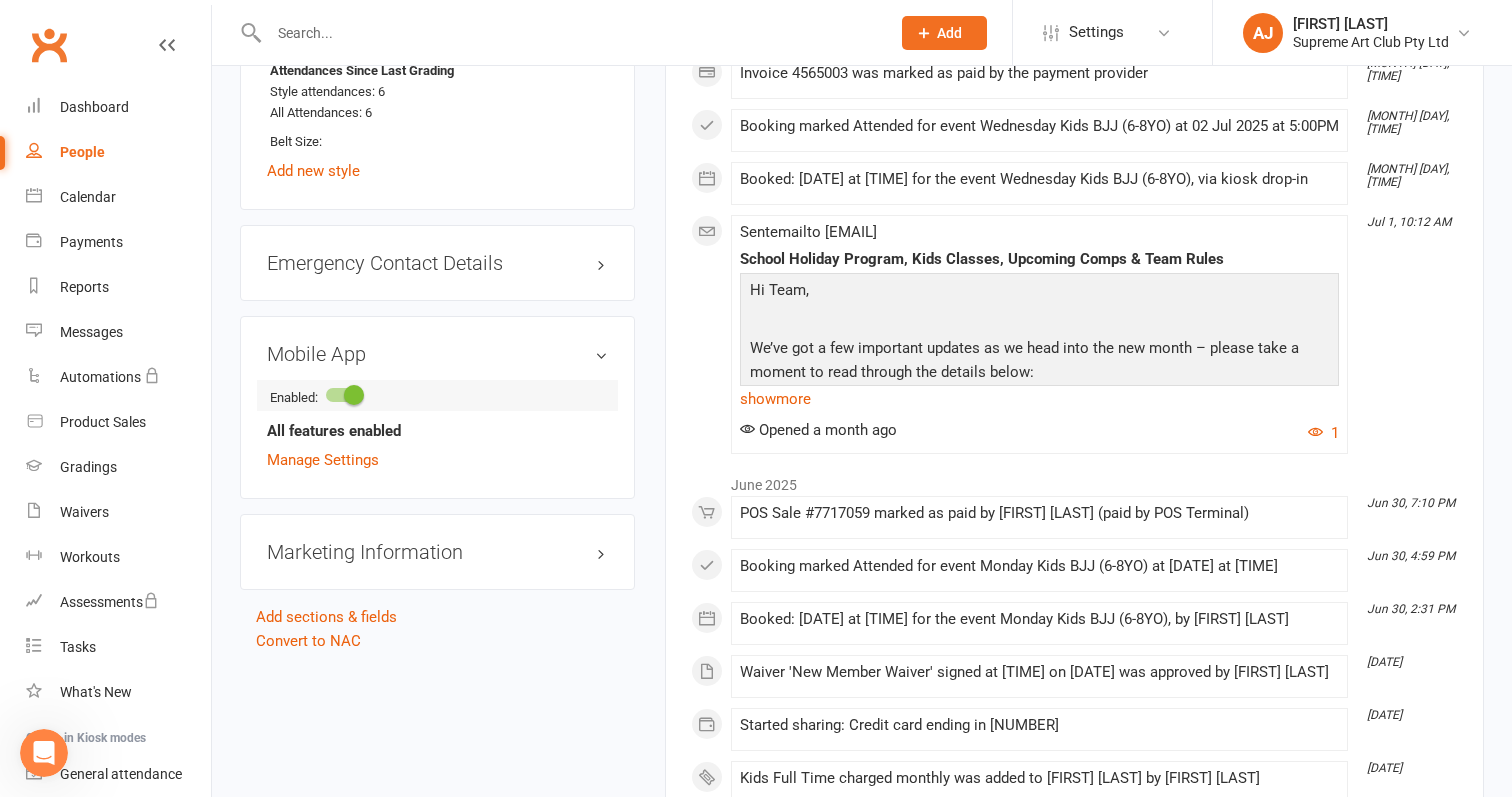 click on "Enabled:
All features enabled" at bounding box center (437, 411) 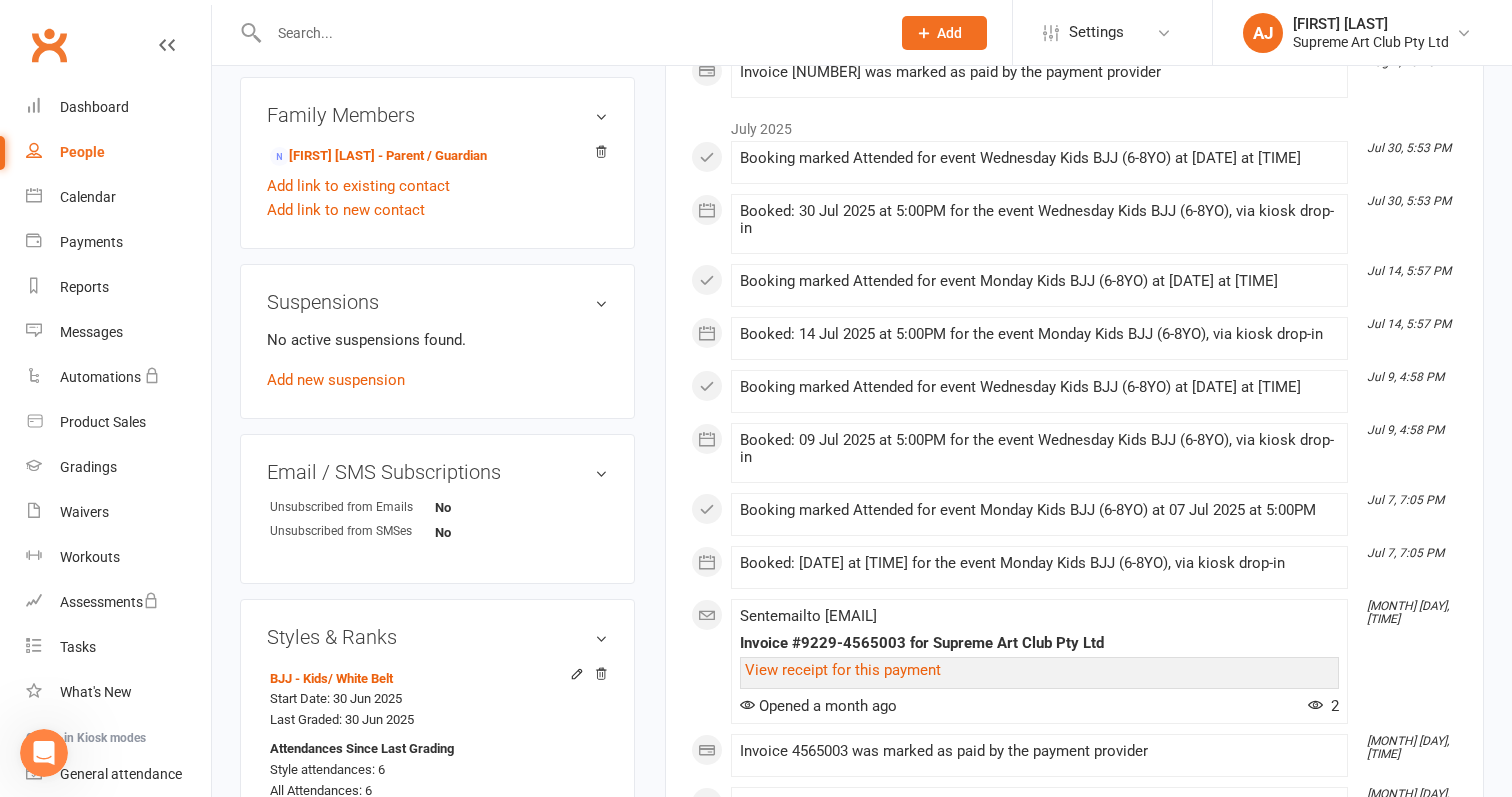 scroll, scrollTop: 1051, scrollLeft: 0, axis: vertical 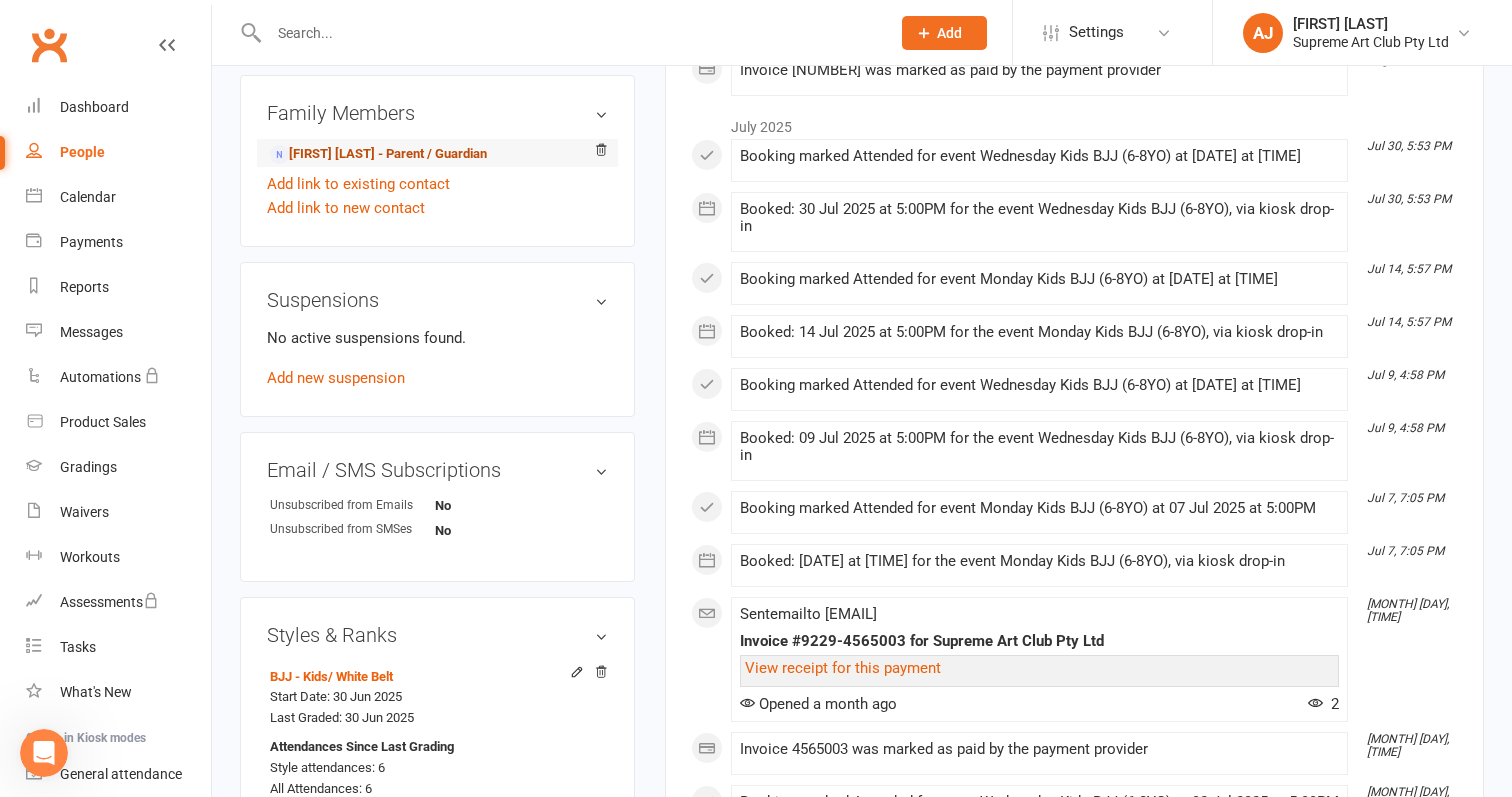 click on "[FIRST] [LAST] - Parent / Guardian" at bounding box center (378, 154) 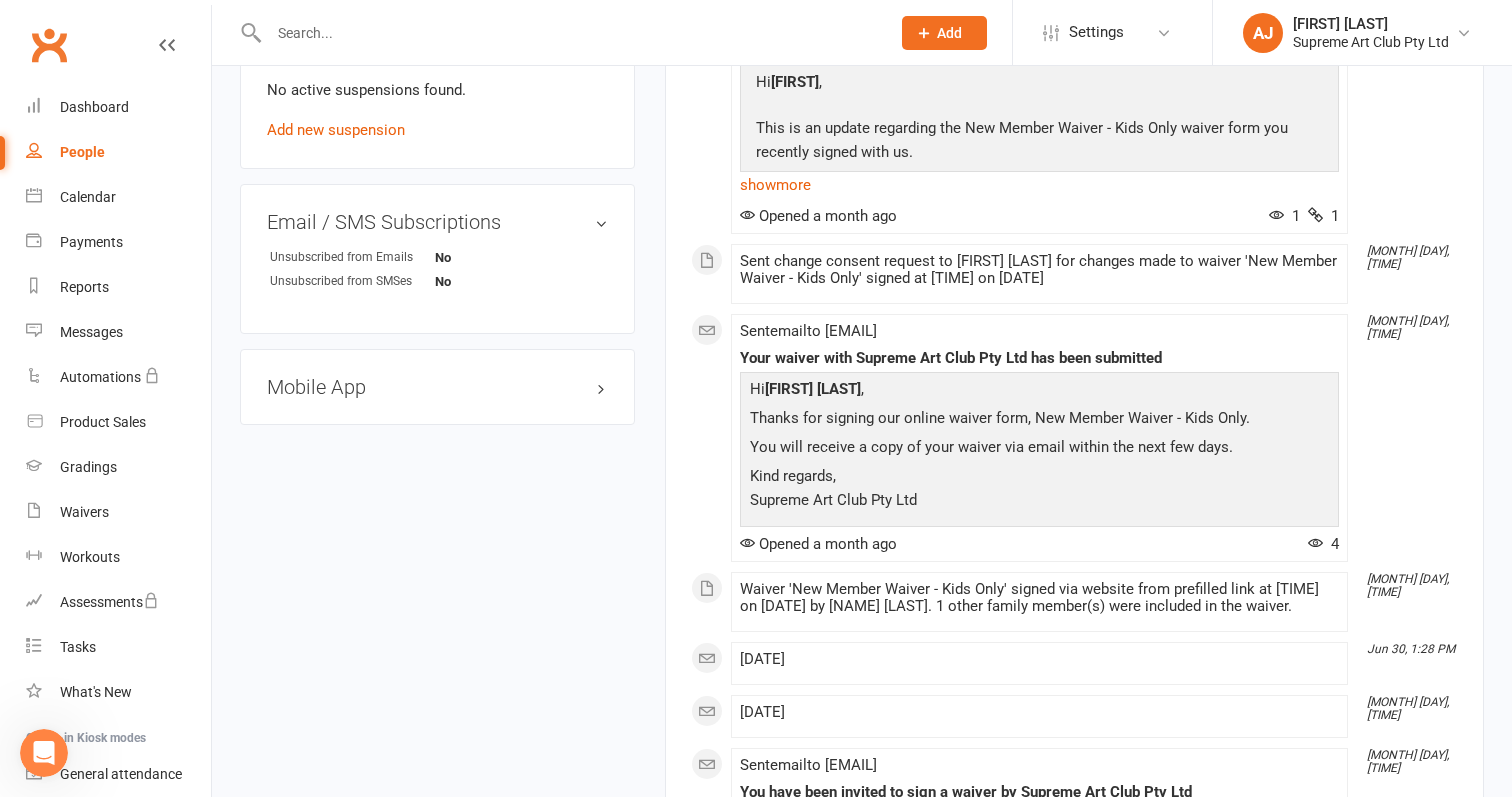 scroll, scrollTop: 1146, scrollLeft: 0, axis: vertical 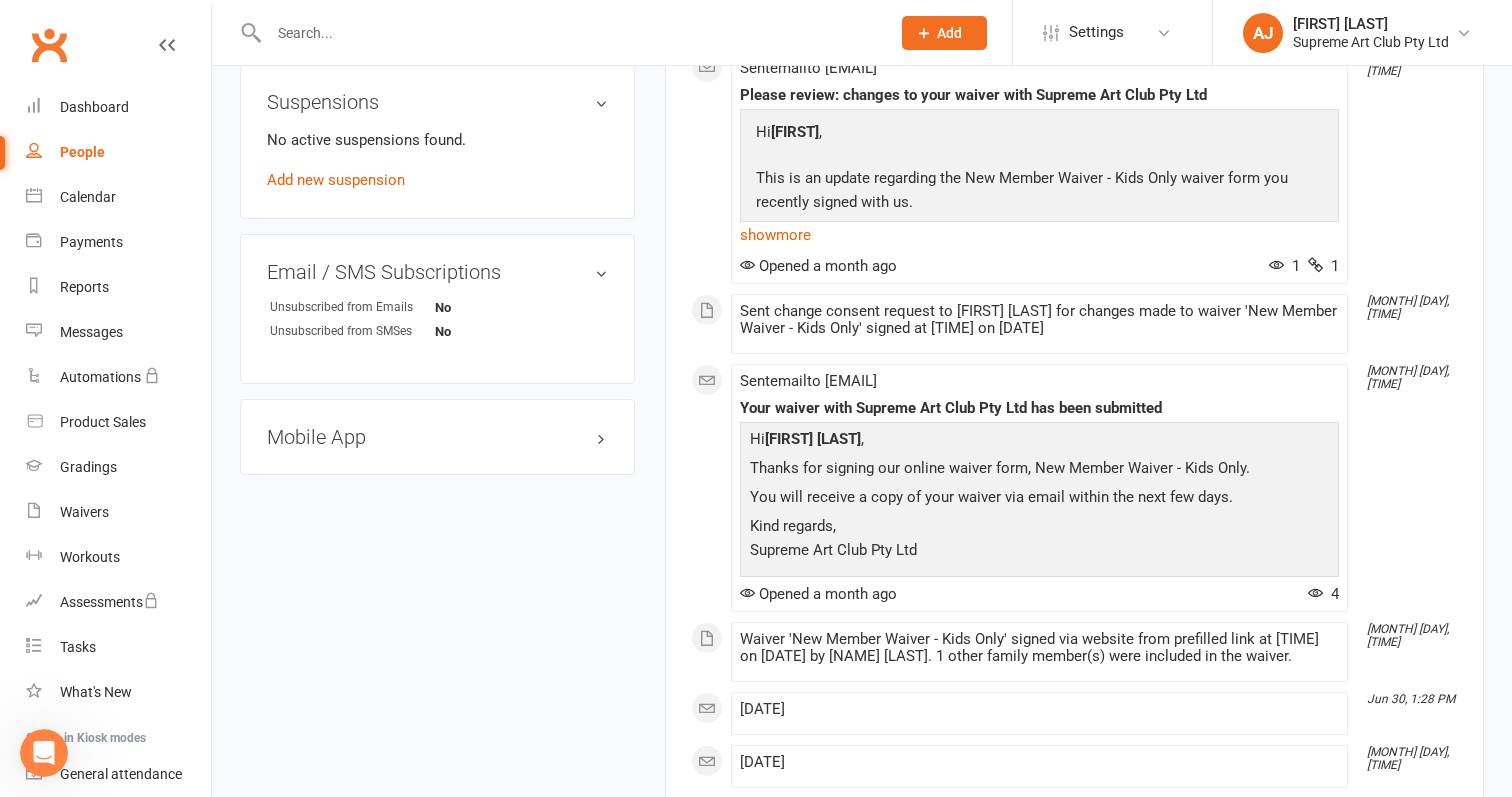 click on "Mobile App" at bounding box center [437, 437] 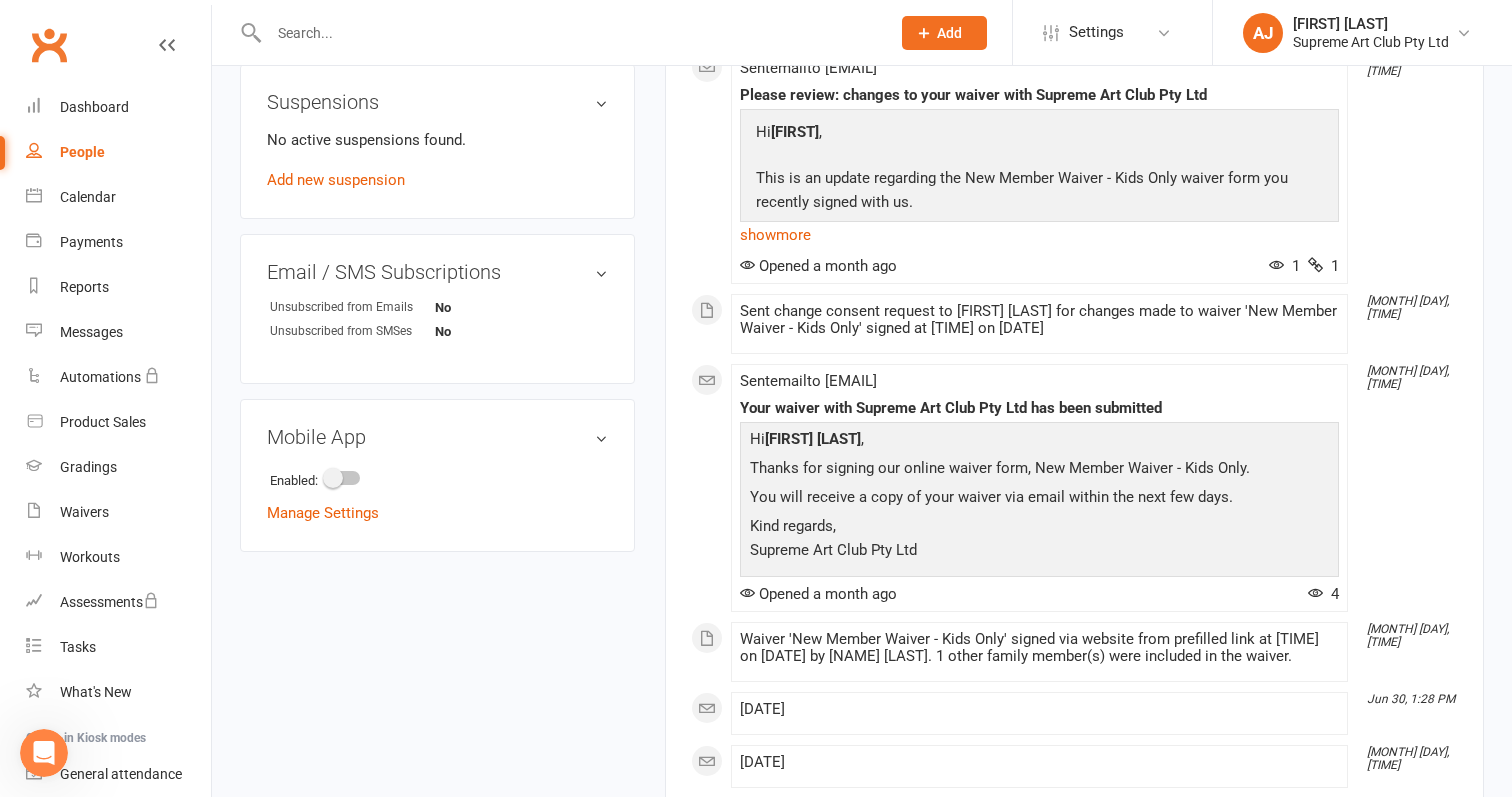 click on "Enabled:
Manage Settings" at bounding box center [437, 494] 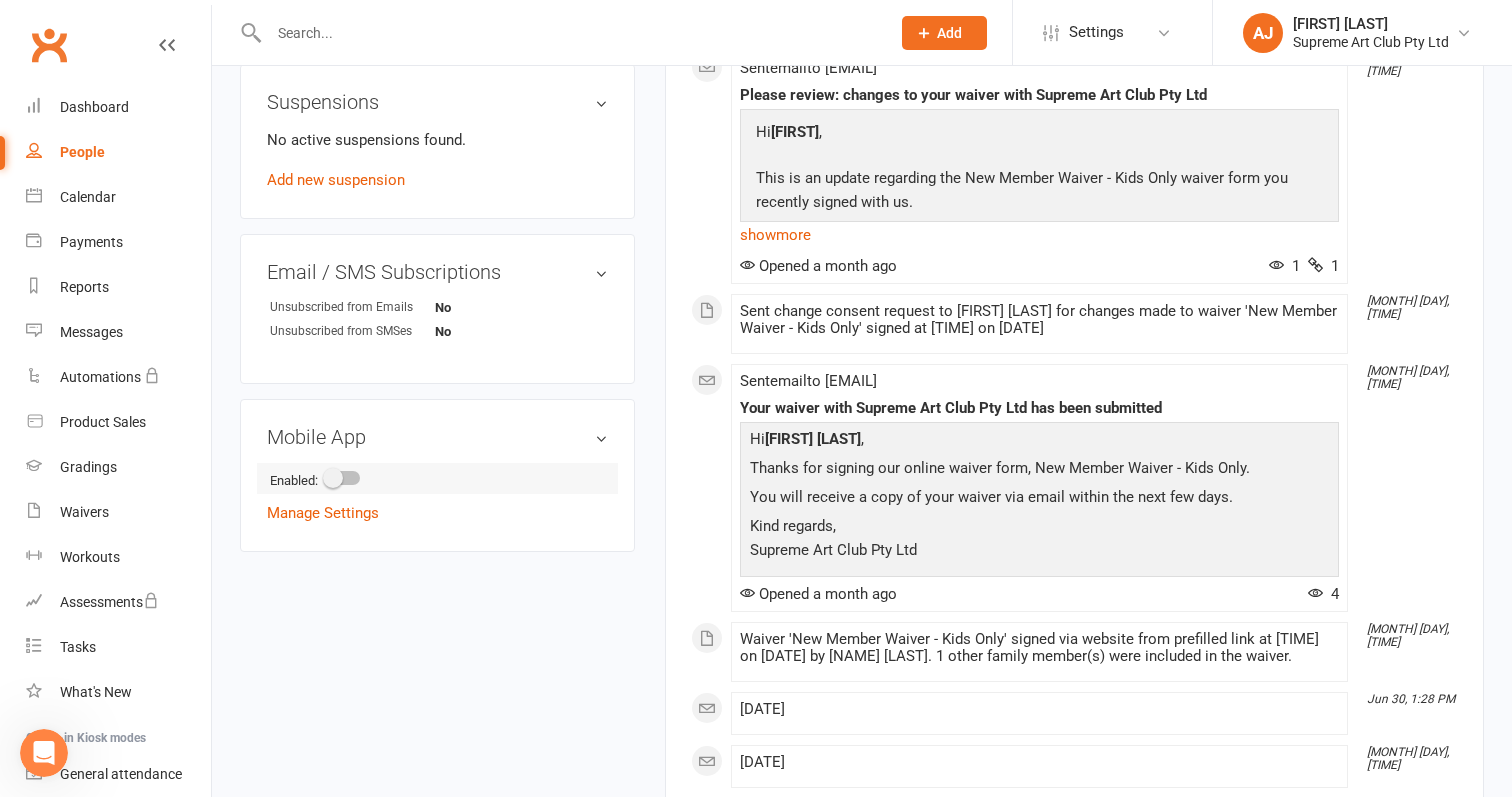 click at bounding box center [333, 478] 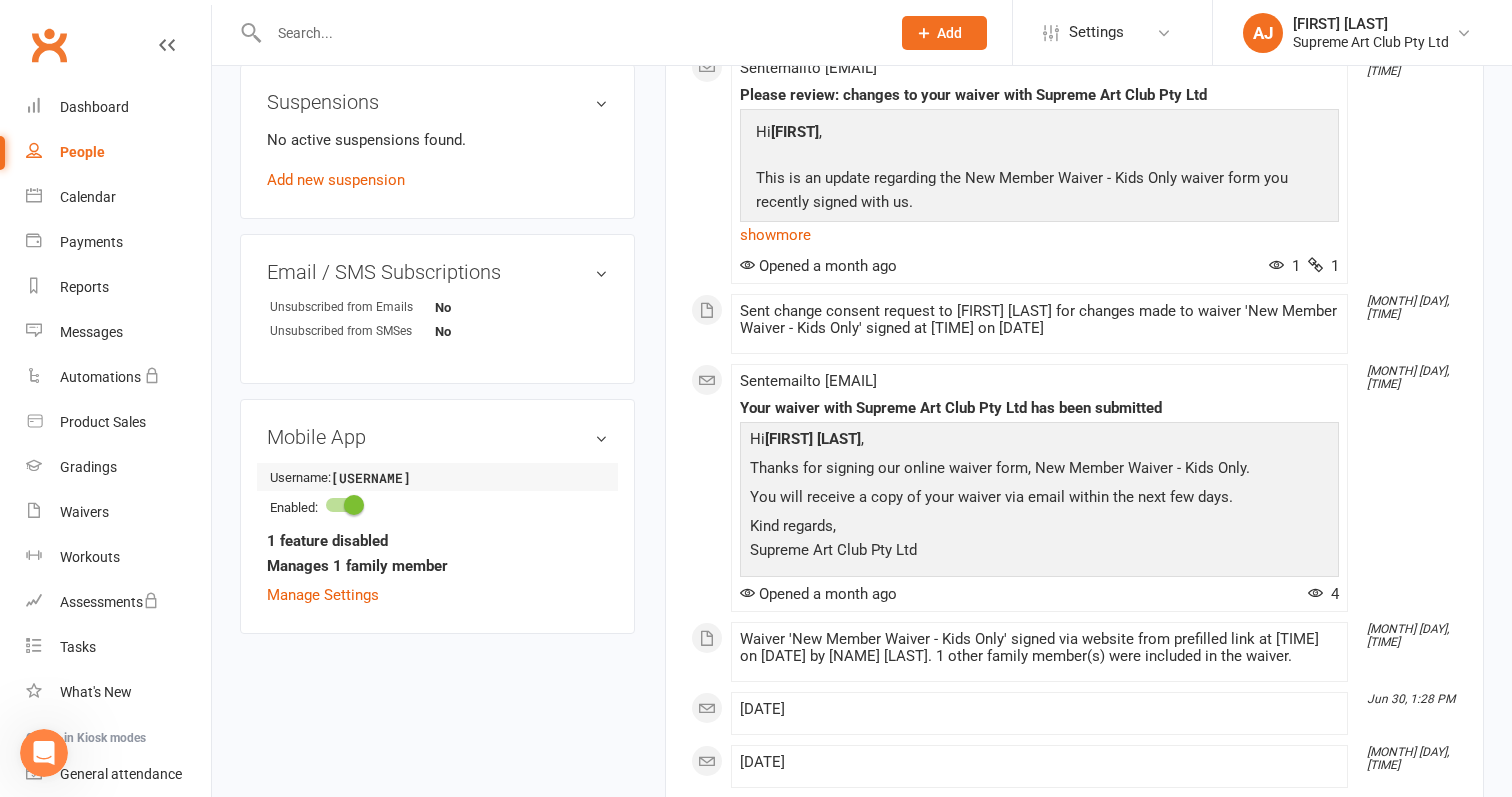 click on "[USERNAME]" at bounding box center [388, 478] 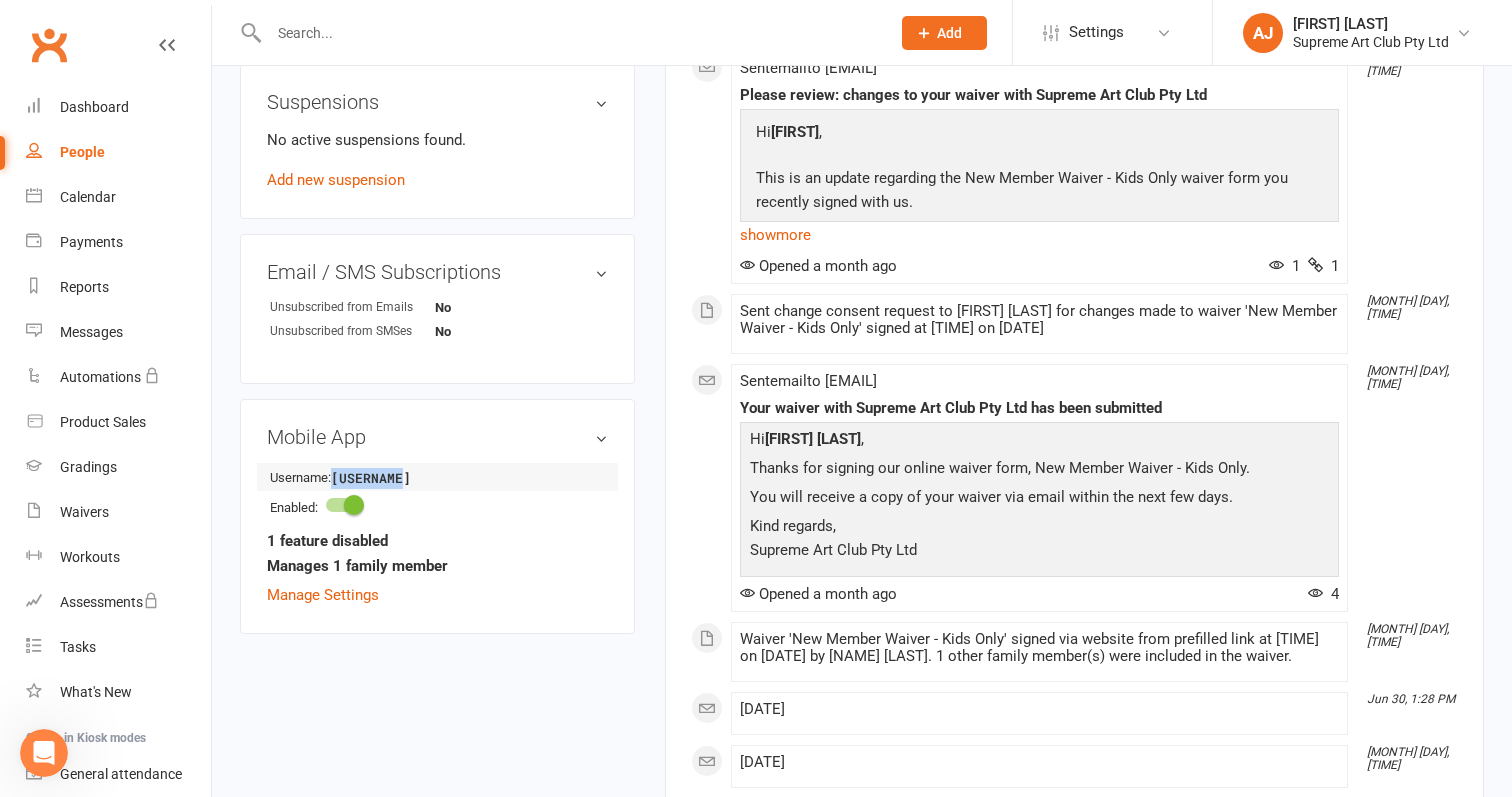 copy on "[USERNAME]" 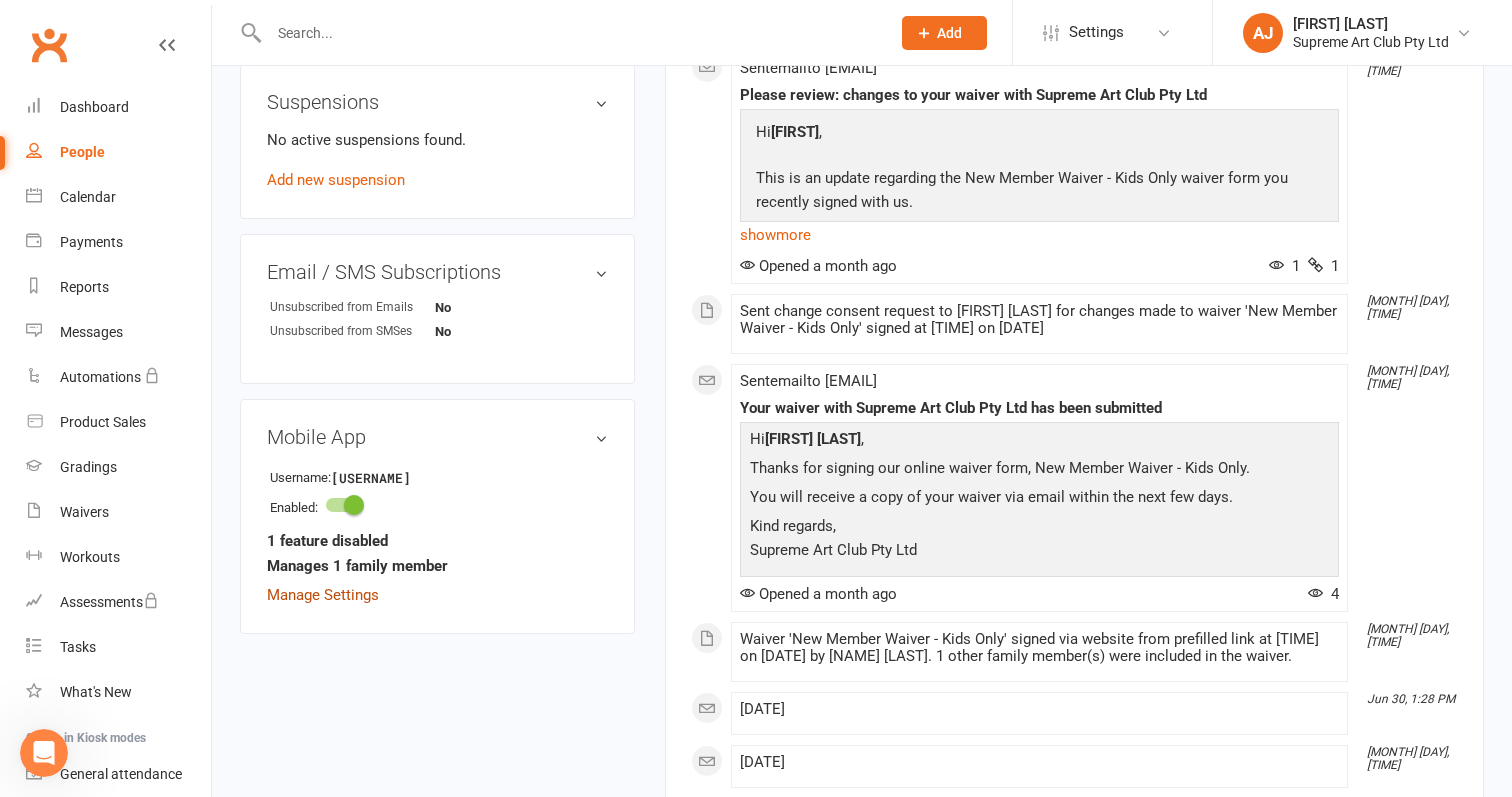 click on "Manage Settings" at bounding box center (323, 595) 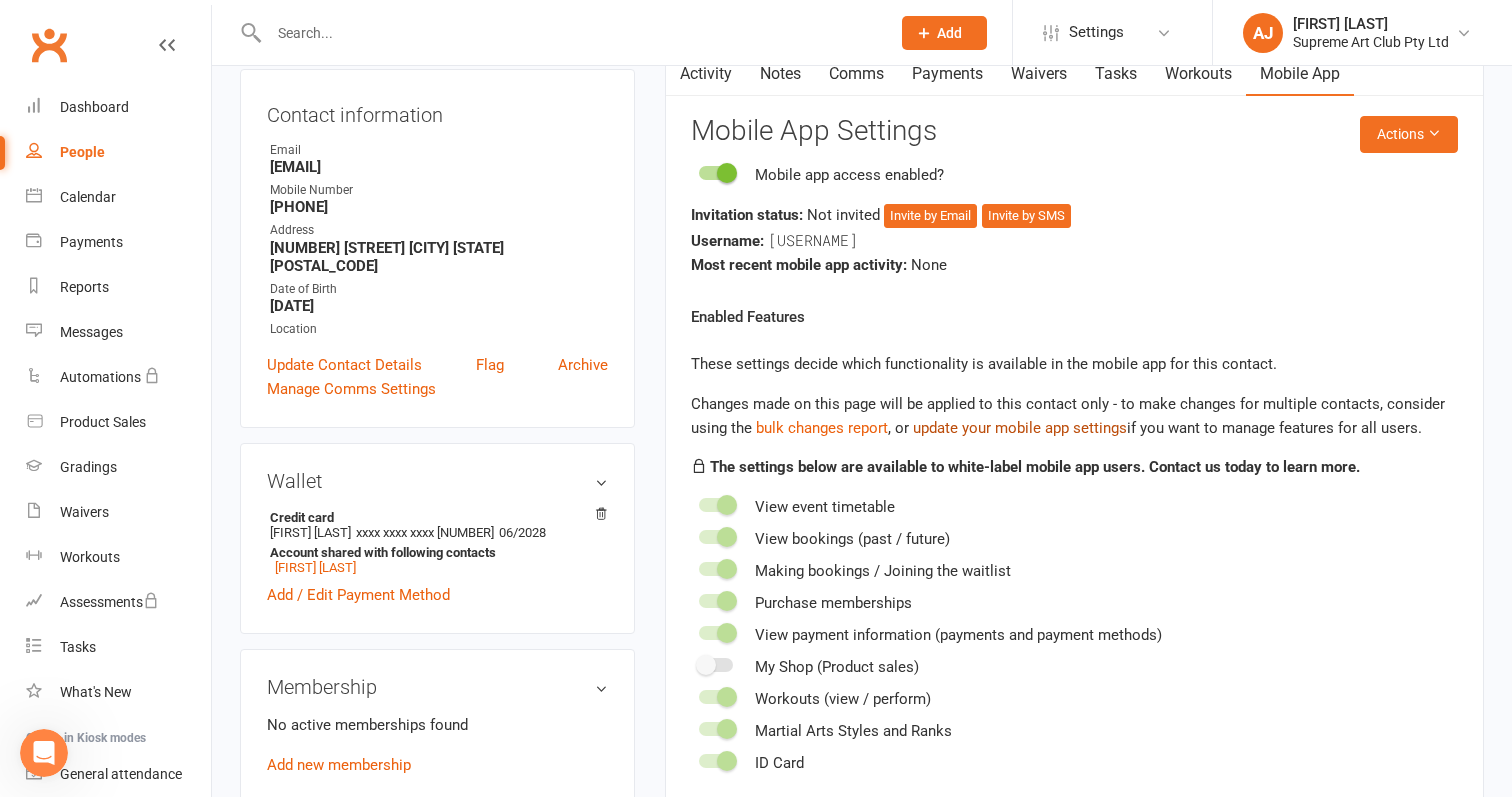 scroll, scrollTop: 153, scrollLeft: 0, axis: vertical 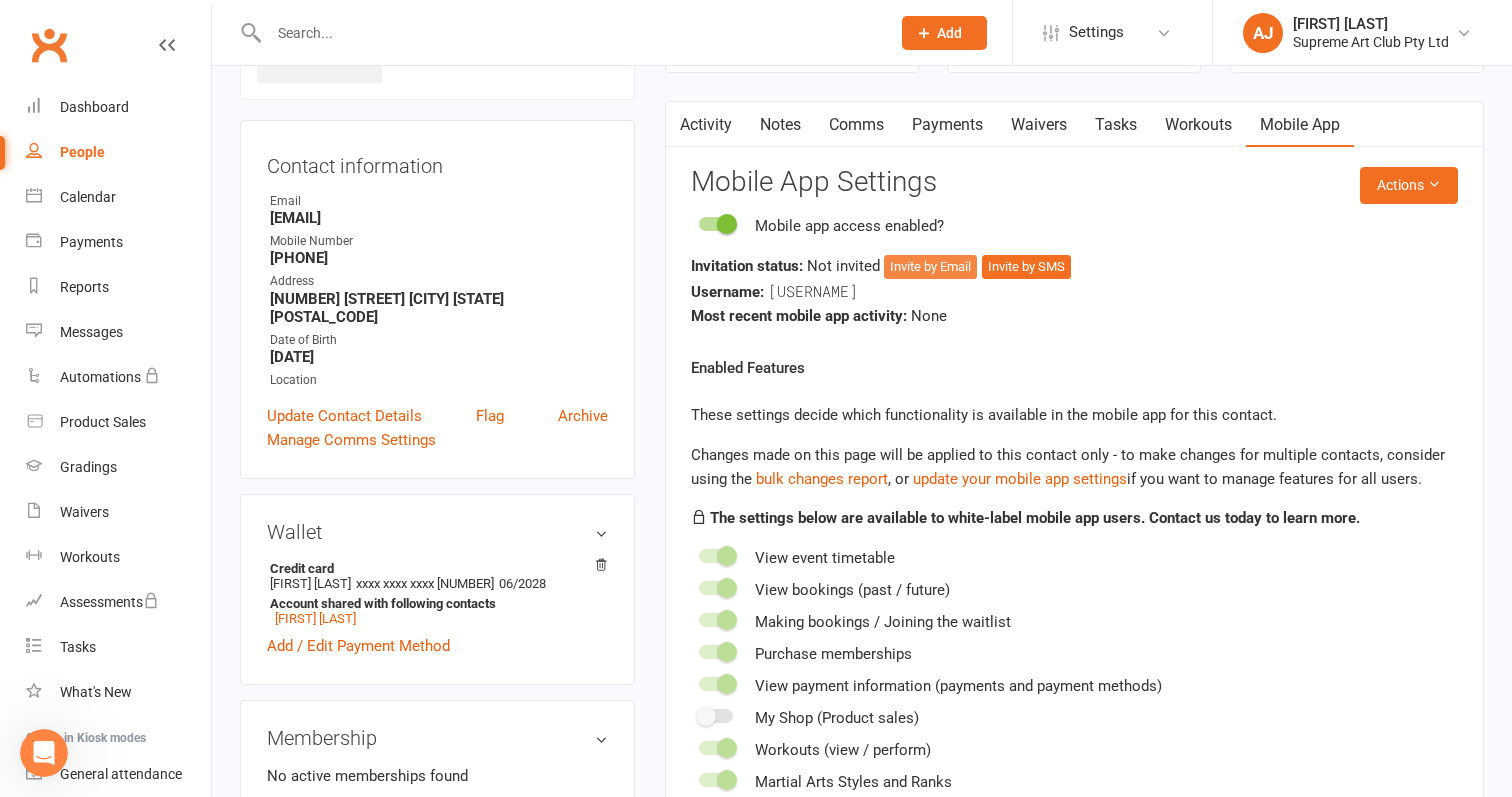 click on "Invite by Email" at bounding box center (930, 267) 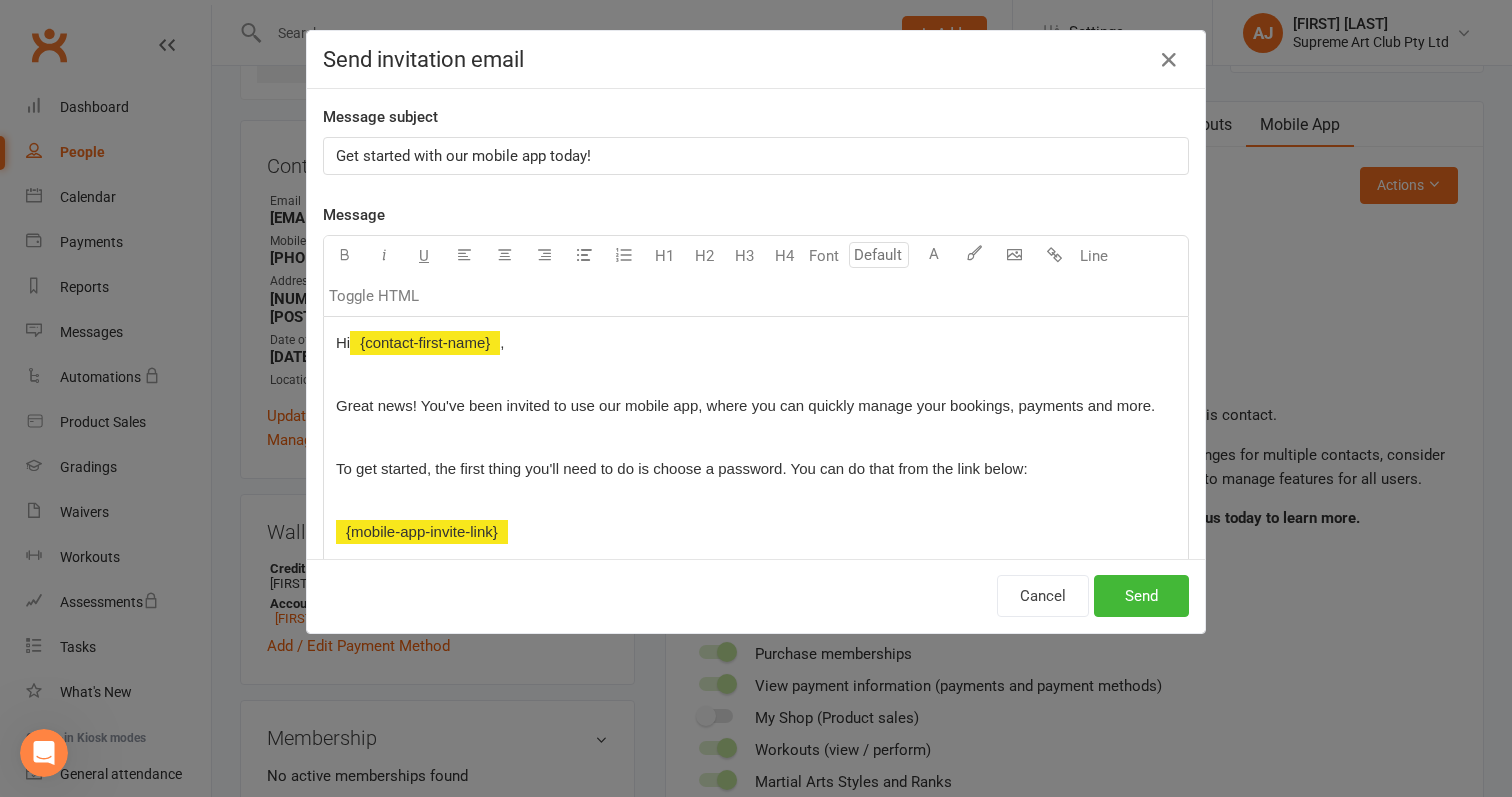 click on "Great news! You've been invited to use our mobile app, where you can quickly manage your bookings, payments and more." at bounding box center [745, 405] 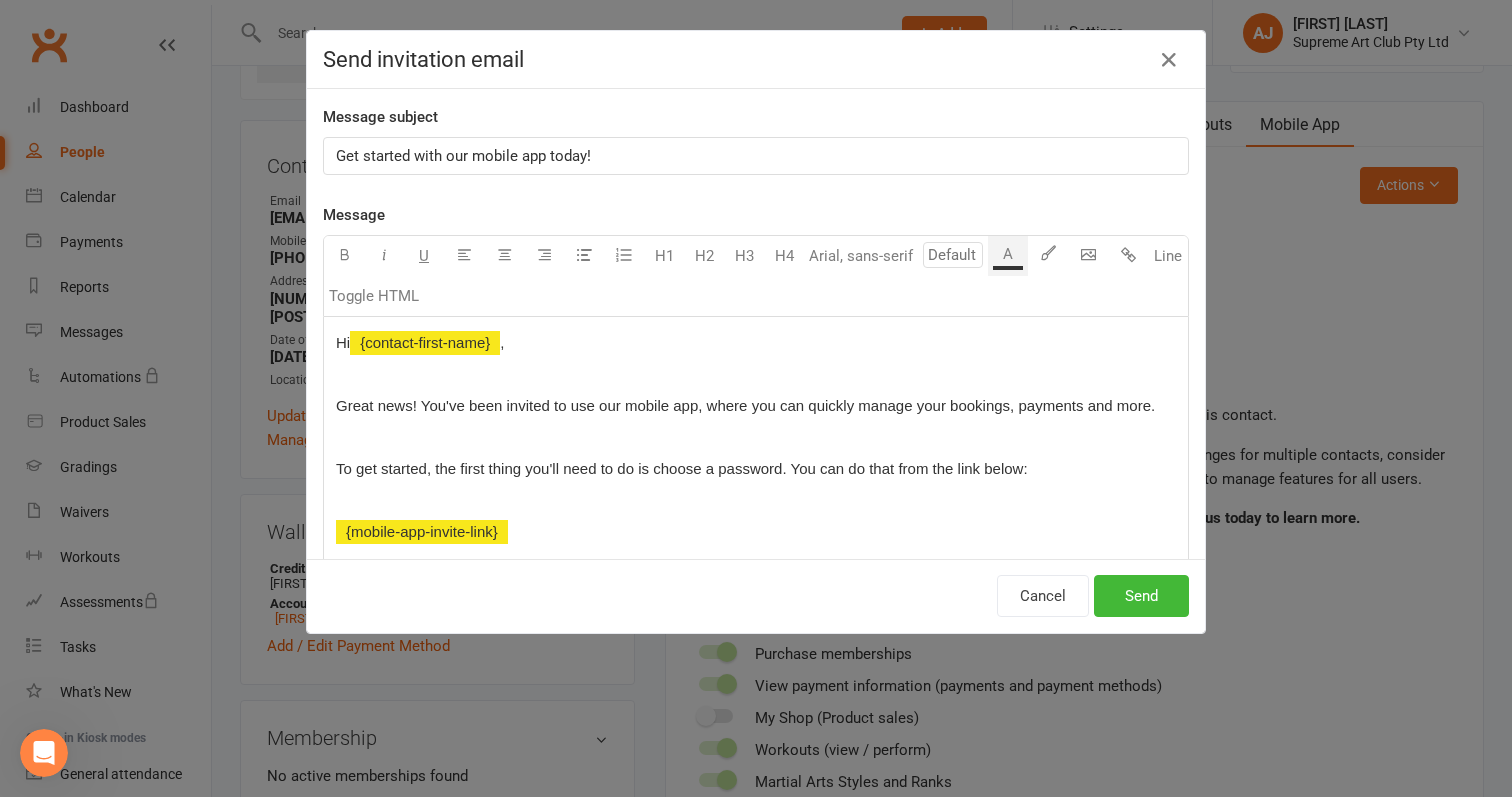 drag, startPoint x: 380, startPoint y: 424, endPoint x: 365, endPoint y: 427, distance: 15.297058 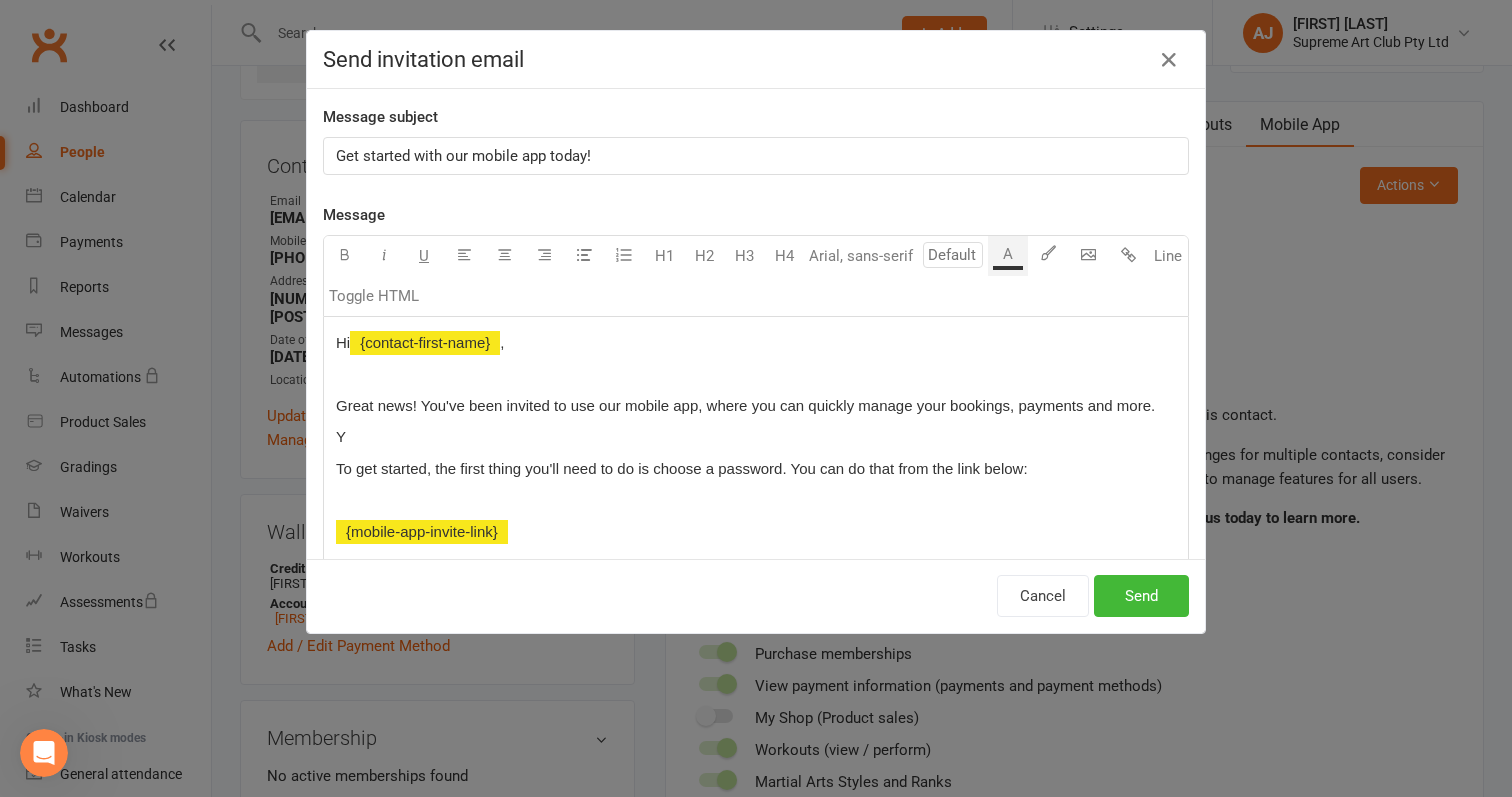 type 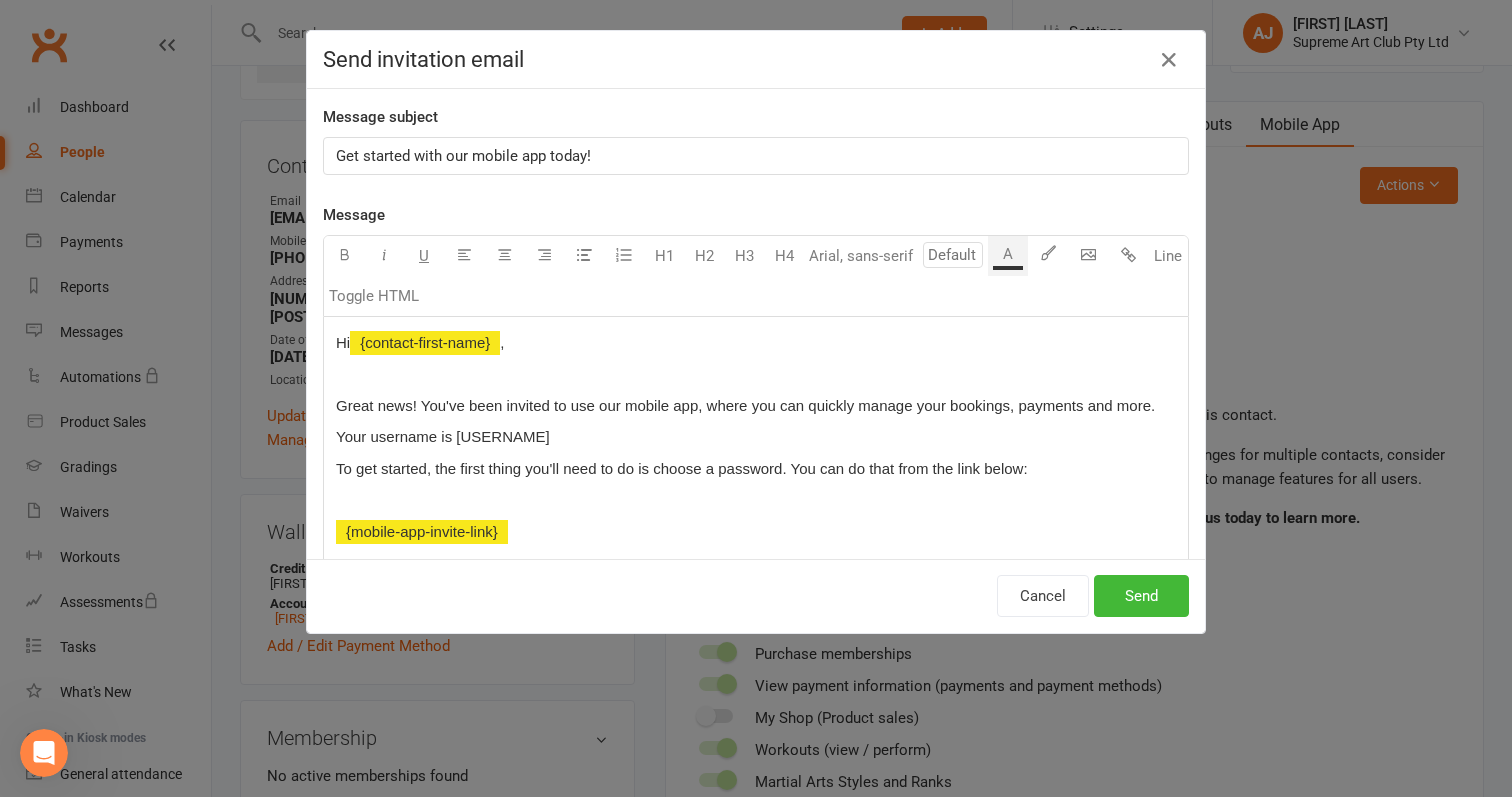 click on "Cancel Send" at bounding box center [756, 596] 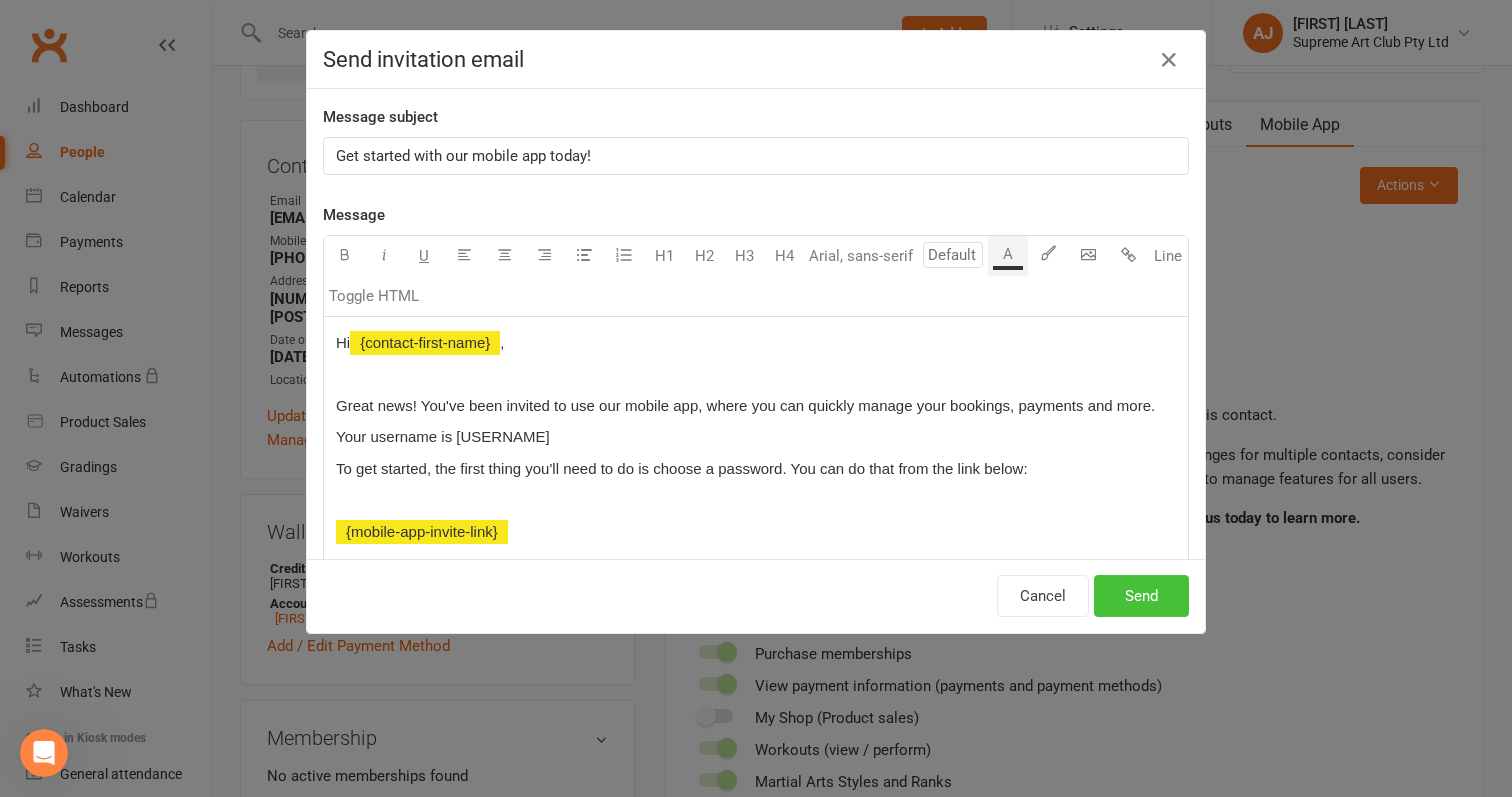 click on "Send" at bounding box center [1141, 596] 